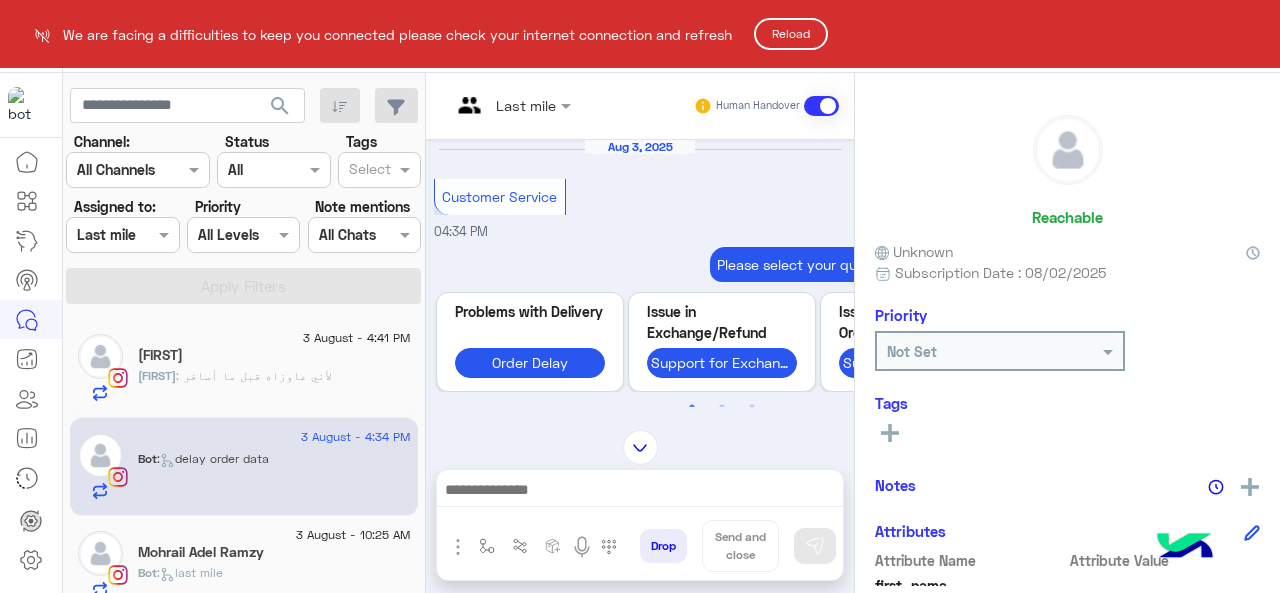scroll, scrollTop: 0, scrollLeft: 0, axis: both 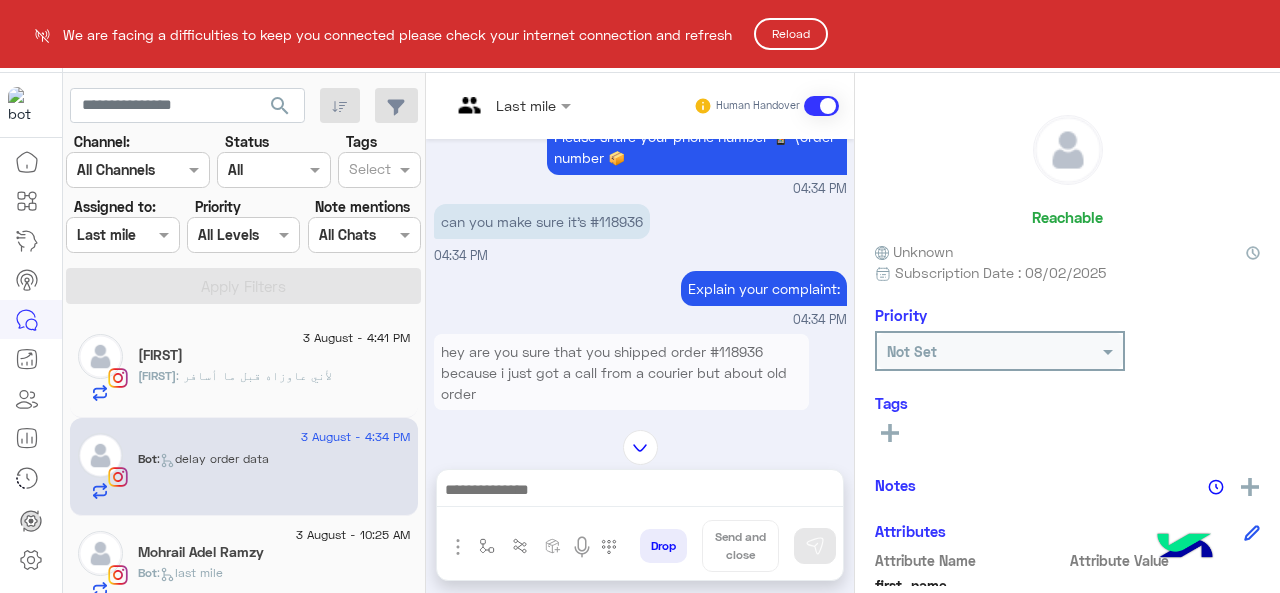 click on "Reload" 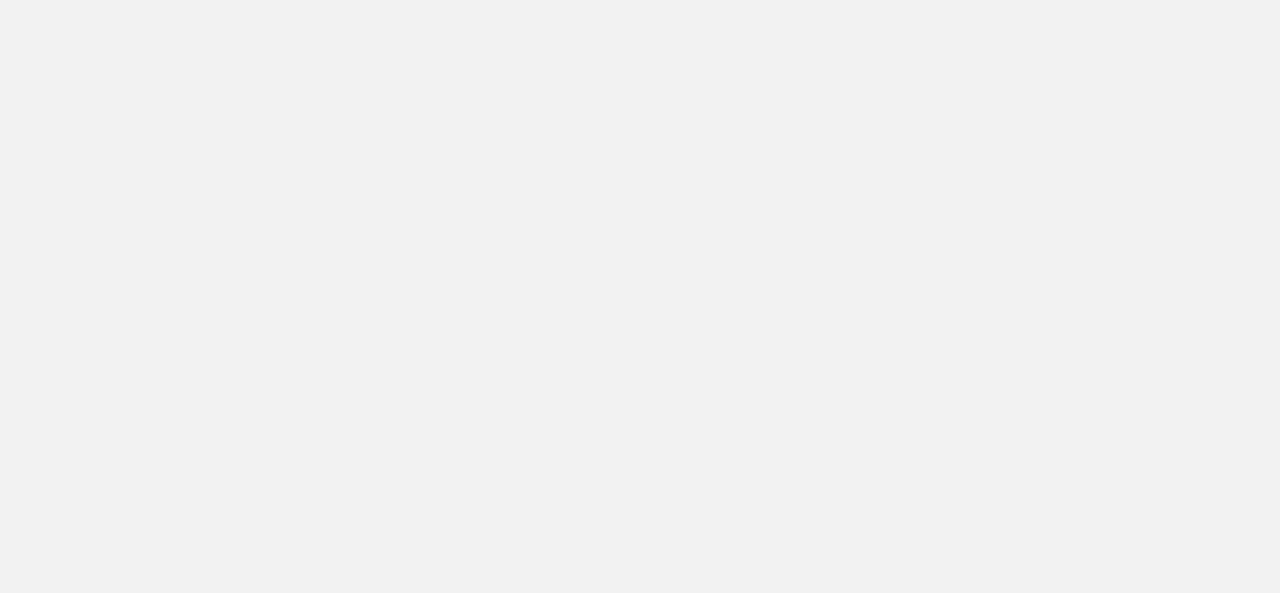 scroll, scrollTop: 0, scrollLeft: 0, axis: both 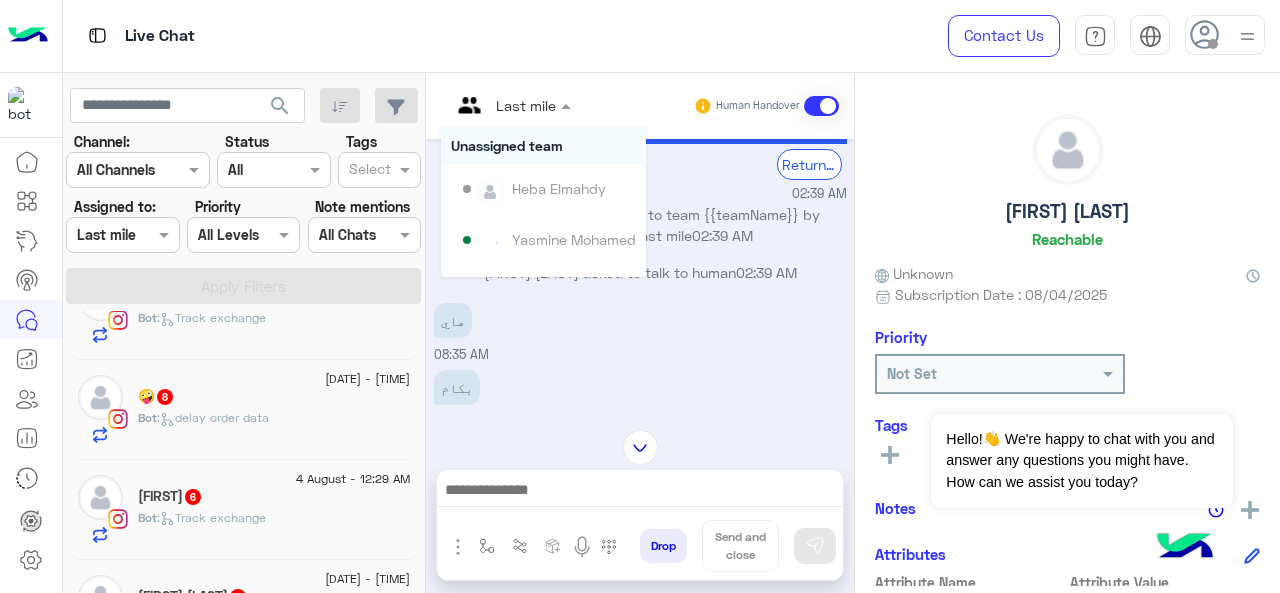 click on "Last mile" at bounding box center (503, 106) 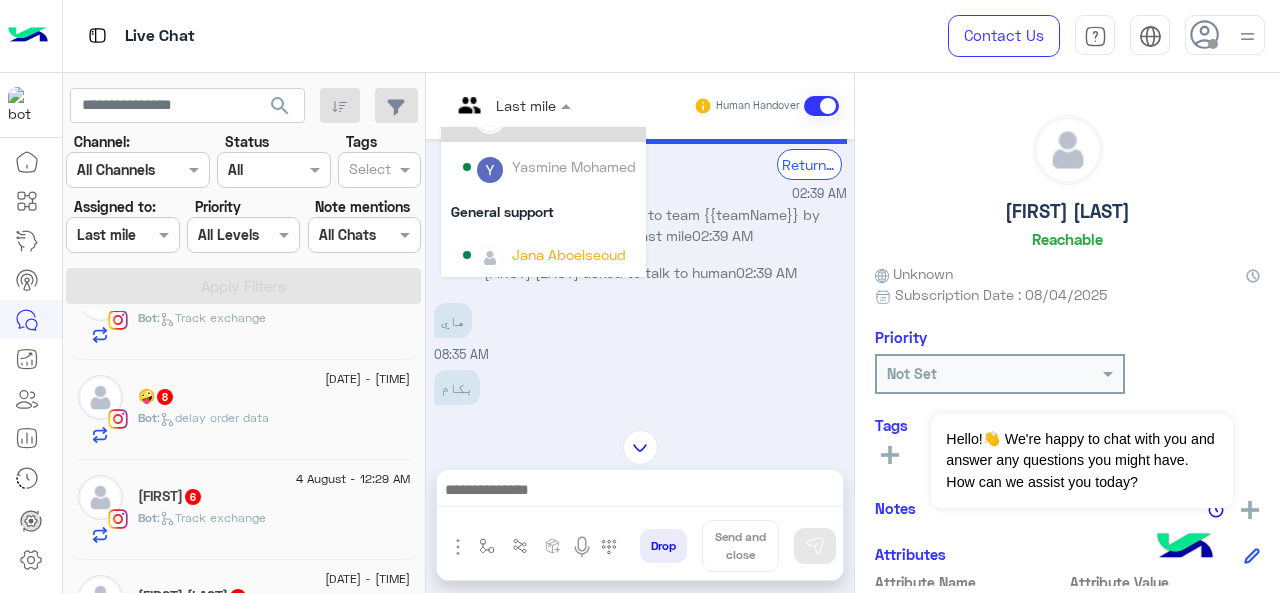 scroll, scrollTop: 127, scrollLeft: 0, axis: vertical 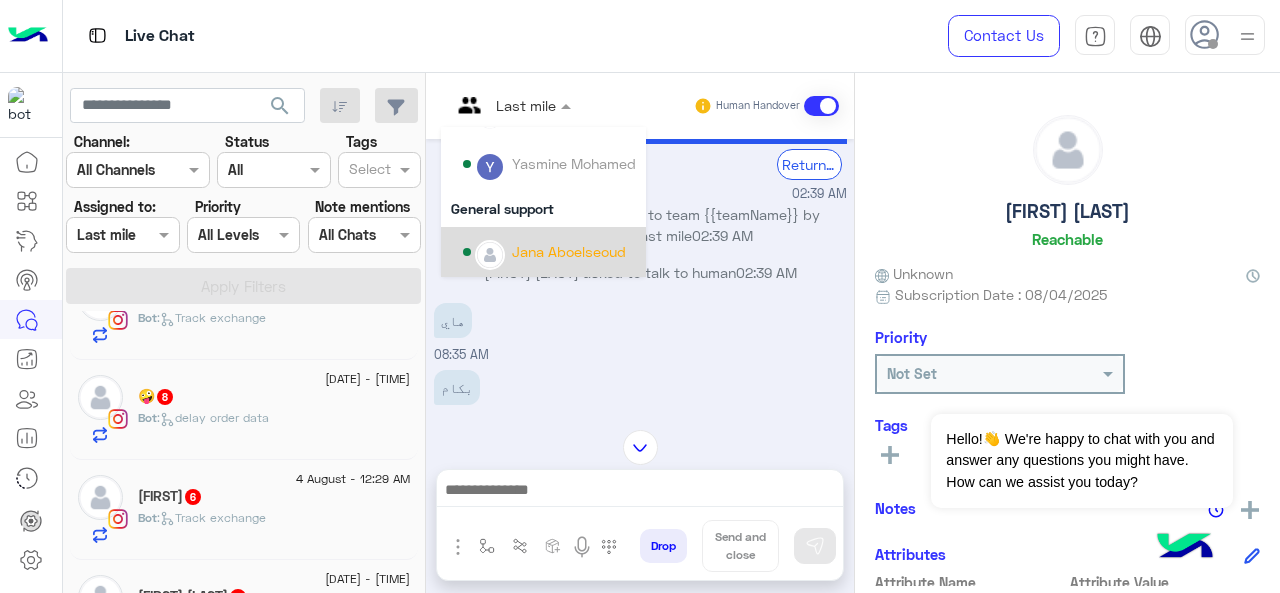 click on "Jana Aboelseoud" at bounding box center [569, 251] 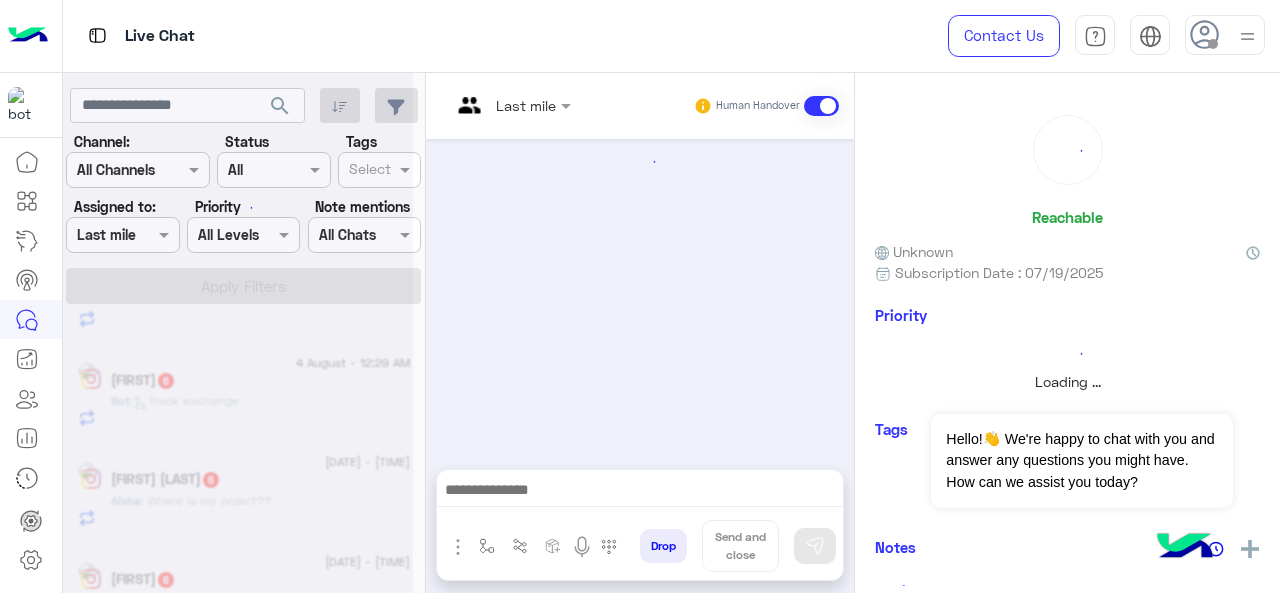 scroll, scrollTop: 0, scrollLeft: 0, axis: both 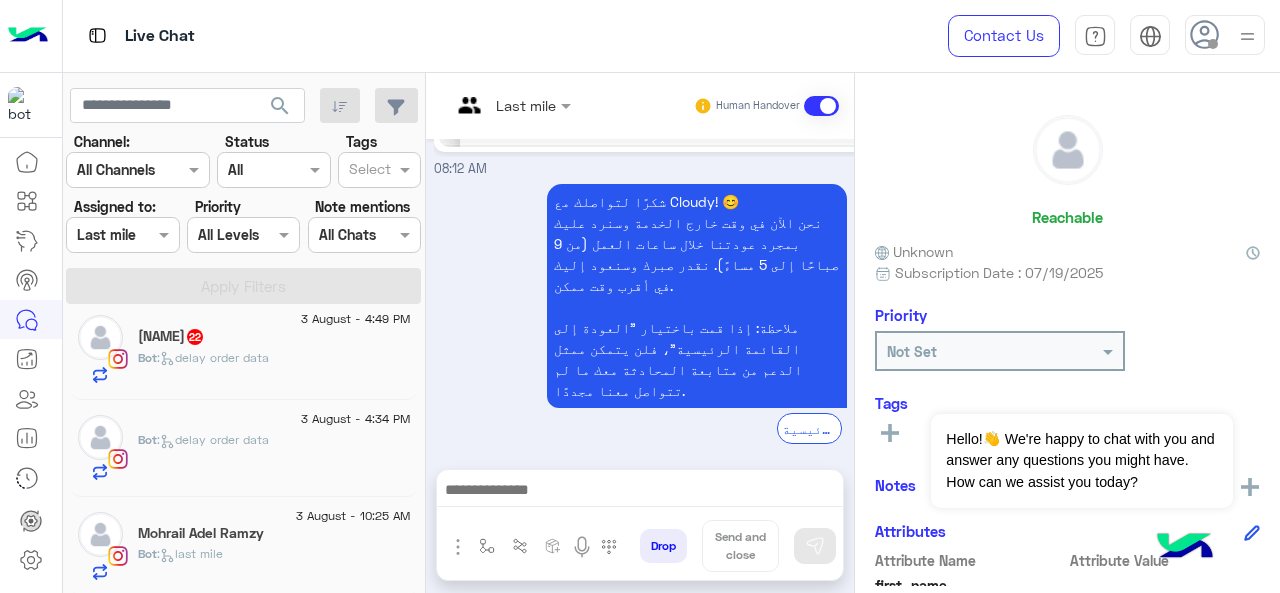click on ":   delay order data" 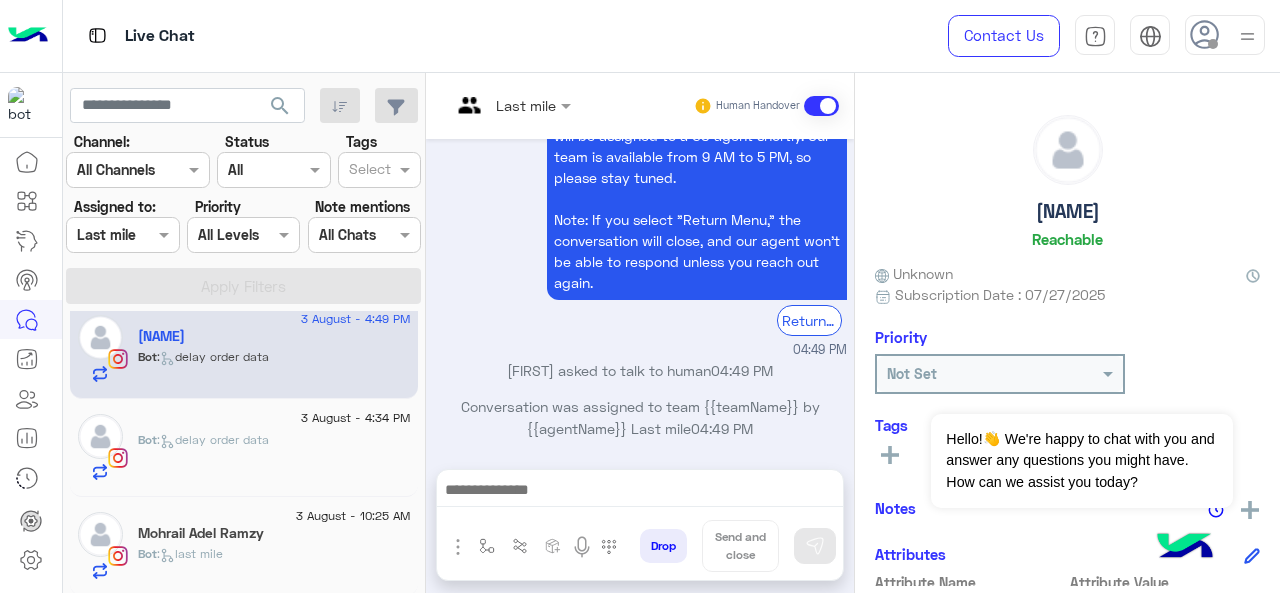 scroll, scrollTop: 940, scrollLeft: 0, axis: vertical 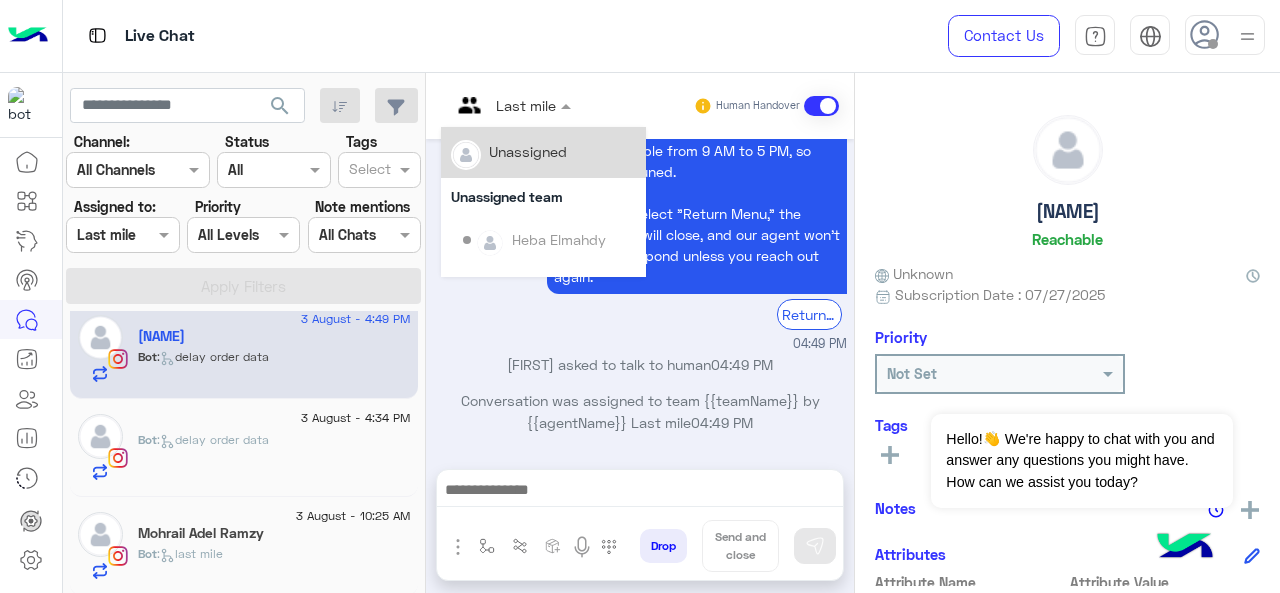 click at bounding box center [511, 104] 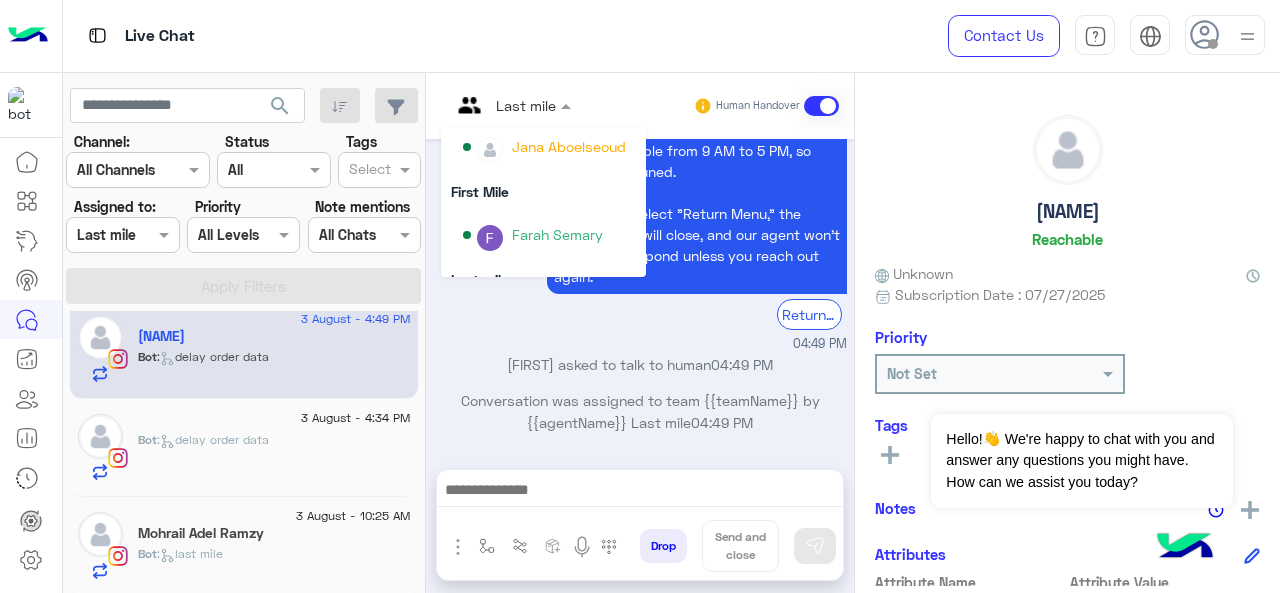 scroll, scrollTop: 304, scrollLeft: 0, axis: vertical 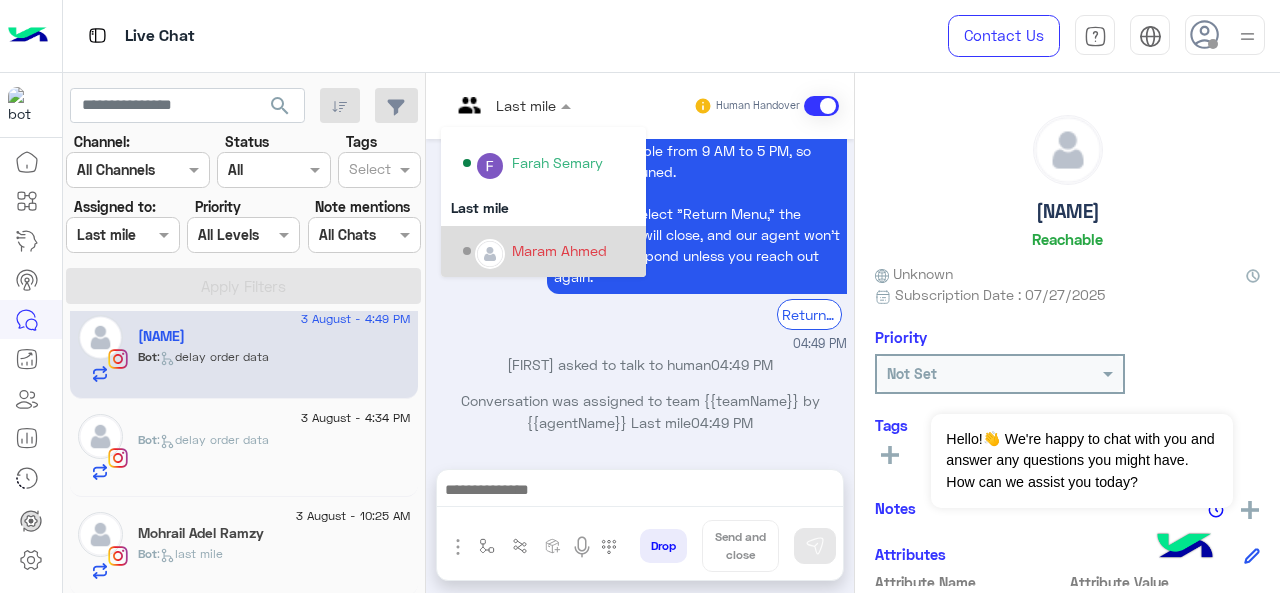 click on "Maram Ahmed" at bounding box center (559, 250) 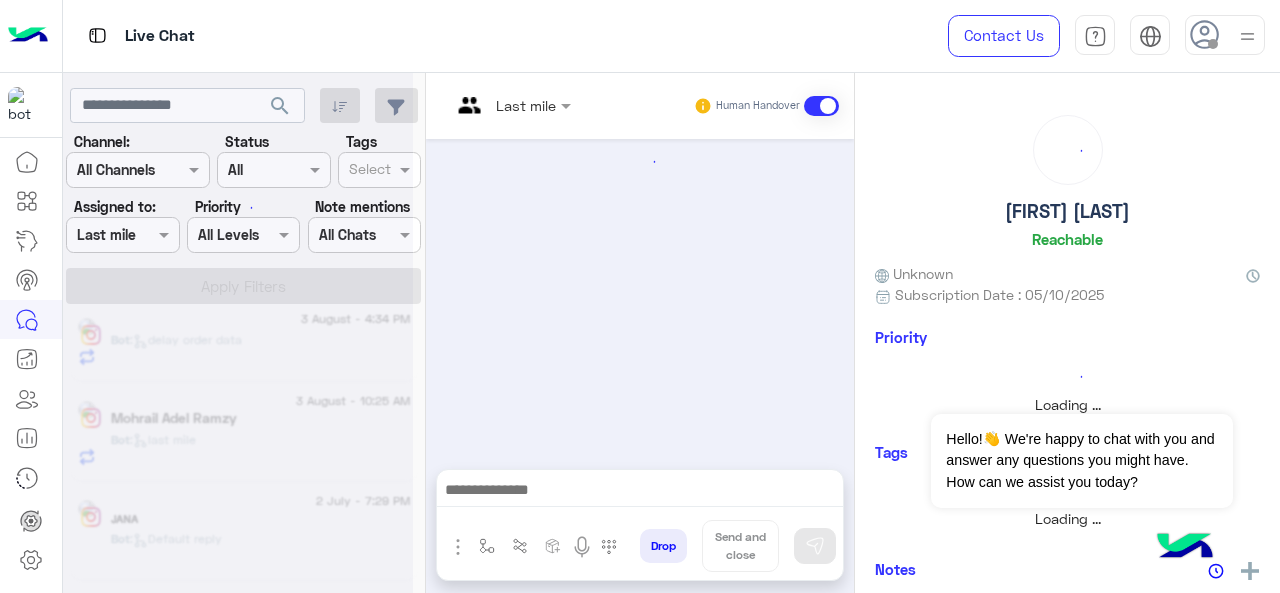 scroll, scrollTop: 0, scrollLeft: 0, axis: both 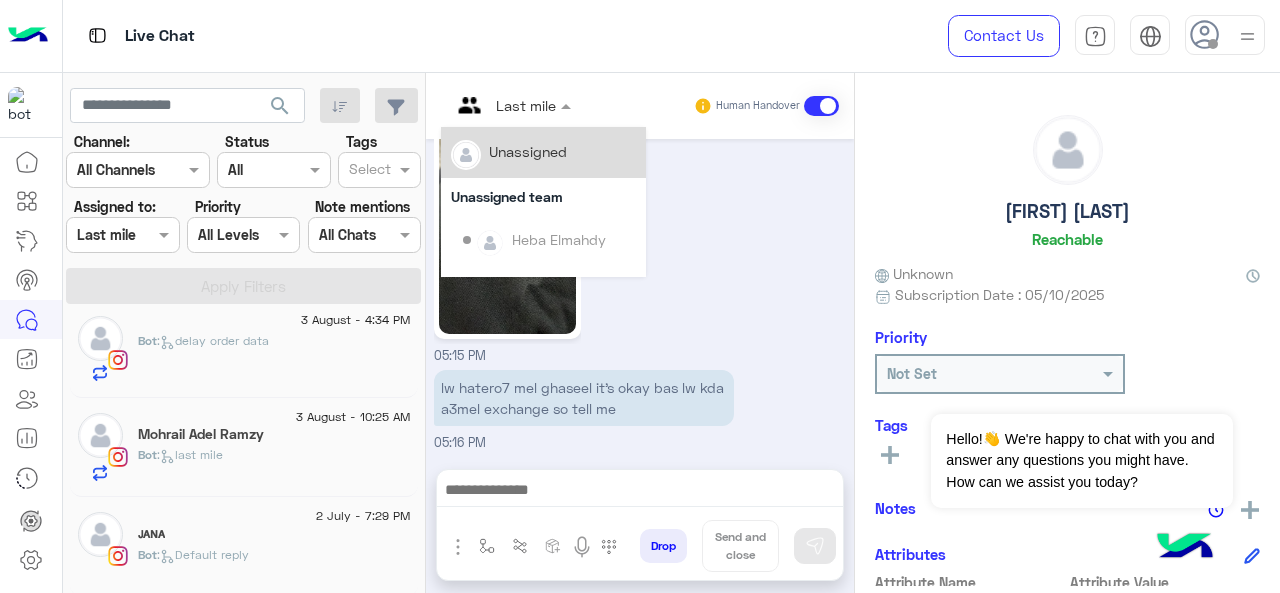 click at bounding box center (511, 104) 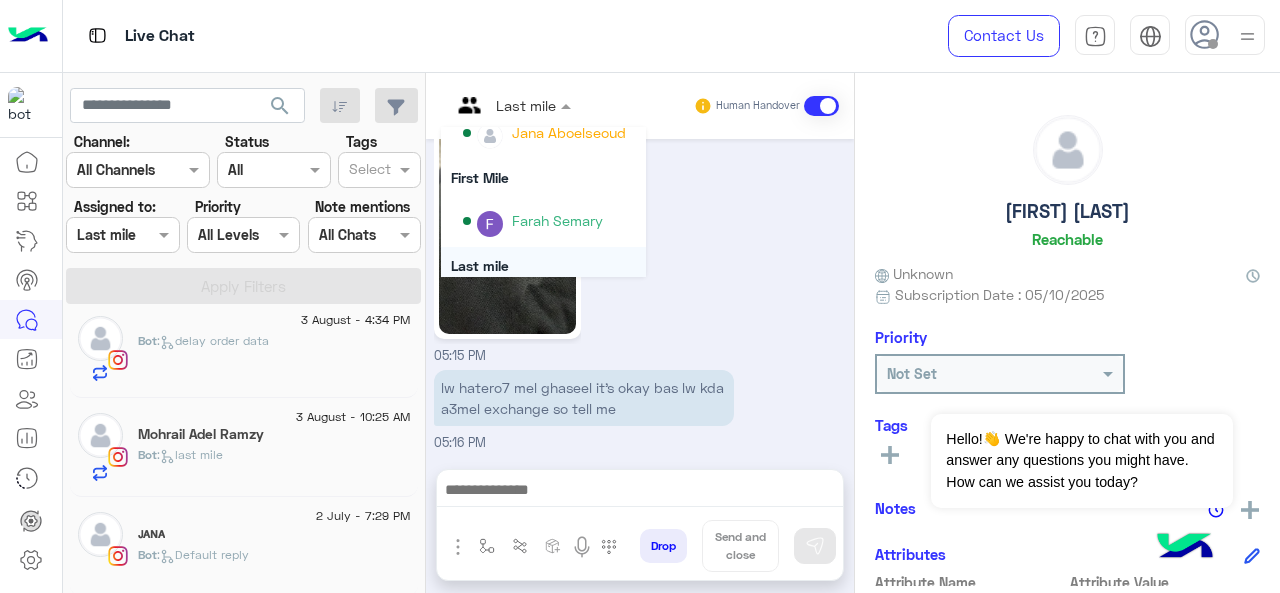scroll, scrollTop: 246, scrollLeft: 0, axis: vertical 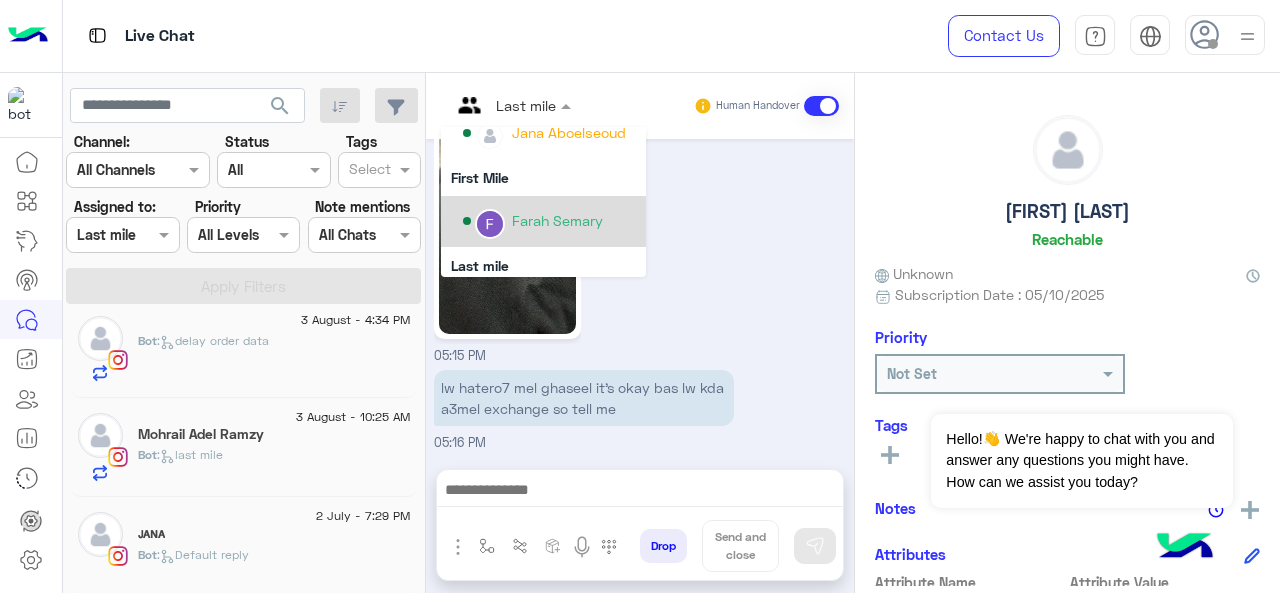 click on "Farah Semary" at bounding box center [543, 221] 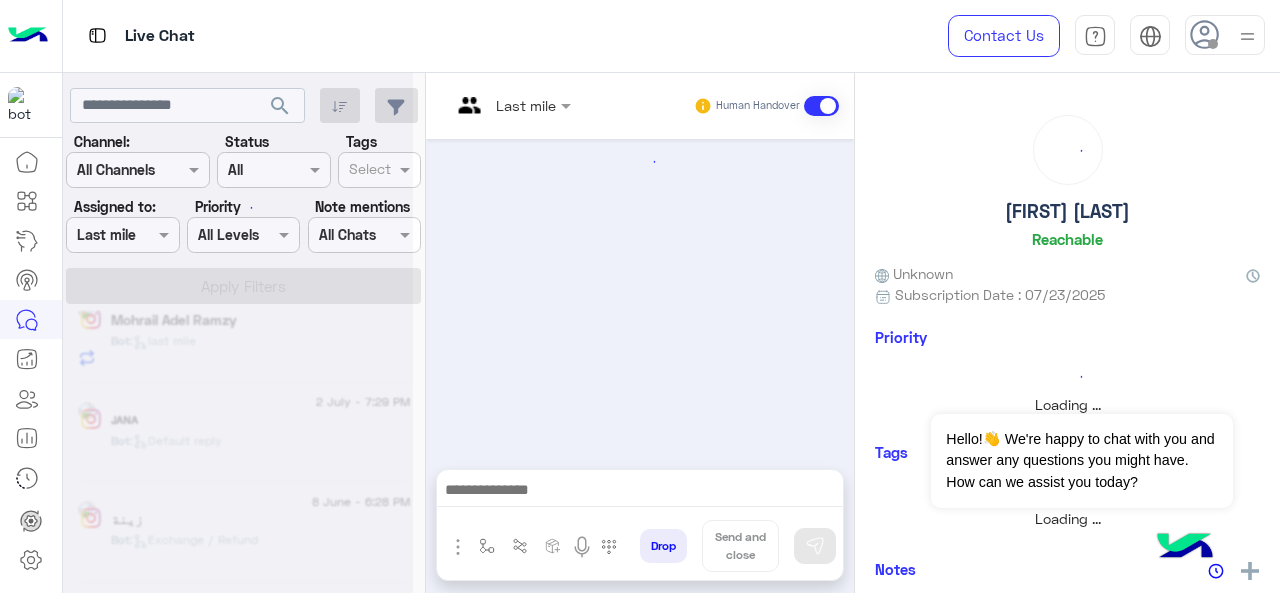 scroll, scrollTop: 0, scrollLeft: 0, axis: both 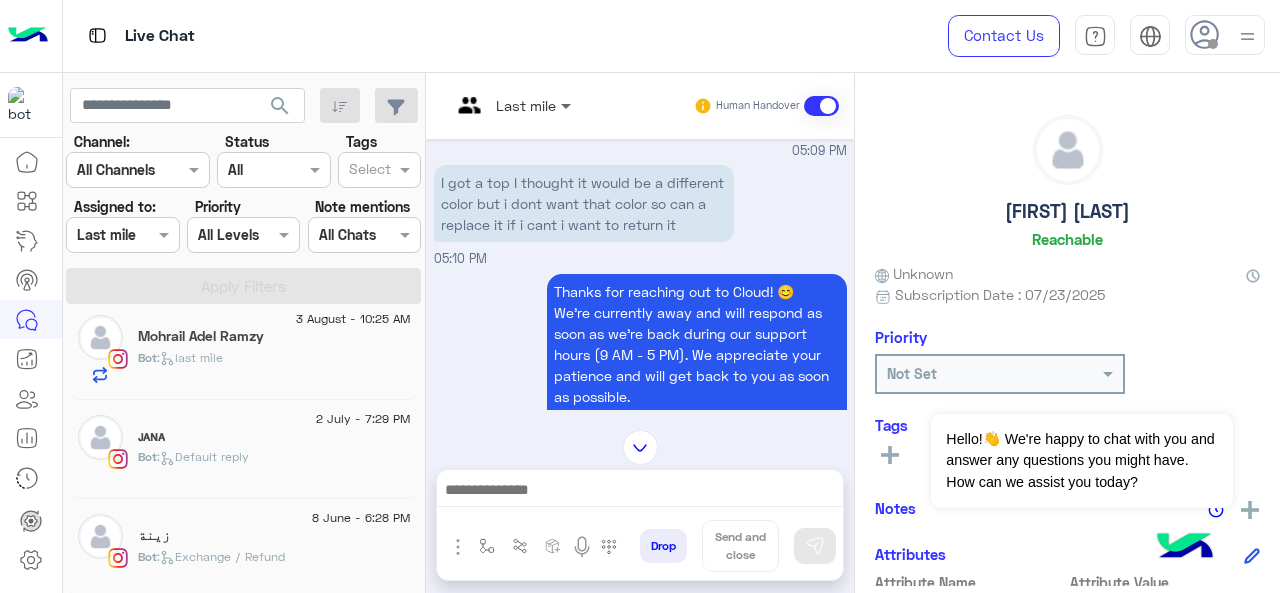click at bounding box center (568, 105) 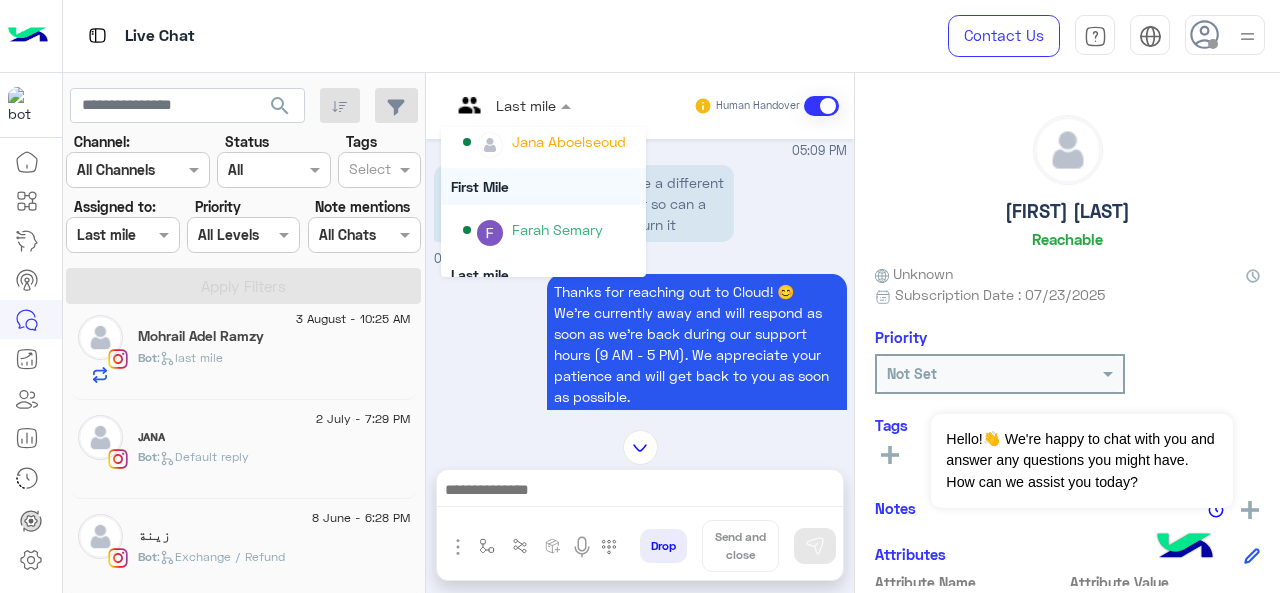 scroll, scrollTop: 239, scrollLeft: 0, axis: vertical 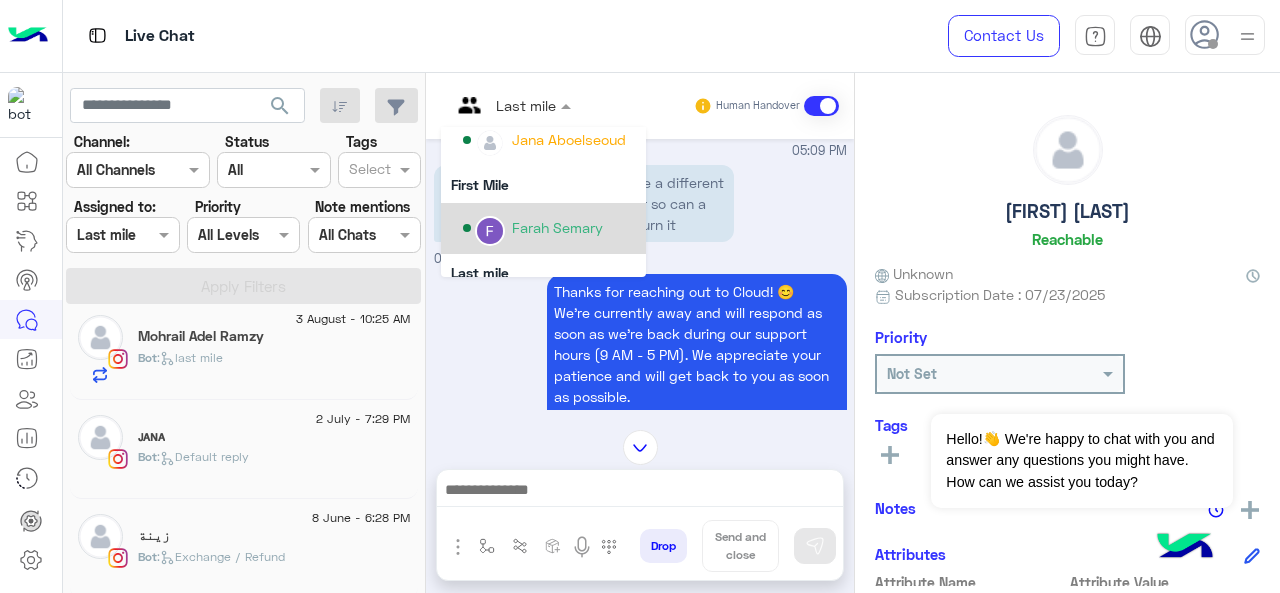 click on "Farah Semary" at bounding box center (557, 227) 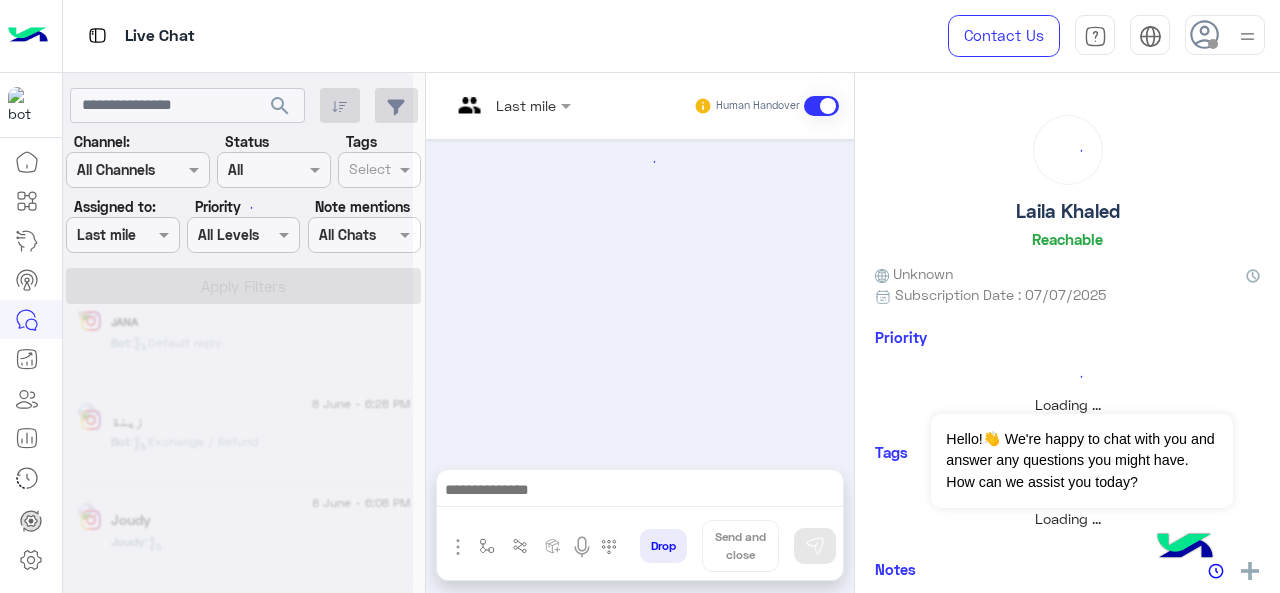 scroll, scrollTop: 0, scrollLeft: 0, axis: both 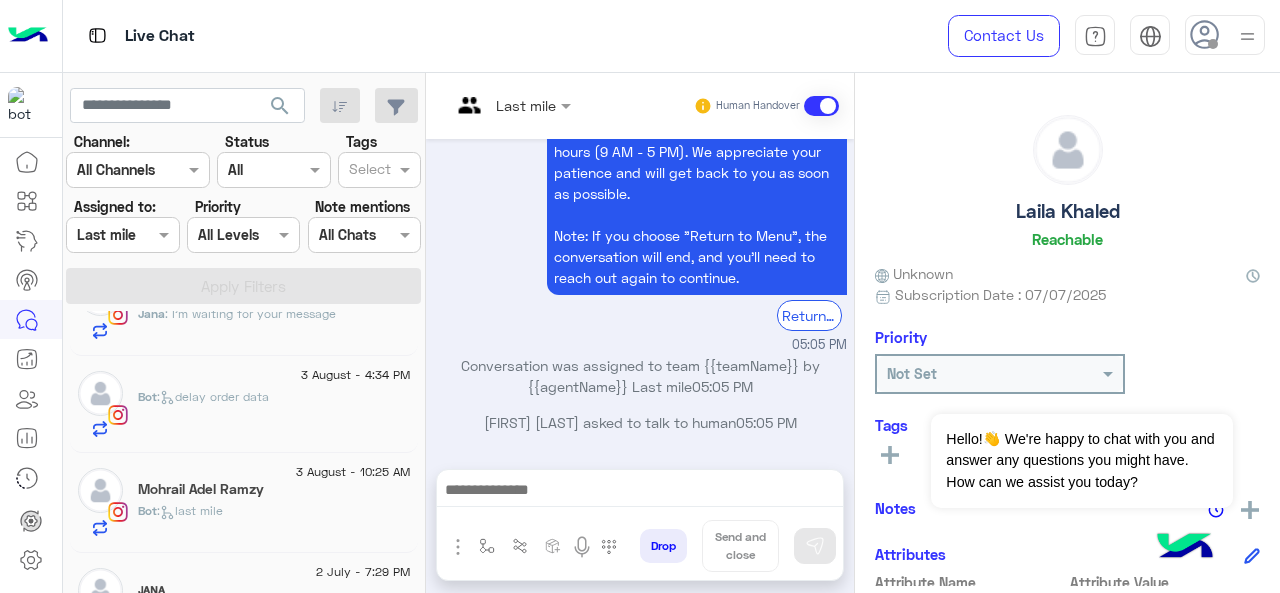 click on ":   delay order data" 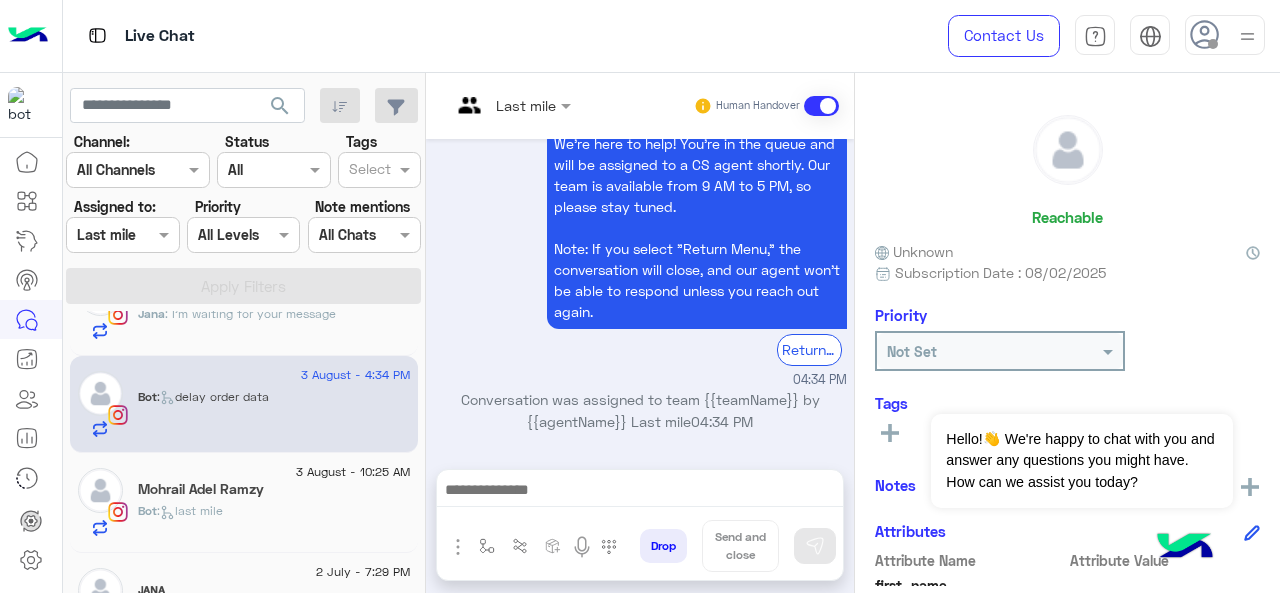scroll, scrollTop: 2347, scrollLeft: 0, axis: vertical 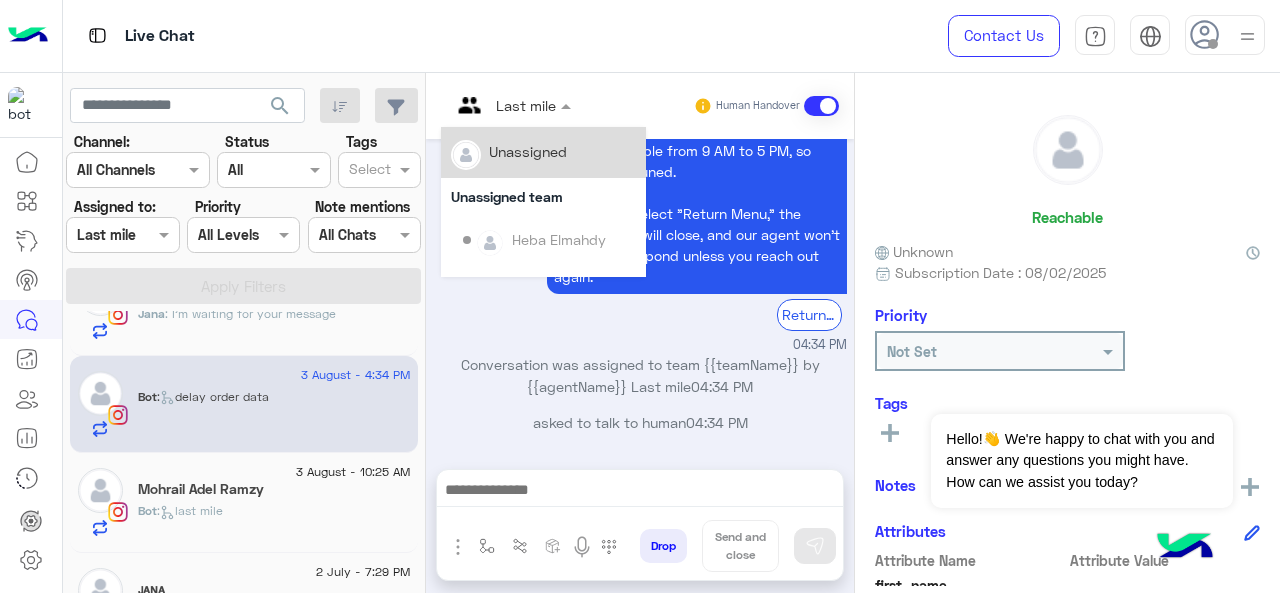 click at bounding box center [568, 105] 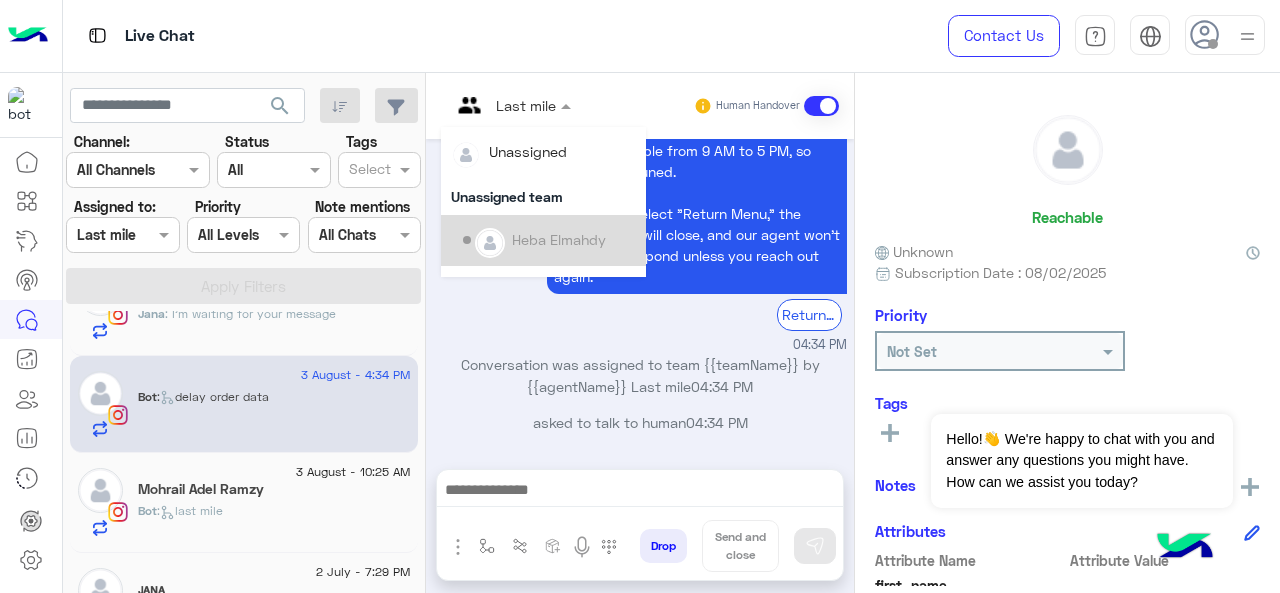 scroll, scrollTop: 304, scrollLeft: 0, axis: vertical 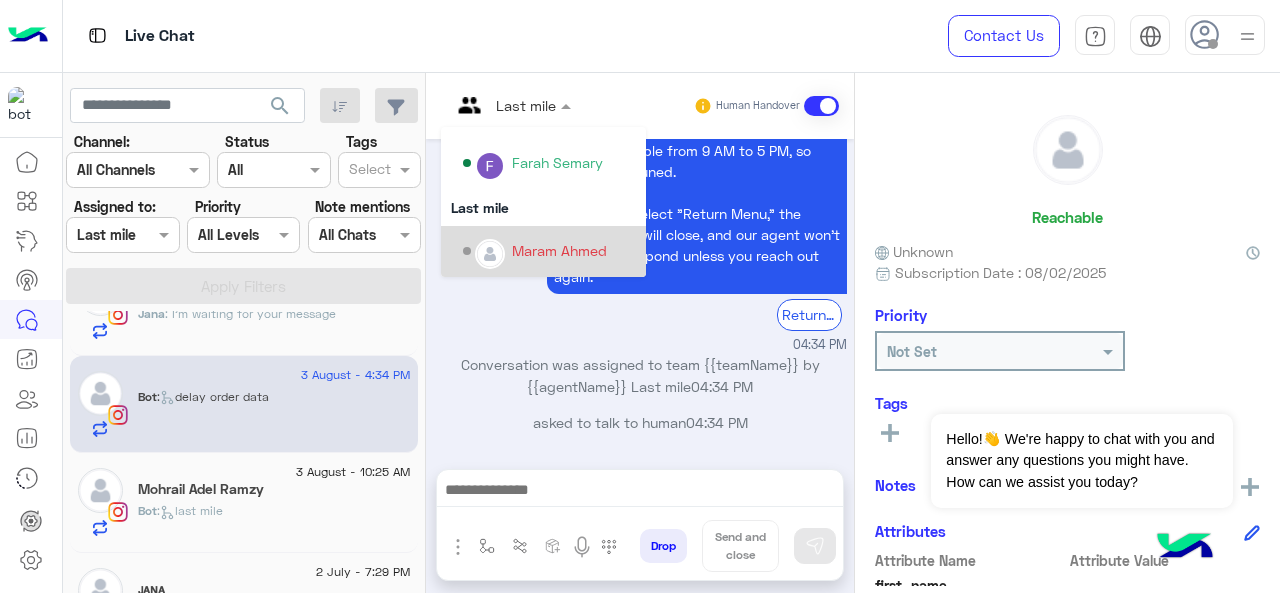 click on "Maram Ahmed" at bounding box center (559, 250) 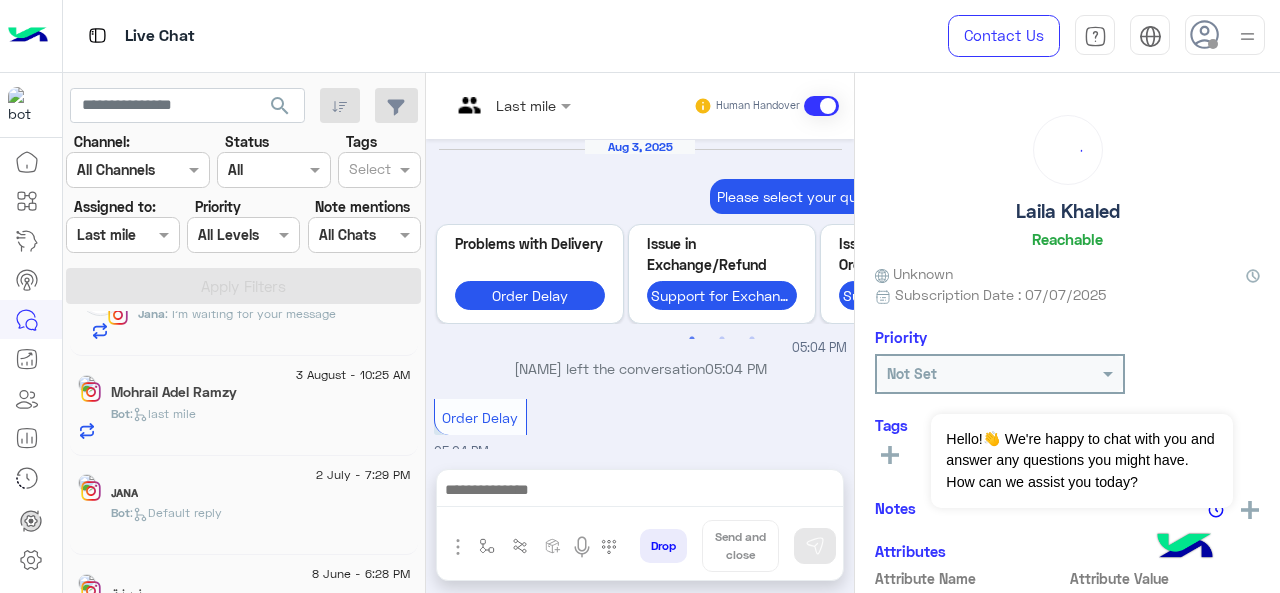 scroll, scrollTop: 902, scrollLeft: 0, axis: vertical 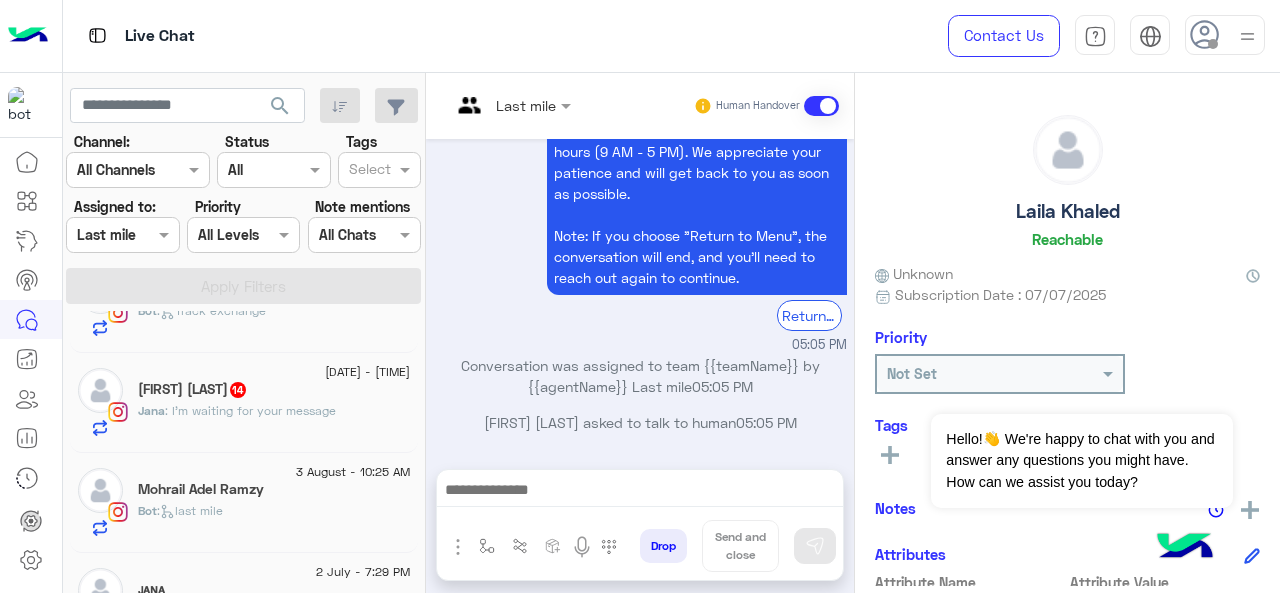 click on ": I’m waiting for your message" 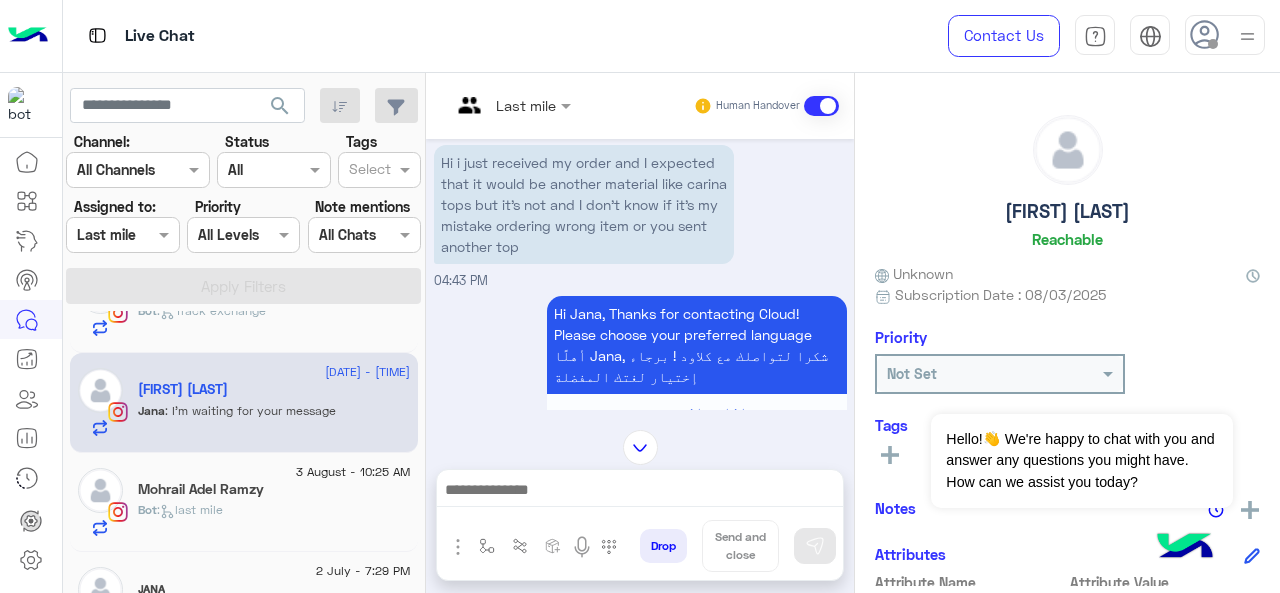 scroll, scrollTop: 0, scrollLeft: 0, axis: both 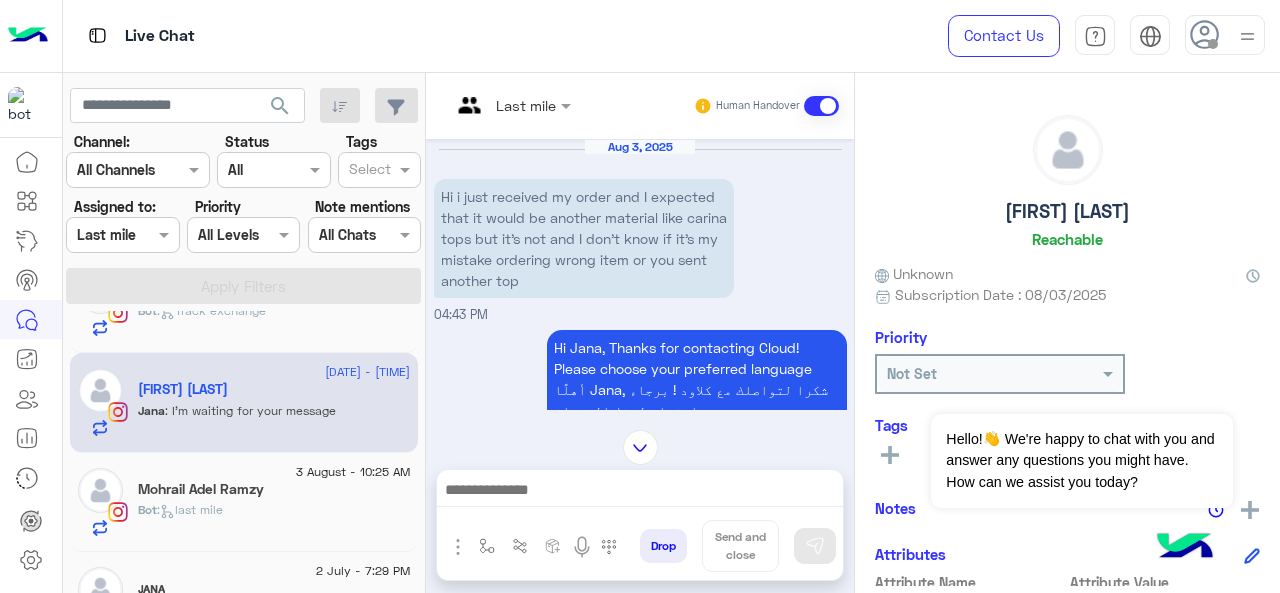click 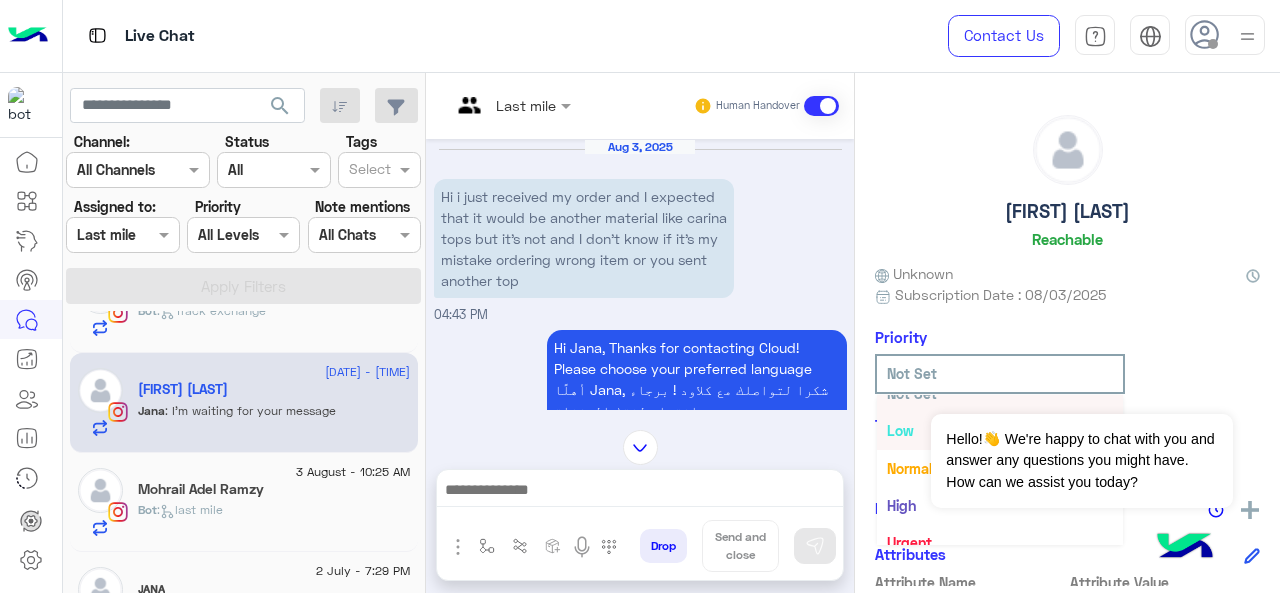 scroll, scrollTop: 36, scrollLeft: 0, axis: vertical 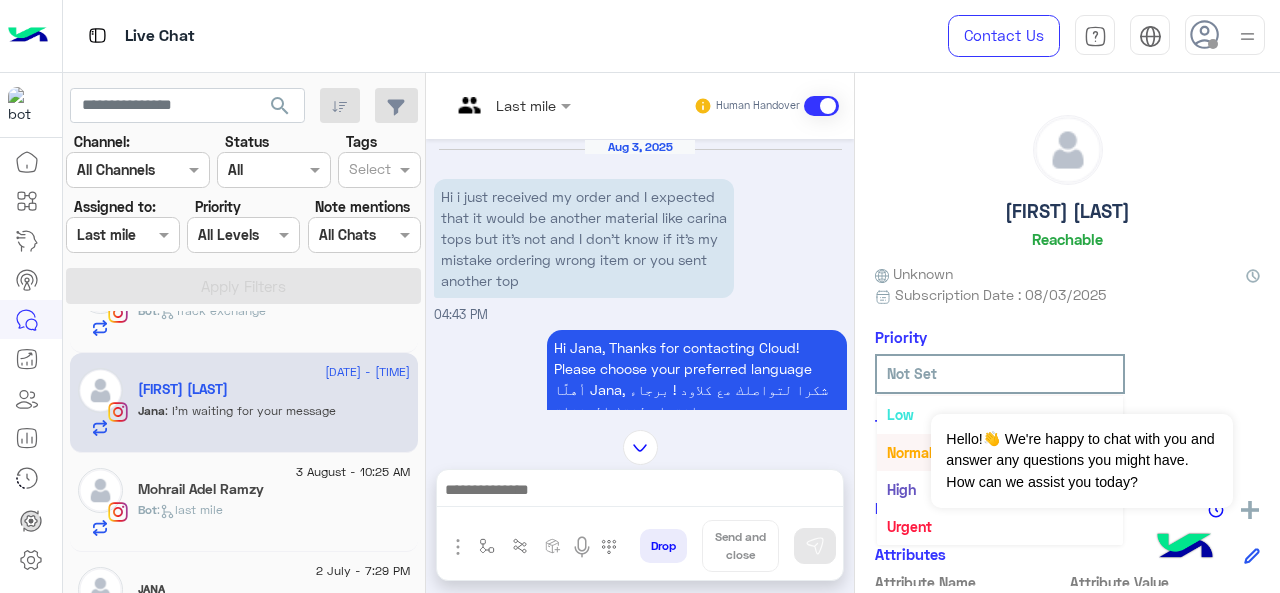 click on "Dismiss ✕" at bounding box center (1173, 389) 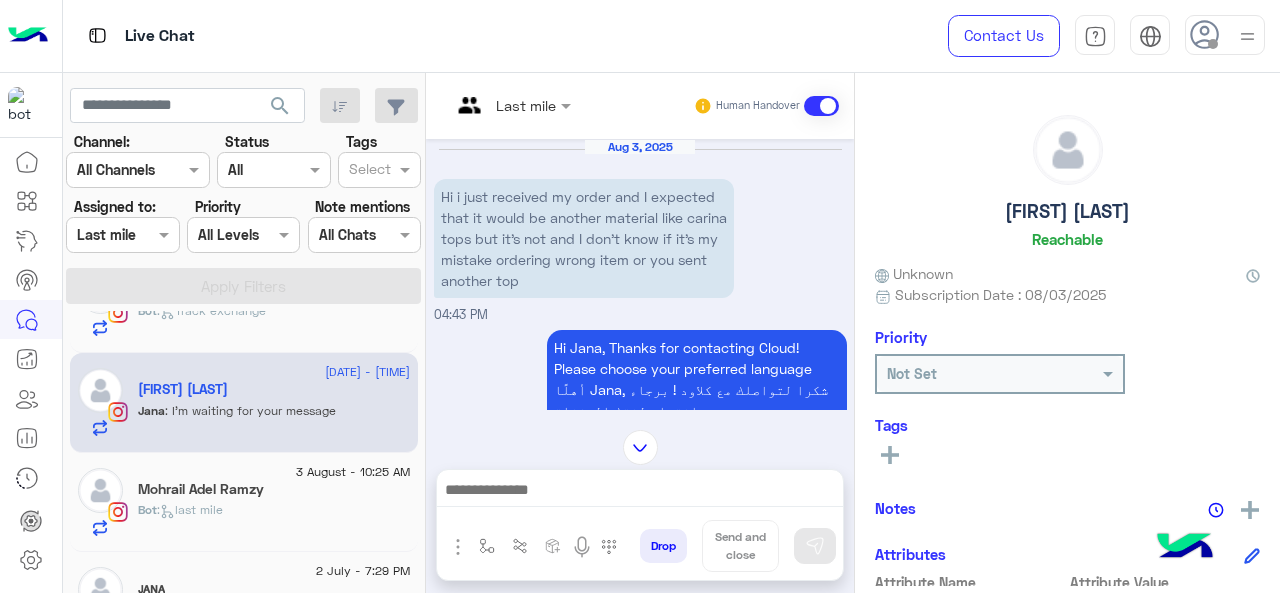 click 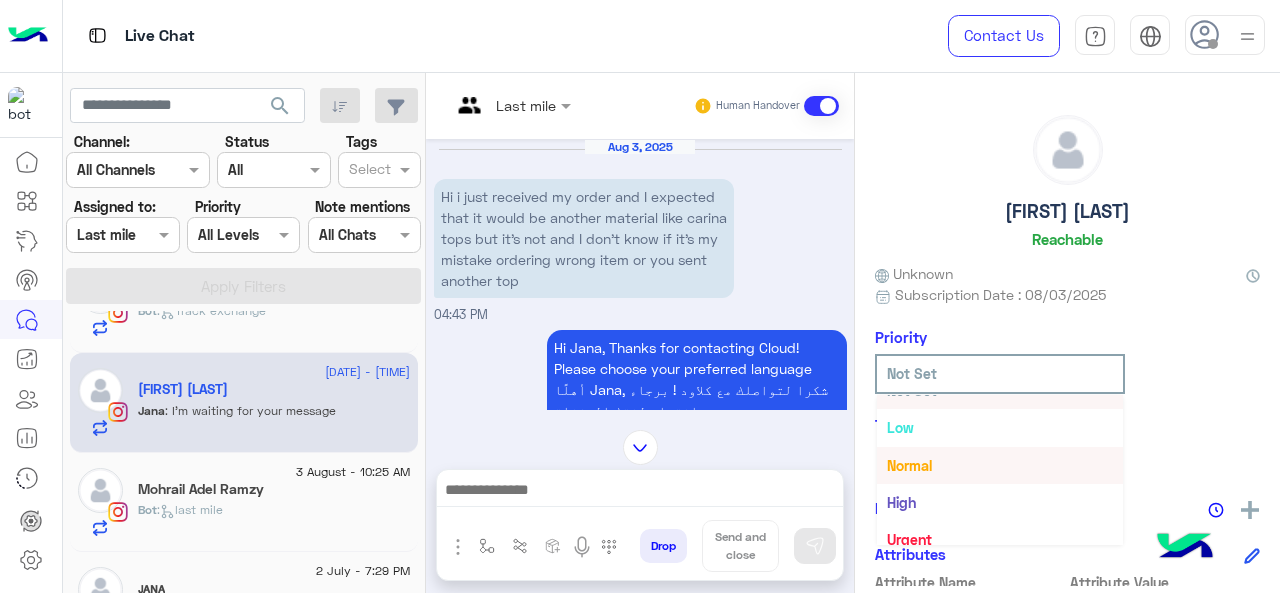 scroll, scrollTop: 36, scrollLeft: 0, axis: vertical 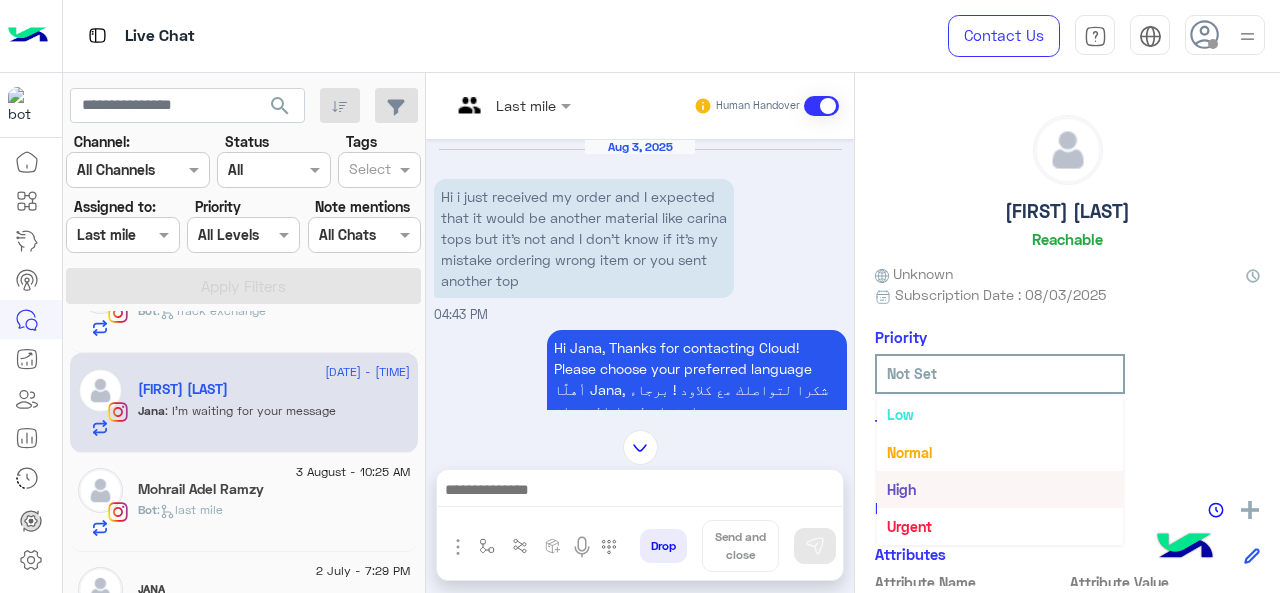 click at bounding box center [511, 104] 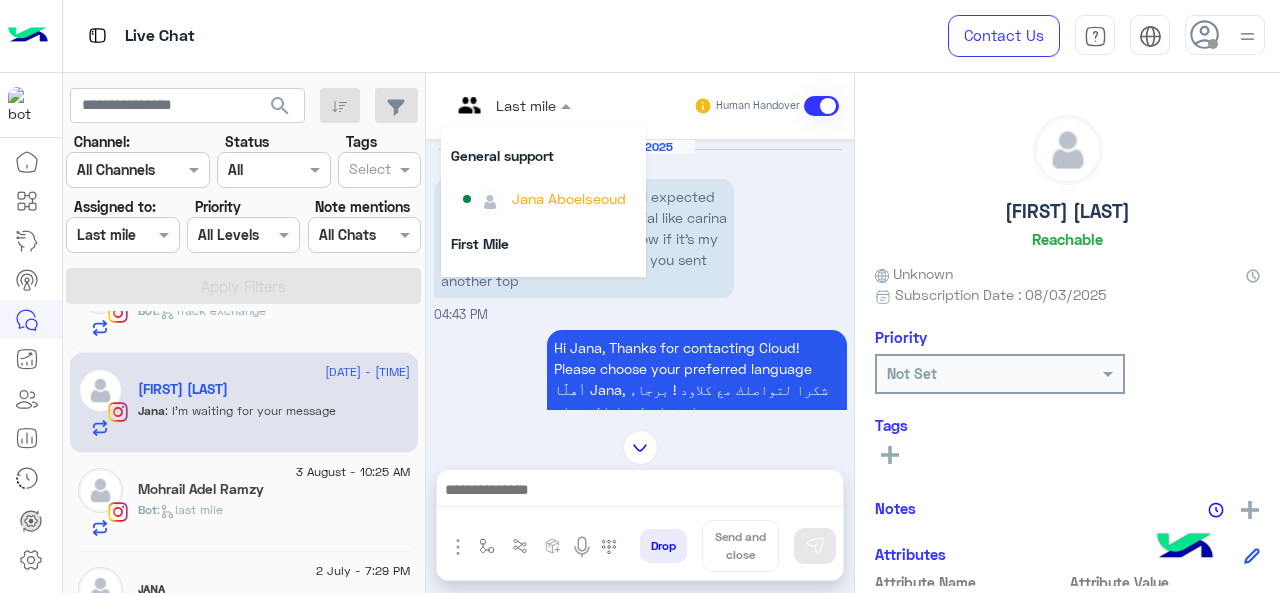 scroll, scrollTop: 200, scrollLeft: 0, axis: vertical 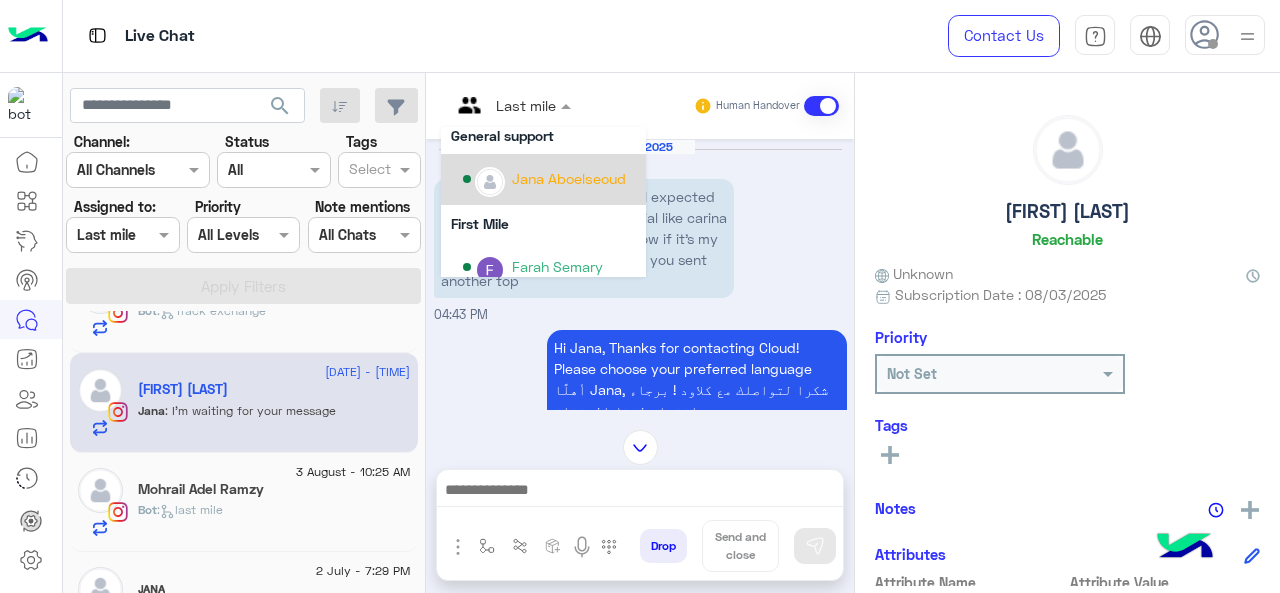 click on "Jana Aboelseoud" at bounding box center [569, 178] 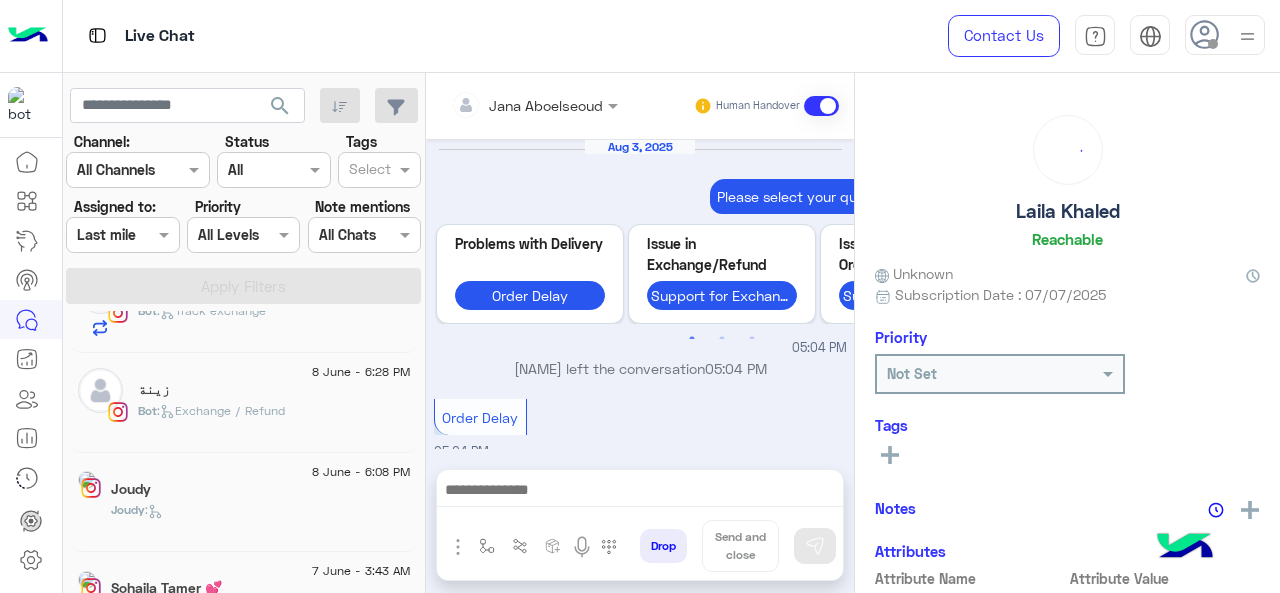 scroll, scrollTop: 902, scrollLeft: 0, axis: vertical 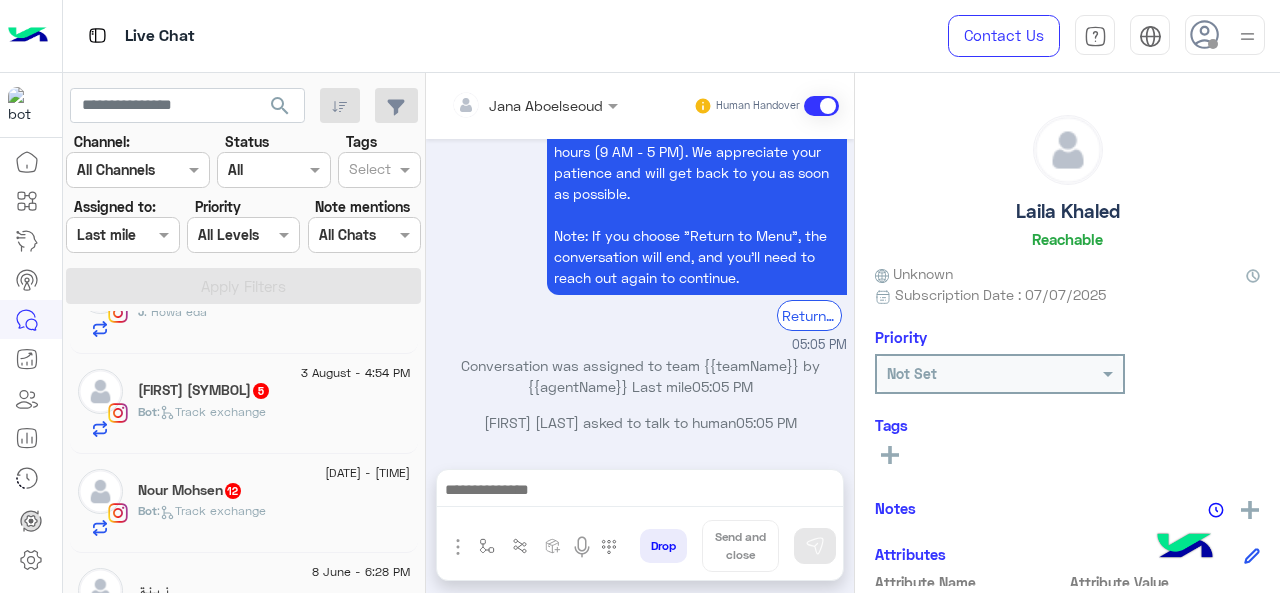 click on "[DATE] - [TIME]" 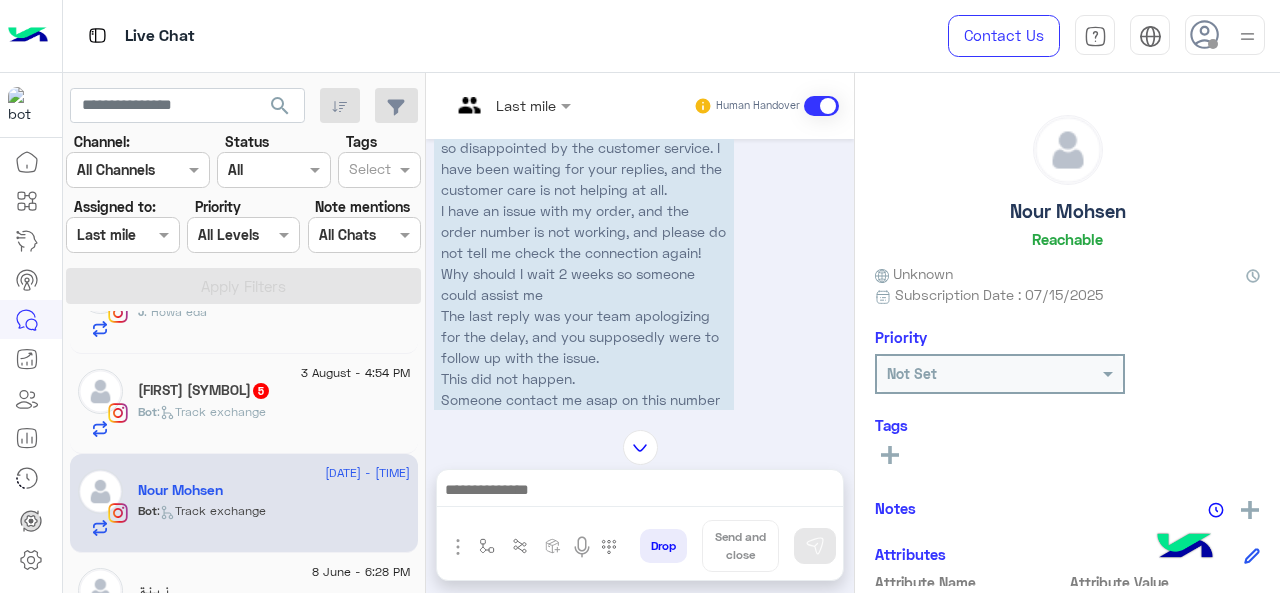 scroll, scrollTop: 700, scrollLeft: 0, axis: vertical 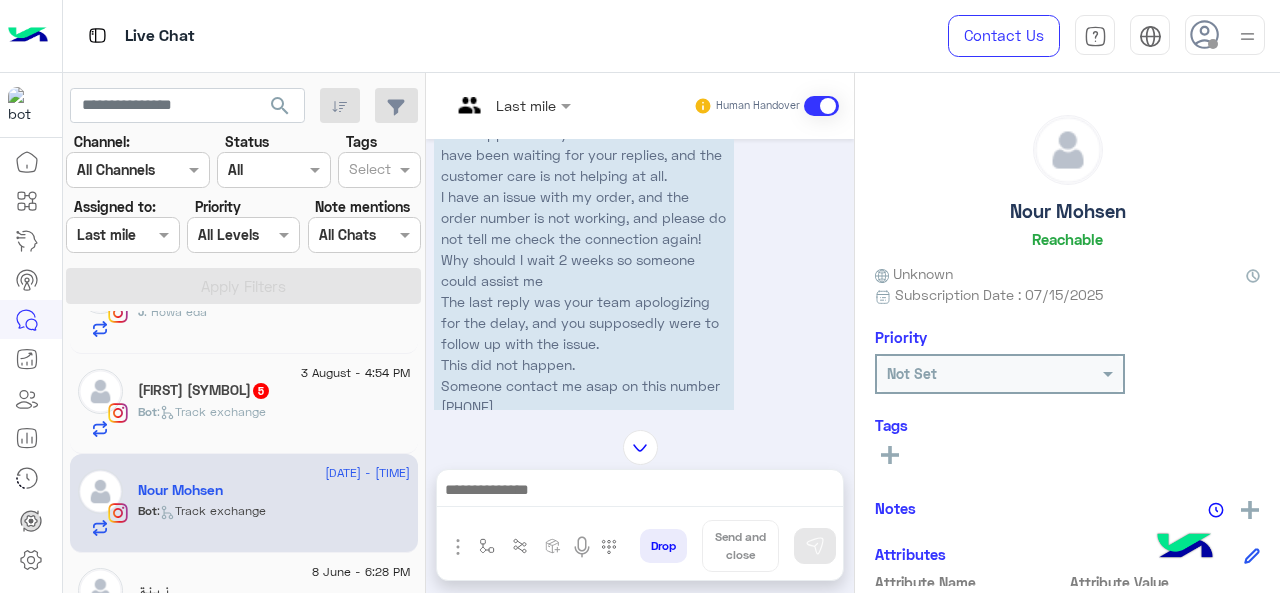 click 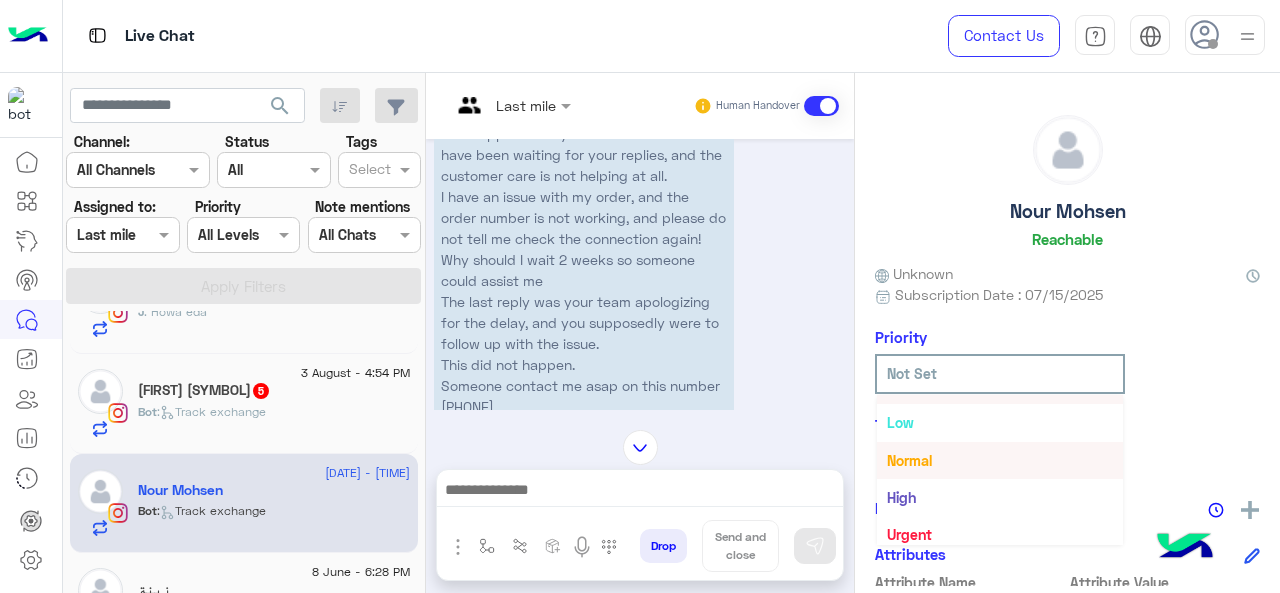 scroll, scrollTop: 36, scrollLeft: 0, axis: vertical 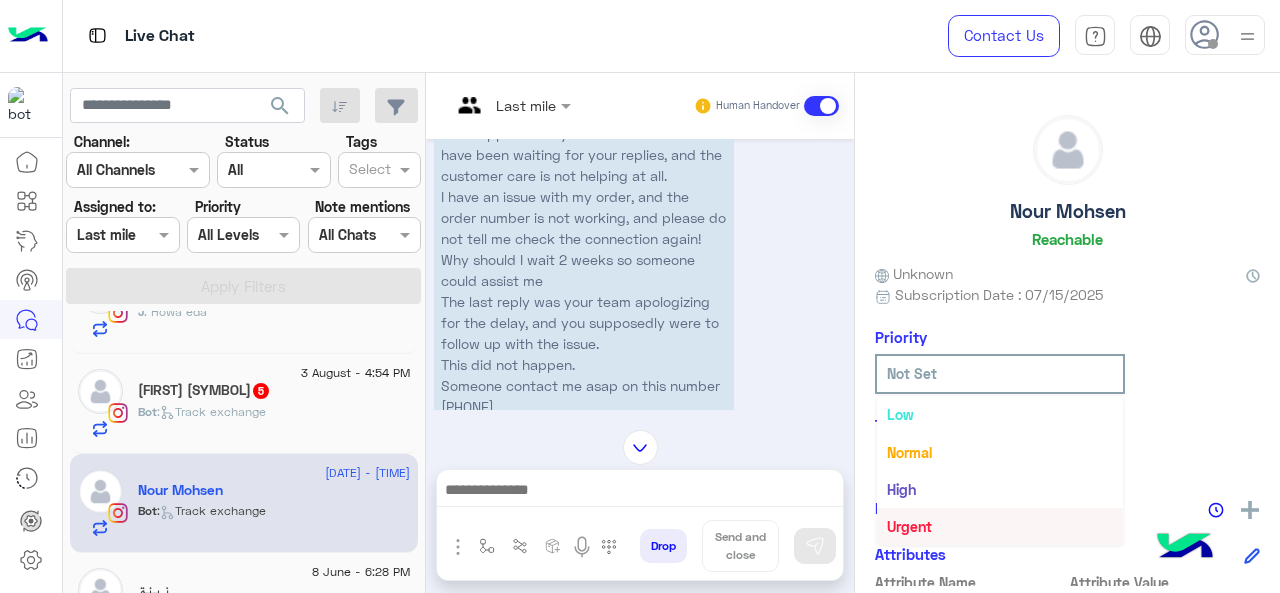 click on "Urgent" at bounding box center [1000, 526] 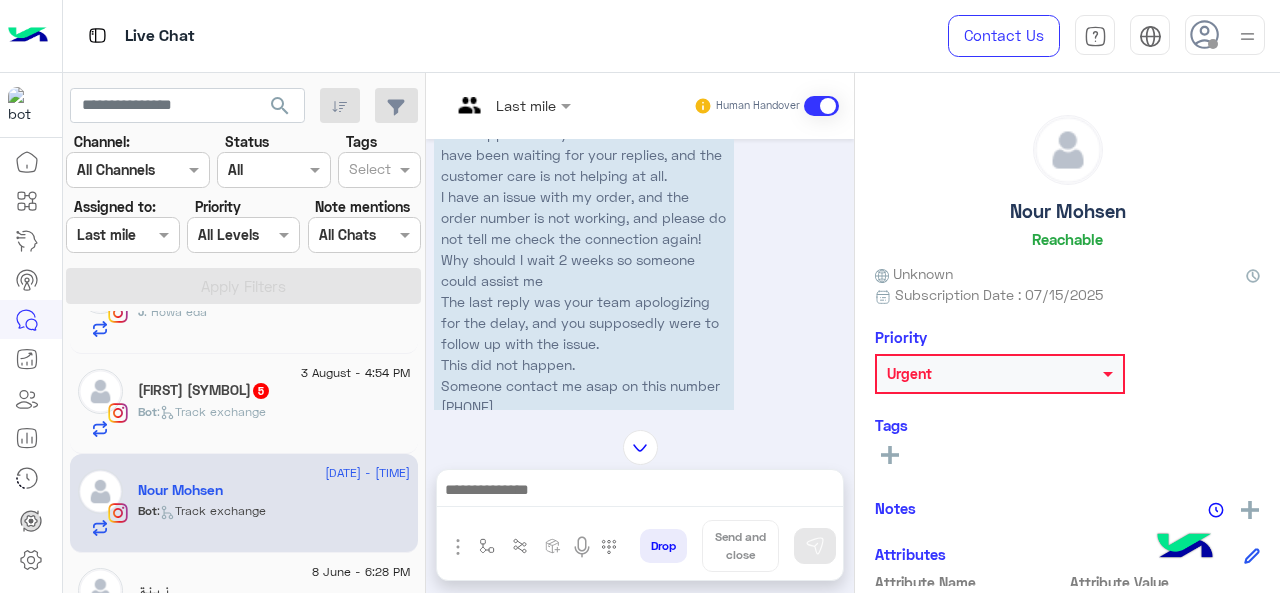 click at bounding box center (511, 104) 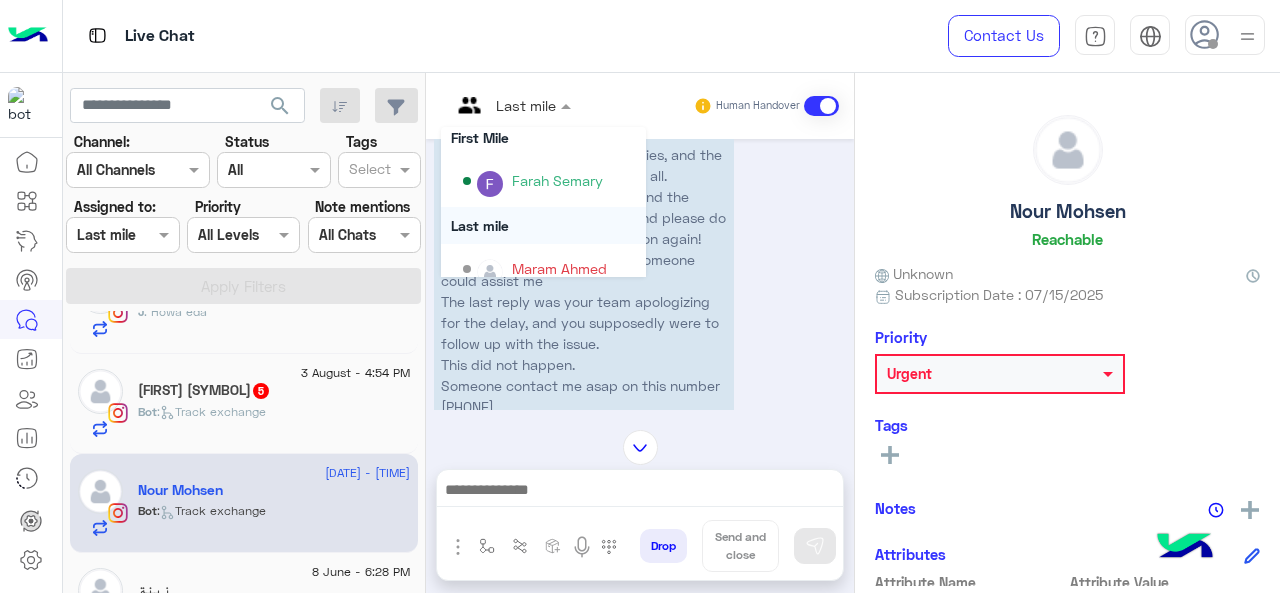 scroll, scrollTop: 300, scrollLeft: 0, axis: vertical 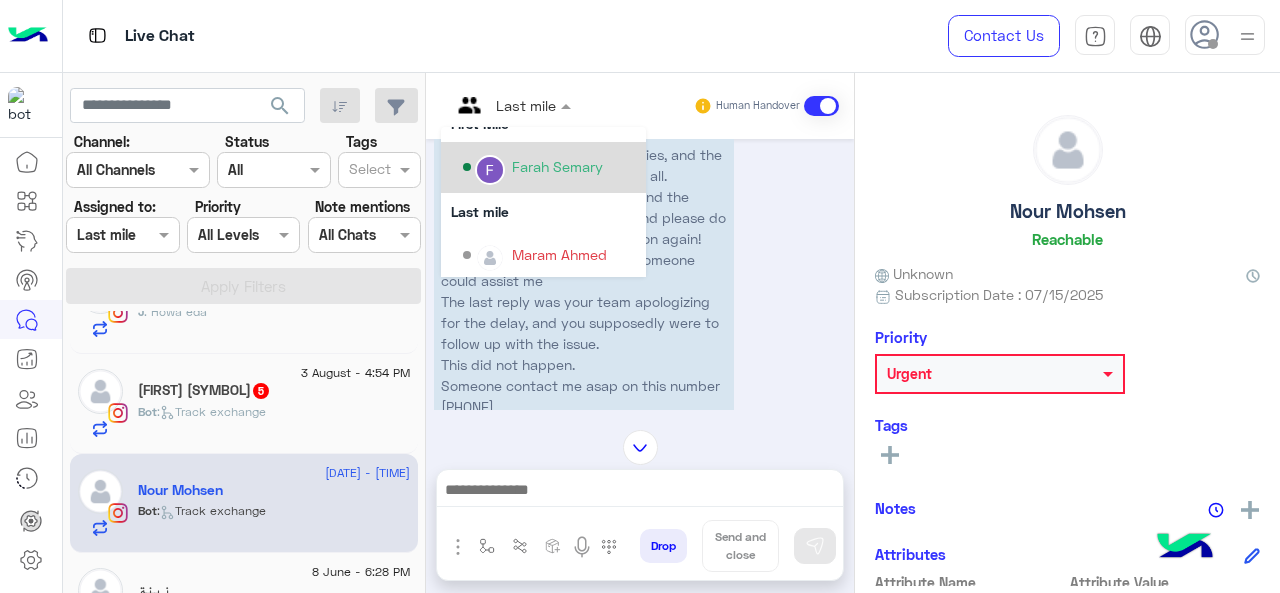 click on "Farah Semary" at bounding box center (557, 166) 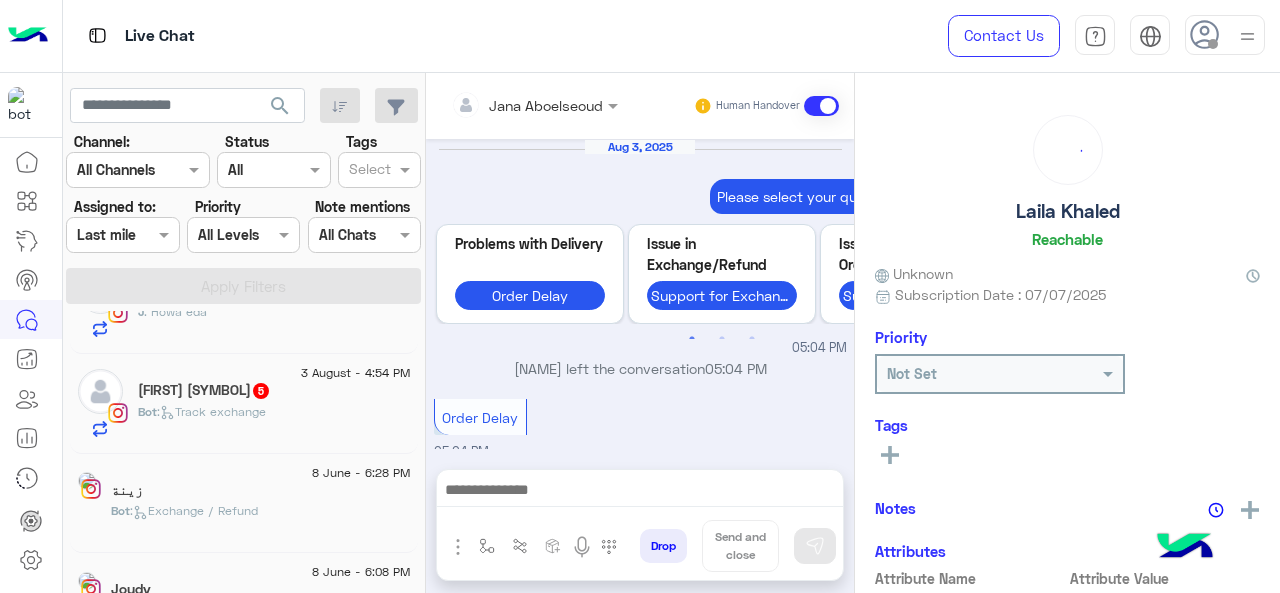 scroll, scrollTop: 902, scrollLeft: 0, axis: vertical 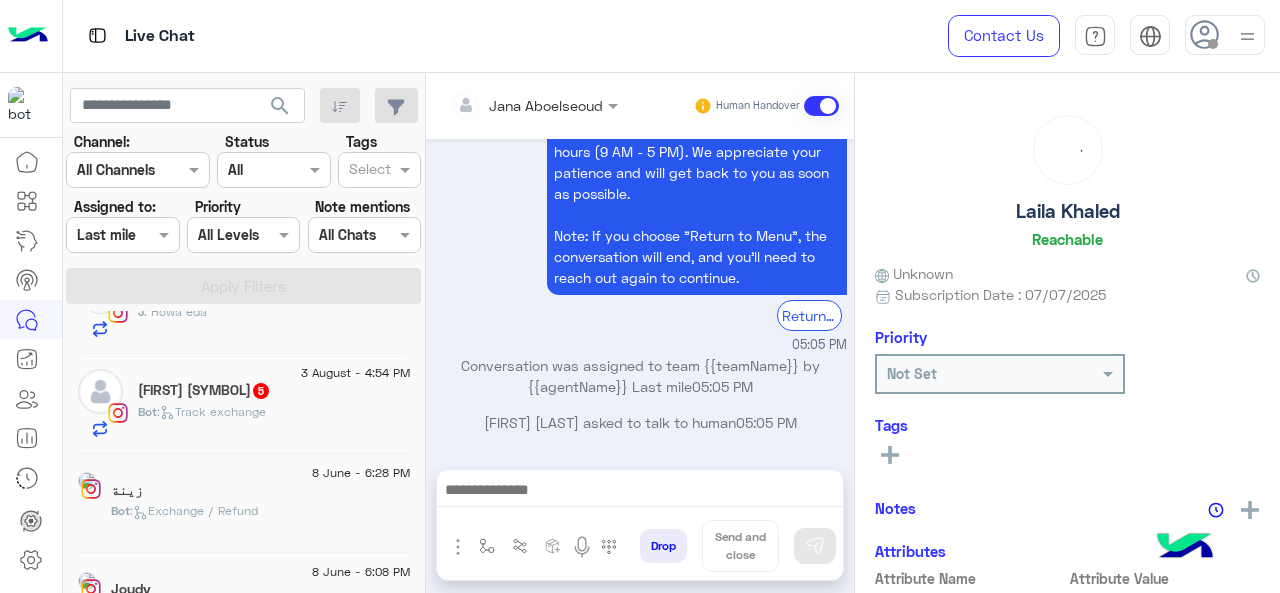 click on ":   Track exchange" 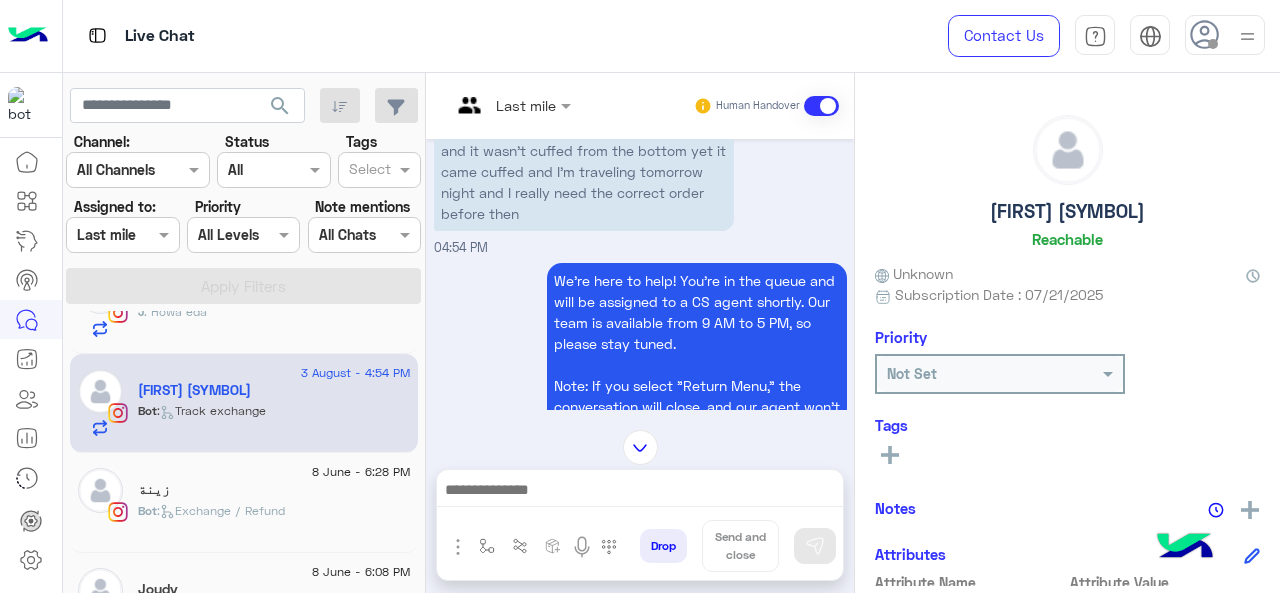 scroll, scrollTop: 570, scrollLeft: 0, axis: vertical 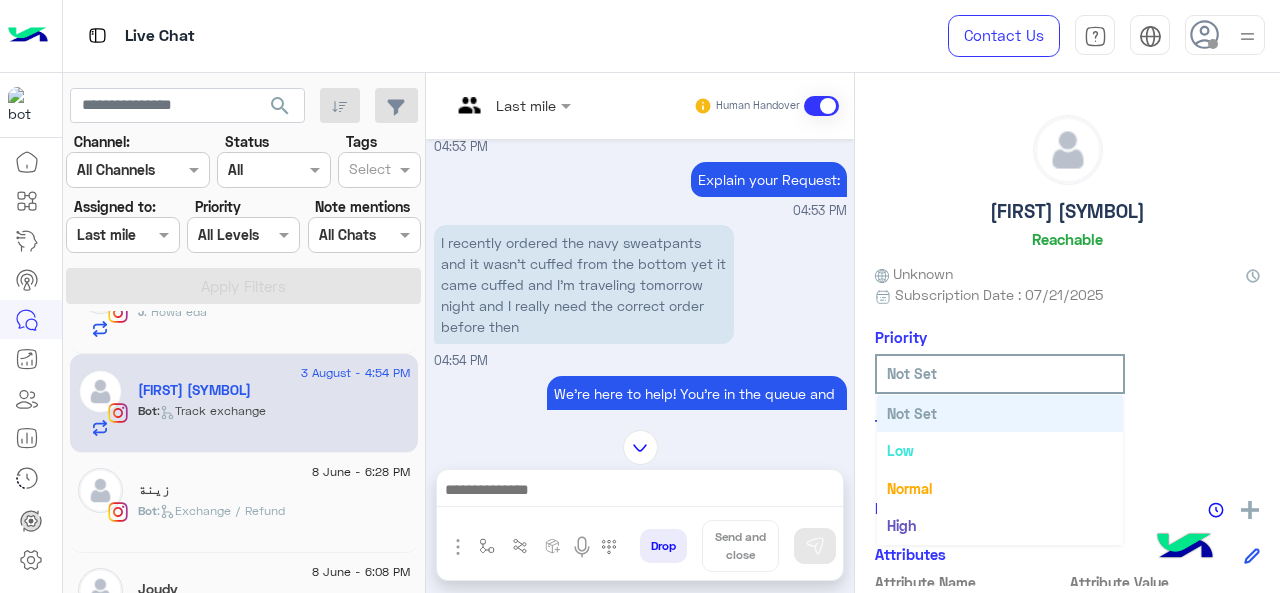 click 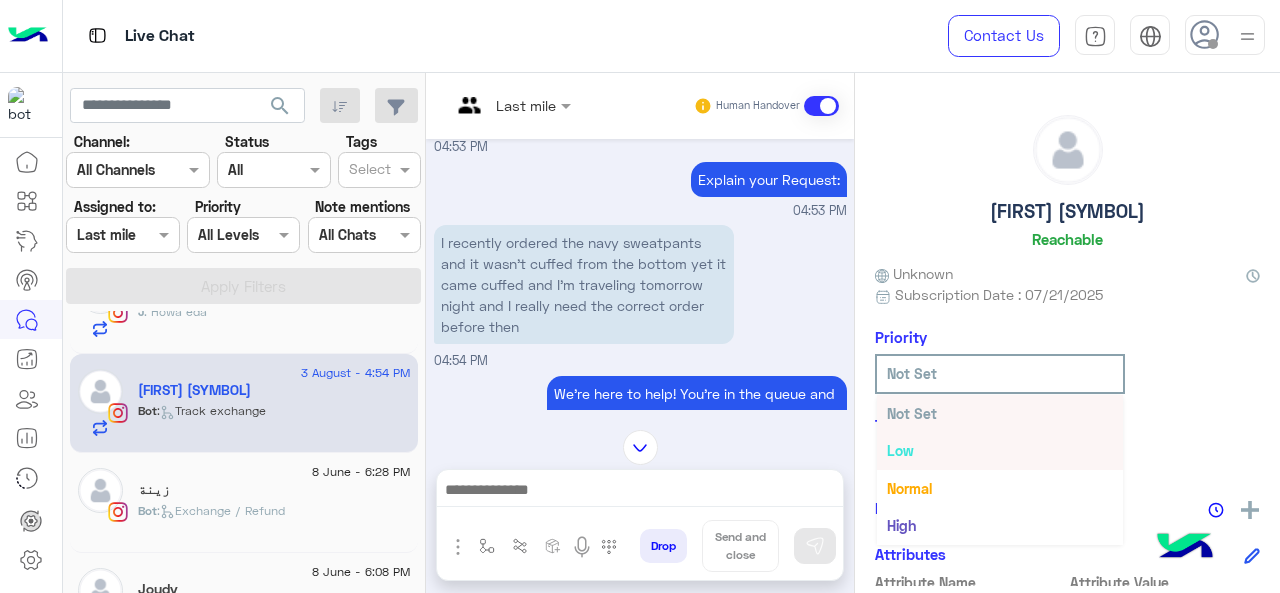 scroll, scrollTop: 36, scrollLeft: 0, axis: vertical 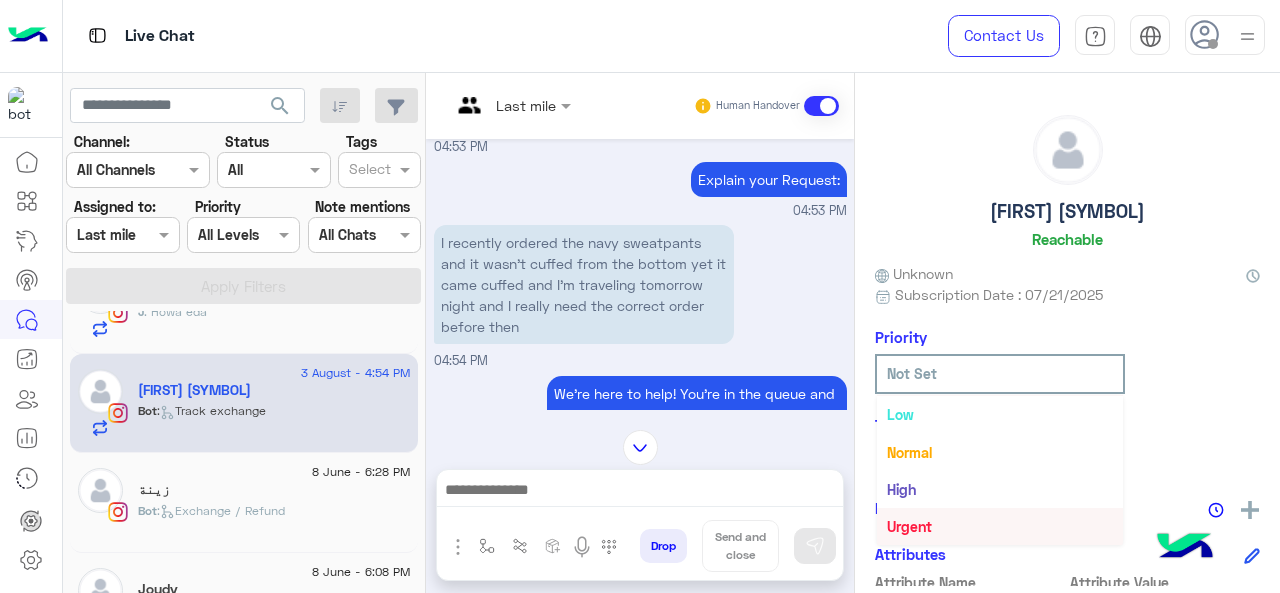 click at bounding box center (511, 104) 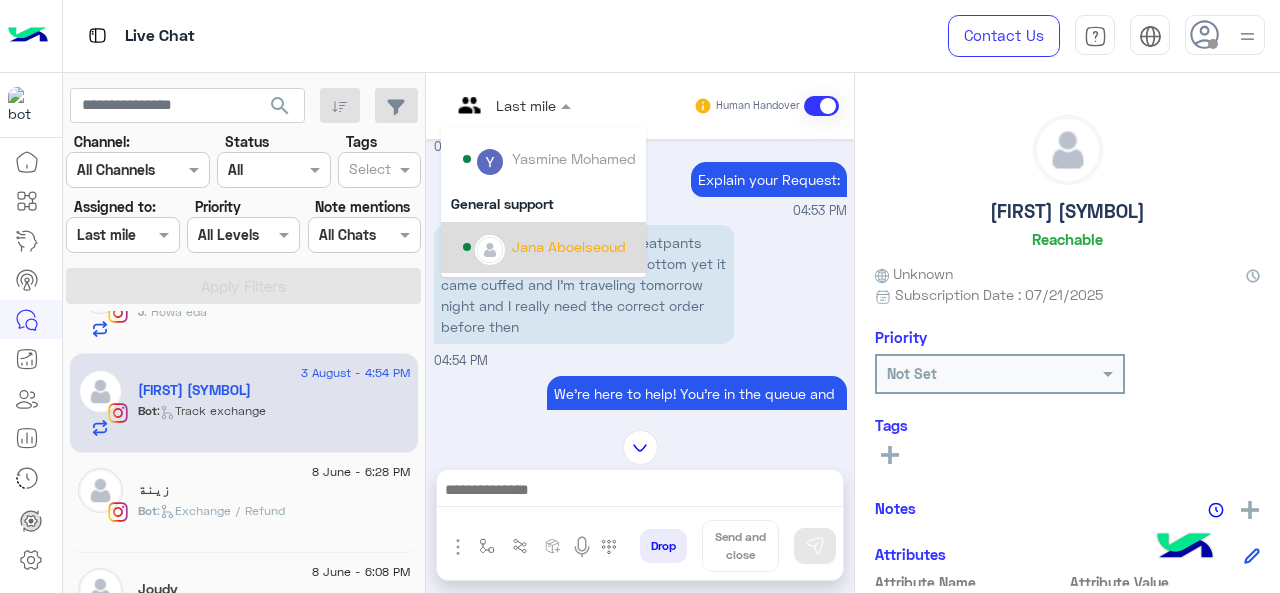 scroll, scrollTop: 200, scrollLeft: 0, axis: vertical 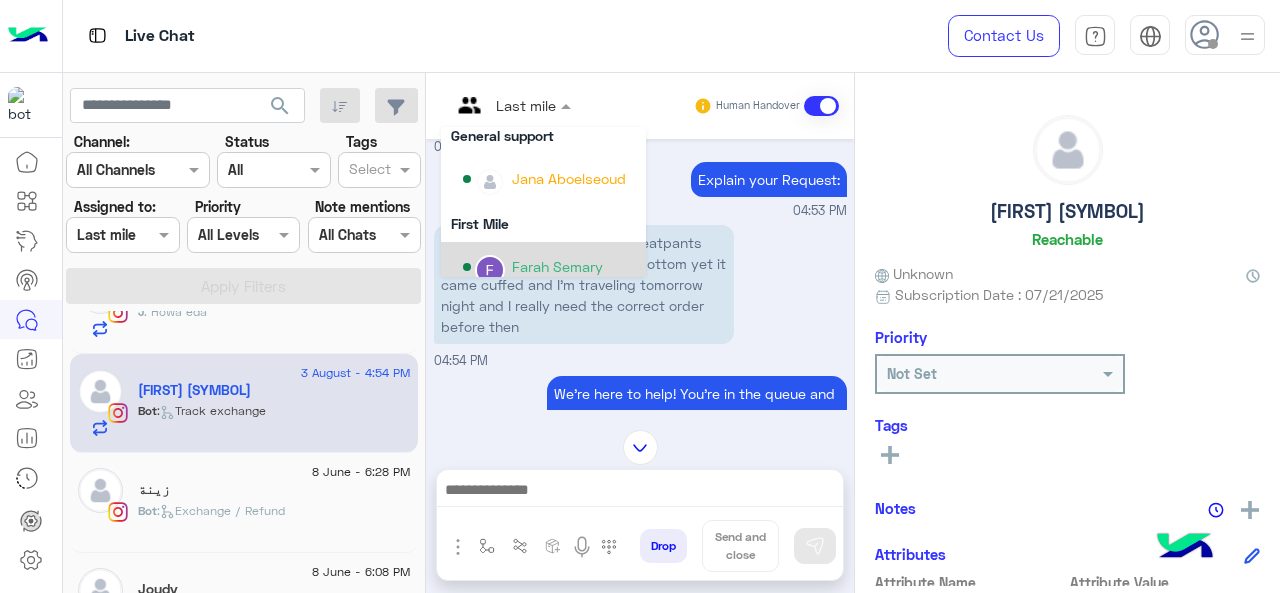 click on "Farah Semary" at bounding box center (557, 266) 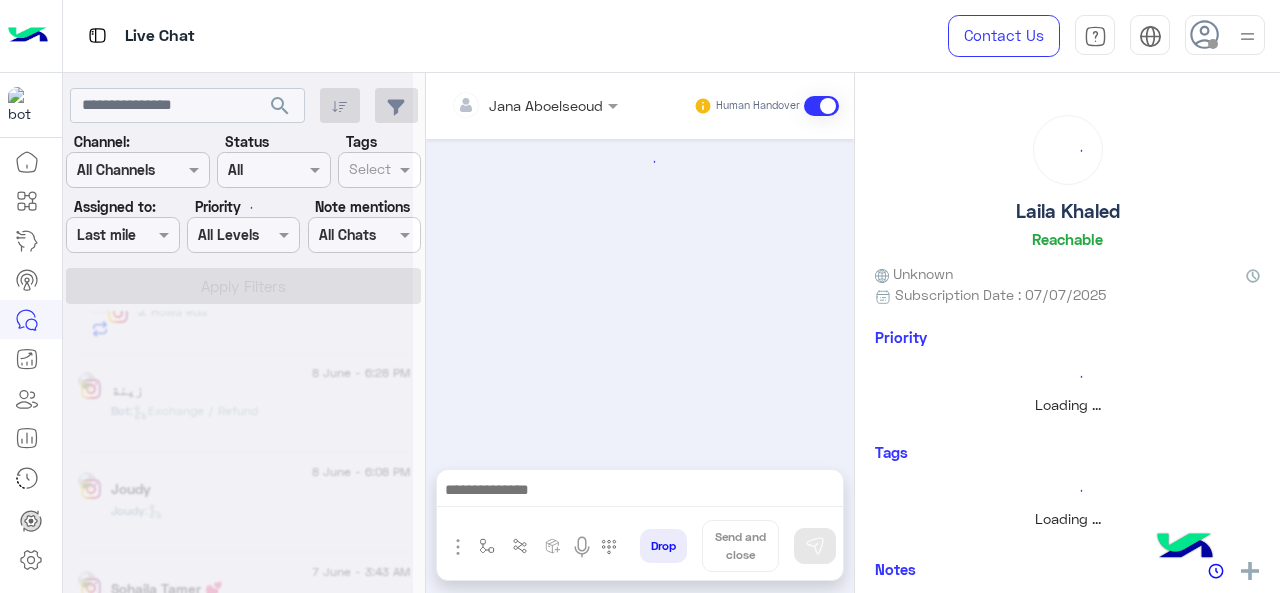 scroll, scrollTop: 902, scrollLeft: 0, axis: vertical 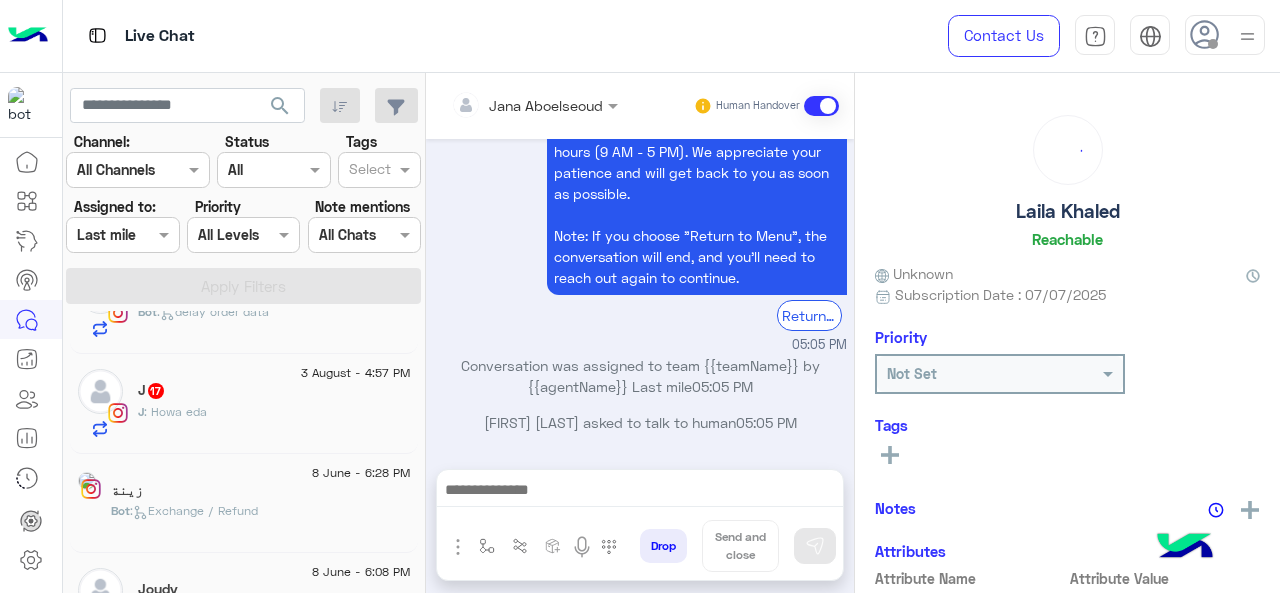 click on "J : Howa eda" 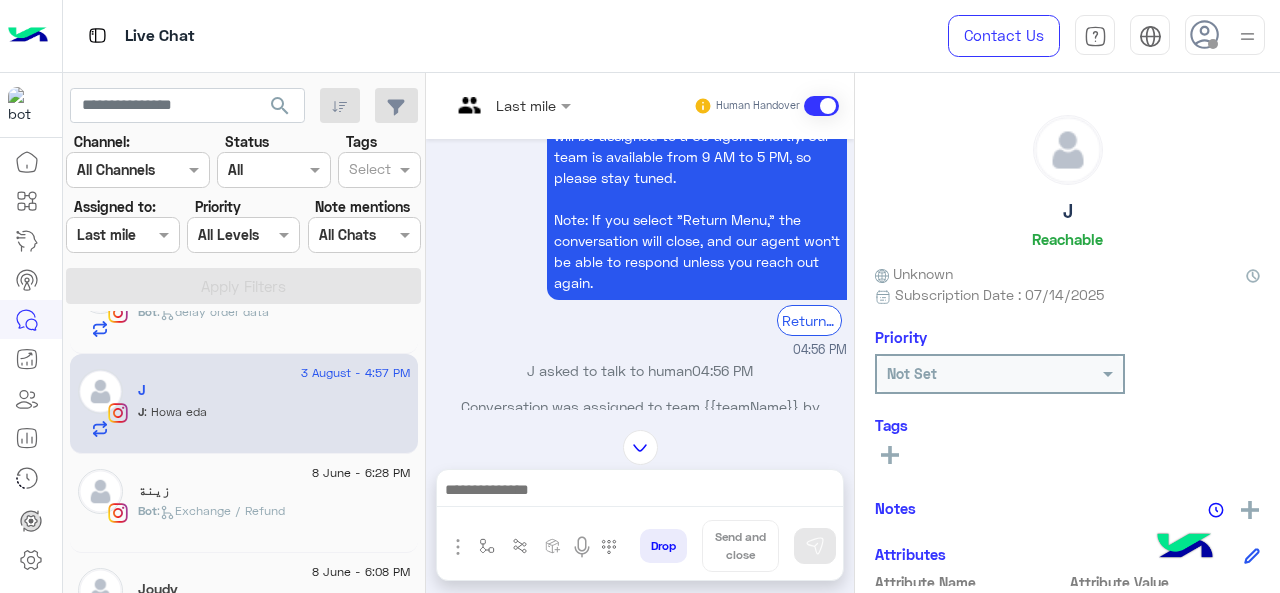 scroll, scrollTop: 188, scrollLeft: 0, axis: vertical 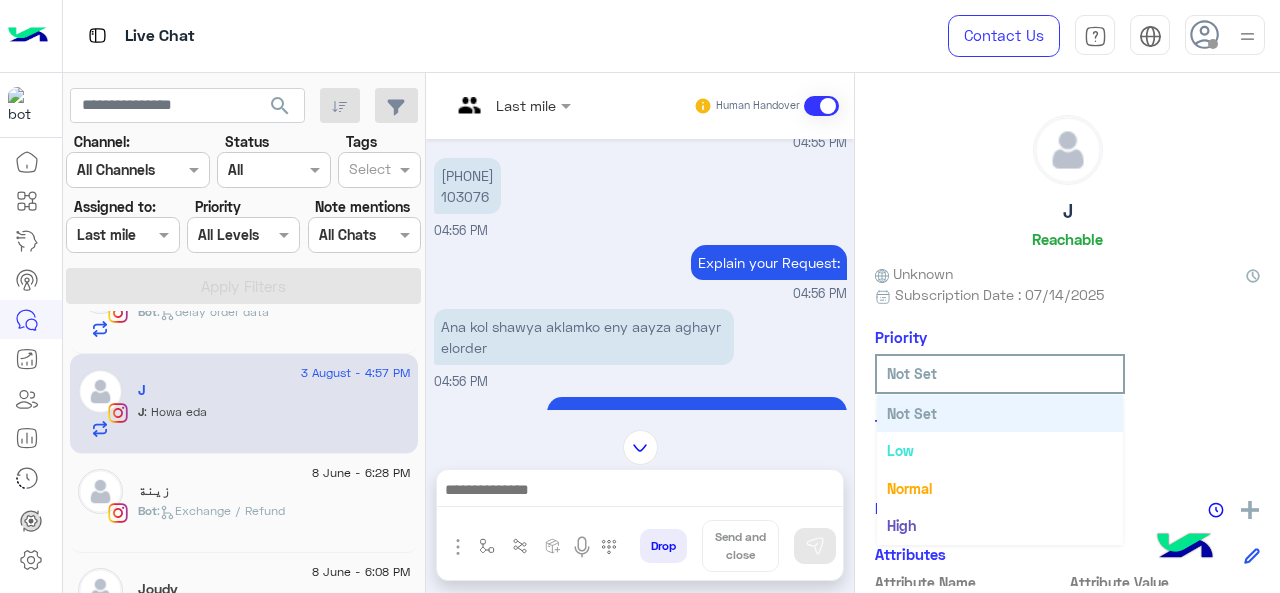 click 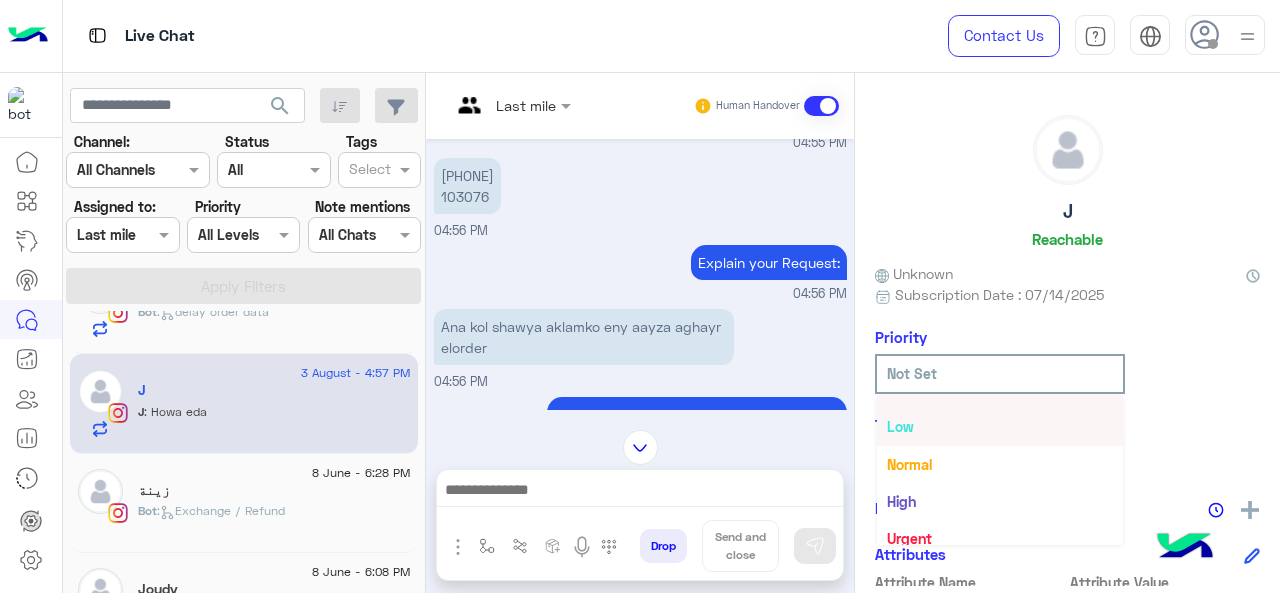 scroll, scrollTop: 36, scrollLeft: 0, axis: vertical 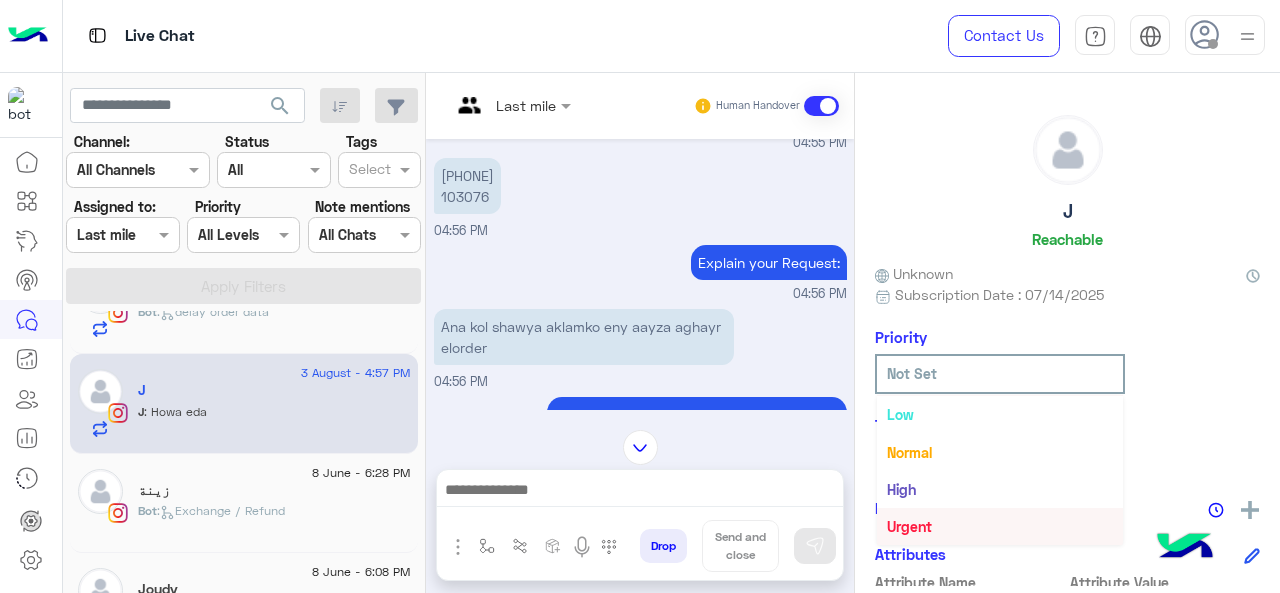 click on "Urgent" at bounding box center (1000, 526) 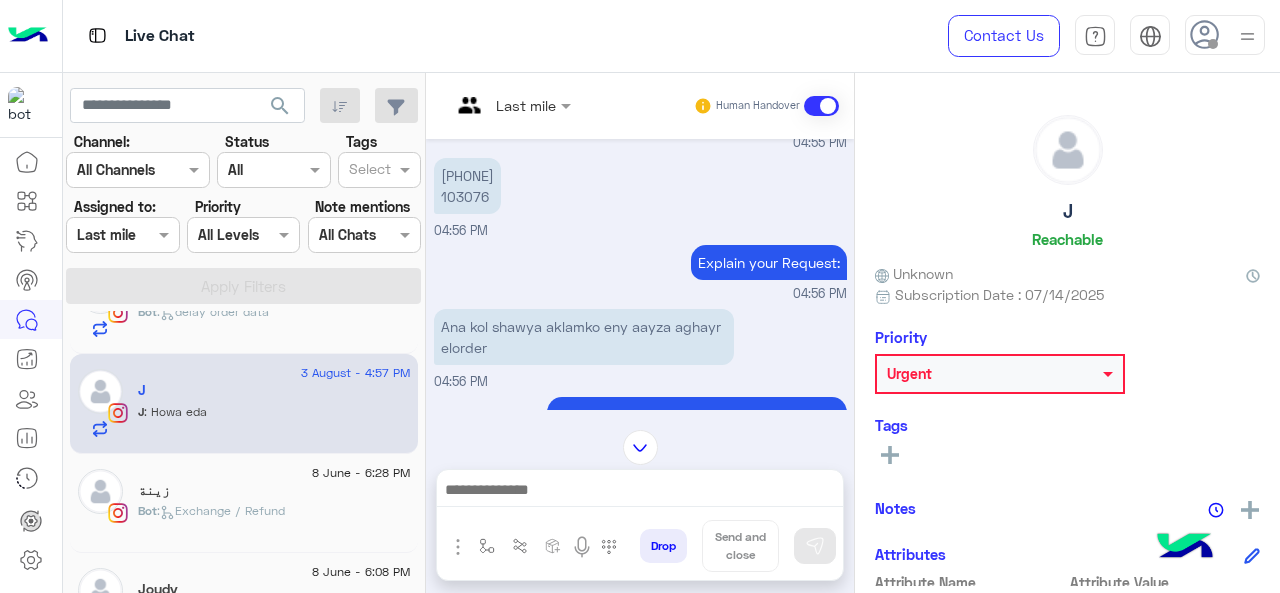 click at bounding box center (511, 104) 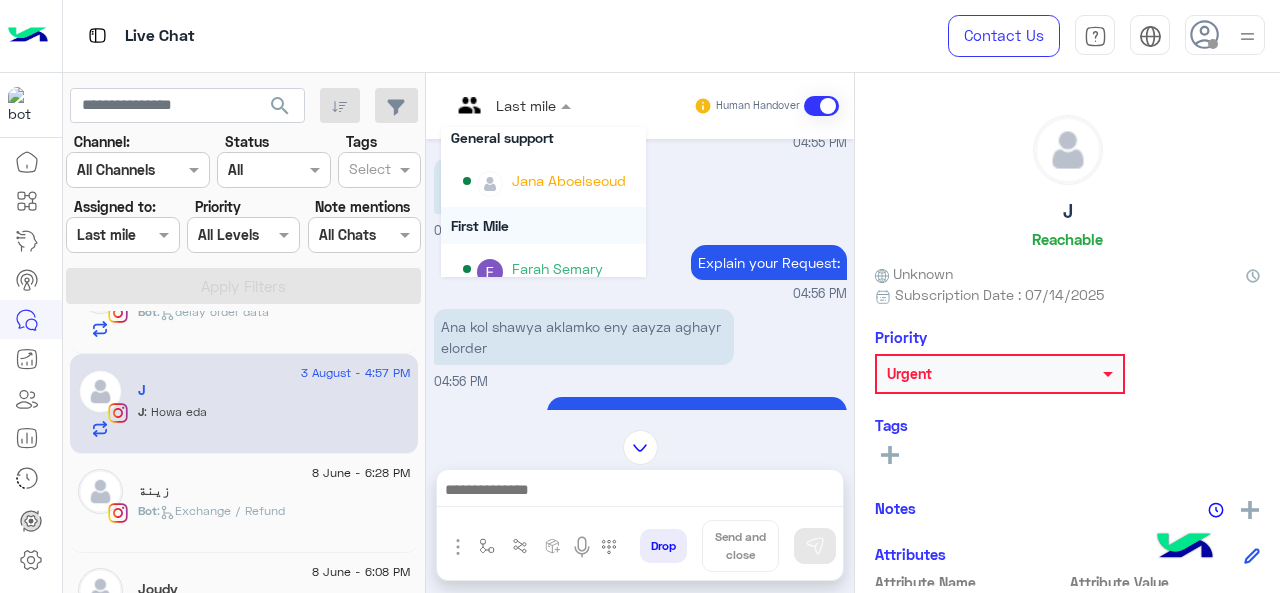 scroll, scrollTop: 200, scrollLeft: 0, axis: vertical 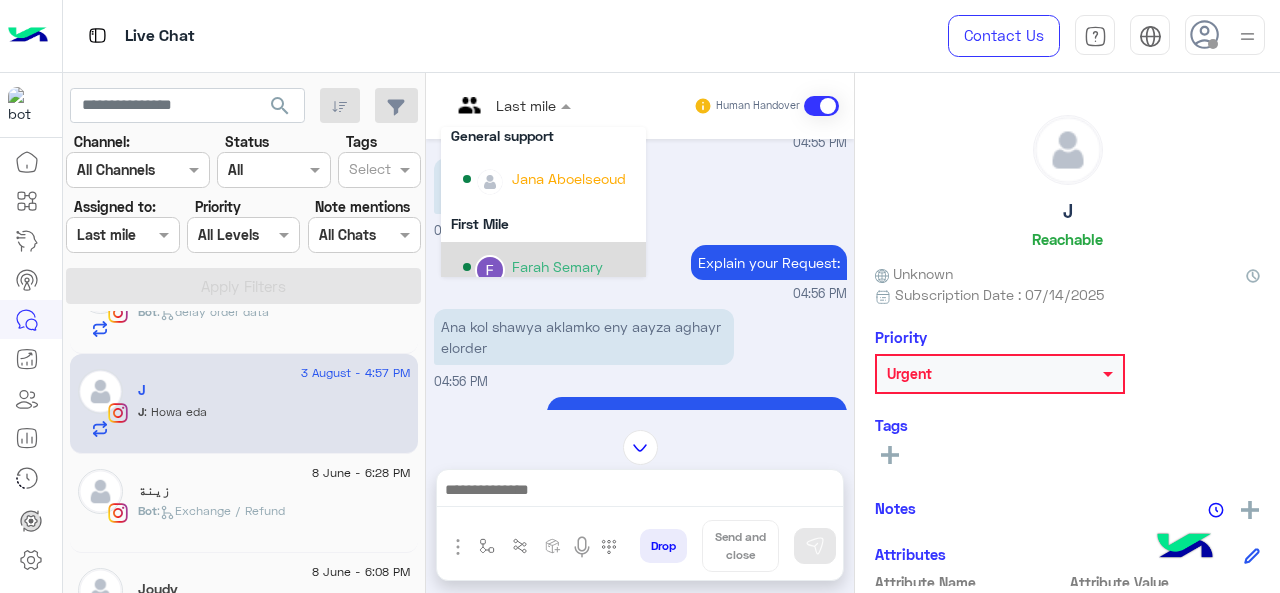 click on "Farah Semary" at bounding box center [557, 266] 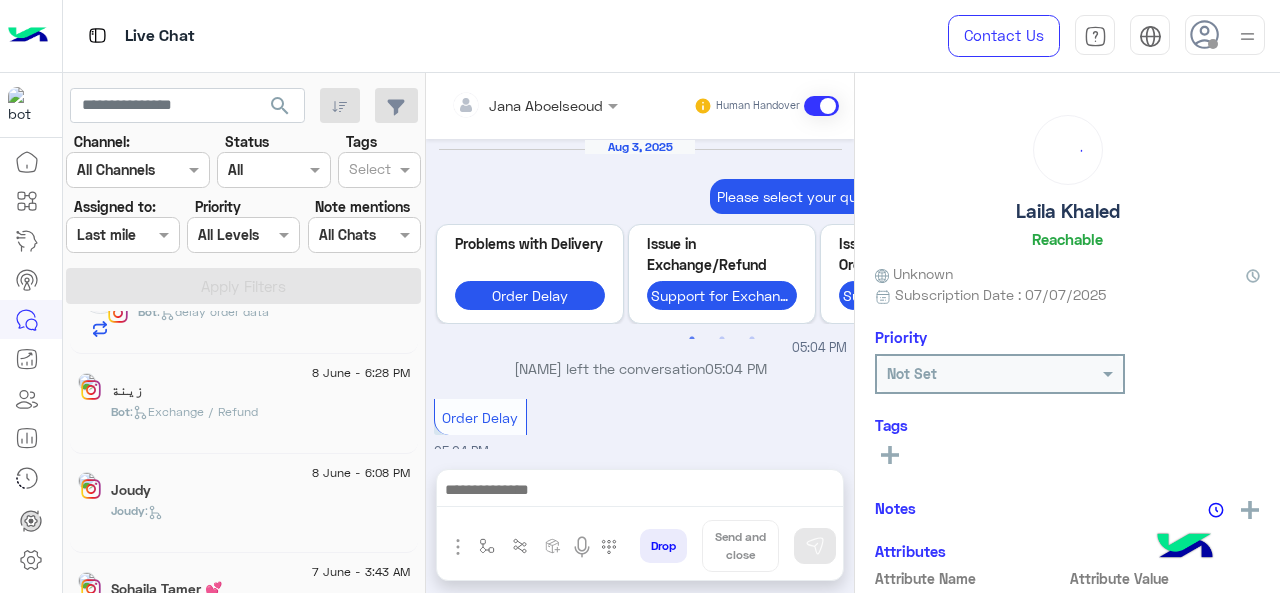 scroll, scrollTop: 902, scrollLeft: 0, axis: vertical 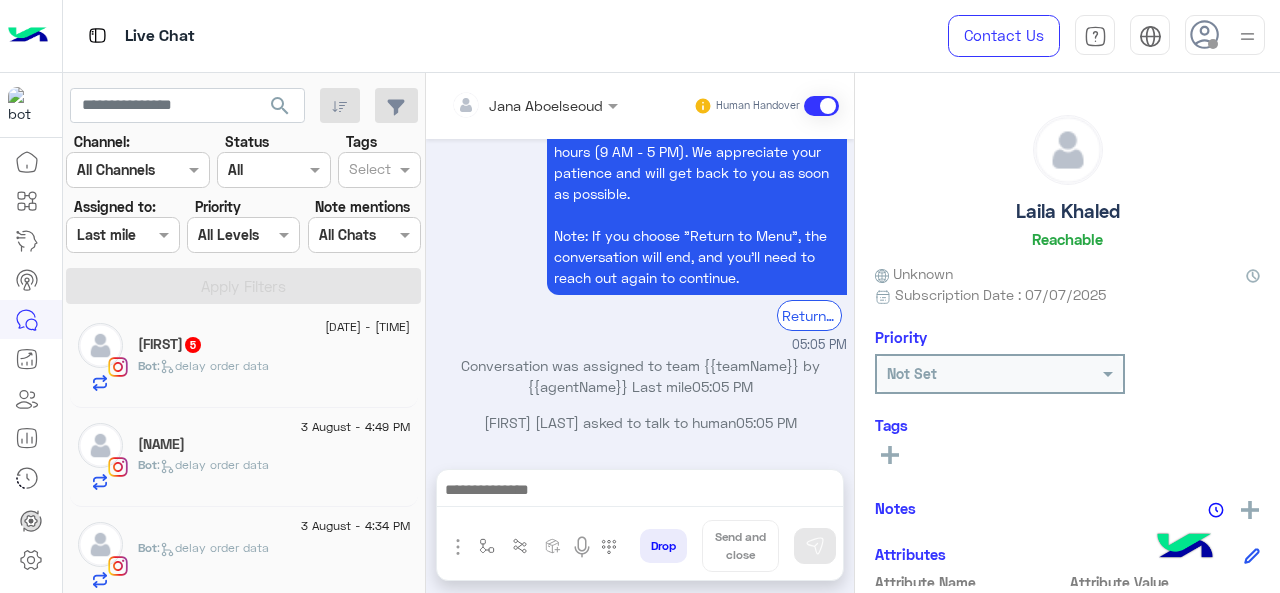 click on "[NAME]" 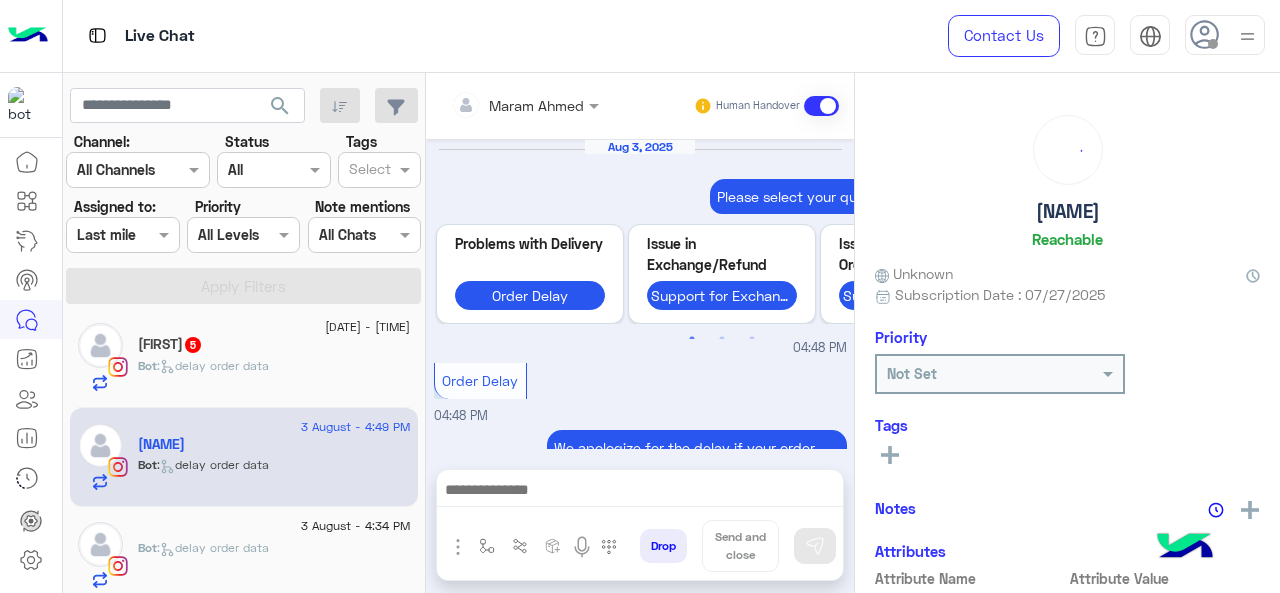 scroll, scrollTop: 979, scrollLeft: 0, axis: vertical 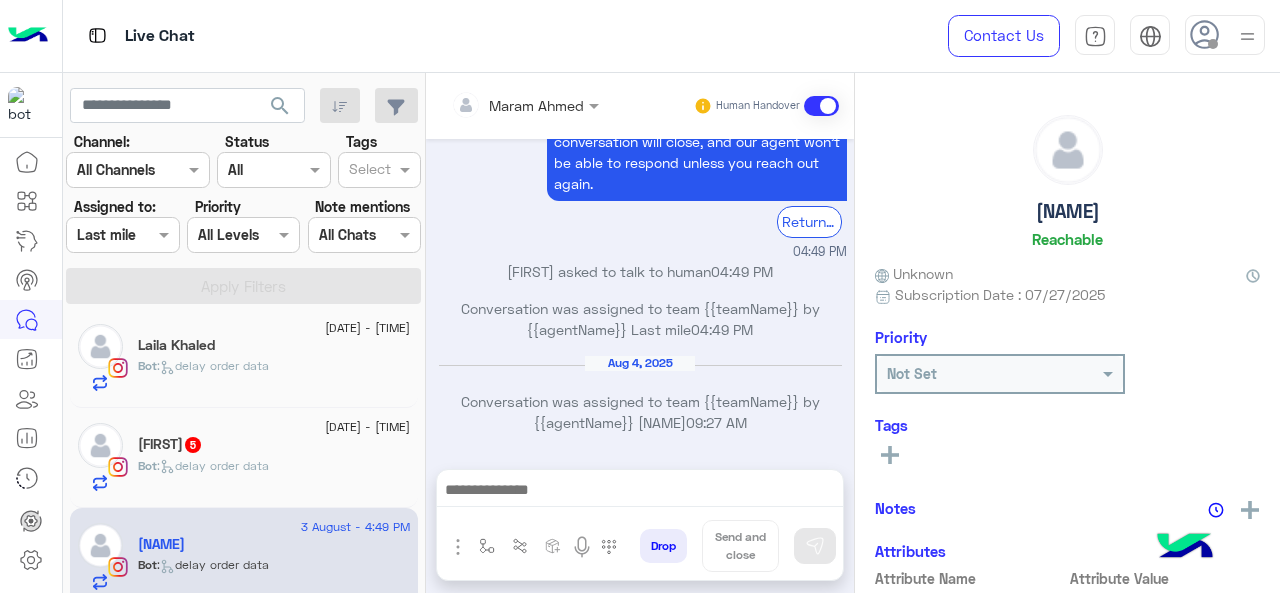 click on "[FIRST] [NUMBER]" 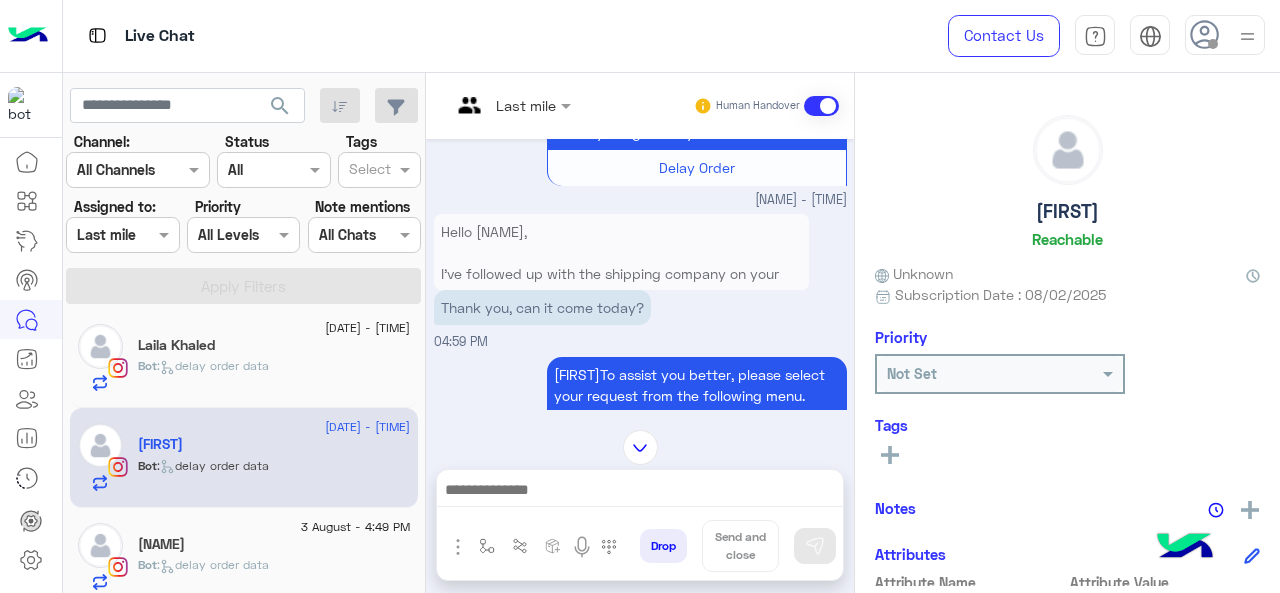 scroll, scrollTop: 919, scrollLeft: 0, axis: vertical 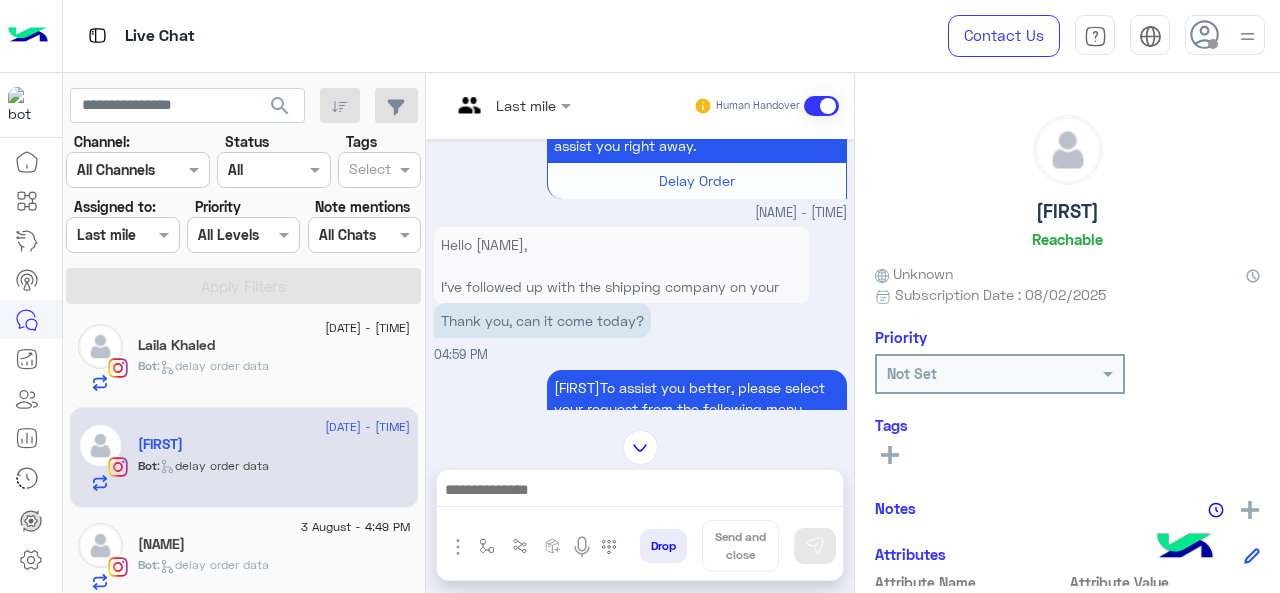 click at bounding box center [487, 105] 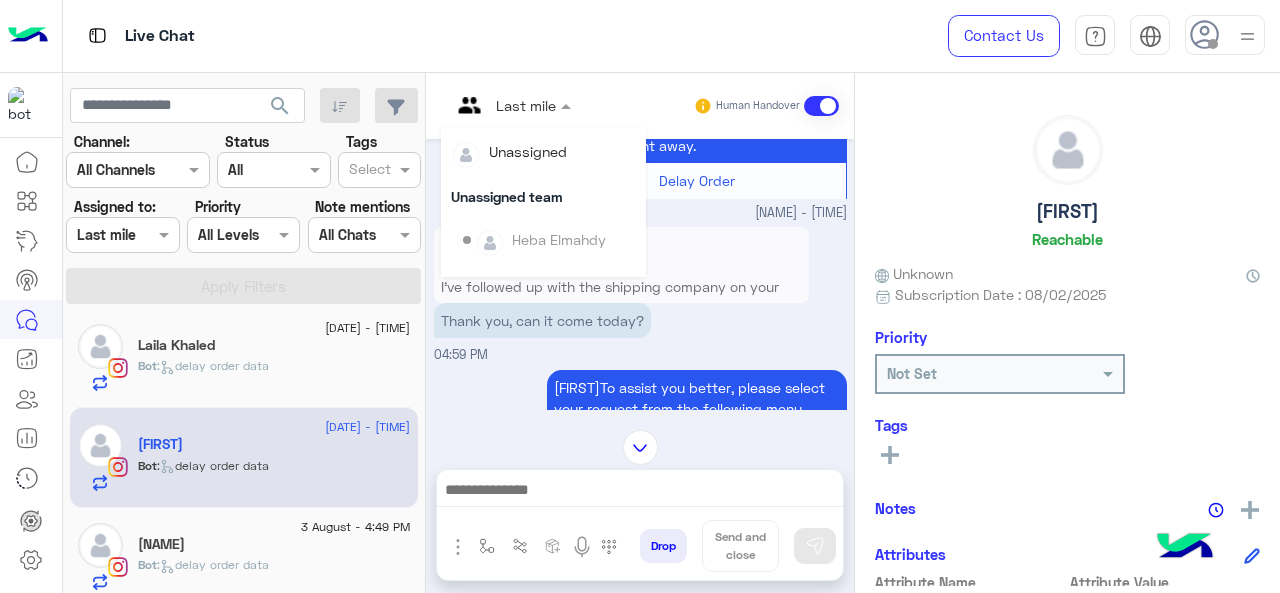 scroll, scrollTop: 304, scrollLeft: 0, axis: vertical 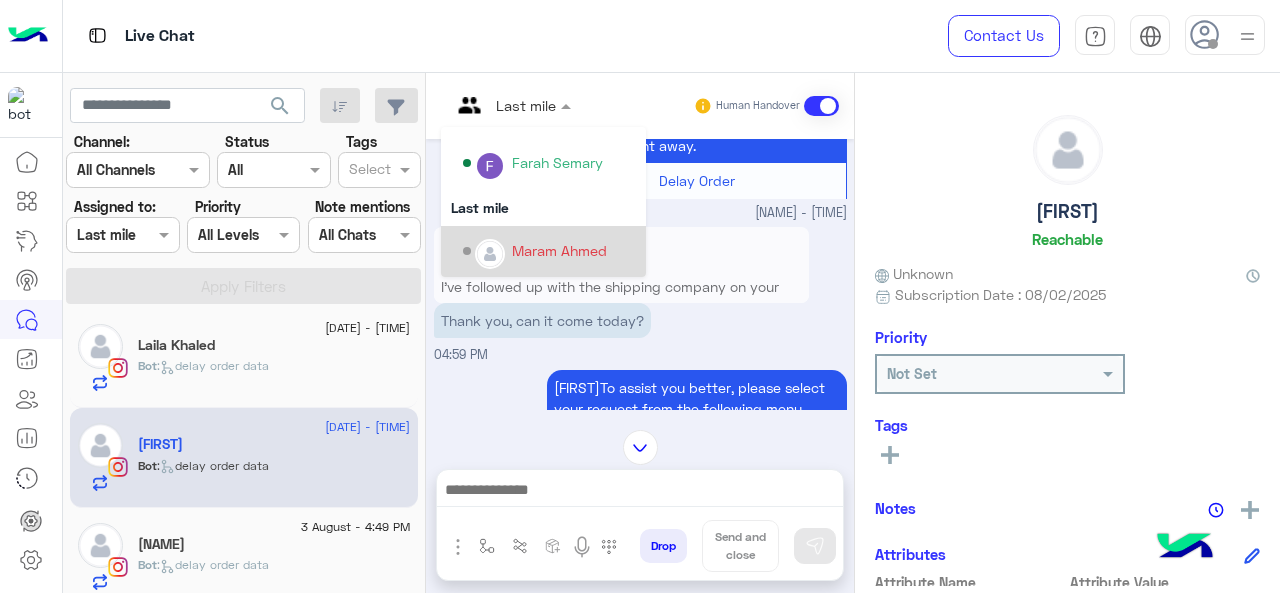 click on "Maram Ahmed" at bounding box center [559, 250] 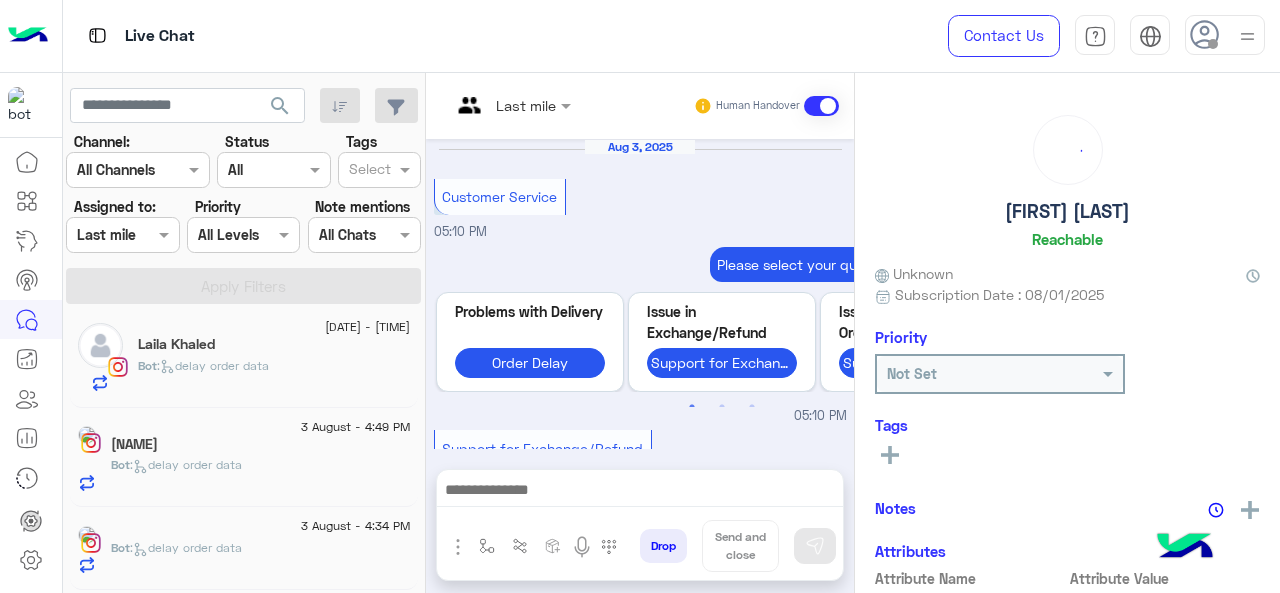 scroll, scrollTop: 974, scrollLeft: 0, axis: vertical 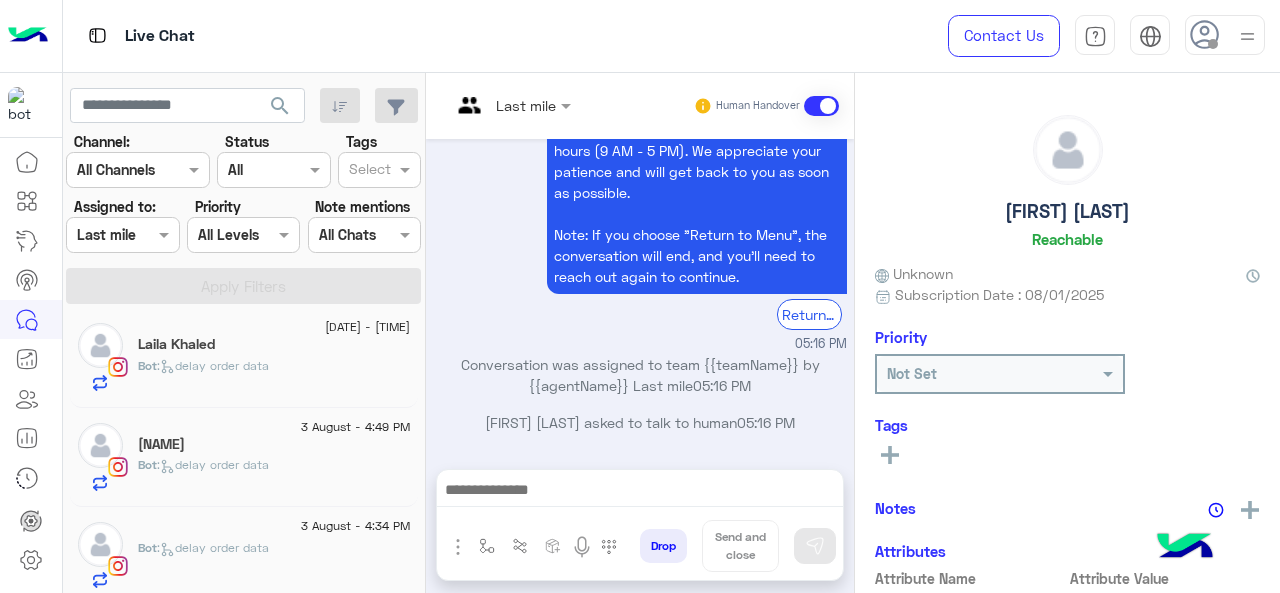 click on "Laila Khaled" 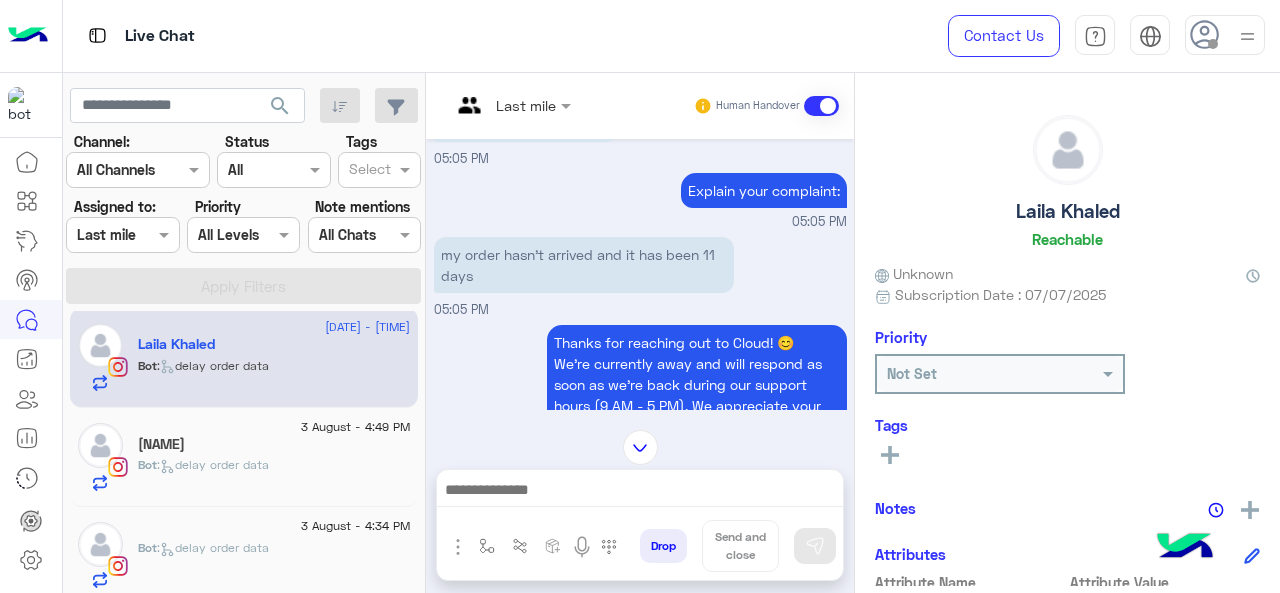 scroll, scrollTop: 602, scrollLeft: 0, axis: vertical 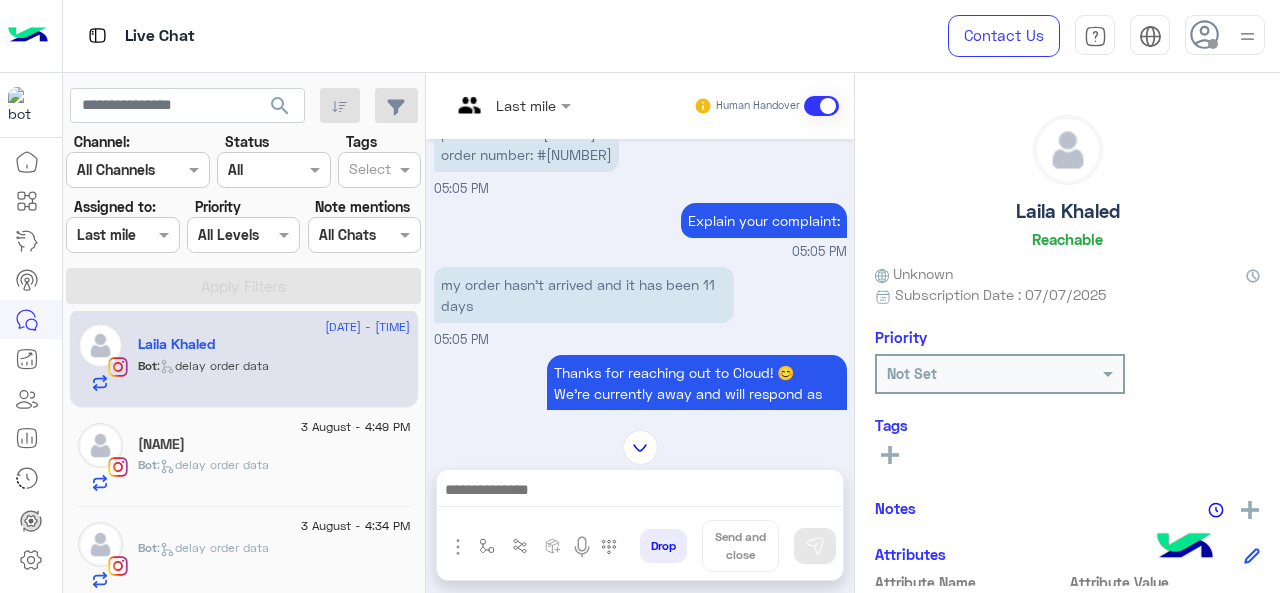 click at bounding box center (511, 104) 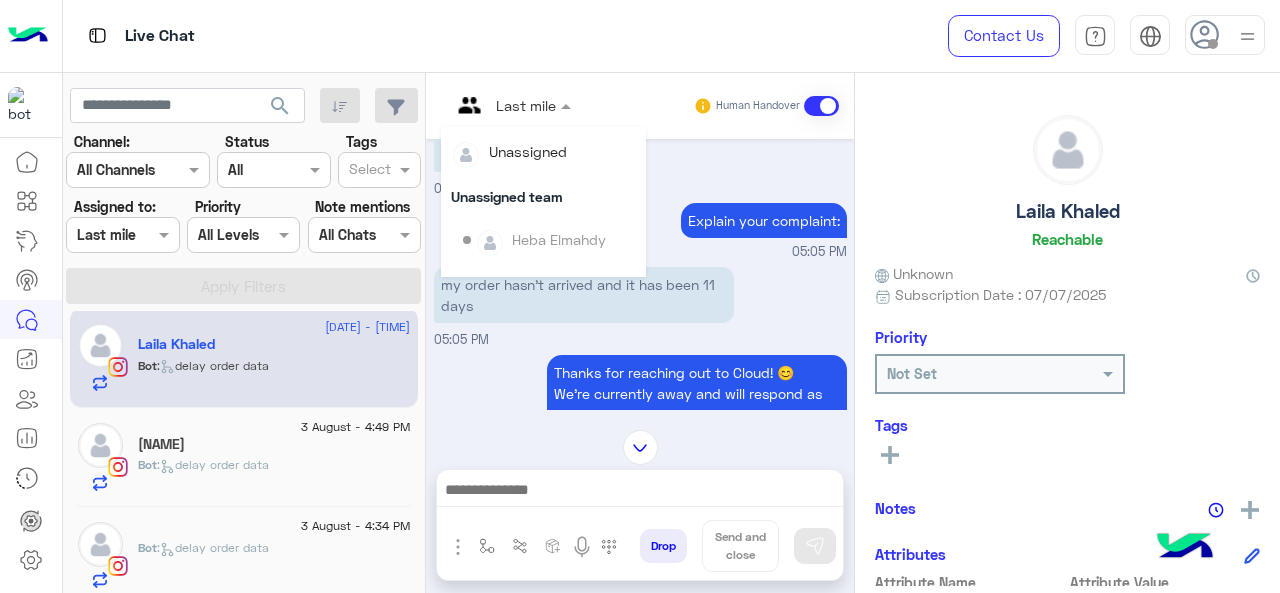 scroll, scrollTop: 304, scrollLeft: 0, axis: vertical 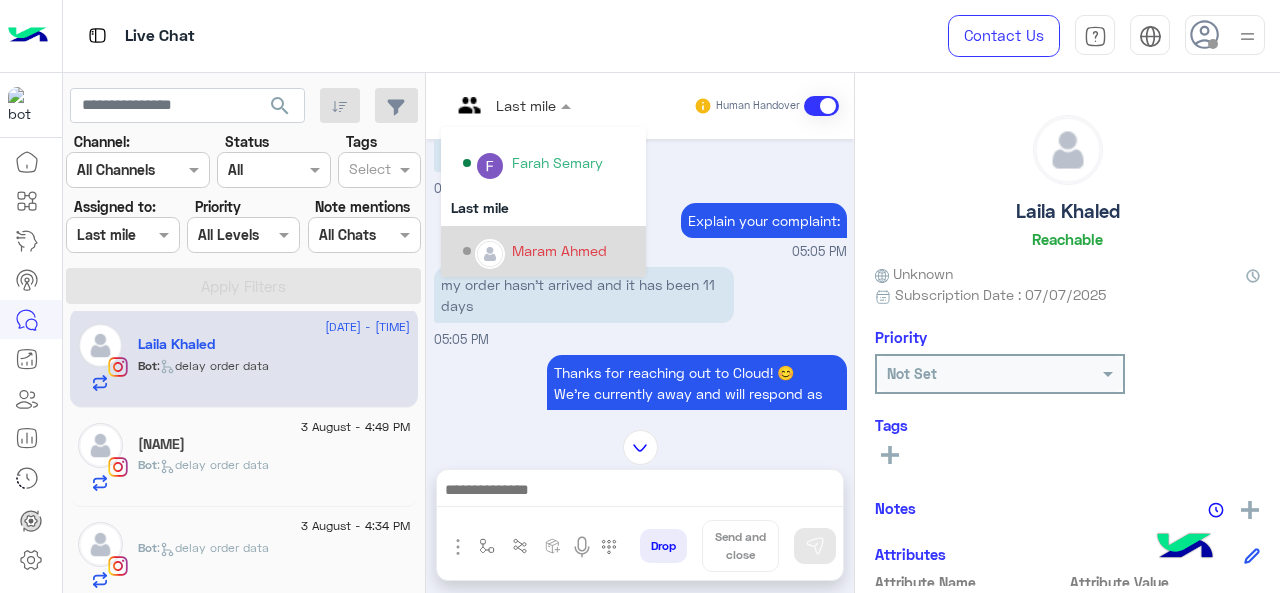 click on "Maram Ahmed" at bounding box center [559, 250] 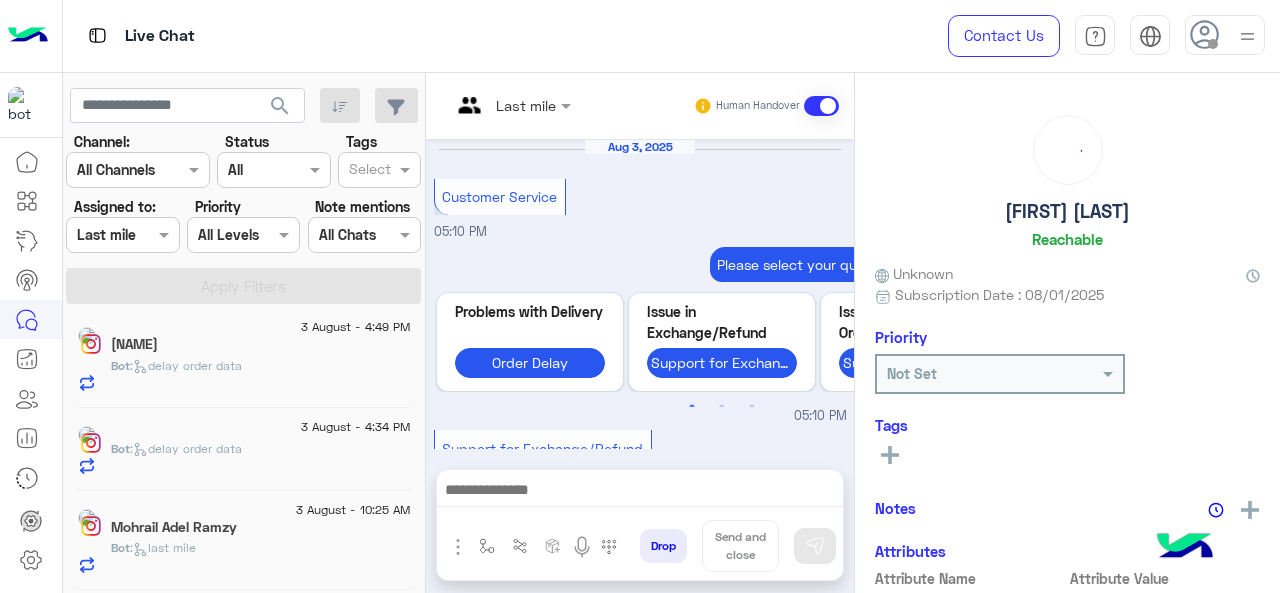 scroll, scrollTop: 974, scrollLeft: 0, axis: vertical 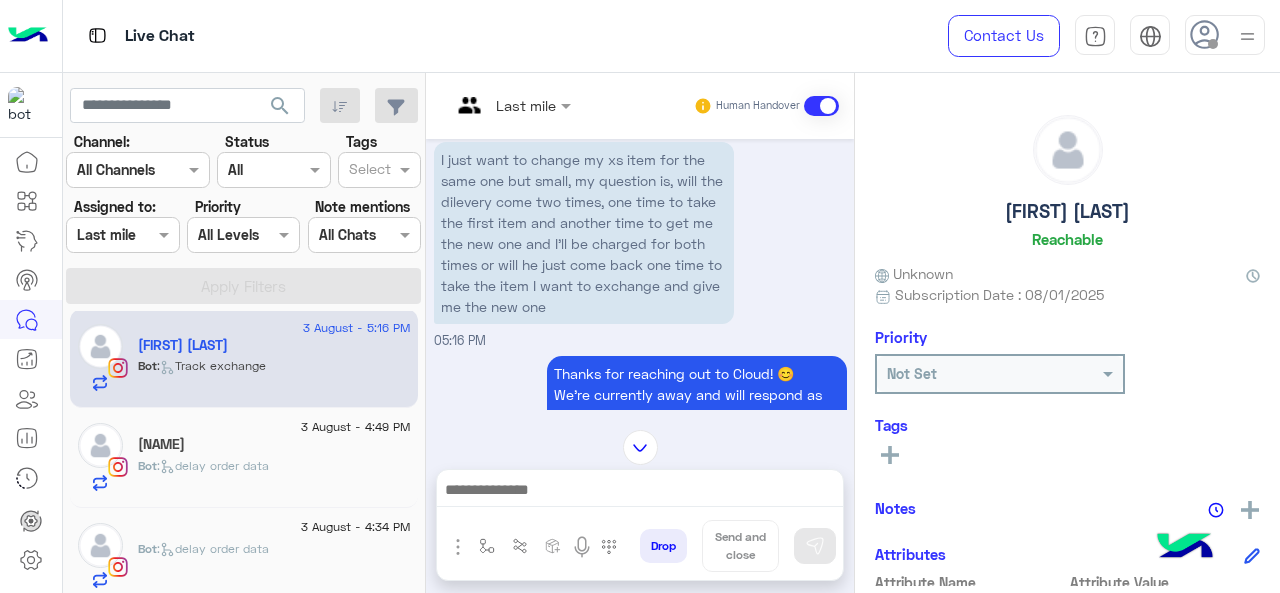 click at bounding box center (487, 105) 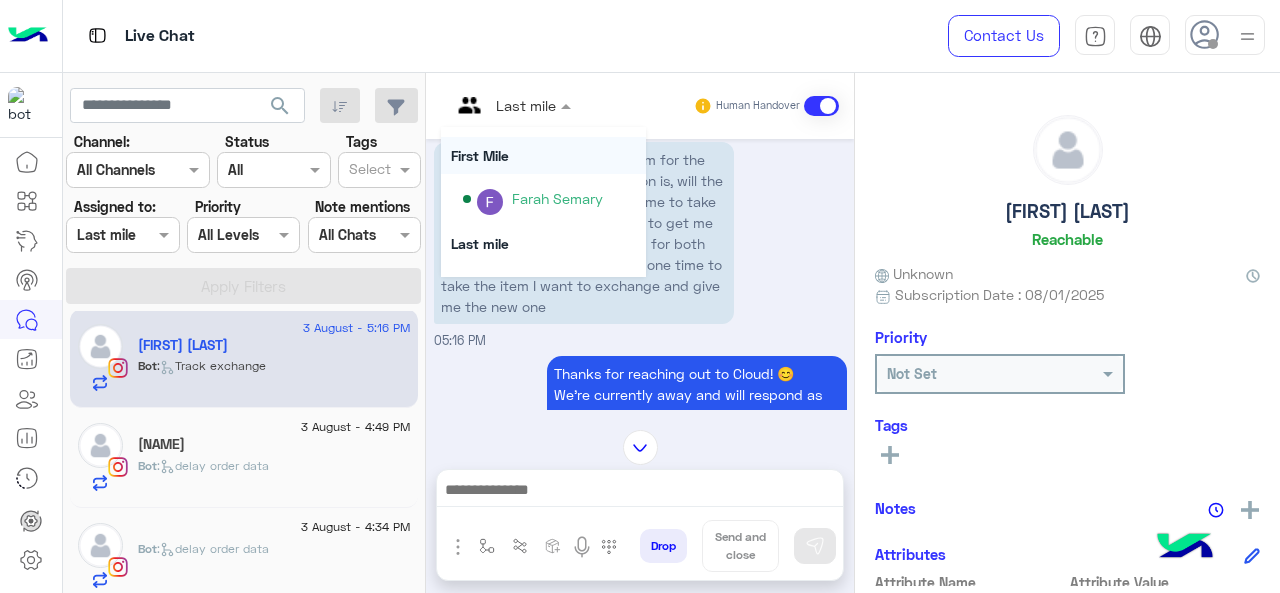 scroll, scrollTop: 300, scrollLeft: 0, axis: vertical 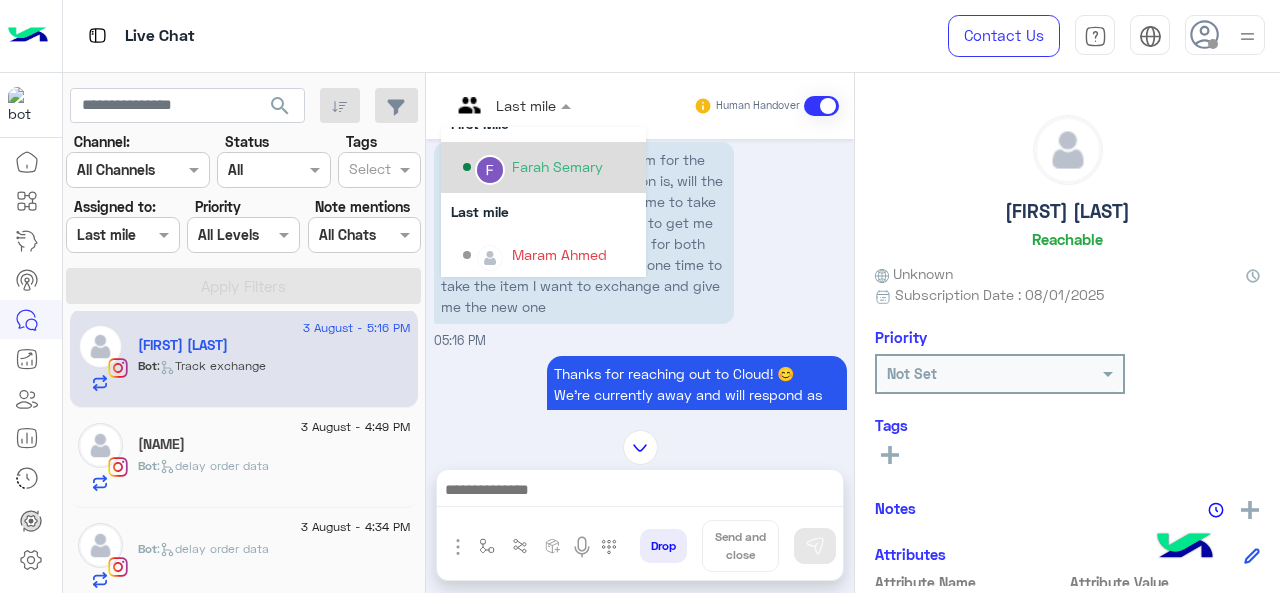 click on "Farah Semary" at bounding box center [557, 166] 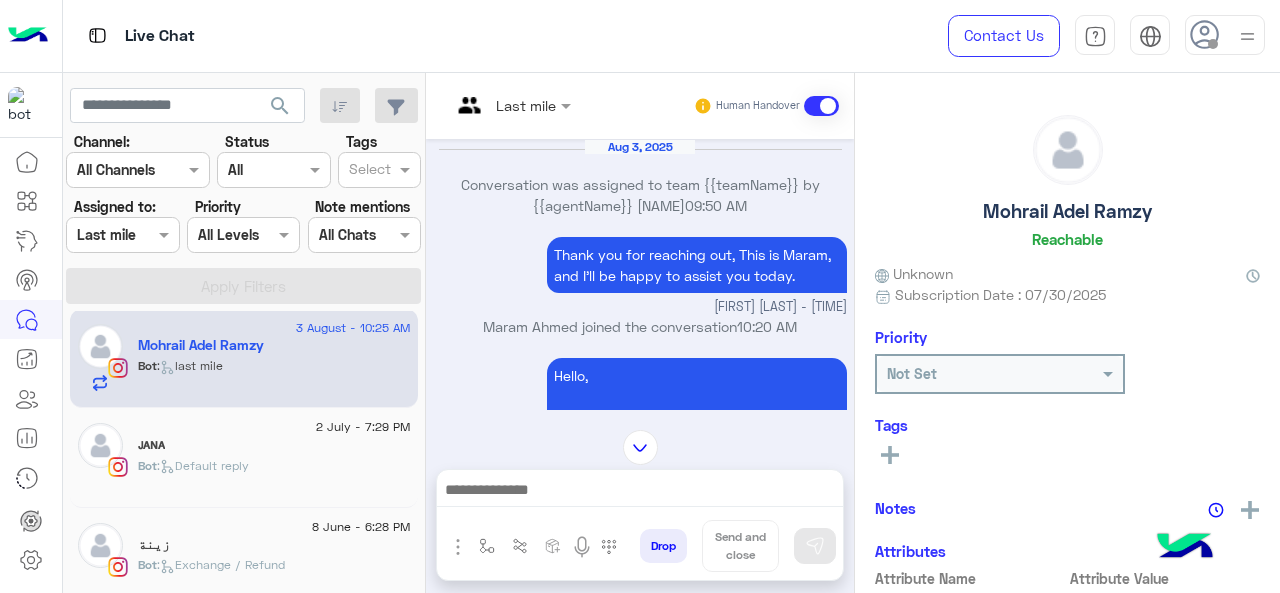 scroll, scrollTop: 2060, scrollLeft: 0, axis: vertical 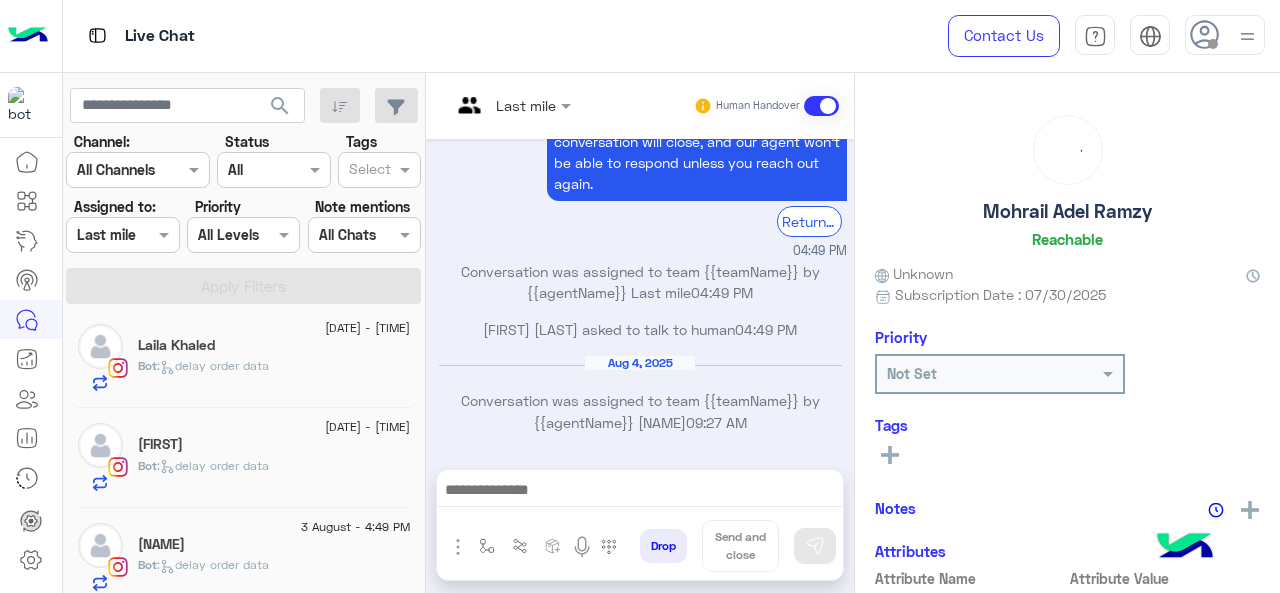 click on "Bot :   delay order data" 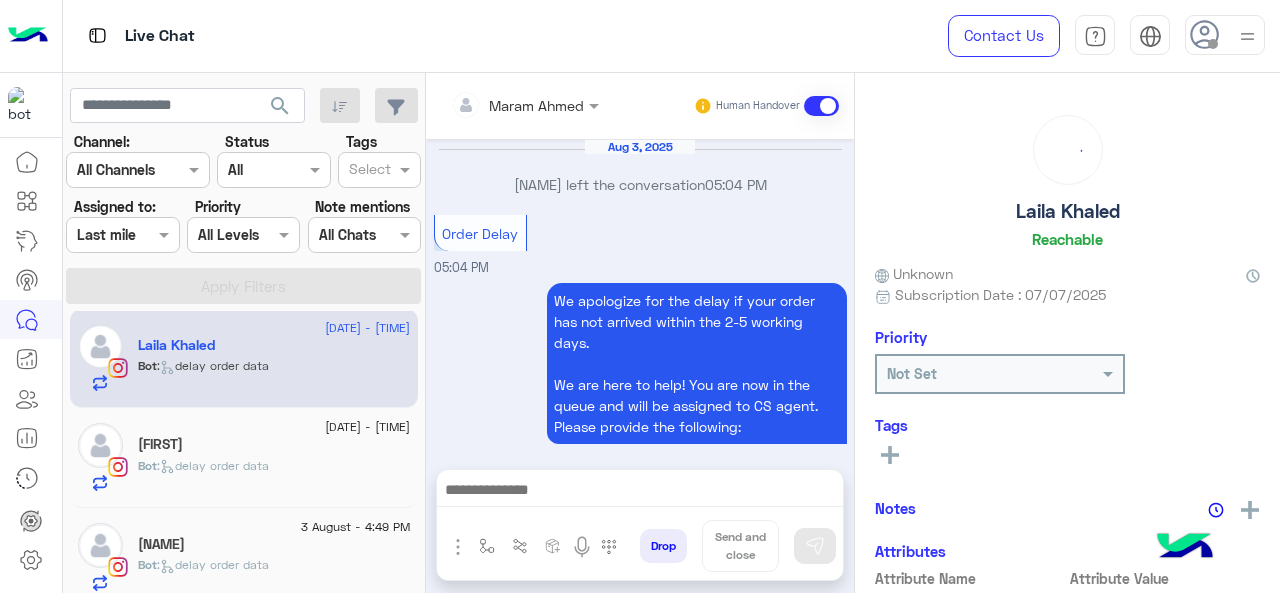 scroll, scrollTop: 791, scrollLeft: 0, axis: vertical 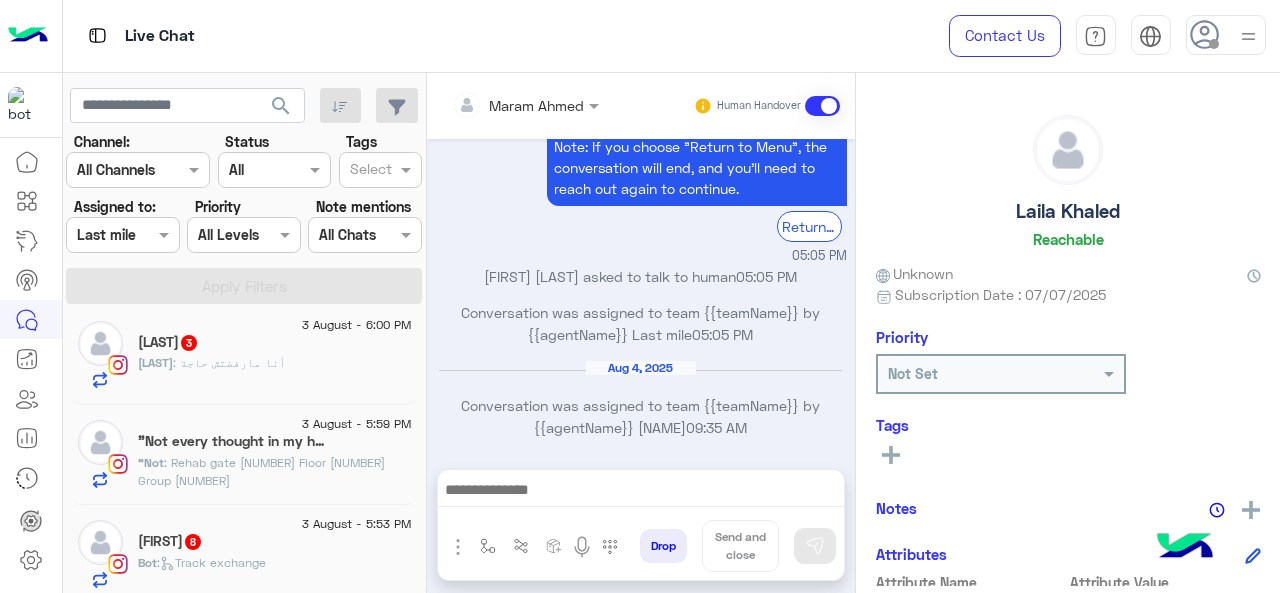 click on "[LAST] : أنا مارفضتش حاجة" 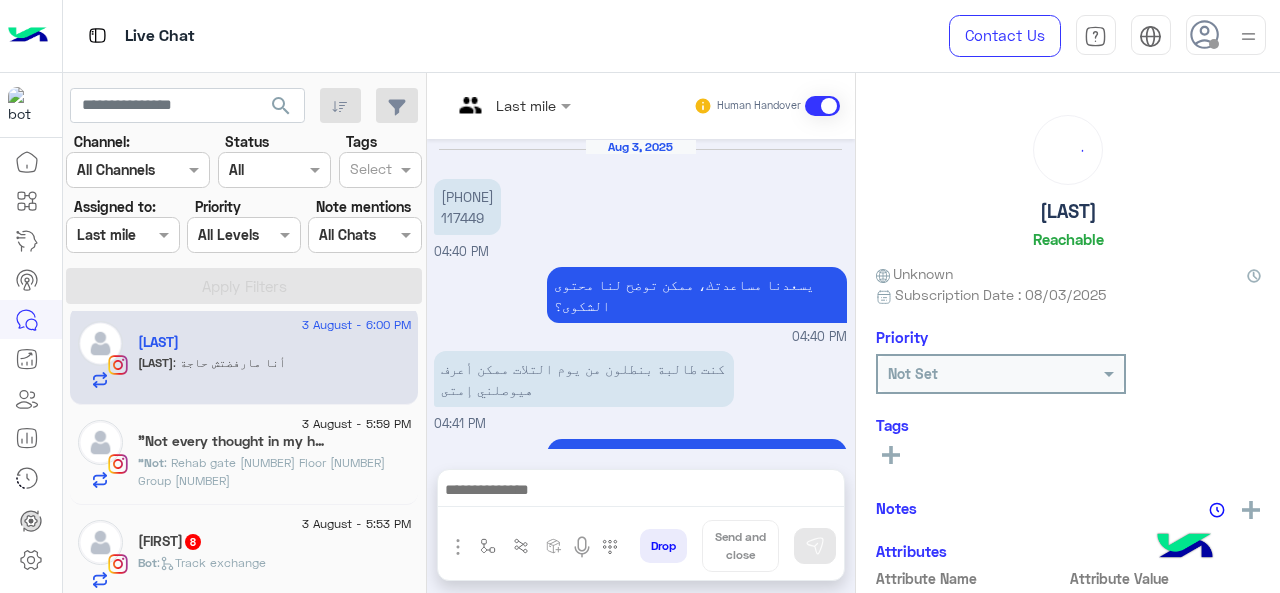 scroll, scrollTop: 806, scrollLeft: 0, axis: vertical 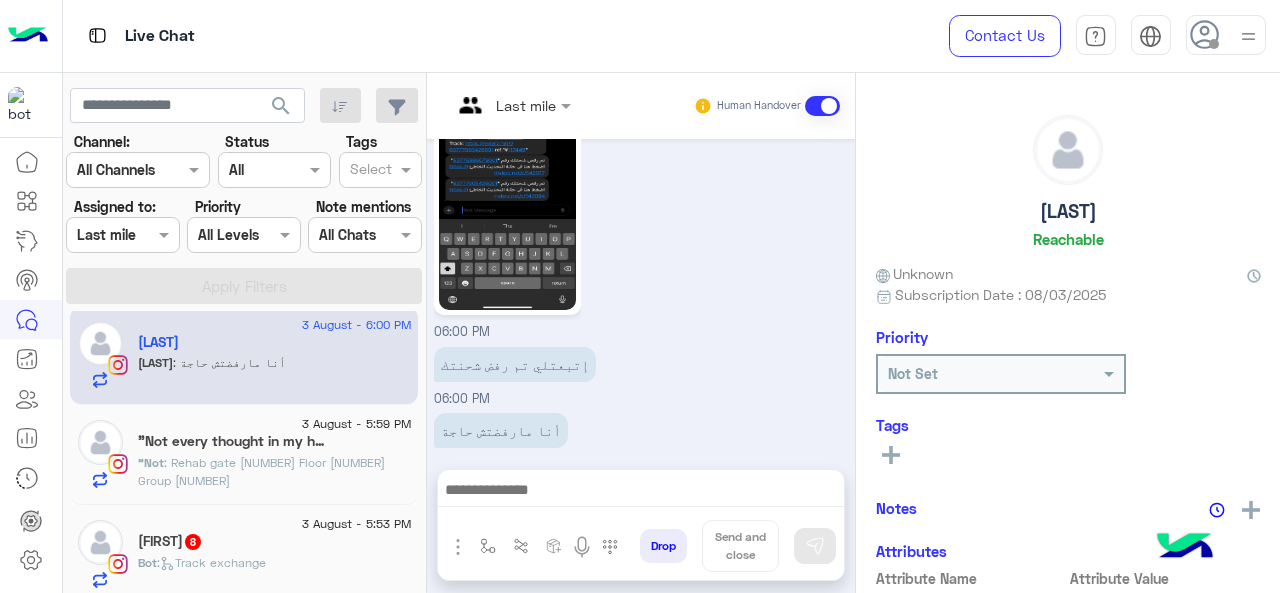 click at bounding box center (512, 104) 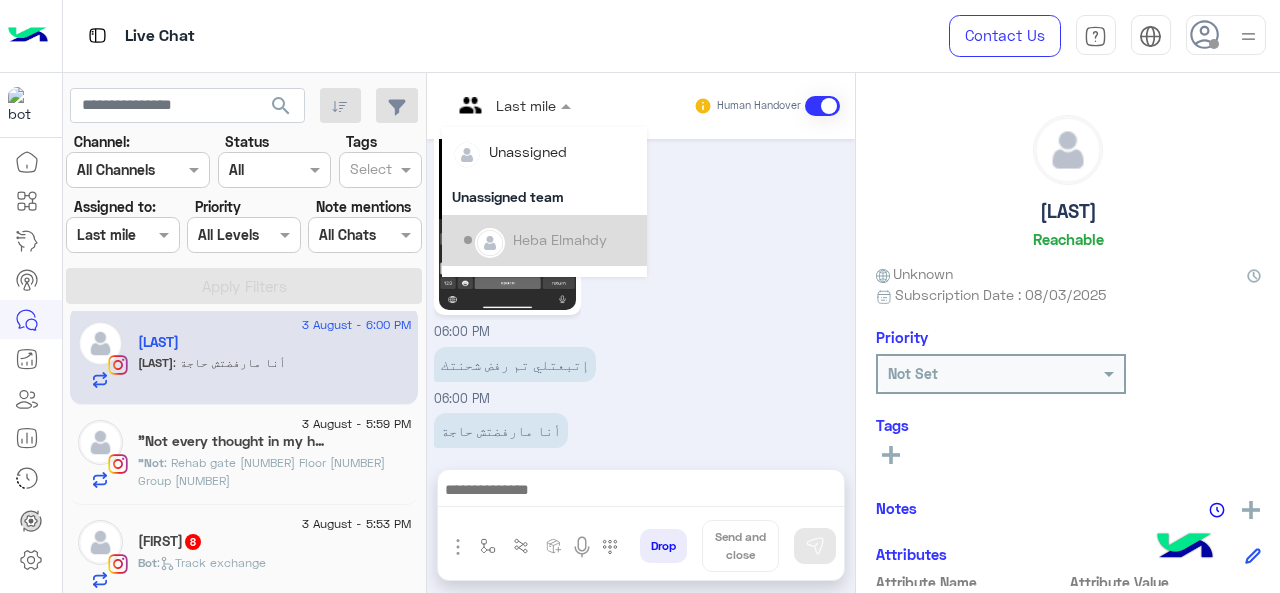 scroll, scrollTop: 304, scrollLeft: 0, axis: vertical 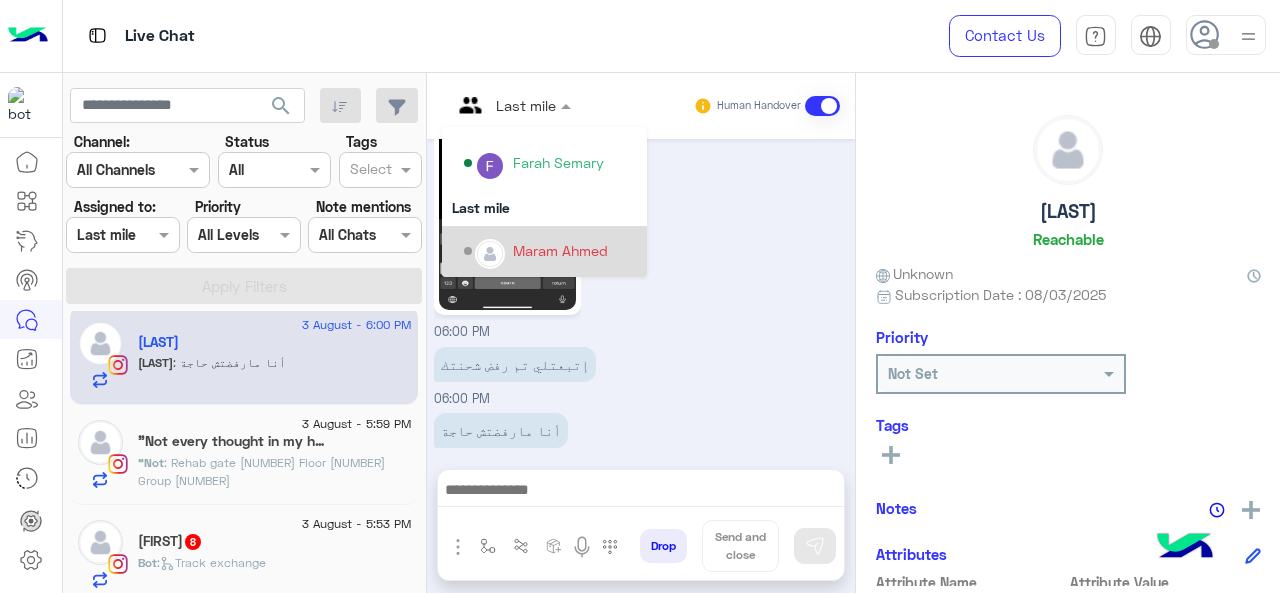 click on "Maram Ahmed" at bounding box center [560, 250] 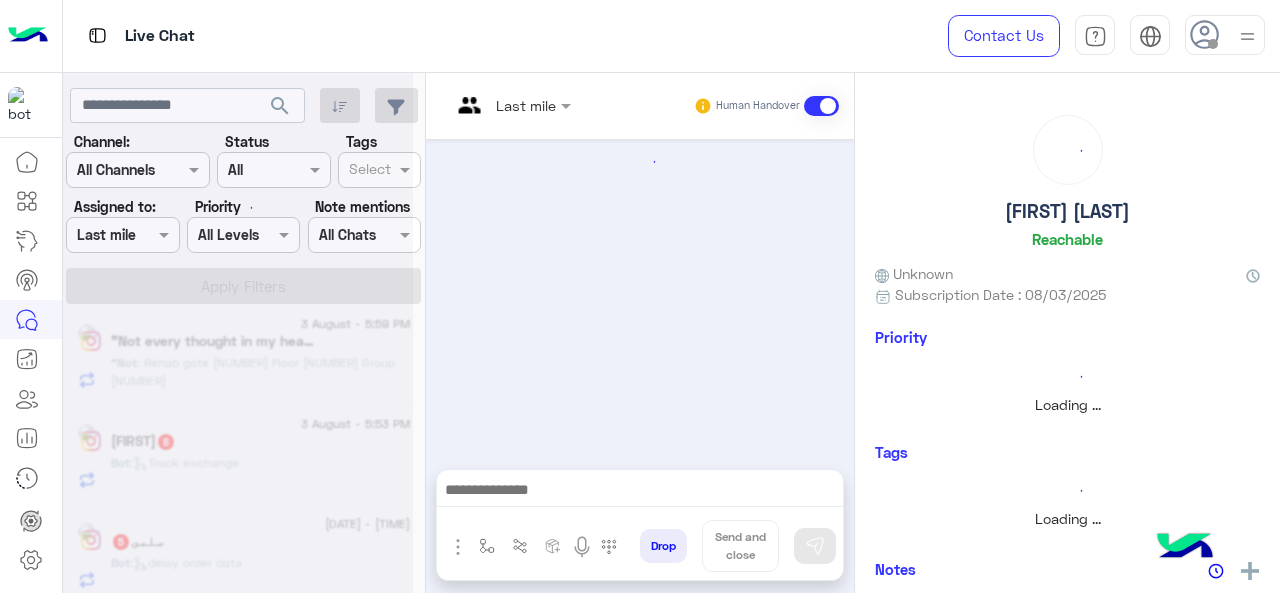 scroll, scrollTop: 0, scrollLeft: 0, axis: both 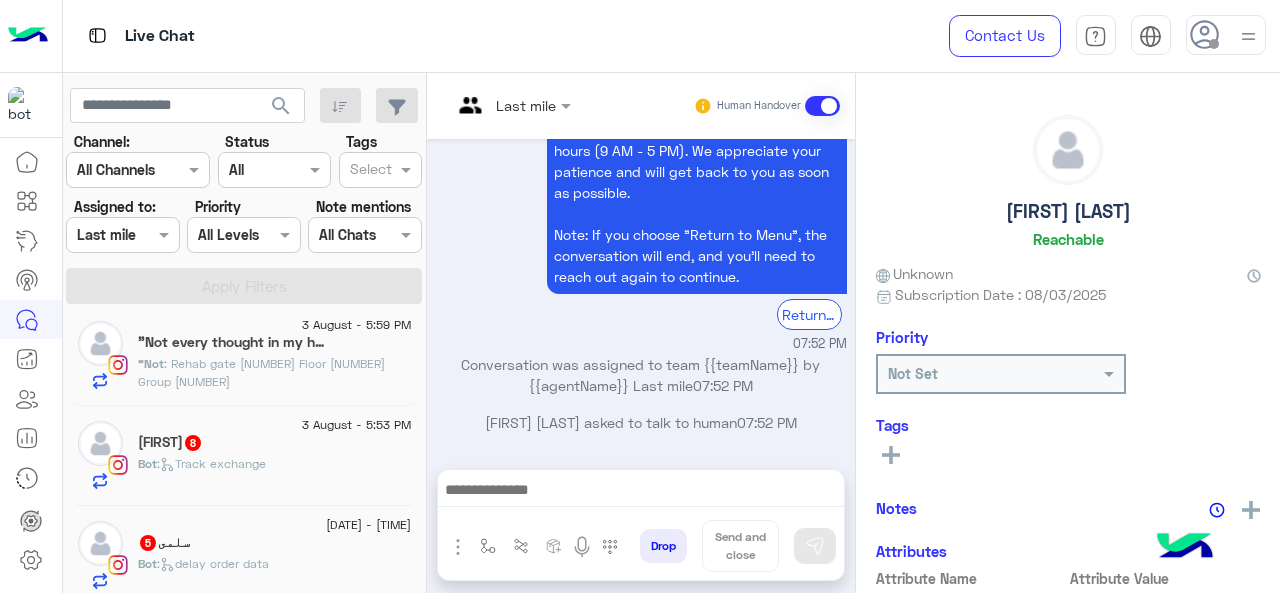 click on ": Rehab gate [NUMBER]
Floor [NUMBER]
Group [NUMBER]" 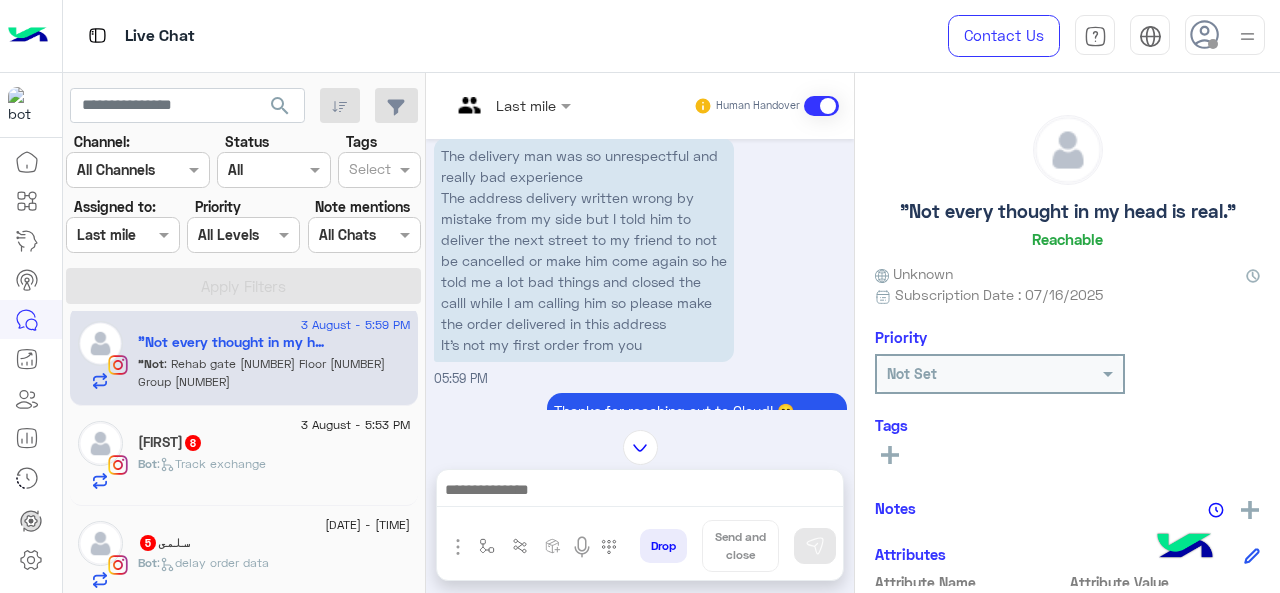 scroll, scrollTop: 642, scrollLeft: 0, axis: vertical 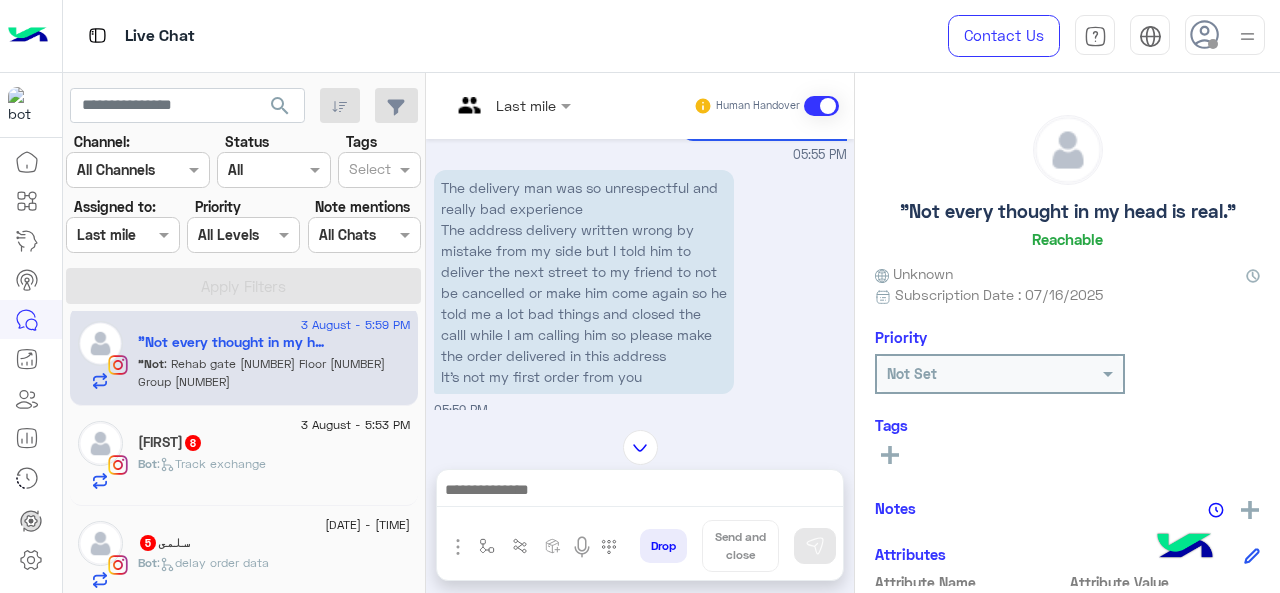 click at bounding box center (511, 104) 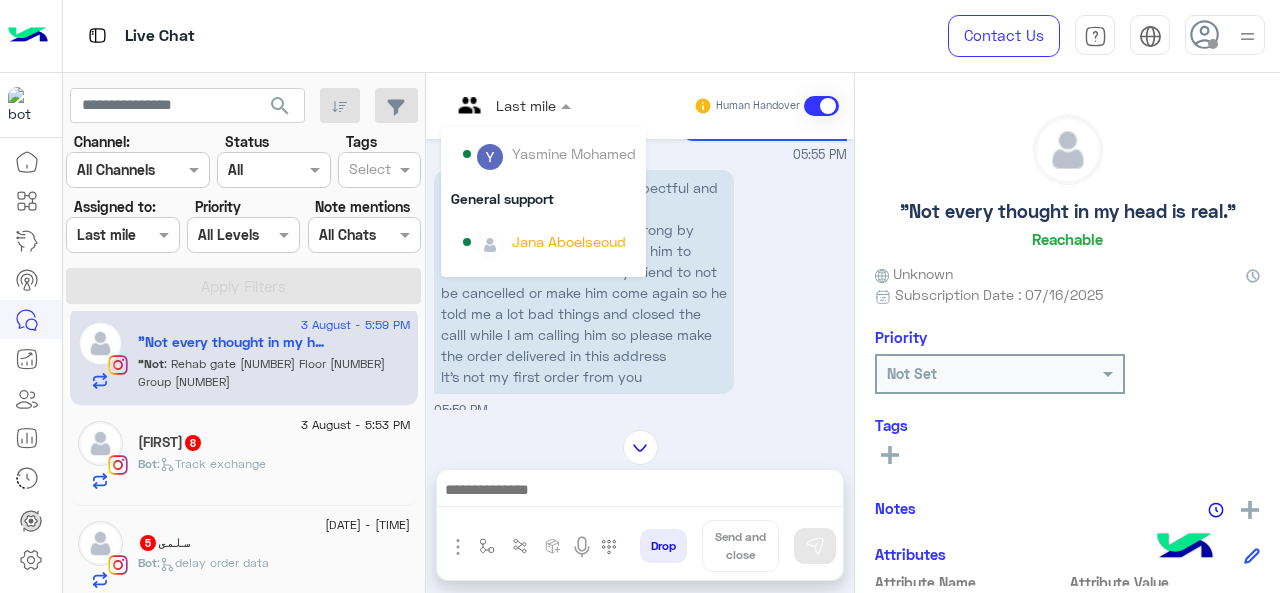 scroll, scrollTop: 304, scrollLeft: 0, axis: vertical 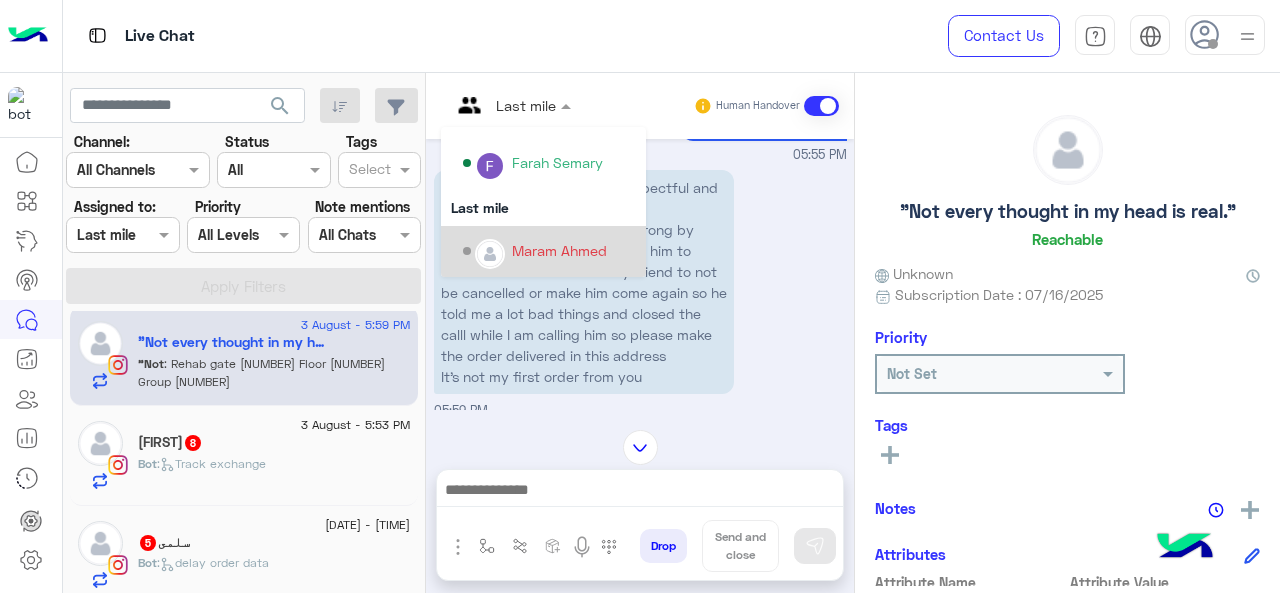 click on "Maram Ahmed" at bounding box center (549, 251) 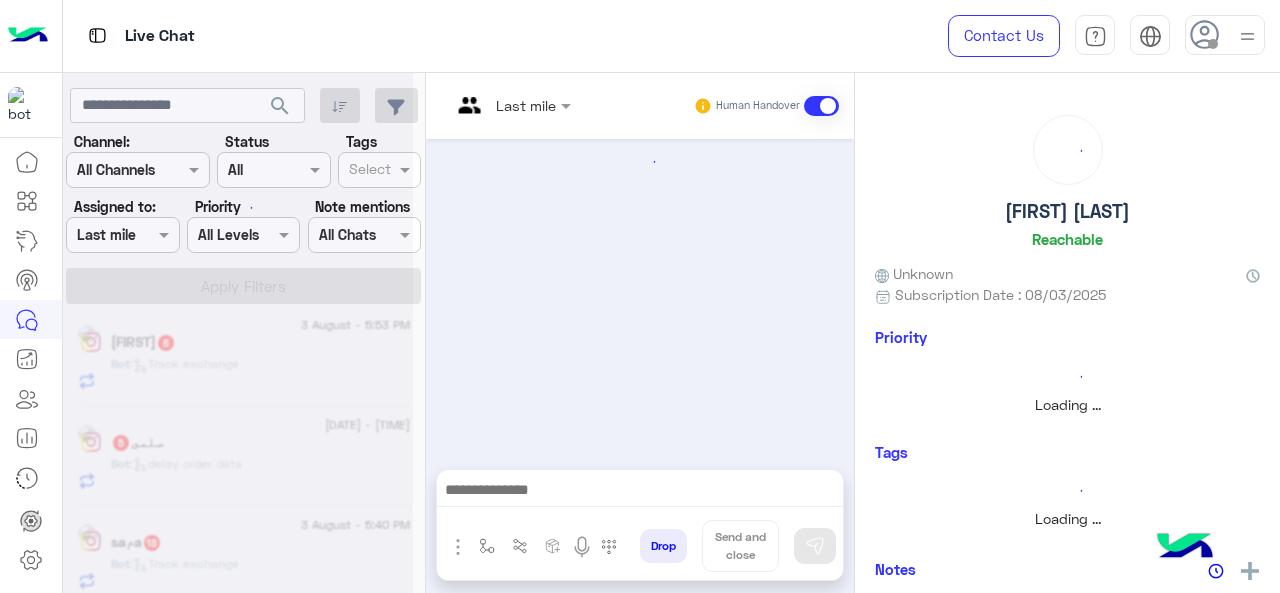 scroll, scrollTop: 0, scrollLeft: 0, axis: both 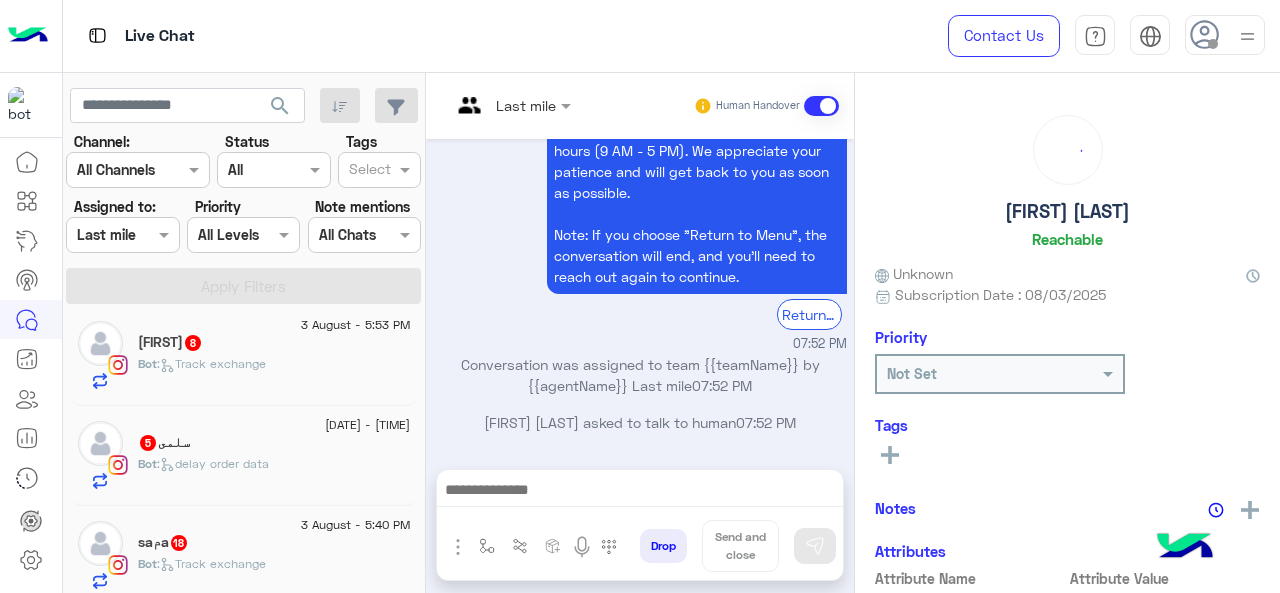 click on ":   Track exchange" 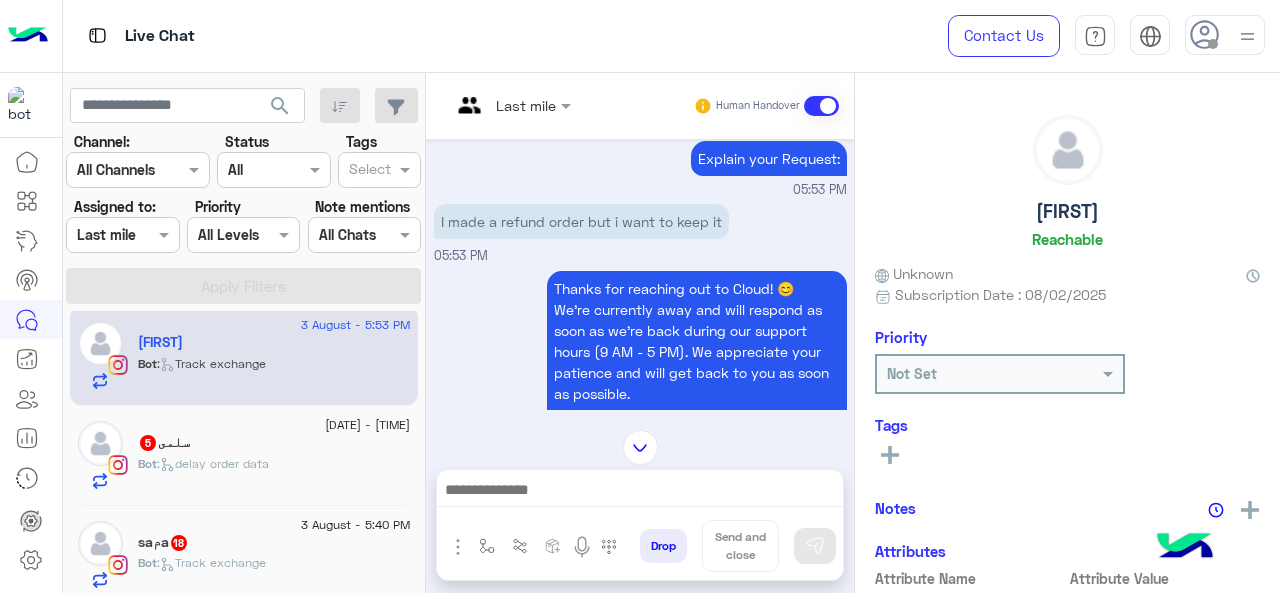 scroll, scrollTop: 506, scrollLeft: 0, axis: vertical 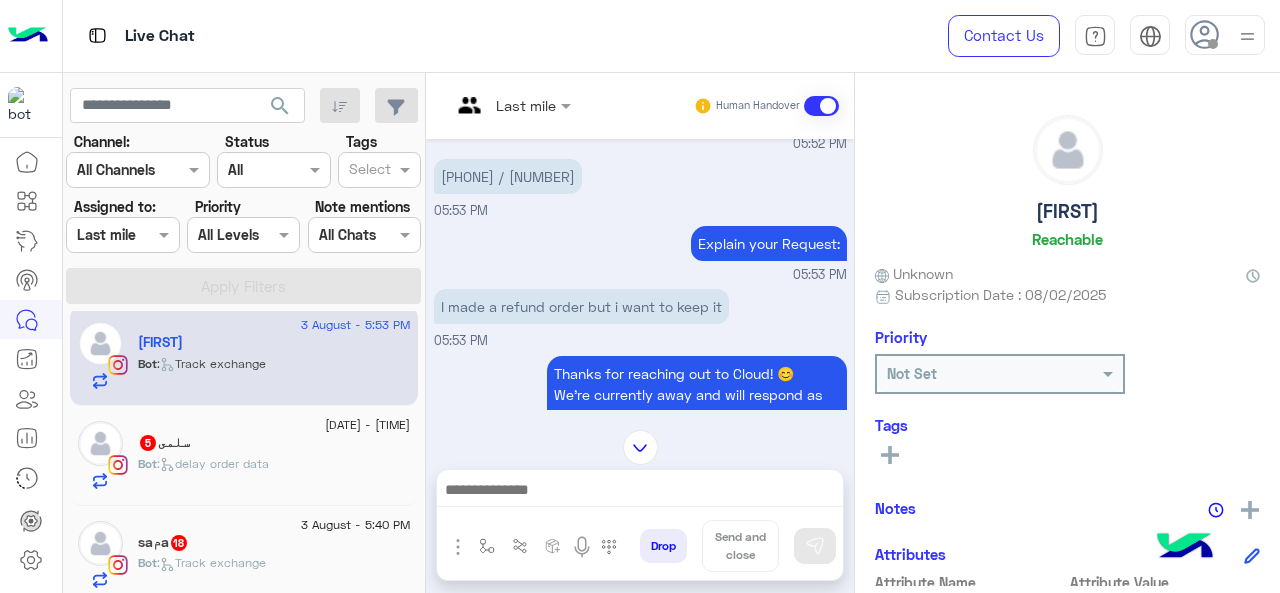 click at bounding box center [511, 104] 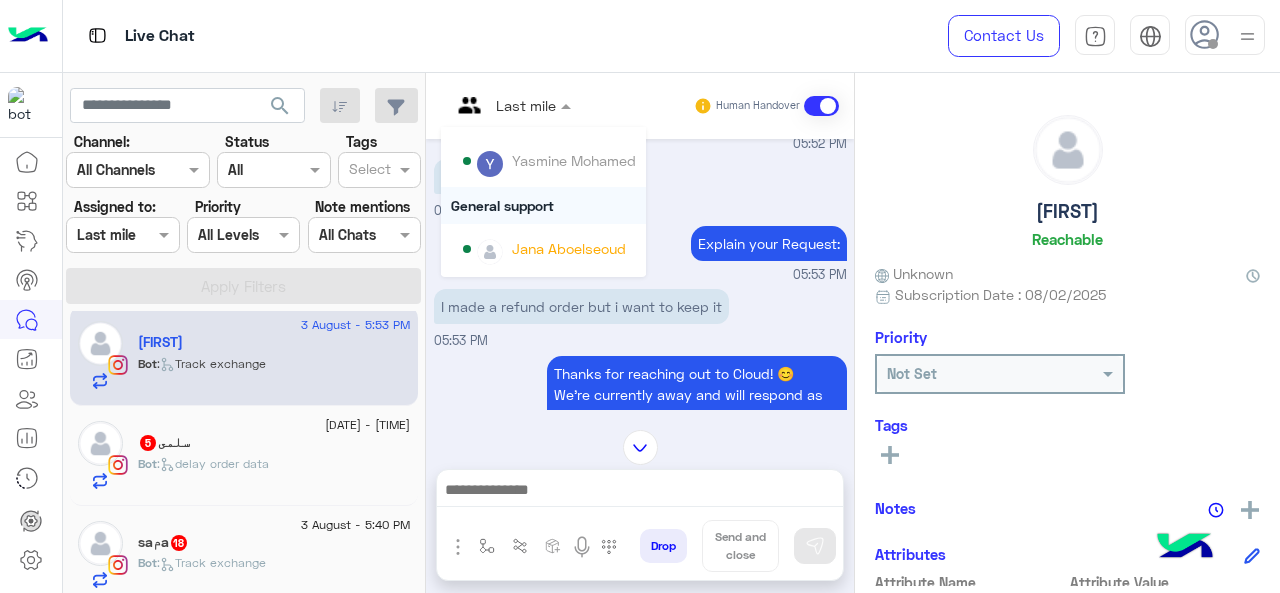 scroll, scrollTop: 200, scrollLeft: 0, axis: vertical 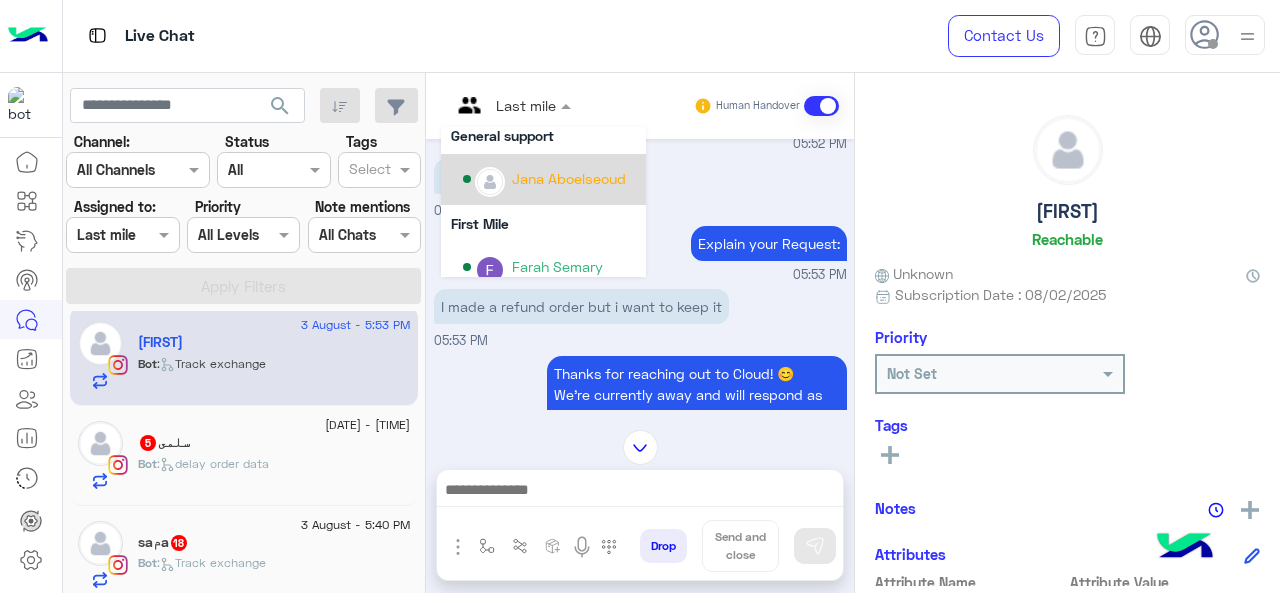 click on "Jana Aboelseoud" at bounding box center [569, 178] 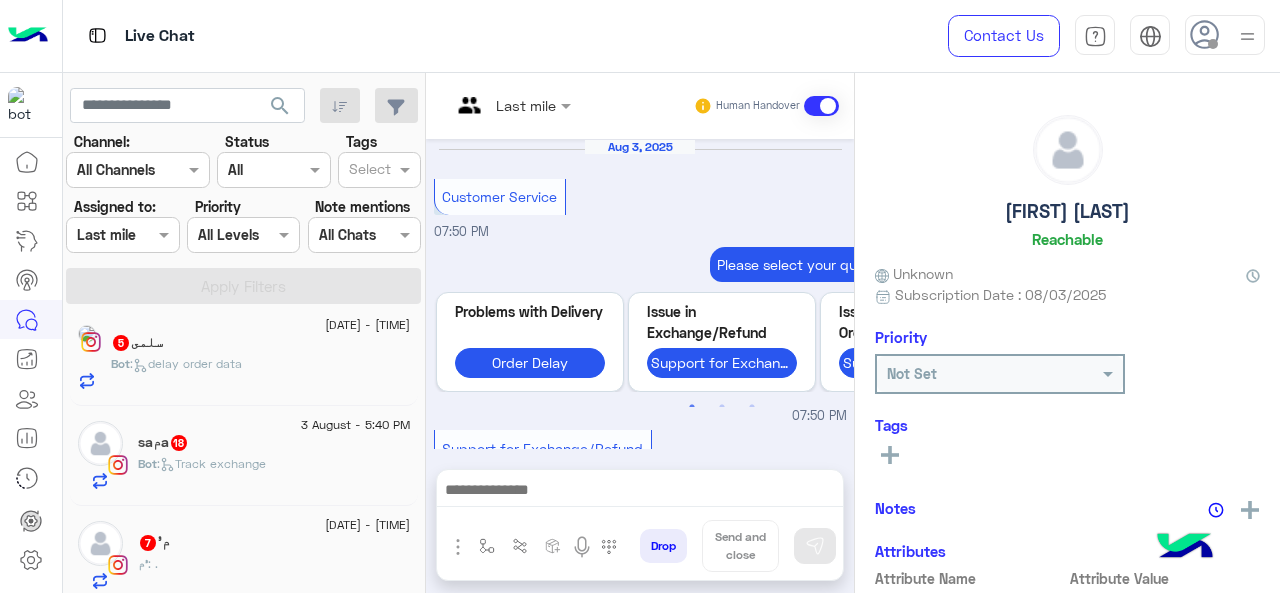 scroll, scrollTop: 1060, scrollLeft: 0, axis: vertical 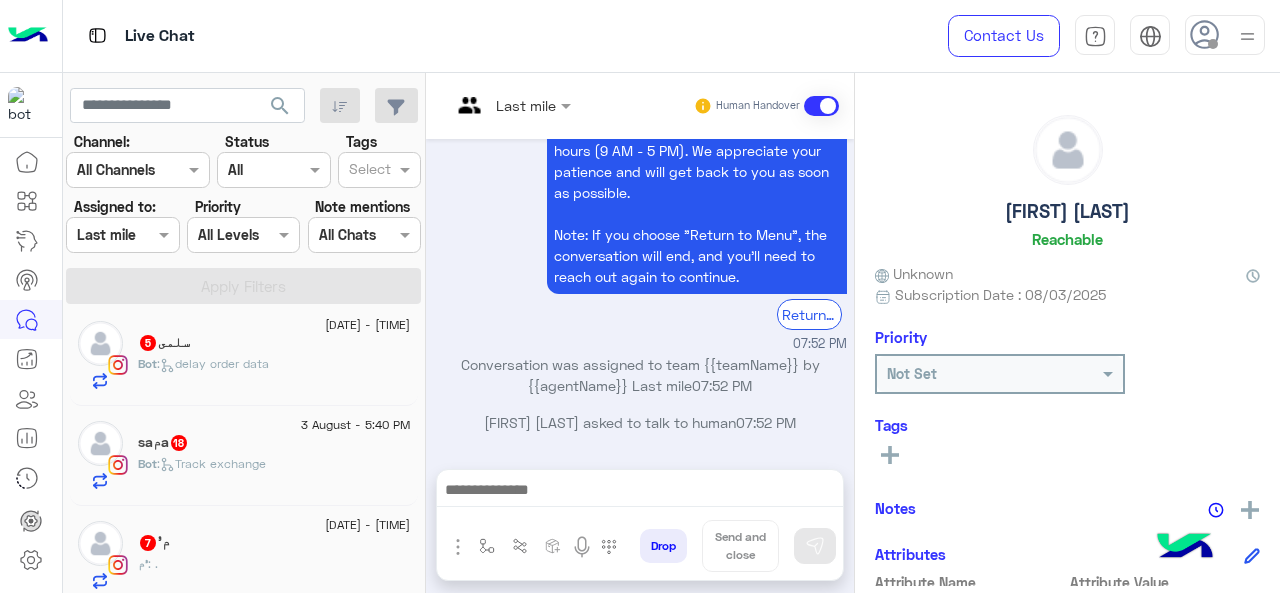 click on ":   delay order data" 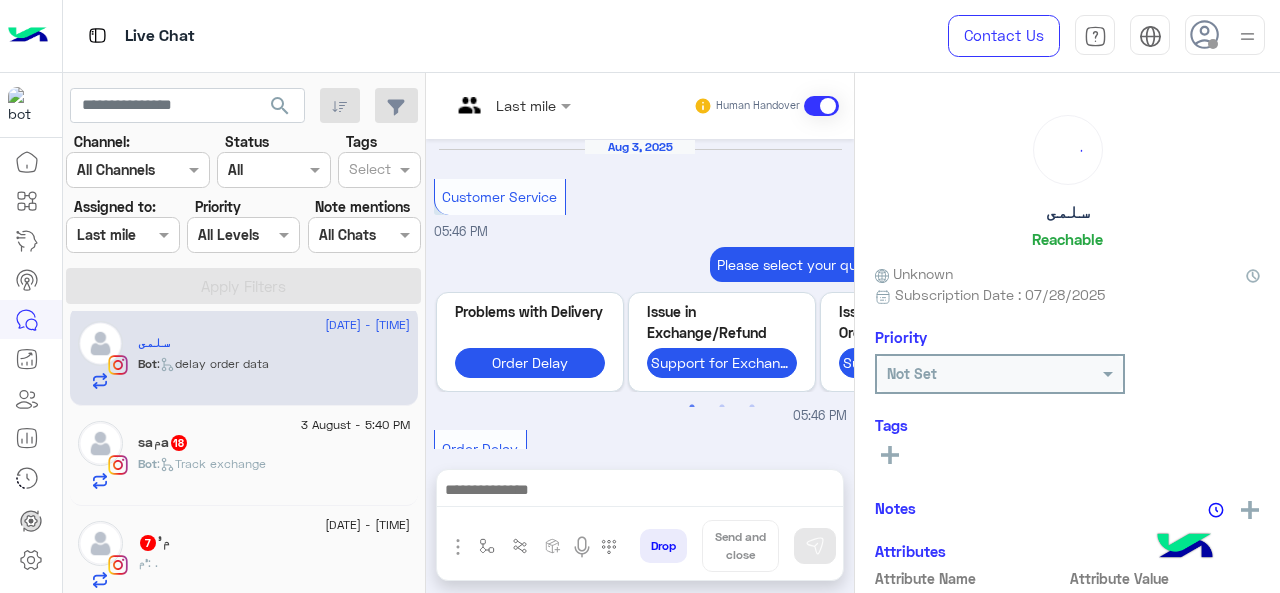 scroll, scrollTop: 974, scrollLeft: 0, axis: vertical 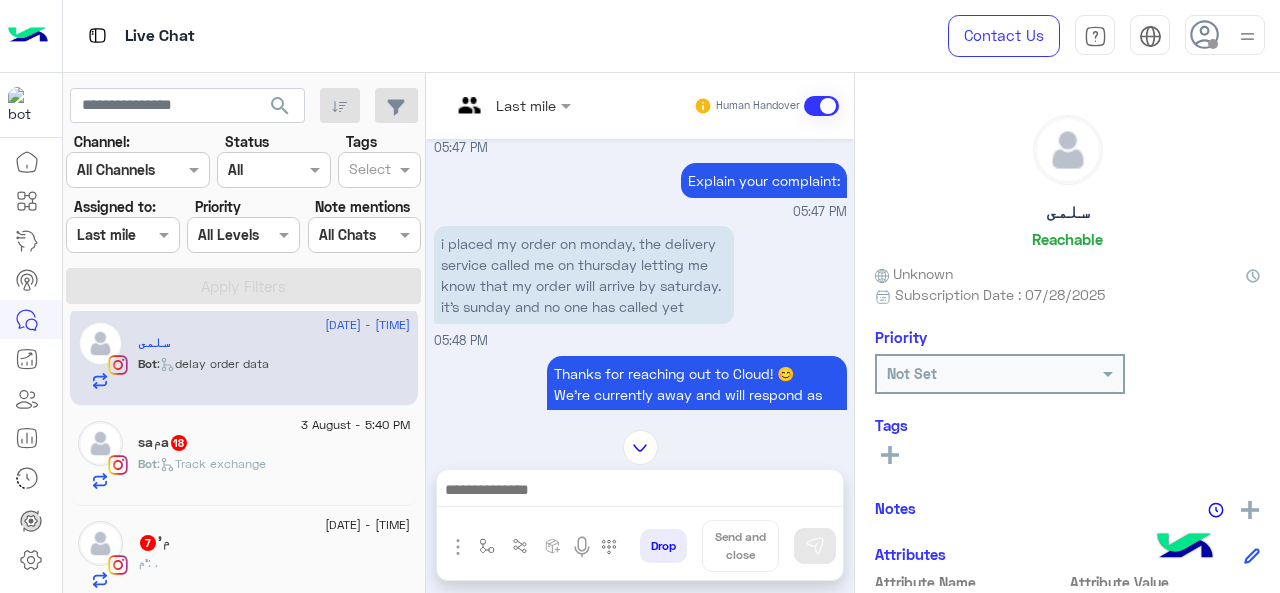 click at bounding box center [511, 104] 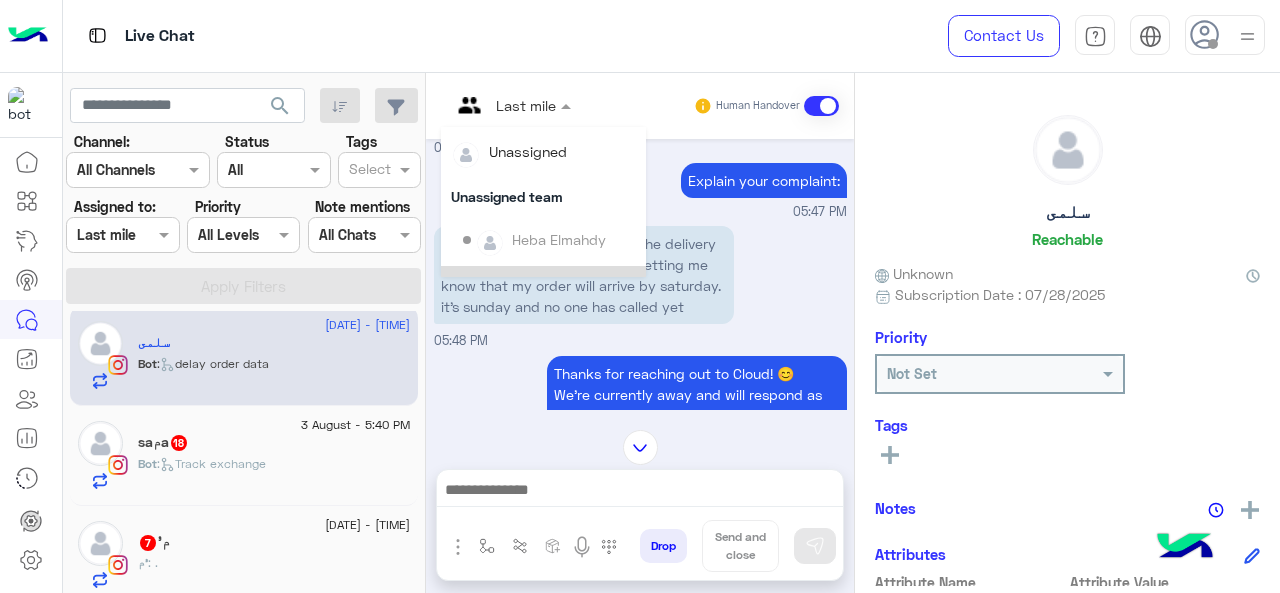 scroll, scrollTop: 304, scrollLeft: 0, axis: vertical 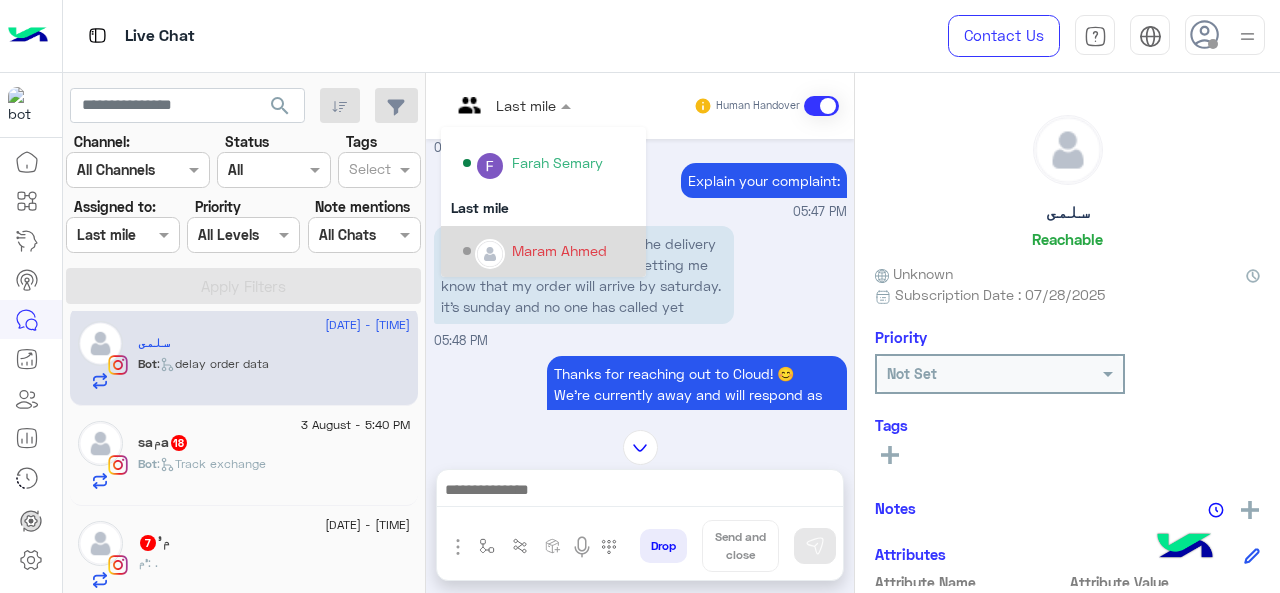 click on "Maram Ahmed" at bounding box center [559, 250] 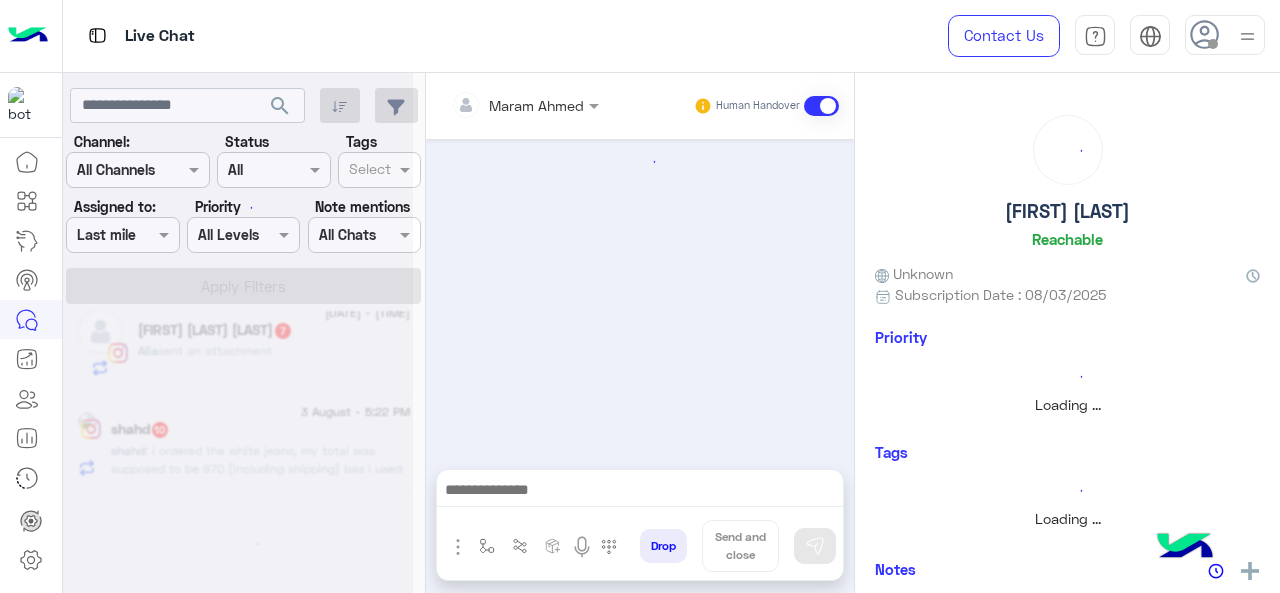 scroll, scrollTop: 0, scrollLeft: 0, axis: both 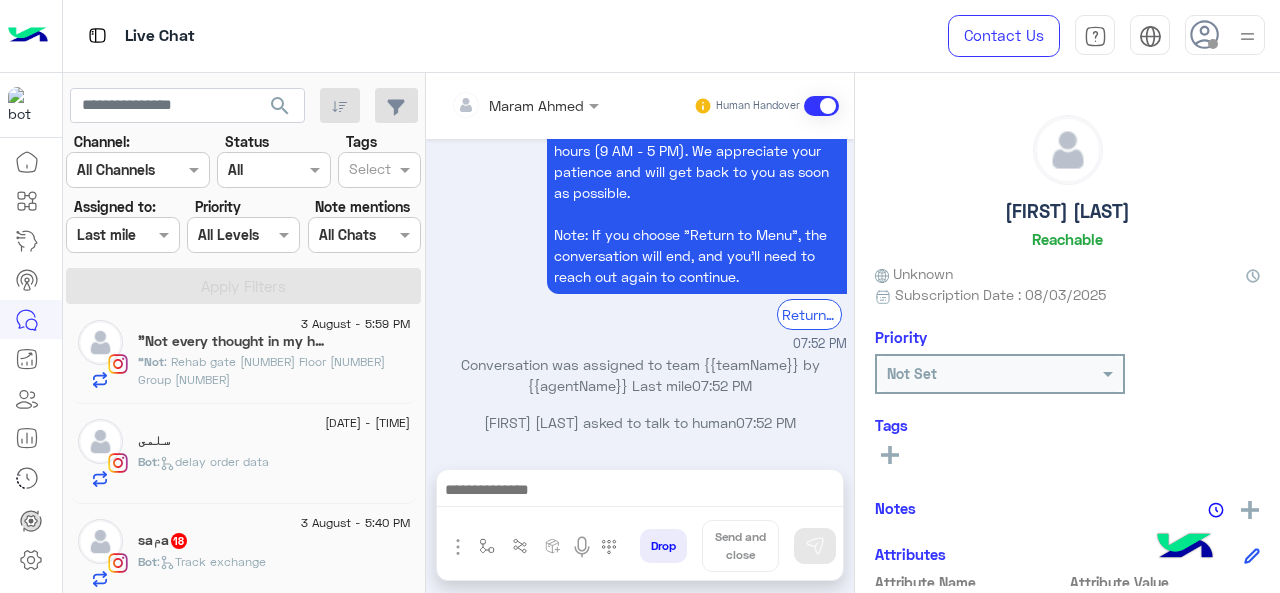 click on "[NAME]  [NUMBER]" 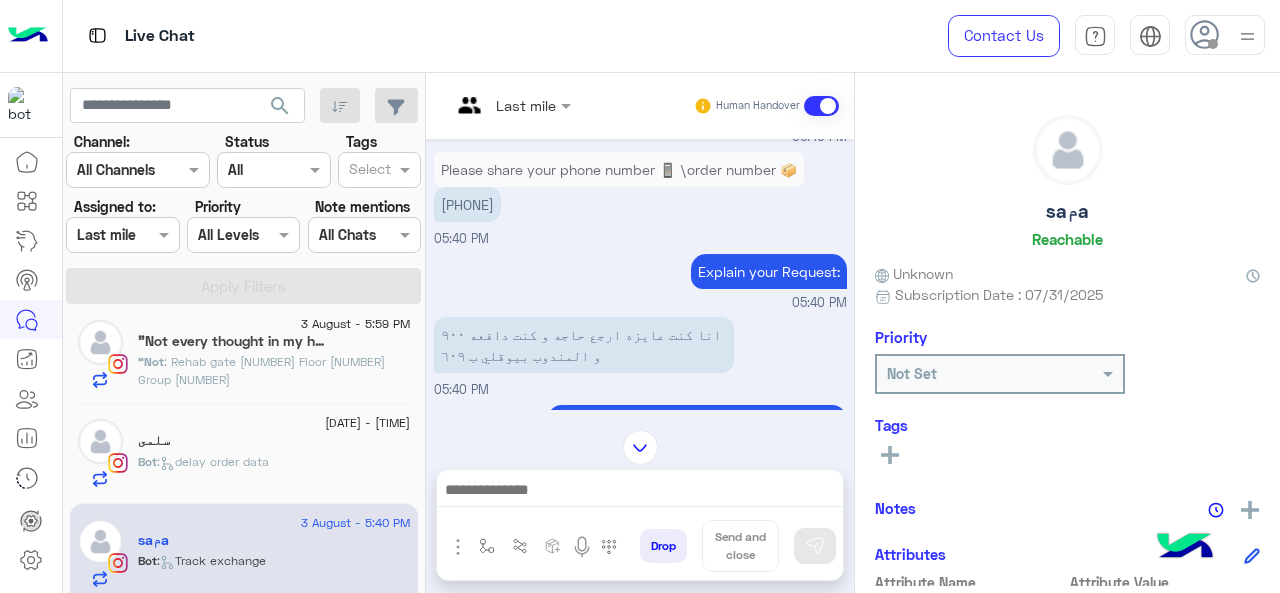 scroll, scrollTop: 462, scrollLeft: 0, axis: vertical 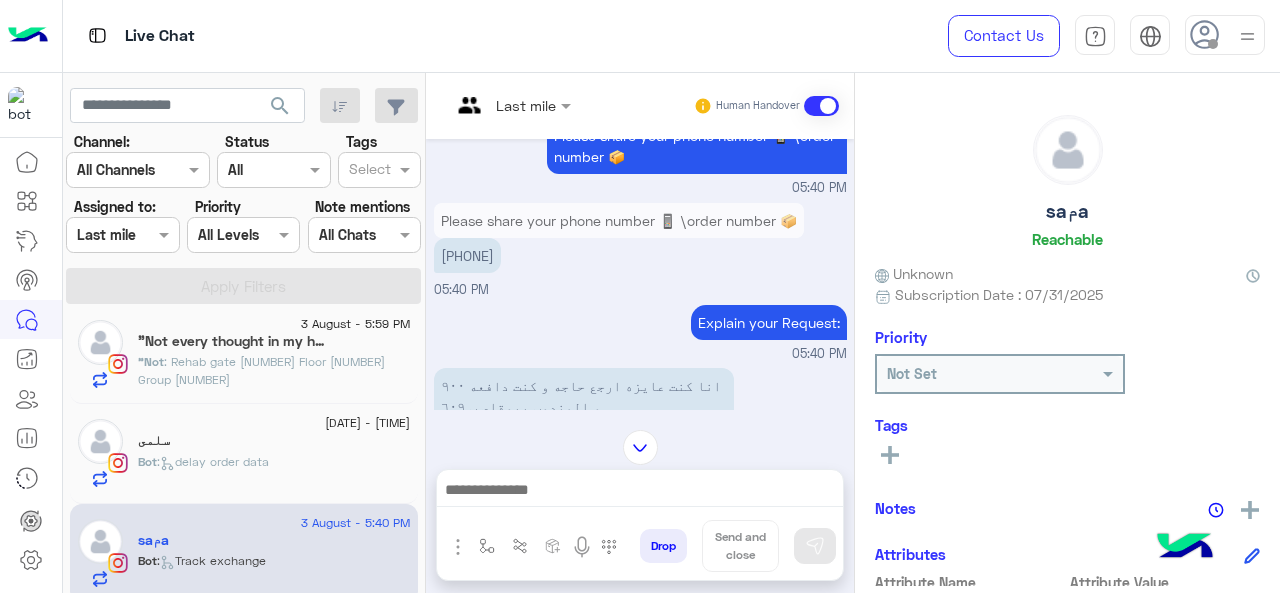 drag, startPoint x: 528, startPoint y: 271, endPoint x: 448, endPoint y: 271, distance: 80 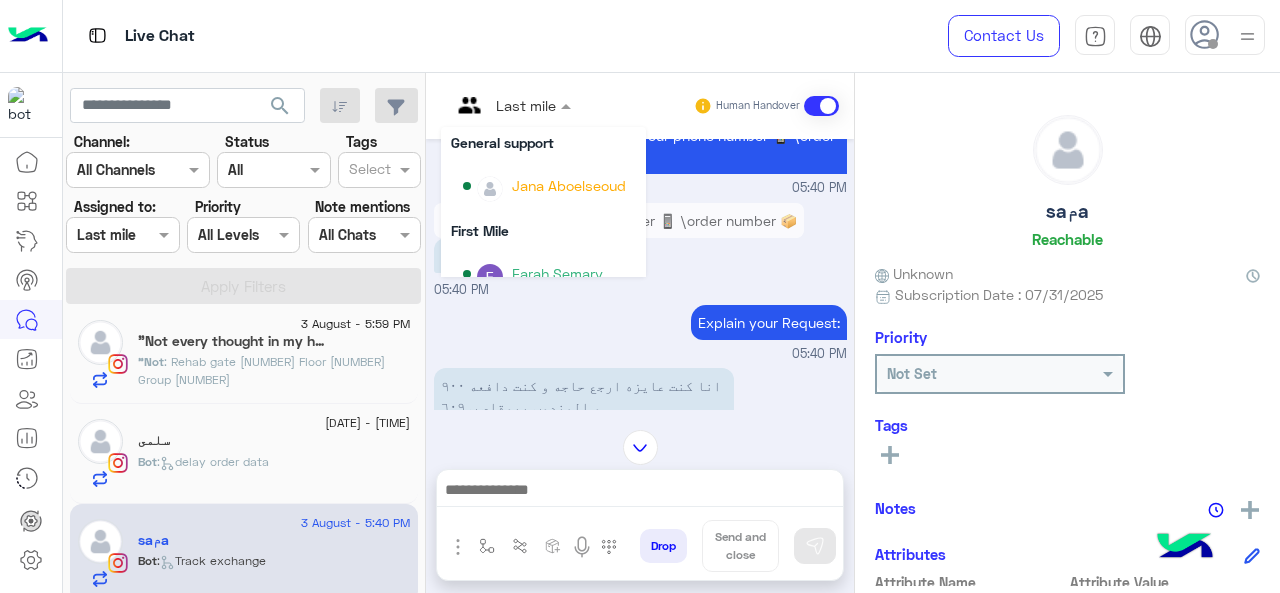 scroll, scrollTop: 304, scrollLeft: 0, axis: vertical 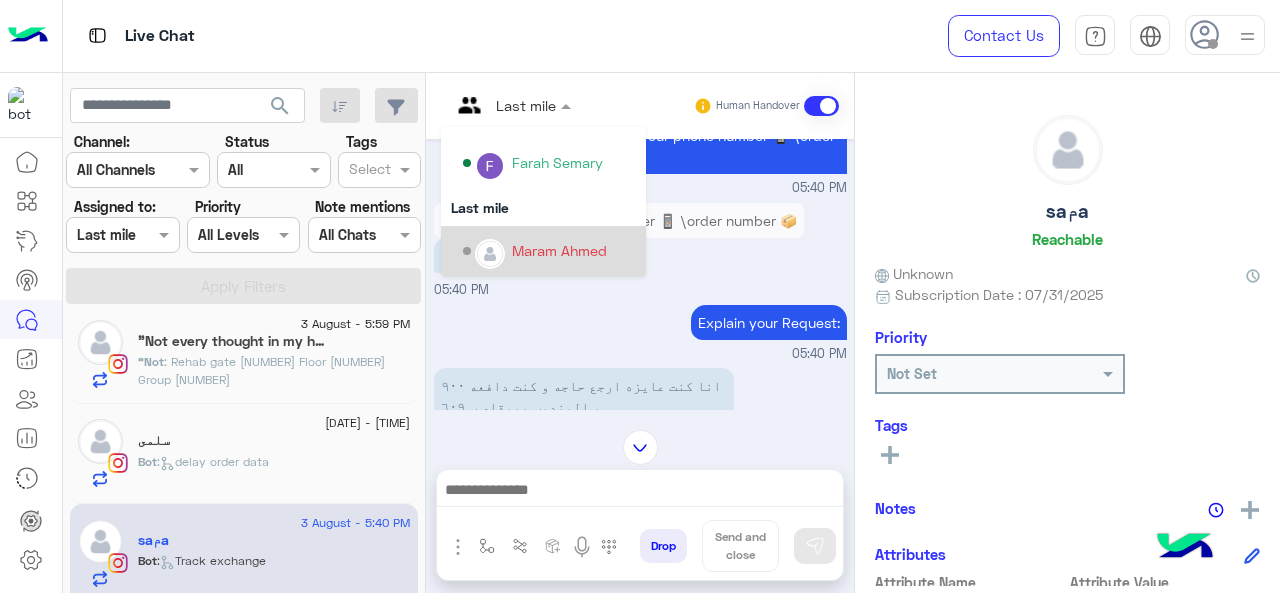 click on "Maram Ahmed" at bounding box center (559, 250) 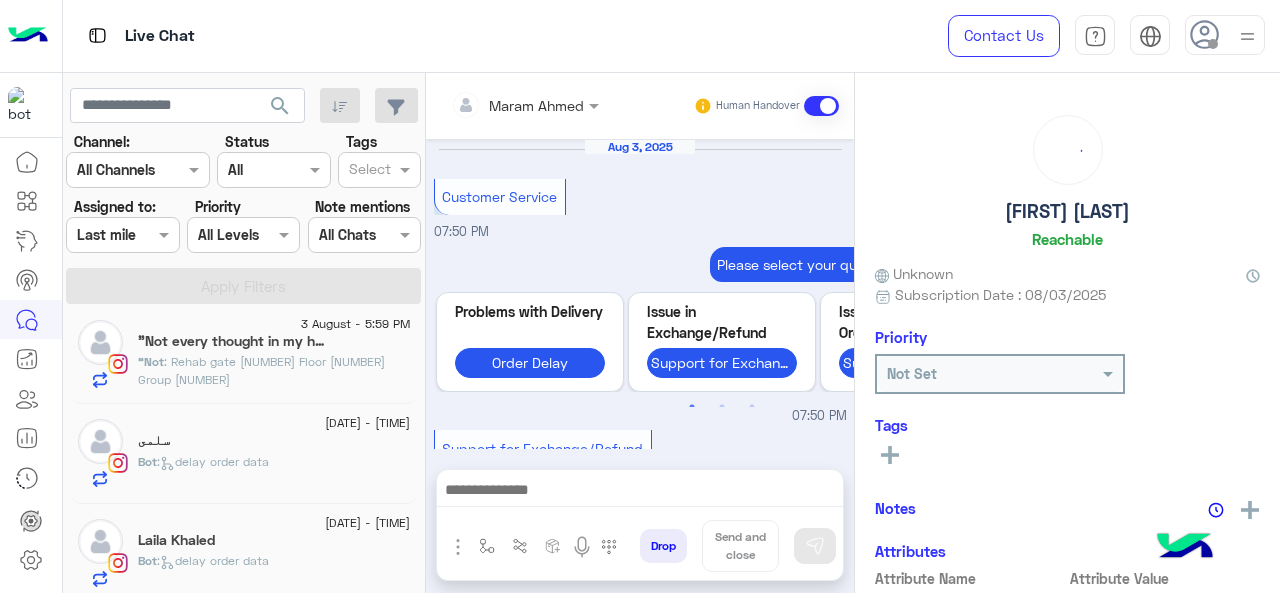 scroll, scrollTop: 1060, scrollLeft: 0, axis: vertical 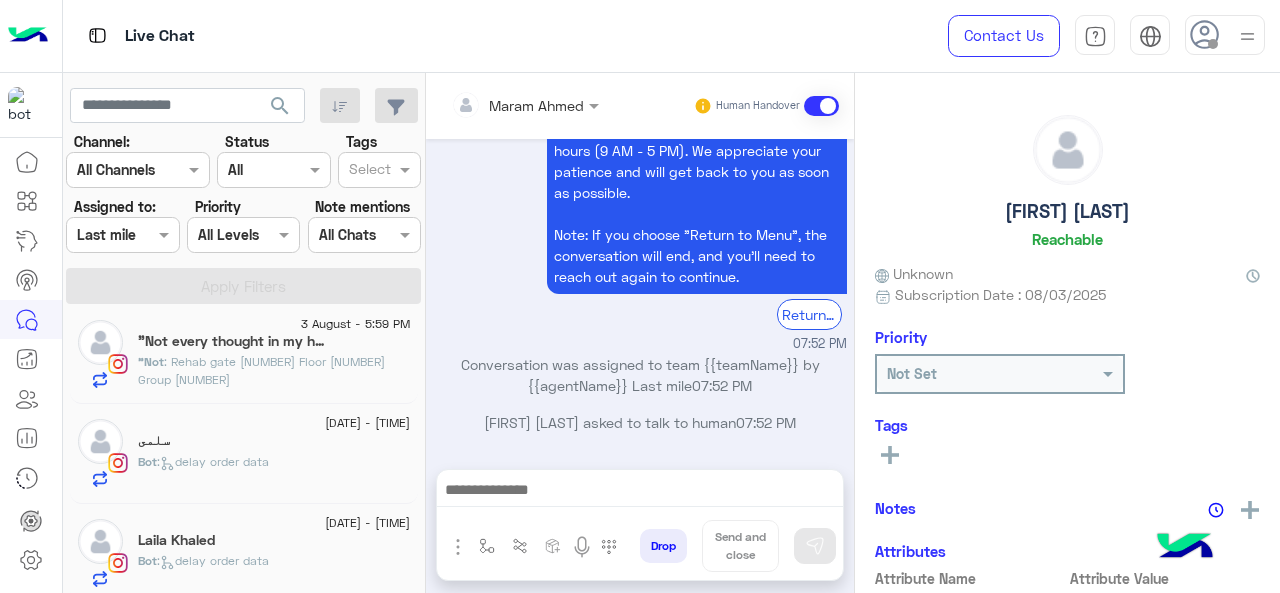 click on "Laila Khaled" 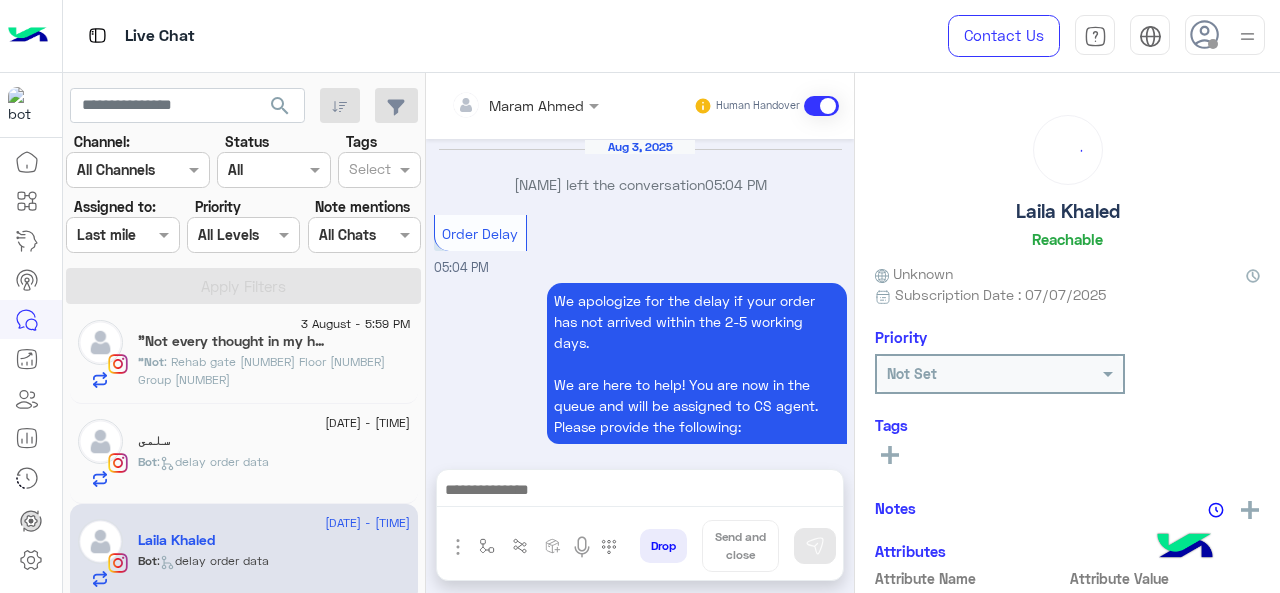 scroll, scrollTop: 791, scrollLeft: 0, axis: vertical 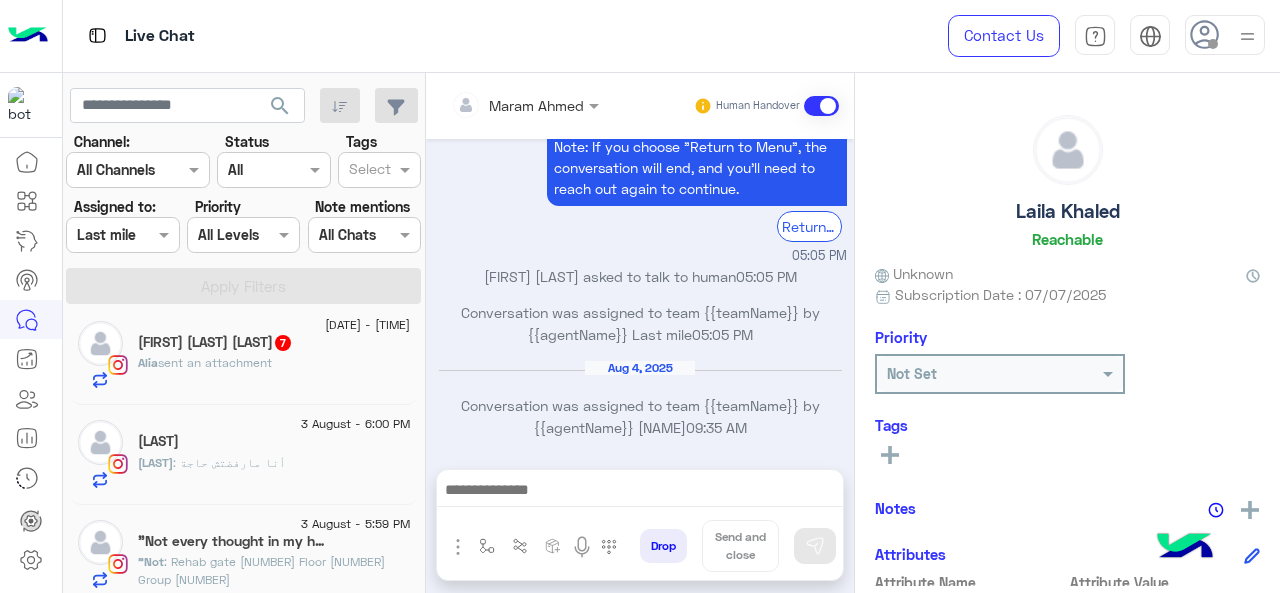 click on "sent an attachment" 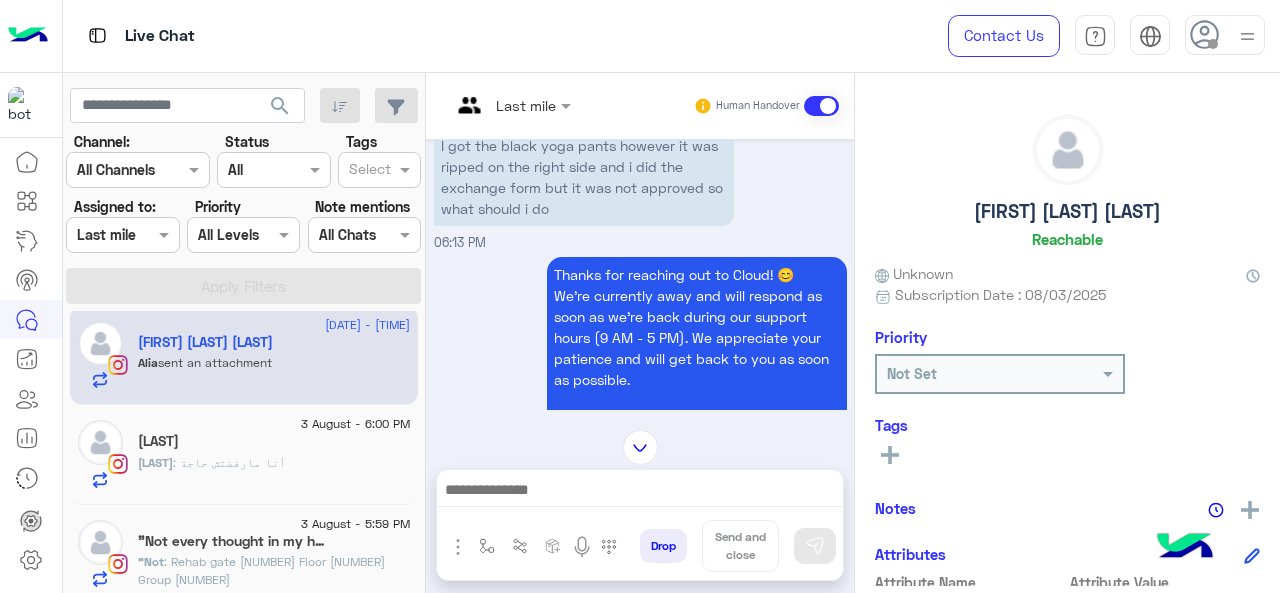 scroll, scrollTop: 486, scrollLeft: 0, axis: vertical 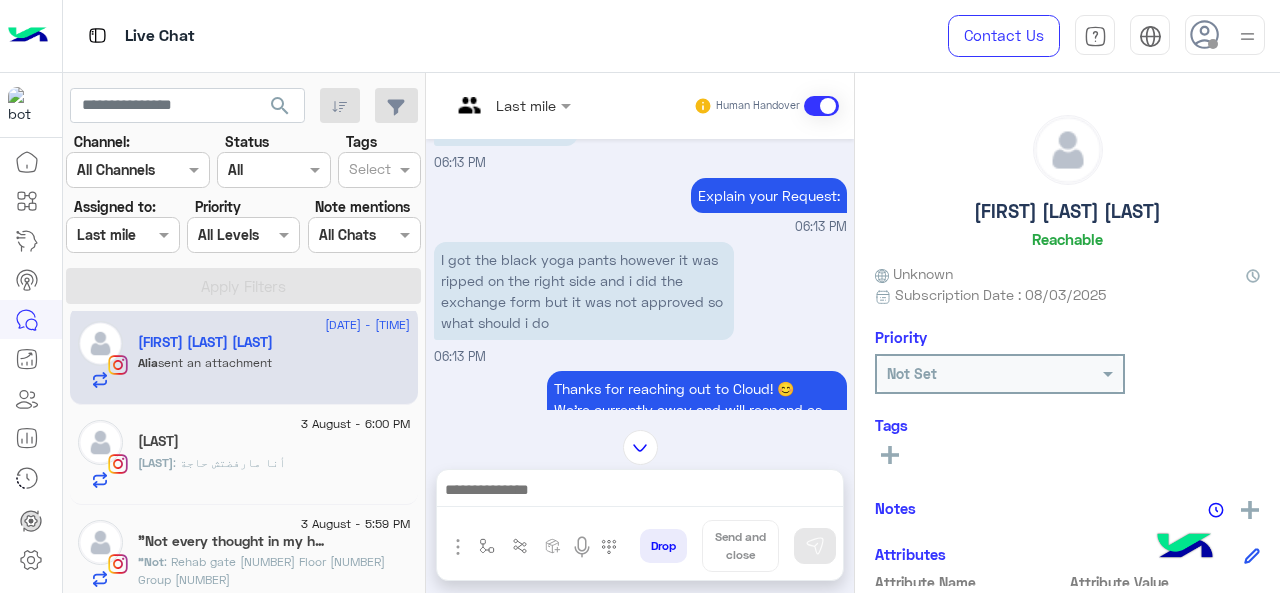 click 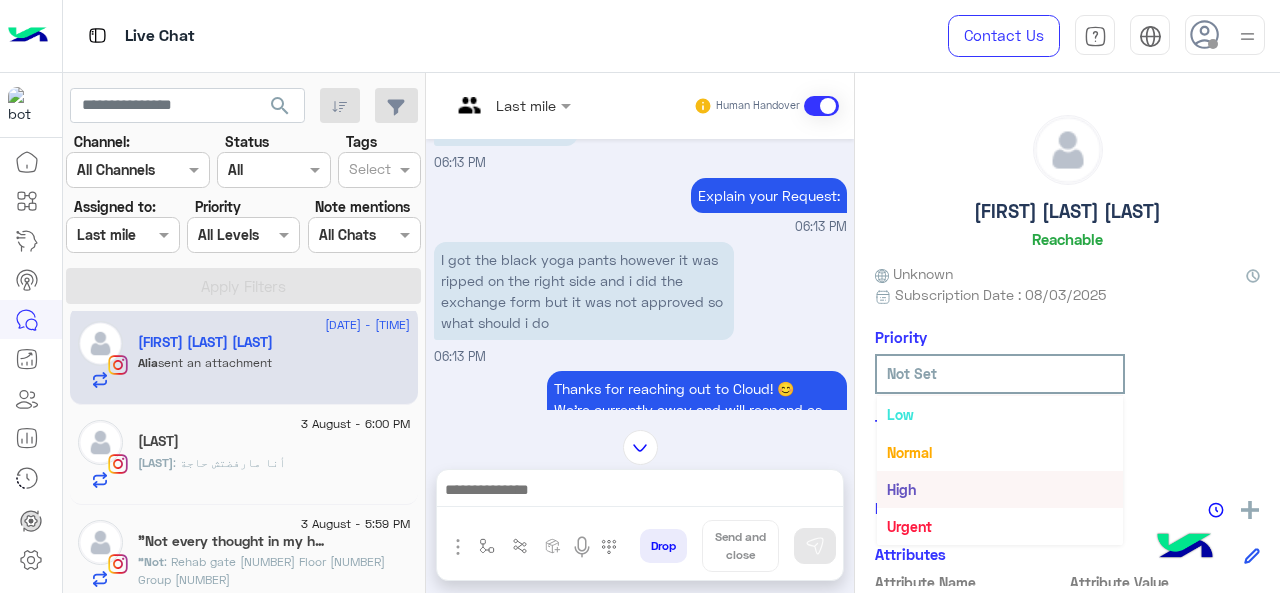 scroll, scrollTop: 36, scrollLeft: 0, axis: vertical 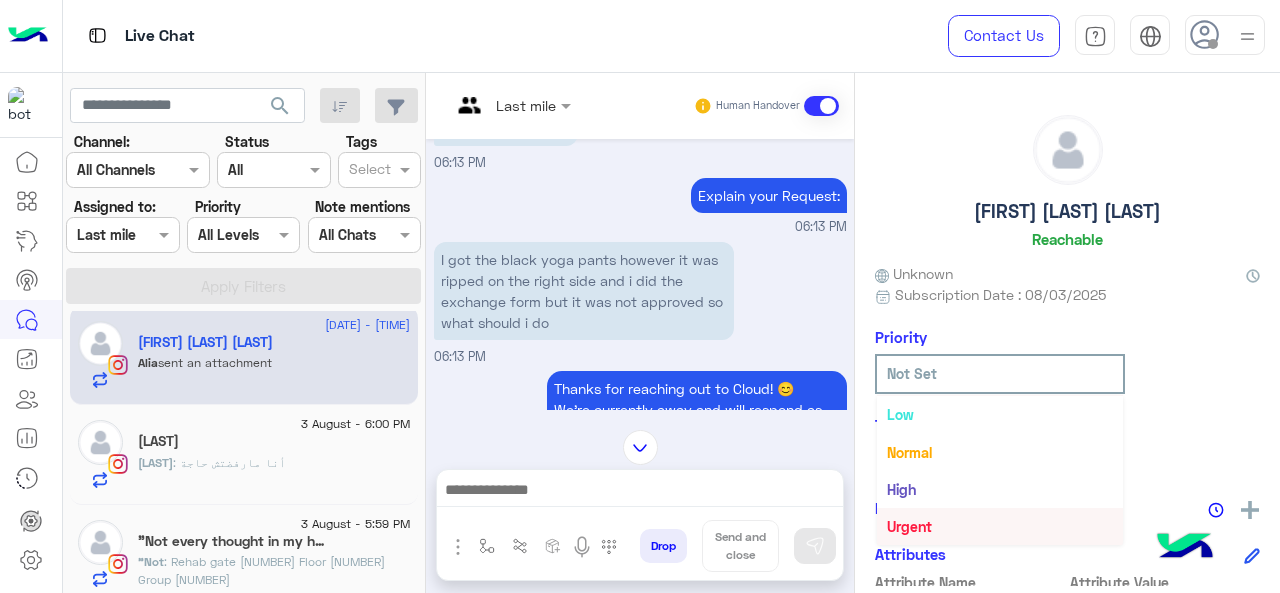 click on "Urgent" at bounding box center (1000, 526) 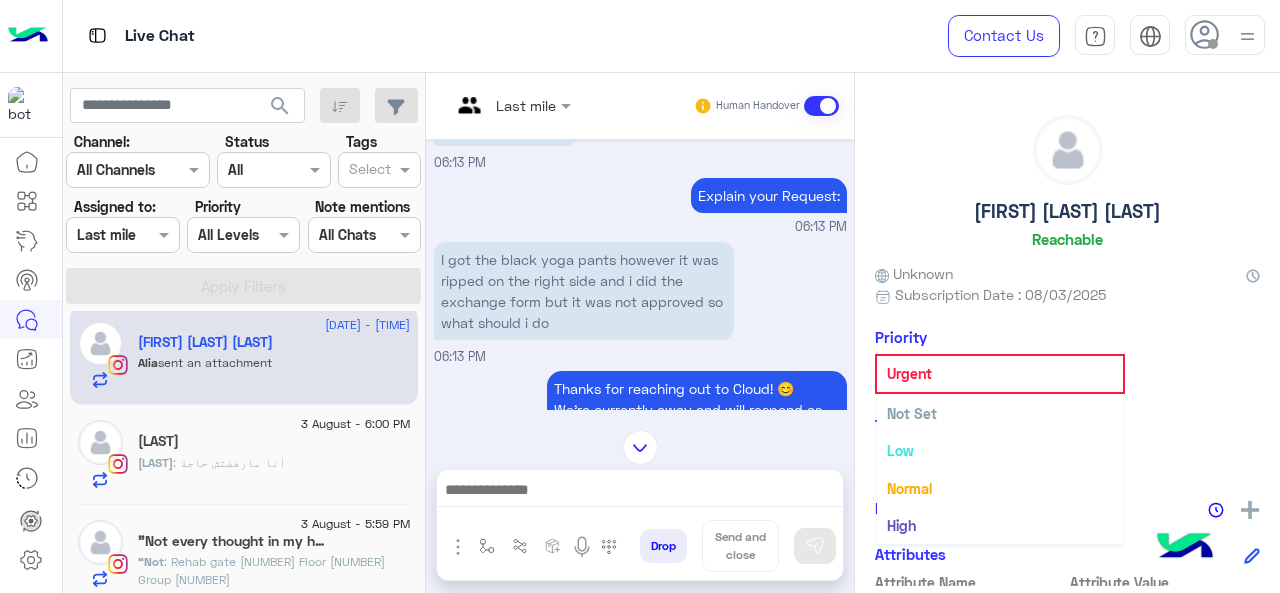 click 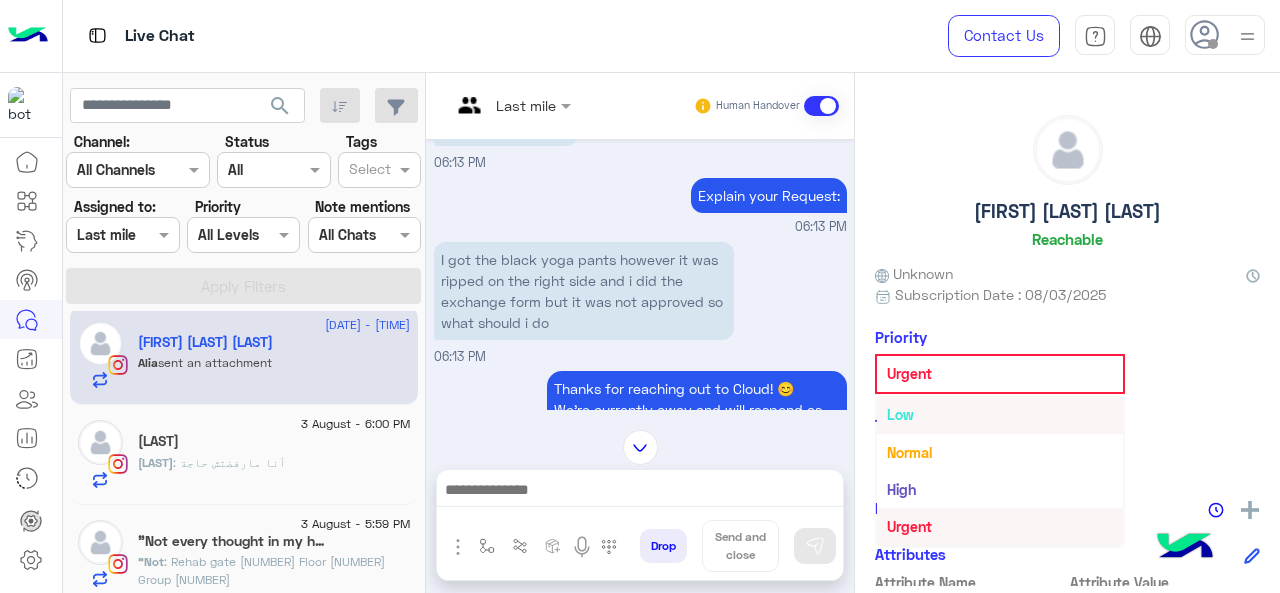 click on "Last mile" at bounding box center [503, 106] 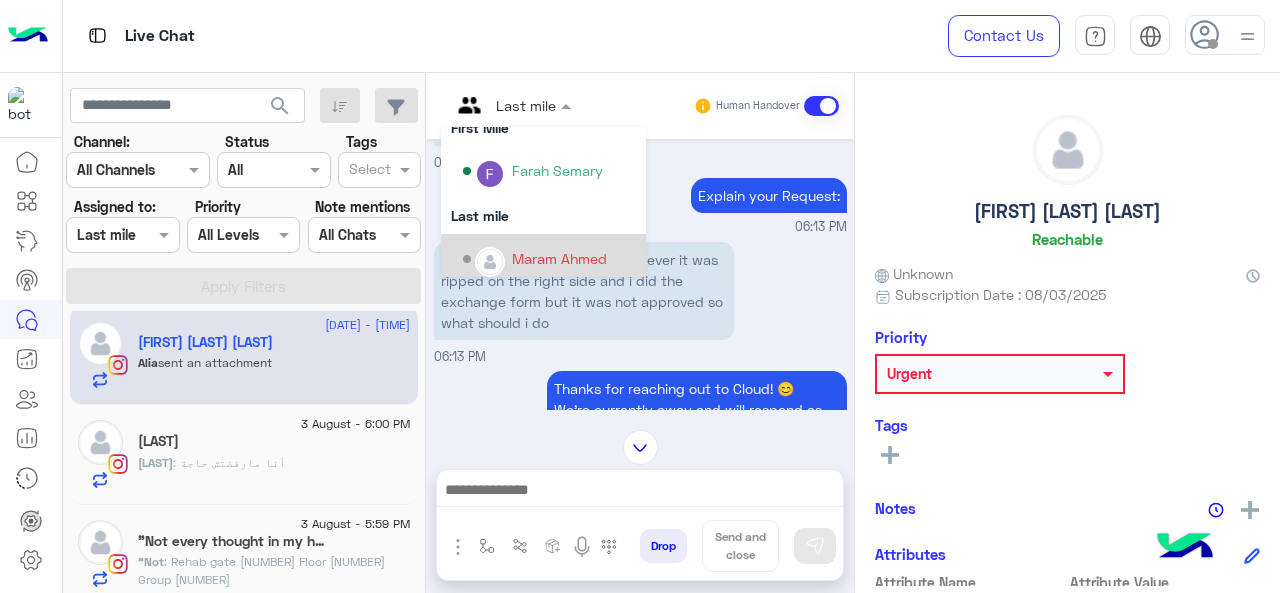 scroll, scrollTop: 304, scrollLeft: 0, axis: vertical 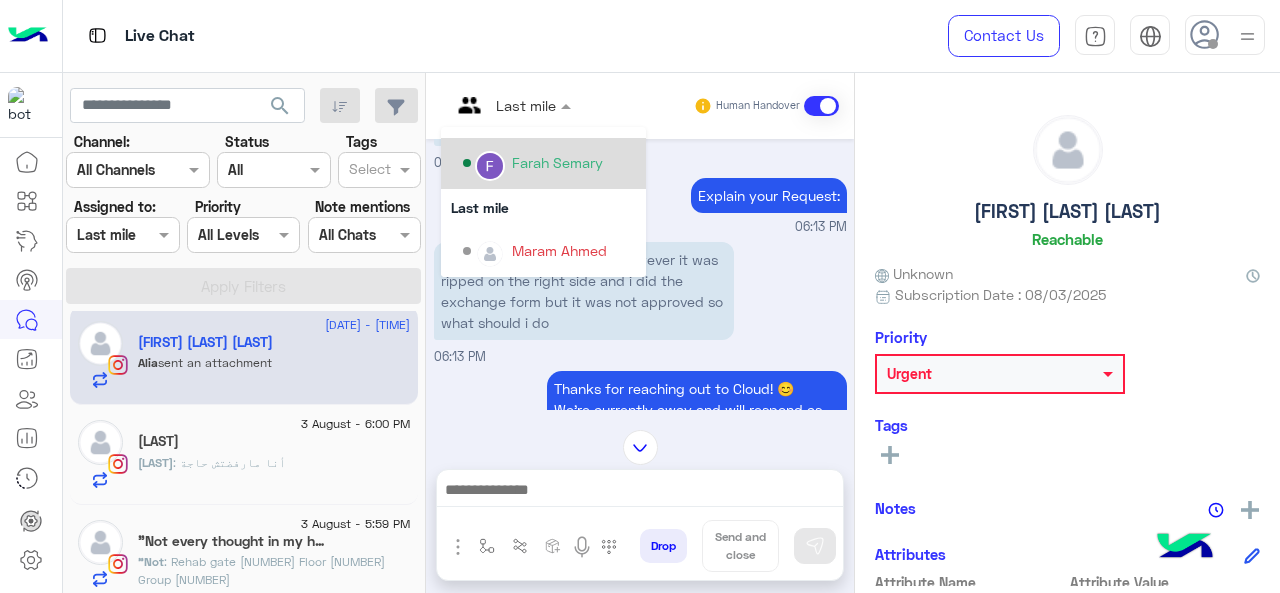 click on "Farah Semary" at bounding box center [549, 163] 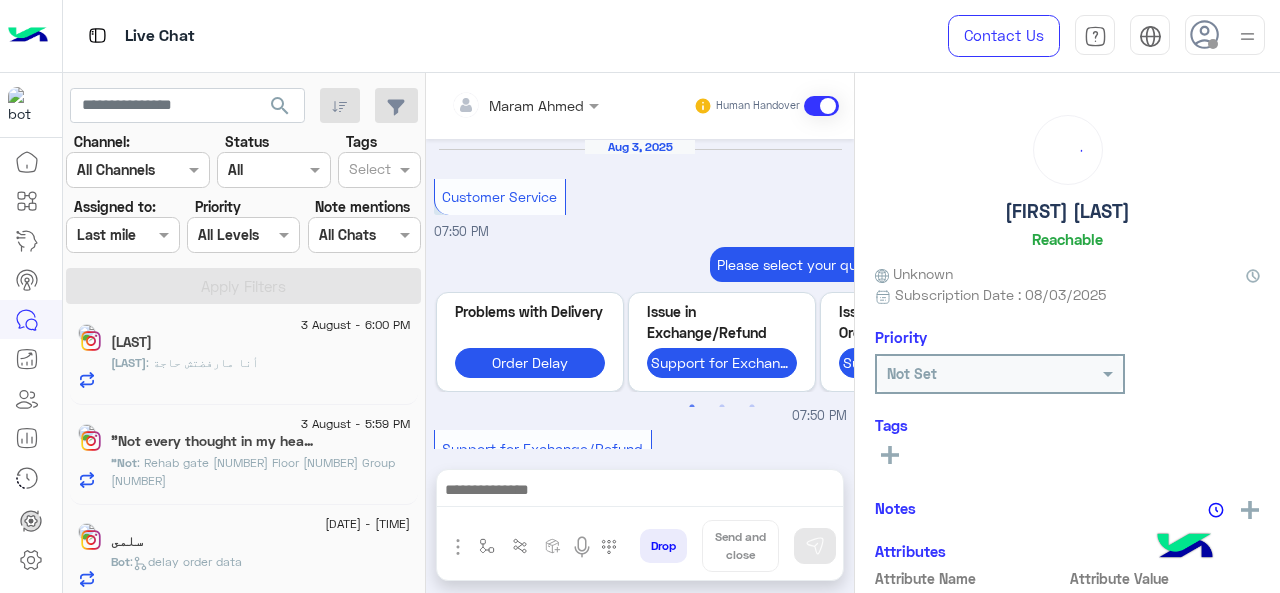 scroll, scrollTop: 1060, scrollLeft: 0, axis: vertical 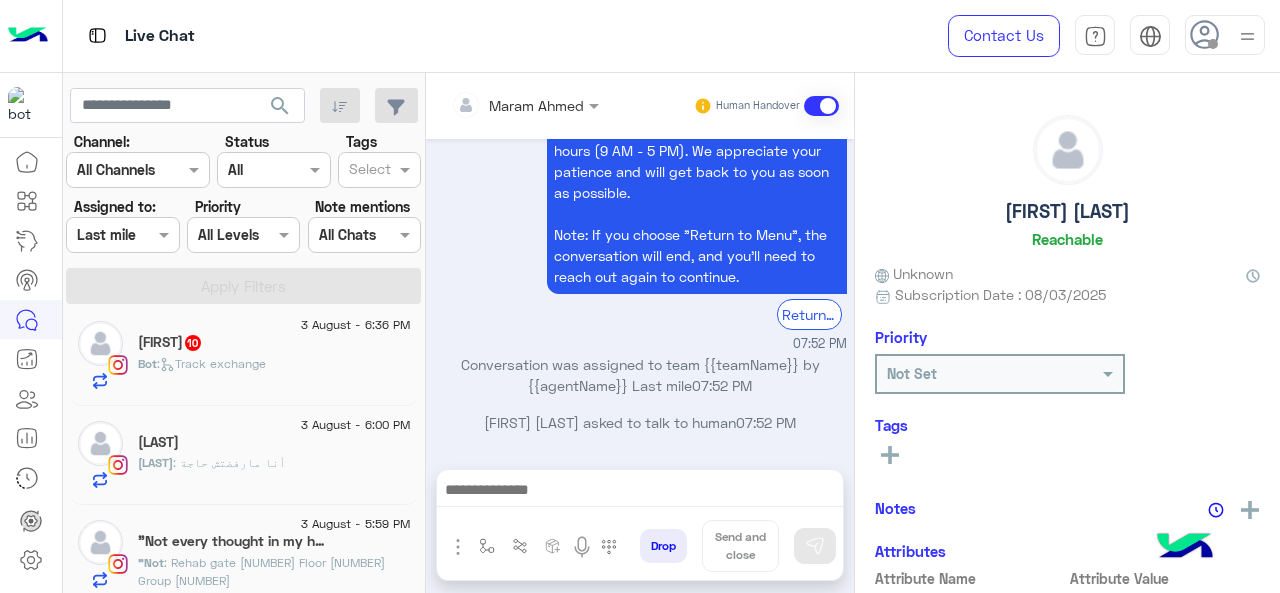 click on "Bot :   Track exchange" 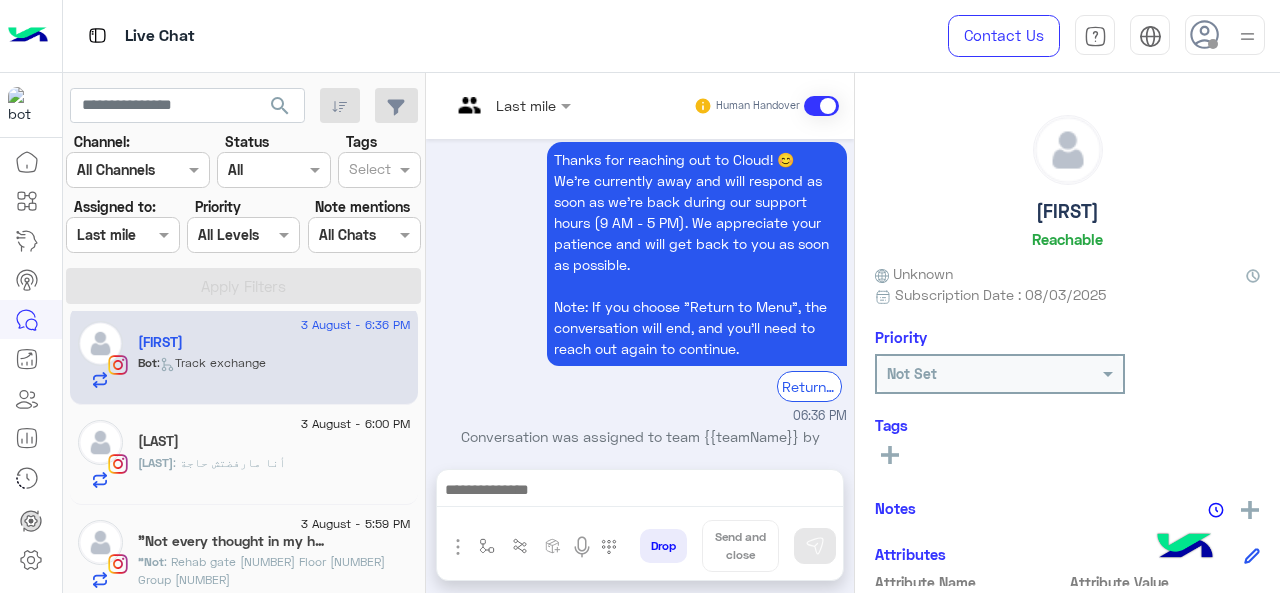 scroll, scrollTop: 648, scrollLeft: 0, axis: vertical 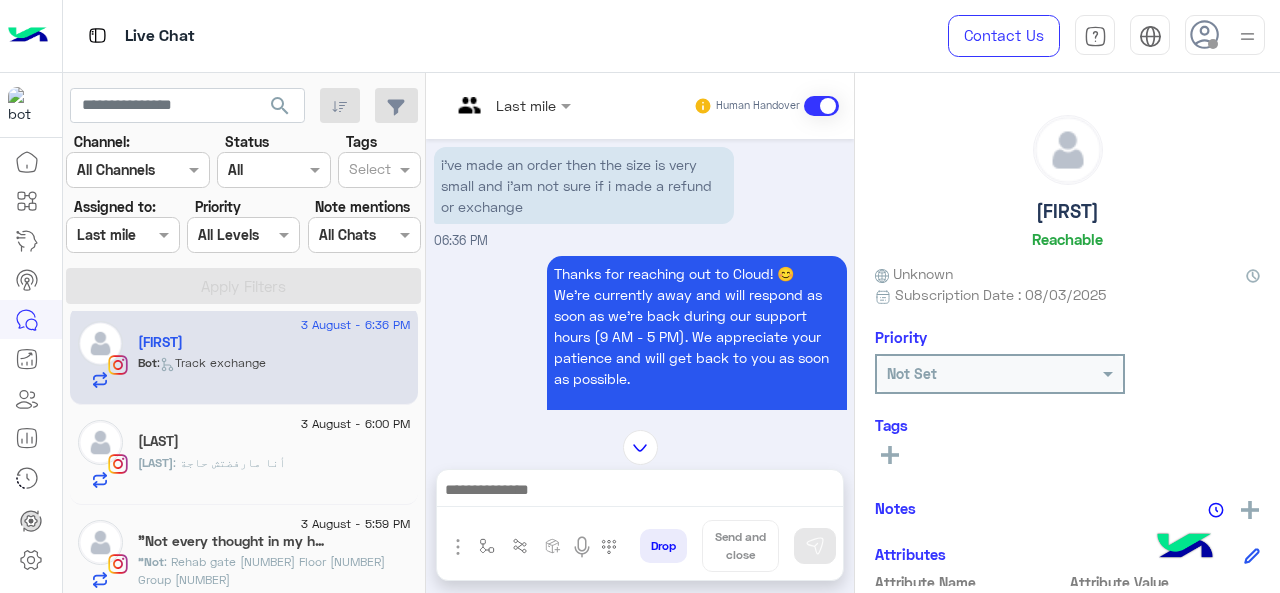 click at bounding box center [511, 104] 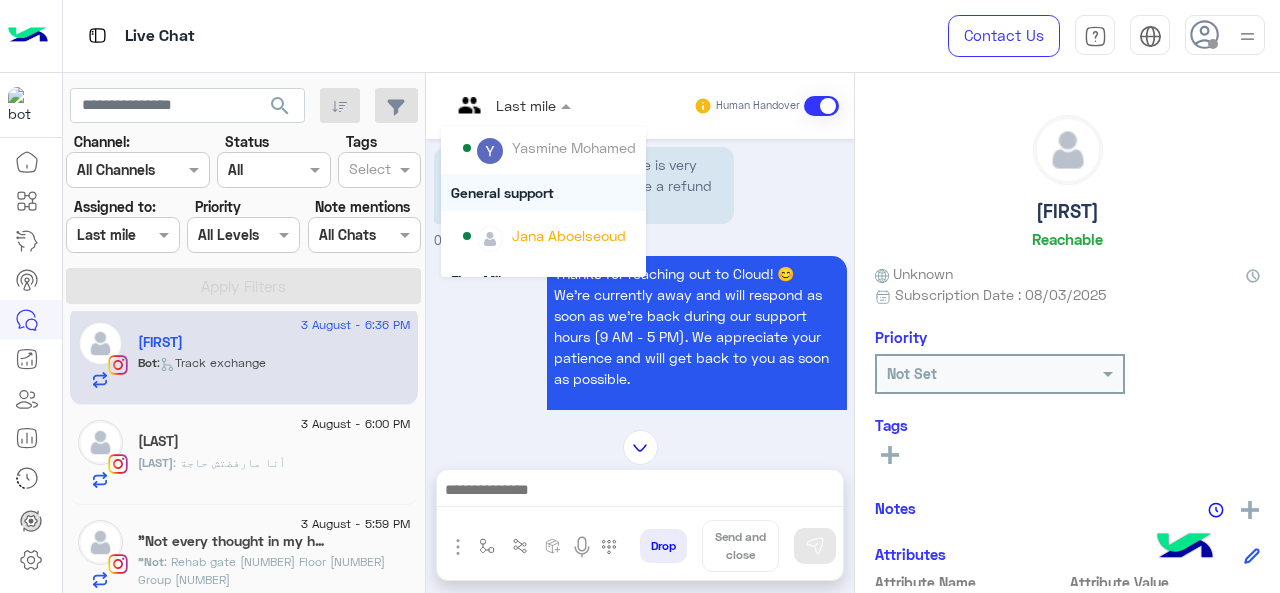 scroll, scrollTop: 200, scrollLeft: 0, axis: vertical 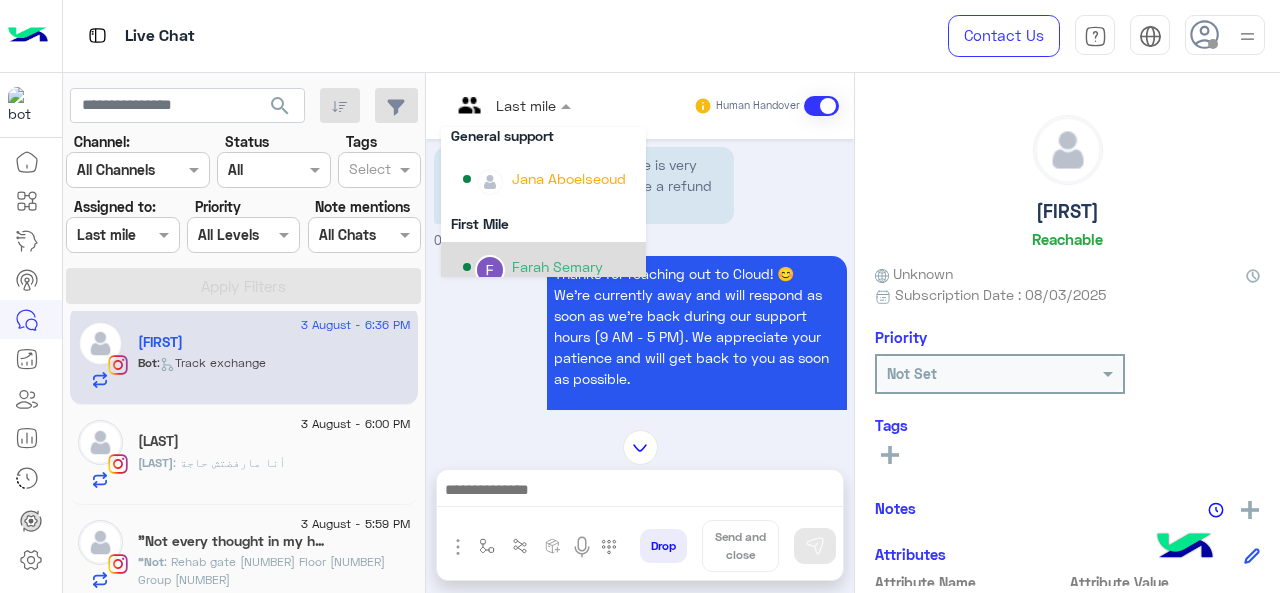 click on "Farah Semary" at bounding box center (557, 266) 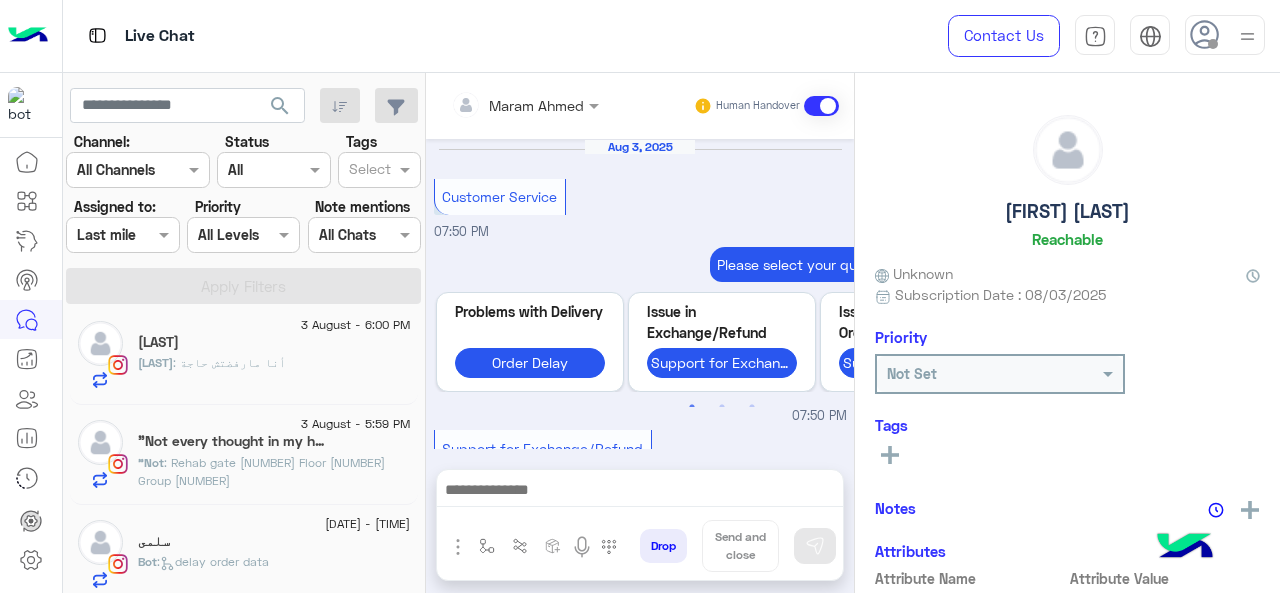 scroll, scrollTop: 1060, scrollLeft: 0, axis: vertical 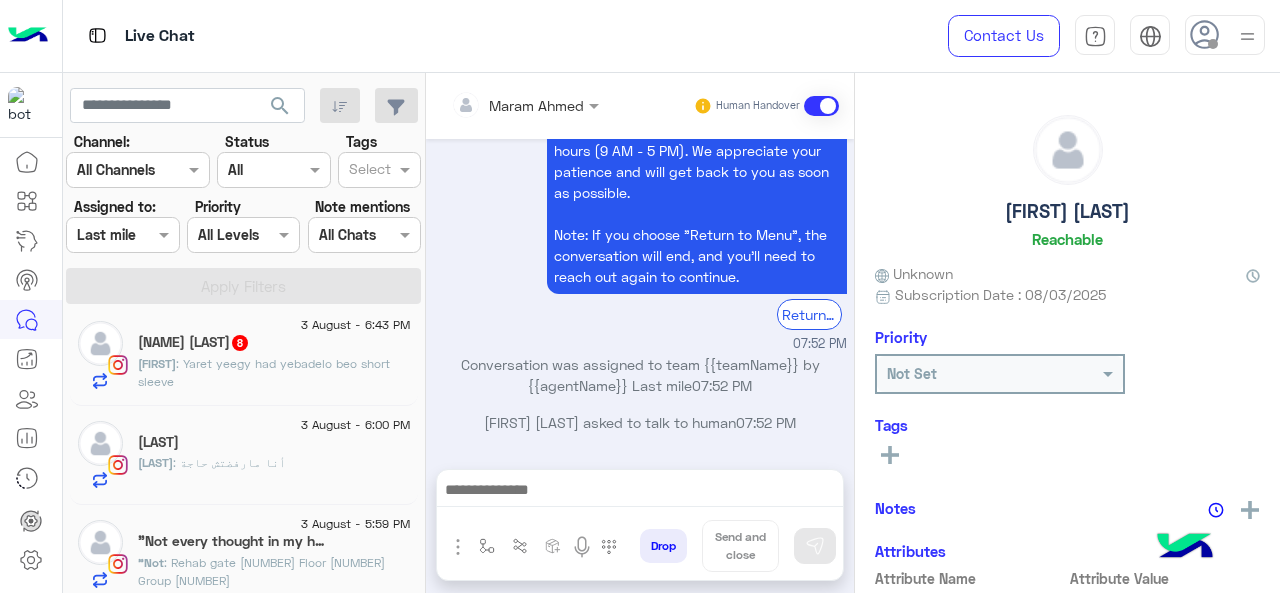 click on "[FIRST] : Yaret yeegy had yebadelo beo short sleeve" 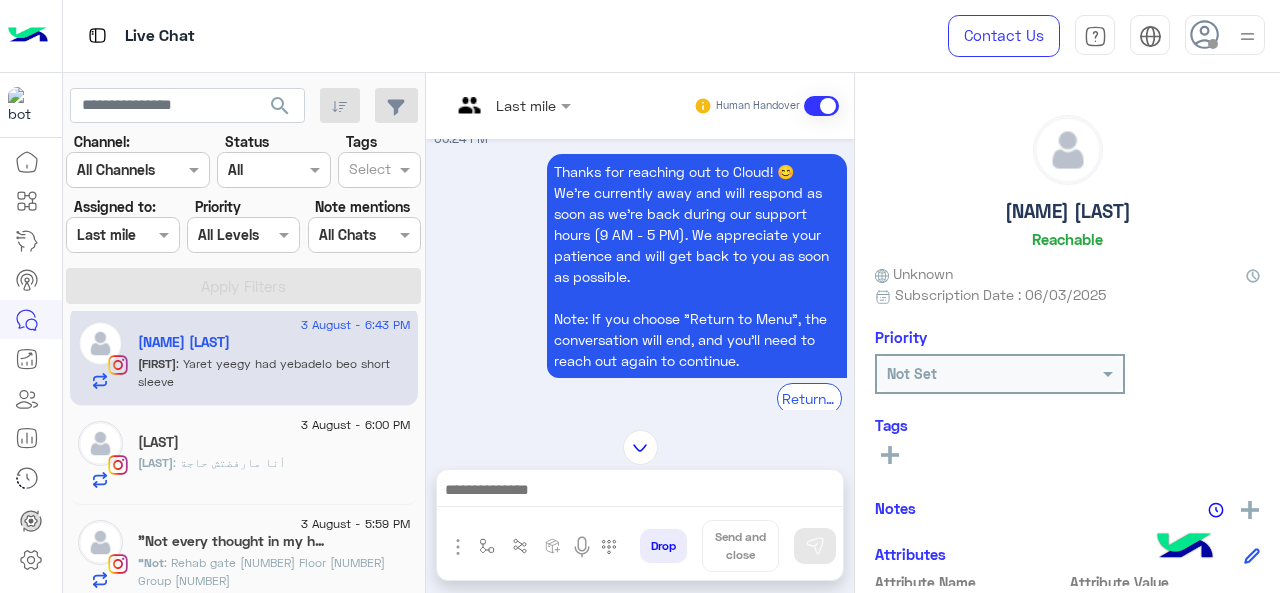 scroll, scrollTop: 660, scrollLeft: 0, axis: vertical 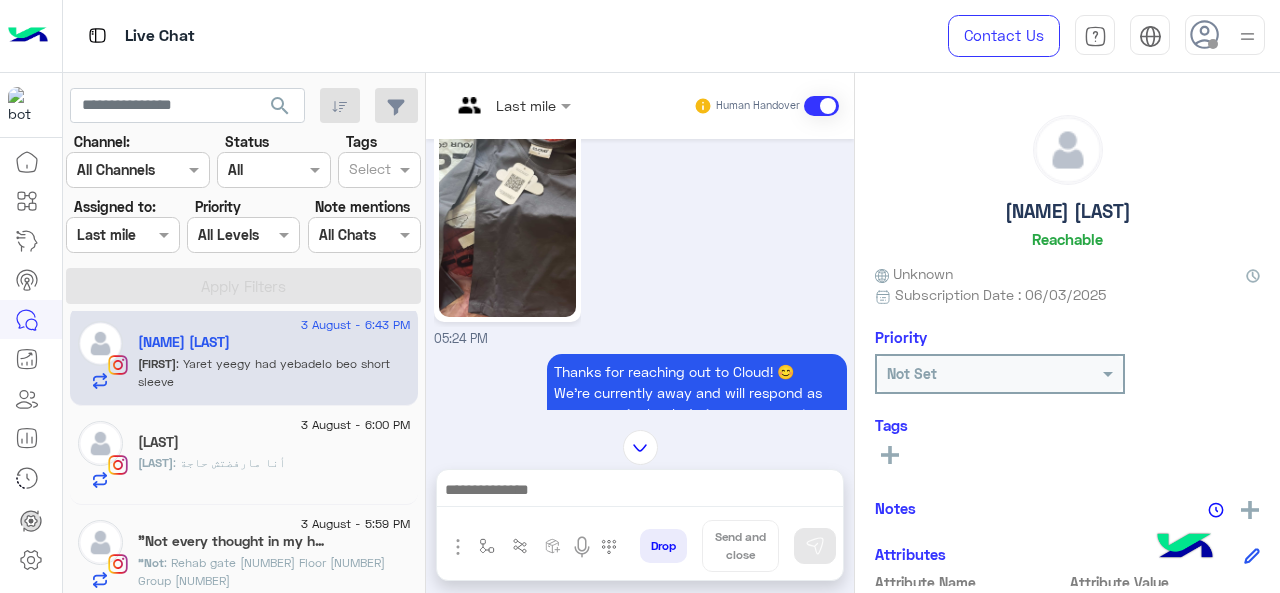 click at bounding box center [511, 104] 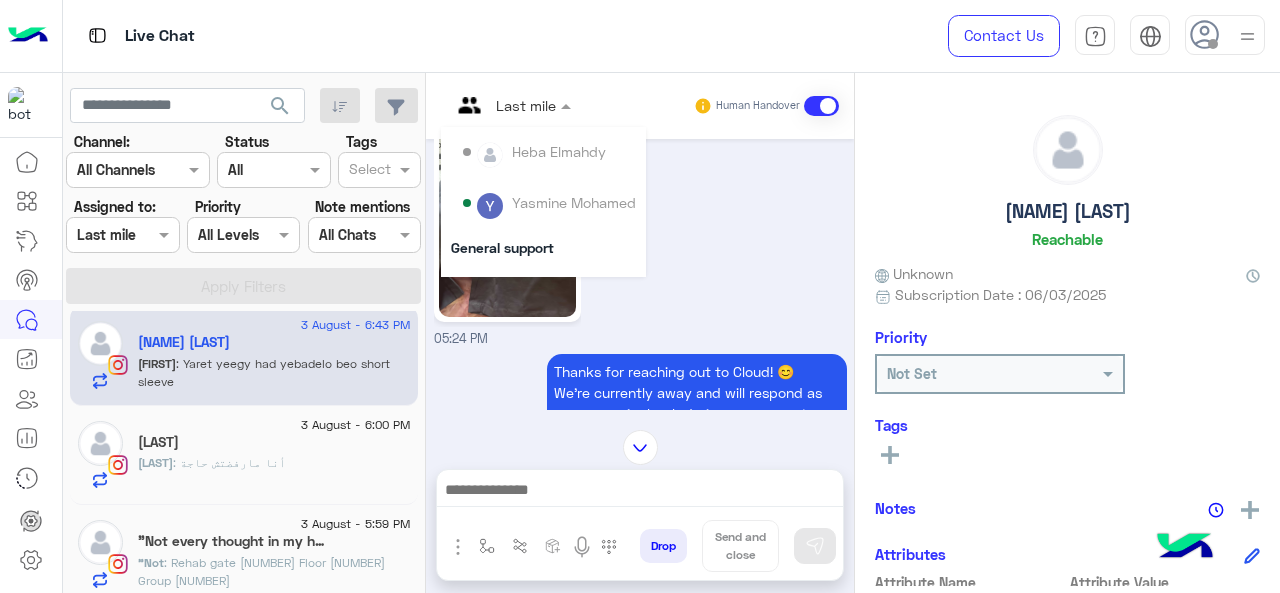 scroll, scrollTop: 200, scrollLeft: 0, axis: vertical 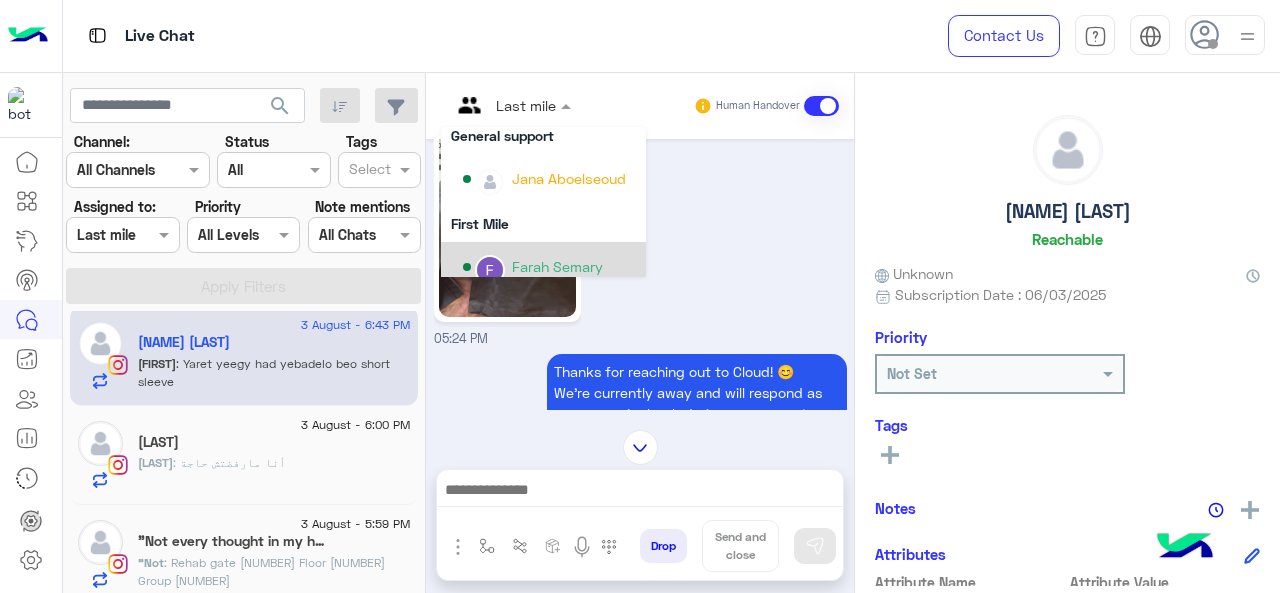 click on "Farah Semary" at bounding box center (557, 266) 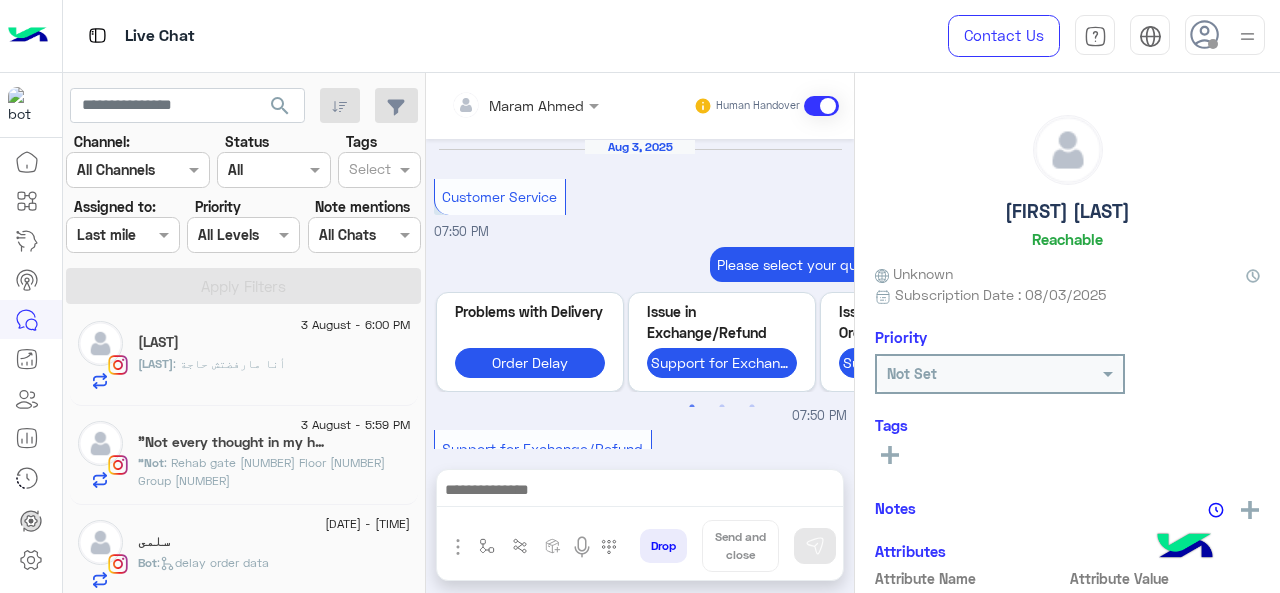 scroll, scrollTop: 1060, scrollLeft: 0, axis: vertical 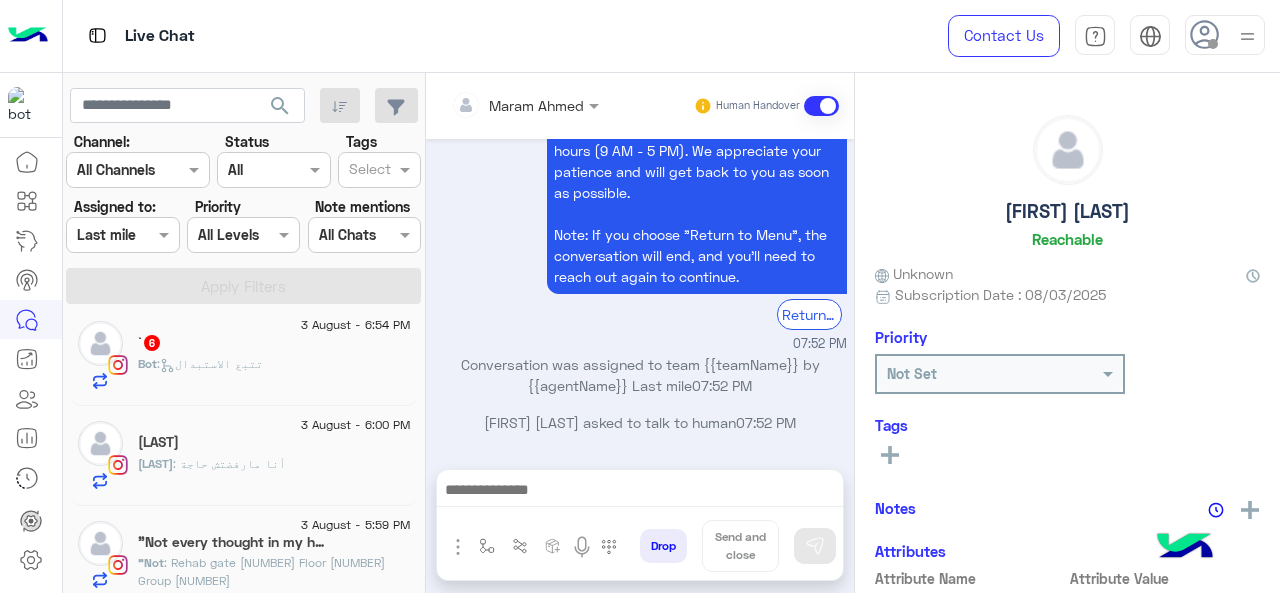 click on "Bot :   تتبع الاستبدال" 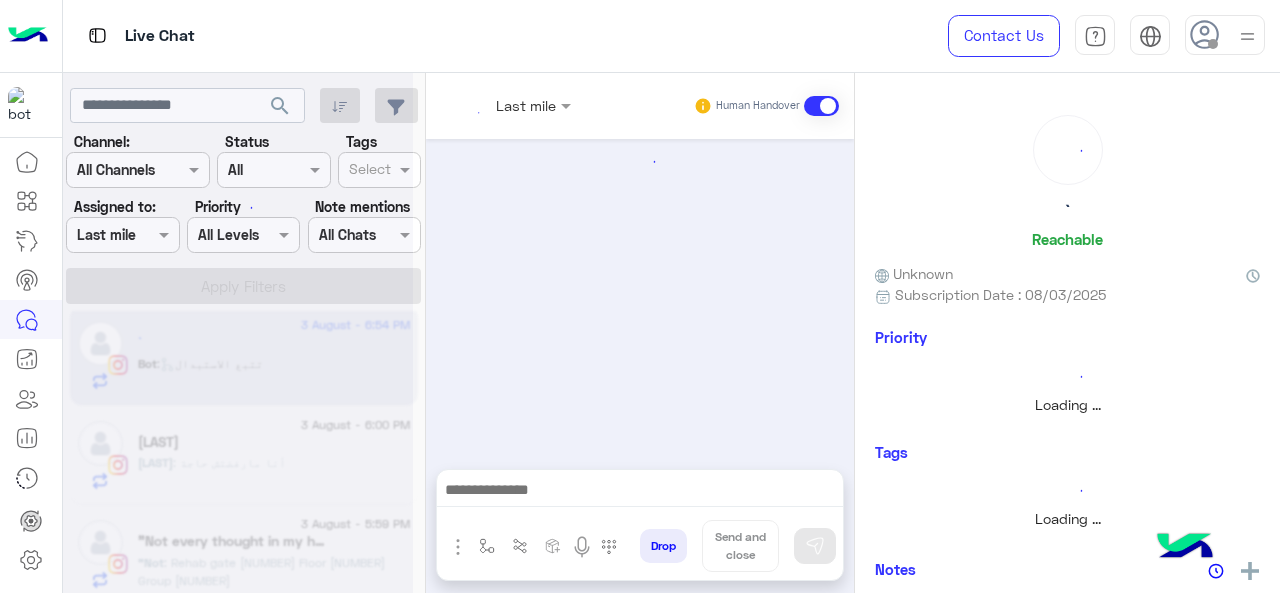 scroll, scrollTop: 0, scrollLeft: 0, axis: both 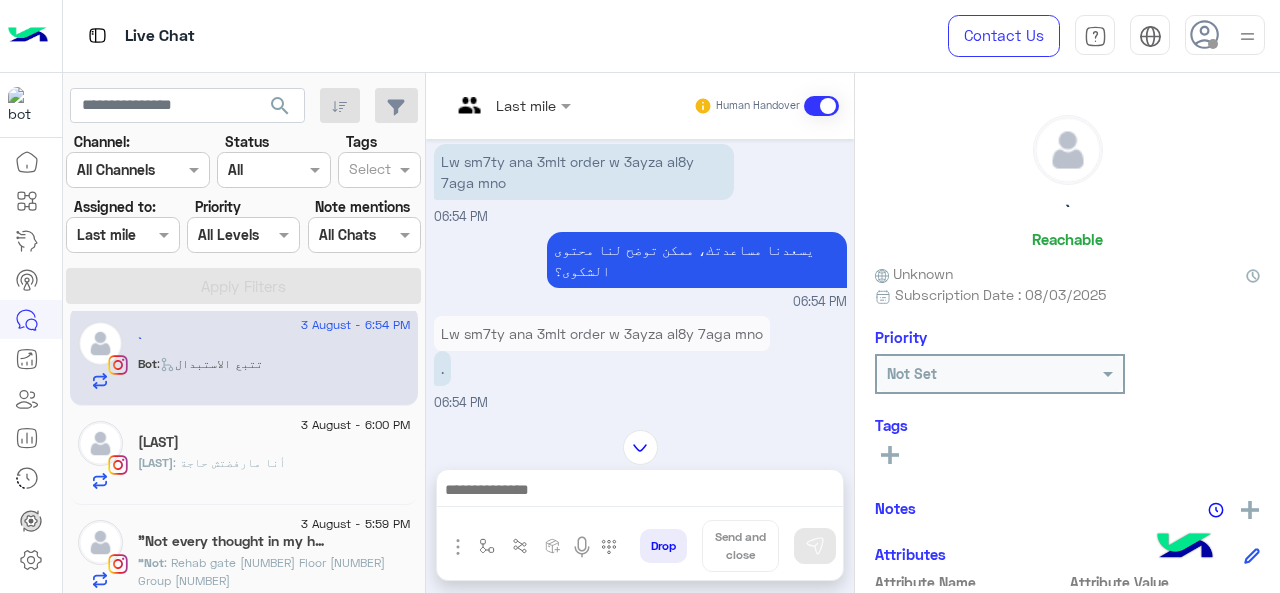 click at bounding box center [511, 104] 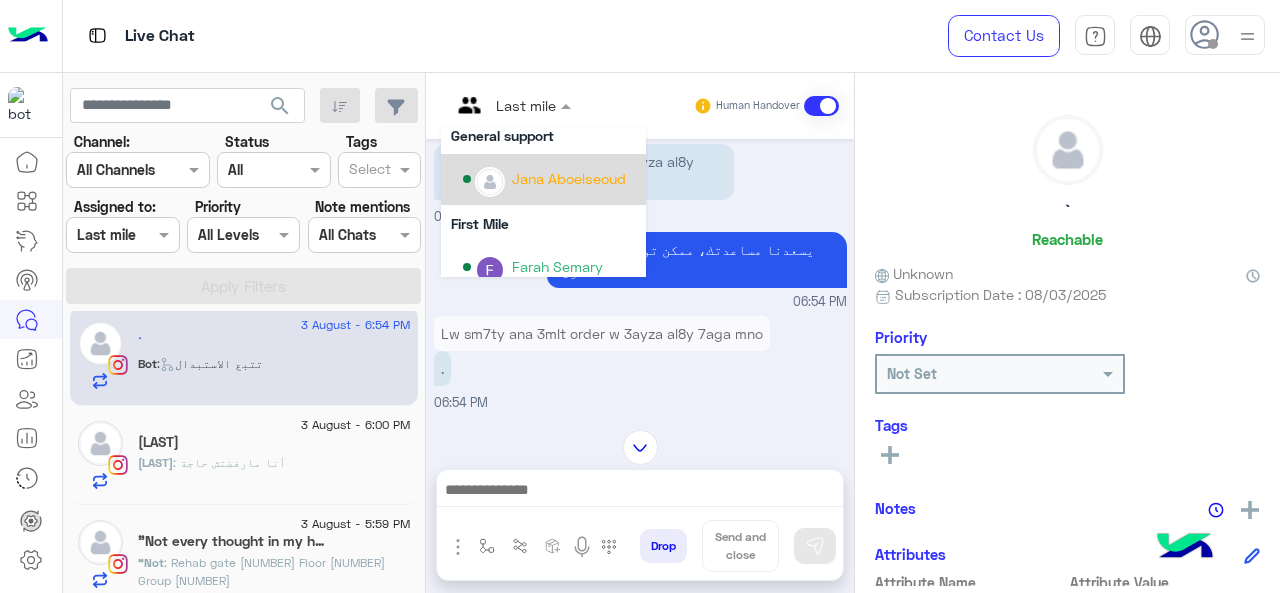 click on "Jana Aboelseoud" at bounding box center [569, 178] 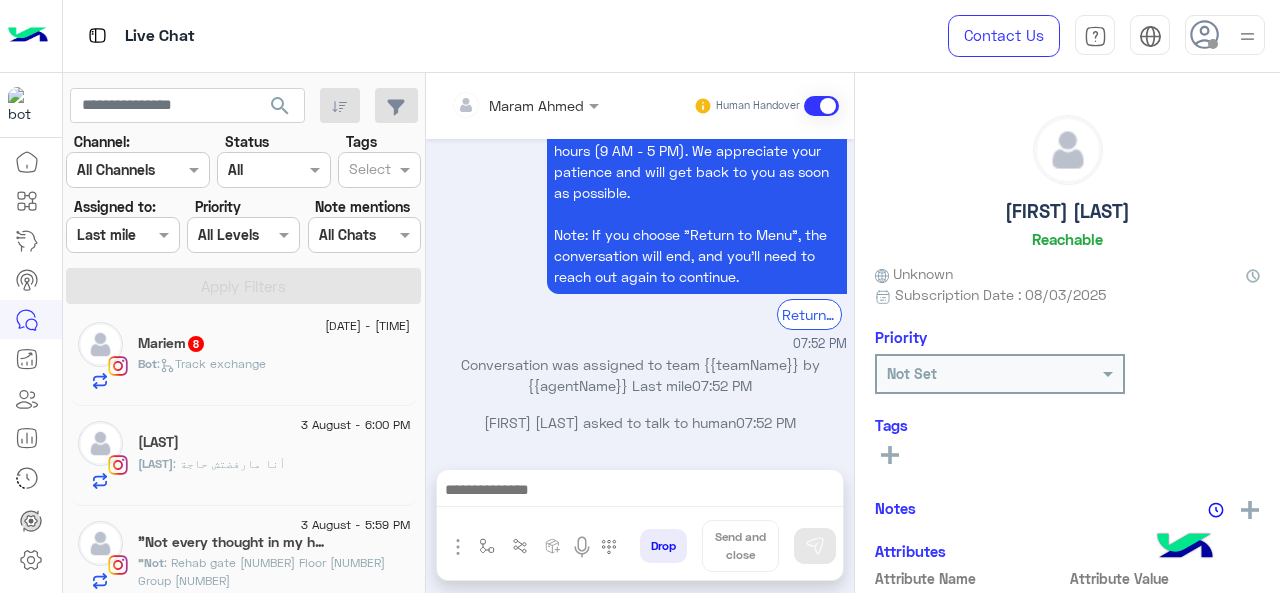 click on ":   Track exchange" 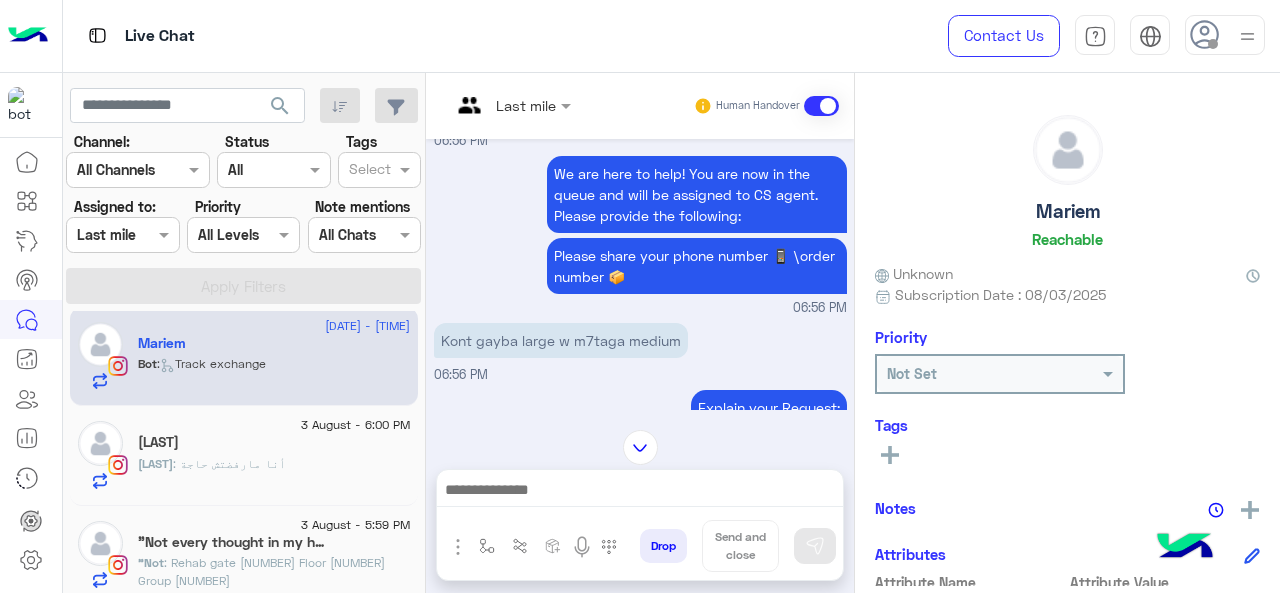 click on "Last mile" at bounding box center [526, 105] 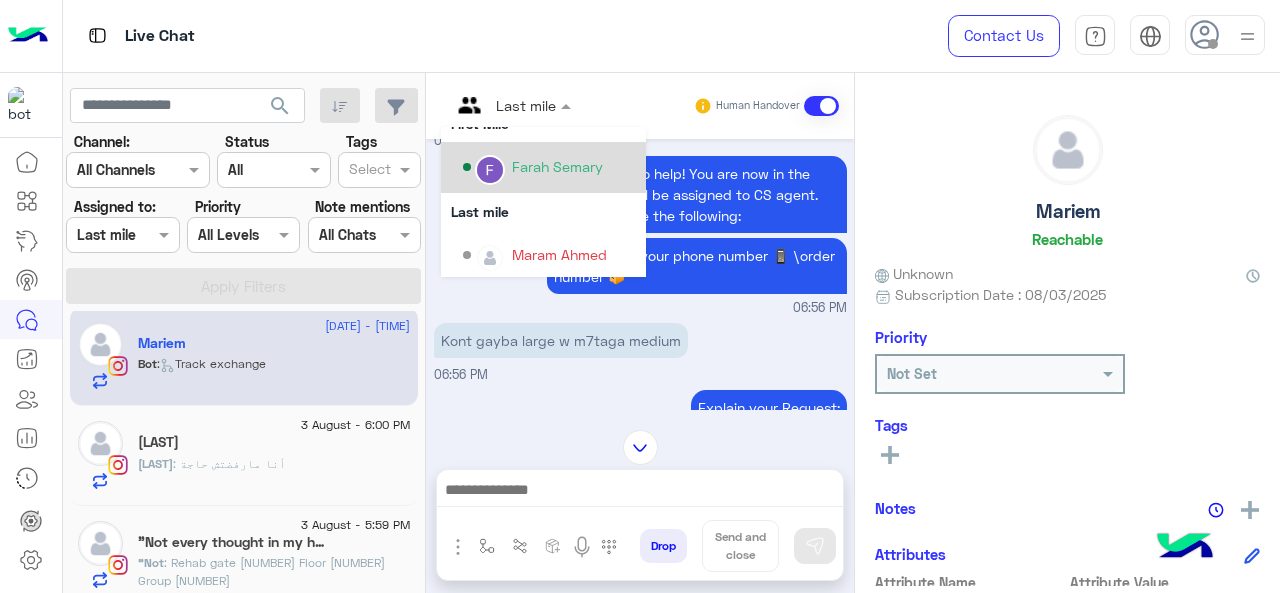 click on "Farah Semary" at bounding box center (557, 166) 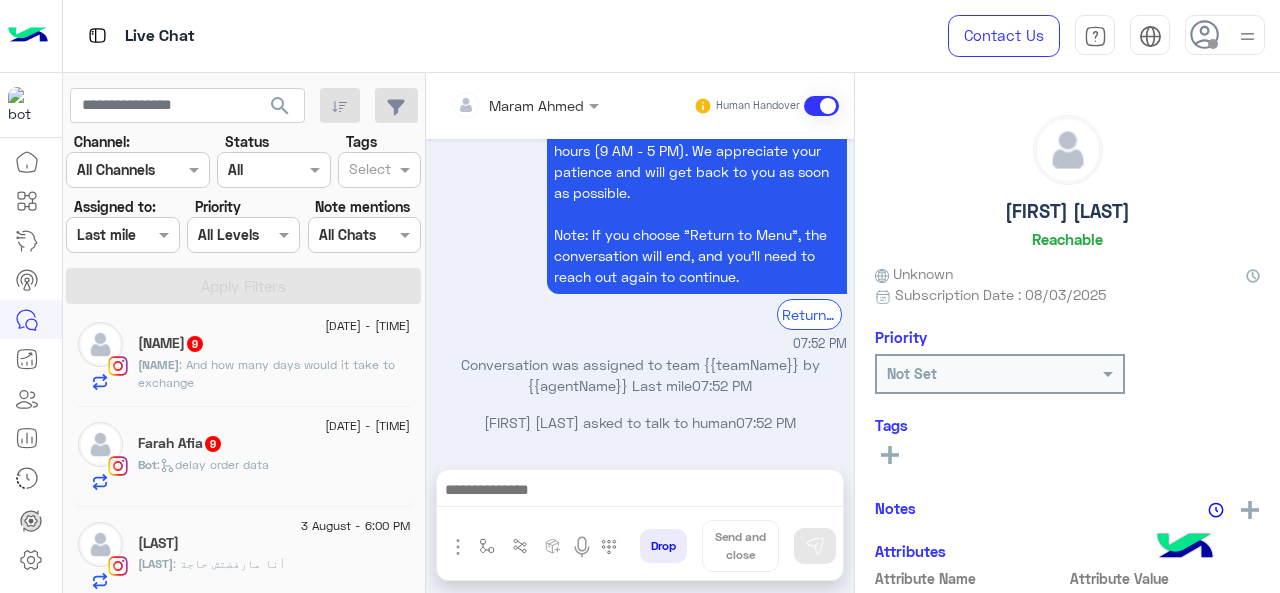 click on ":   delay order data" 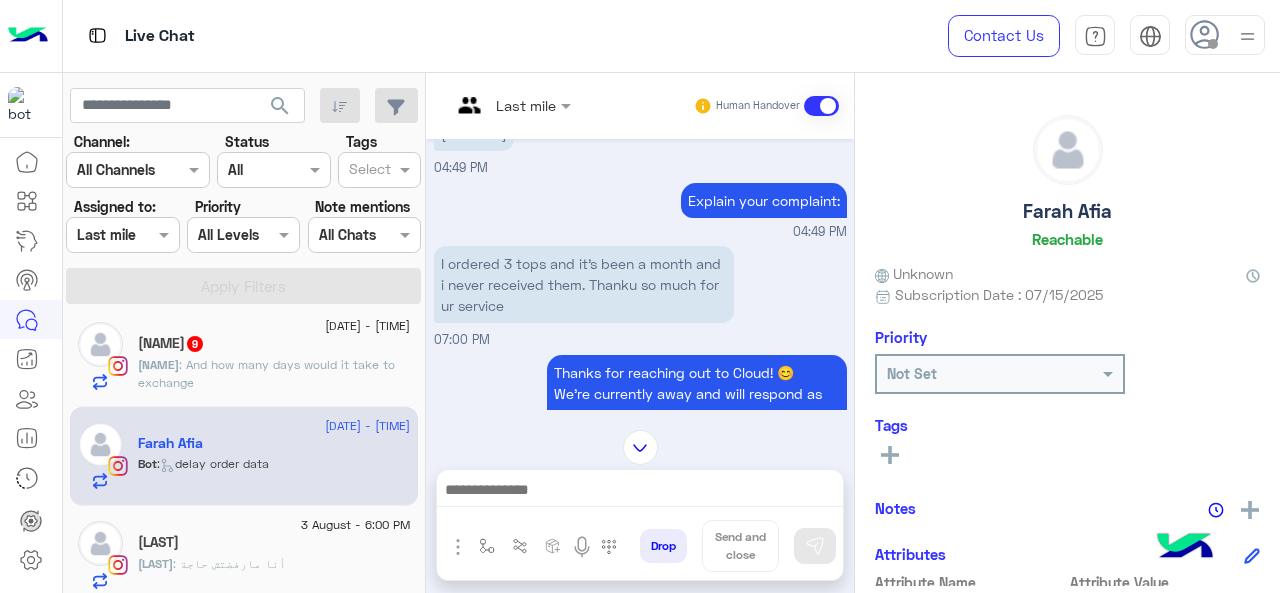 click at bounding box center (511, 104) 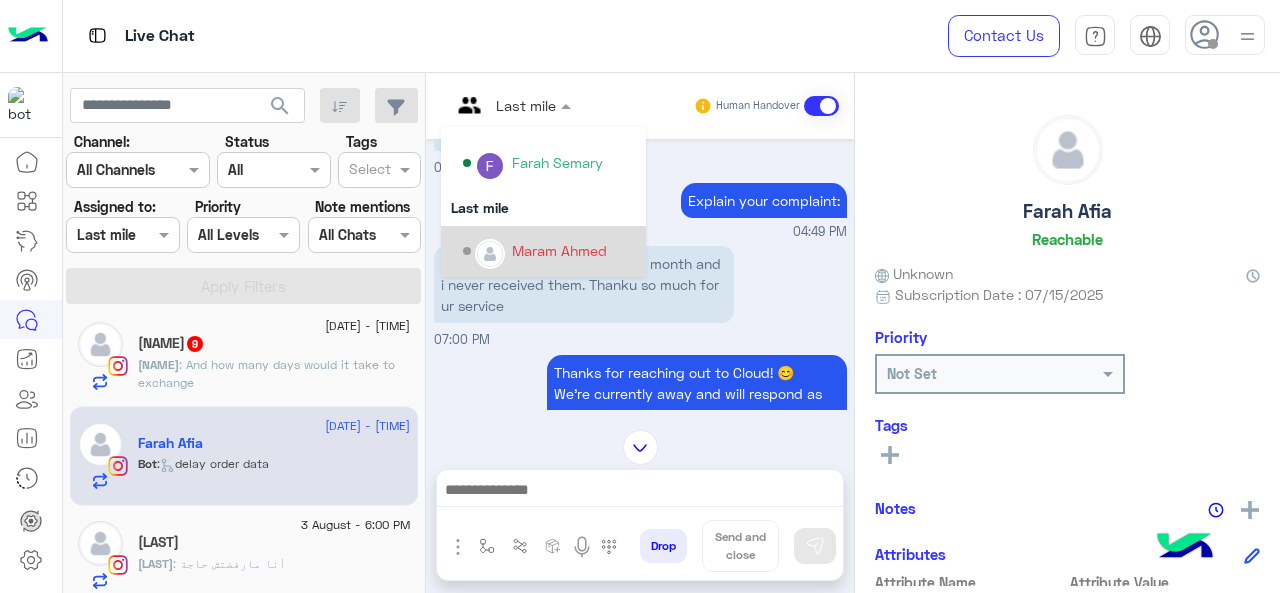 click on "Maram Ahmed" at bounding box center [559, 250] 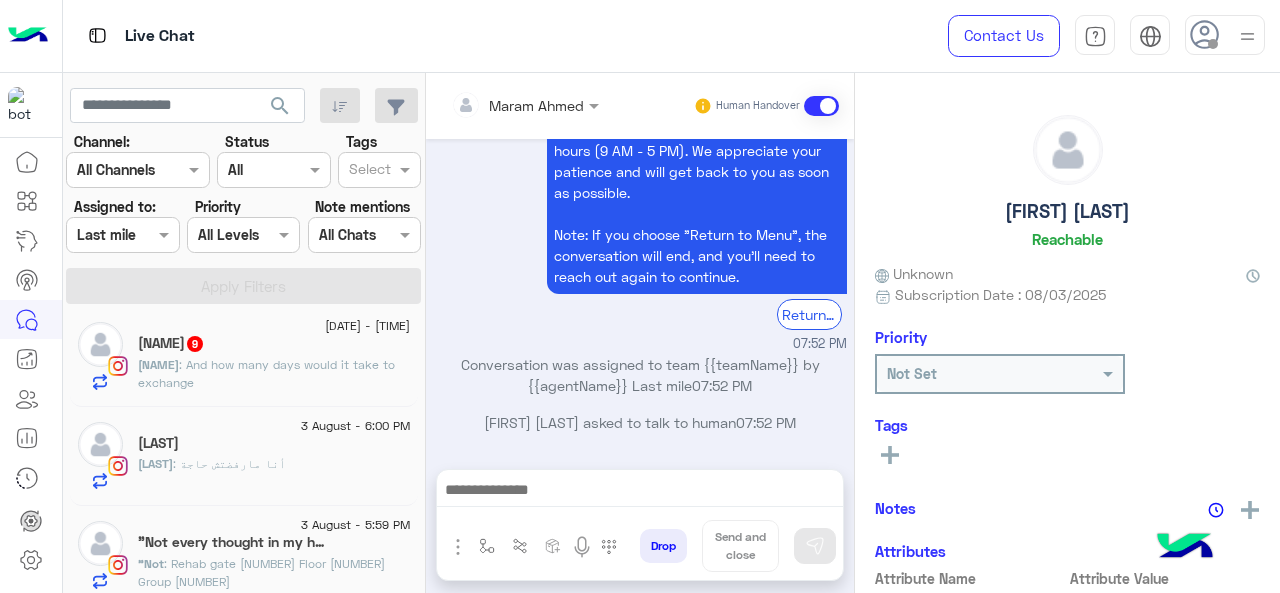 click on ": And how many days would it take to exchange" 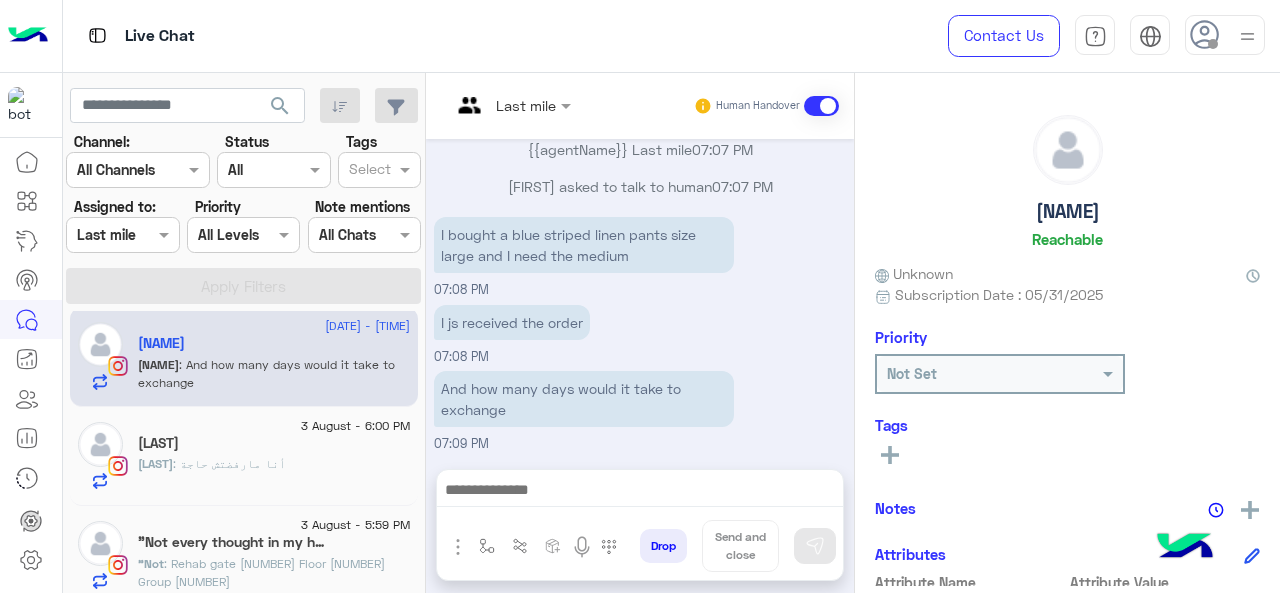 click at bounding box center [511, 104] 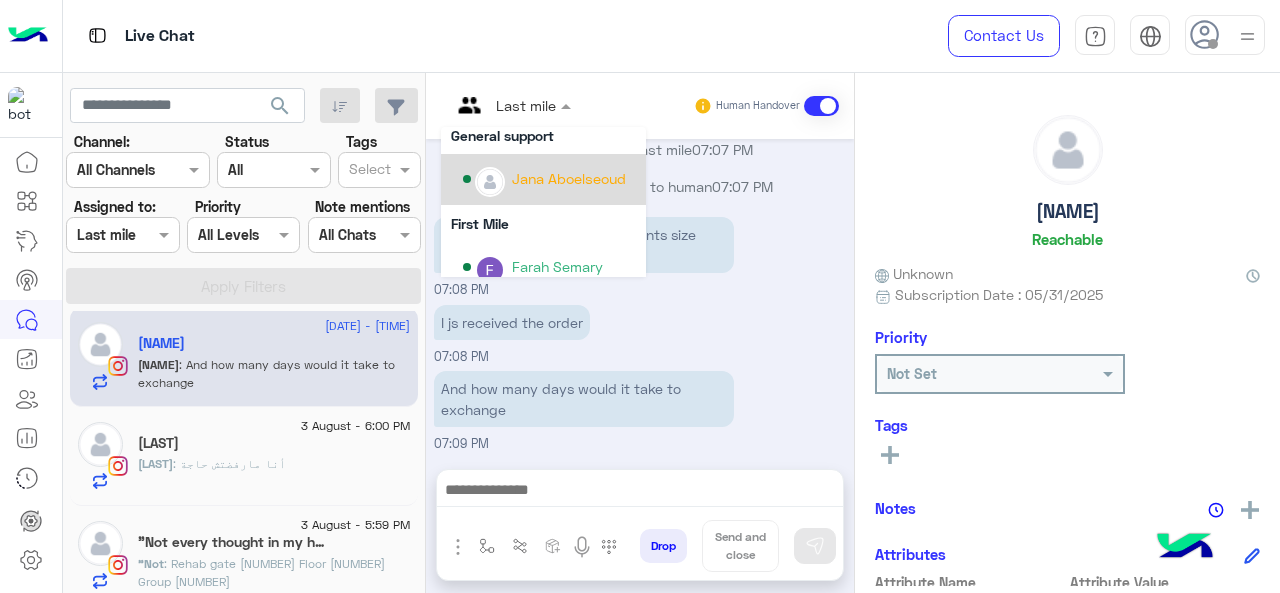click on "Jana Aboelseoud" at bounding box center [569, 178] 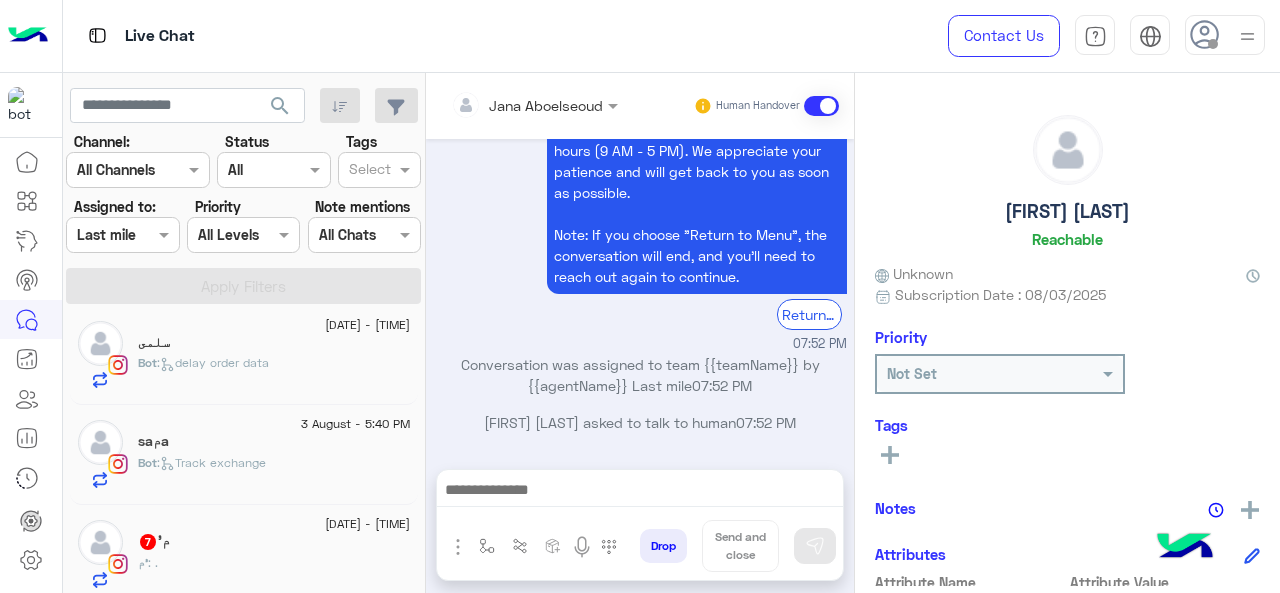 click on "[DATE] - [TIME]" 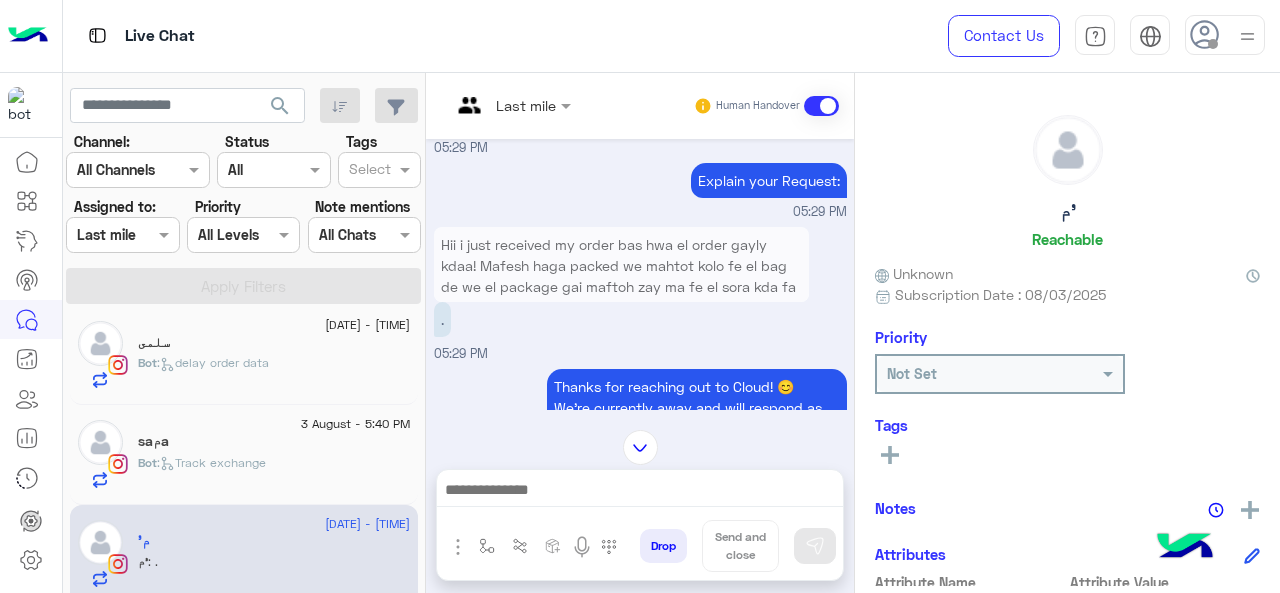 click on "Hii i just received my order bas hwa el order gayly kdaa! Mafesh haga packed we mahtot kolo fe el bag de we el package gai maftoh zay ma fe el sora kda fa hwa dh normal??!!" at bounding box center [621, 276] 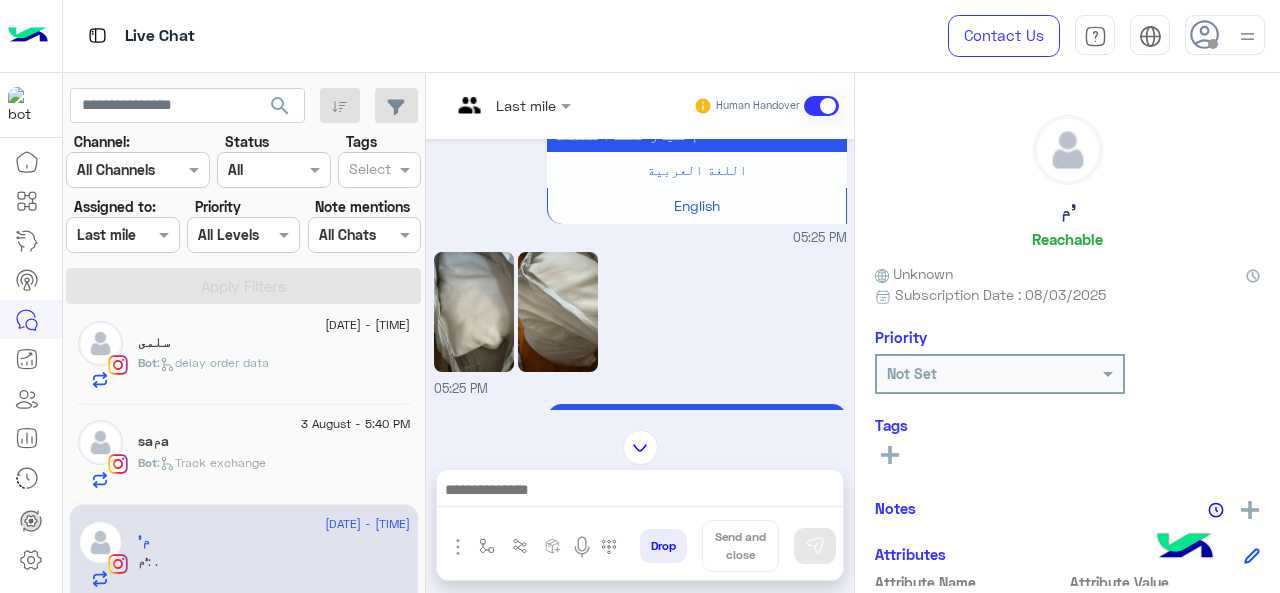 click 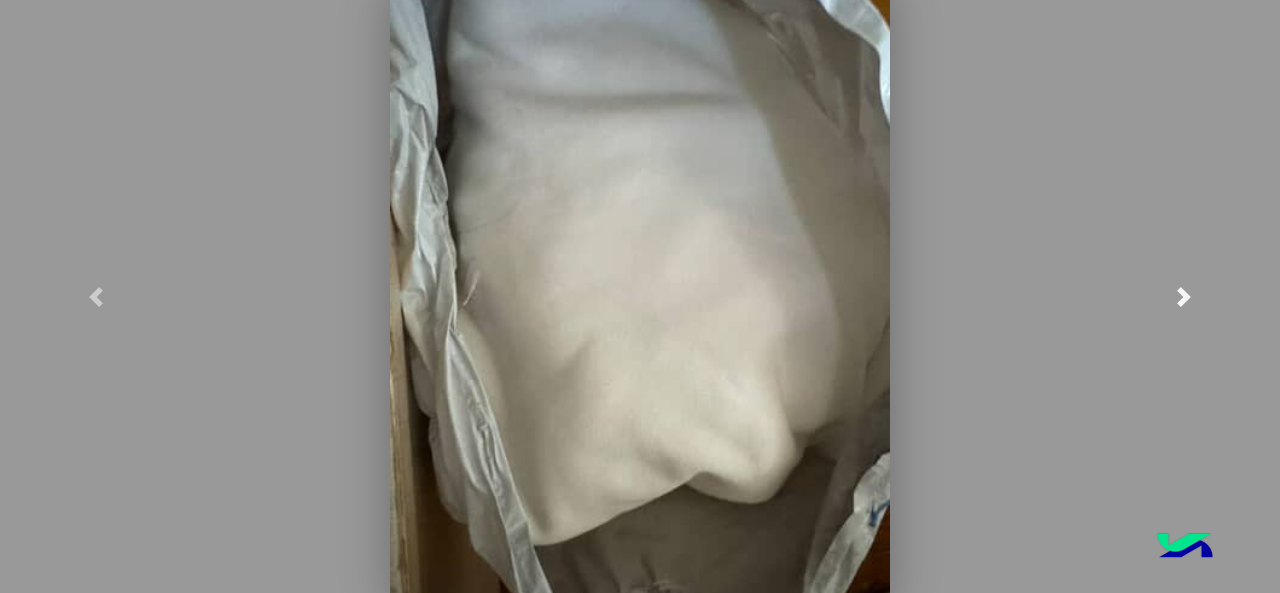 click at bounding box center (1184, 297) 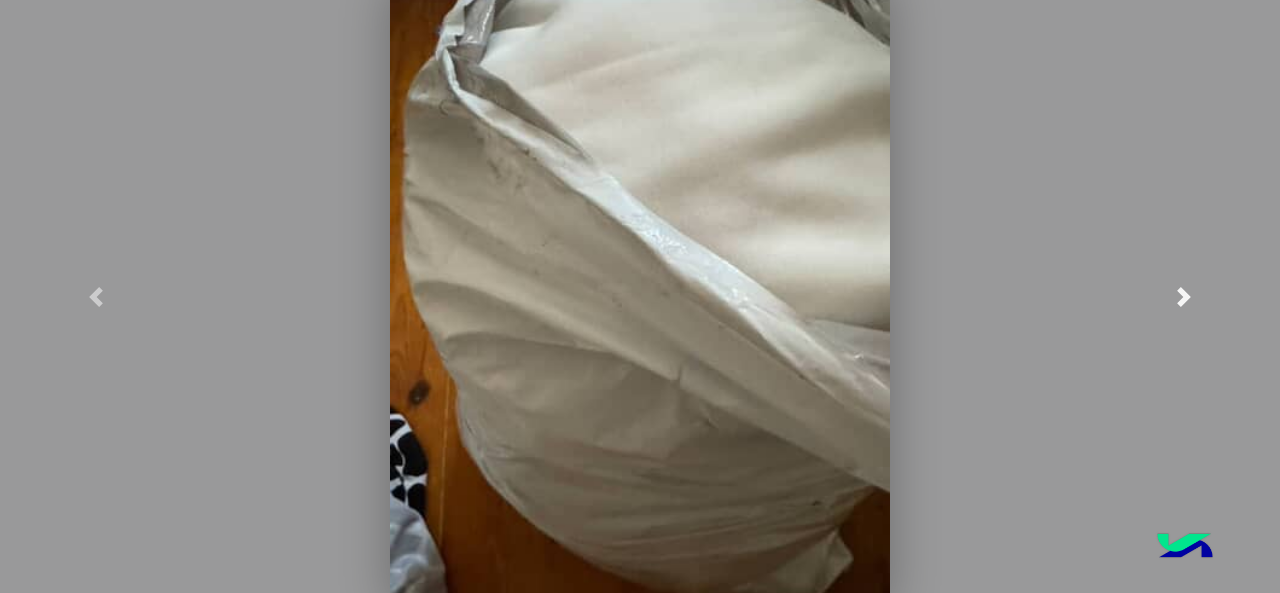 click at bounding box center (1184, 296) 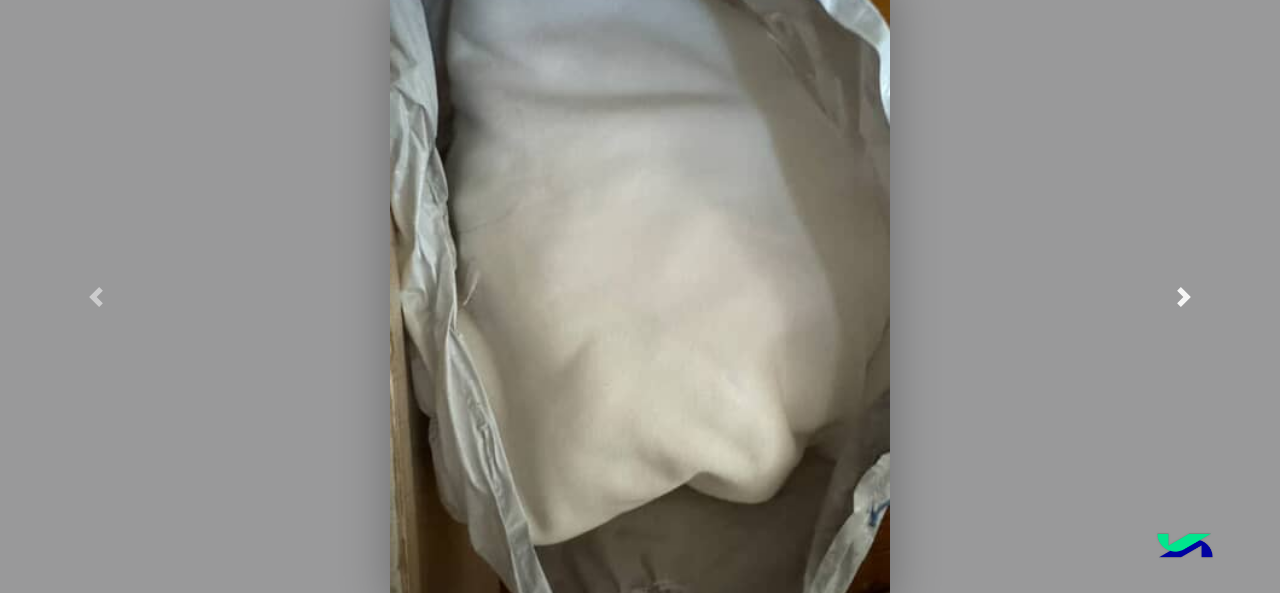 click at bounding box center [1184, 296] 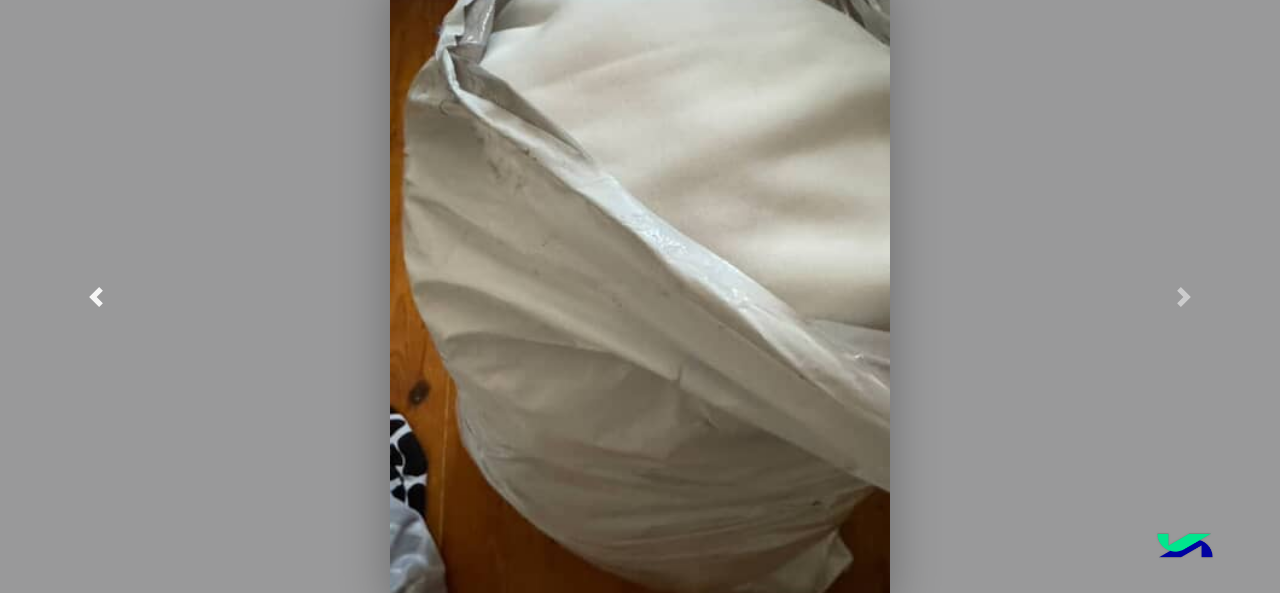 click at bounding box center [96, 296] 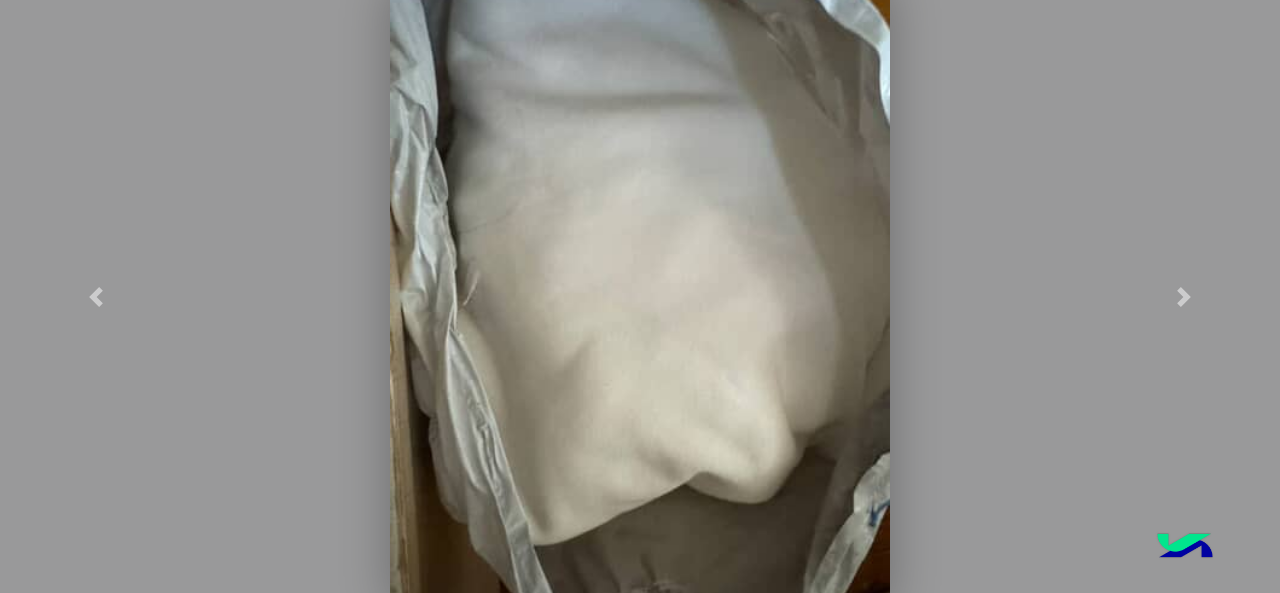click 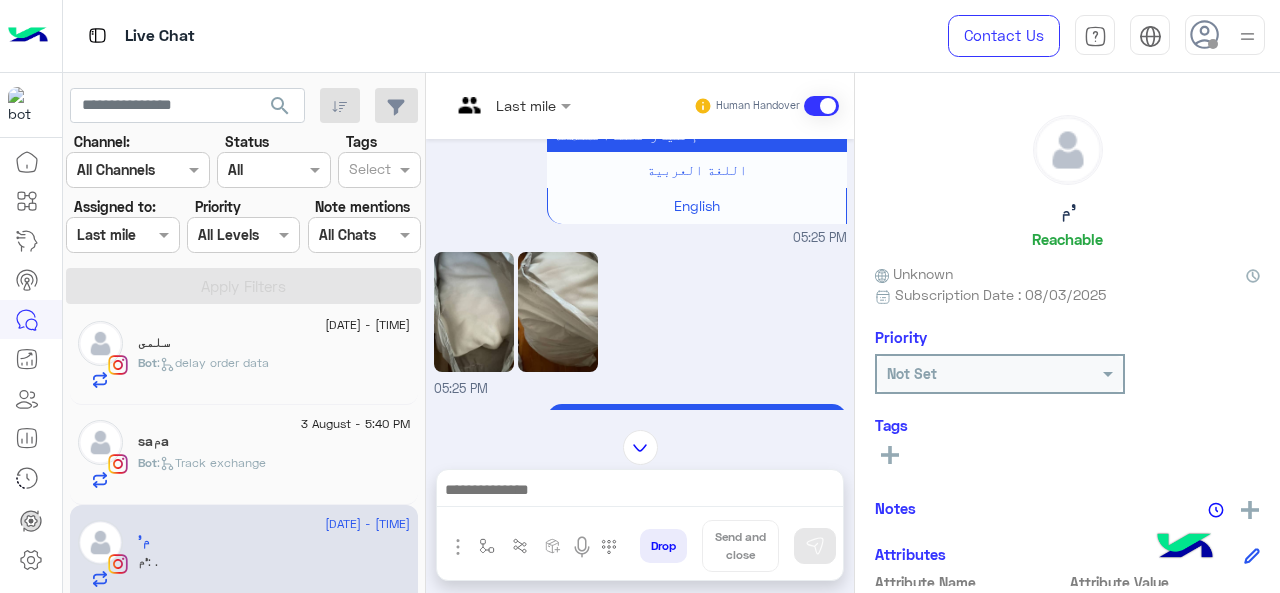 click at bounding box center [487, 105] 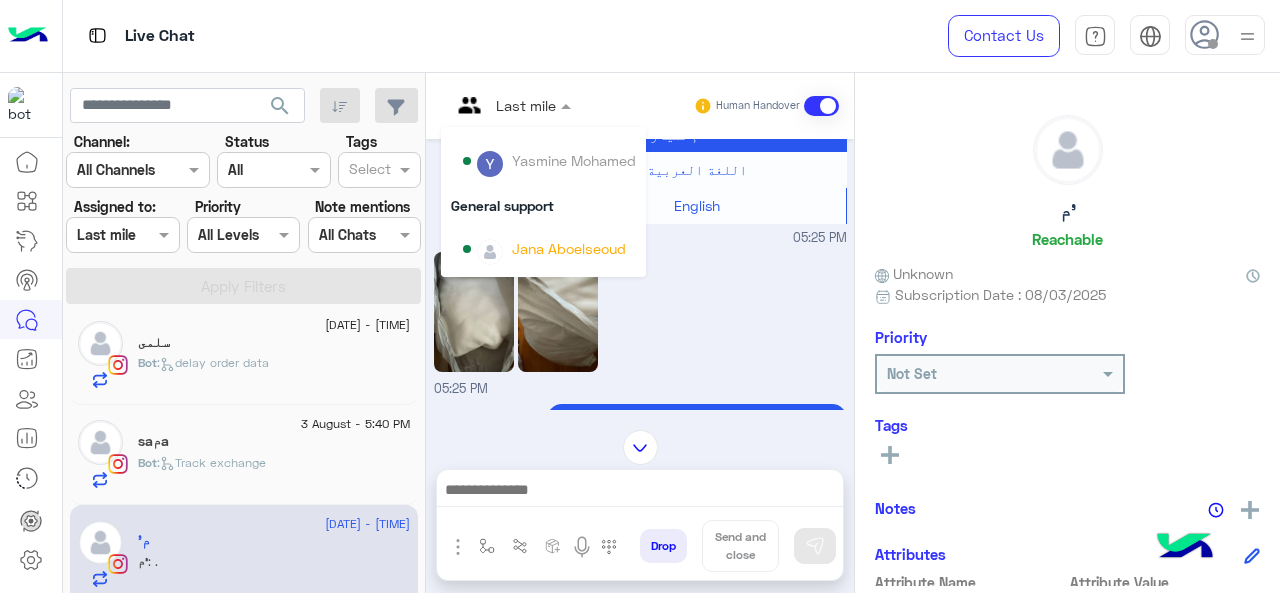 scroll, scrollTop: 300, scrollLeft: 0, axis: vertical 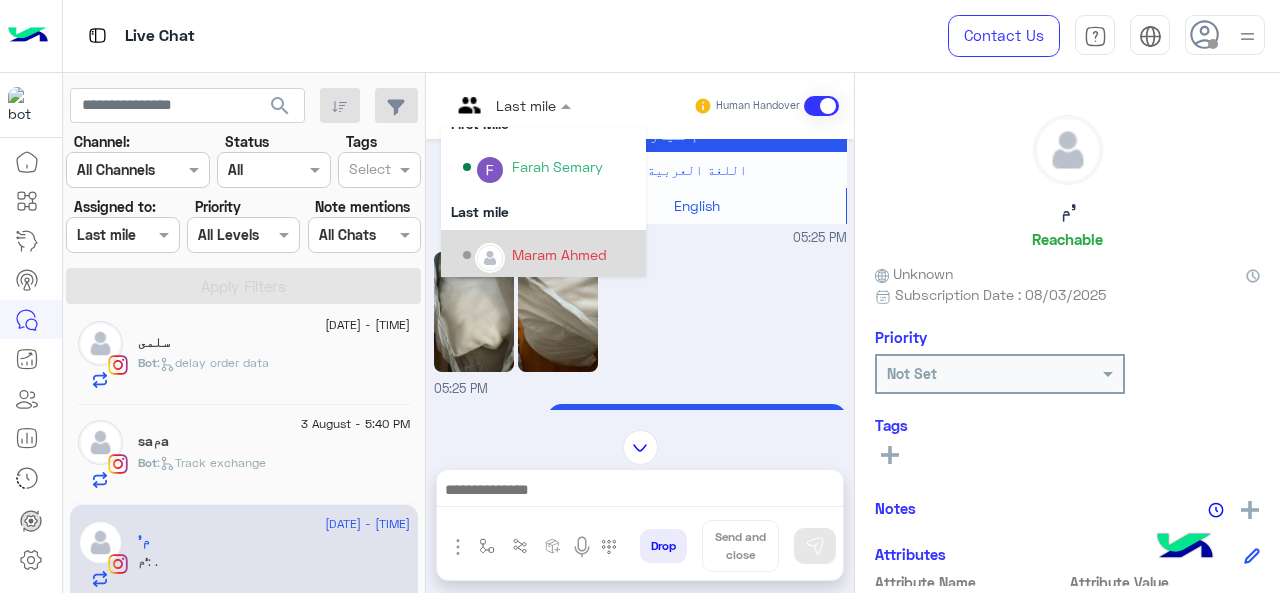 click 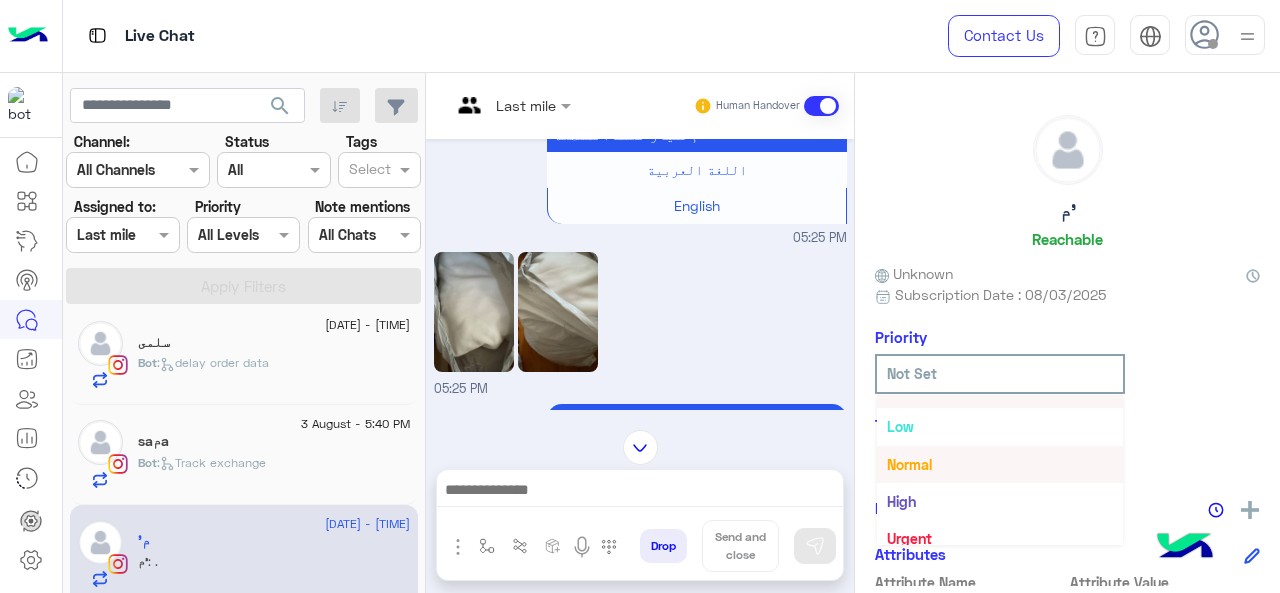 scroll, scrollTop: 36, scrollLeft: 0, axis: vertical 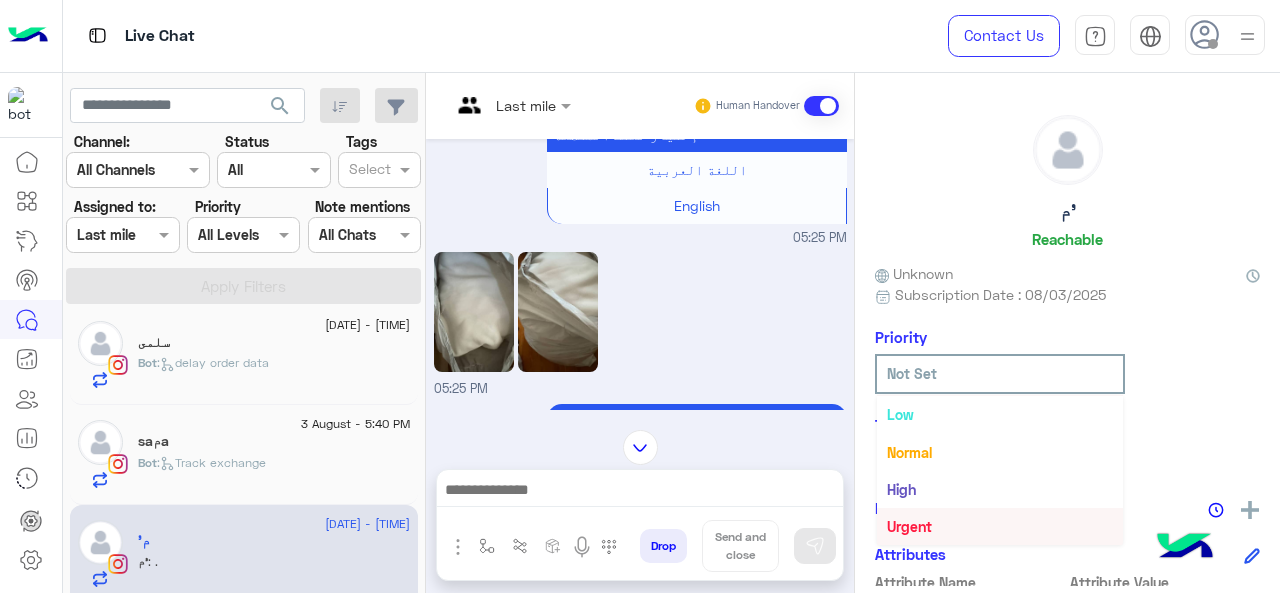 click on "Urgent" at bounding box center (909, 526) 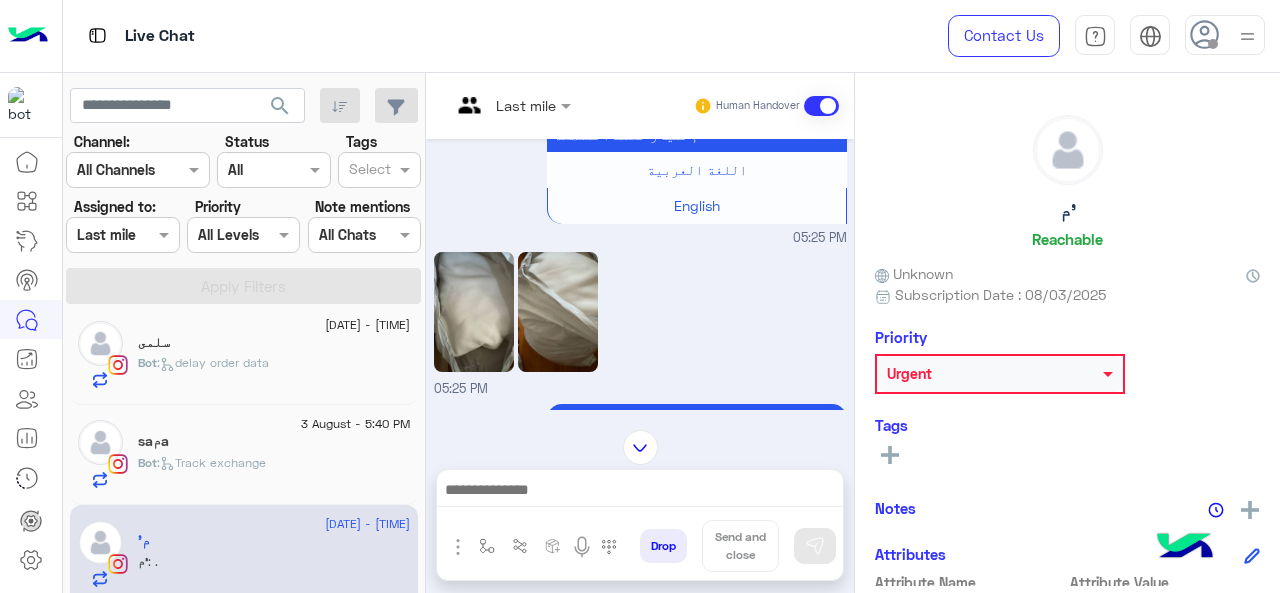click at bounding box center [511, 104] 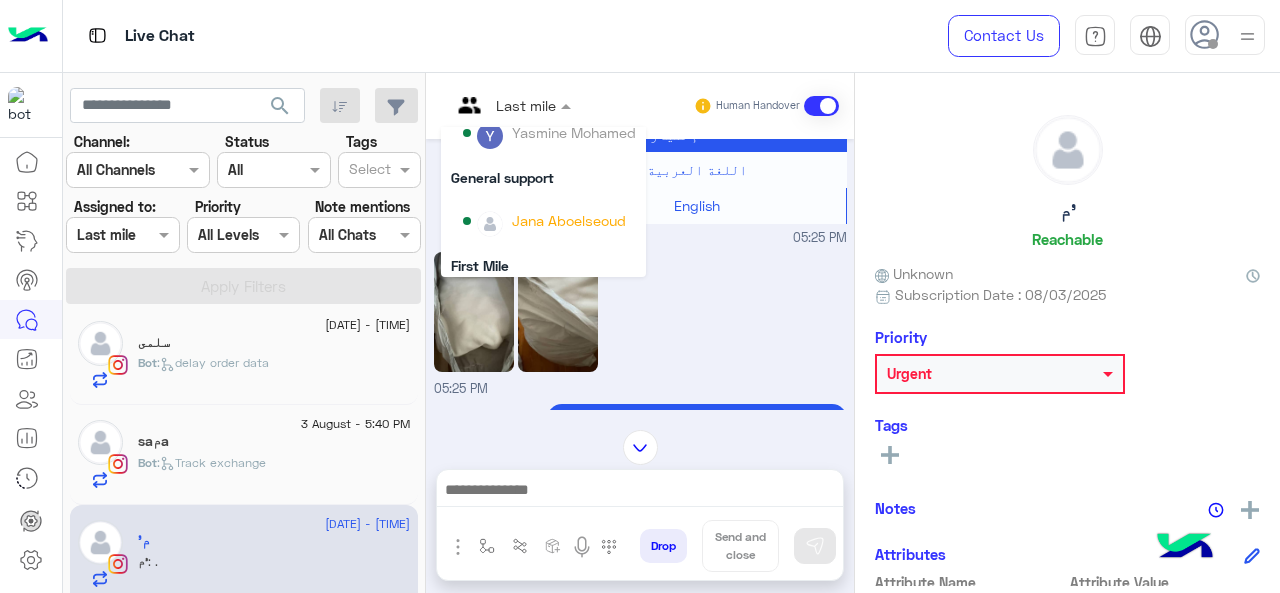 scroll, scrollTop: 304, scrollLeft: 0, axis: vertical 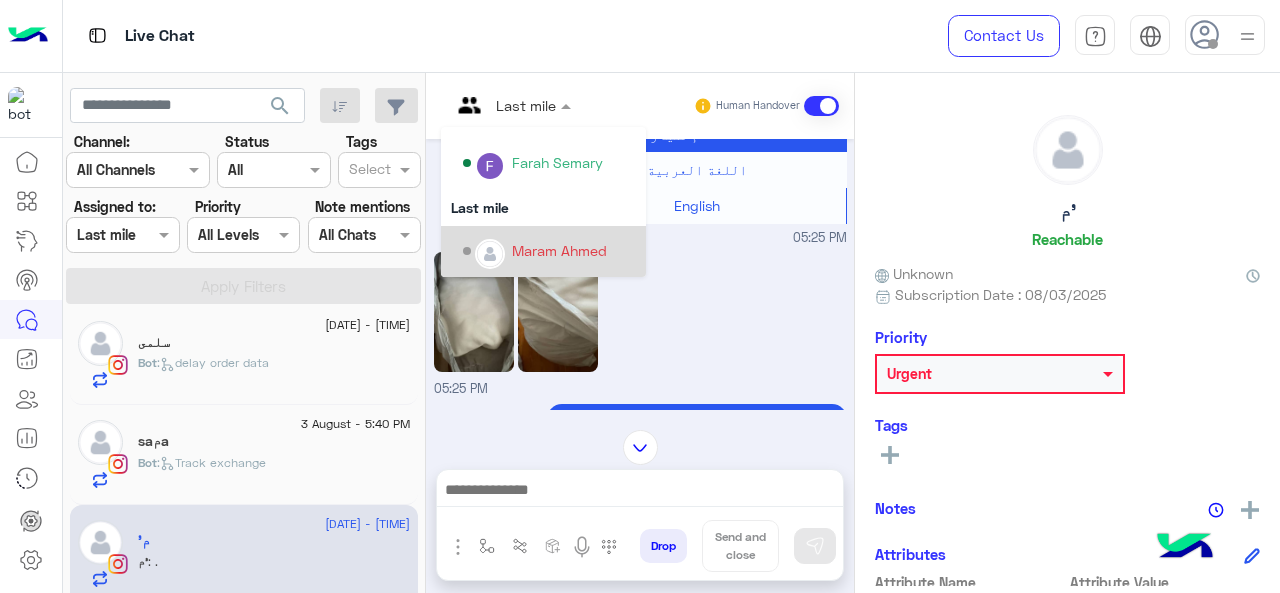 click on "Maram Ahmed" at bounding box center [559, 250] 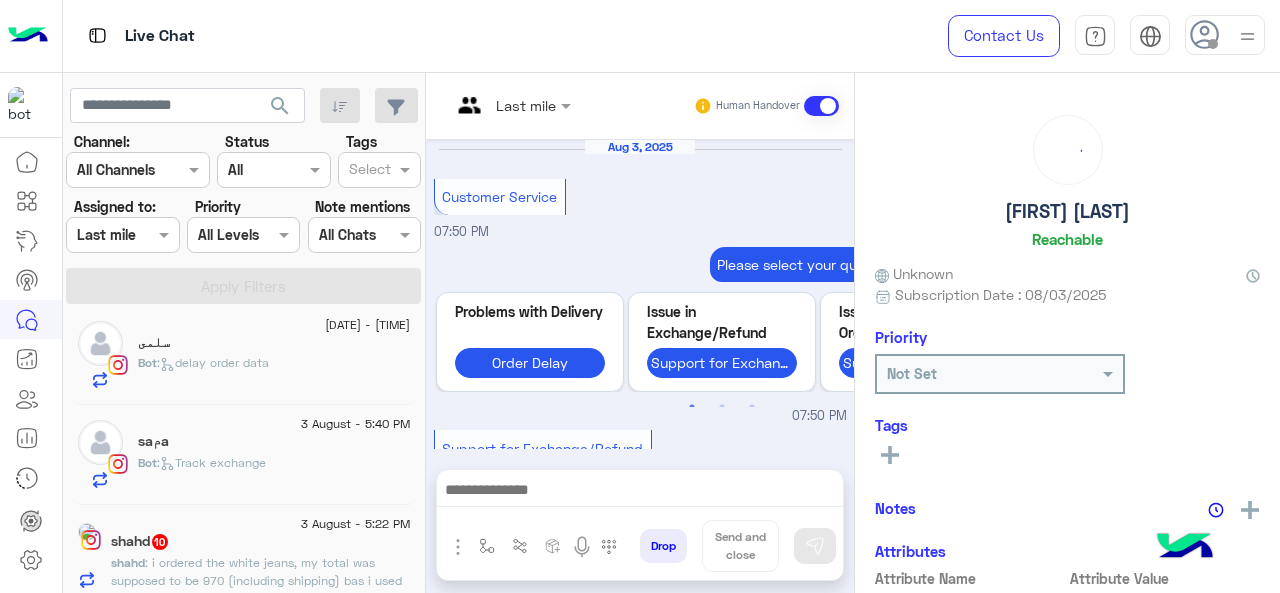 scroll, scrollTop: 1060, scrollLeft: 0, axis: vertical 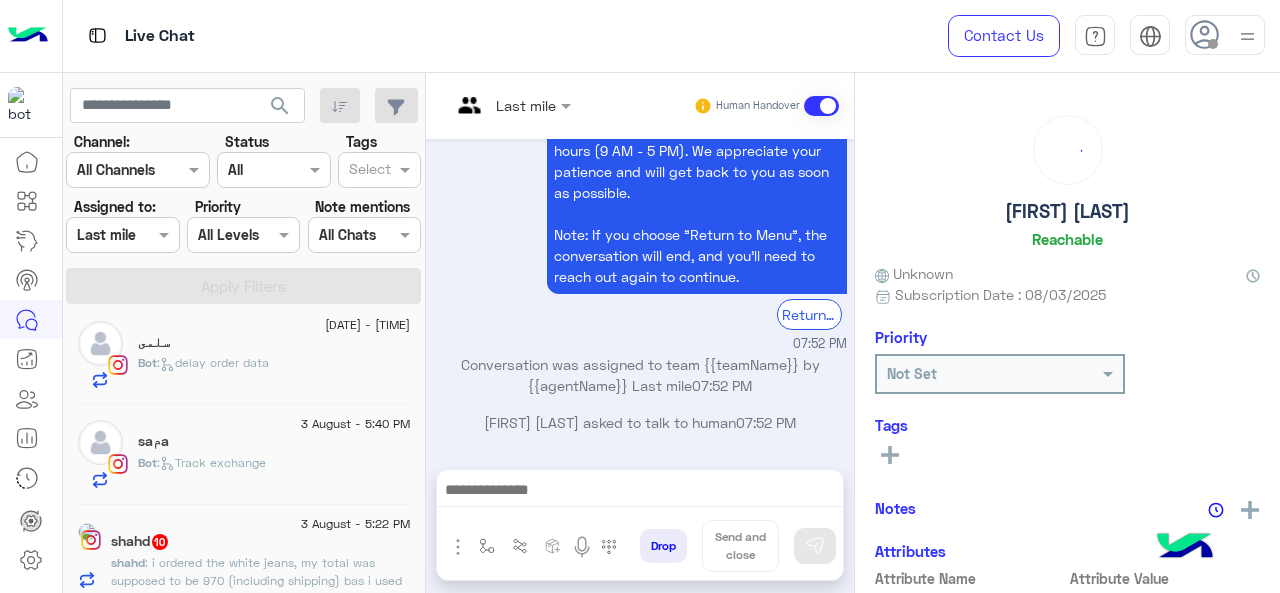 click on ": i ordered the white jeans, my total was supposed to be 970 (including shipping) bas i used the 10% discount you gave me so it came down to 880, keda el mafrood yeb'a when i refund i get 800 msh 720" 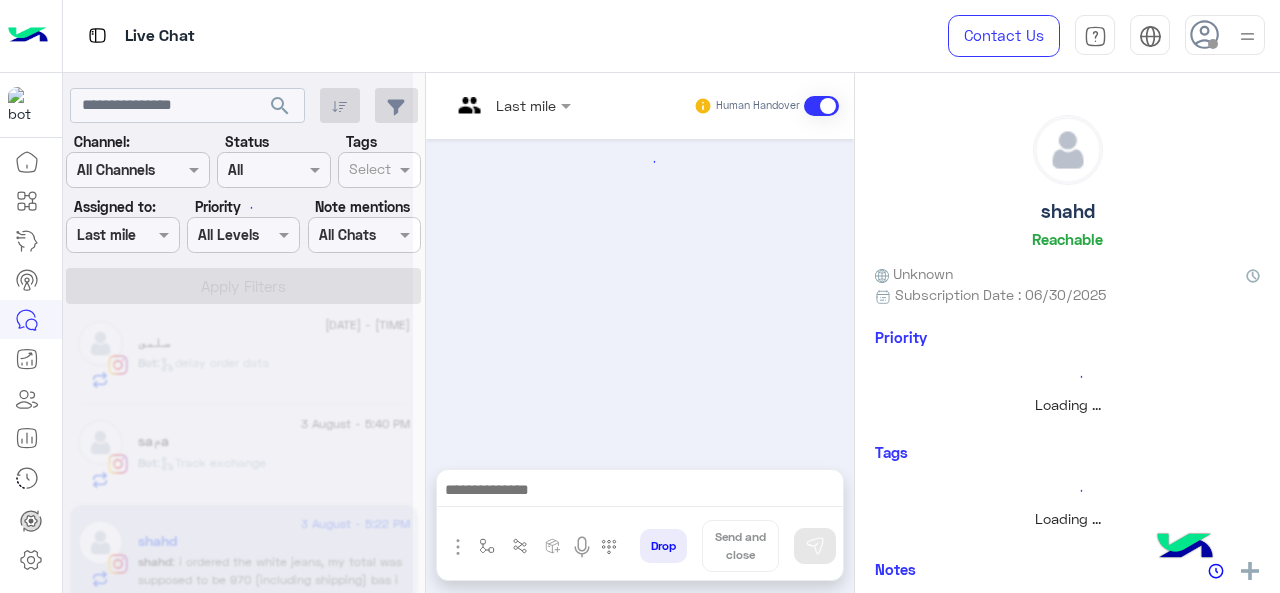 scroll, scrollTop: 1012, scrollLeft: 0, axis: vertical 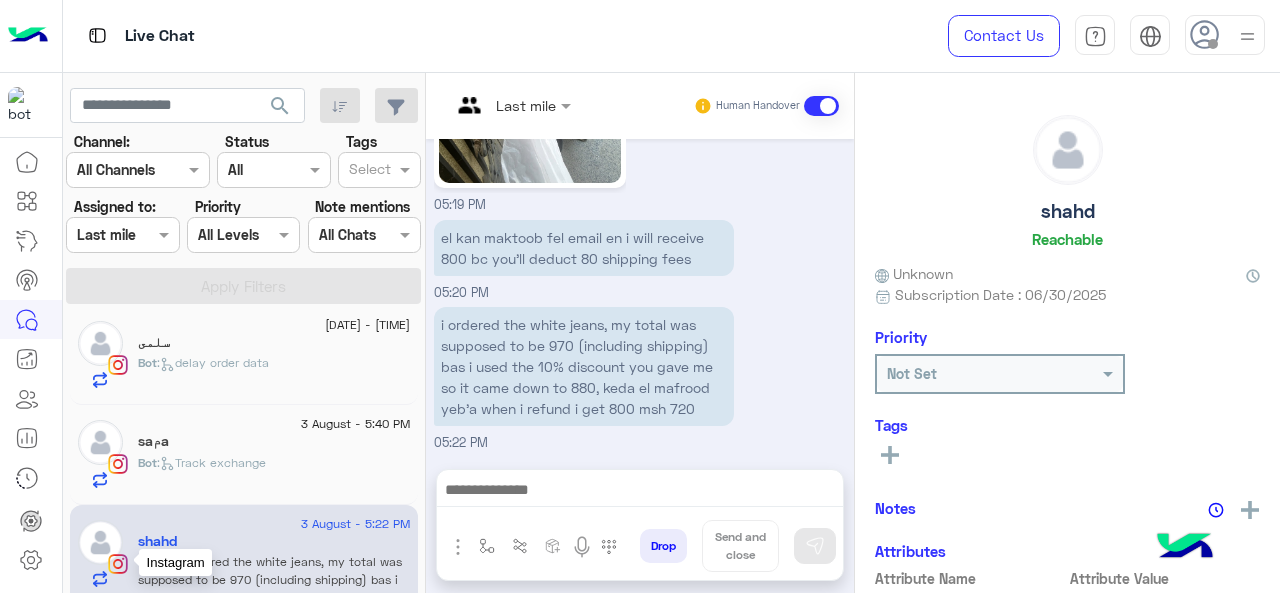drag, startPoint x: 227, startPoint y: 557, endPoint x: 126, endPoint y: 550, distance: 101.24229 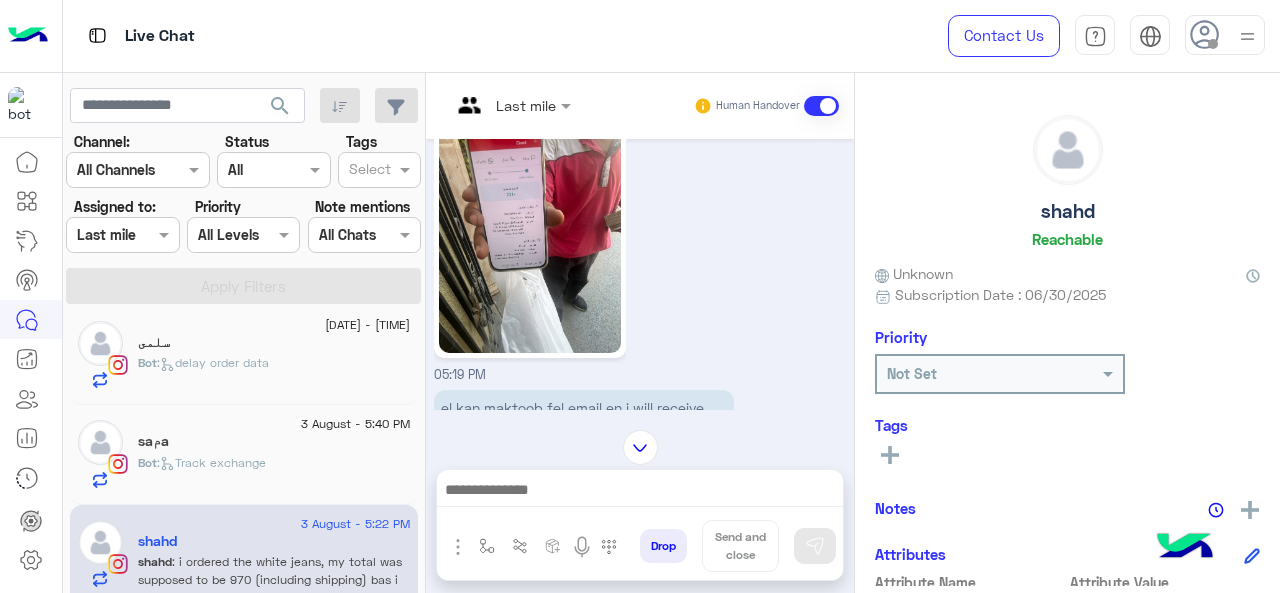 scroll, scrollTop: 812, scrollLeft: 0, axis: vertical 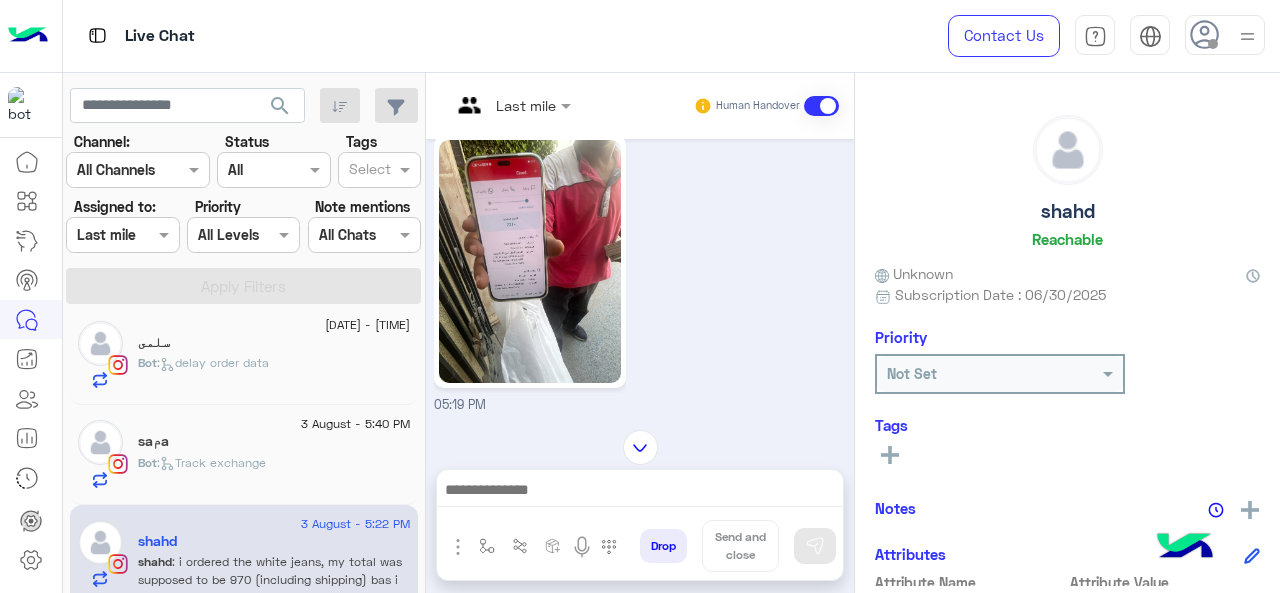 click 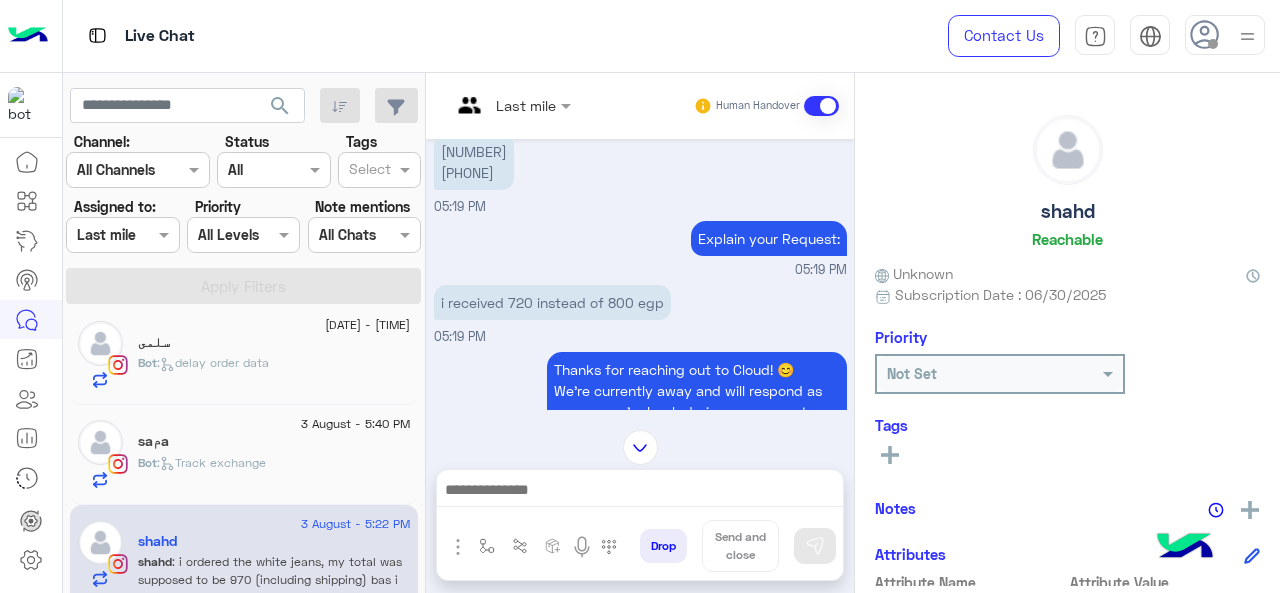 scroll, scrollTop: 112, scrollLeft: 0, axis: vertical 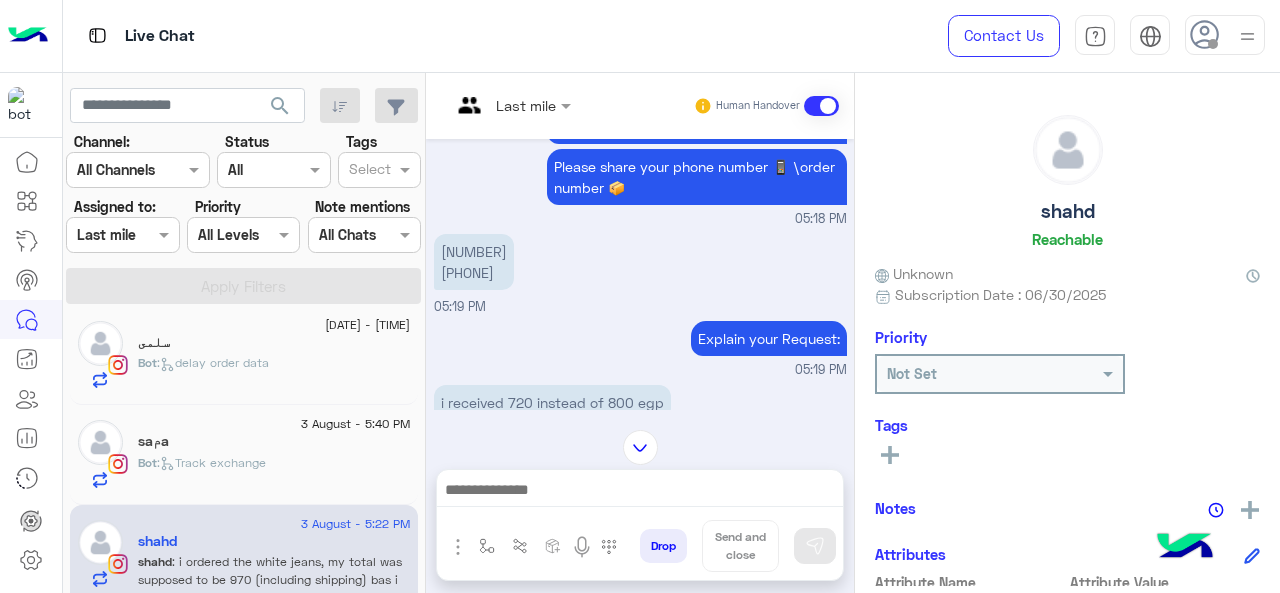 click on "[NUMBER] [PHONE]" at bounding box center [474, 262] 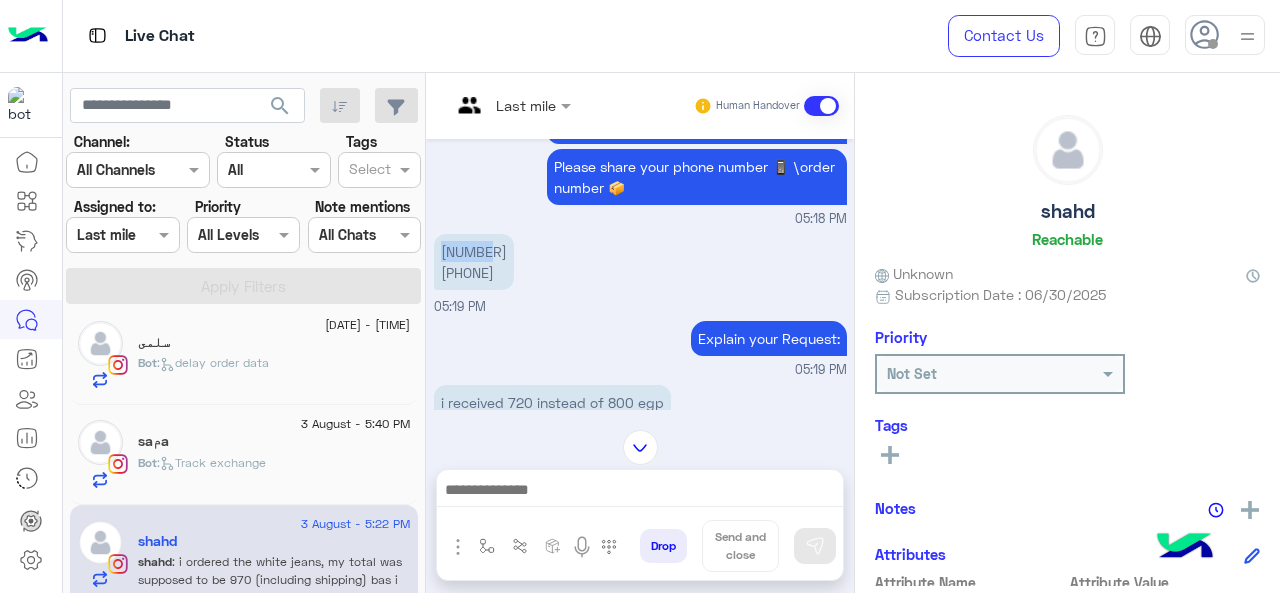 click on "[NUMBER] [PHONE]" at bounding box center (474, 262) 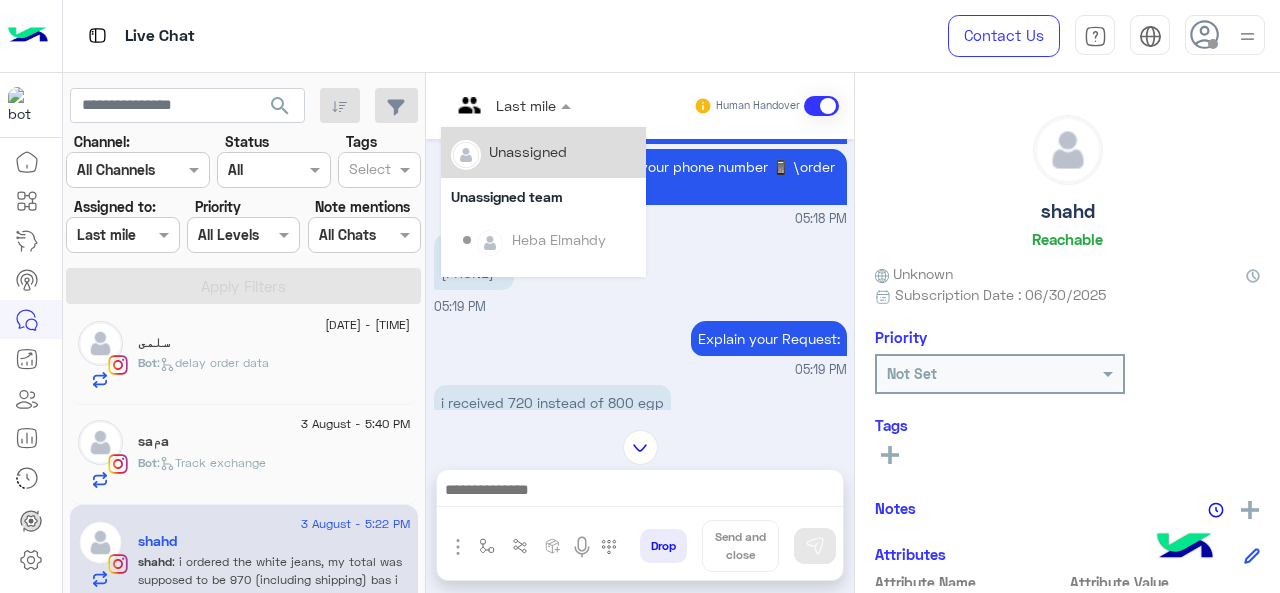 click on "Last mile" at bounding box center [526, 105] 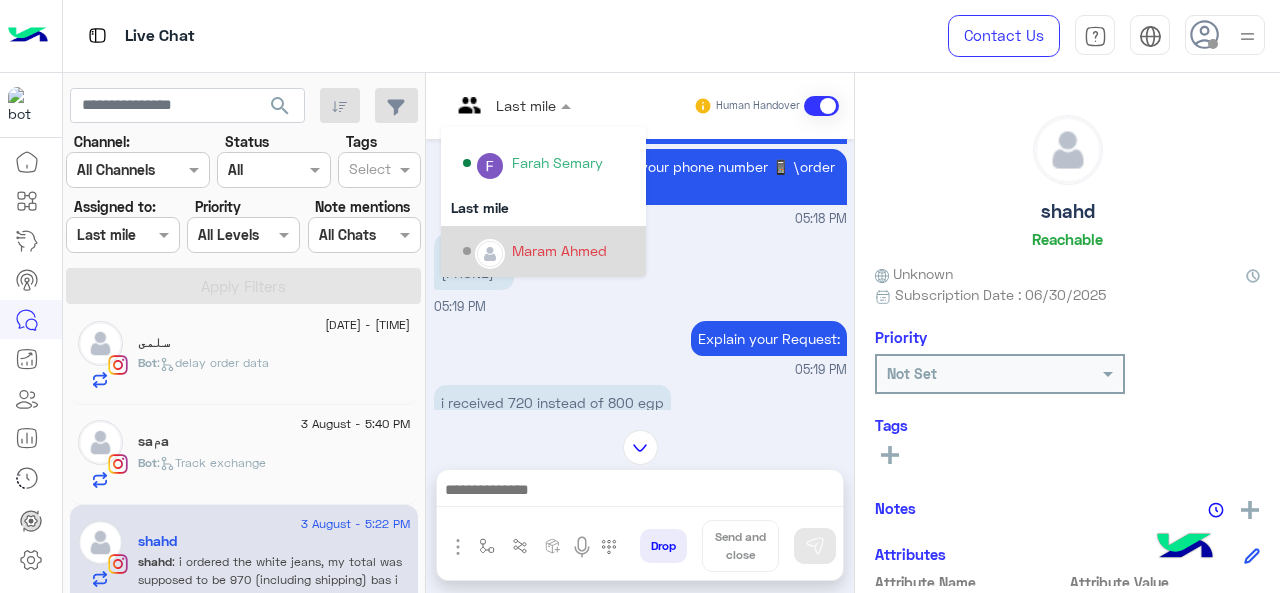 scroll, scrollTop: 204, scrollLeft: 0, axis: vertical 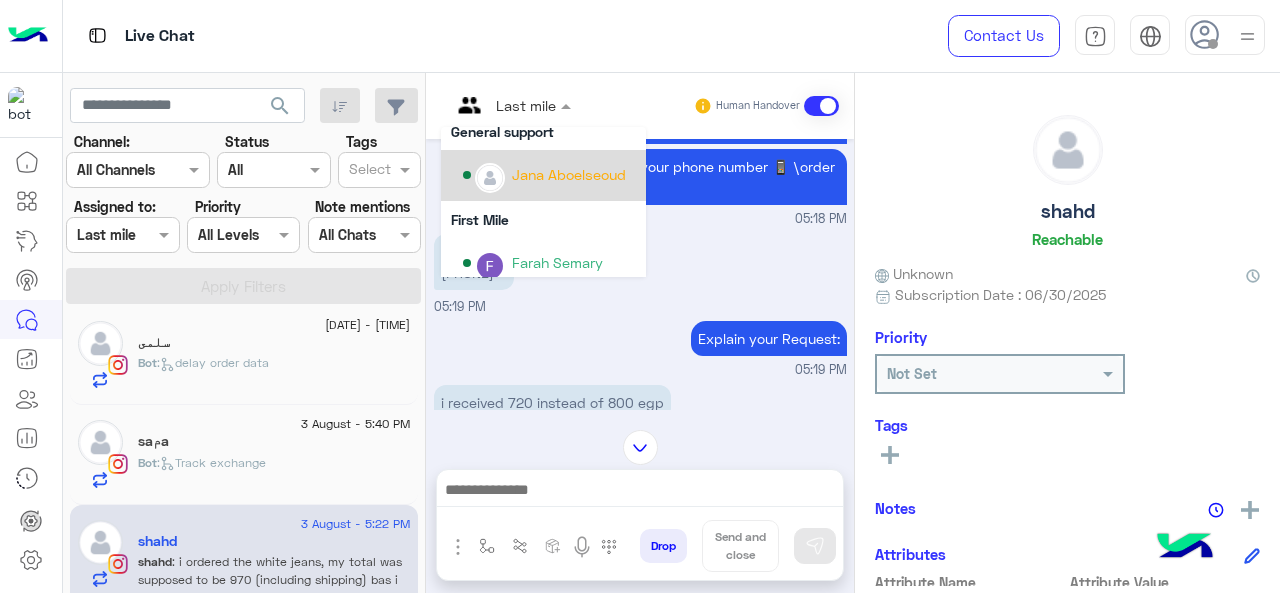 click on "Jana Aboelseoud" at bounding box center (549, 175) 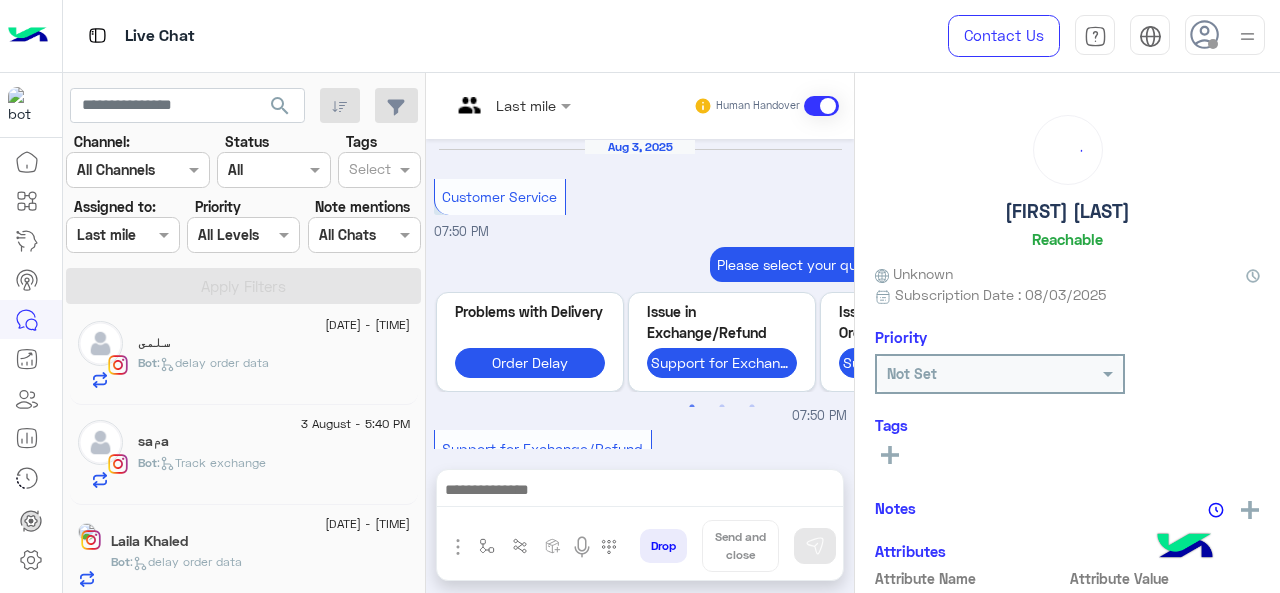 scroll, scrollTop: 1060, scrollLeft: 0, axis: vertical 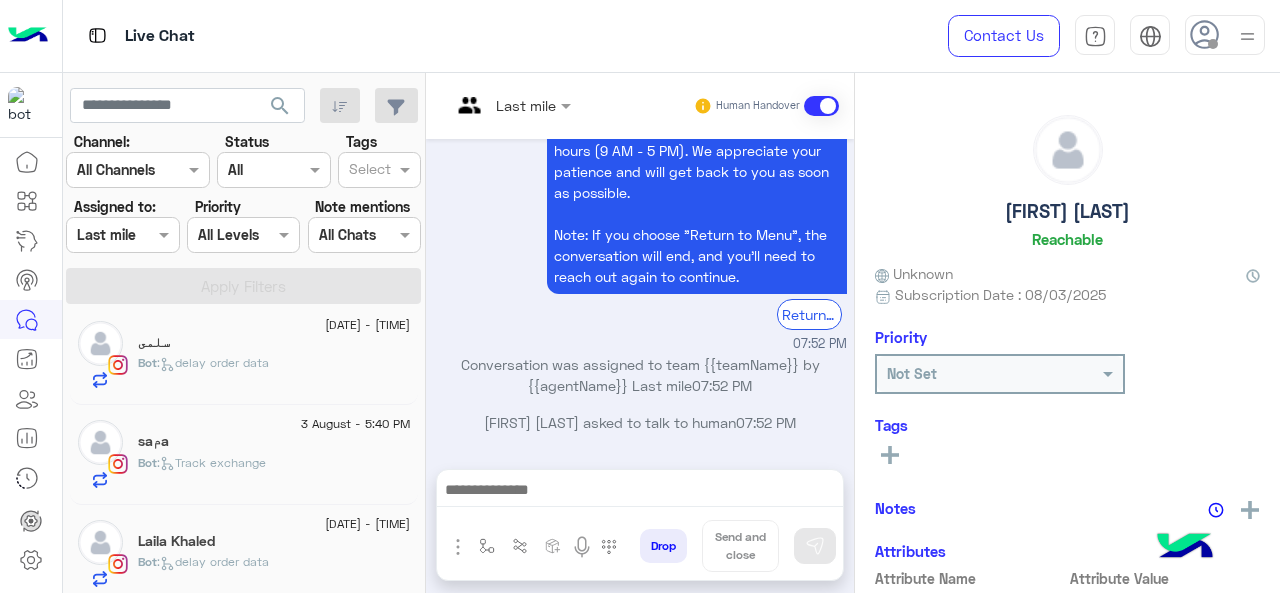 click on "Laila Khaled" 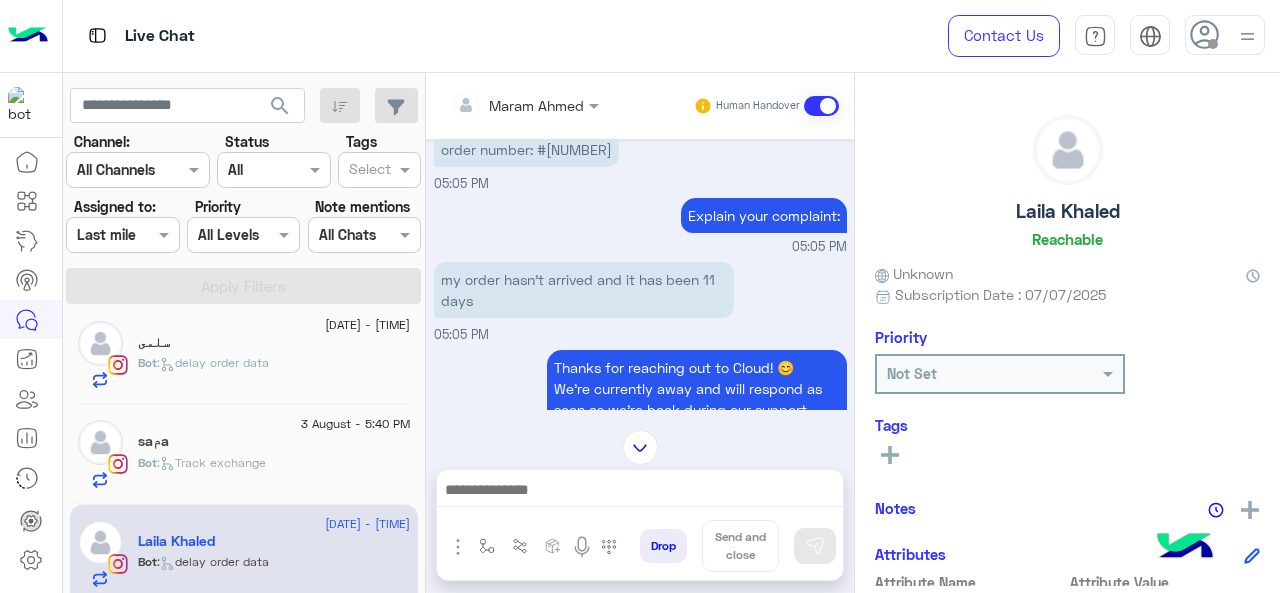 scroll, scrollTop: 391, scrollLeft: 0, axis: vertical 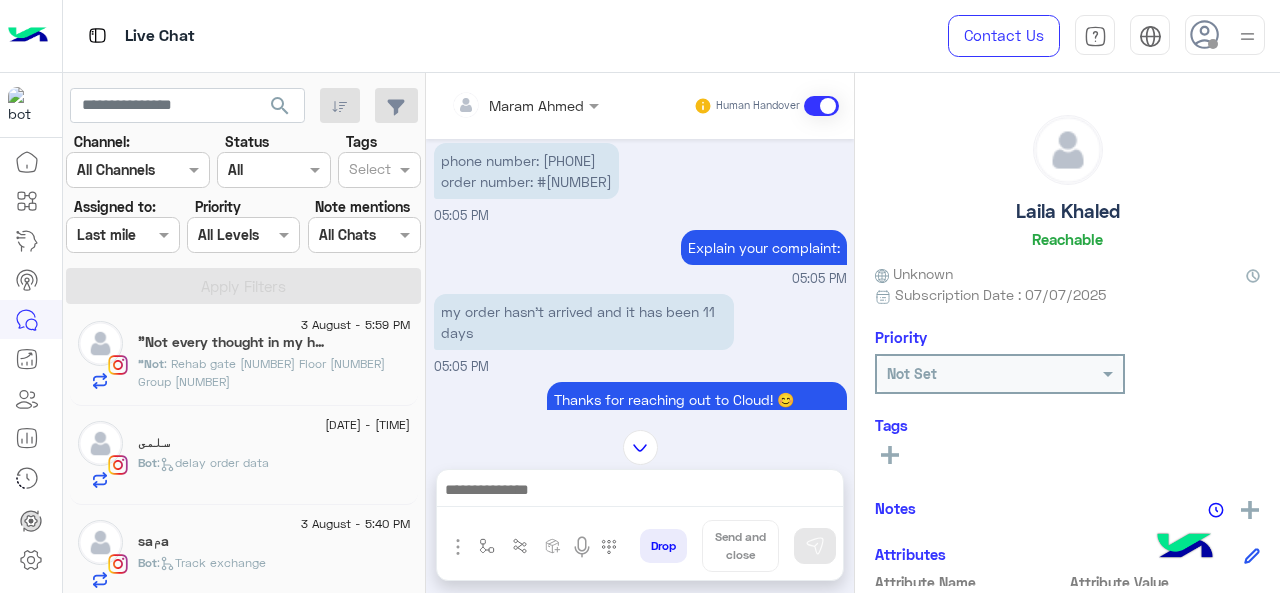click on ":   delay order data" 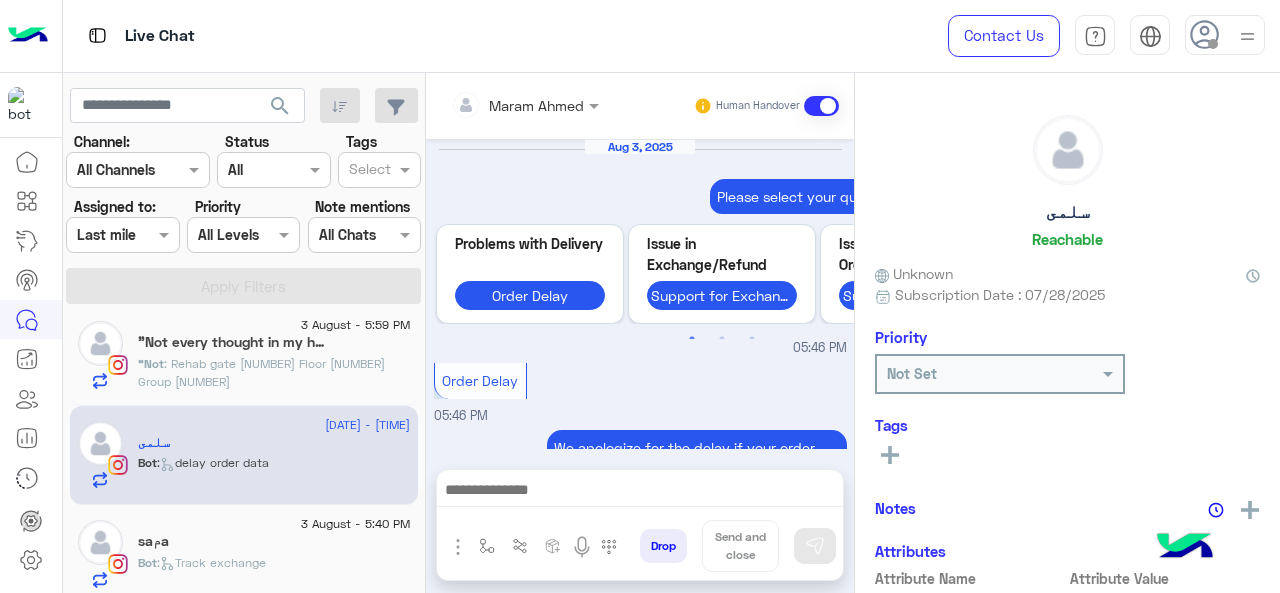 scroll, scrollTop: 1000, scrollLeft: 0, axis: vertical 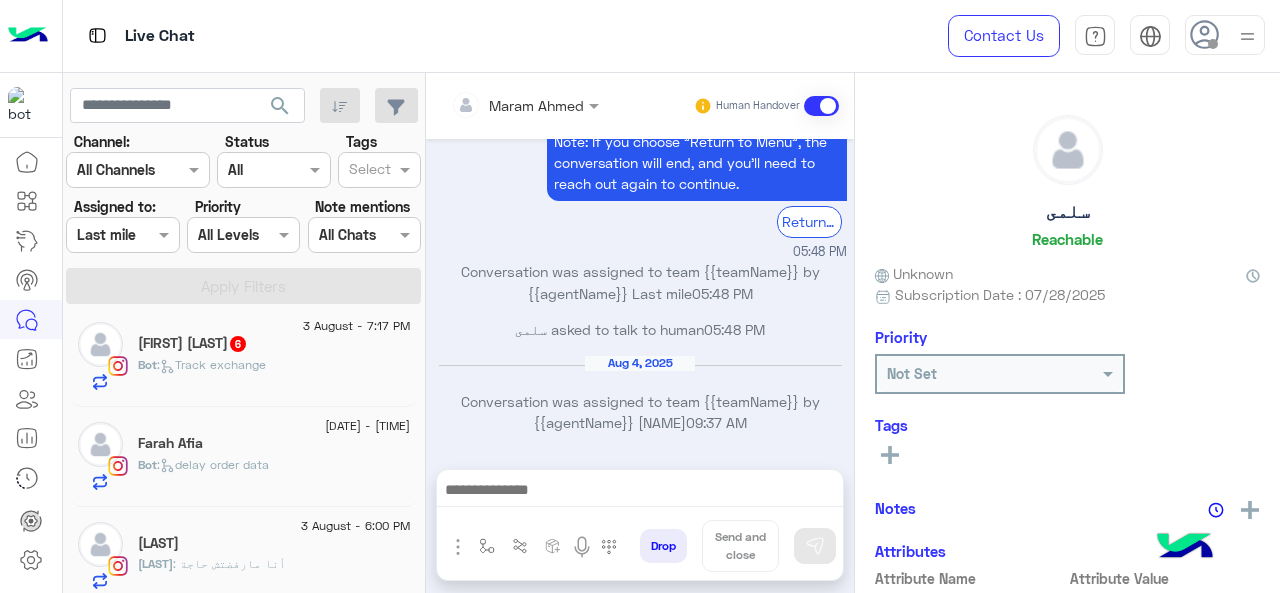 click on "Bot :   Track exchange" 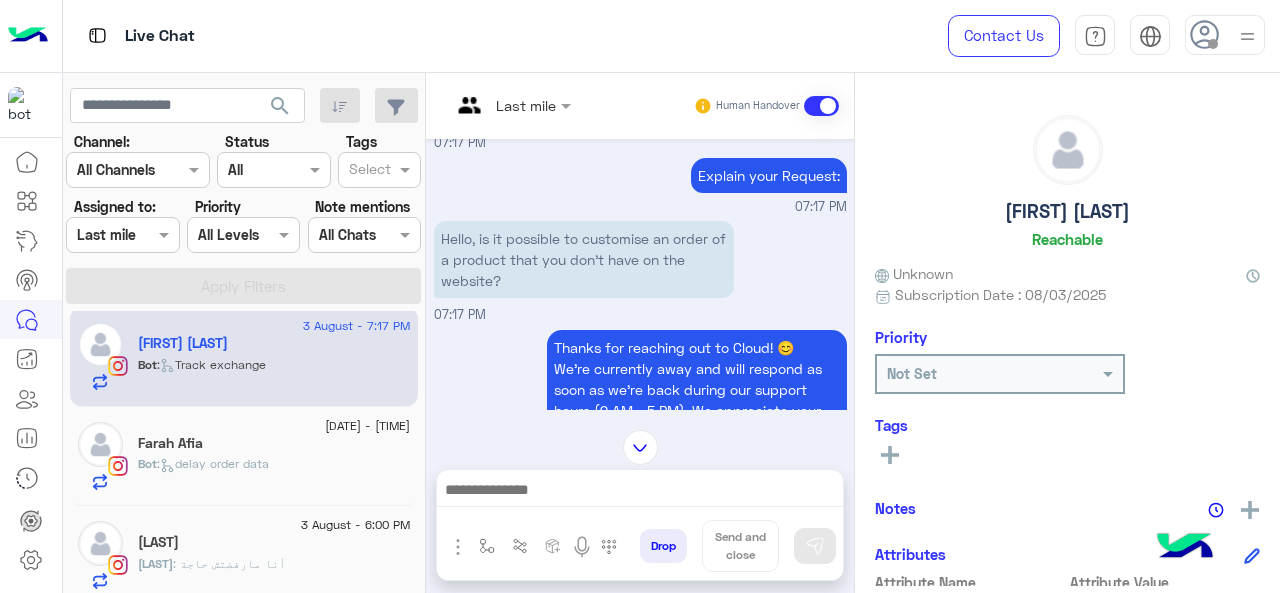 scroll, scrollTop: 548, scrollLeft: 0, axis: vertical 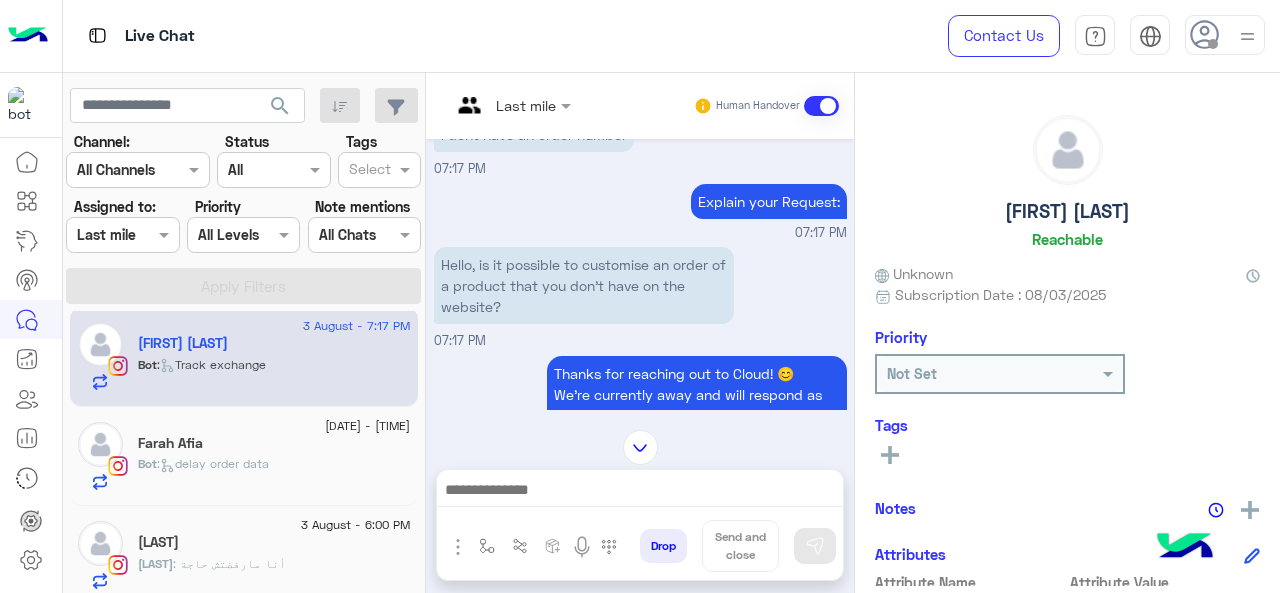 click at bounding box center (511, 104) 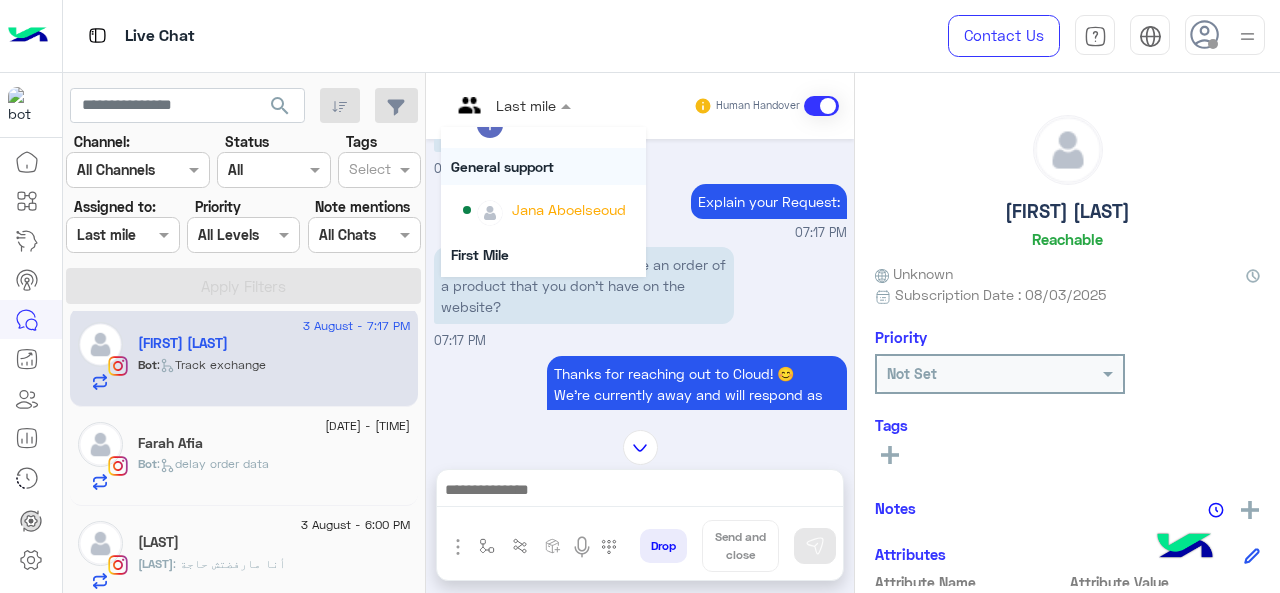 scroll, scrollTop: 200, scrollLeft: 0, axis: vertical 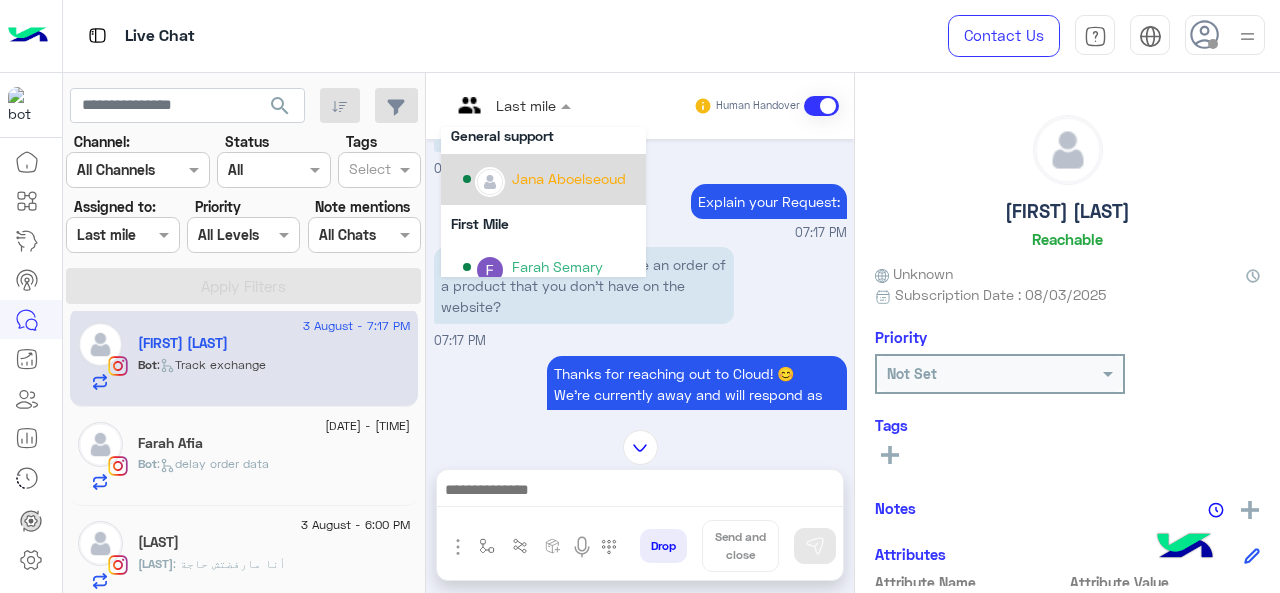 click on "Jana Aboelseoud" at bounding box center (569, 178) 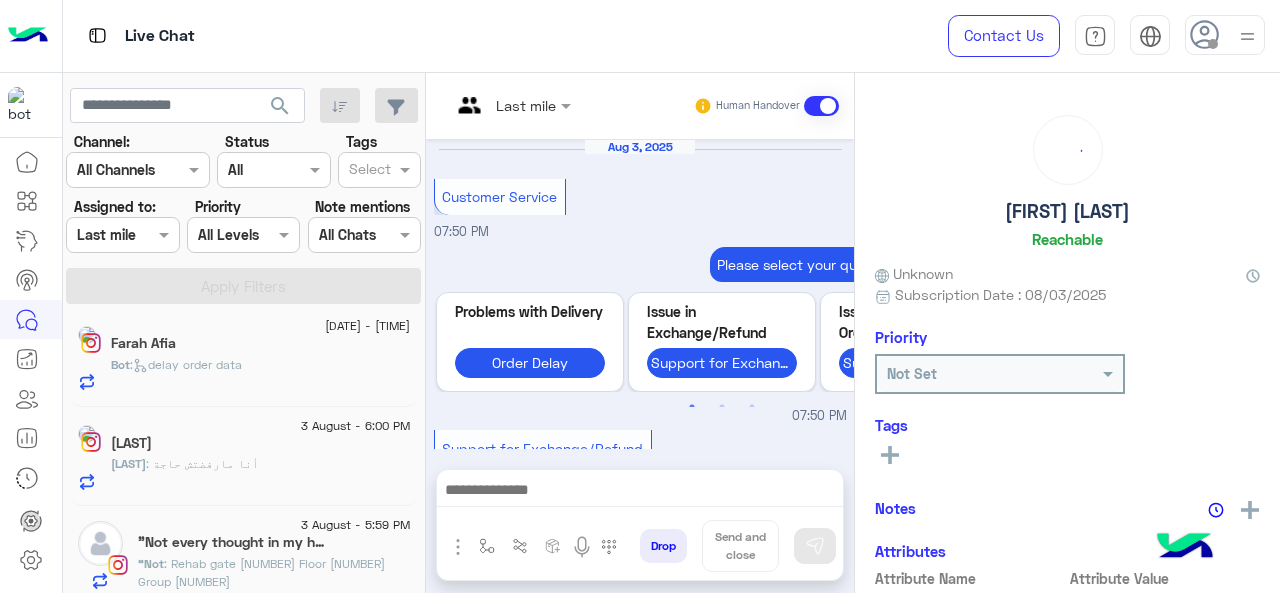 scroll, scrollTop: 1060, scrollLeft: 0, axis: vertical 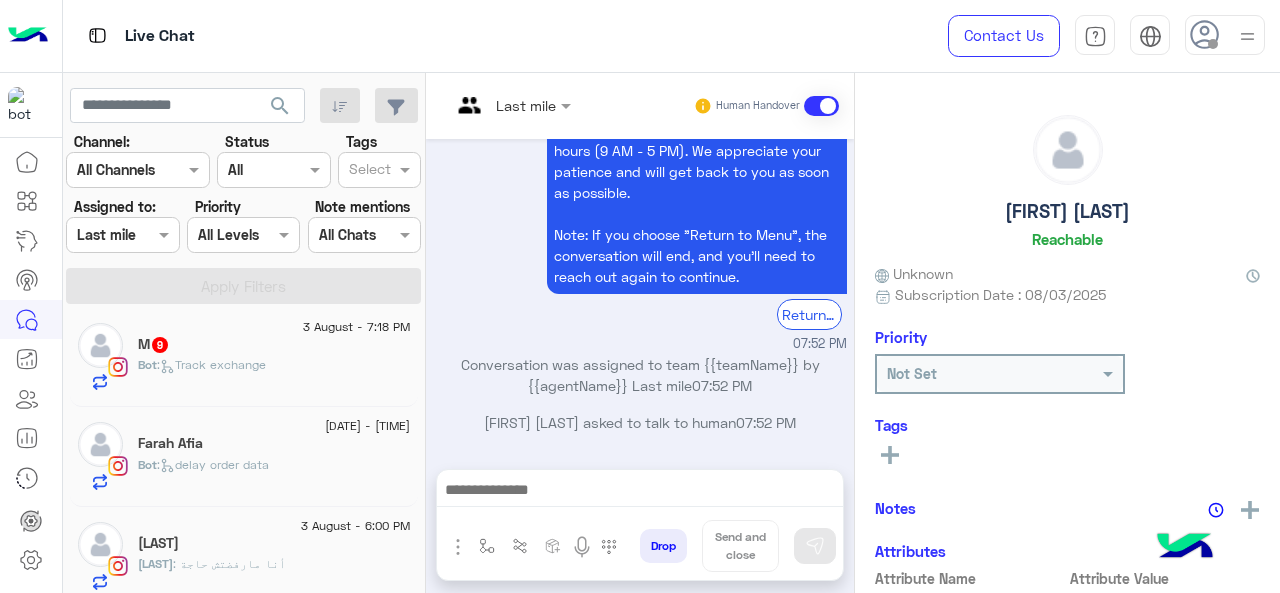 click on ":   Track exchange" 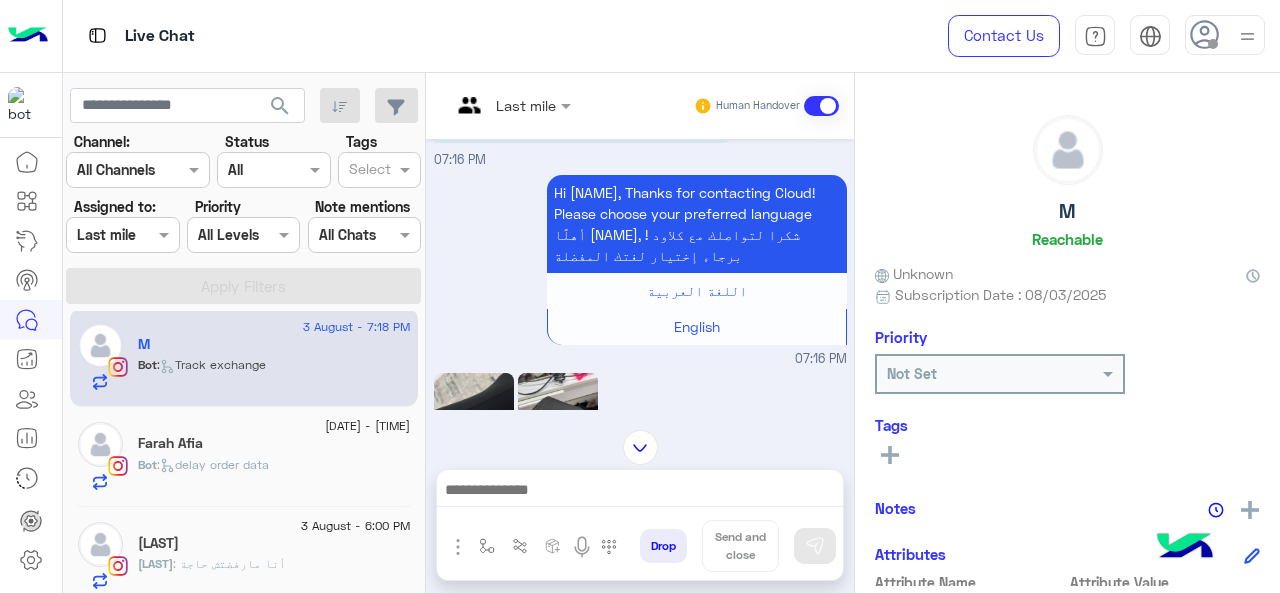 scroll, scrollTop: 397, scrollLeft: 0, axis: vertical 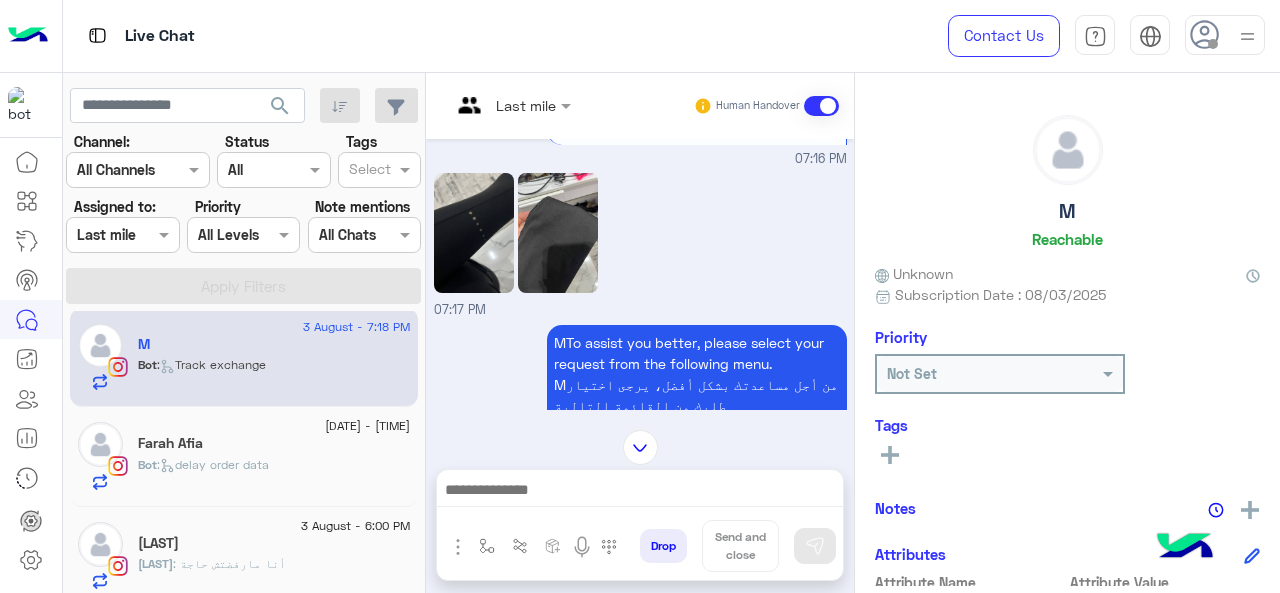 click 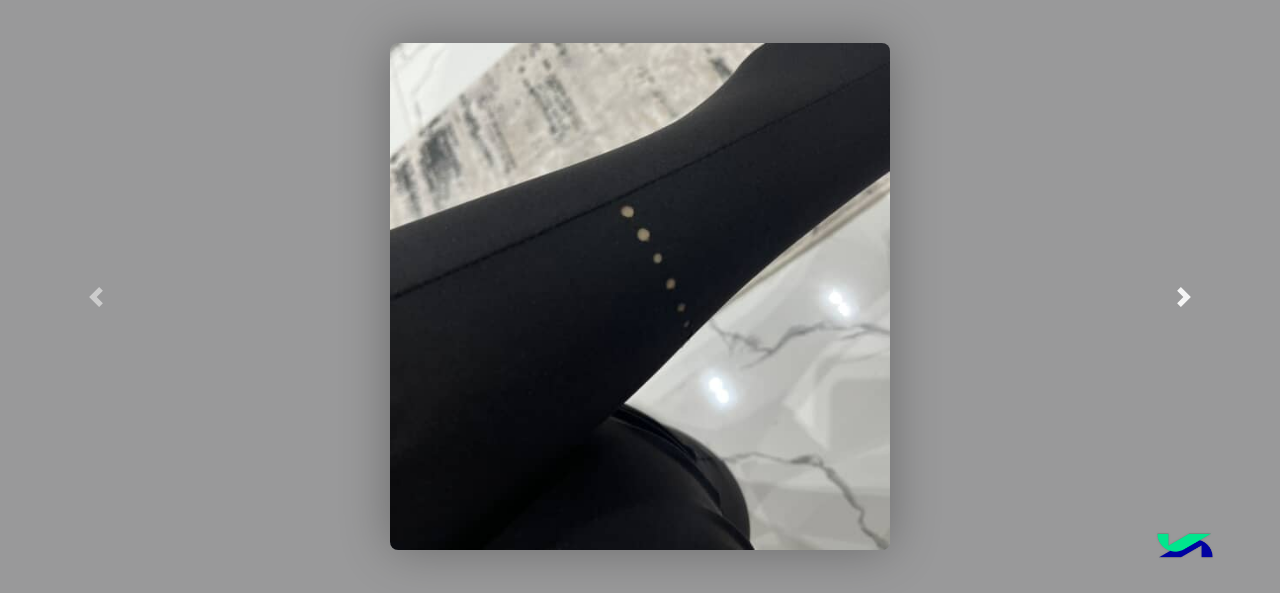 click at bounding box center [1184, 297] 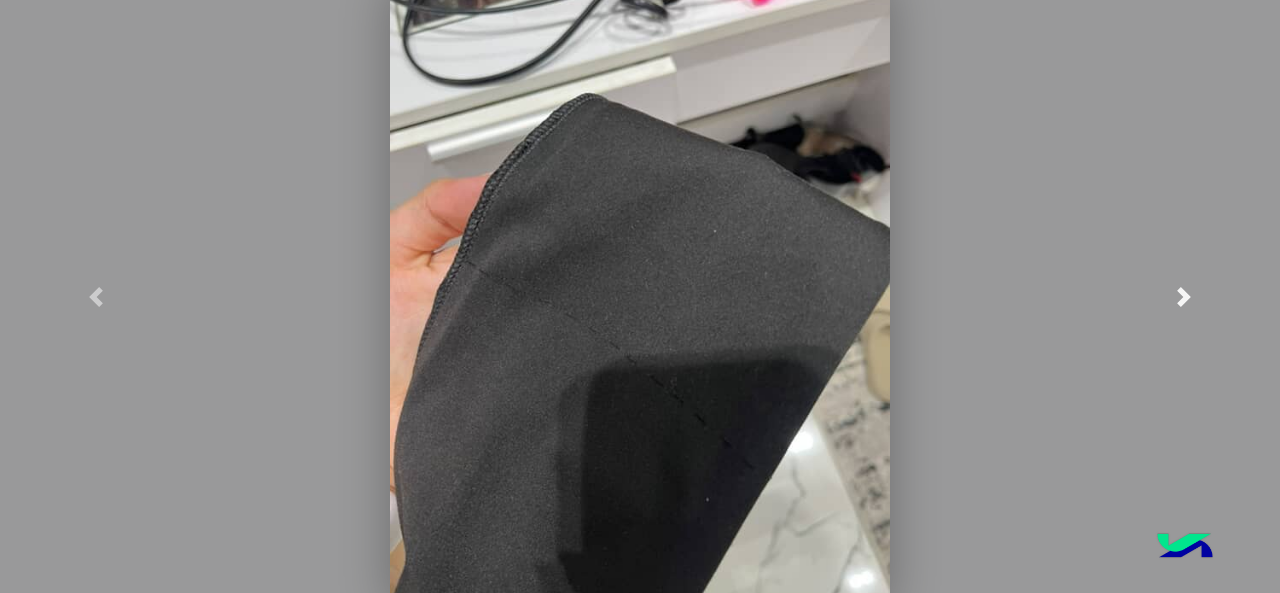 click at bounding box center (1184, 297) 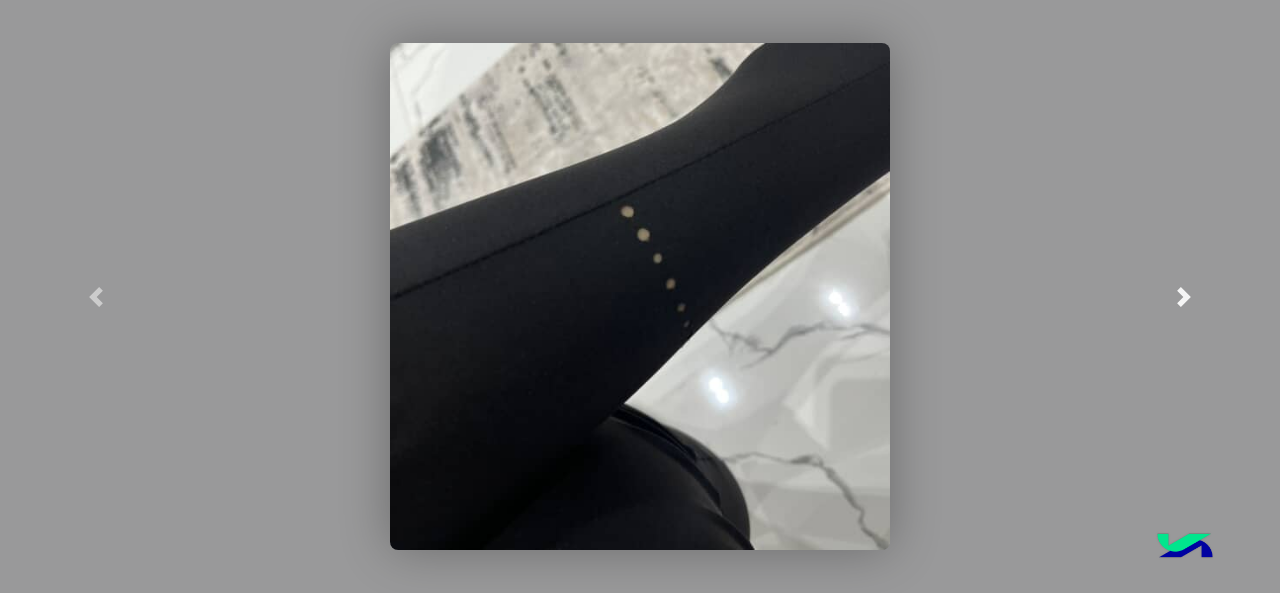 click at bounding box center (1184, 297) 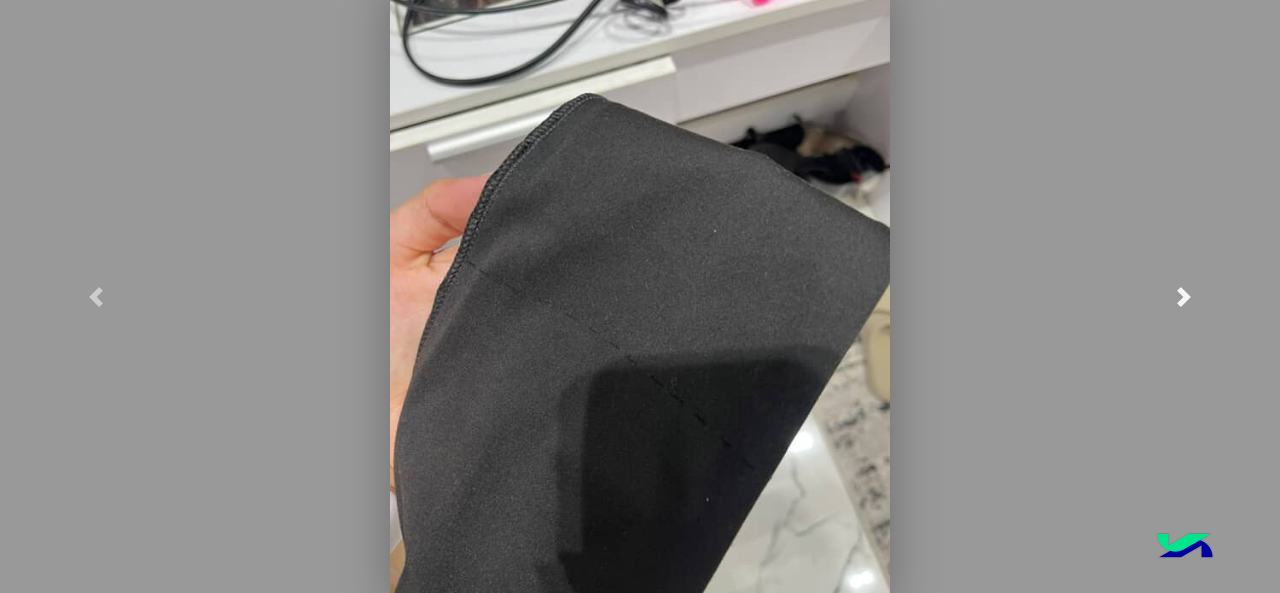 click at bounding box center [1184, 296] 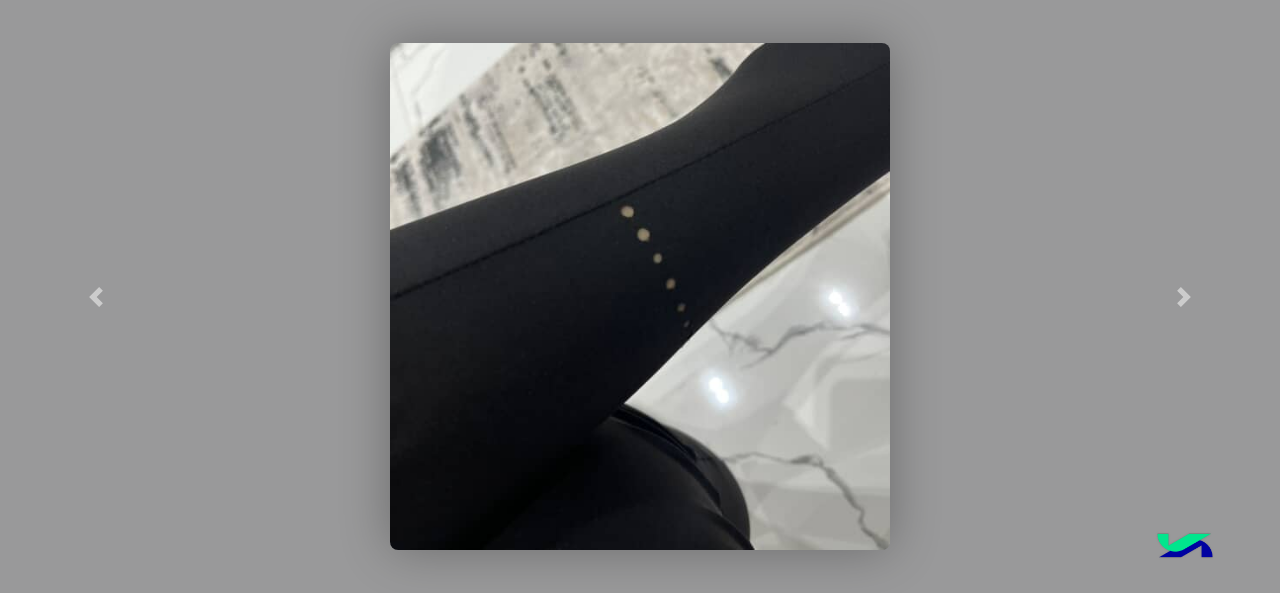 click 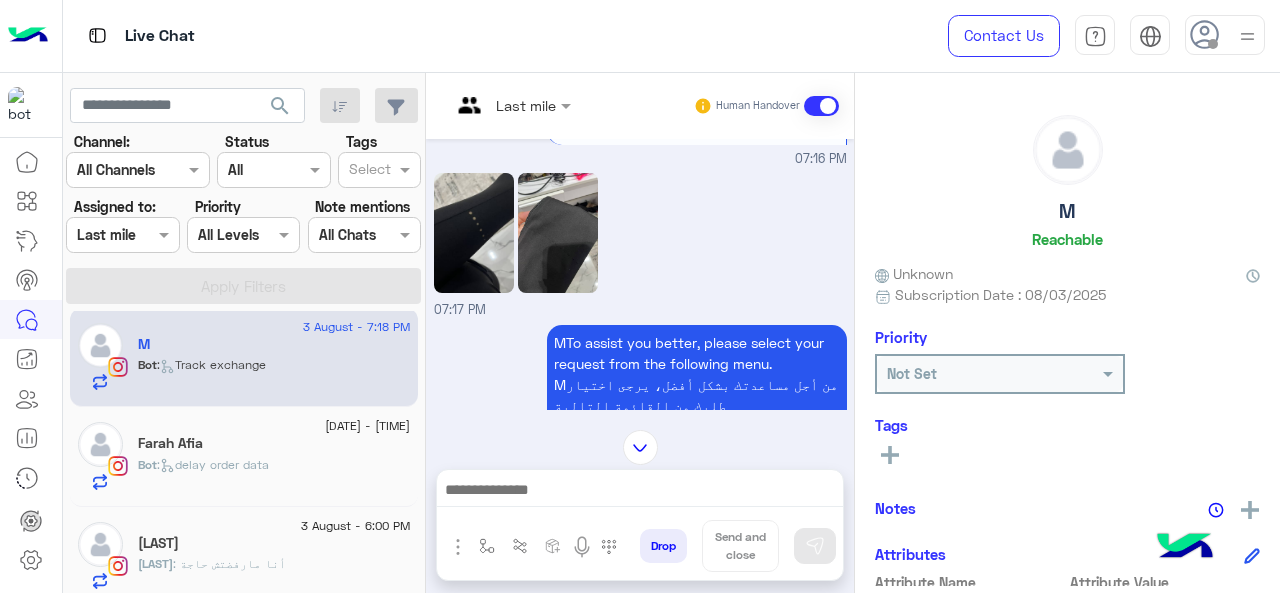 click at bounding box center (511, 104) 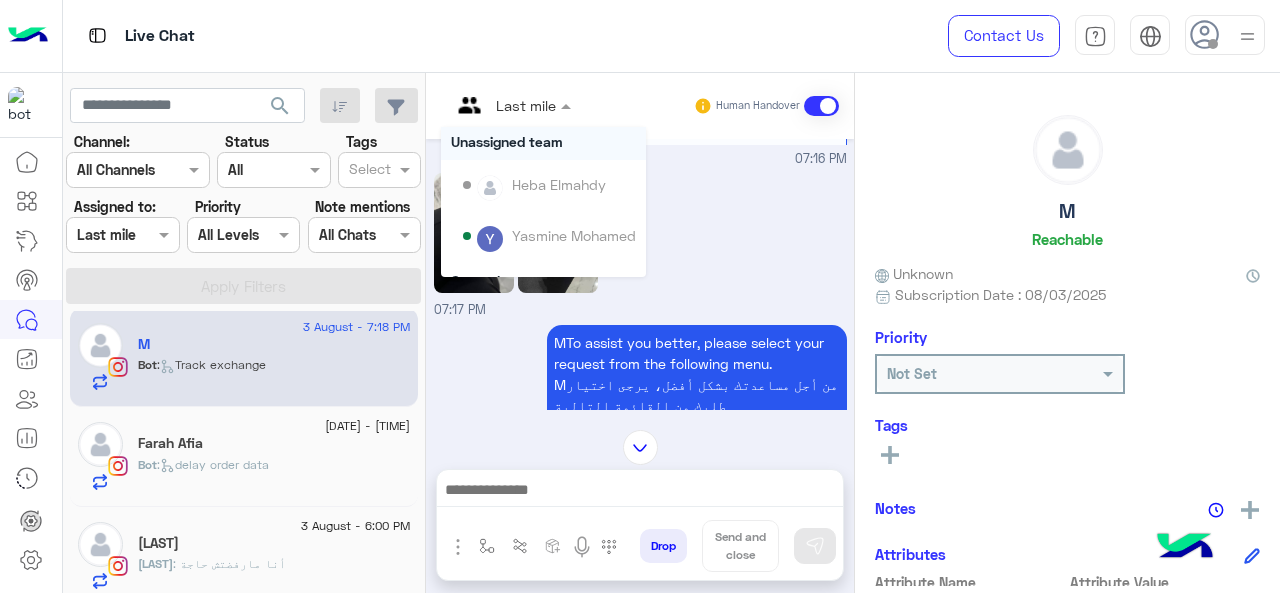 scroll, scrollTop: 200, scrollLeft: 0, axis: vertical 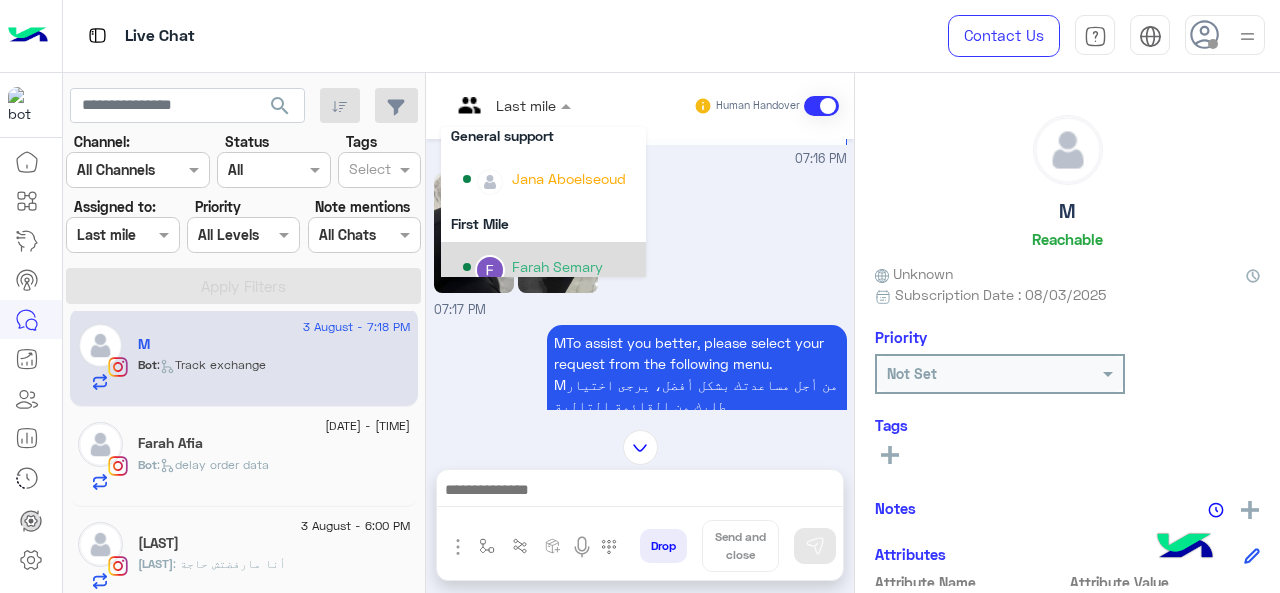 click on "Not Set" 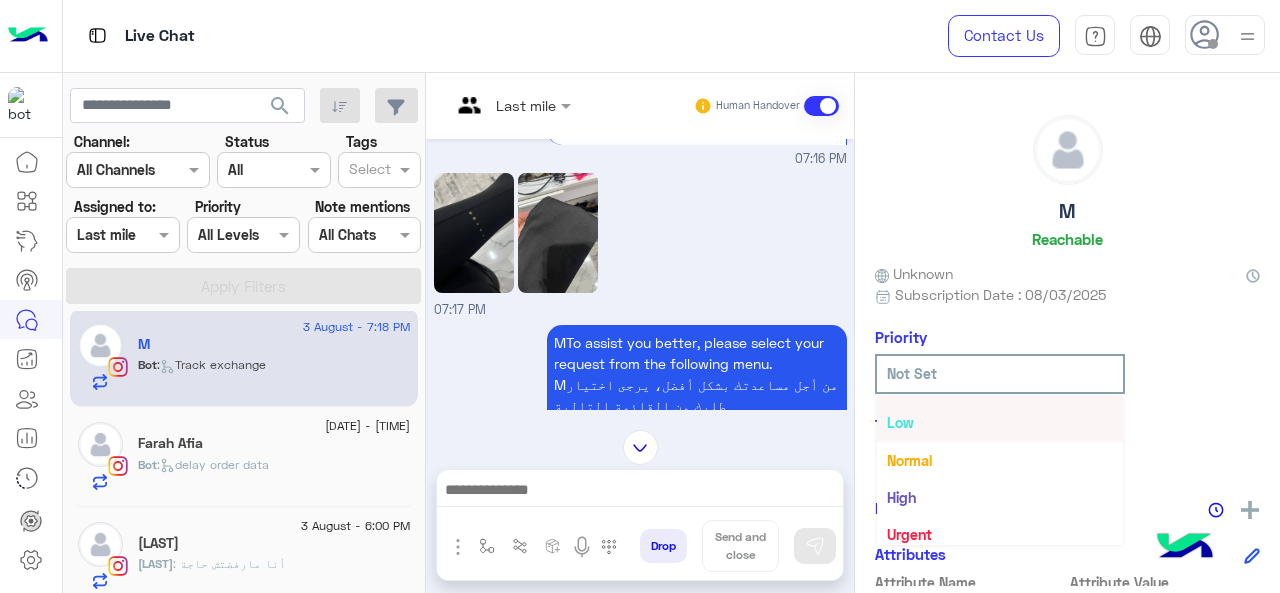 scroll, scrollTop: 36, scrollLeft: 0, axis: vertical 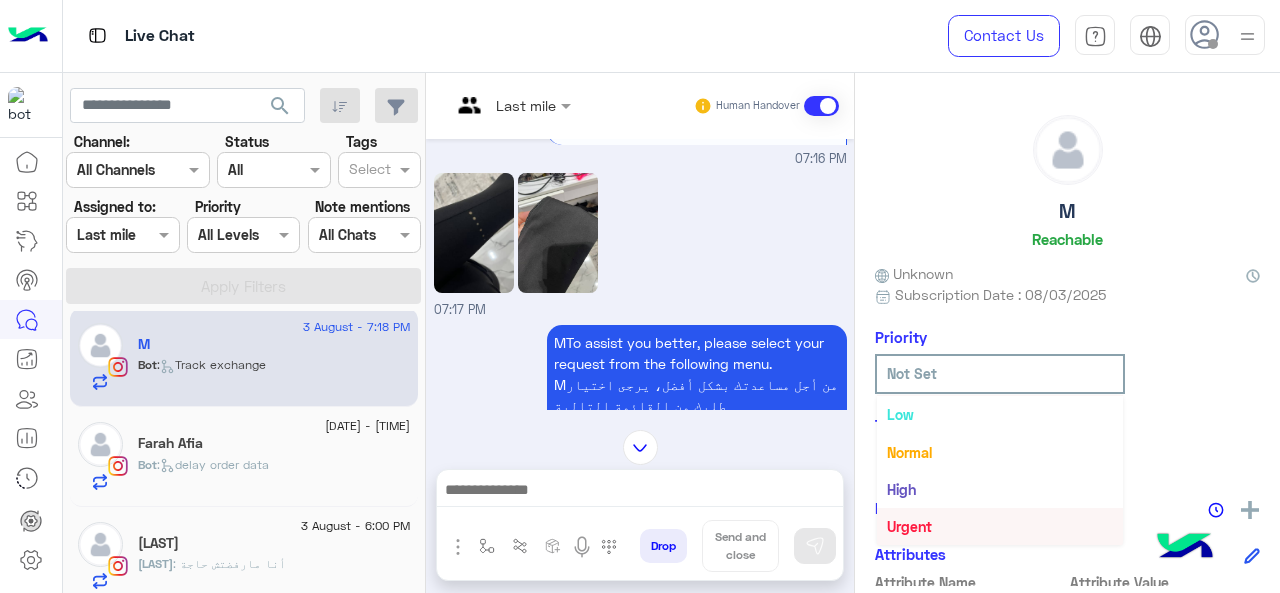 click on "Urgent" at bounding box center (1000, 526) 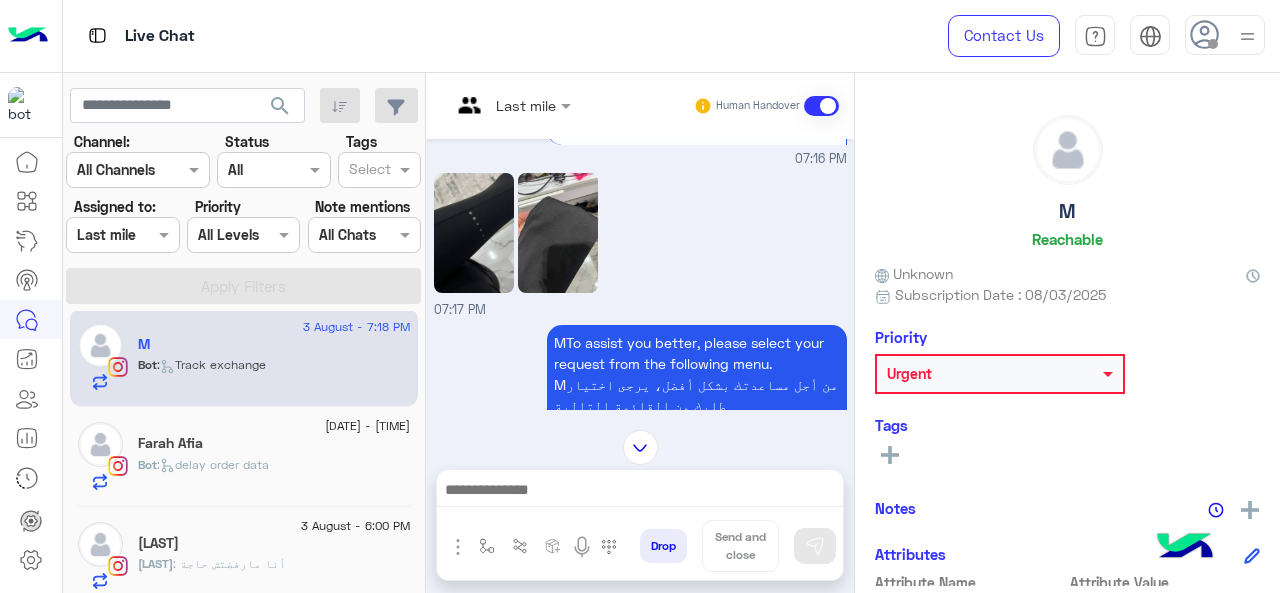 click at bounding box center (511, 104) 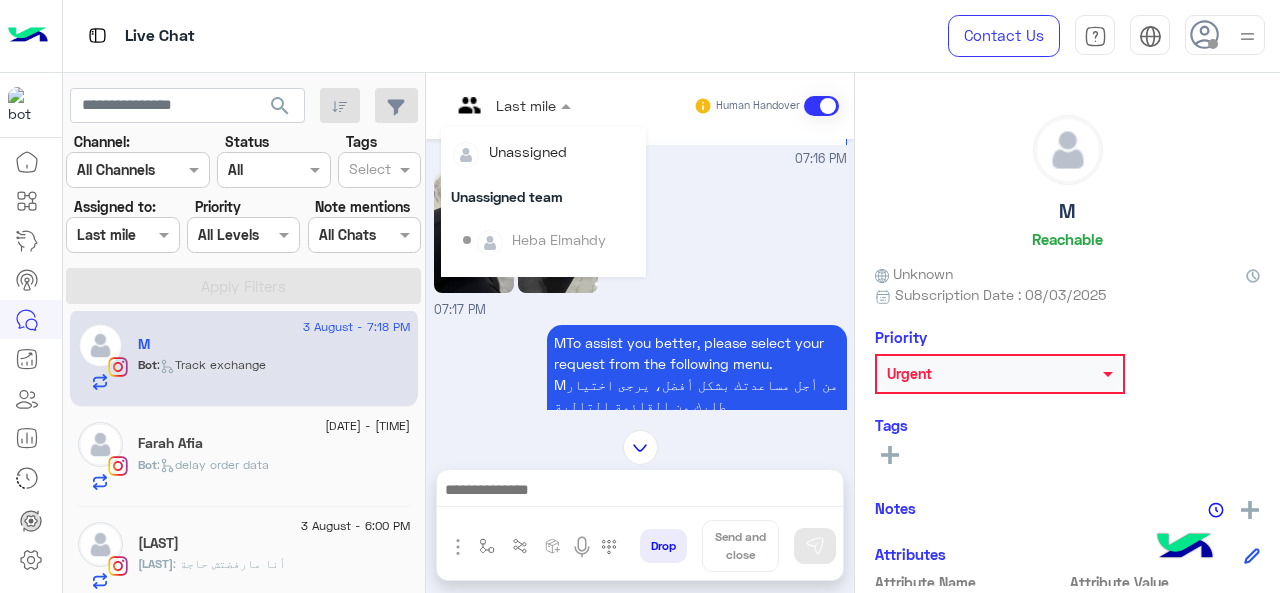 scroll, scrollTop: 304, scrollLeft: 0, axis: vertical 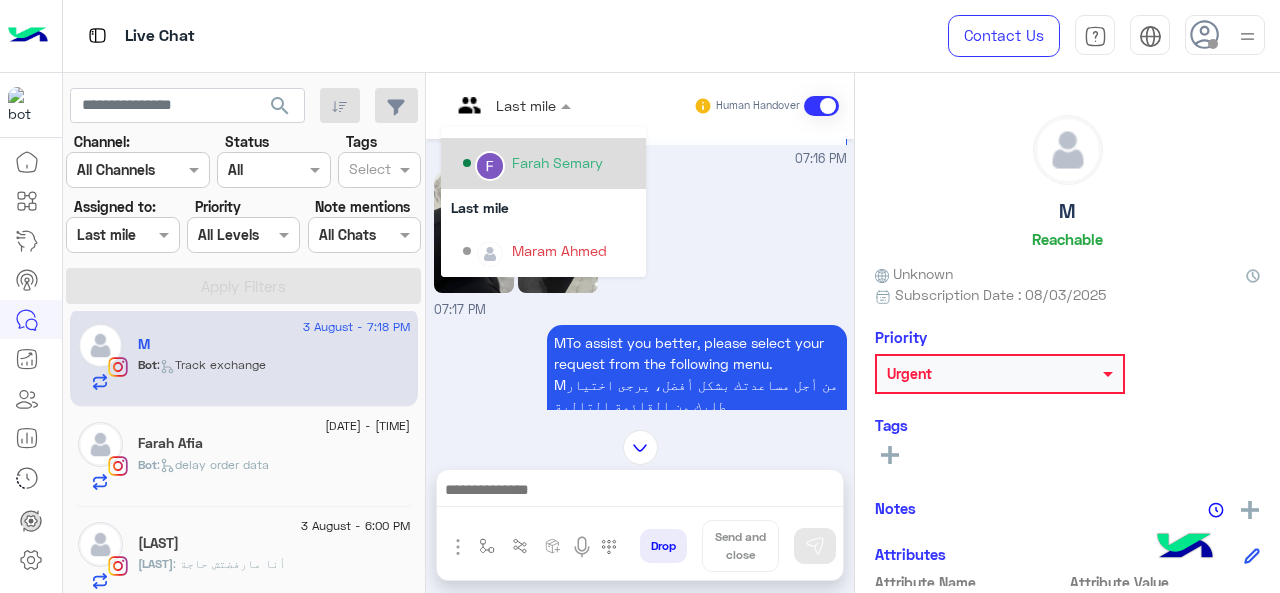 click on "Farah Semary" at bounding box center (557, 162) 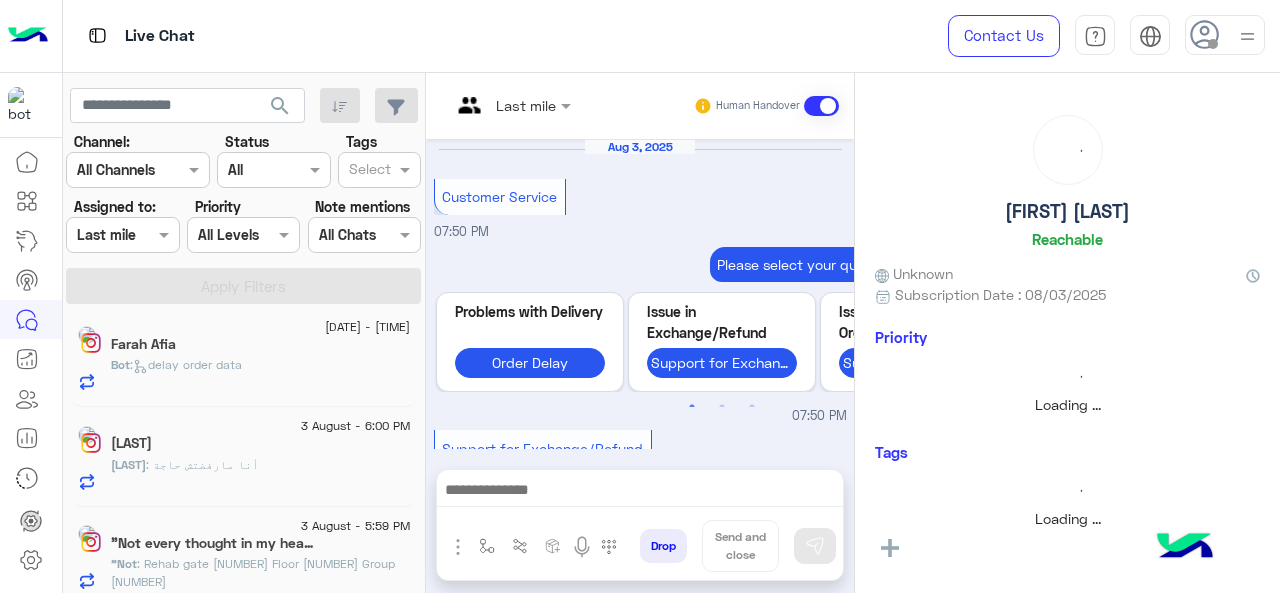 scroll, scrollTop: 1060, scrollLeft: 0, axis: vertical 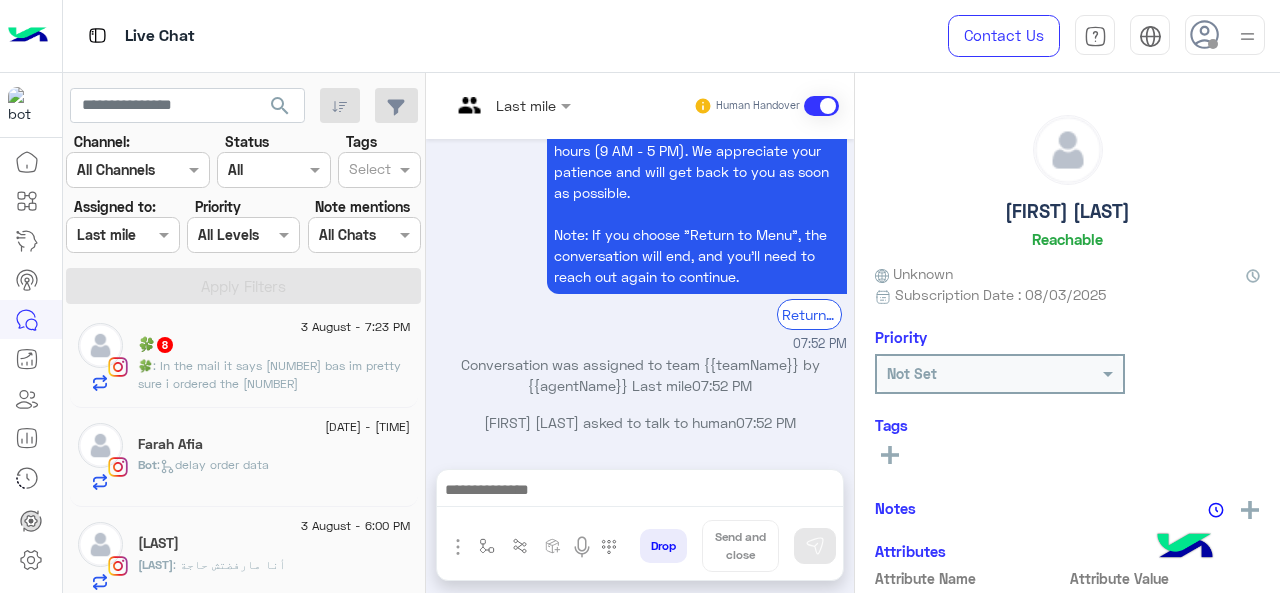 click on ": In the mail it says [NUMBER] bas im pretty sure i ordered the [NUMBER]" 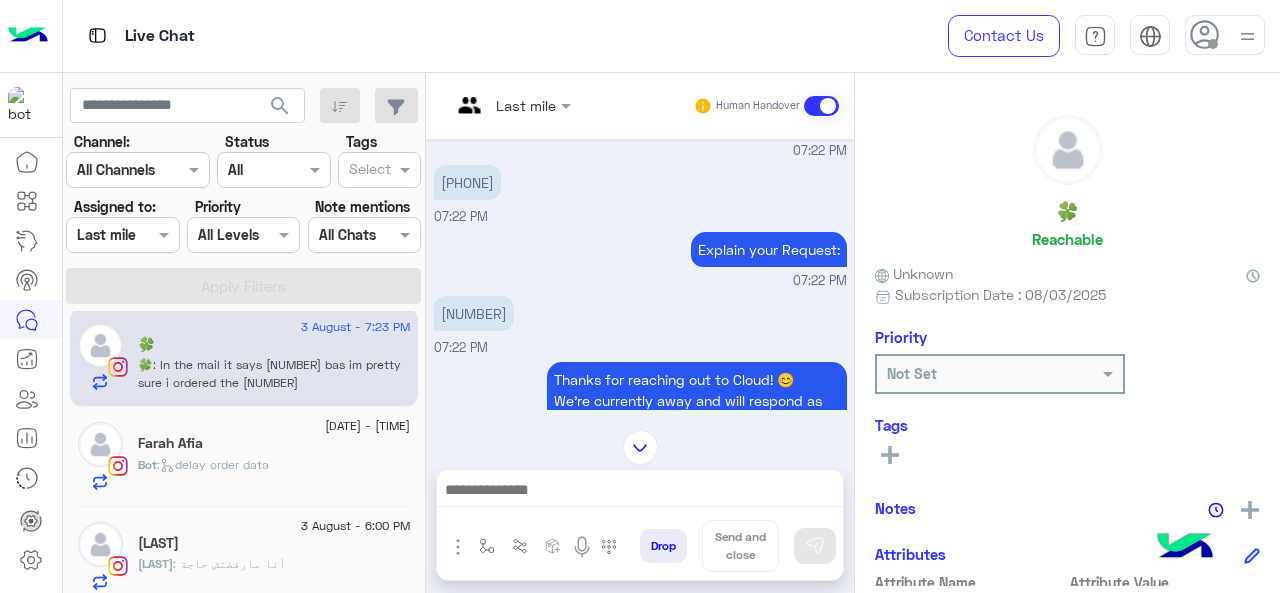 scroll, scrollTop: 246, scrollLeft: 0, axis: vertical 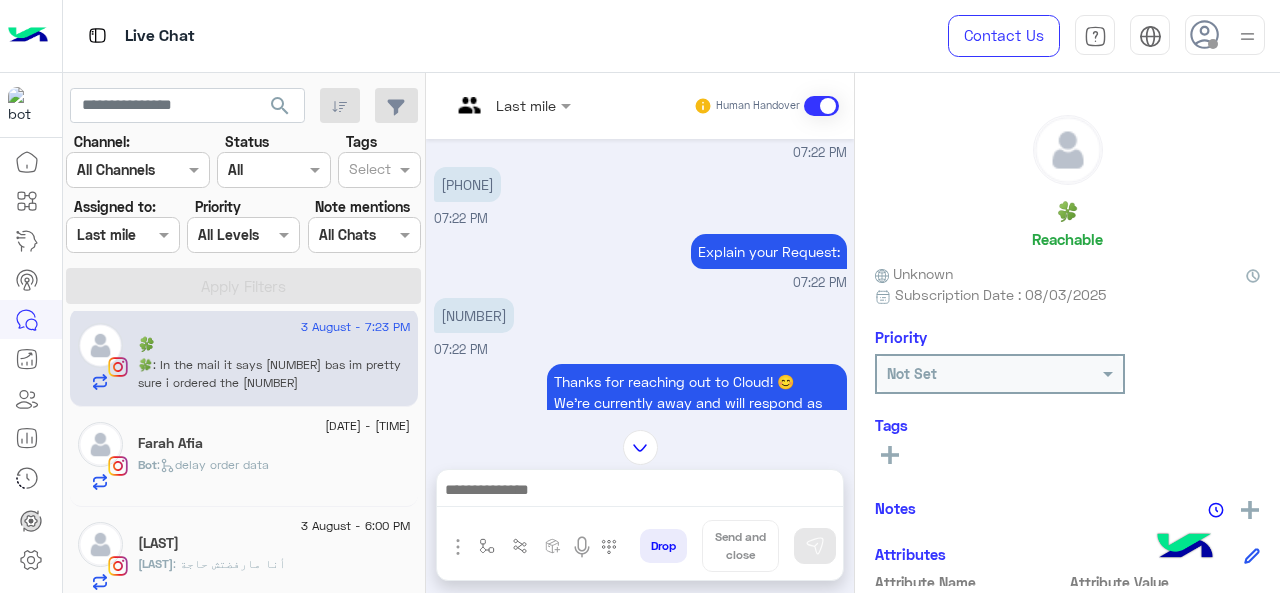 click 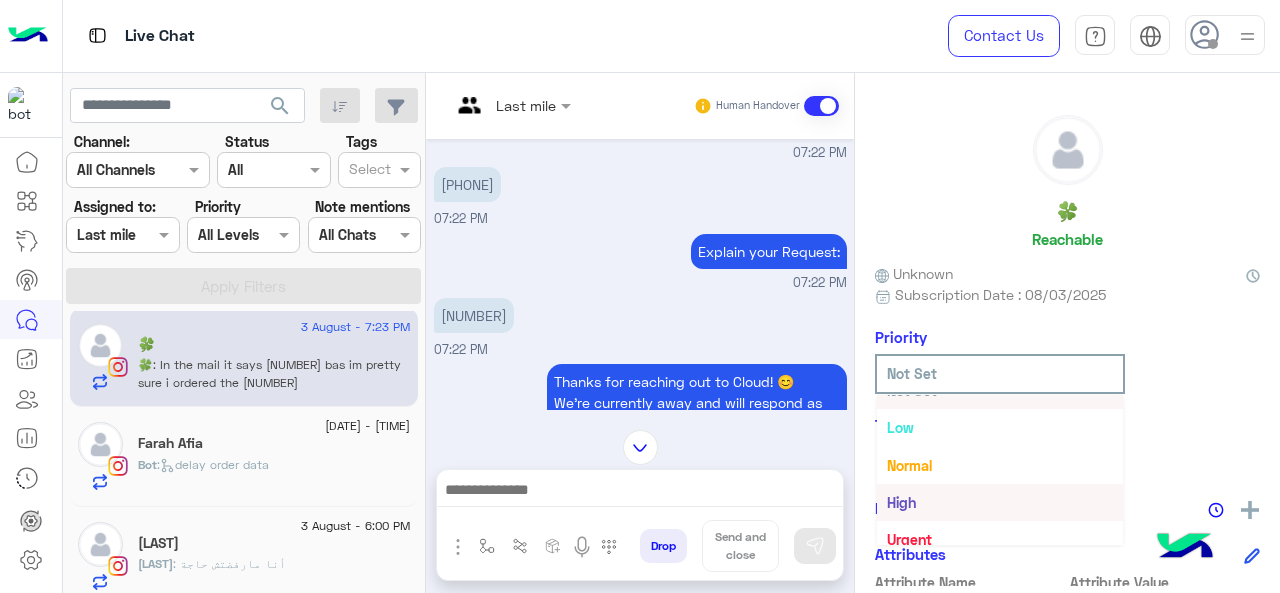 scroll, scrollTop: 36, scrollLeft: 0, axis: vertical 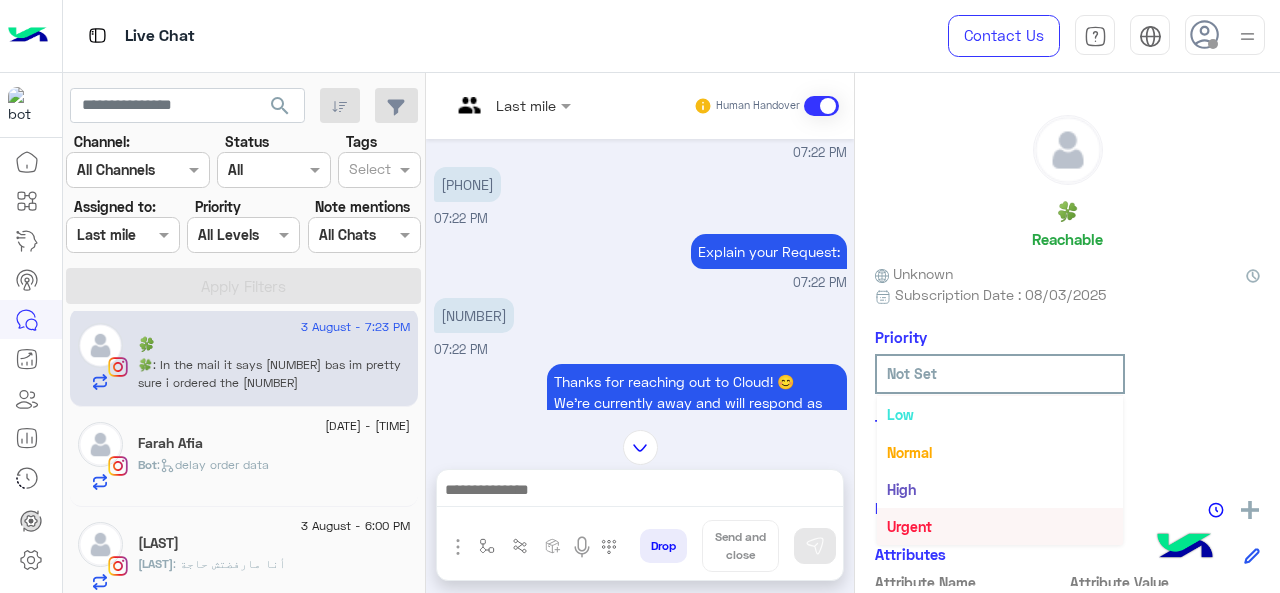 click on "Urgent" at bounding box center (1000, 526) 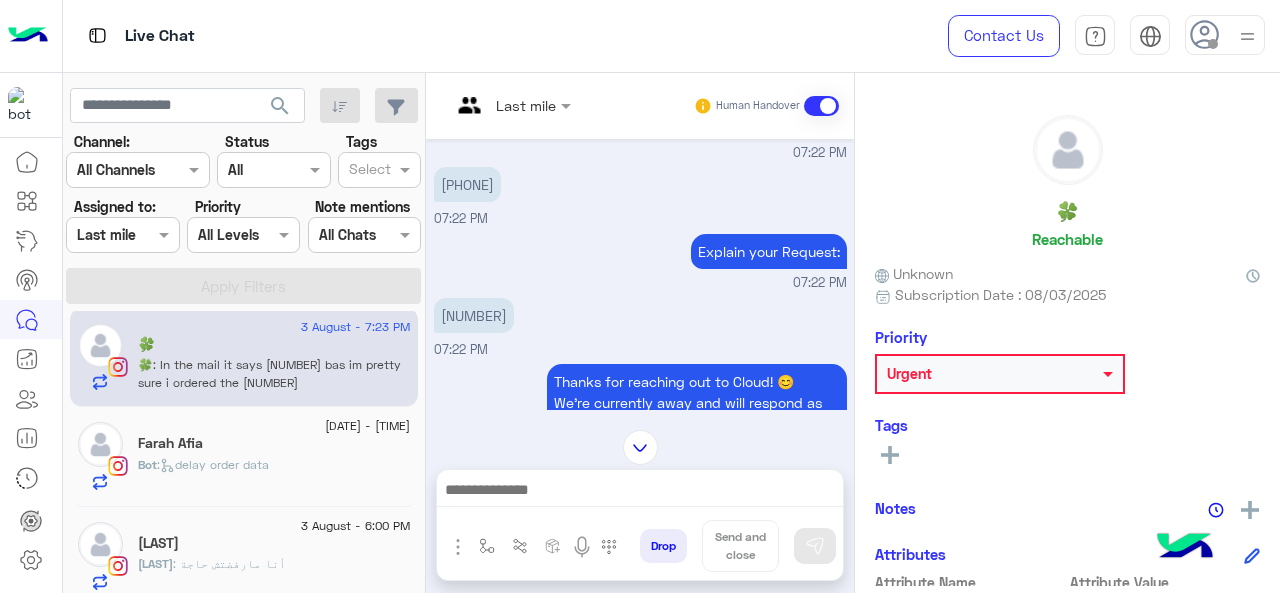 drag, startPoint x: 967, startPoint y: 379, endPoint x: 968, endPoint y: 393, distance: 14.035668 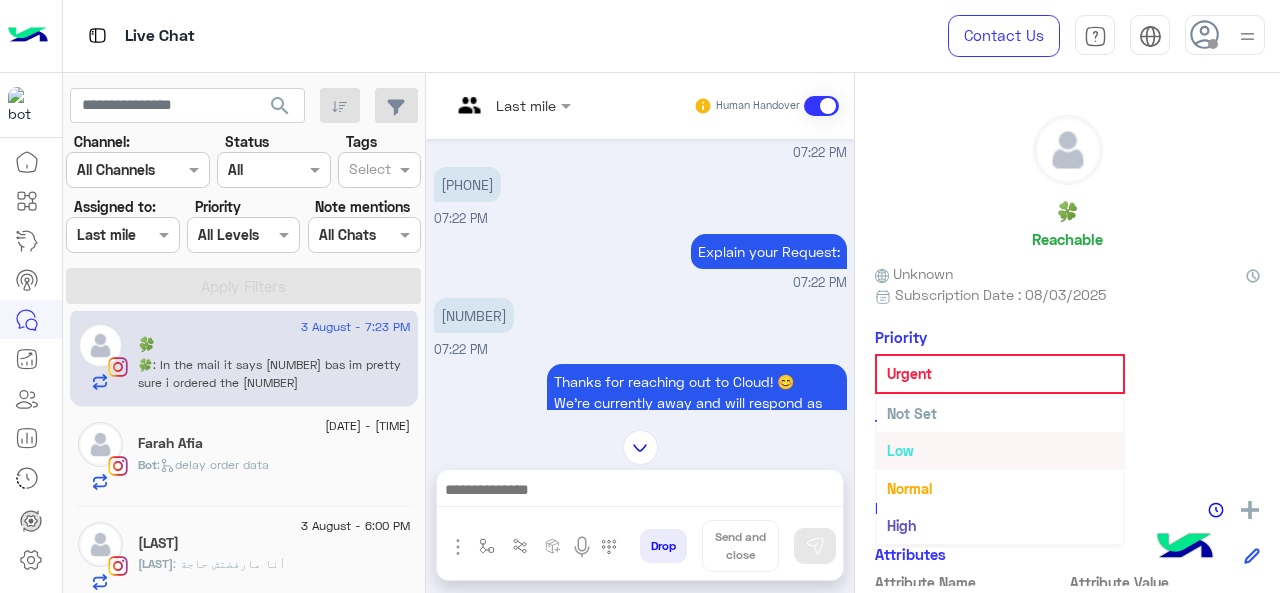 scroll, scrollTop: 36, scrollLeft: 0, axis: vertical 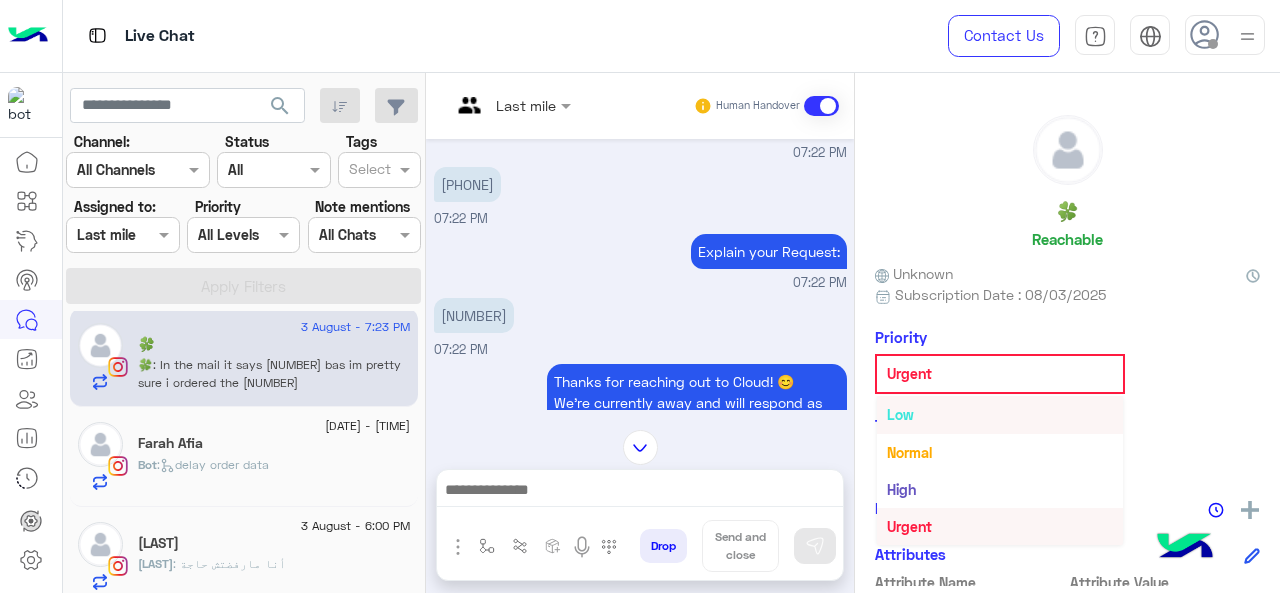 click at bounding box center (511, 104) 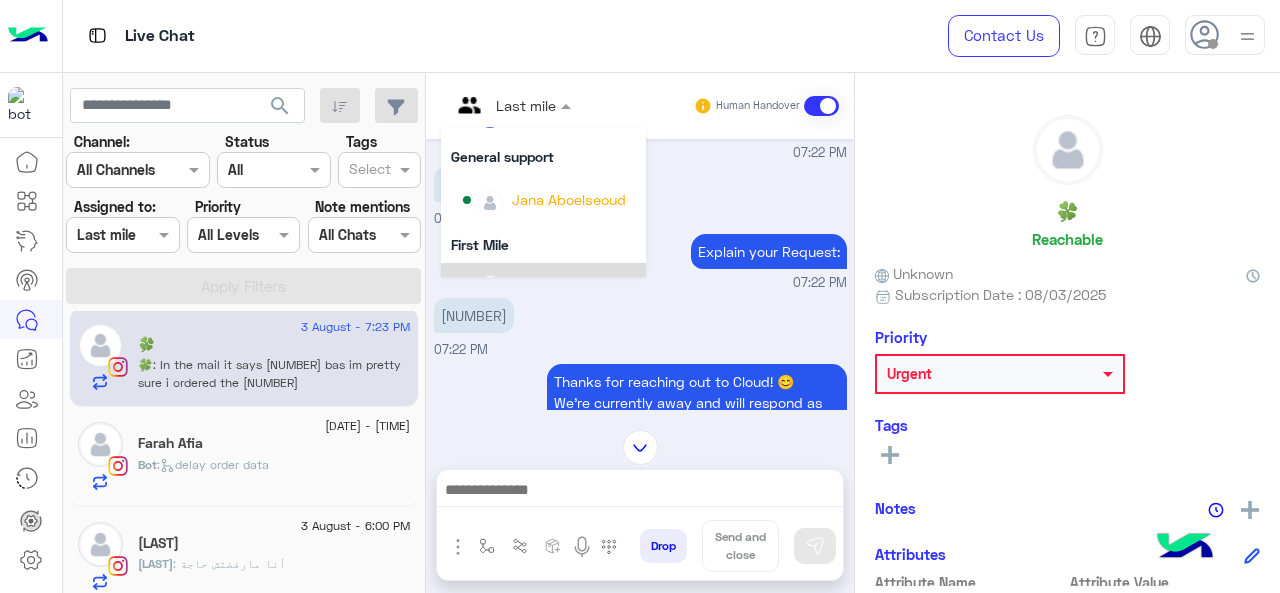 scroll, scrollTop: 304, scrollLeft: 0, axis: vertical 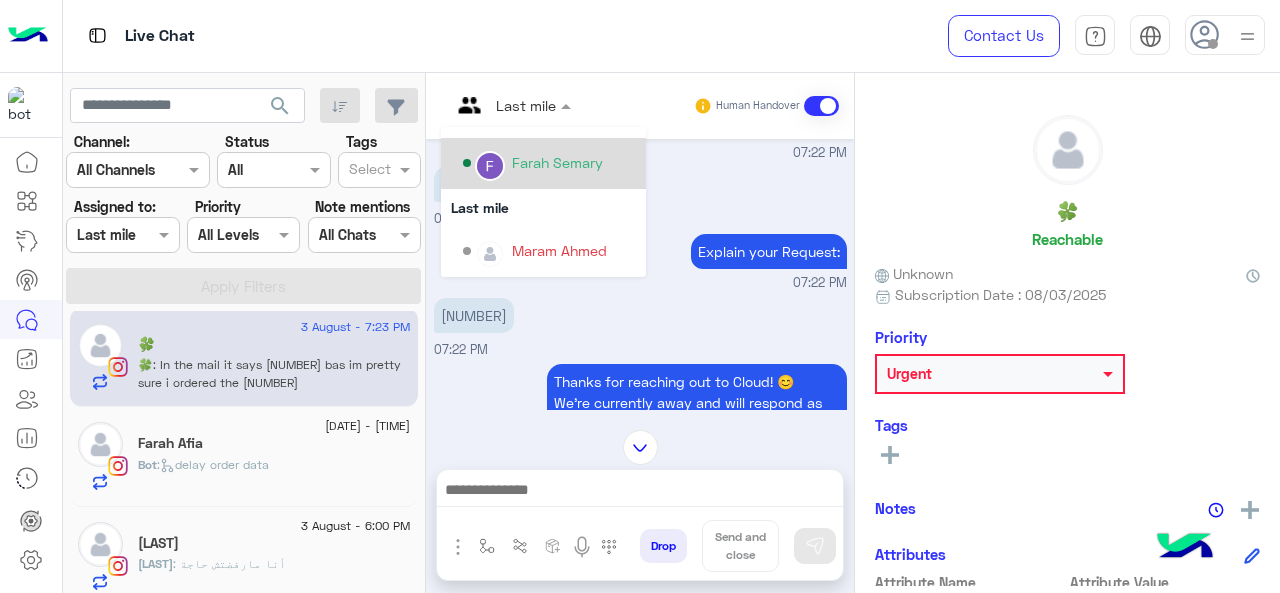 click on "Farah Semary" at bounding box center [557, 162] 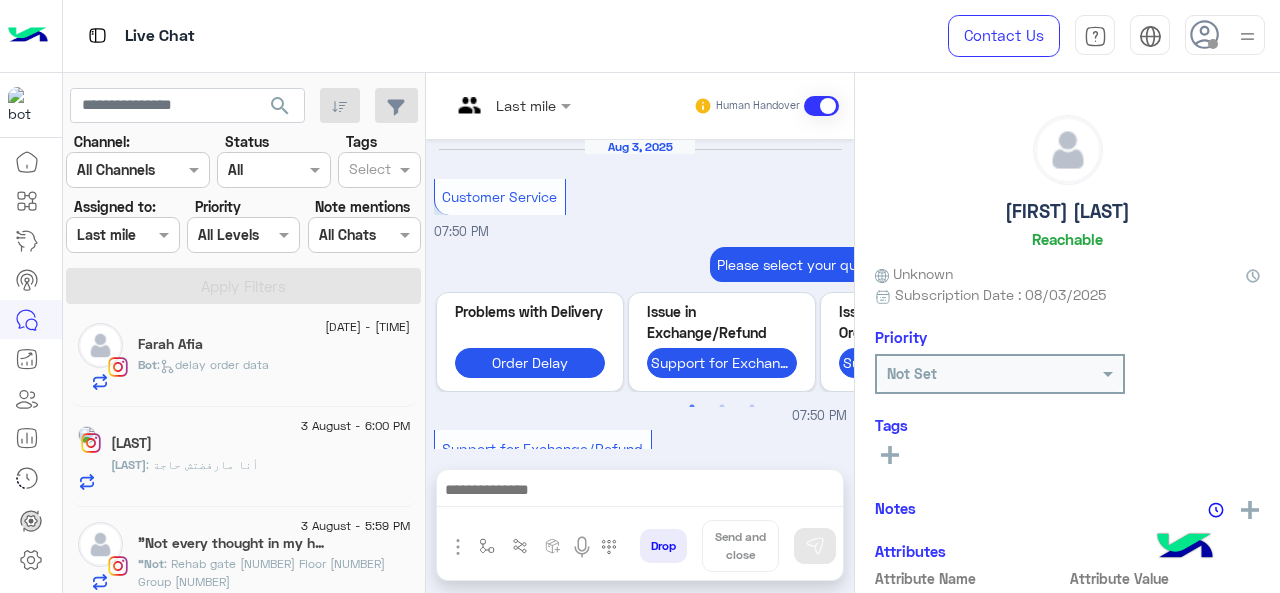 scroll, scrollTop: 1060, scrollLeft: 0, axis: vertical 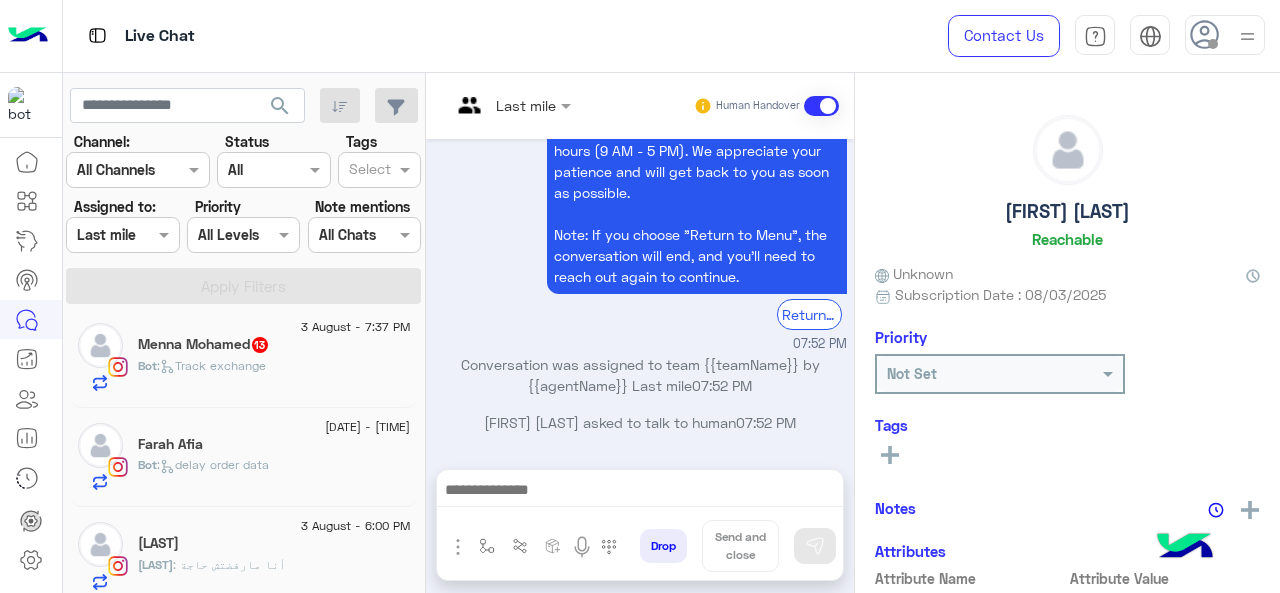 click on "[FIRST] [LAST] [NUMBER]" 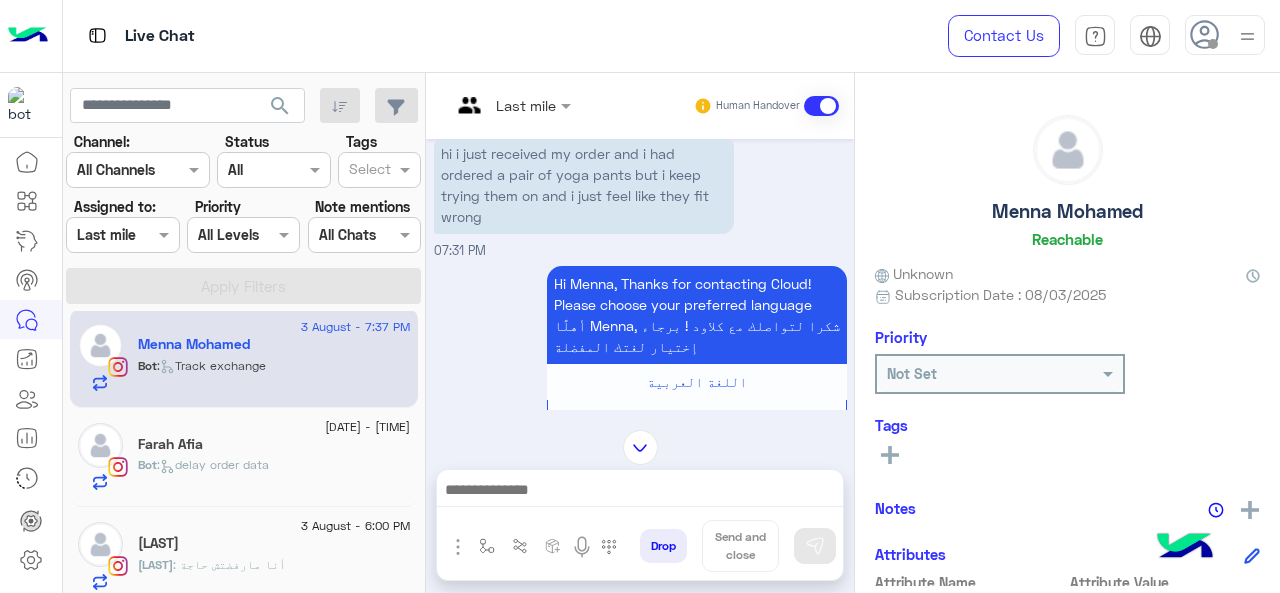scroll, scrollTop: 0, scrollLeft: 0, axis: both 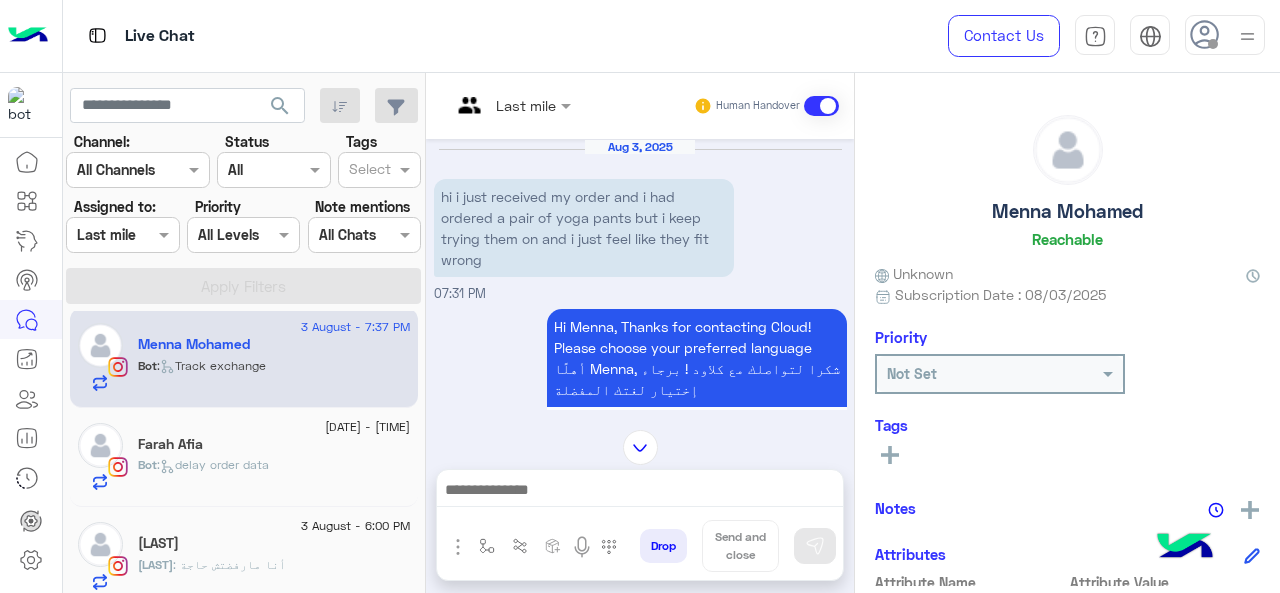 click at bounding box center (511, 104) 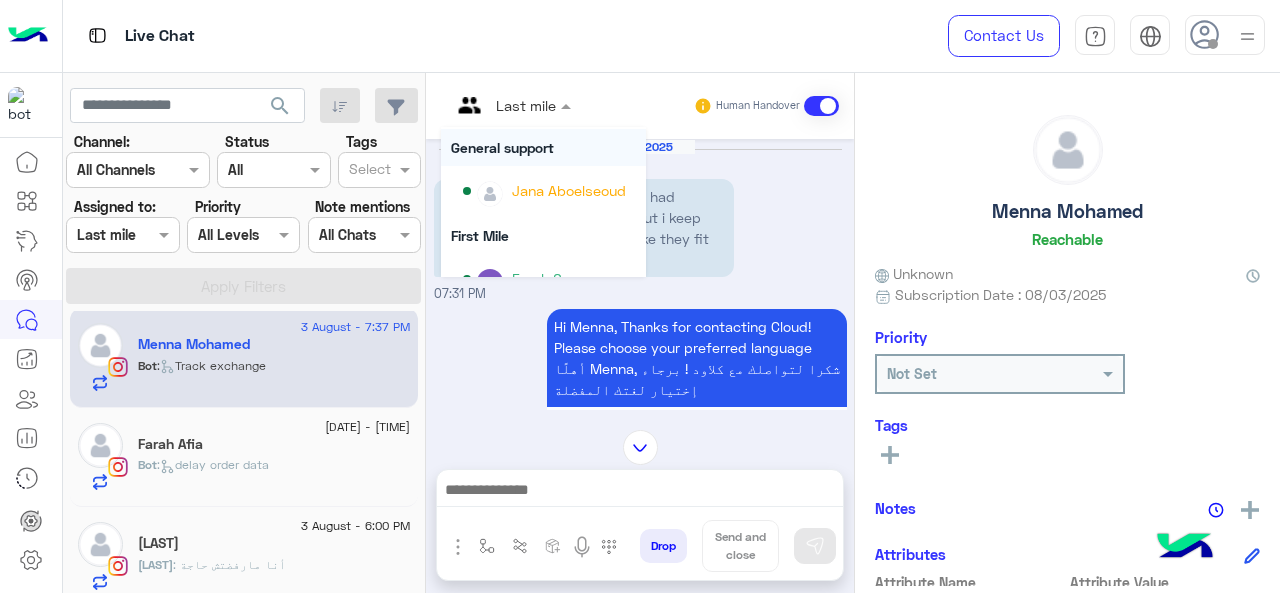 scroll, scrollTop: 200, scrollLeft: 0, axis: vertical 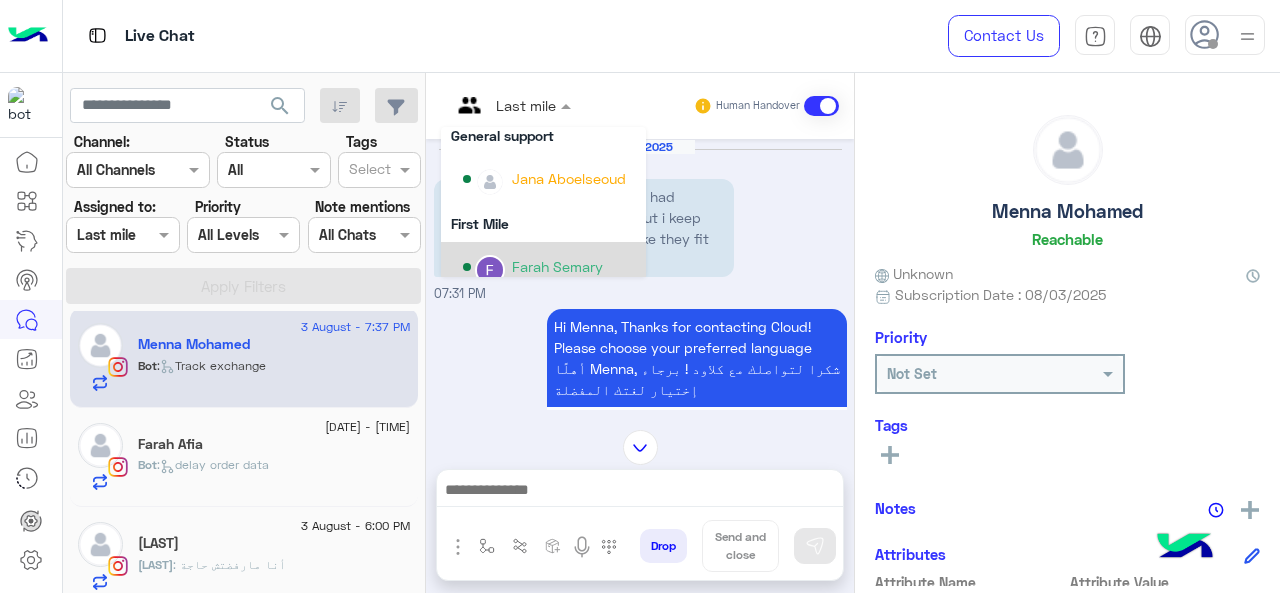 click on "Farah Semary" at bounding box center (557, 266) 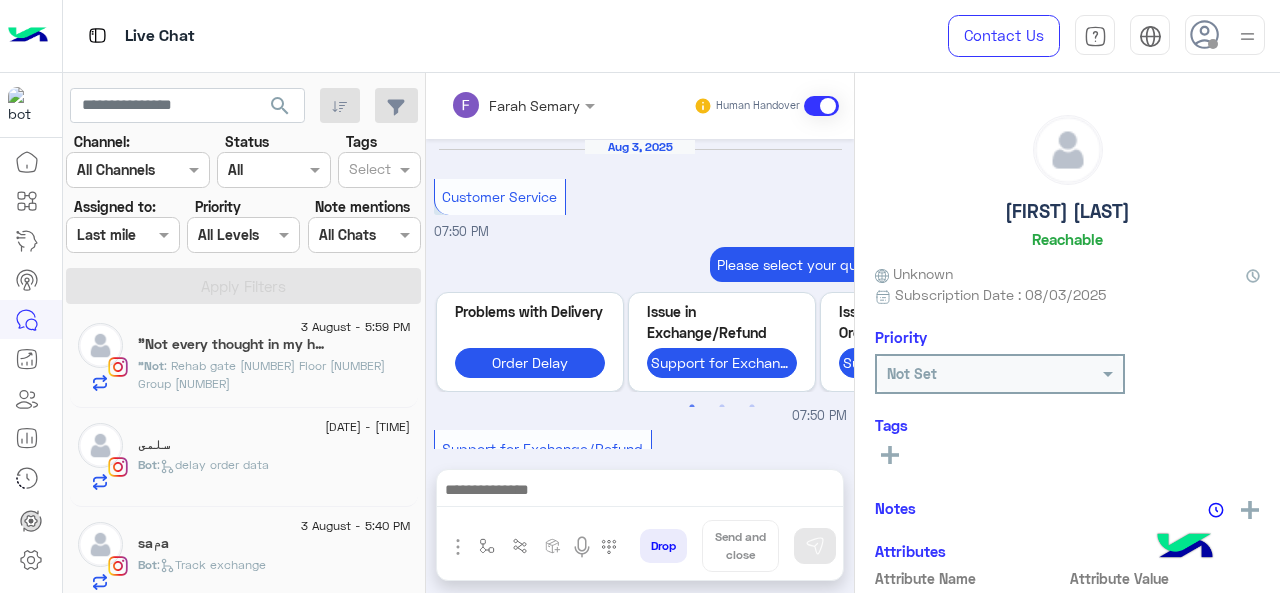 scroll, scrollTop: 1060, scrollLeft: 0, axis: vertical 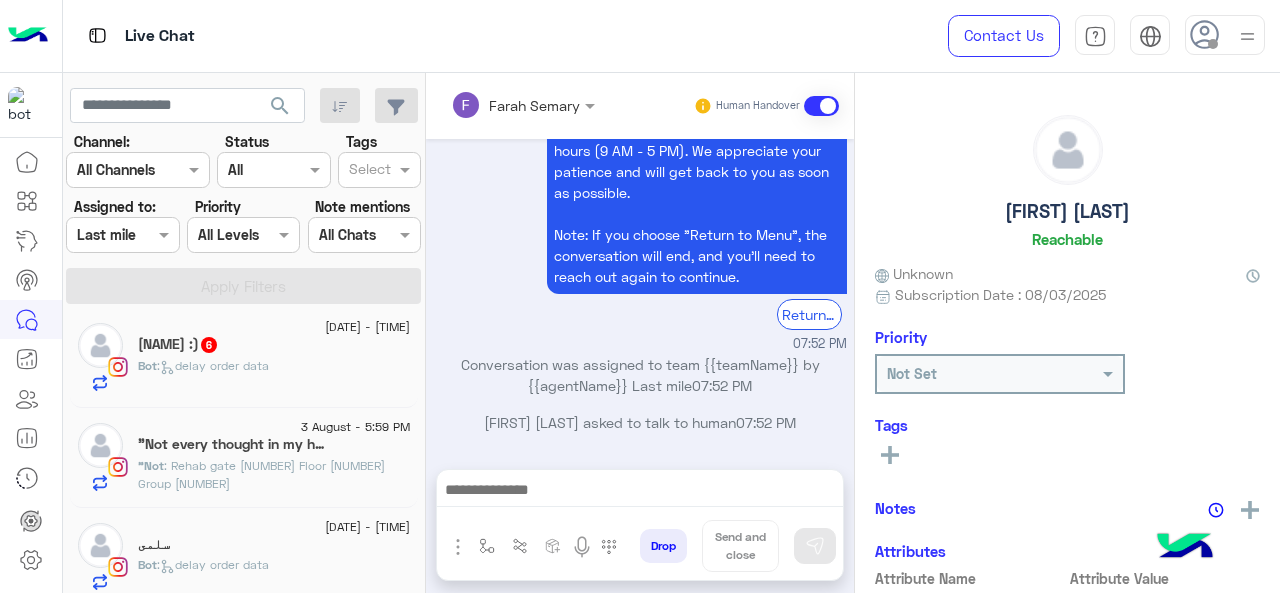 click on "[FIRST] :) [NUMBER]" 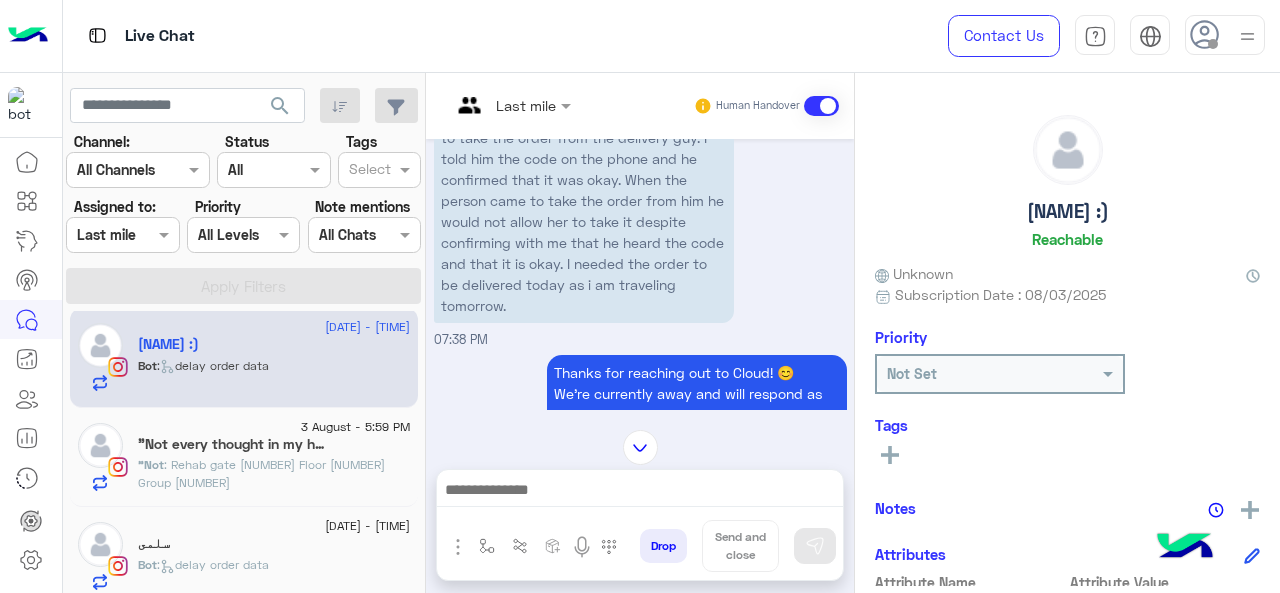 scroll, scrollTop: 722, scrollLeft: 0, axis: vertical 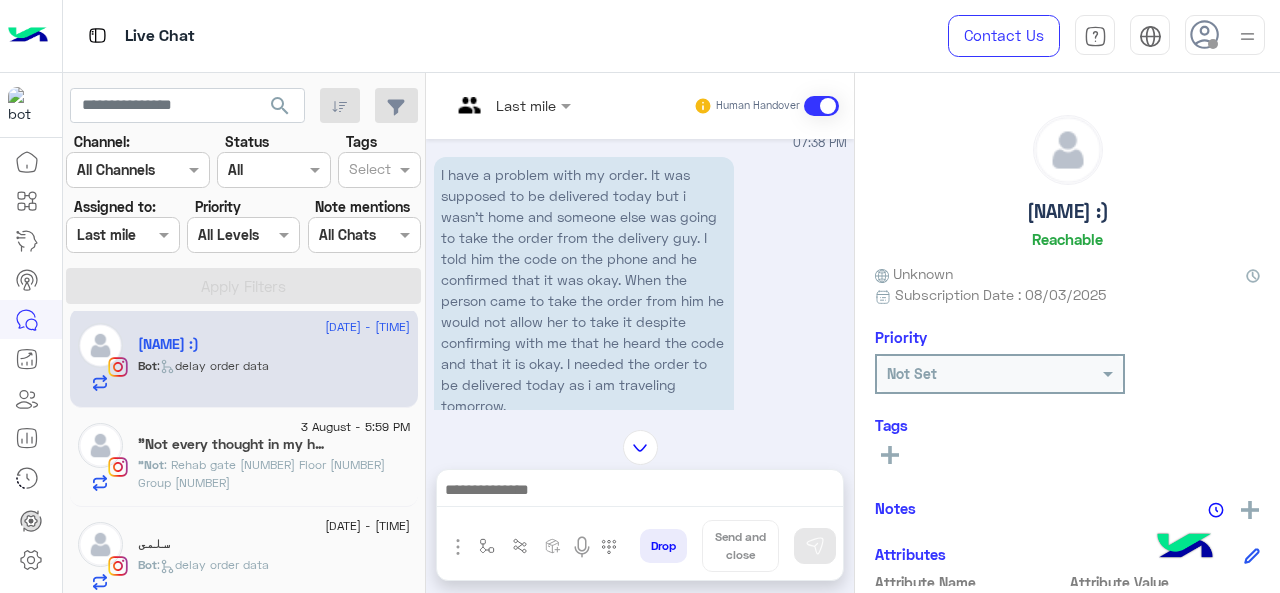 click at bounding box center (487, 105) 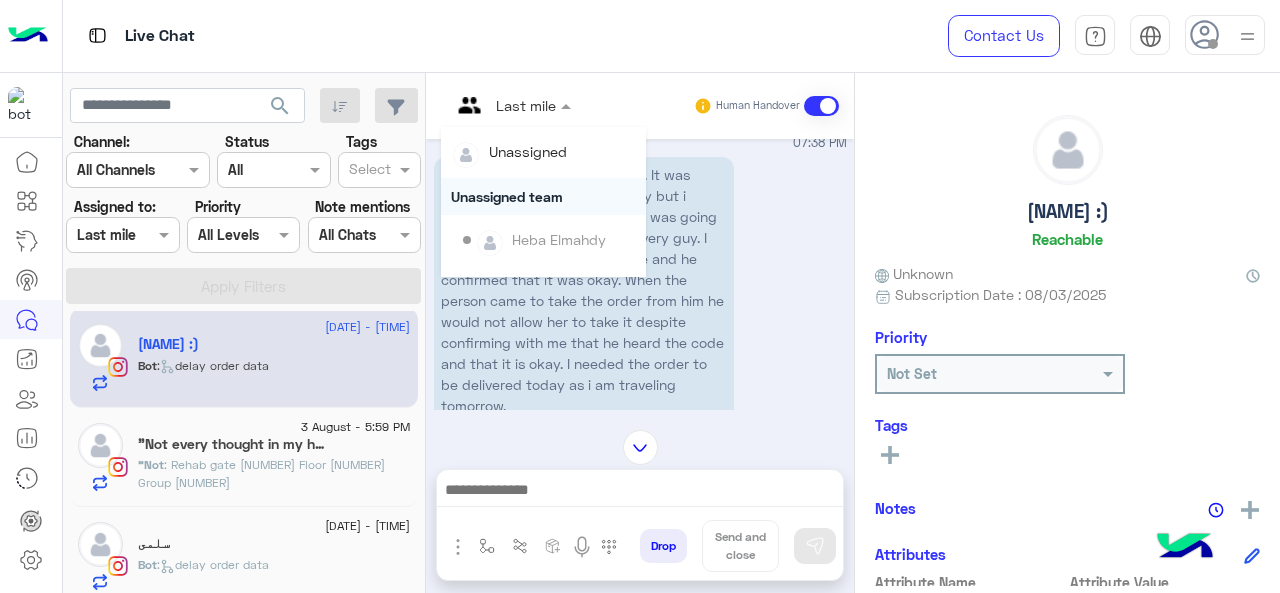 scroll, scrollTop: 304, scrollLeft: 0, axis: vertical 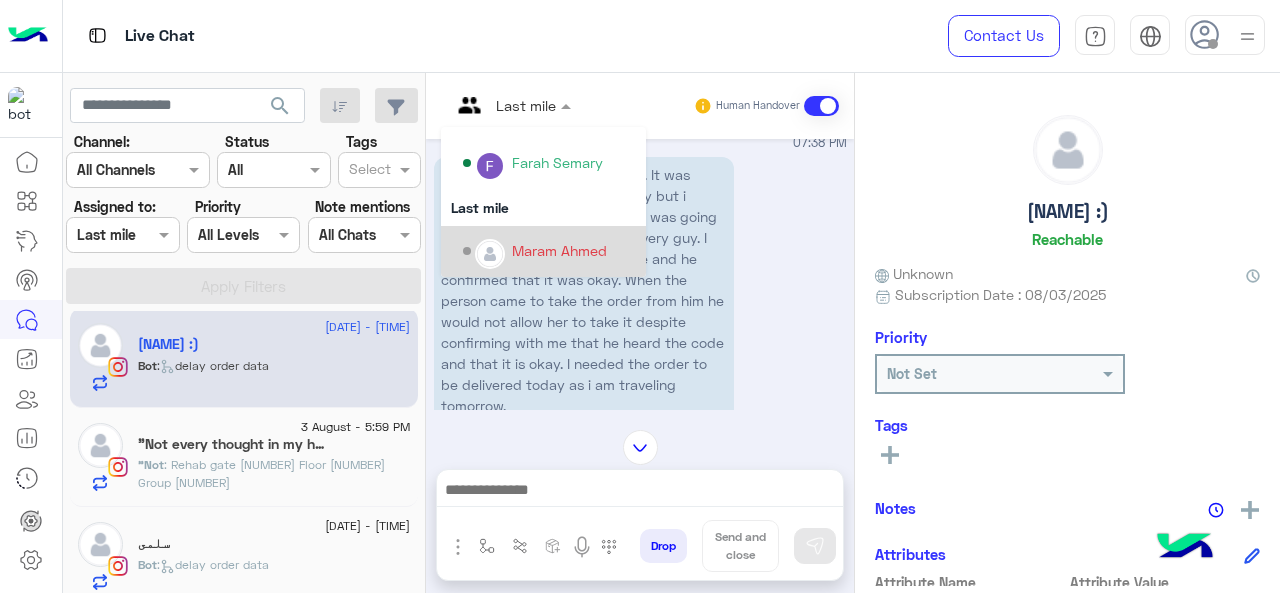 click on "Maram Ahmed" at bounding box center [559, 250] 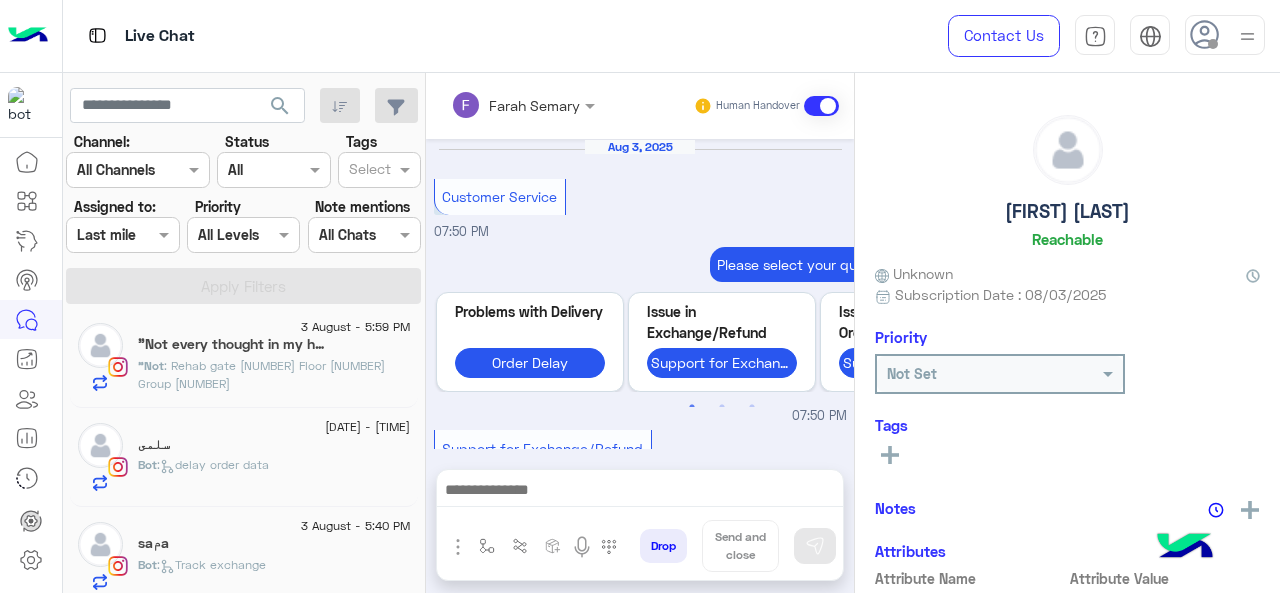 scroll, scrollTop: 1060, scrollLeft: 0, axis: vertical 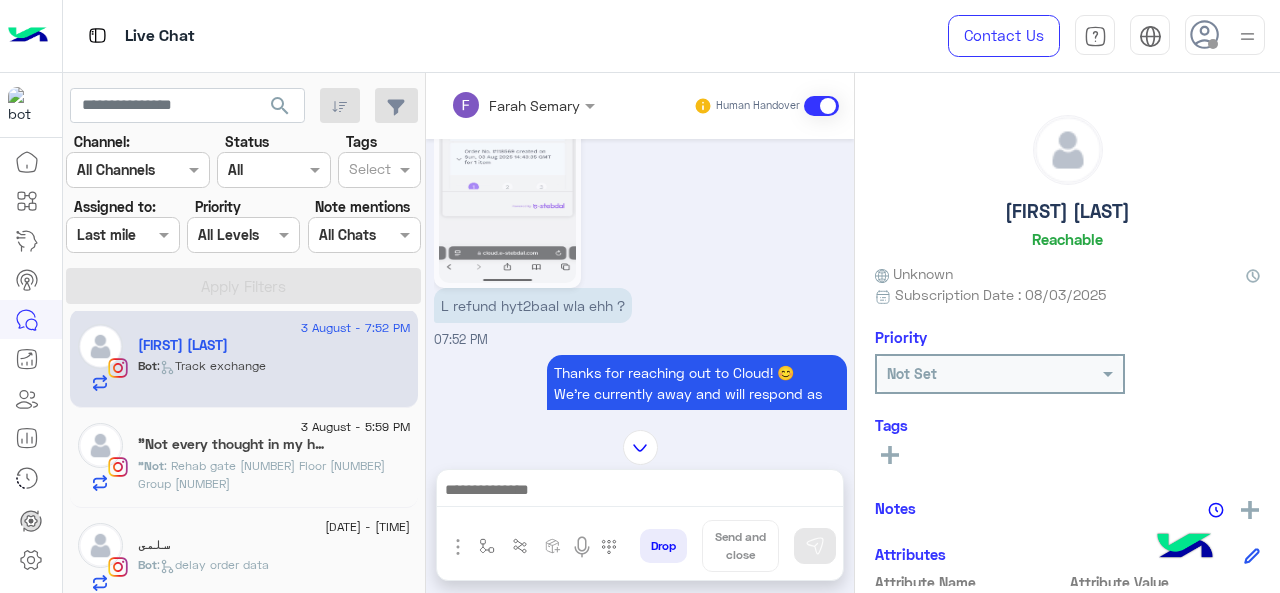 click at bounding box center [523, 104] 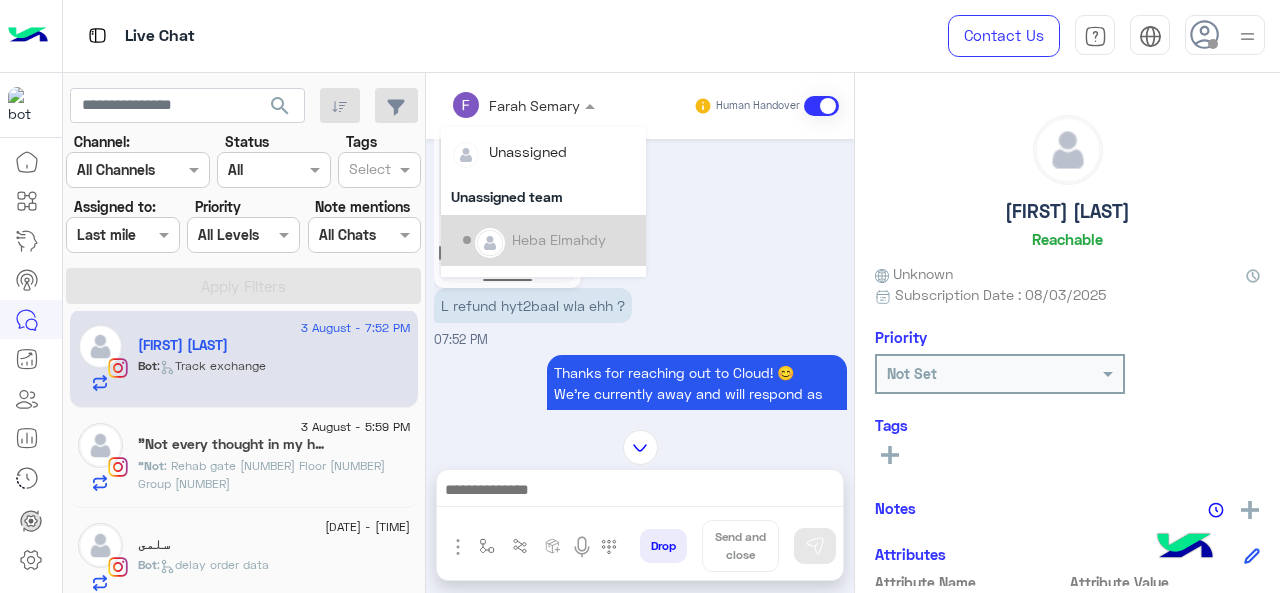 scroll, scrollTop: 200, scrollLeft: 0, axis: vertical 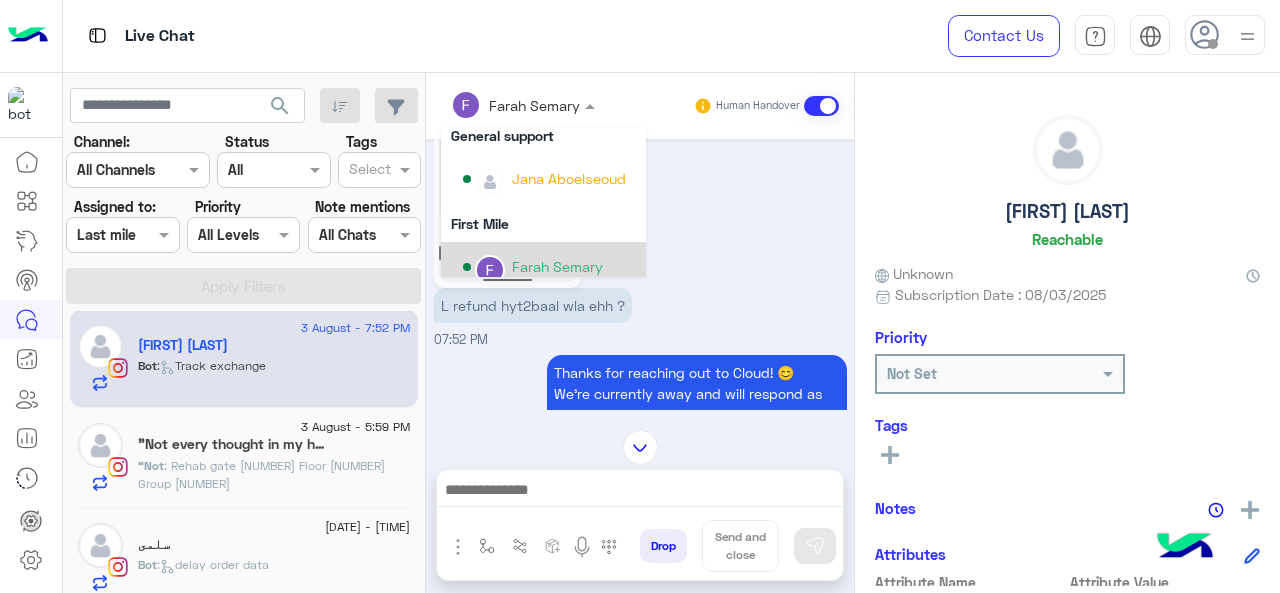 click on "Farah Semary" at bounding box center [557, 266] 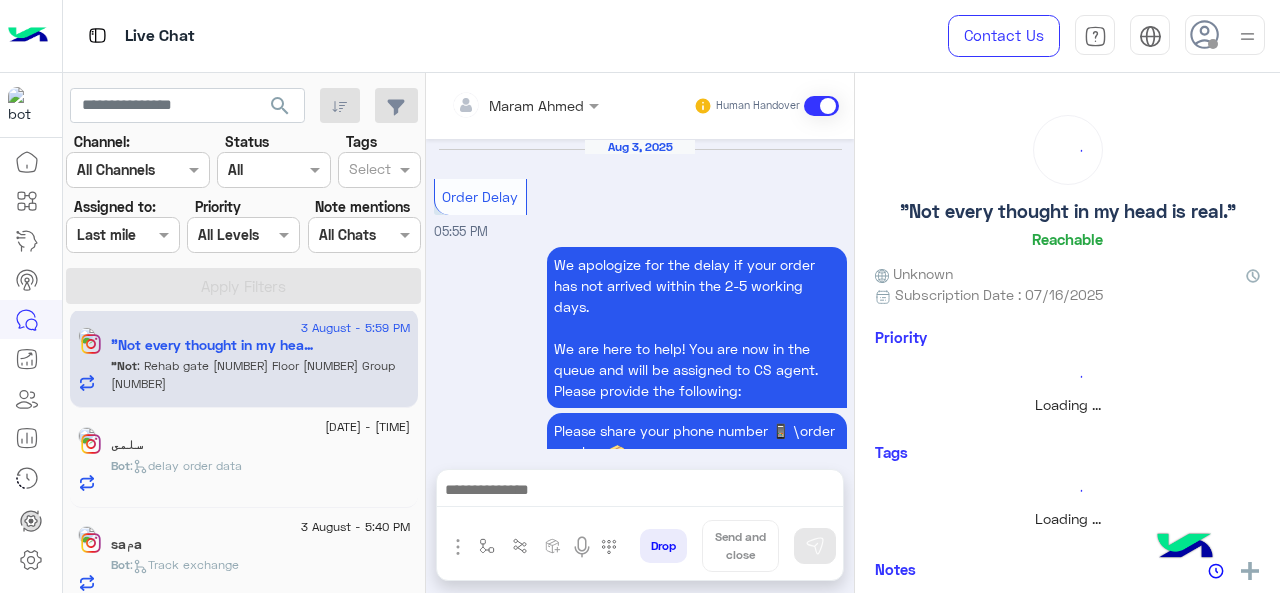 scroll, scrollTop: 1032, scrollLeft: 0, axis: vertical 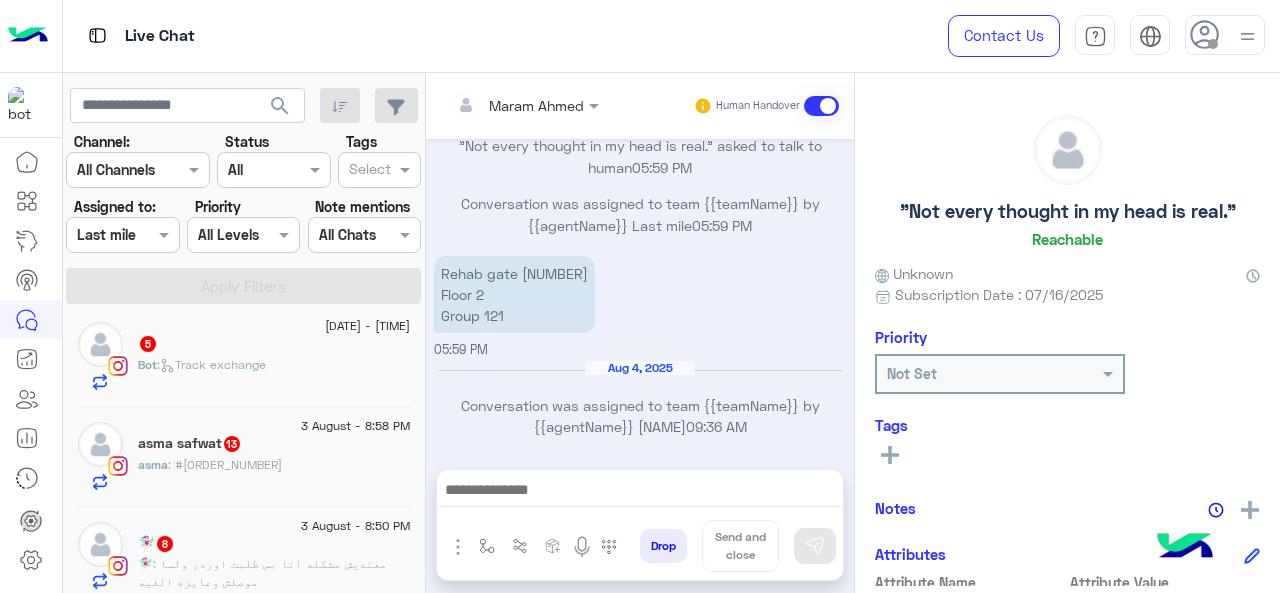 click on "3 August - 8:58 PM" 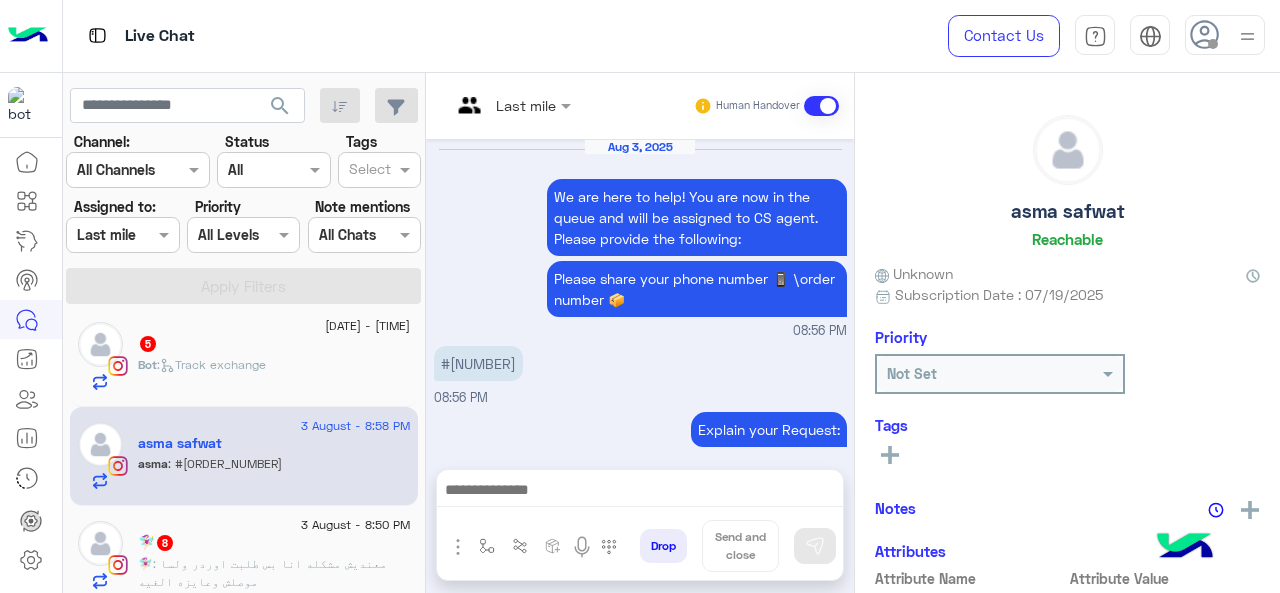 scroll, scrollTop: 668, scrollLeft: 0, axis: vertical 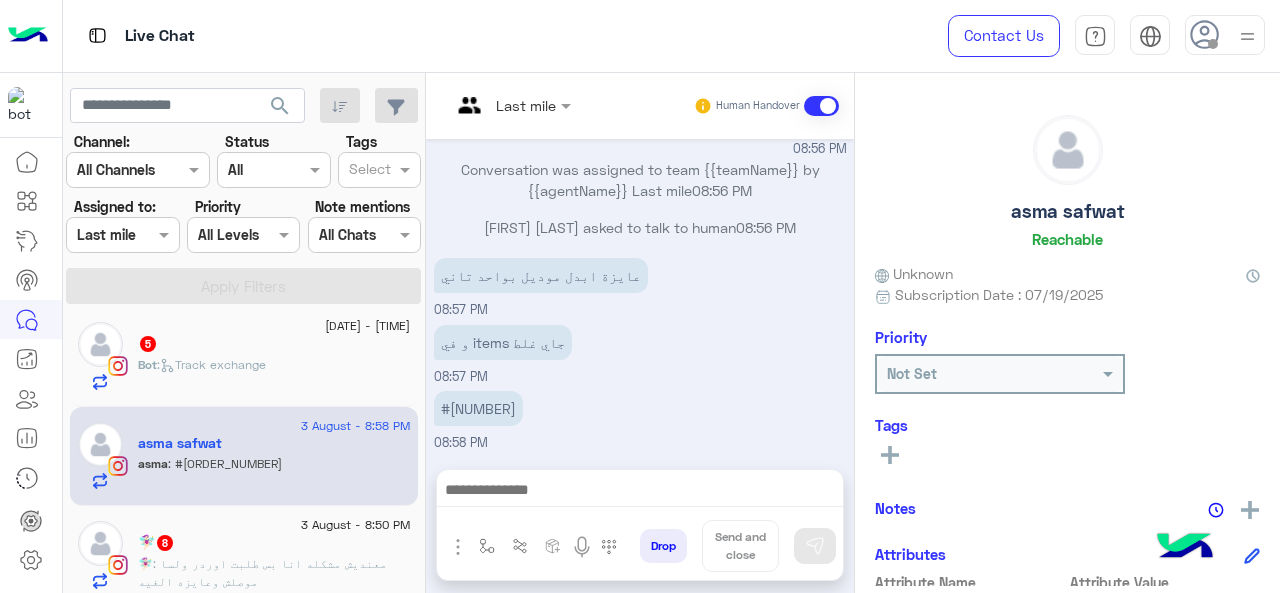 click on "Last mile" at bounding box center (503, 106) 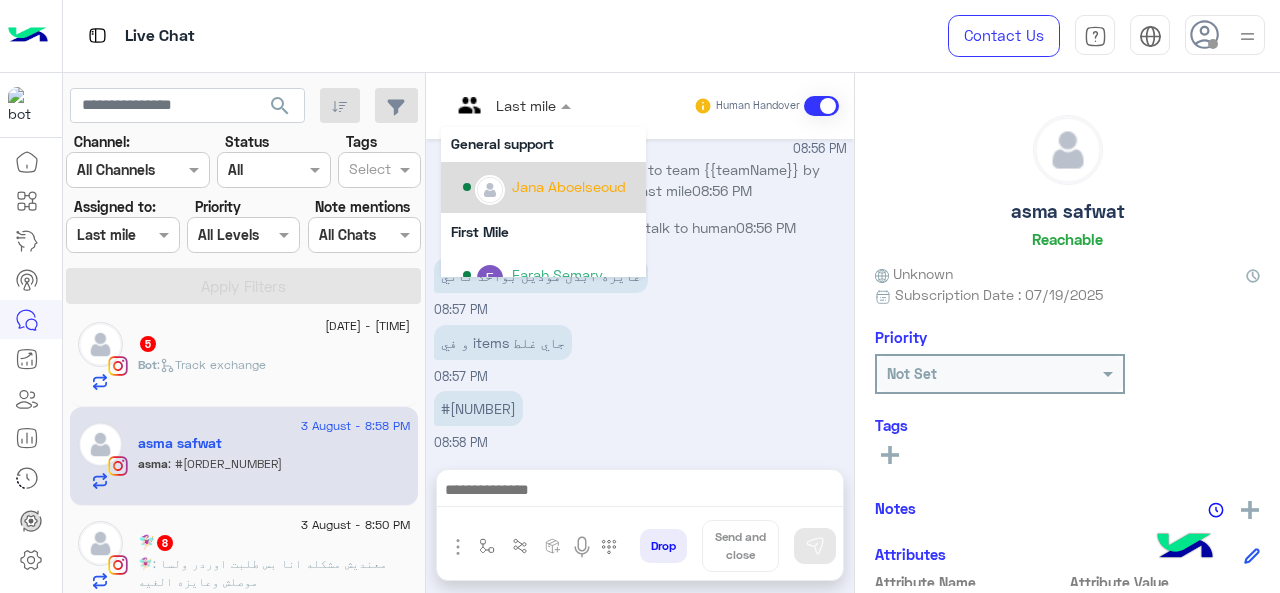 scroll, scrollTop: 200, scrollLeft: 0, axis: vertical 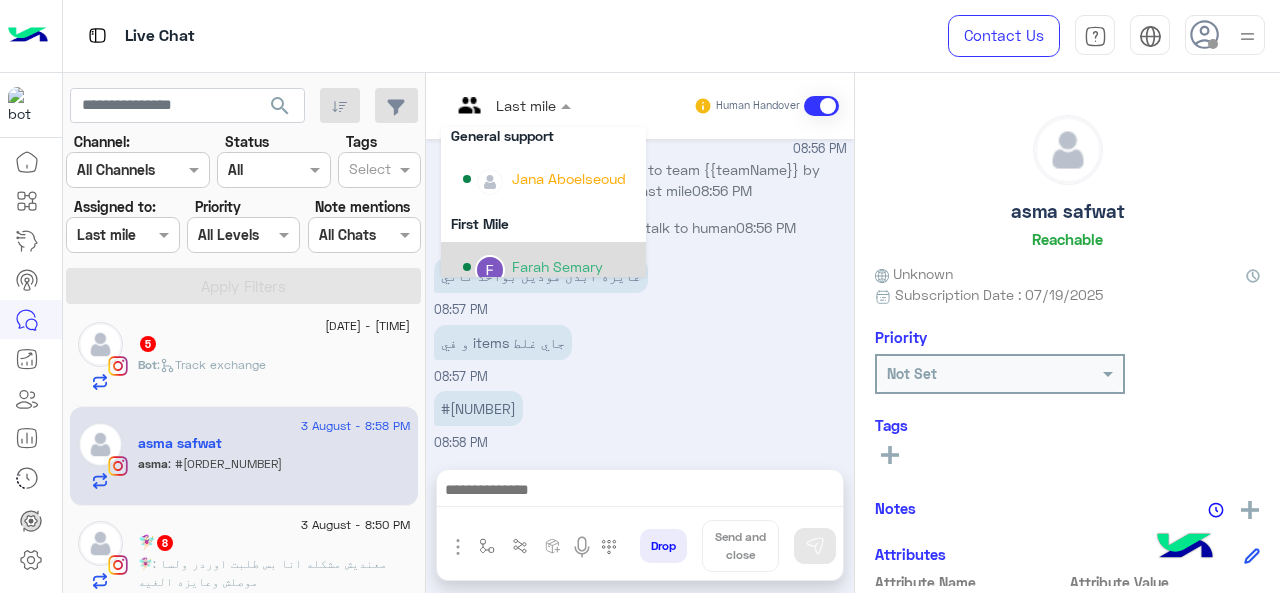 click on "Farah Semary" at bounding box center [557, 266] 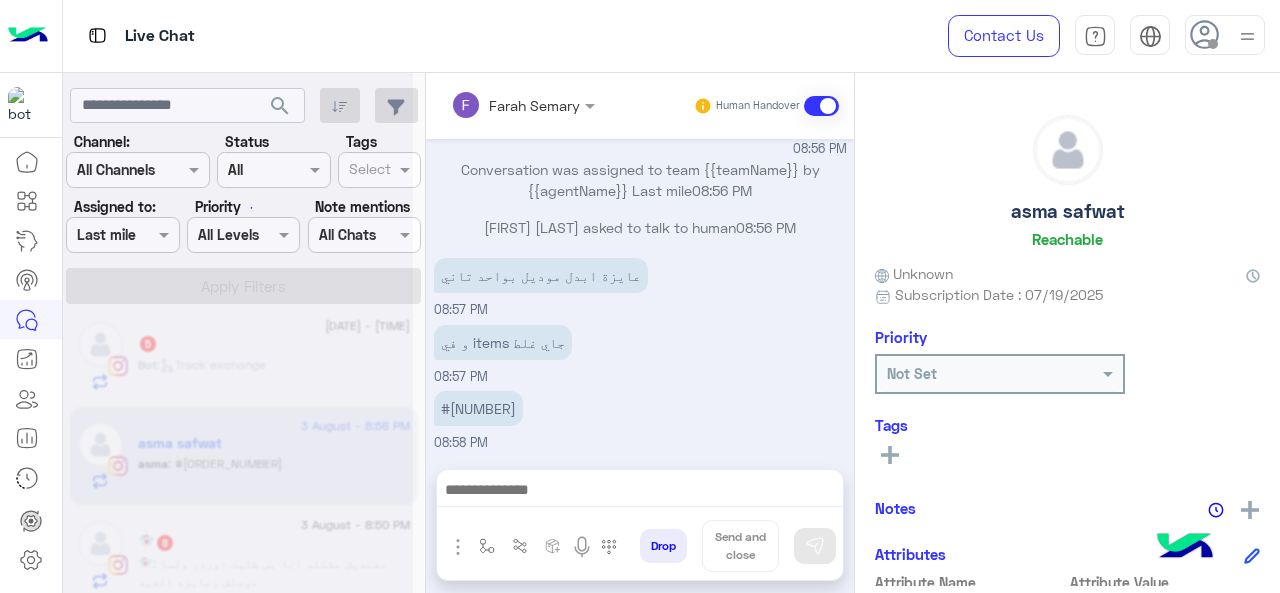 scroll, scrollTop: 0, scrollLeft: 0, axis: both 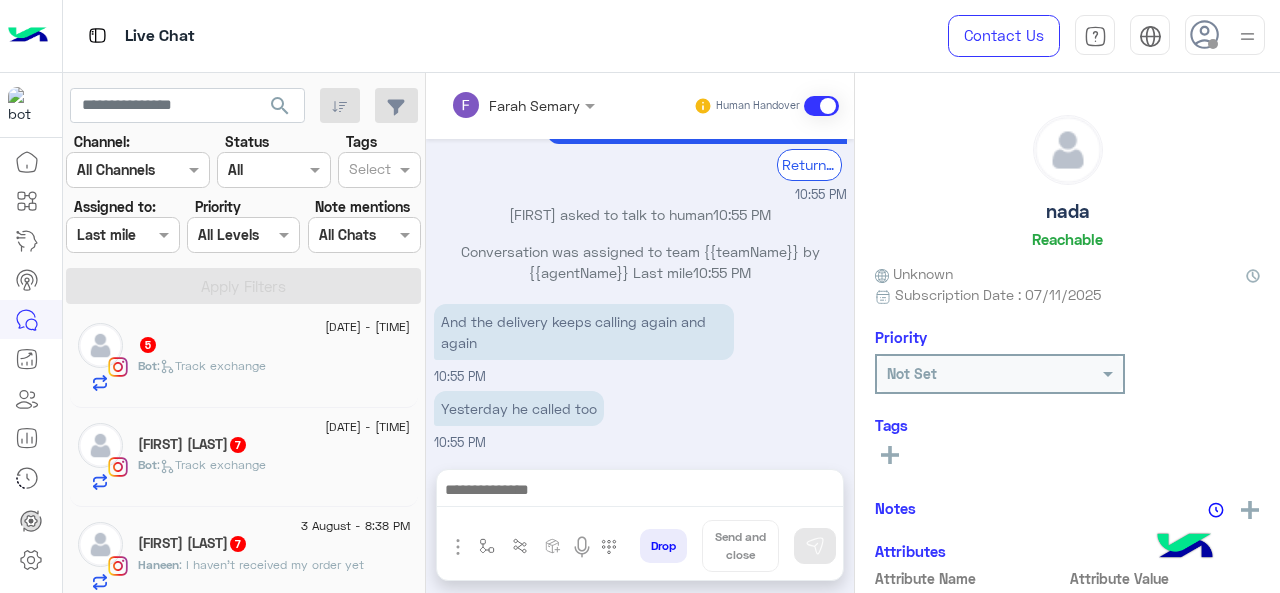 click on "Bot :   Track exchange" 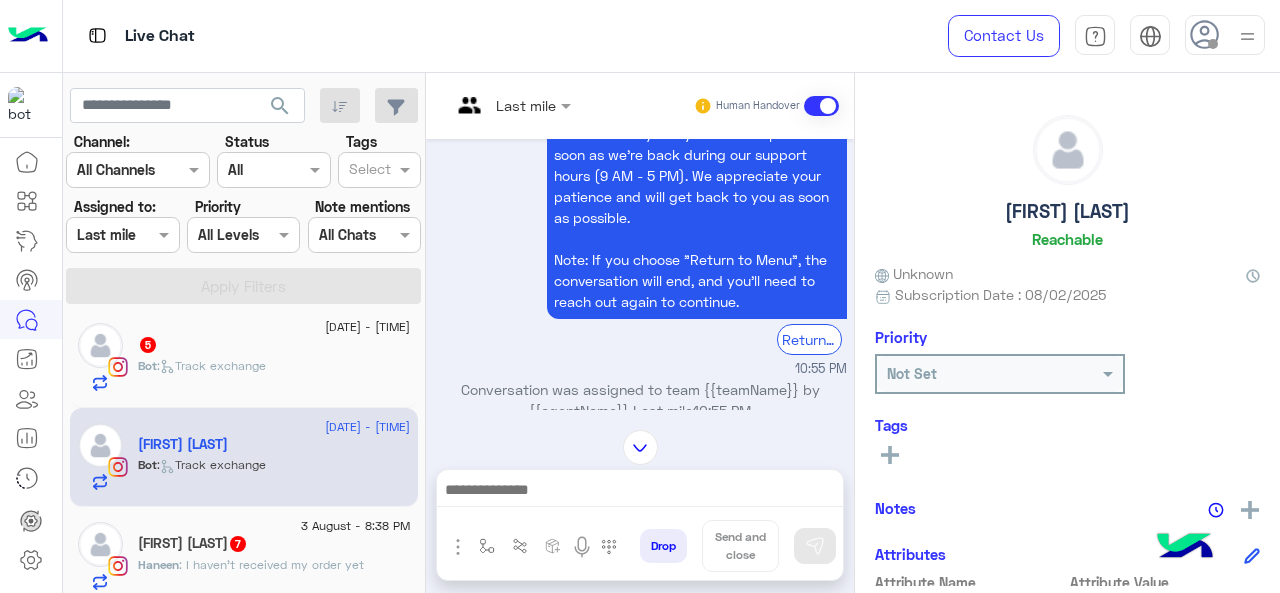 scroll, scrollTop: 1654, scrollLeft: 0, axis: vertical 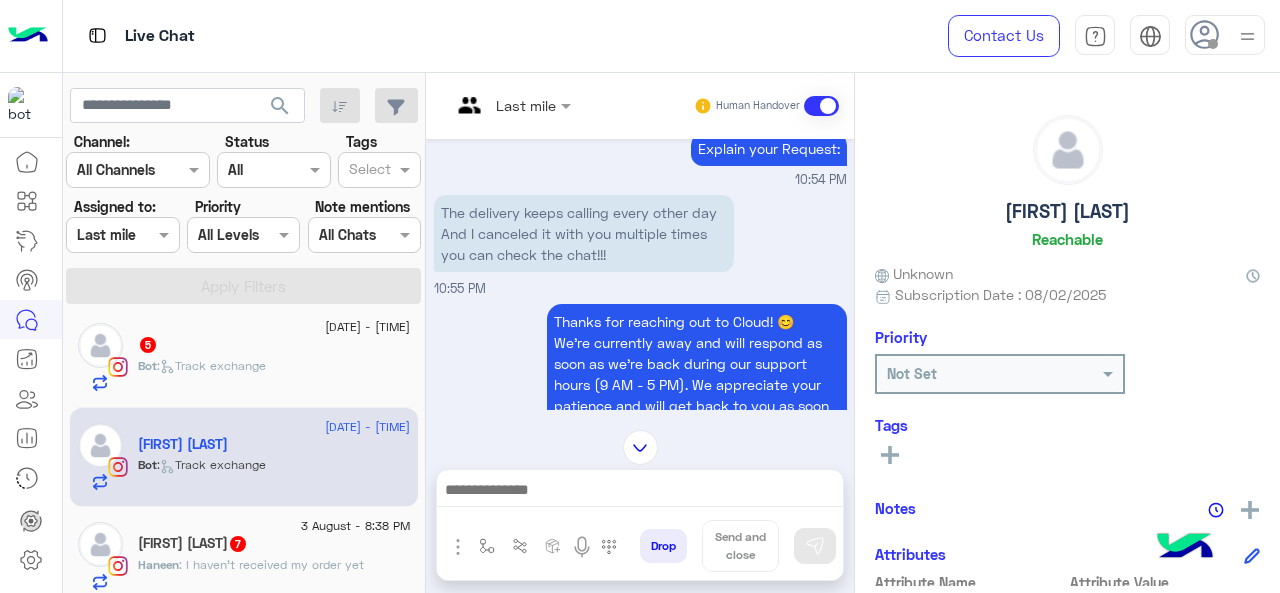 click at bounding box center [487, 105] 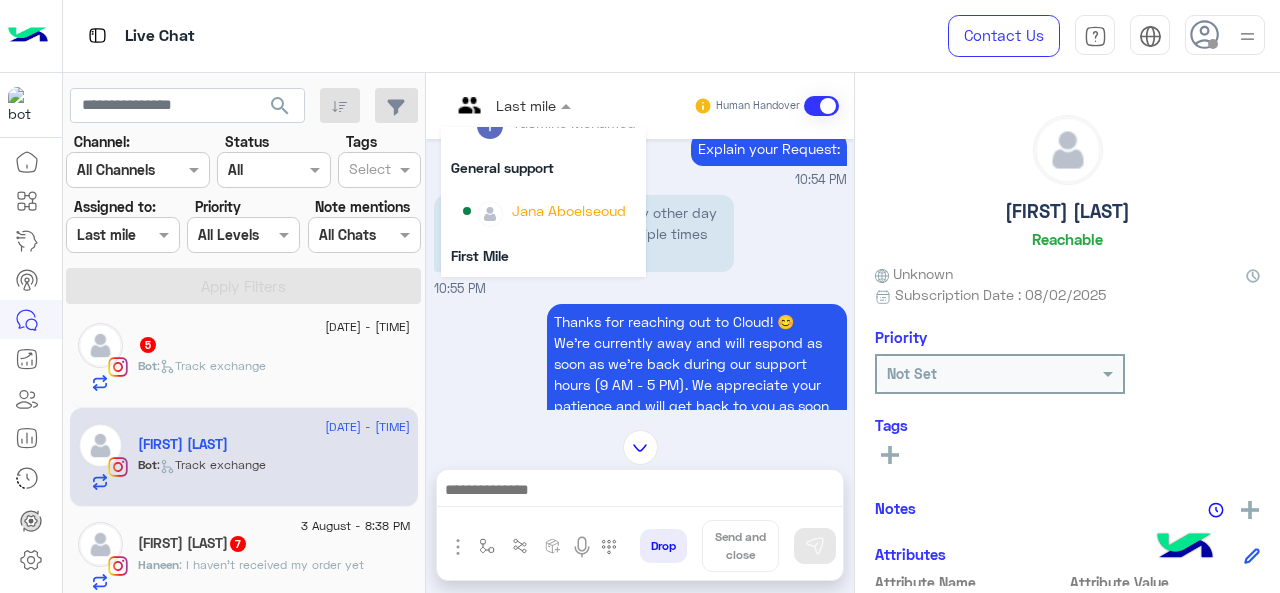 scroll, scrollTop: 200, scrollLeft: 0, axis: vertical 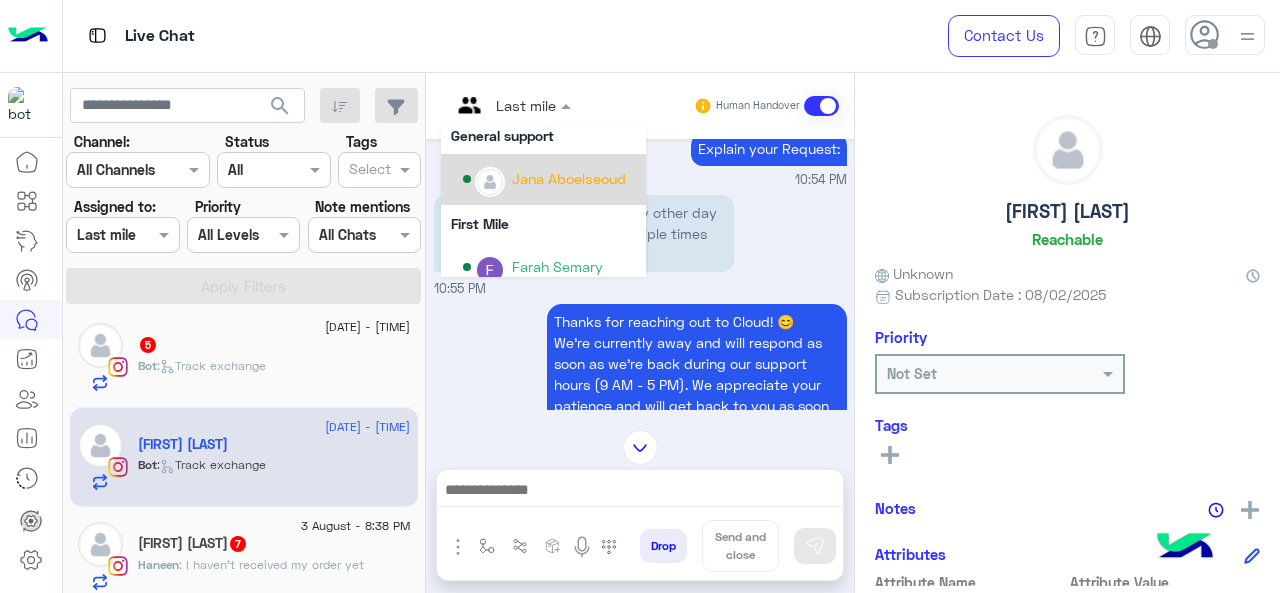 click on "Jana Aboelseoud" at bounding box center (569, 178) 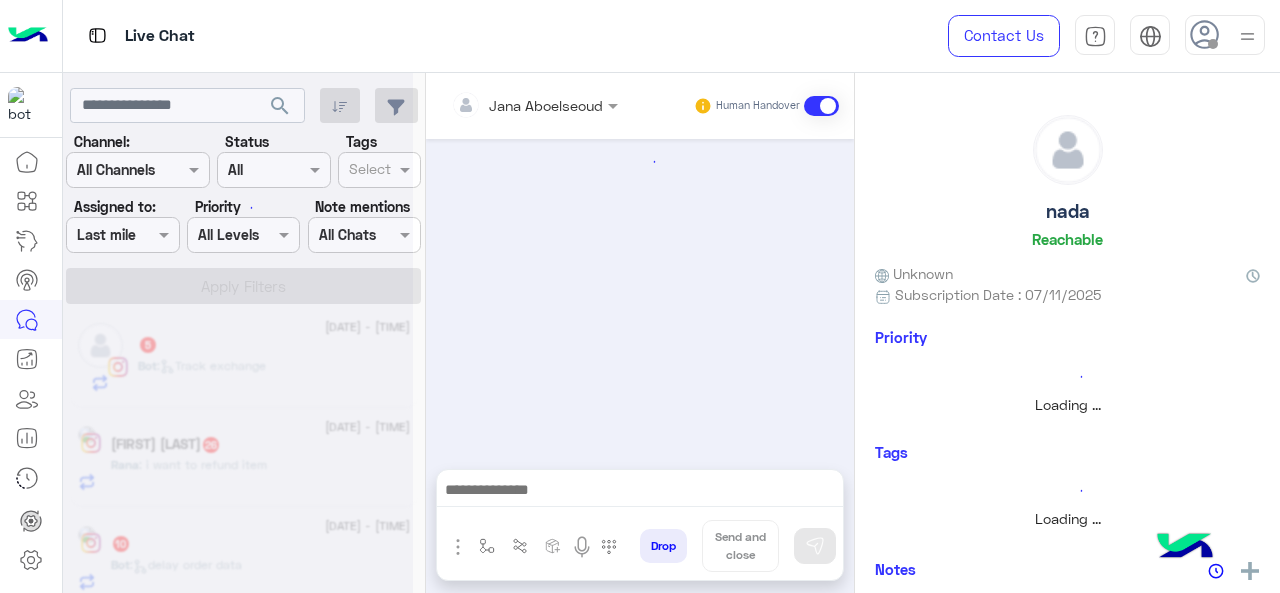 scroll, scrollTop: 732, scrollLeft: 0, axis: vertical 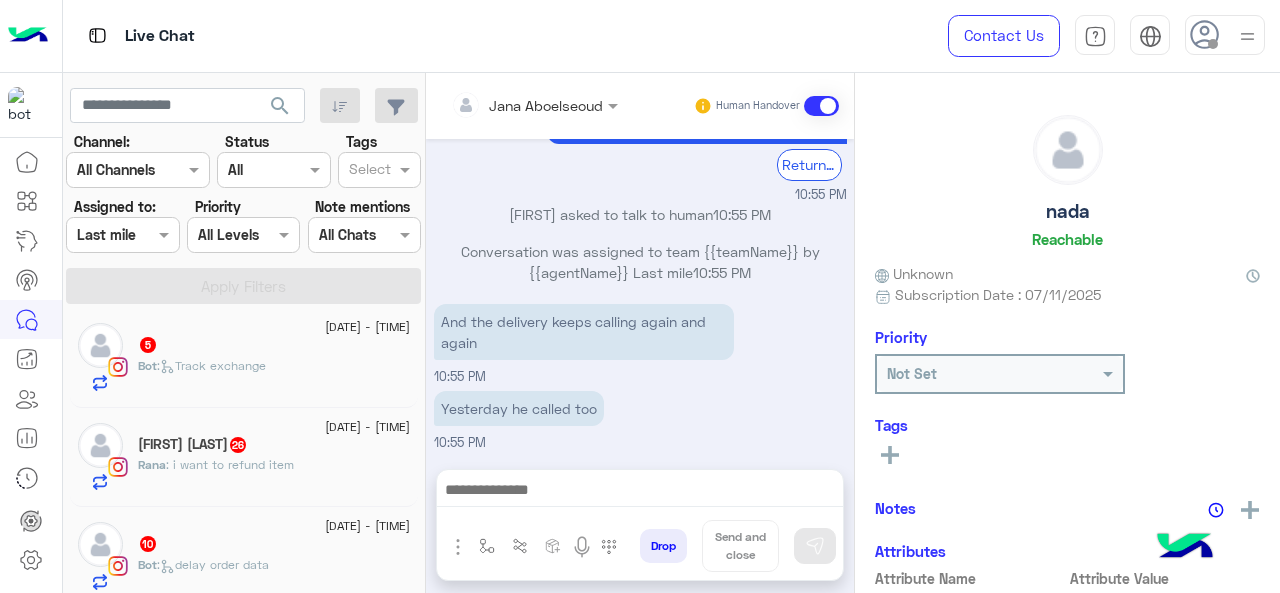 click on "[FIRST] : i want to refund item" 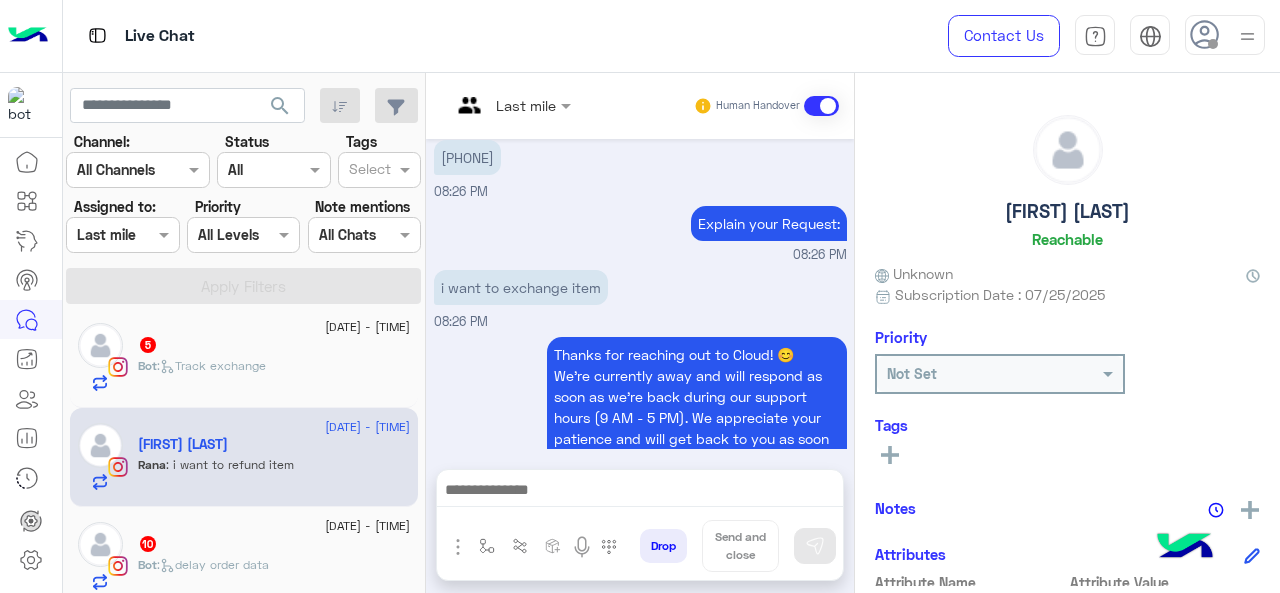 scroll, scrollTop: 238, scrollLeft: 0, axis: vertical 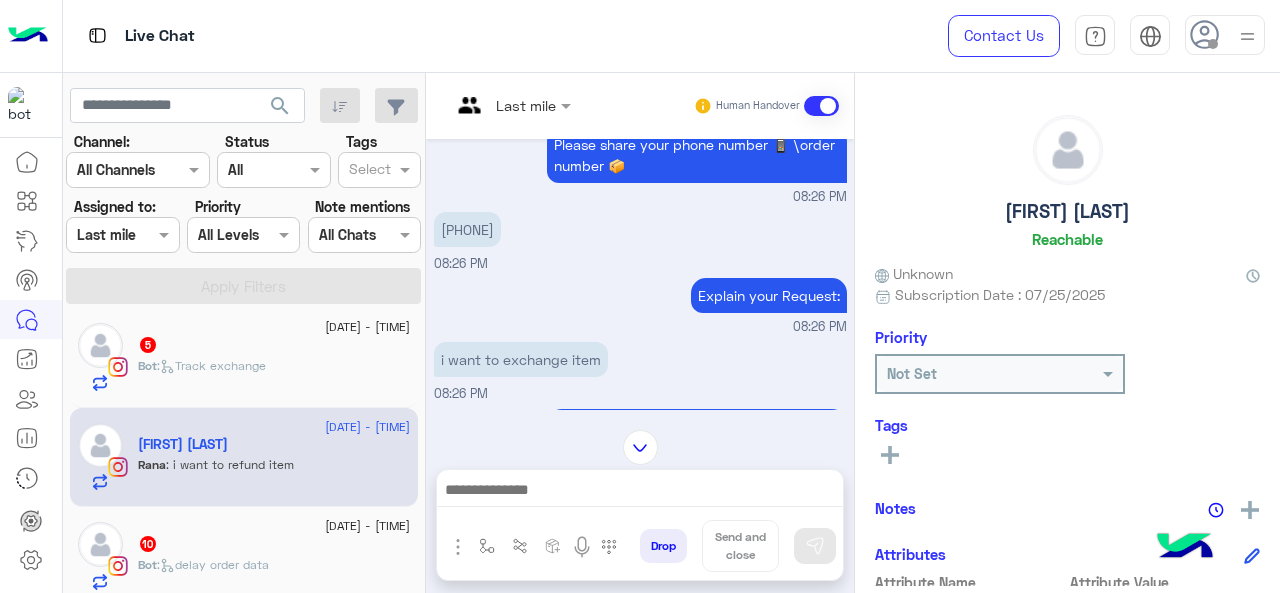 click on "Last mile" at bounding box center [503, 106] 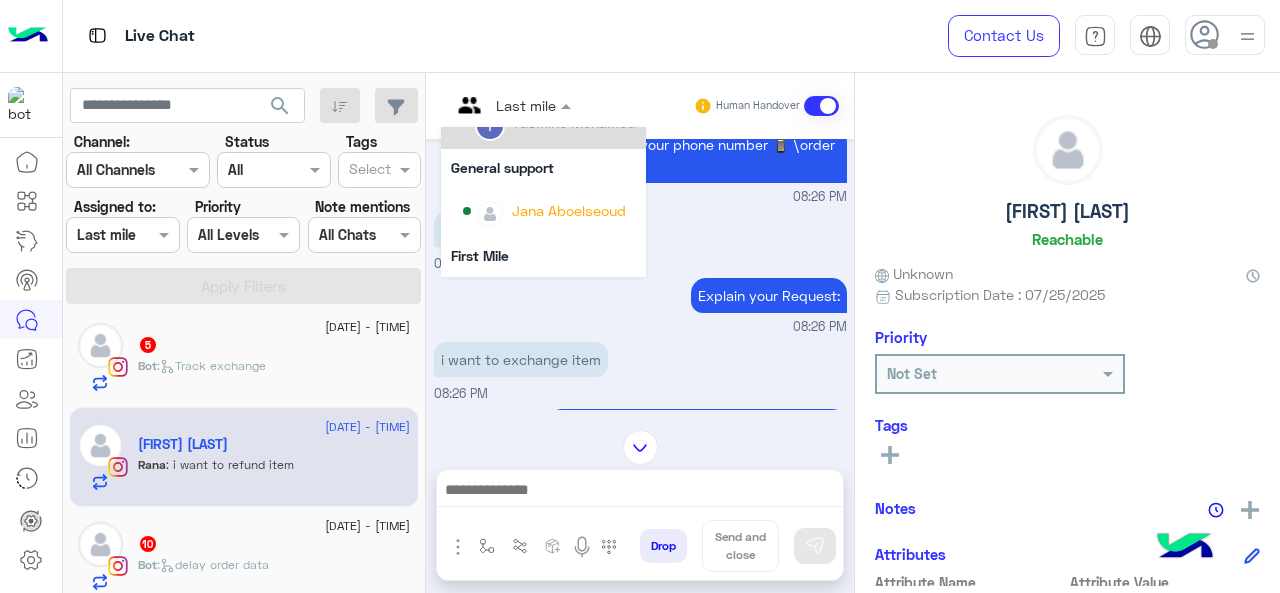 scroll, scrollTop: 200, scrollLeft: 0, axis: vertical 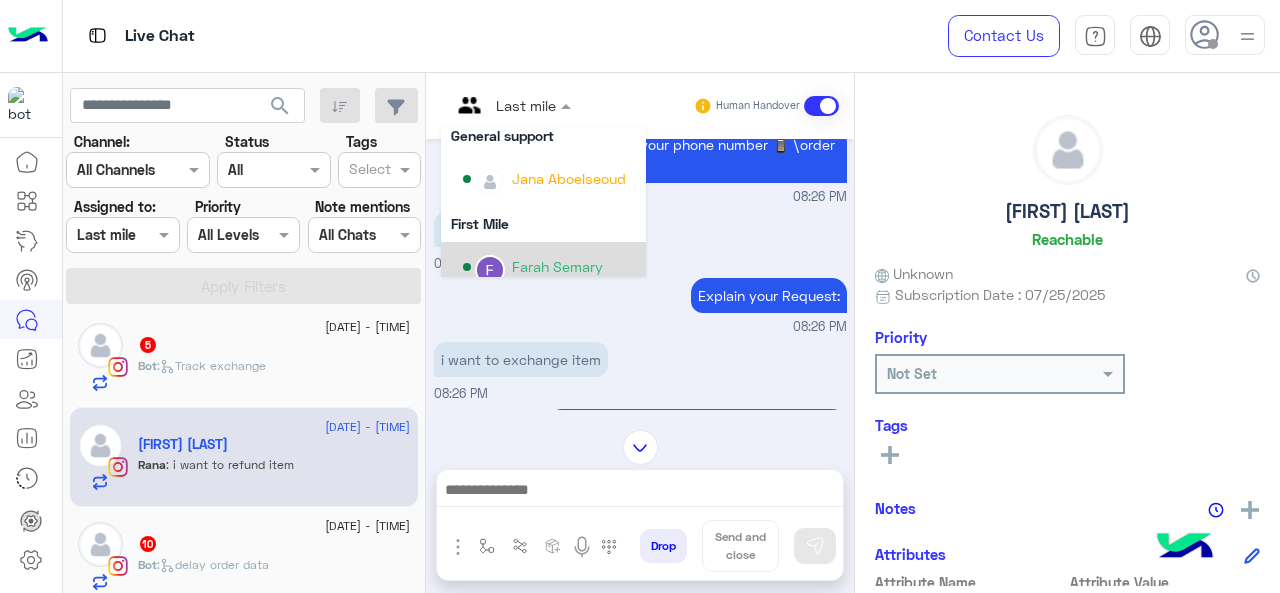 click on "Farah Semary" at bounding box center (557, 266) 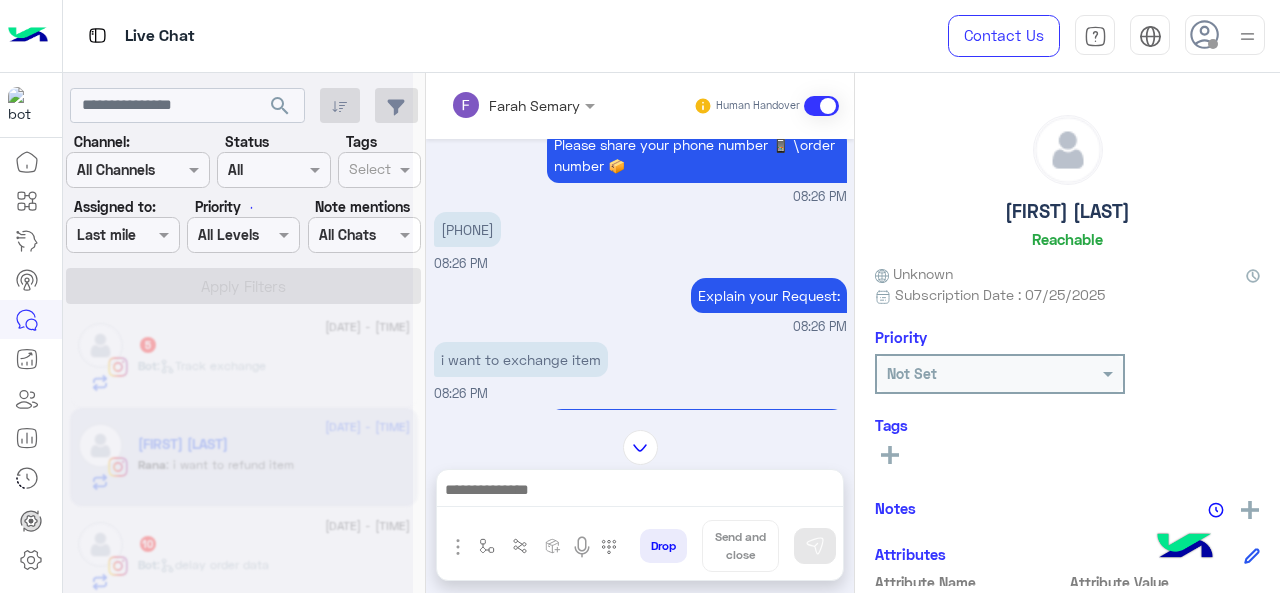 scroll, scrollTop: 0, scrollLeft: 0, axis: both 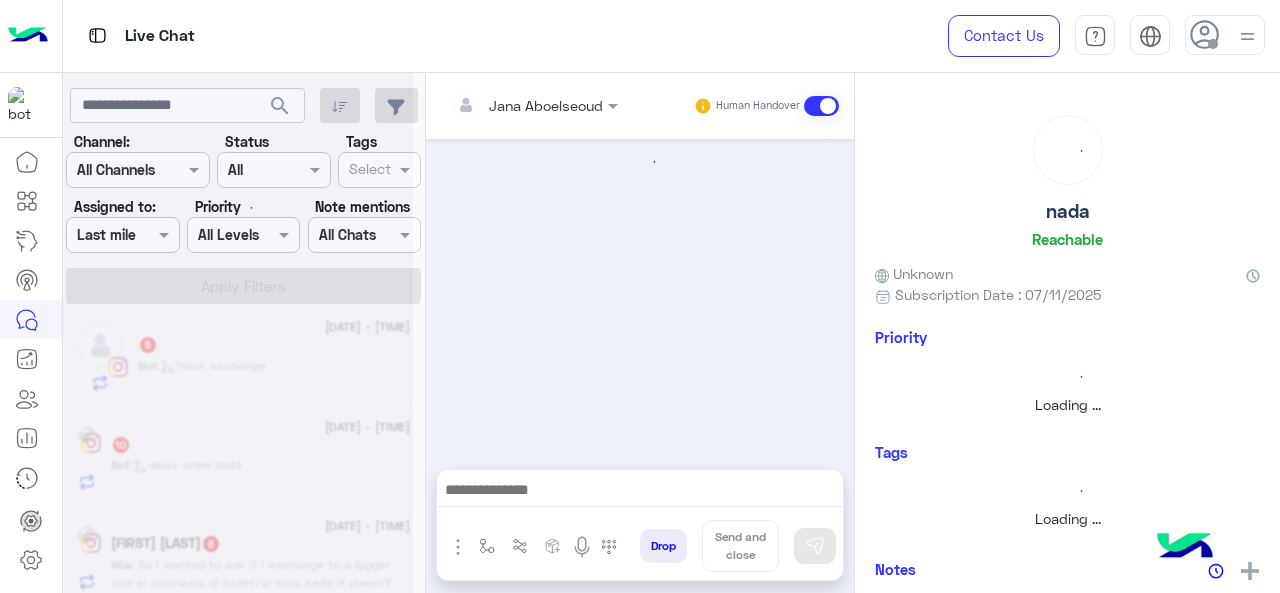 click 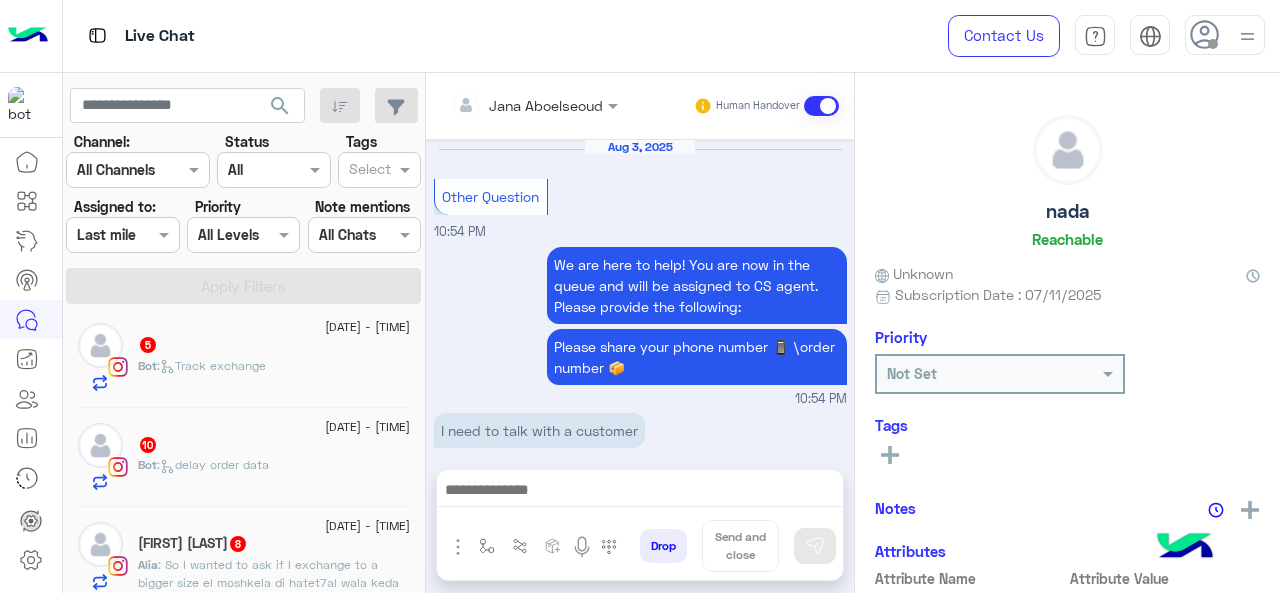 scroll, scrollTop: 732, scrollLeft: 0, axis: vertical 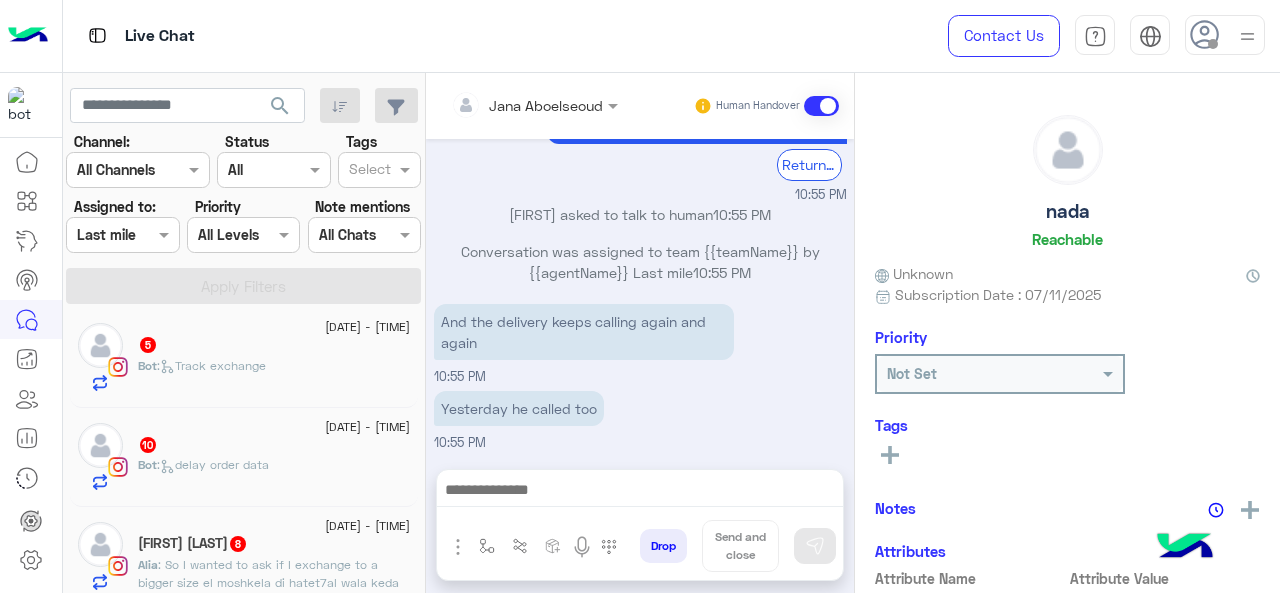 click on ":   delay order data" 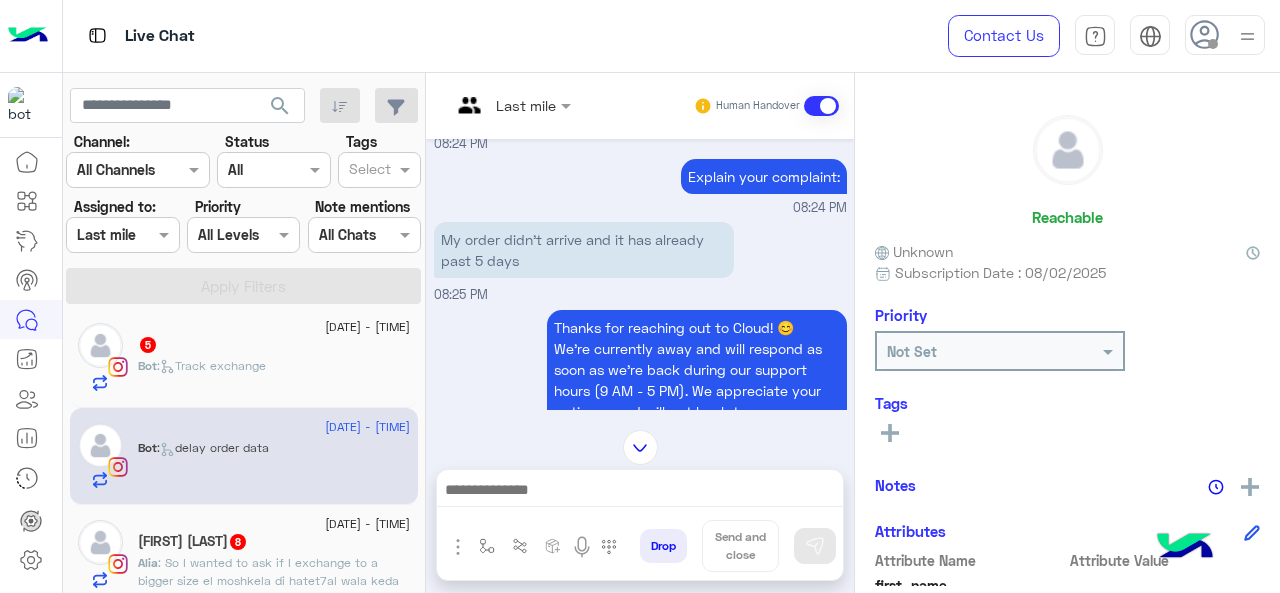 scroll, scrollTop: 612, scrollLeft: 0, axis: vertical 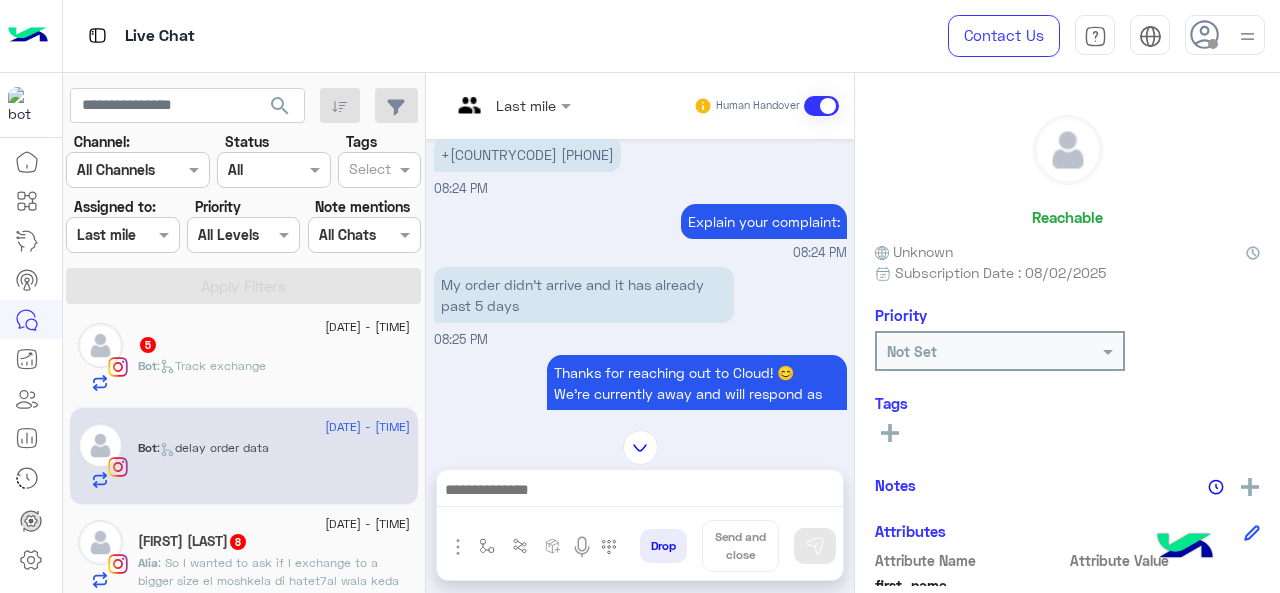click at bounding box center [487, 105] 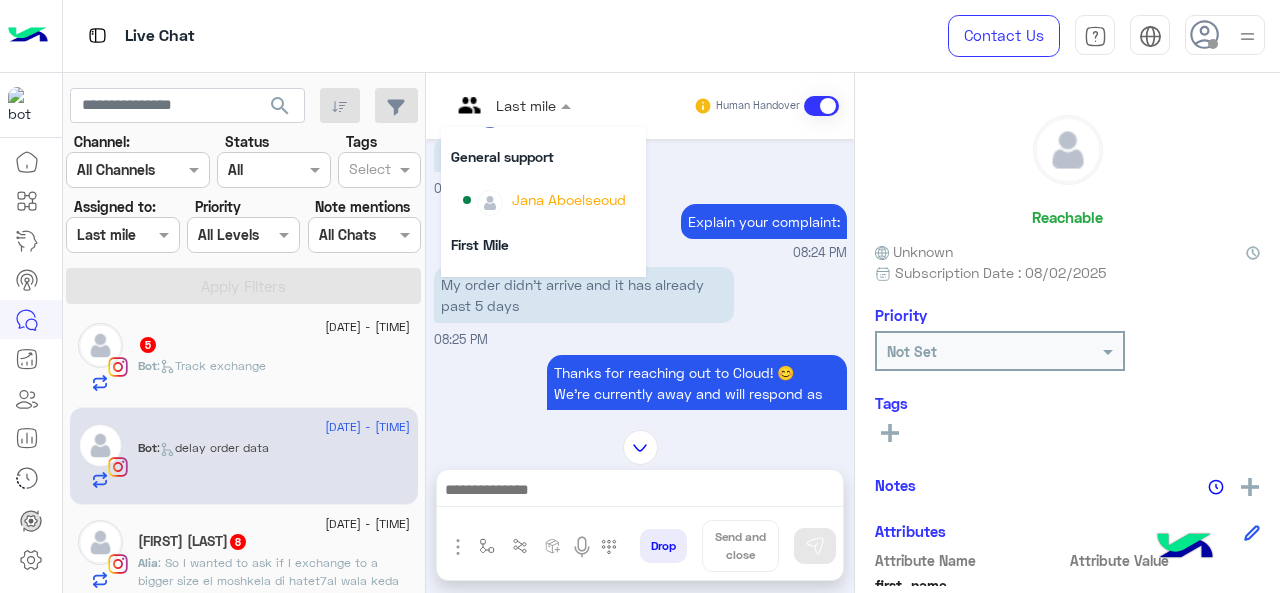 scroll, scrollTop: 304, scrollLeft: 0, axis: vertical 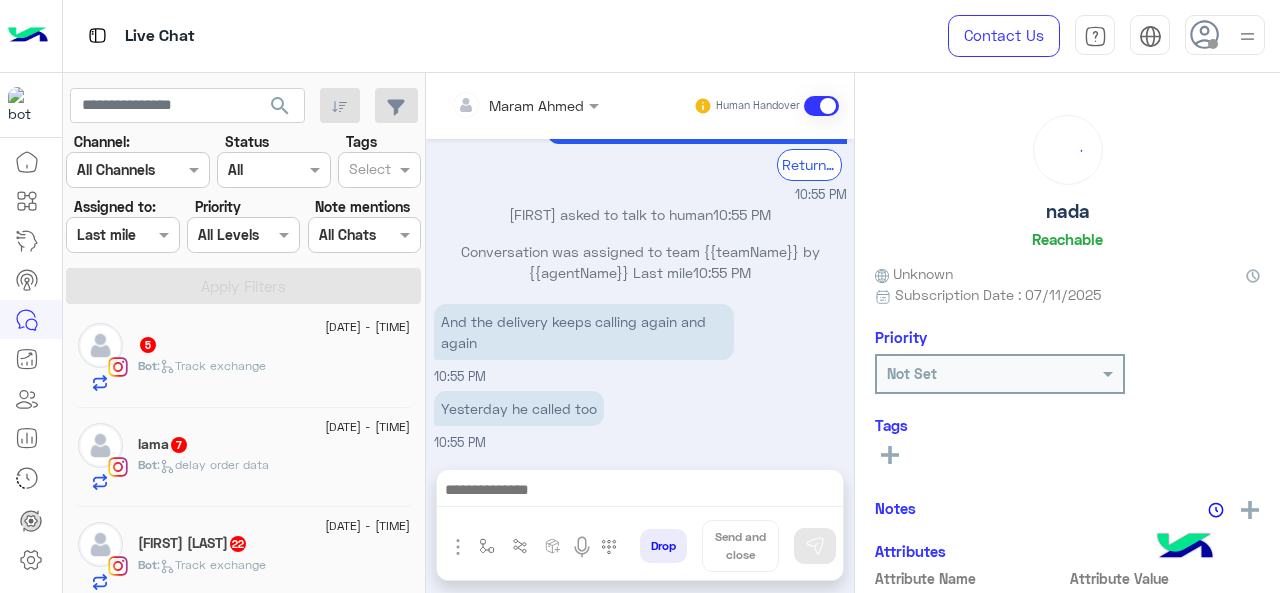 click on ":   delay order data" 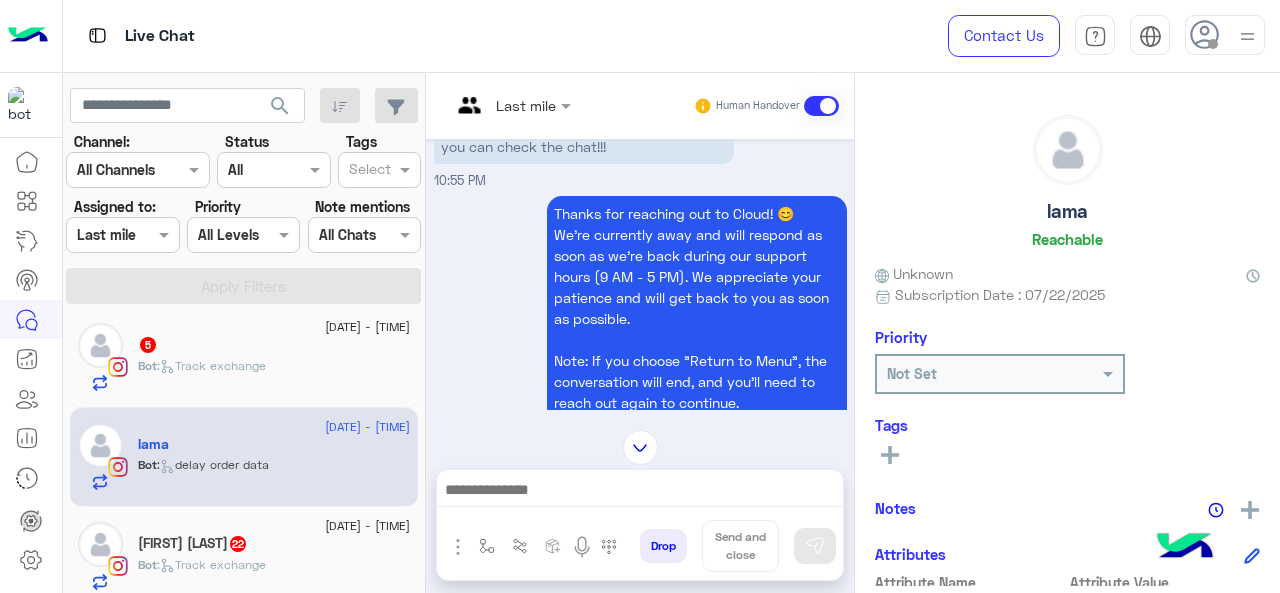 scroll, scrollTop: 1542, scrollLeft: 0, axis: vertical 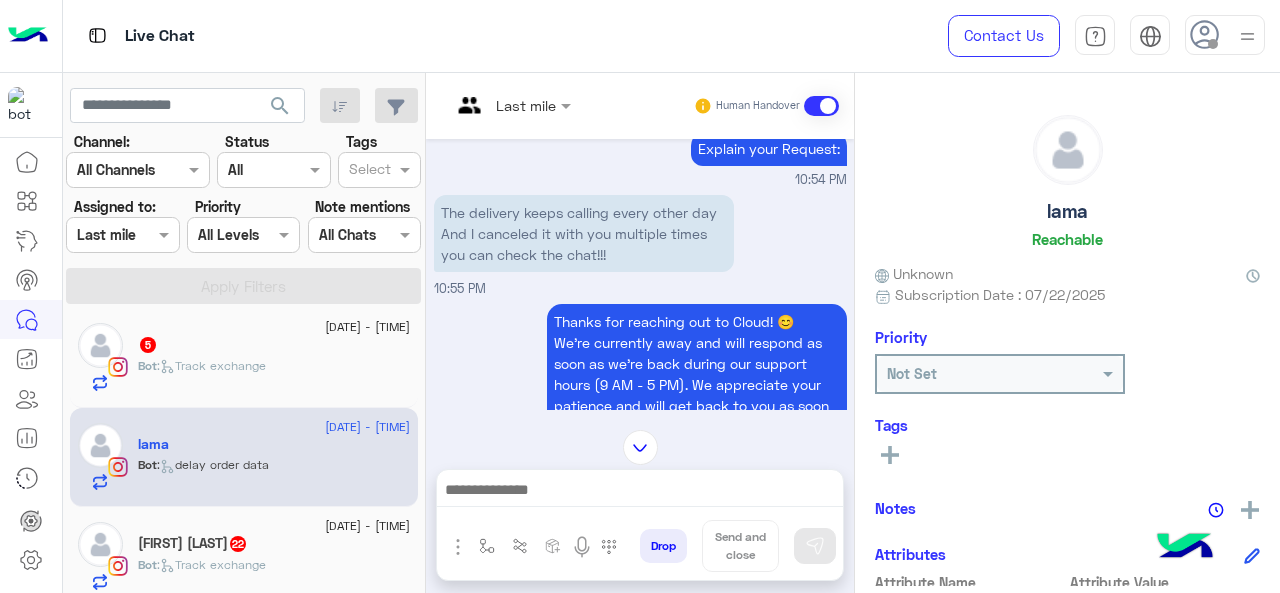 click on "Last mile" at bounding box center (526, 105) 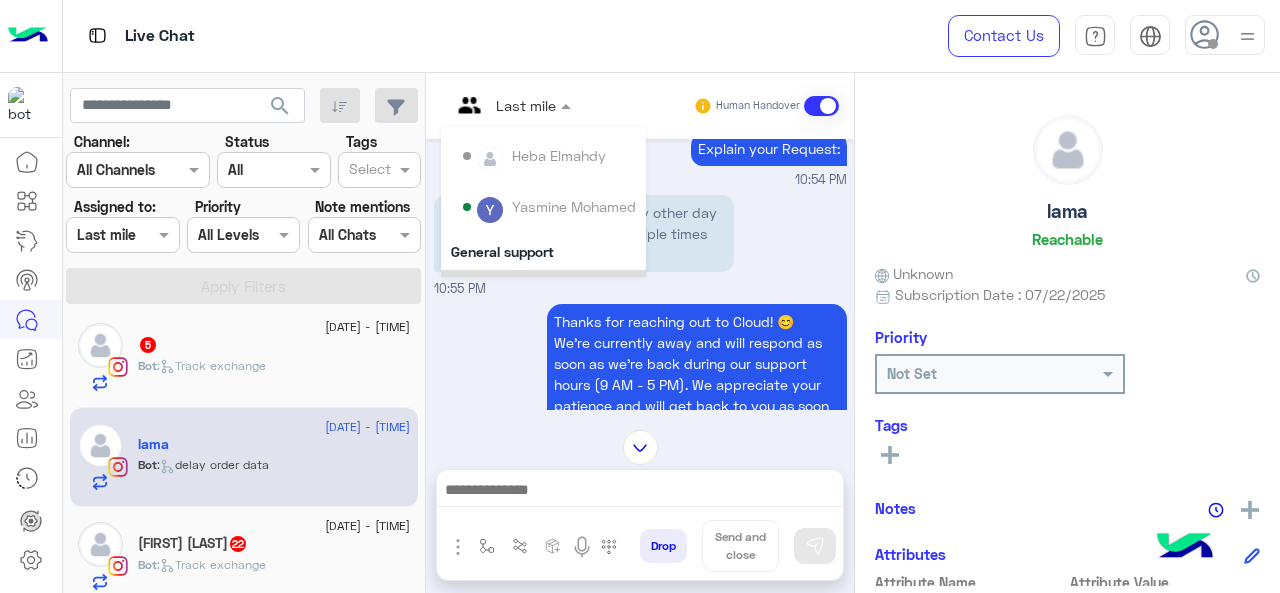 scroll, scrollTop: 200, scrollLeft: 0, axis: vertical 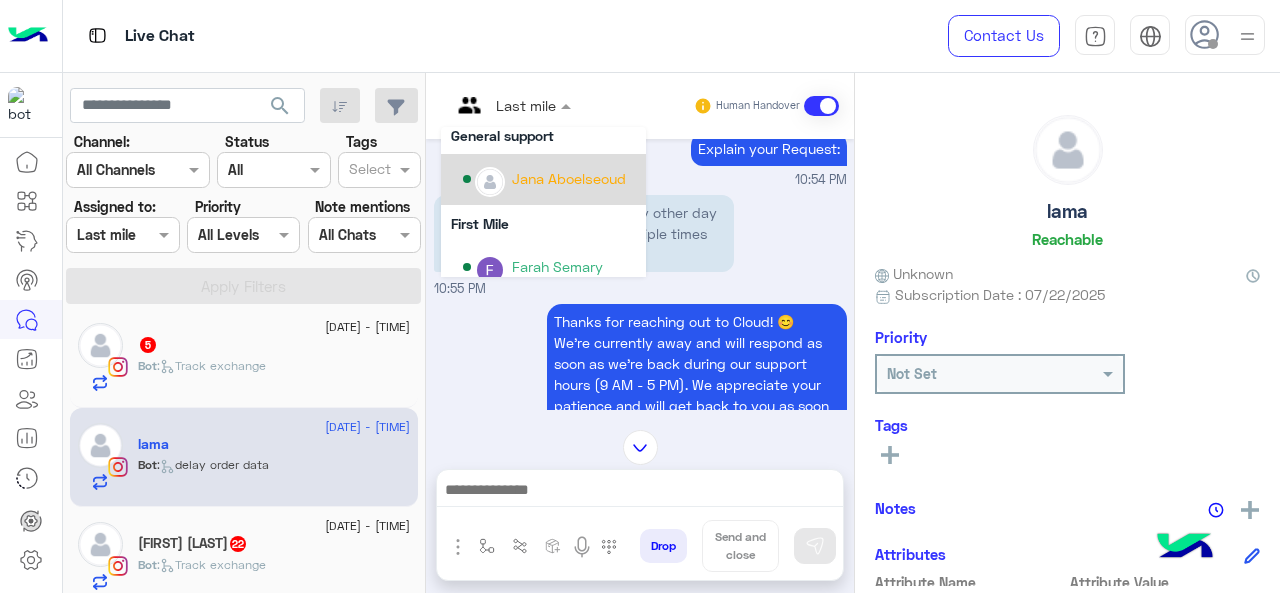 click on "Jana Aboelseoud" at bounding box center [569, 178] 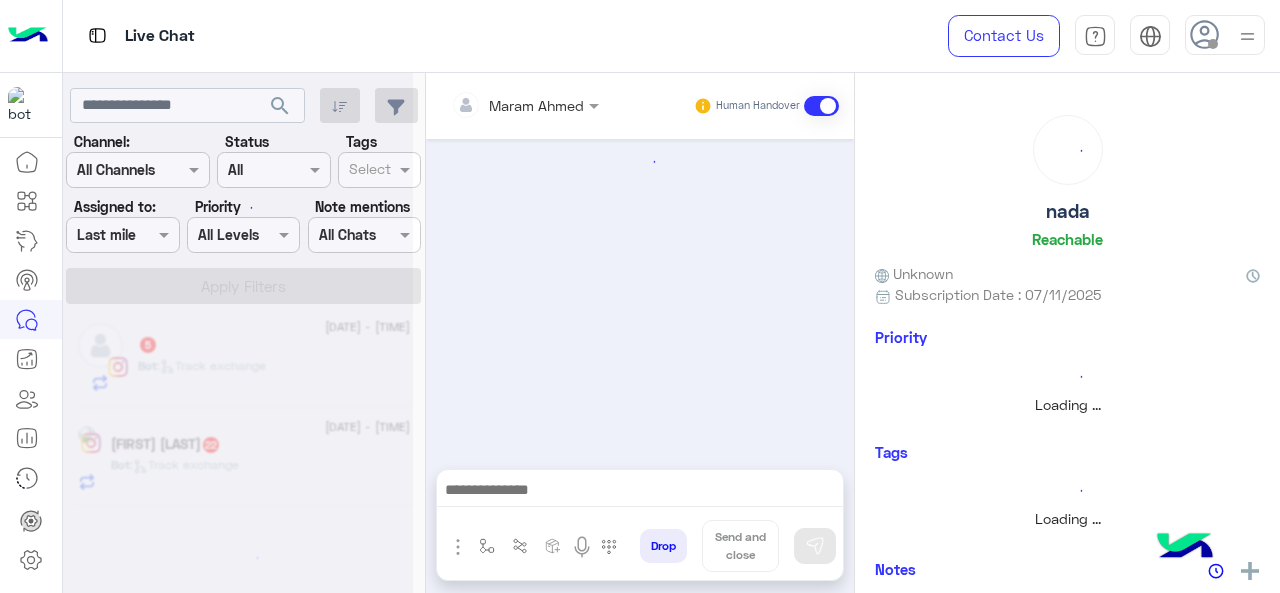 scroll, scrollTop: 709, scrollLeft: 0, axis: vertical 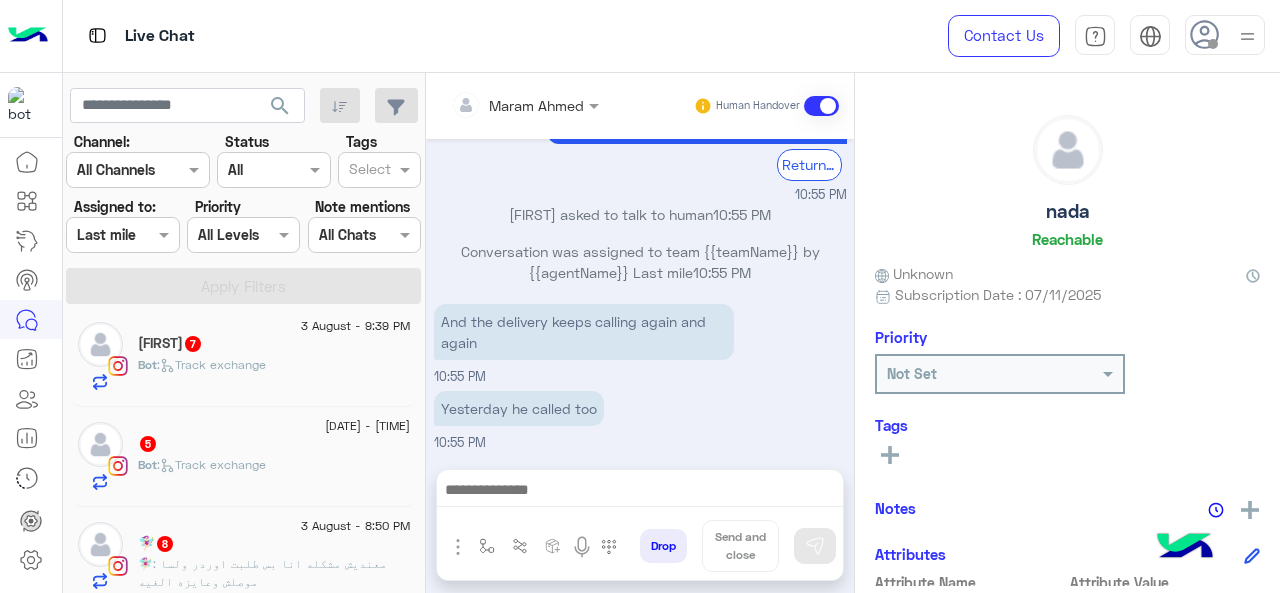 click on "3 August - 8:50 PM" 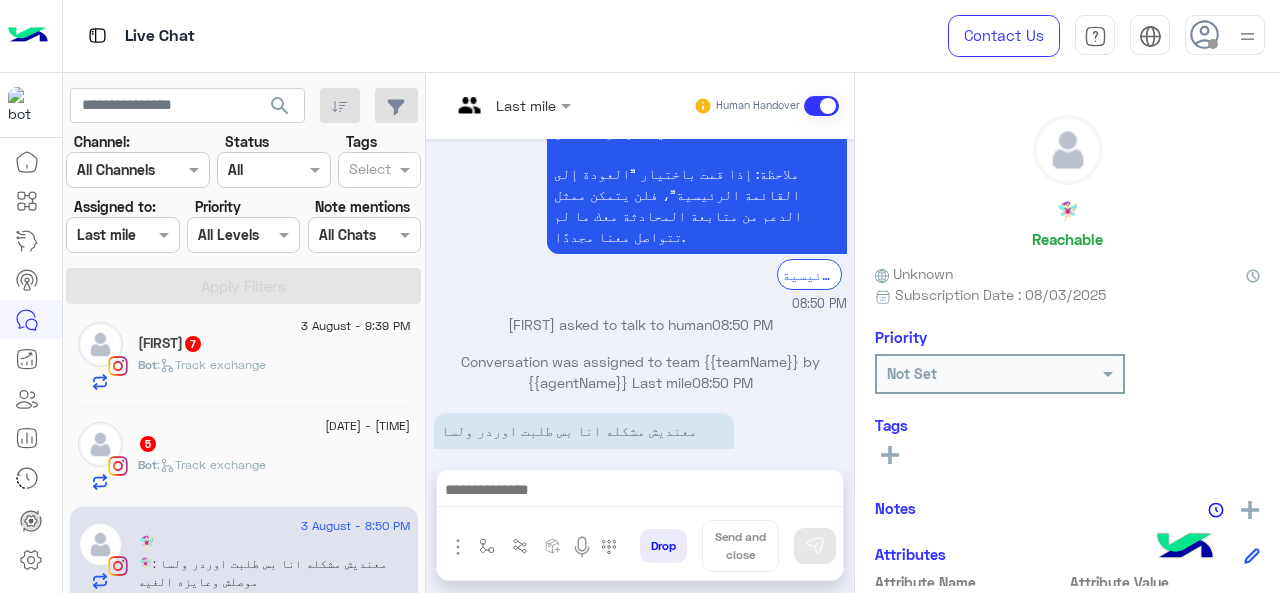 click at bounding box center [511, 104] 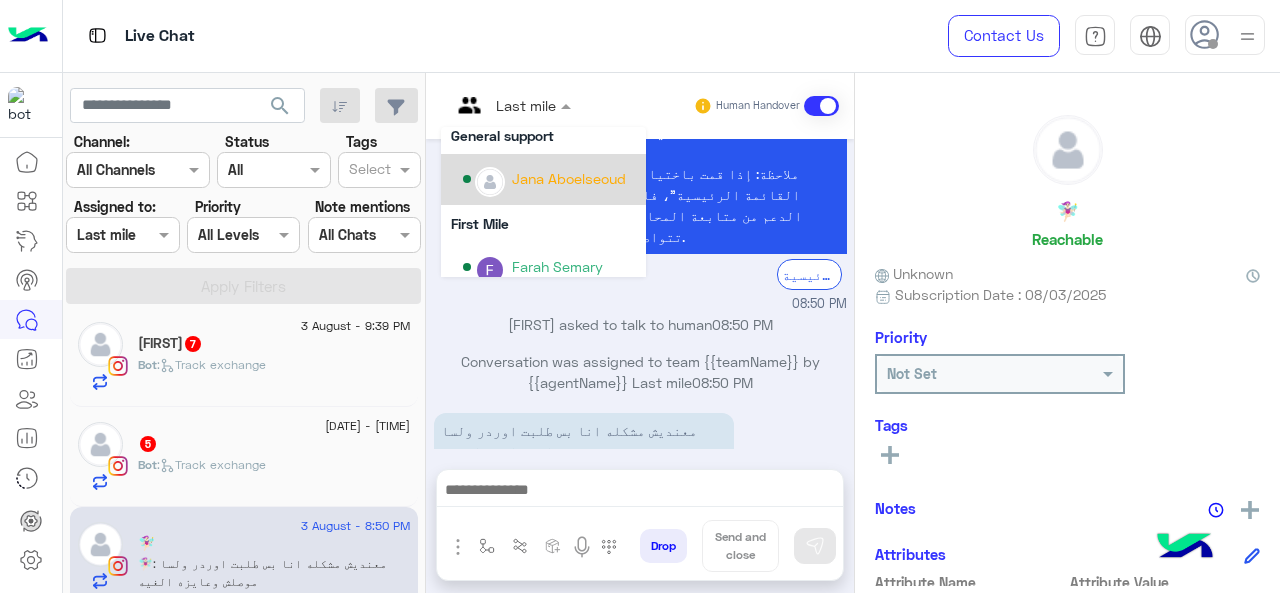 click on "Jana Aboelseoud" at bounding box center [549, 179] 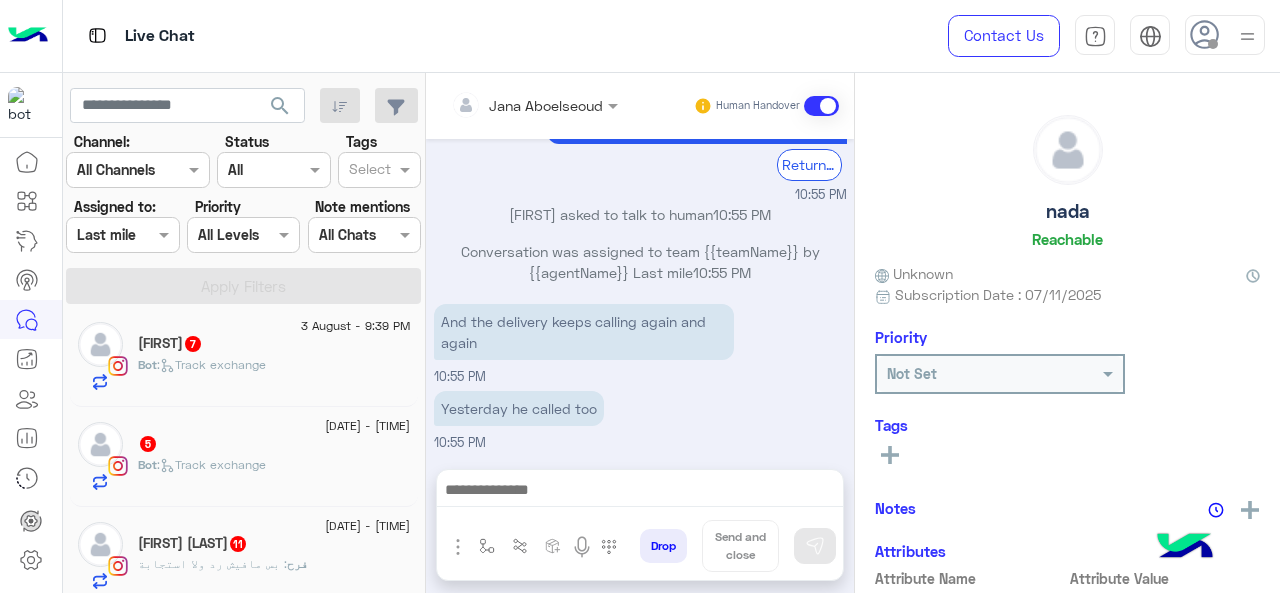 click on ": بس مافيش رد ولا استجابة" 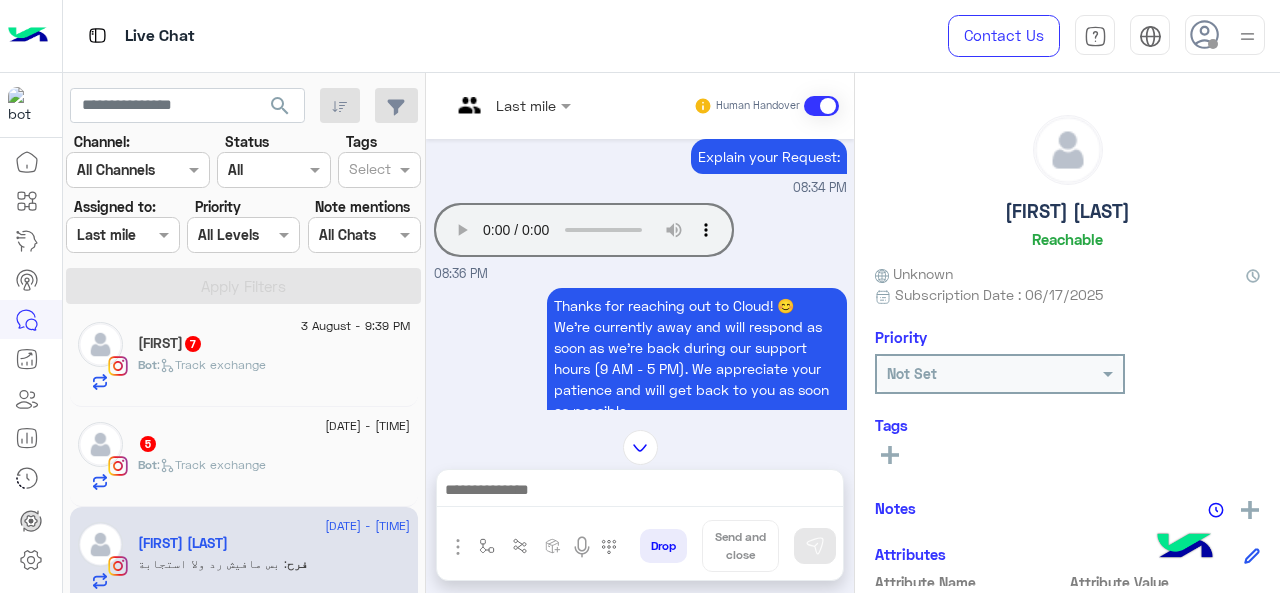 click on "[FIRST] [LAST]   Reachable" 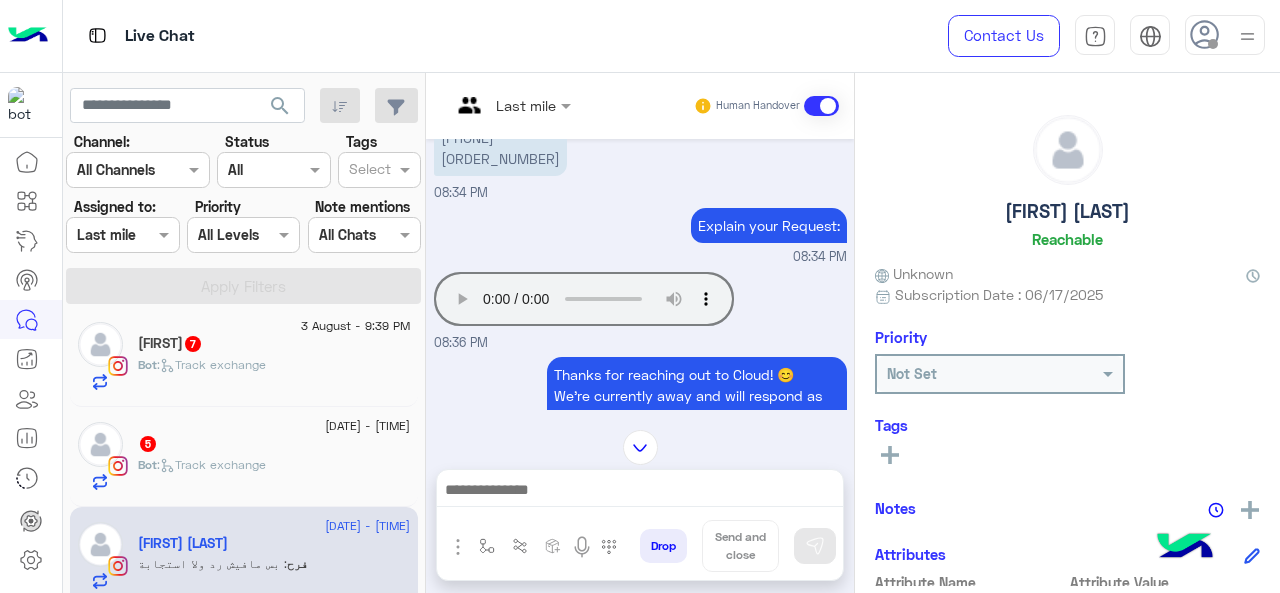 scroll, scrollTop: 262, scrollLeft: 0, axis: vertical 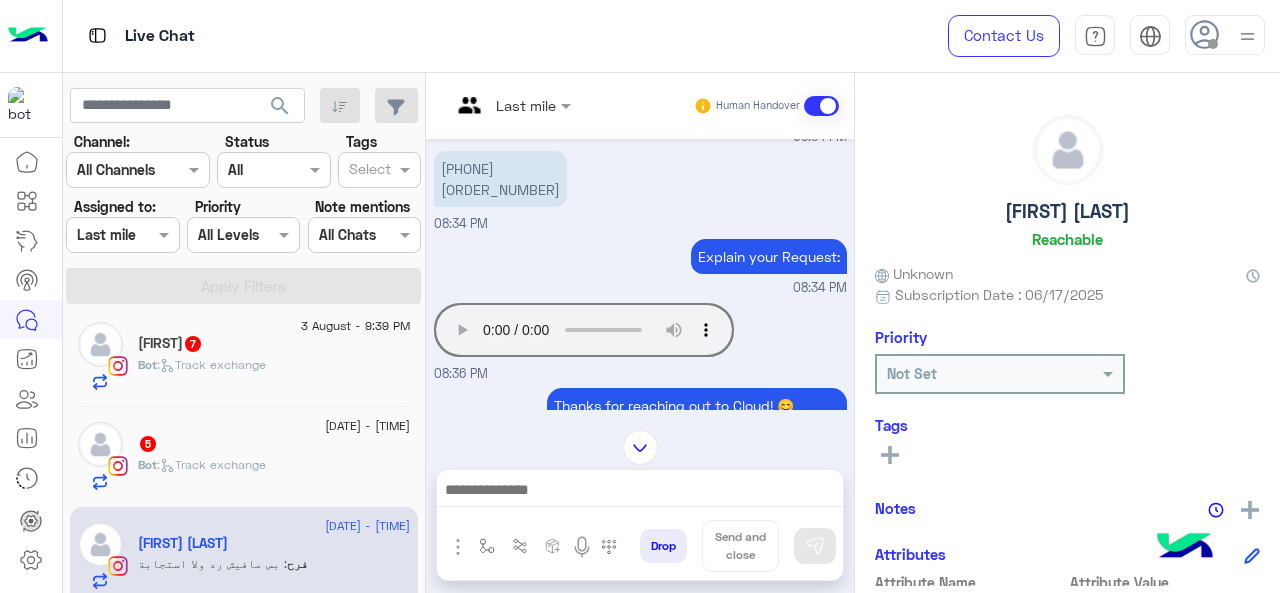 click on "[PHONE] [NUMBER]" at bounding box center (500, 179) 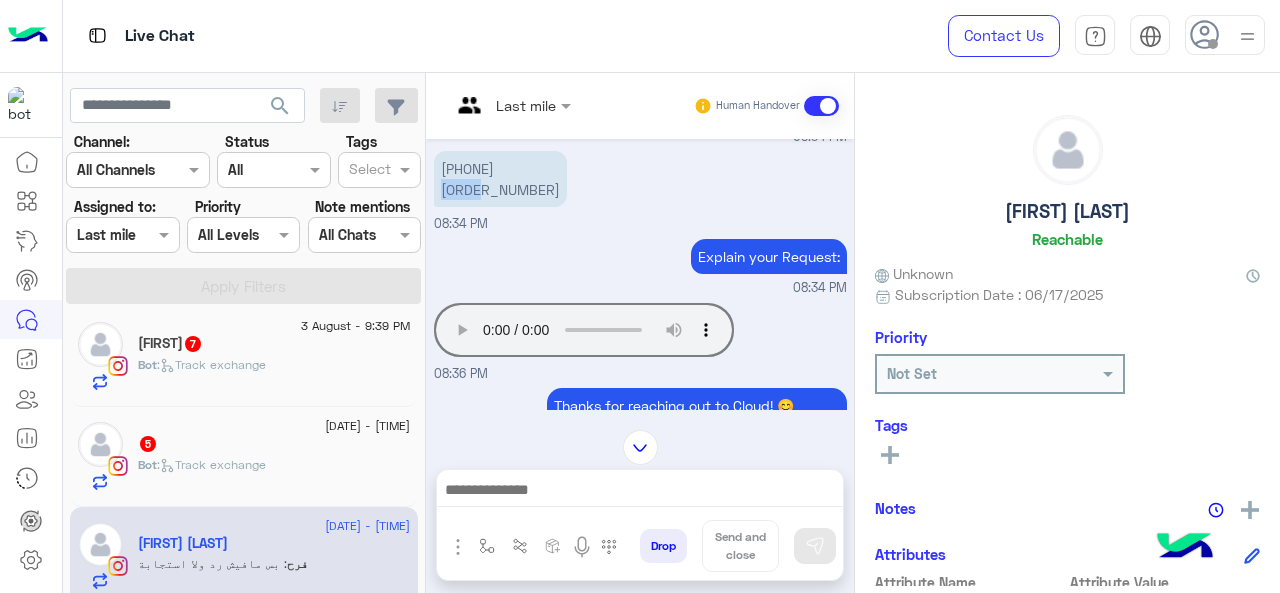 click on "[PHONE] [NUMBER]" at bounding box center [500, 179] 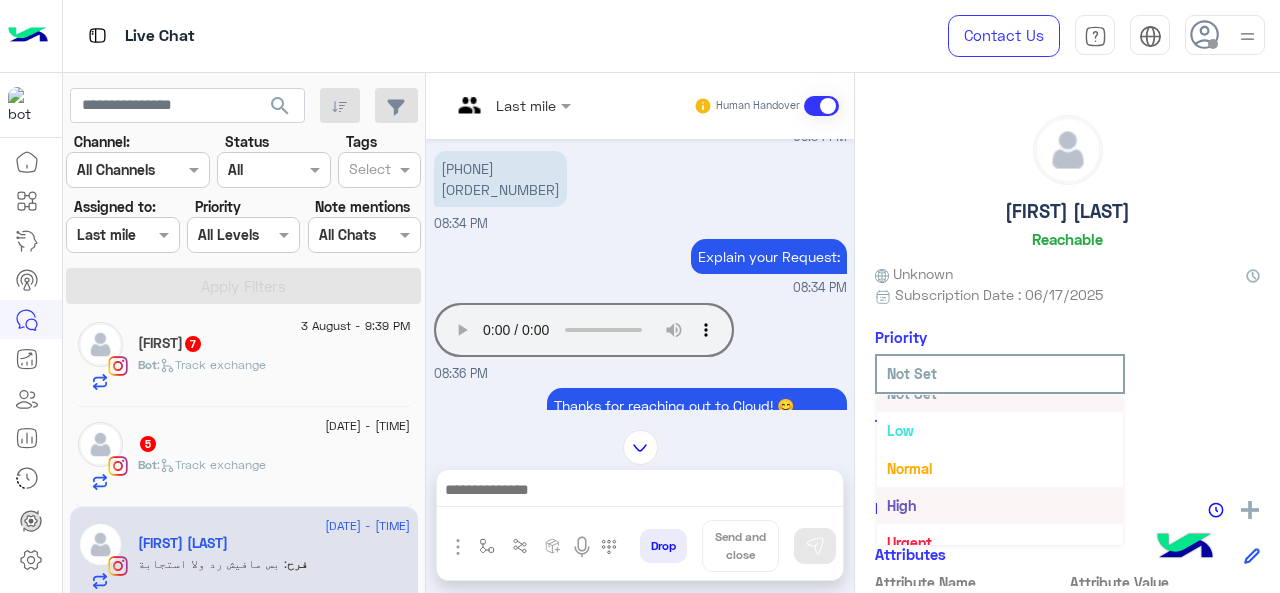 scroll, scrollTop: 36, scrollLeft: 0, axis: vertical 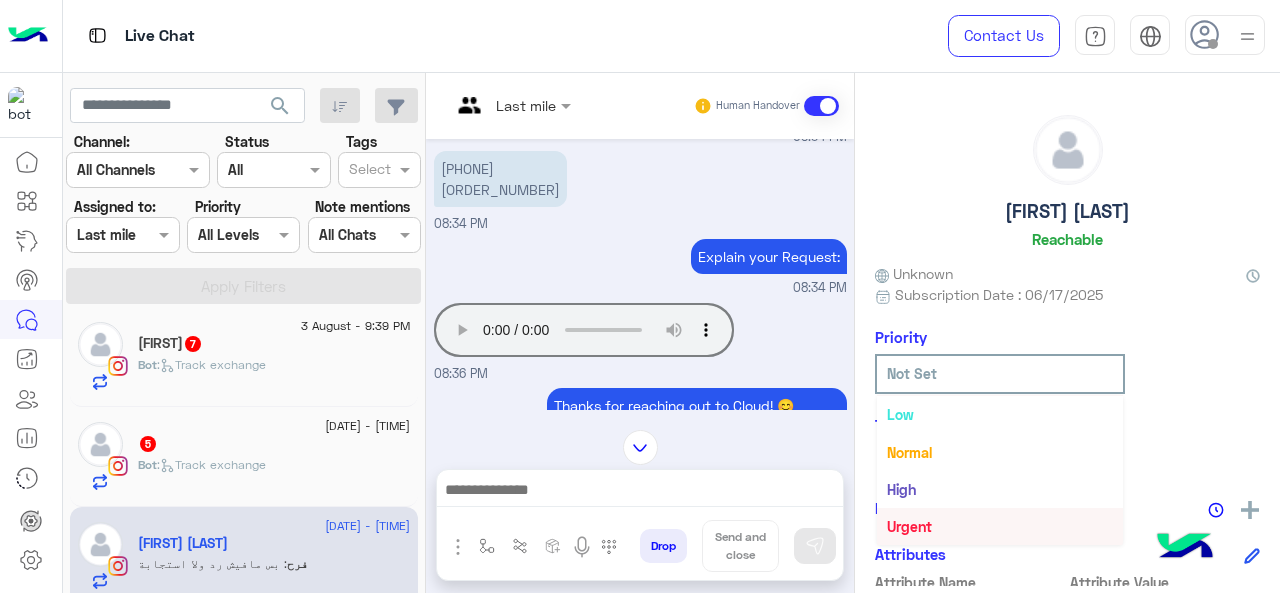 click on "Urgent" at bounding box center (909, 526) 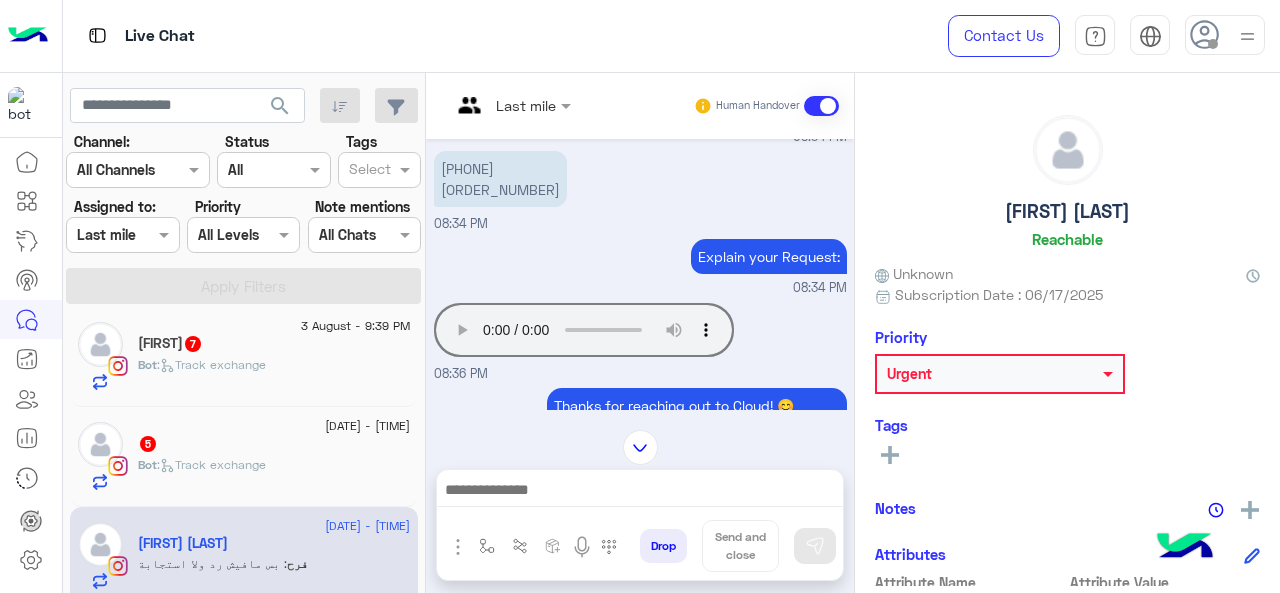 click at bounding box center (487, 105) 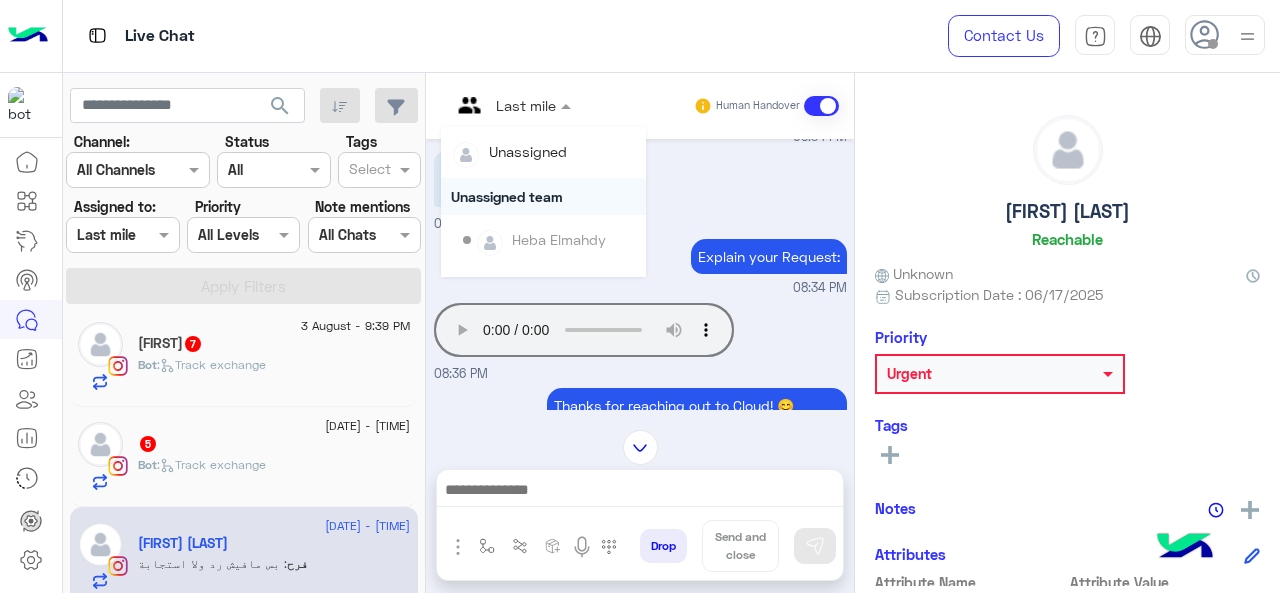 scroll, scrollTop: 200, scrollLeft: 0, axis: vertical 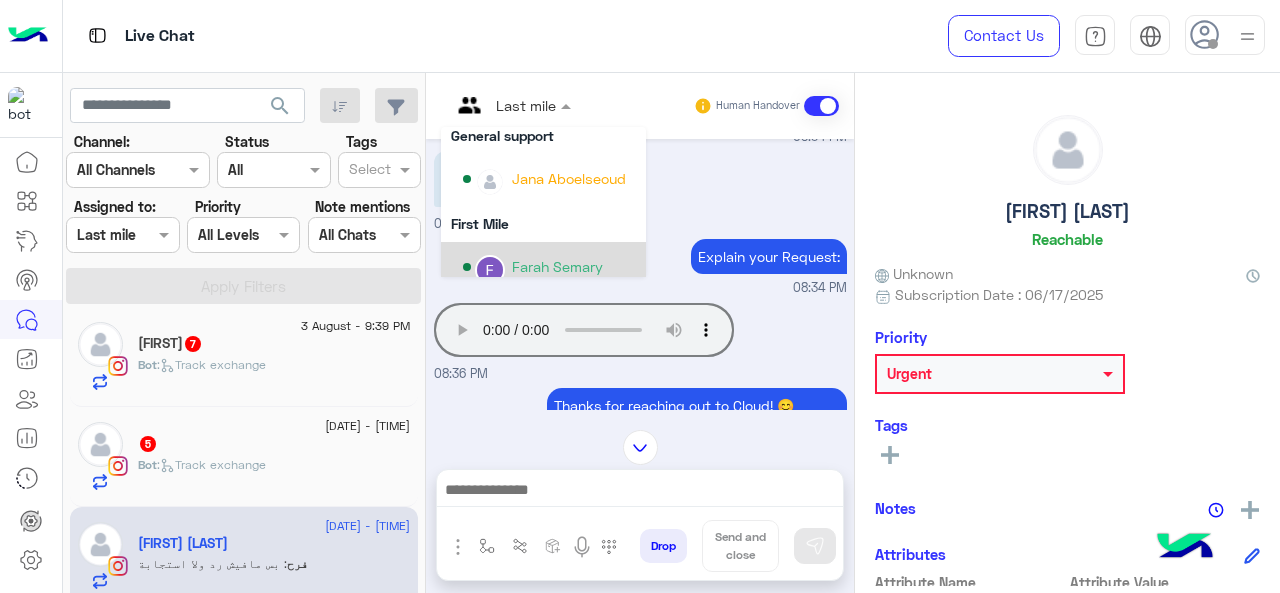 click on "Farah Semary" at bounding box center (557, 266) 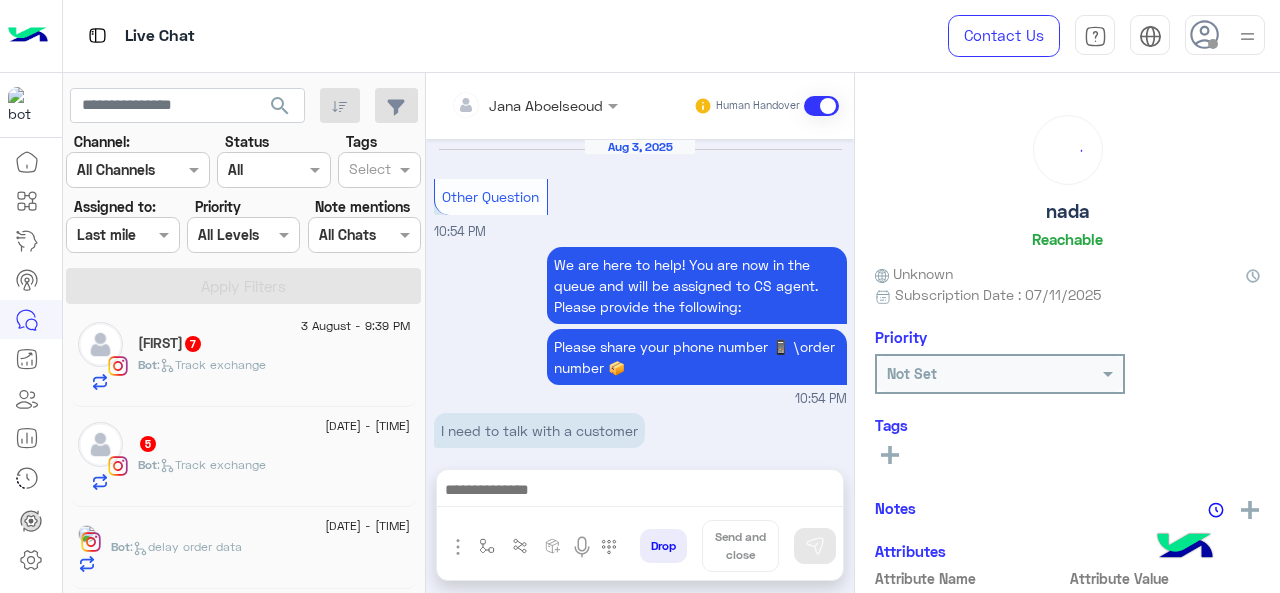 scroll, scrollTop: 732, scrollLeft: 0, axis: vertical 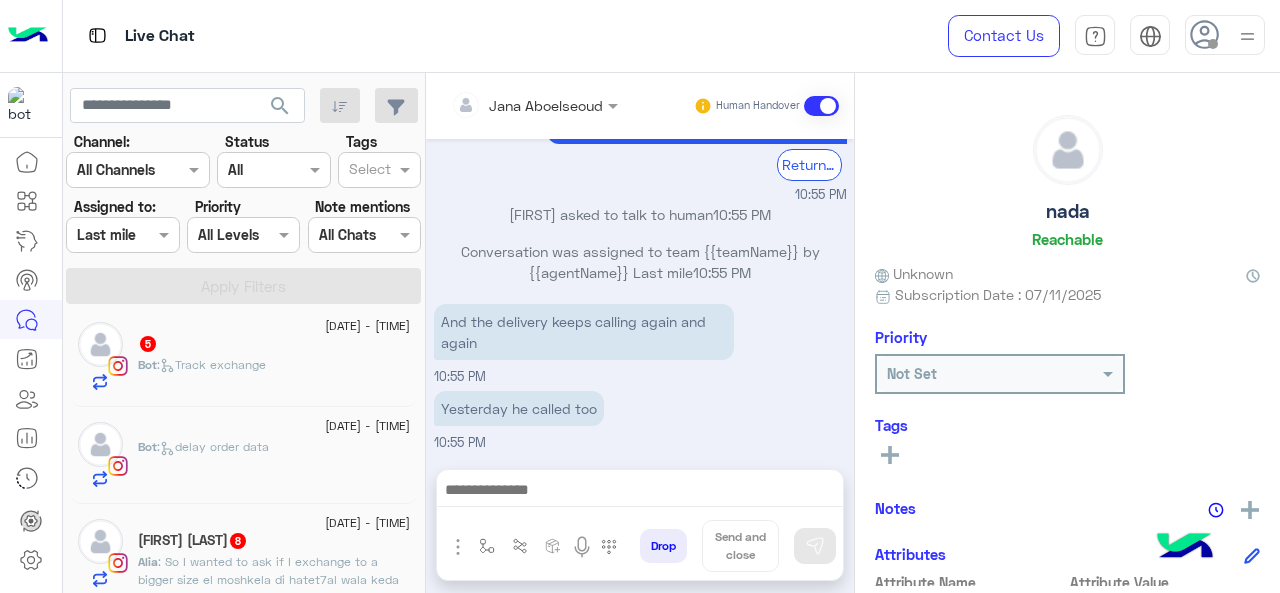 click on ":   delay order data" 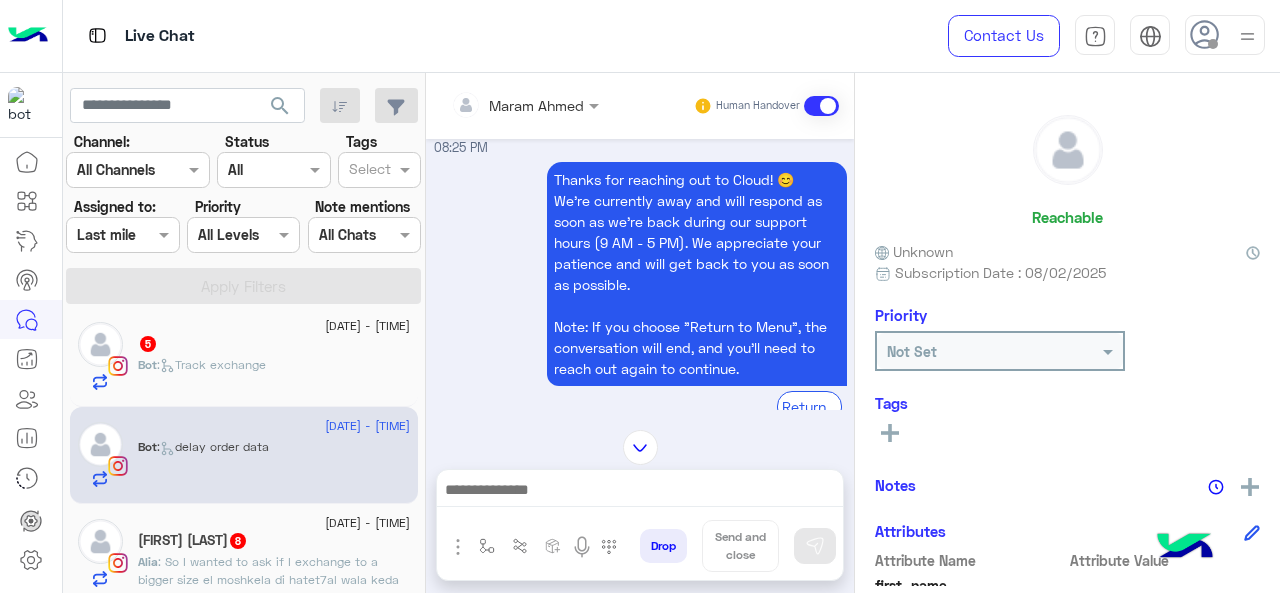 scroll, scrollTop: 537, scrollLeft: 0, axis: vertical 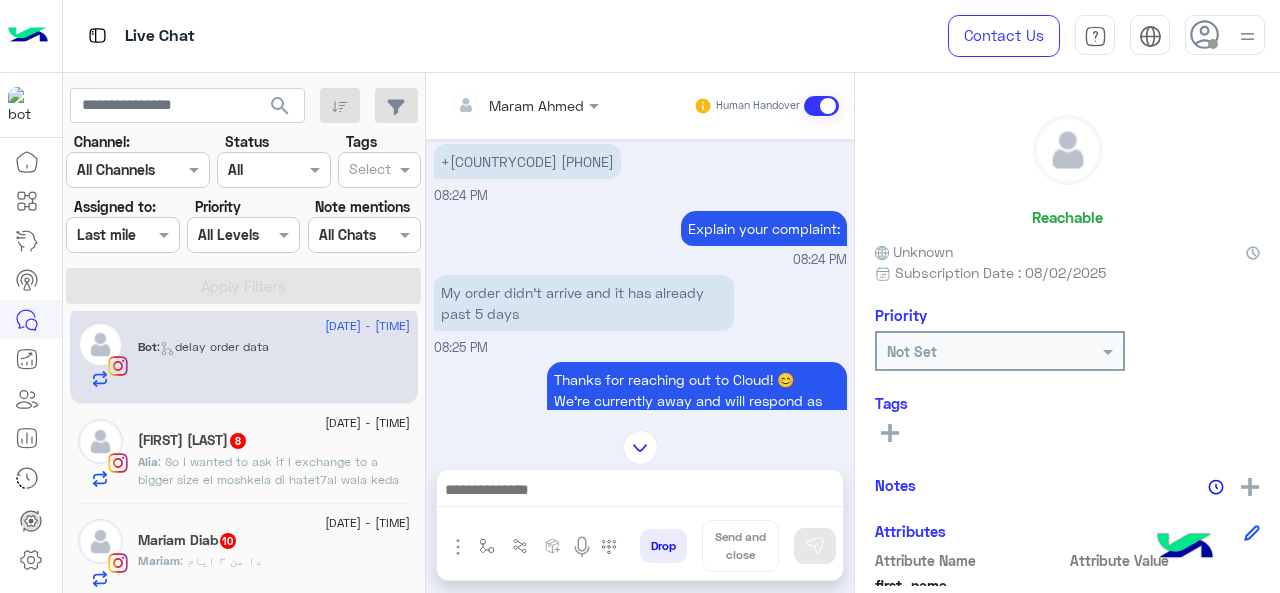click on ": So I wanted to ask if I exchange to a bigger size el moshkela di hatet7al wala keda it doesn’t suit my body w a araga3o?" 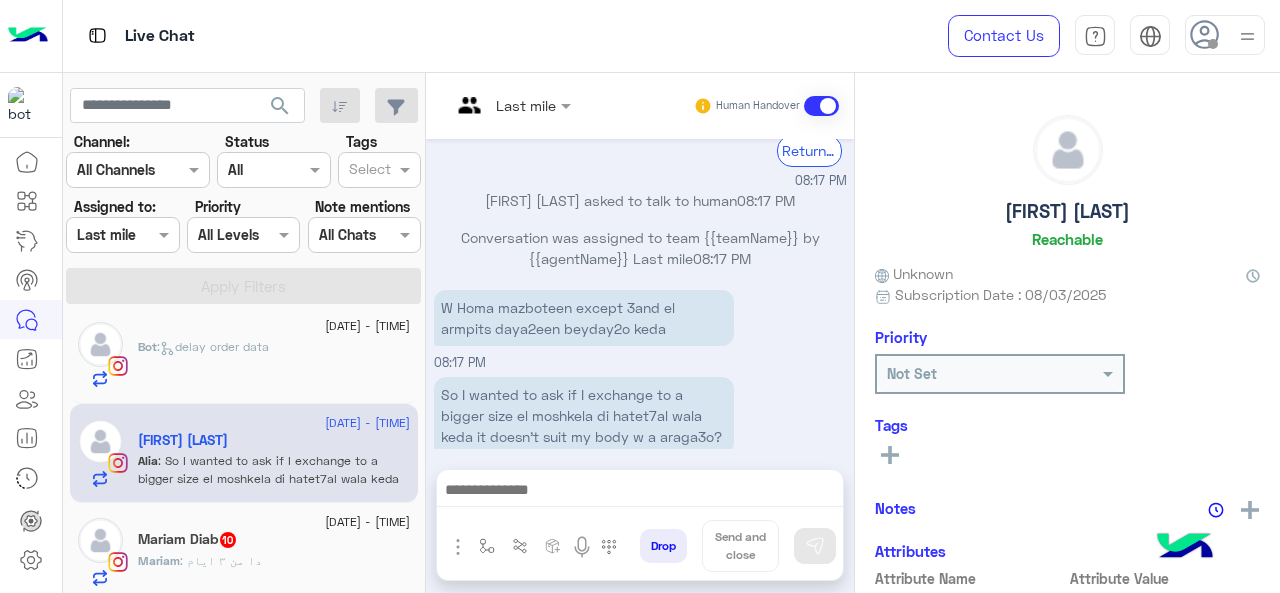scroll, scrollTop: 774, scrollLeft: 0, axis: vertical 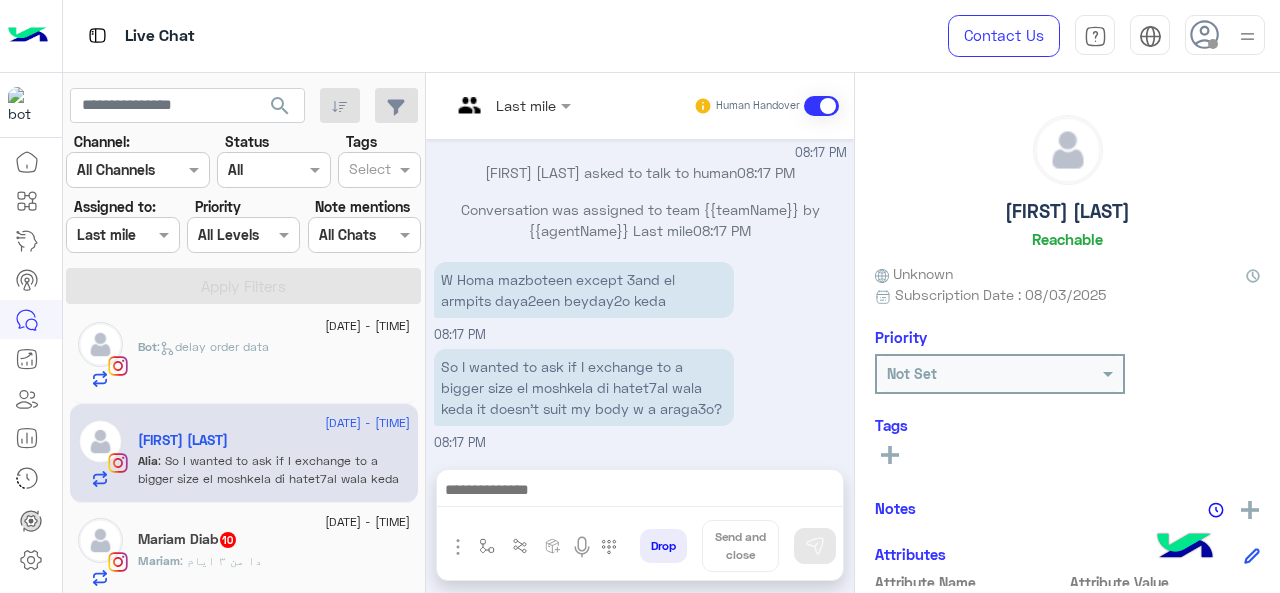 click on "Last mile" at bounding box center (526, 105) 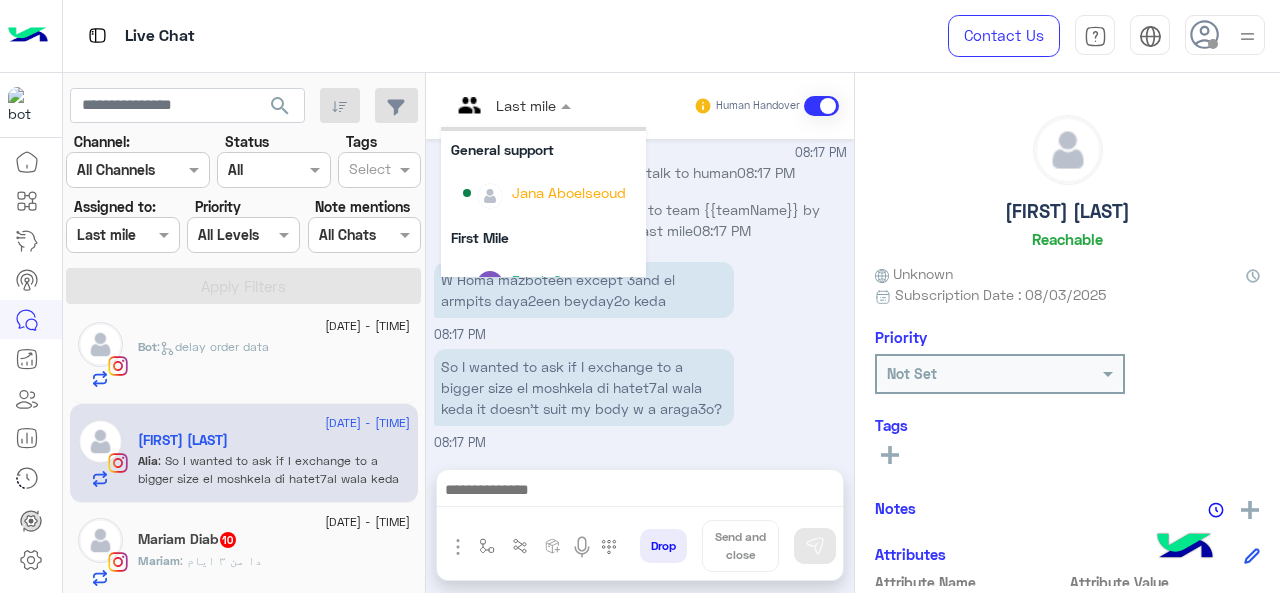 scroll, scrollTop: 200, scrollLeft: 0, axis: vertical 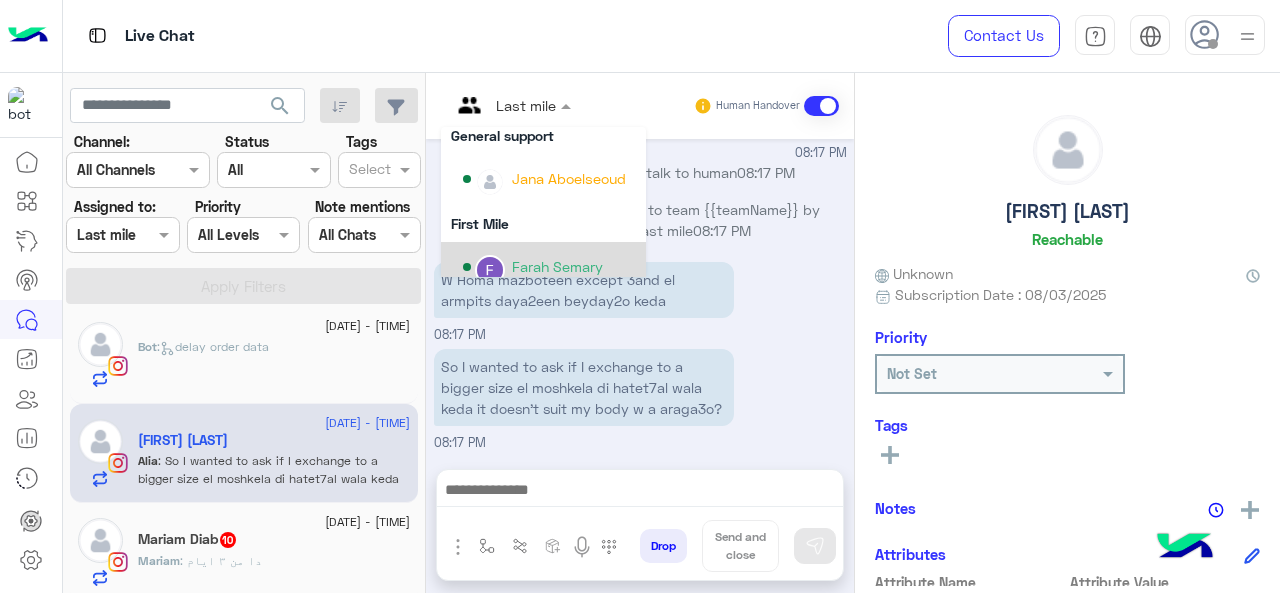 click on "Farah Semary" at bounding box center [557, 266] 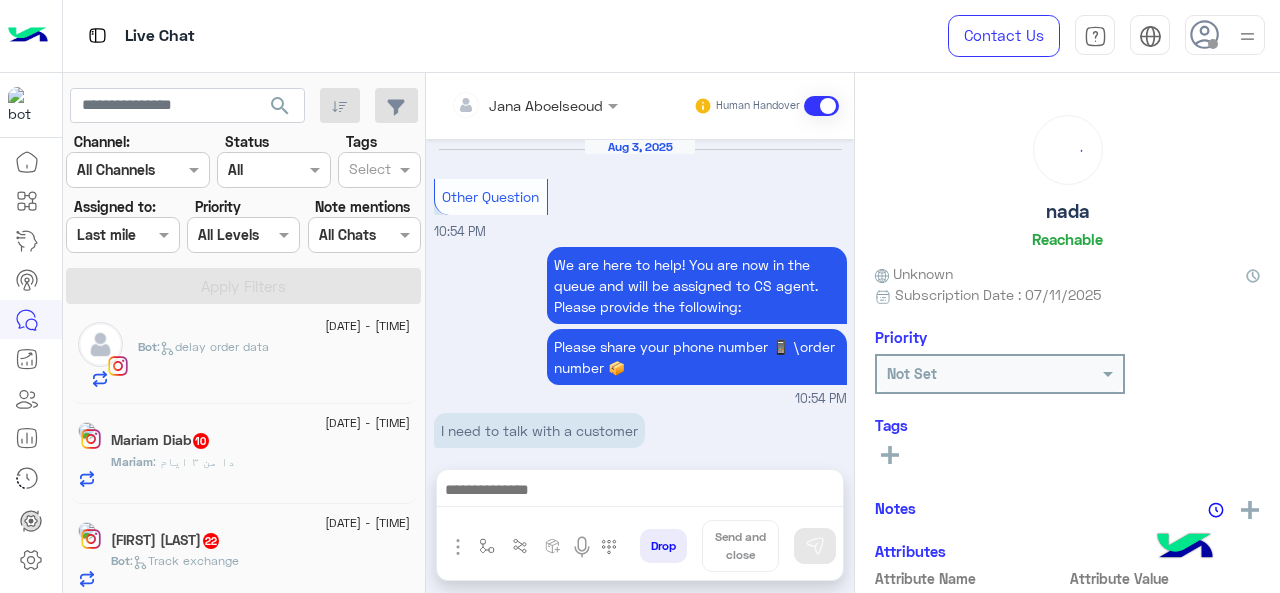 scroll, scrollTop: 732, scrollLeft: 0, axis: vertical 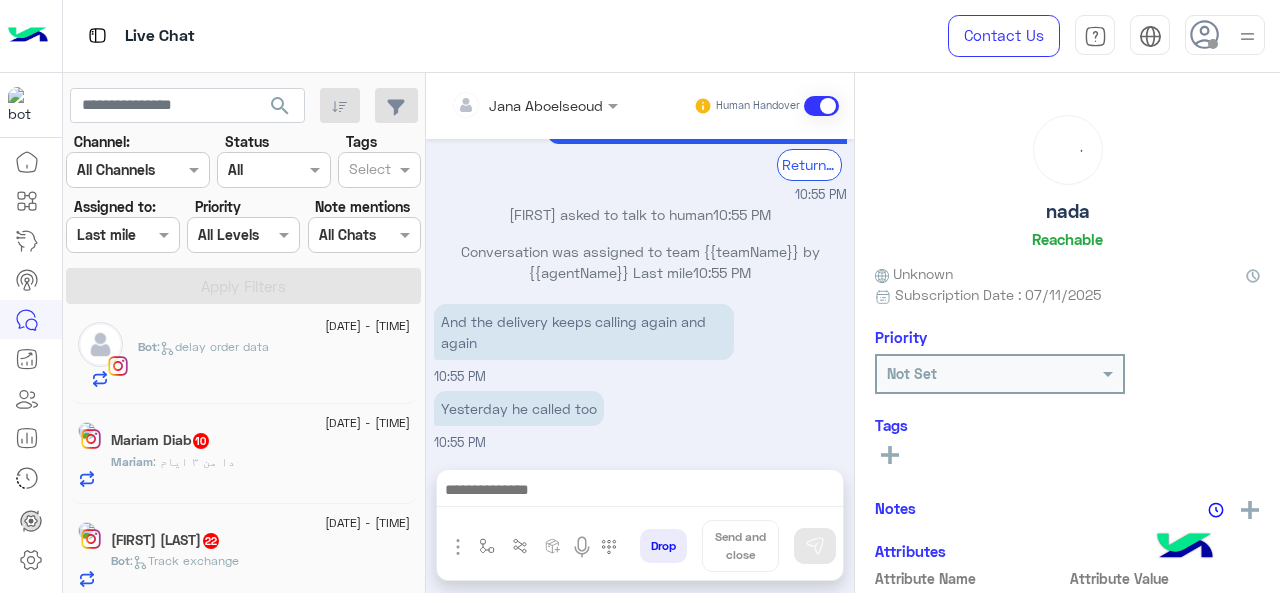 click on "[FIRST] [NUMBER]" 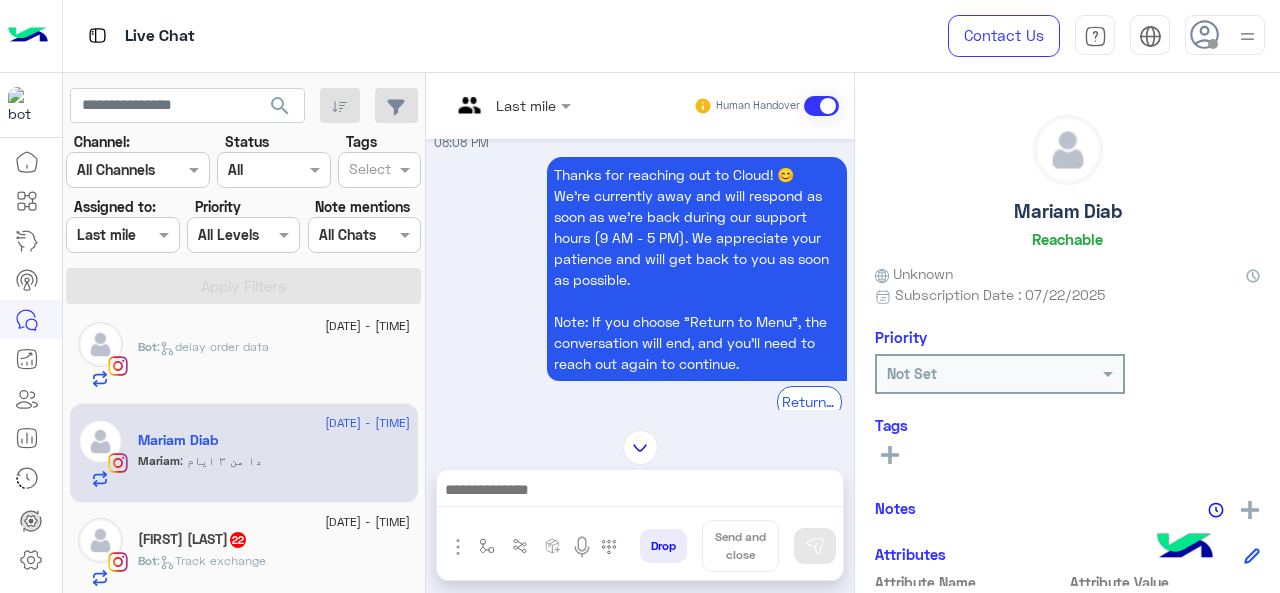 scroll, scrollTop: 380, scrollLeft: 0, axis: vertical 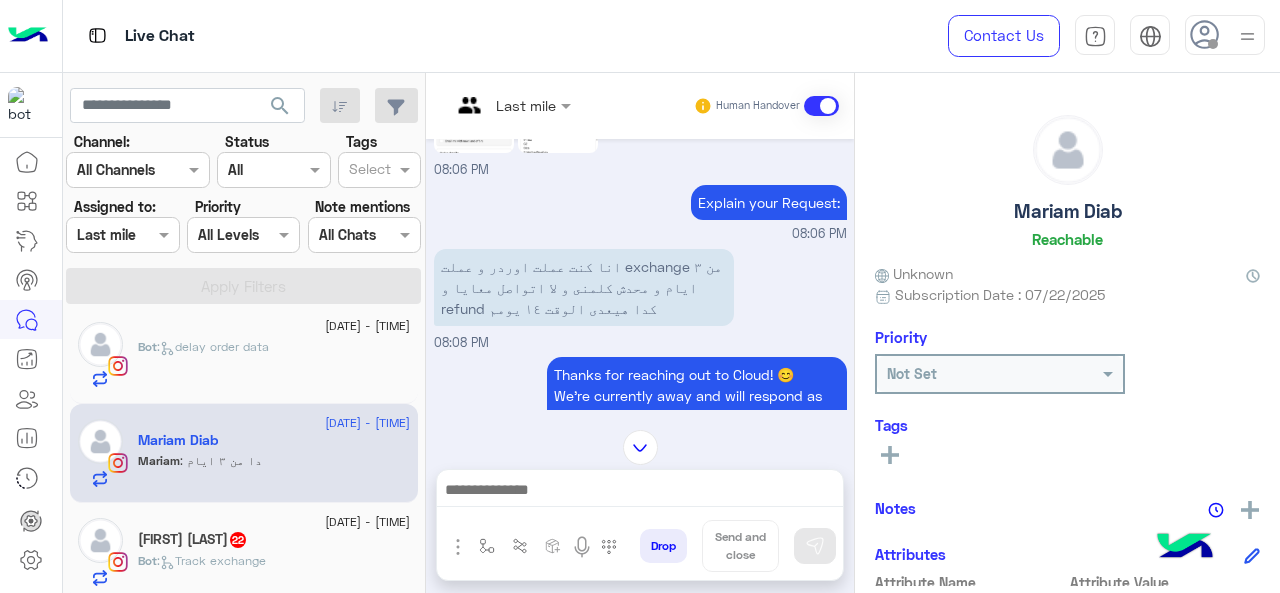 click at bounding box center (511, 104) 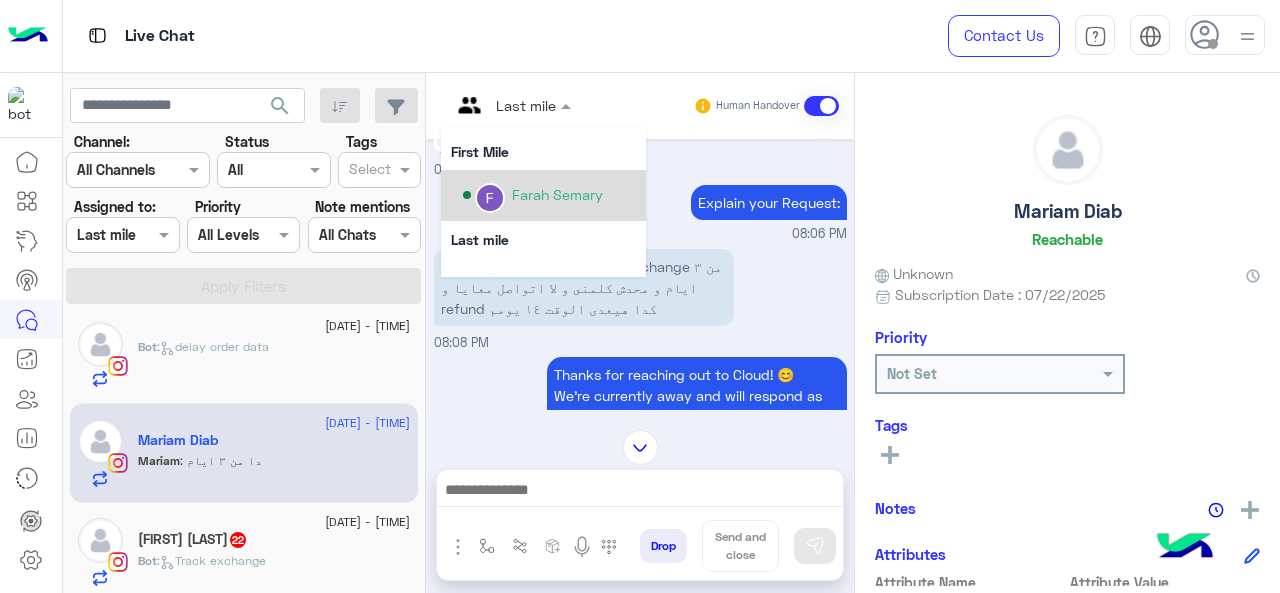 scroll, scrollTop: 304, scrollLeft: 0, axis: vertical 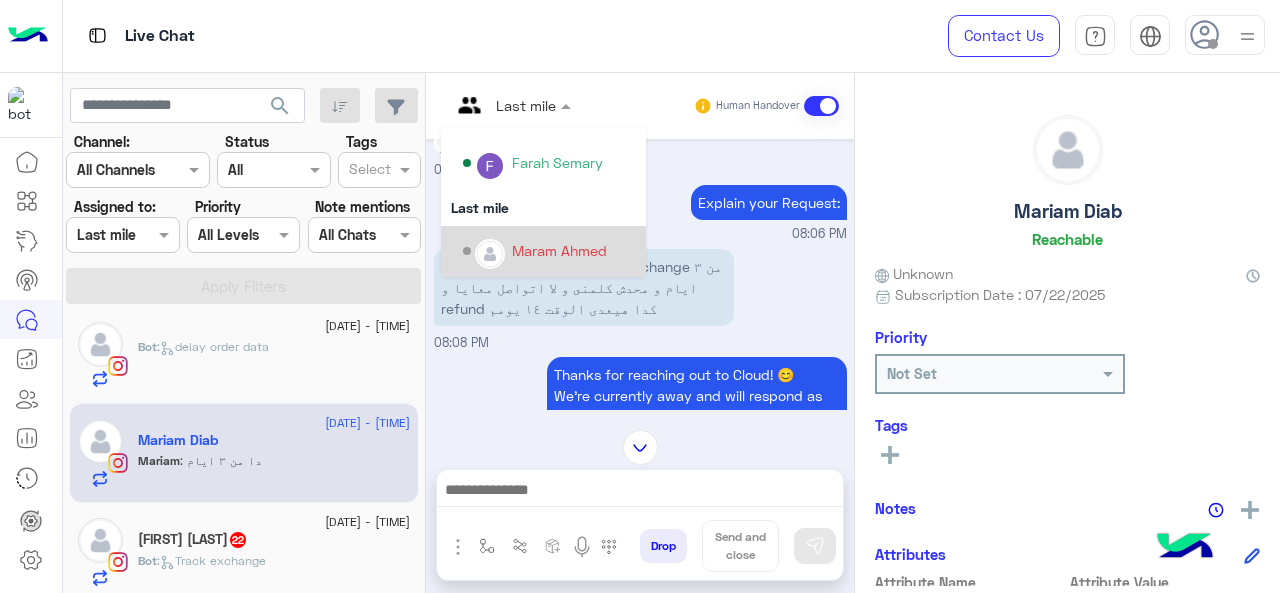 click on "Maram Ahmed" at bounding box center (559, 250) 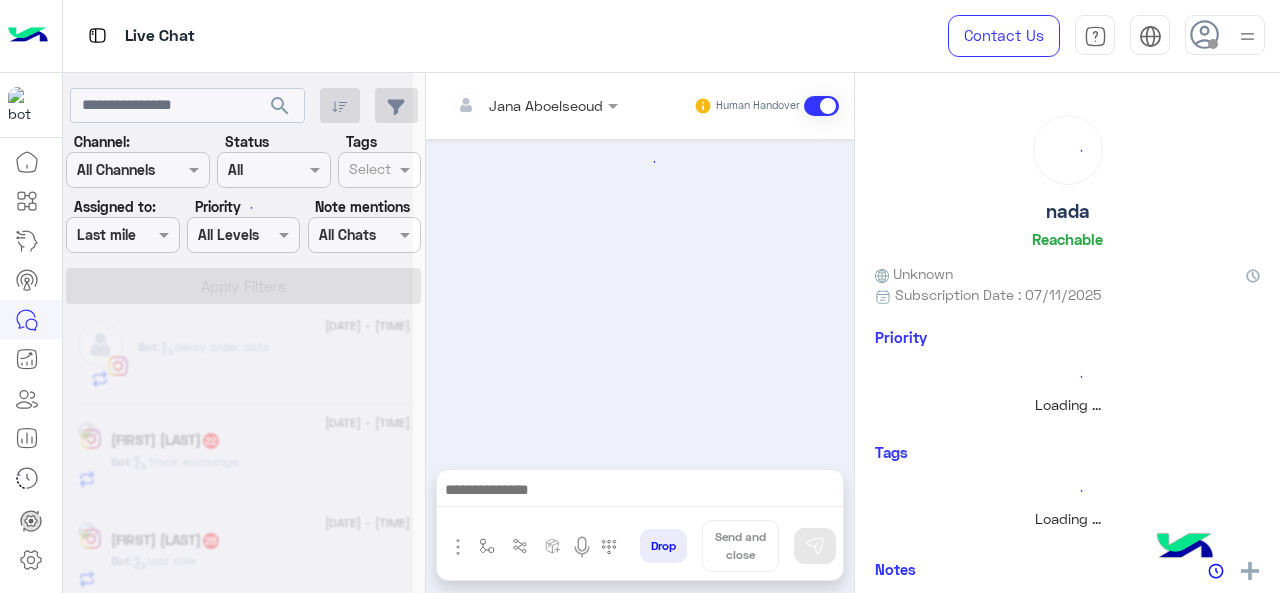 scroll, scrollTop: 732, scrollLeft: 0, axis: vertical 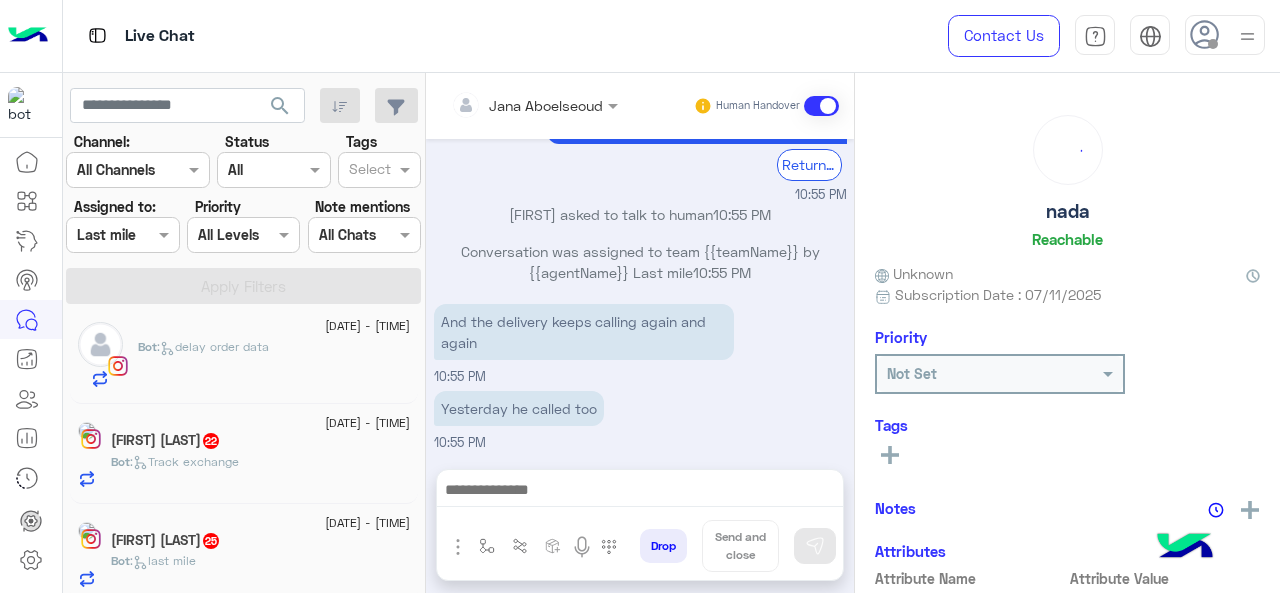 click on "[FIRST] [LAST] [AGE]" 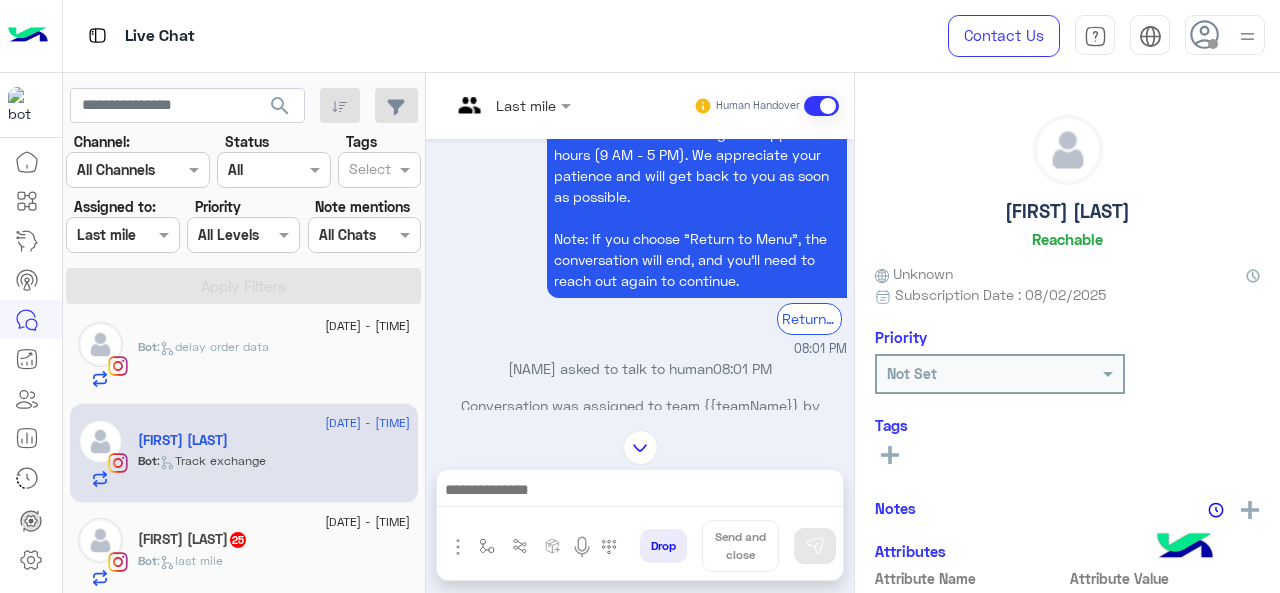 scroll, scrollTop: 299, scrollLeft: 0, axis: vertical 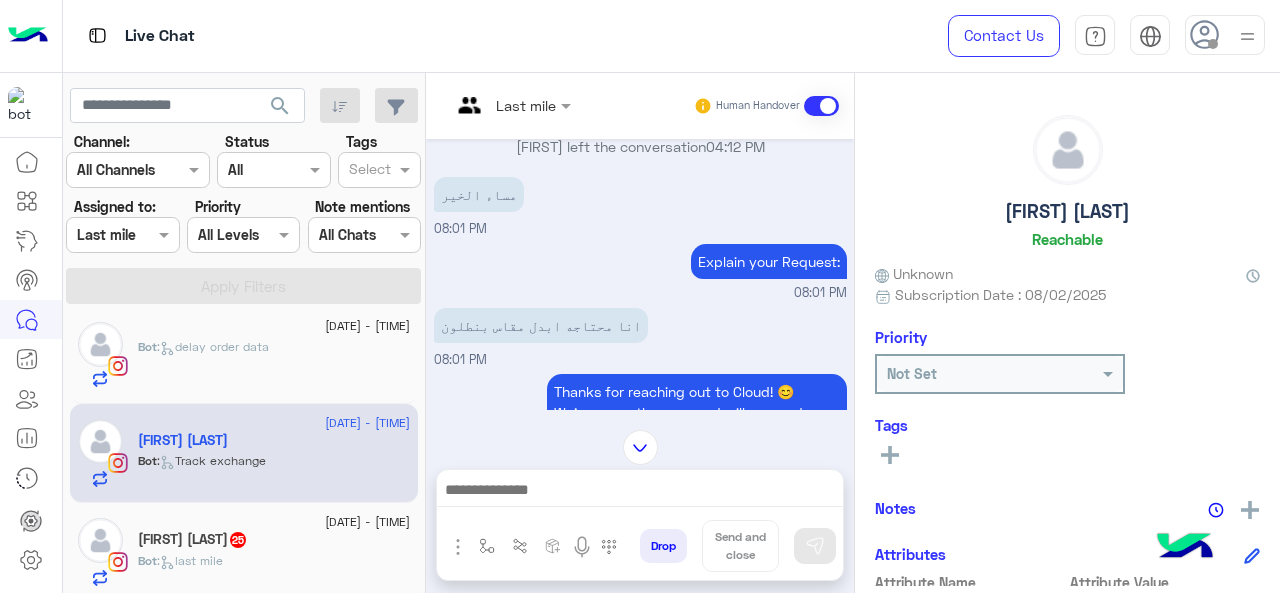 click on "Last mile" at bounding box center [503, 106] 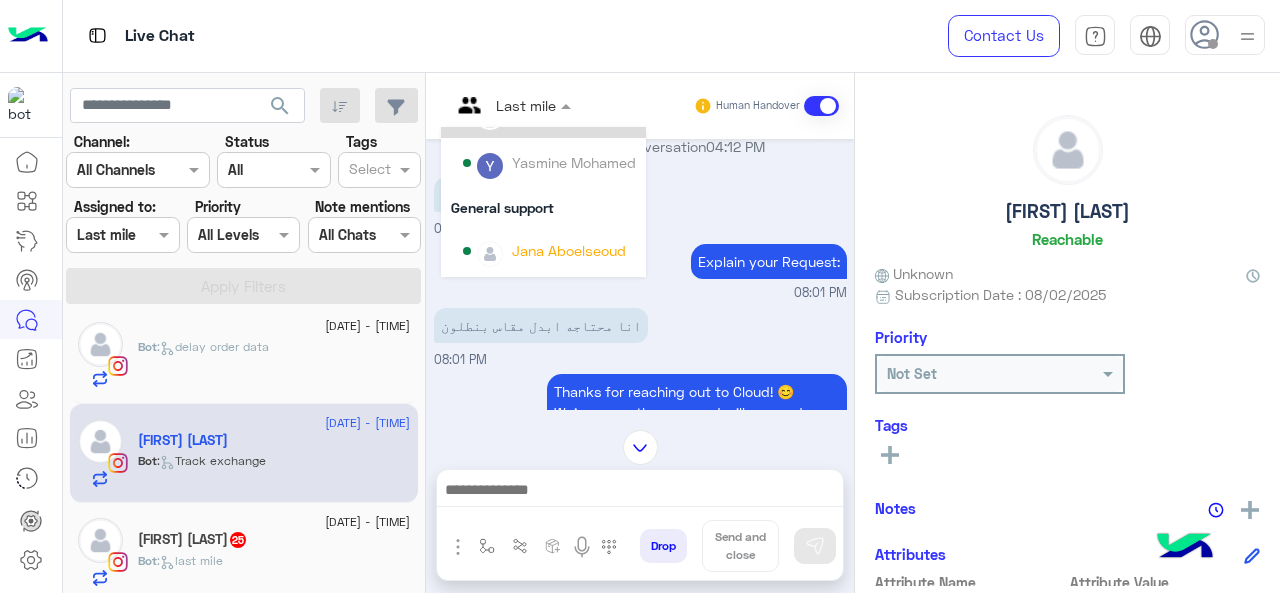 scroll, scrollTop: 200, scrollLeft: 0, axis: vertical 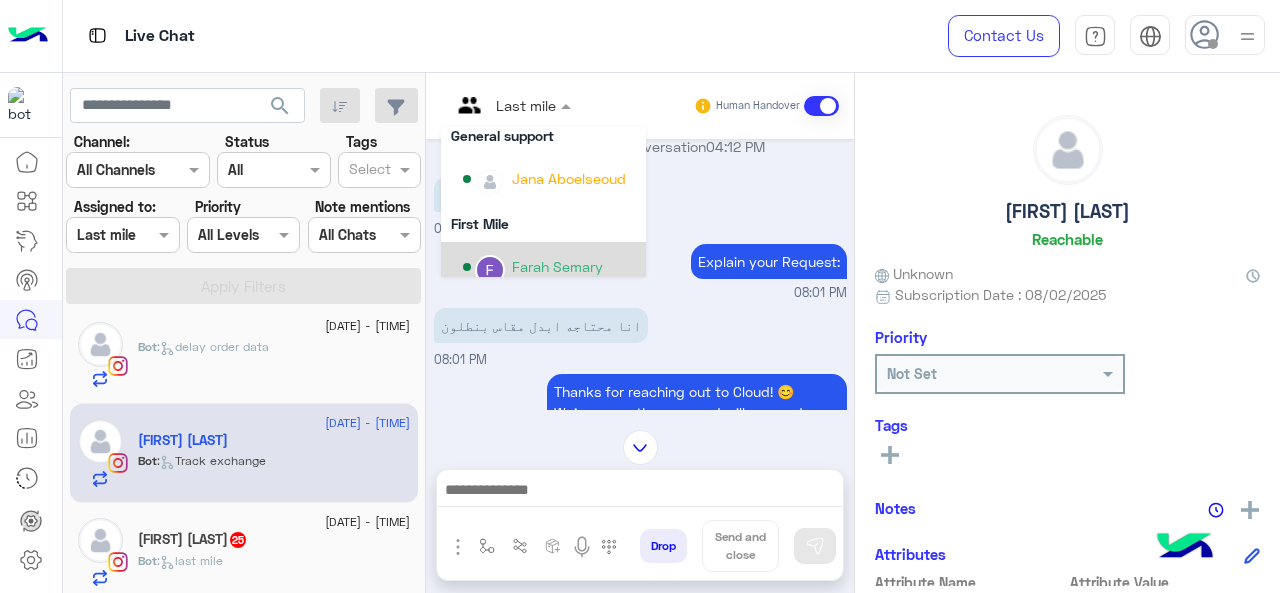 click on "Farah Semary" at bounding box center [557, 266] 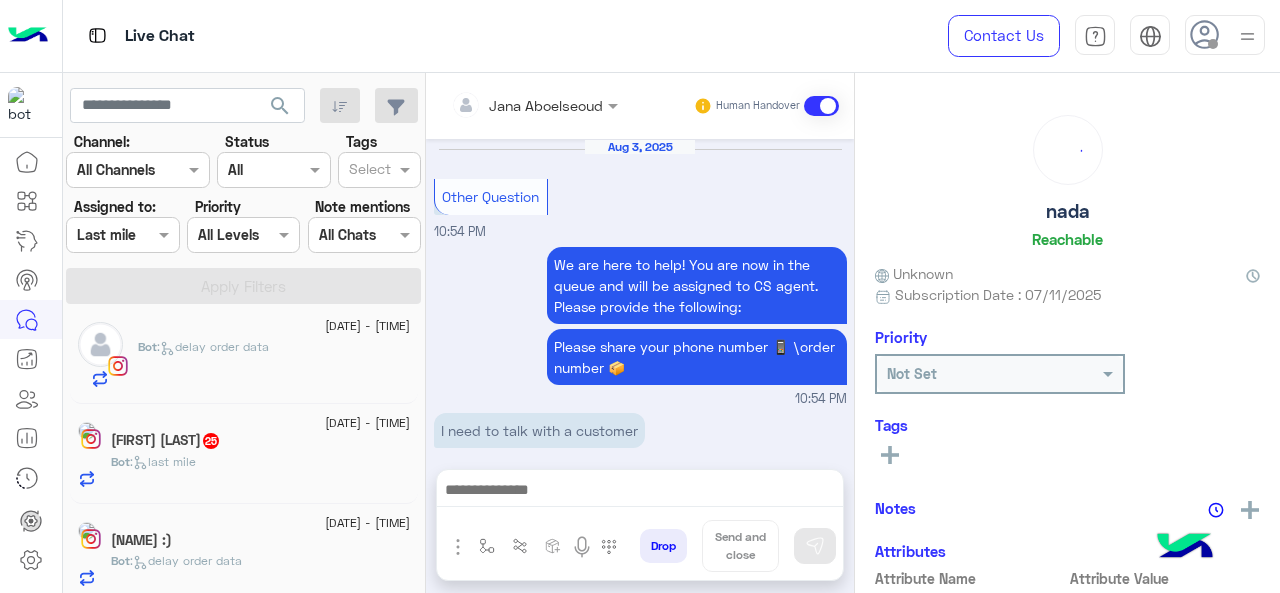 scroll, scrollTop: 732, scrollLeft: 0, axis: vertical 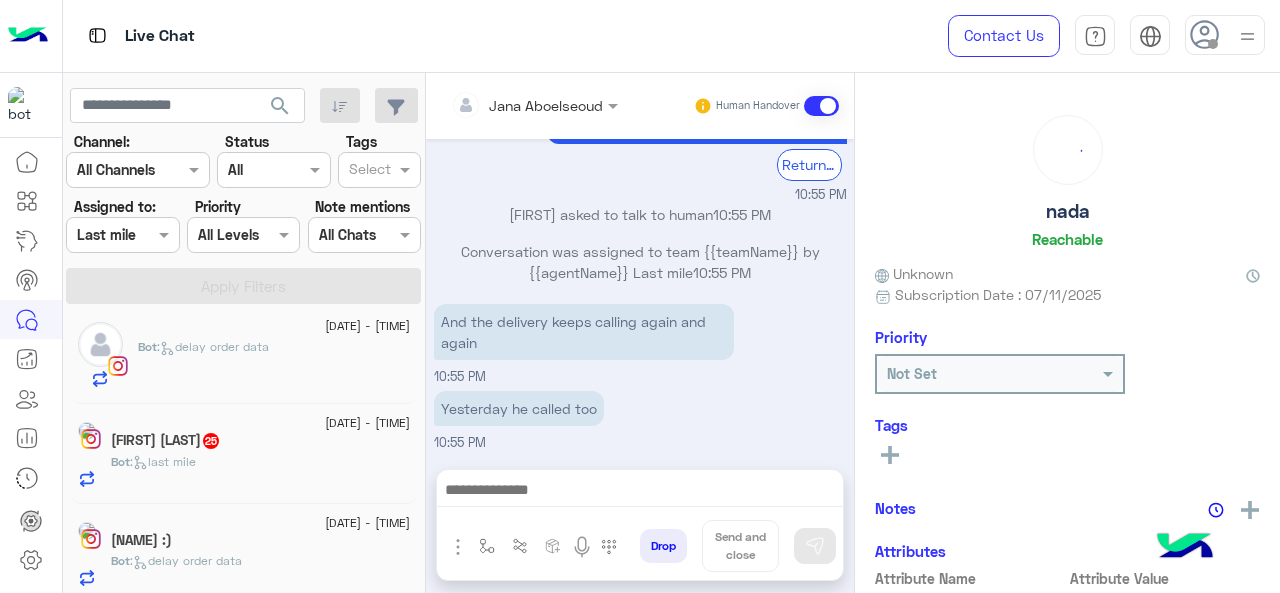 click on ":   last mile" 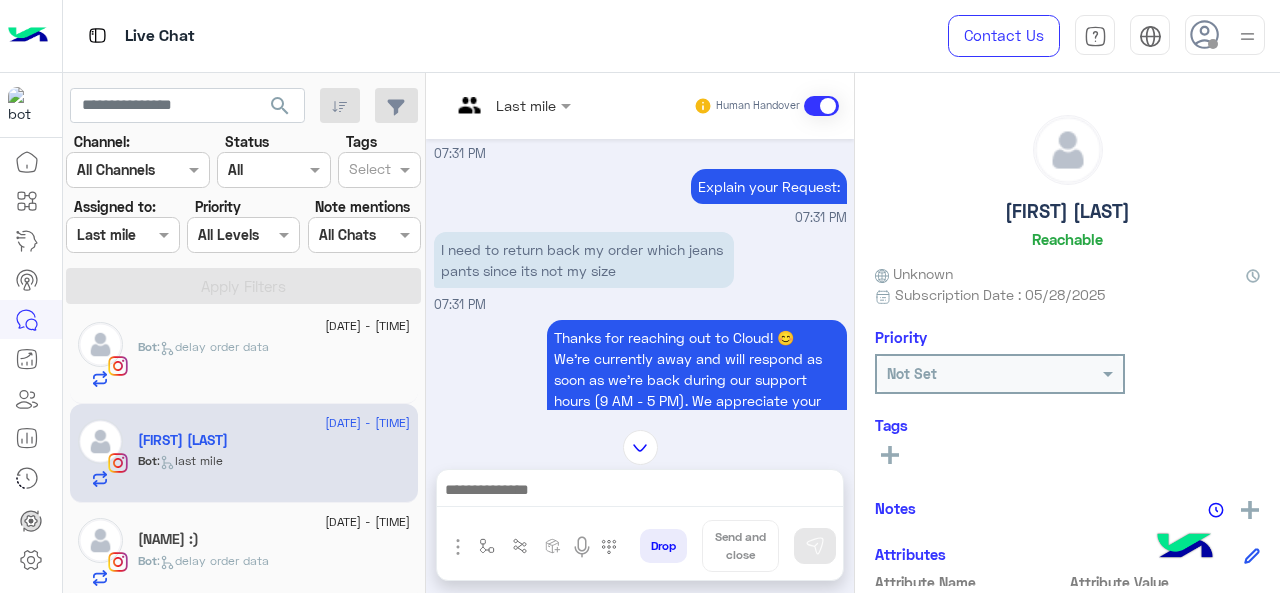 scroll, scrollTop: 63, scrollLeft: 0, axis: vertical 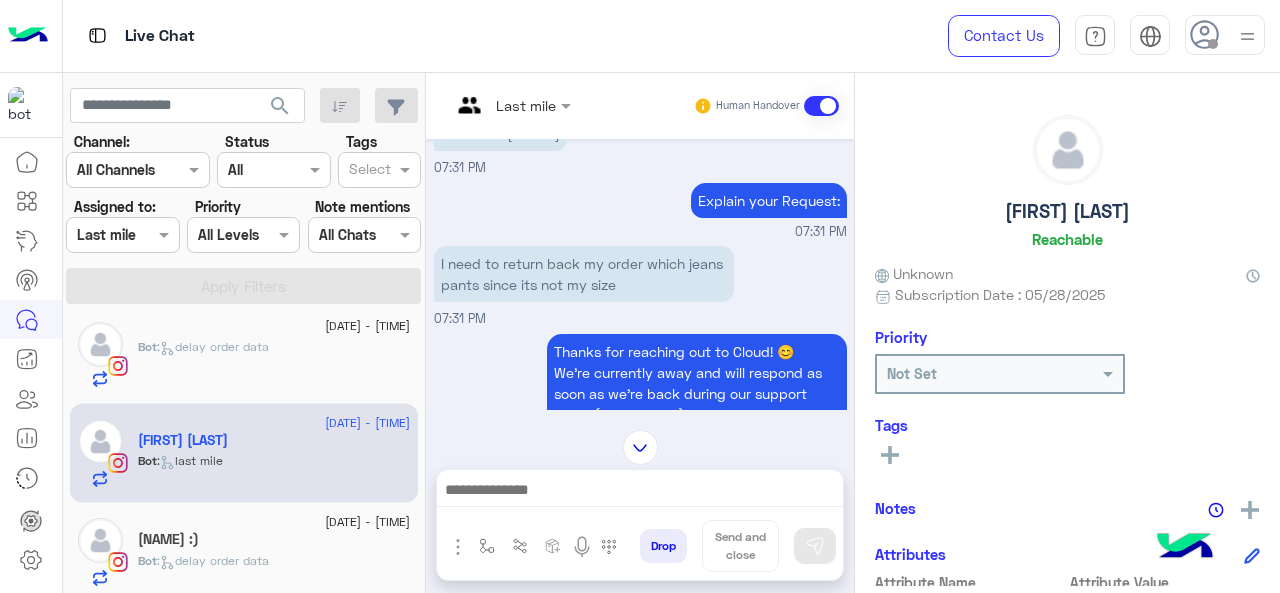 click at bounding box center (511, 104) 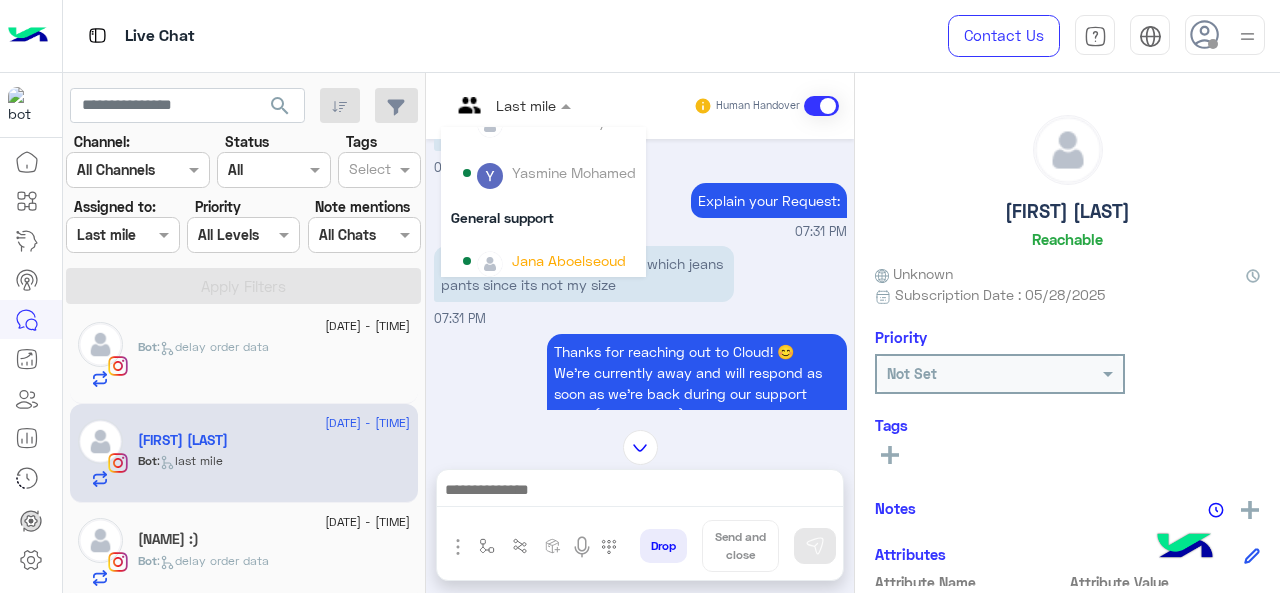 scroll, scrollTop: 304, scrollLeft: 0, axis: vertical 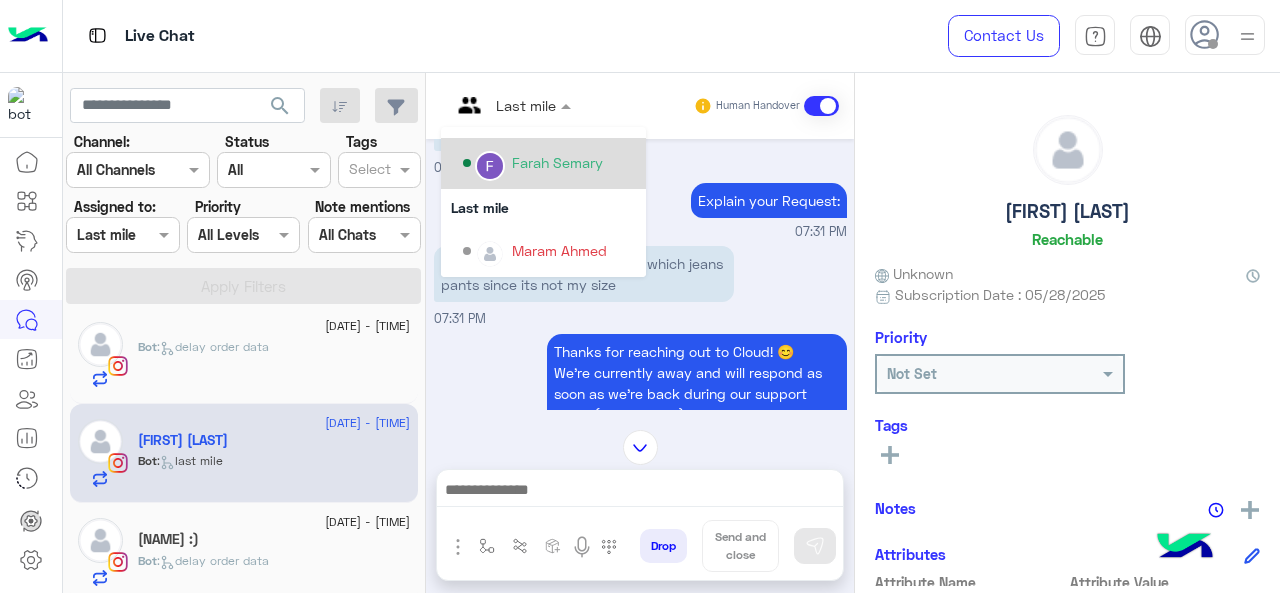 click on "Farah Semary" at bounding box center (549, 163) 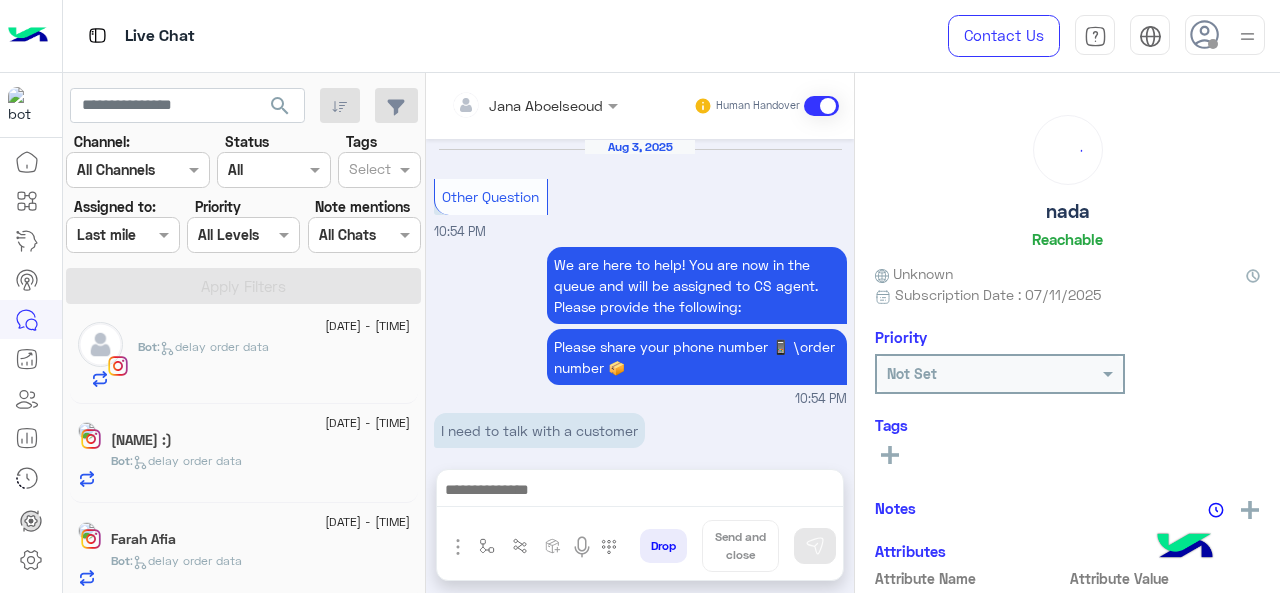 scroll, scrollTop: 732, scrollLeft: 0, axis: vertical 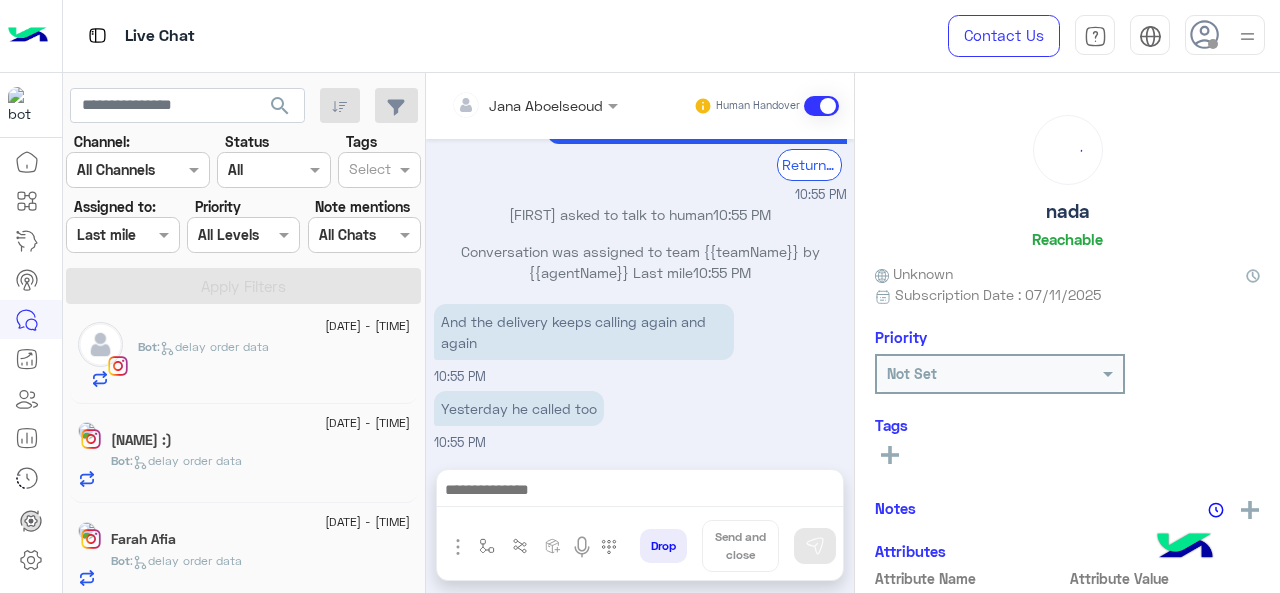 click on "[NAME] :)" 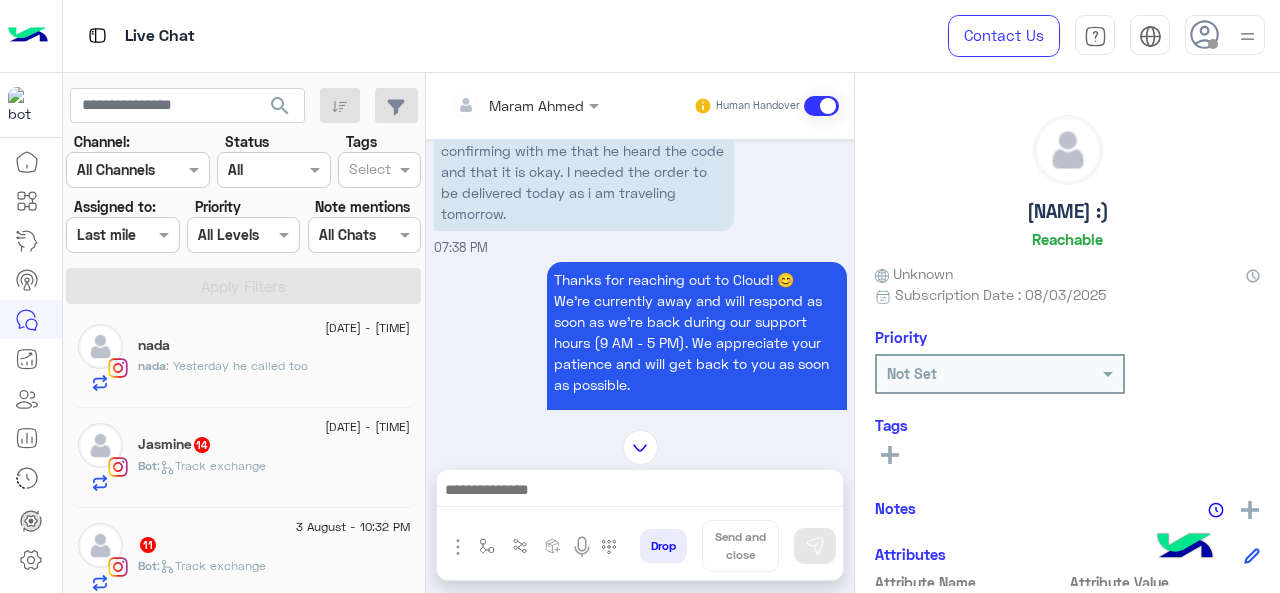 click on ": Yesterday he called too" 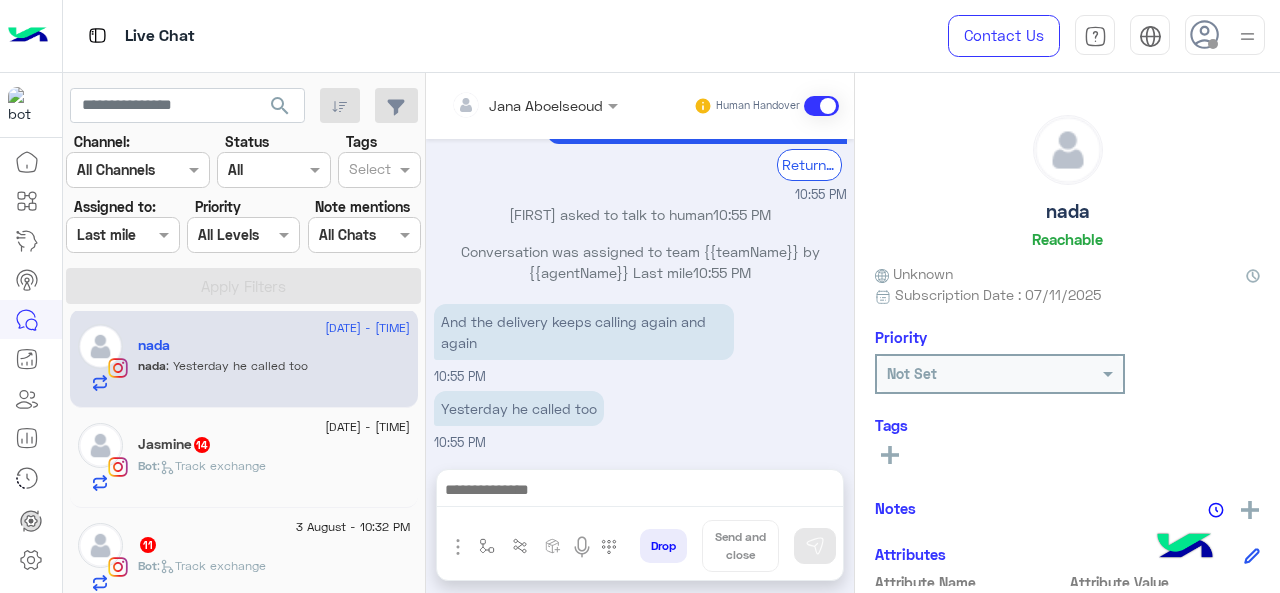 click at bounding box center [508, 105] 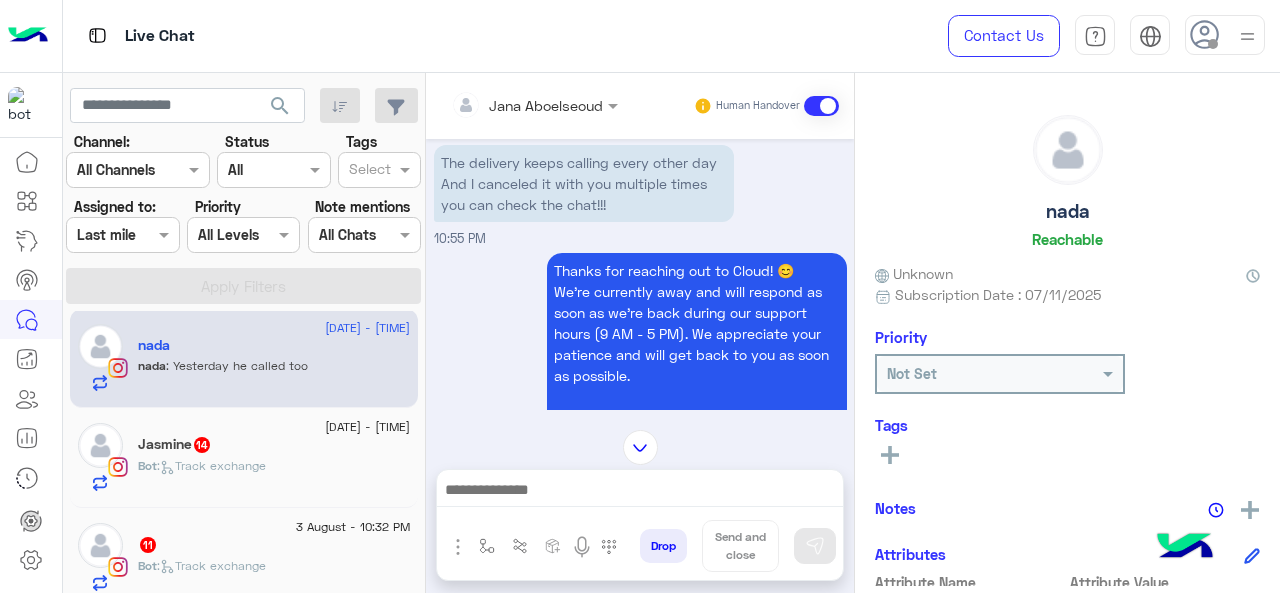 scroll, scrollTop: 332, scrollLeft: 0, axis: vertical 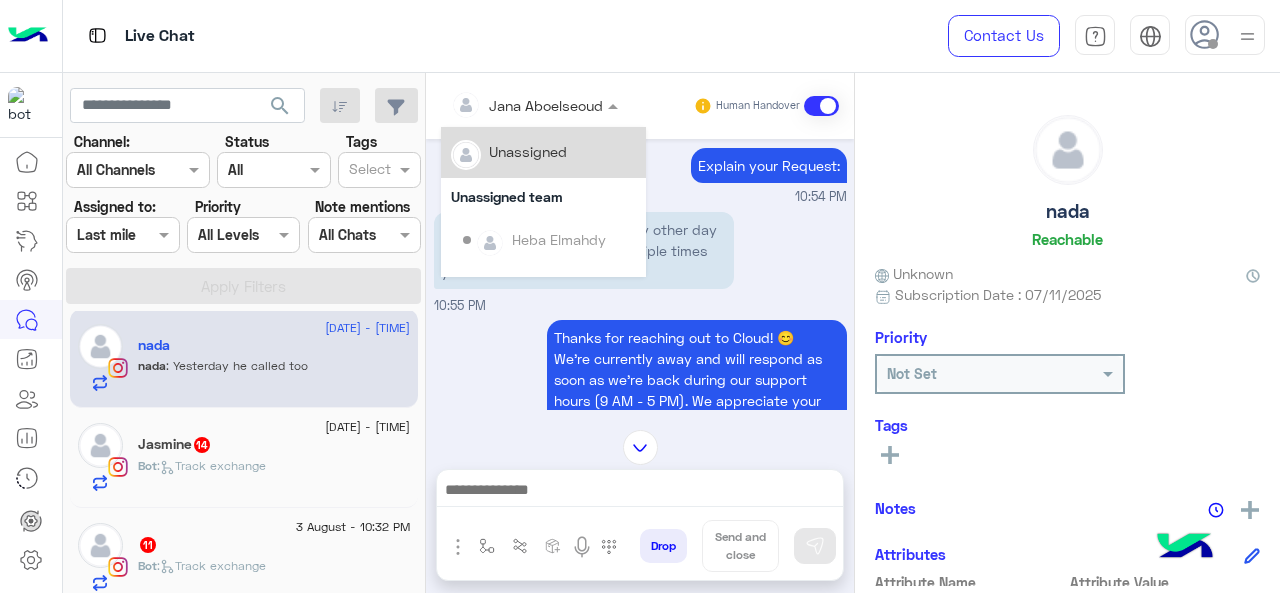 click at bounding box center (508, 105) 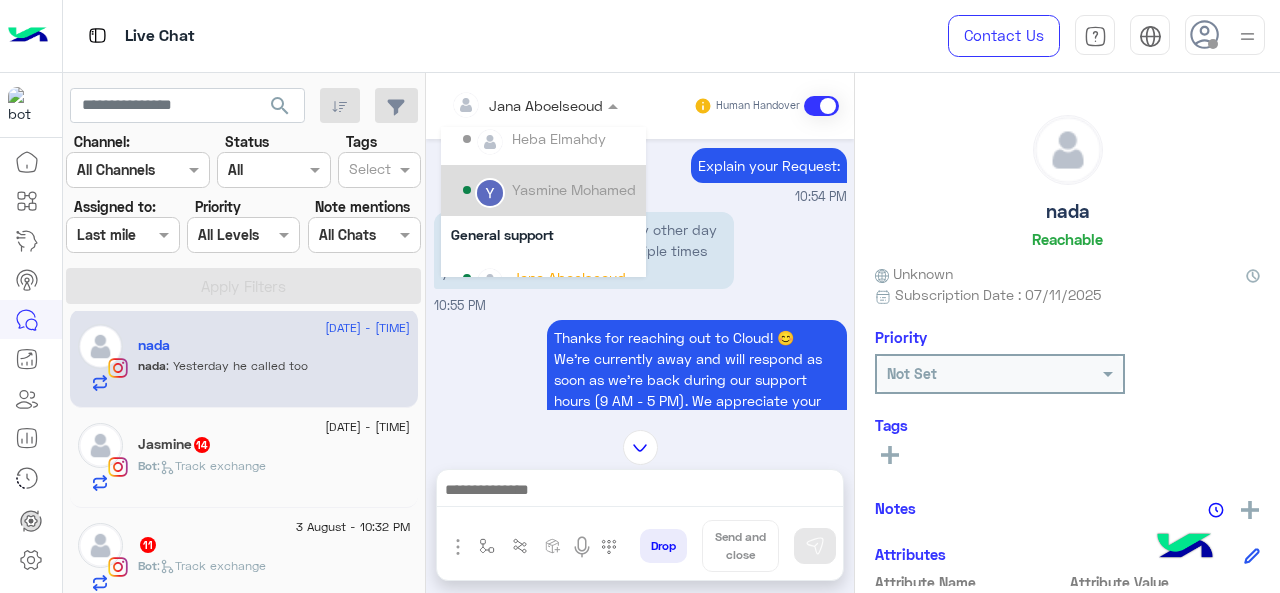 scroll, scrollTop: 200, scrollLeft: 0, axis: vertical 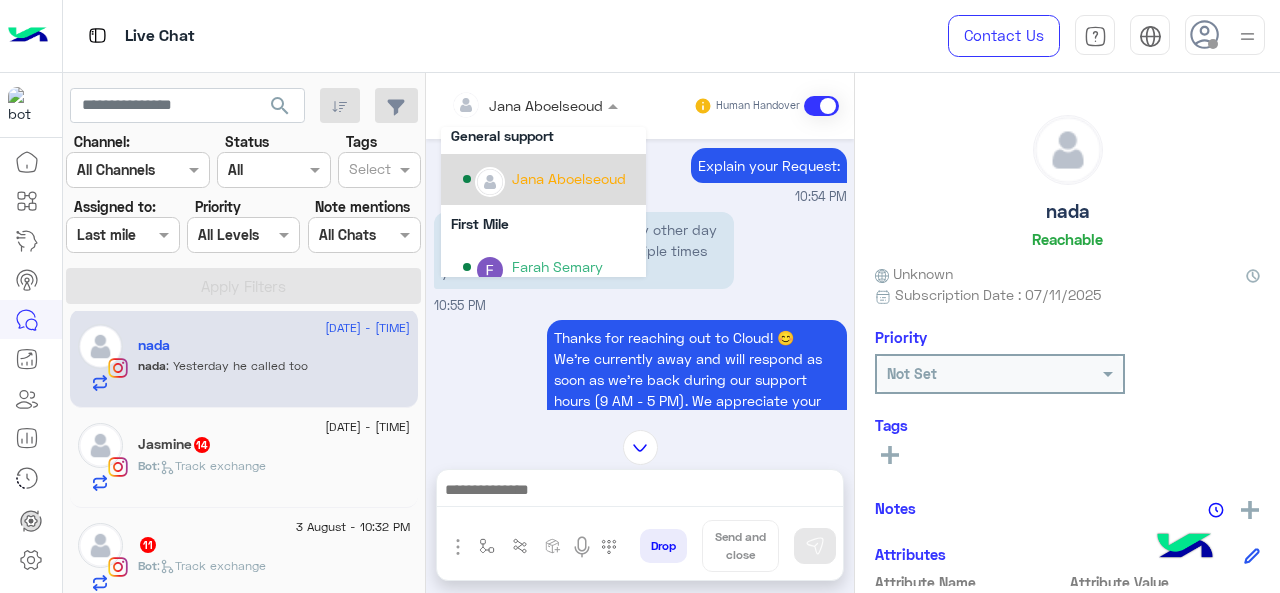 click on "Jana Aboelseoud" at bounding box center (569, 178) 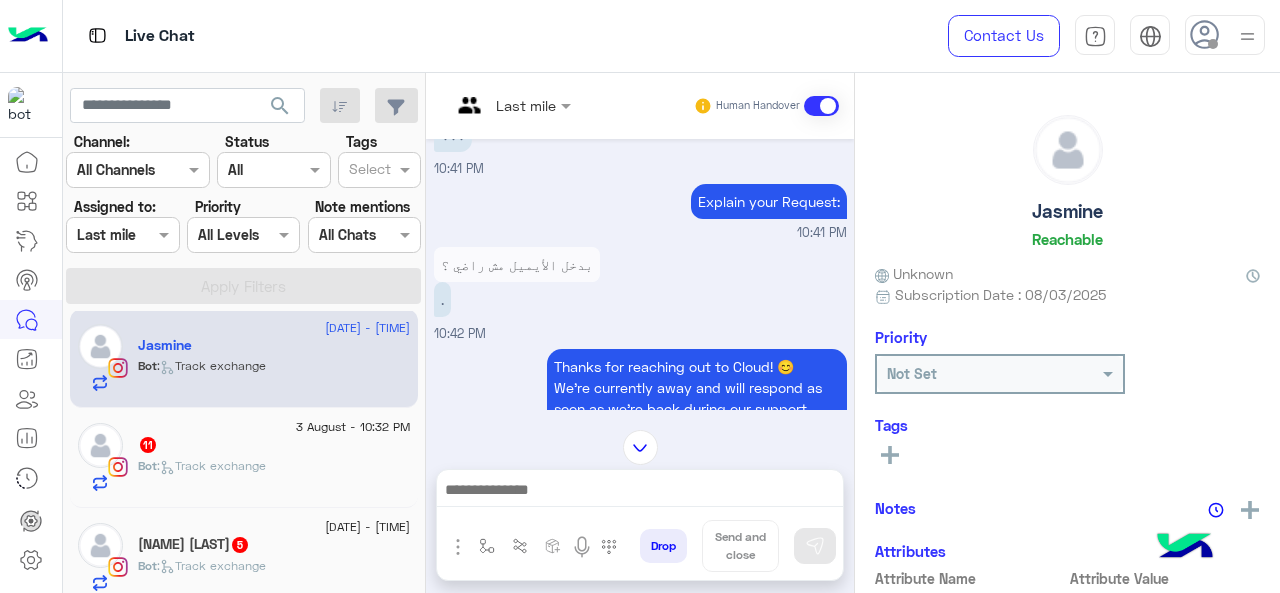 scroll, scrollTop: 794, scrollLeft: 0, axis: vertical 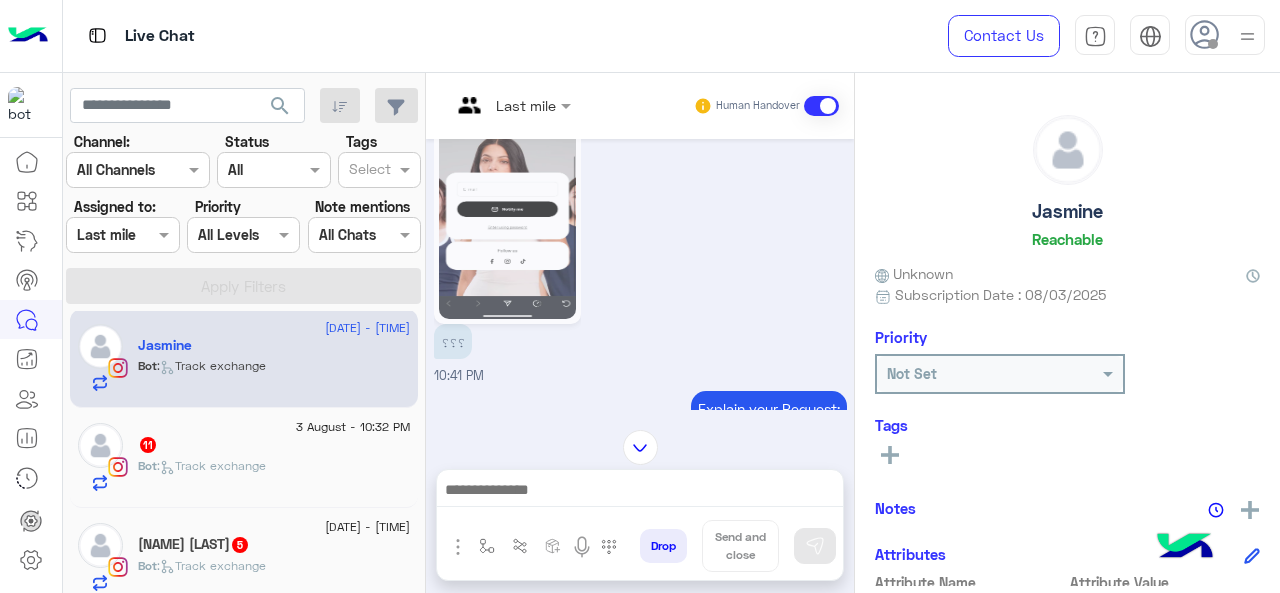 click on "Last mile" at bounding box center [503, 106] 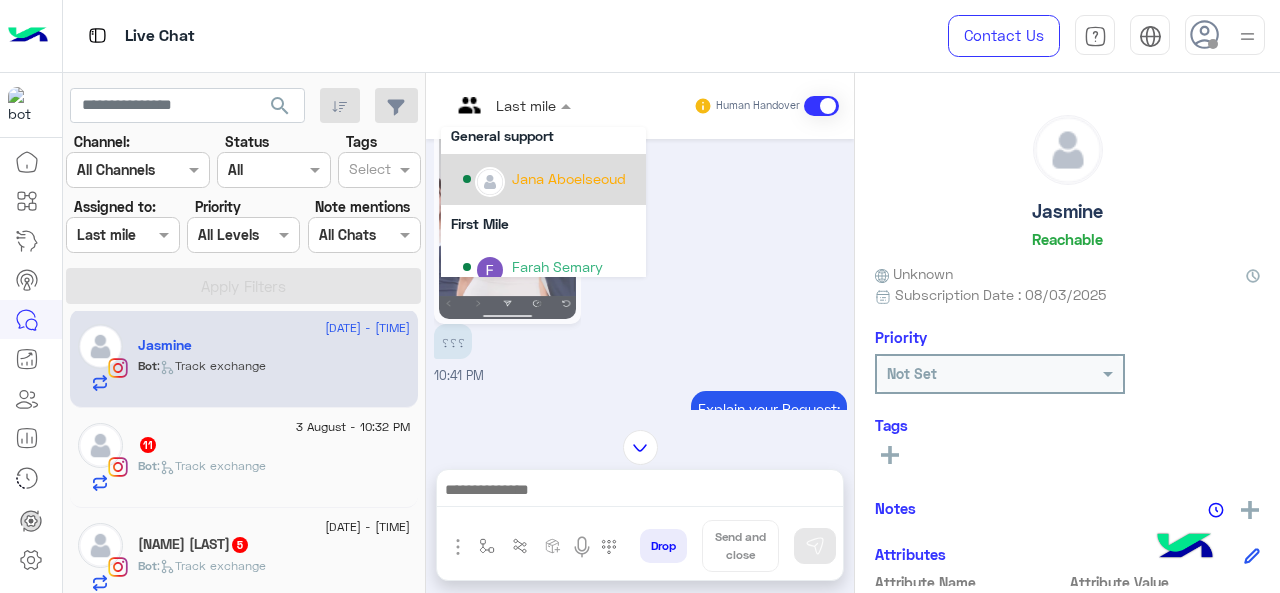 click on "Jana Aboelseoud" at bounding box center [549, 179] 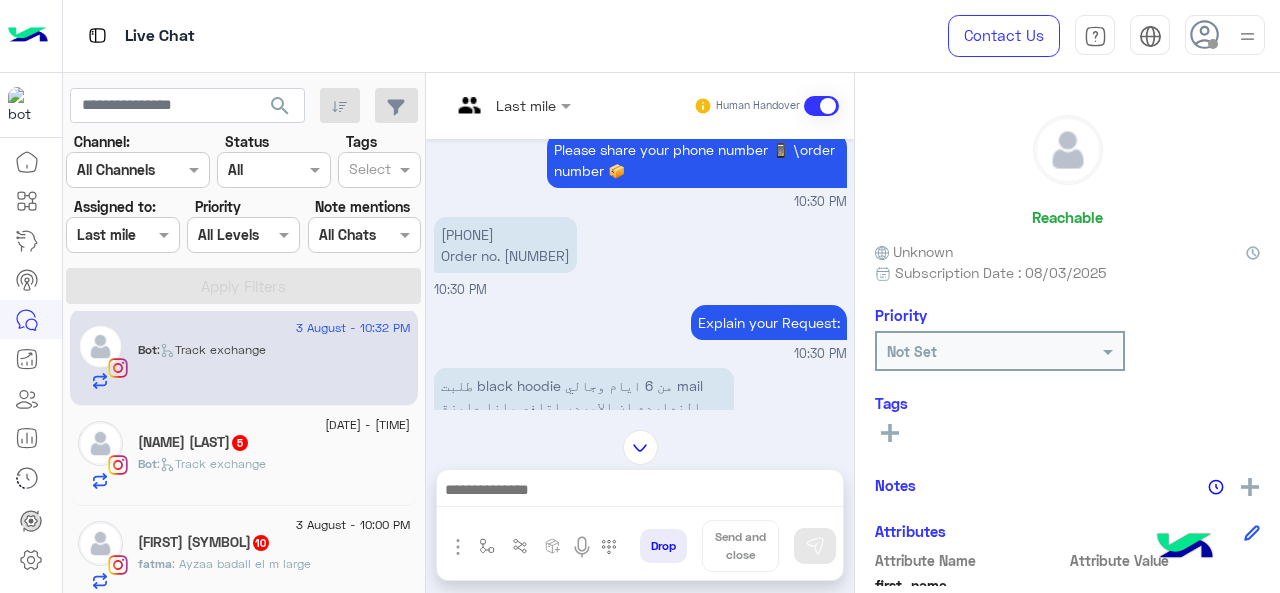 scroll, scrollTop: 548, scrollLeft: 0, axis: vertical 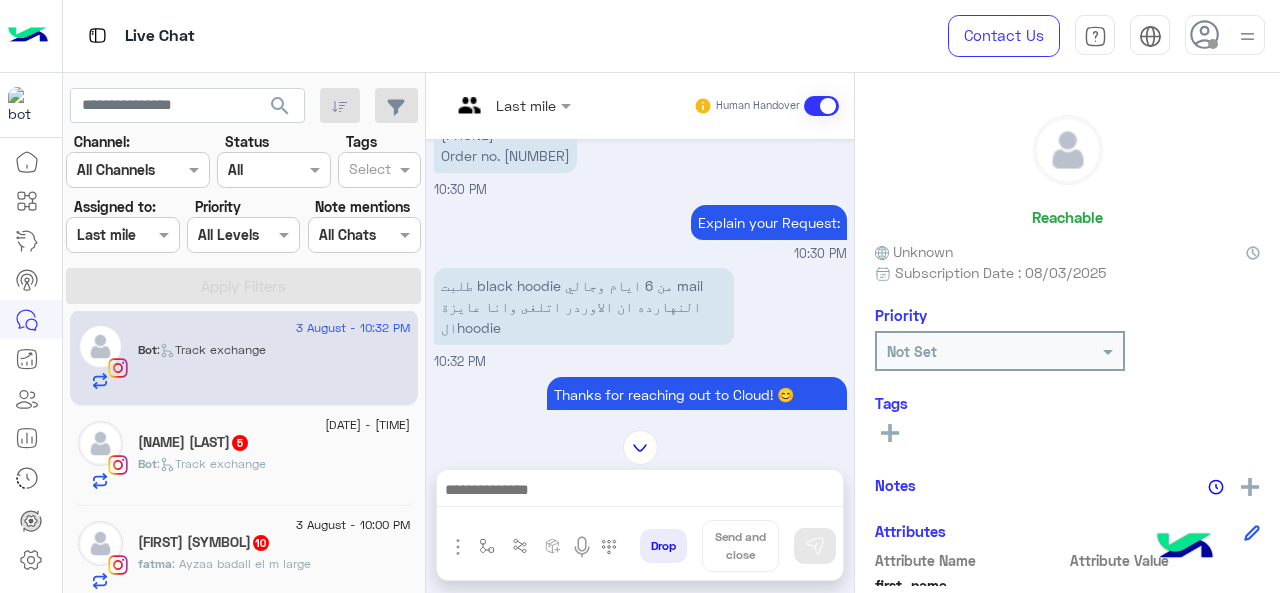 click on "Last mile" at bounding box center [503, 106] 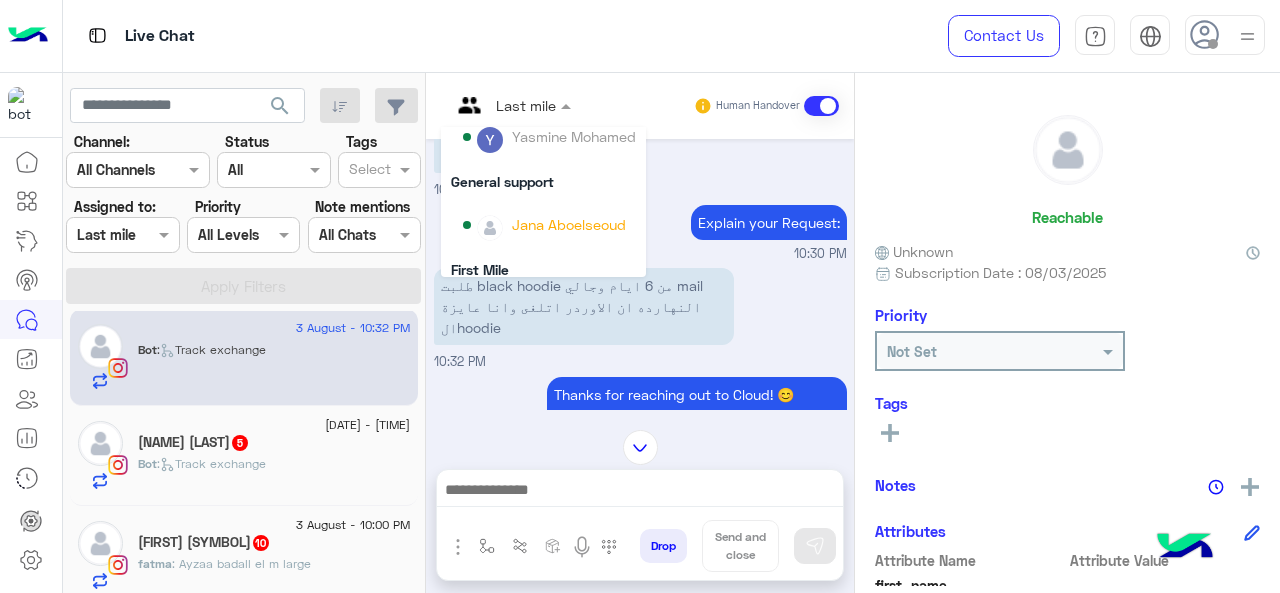 scroll, scrollTop: 304, scrollLeft: 0, axis: vertical 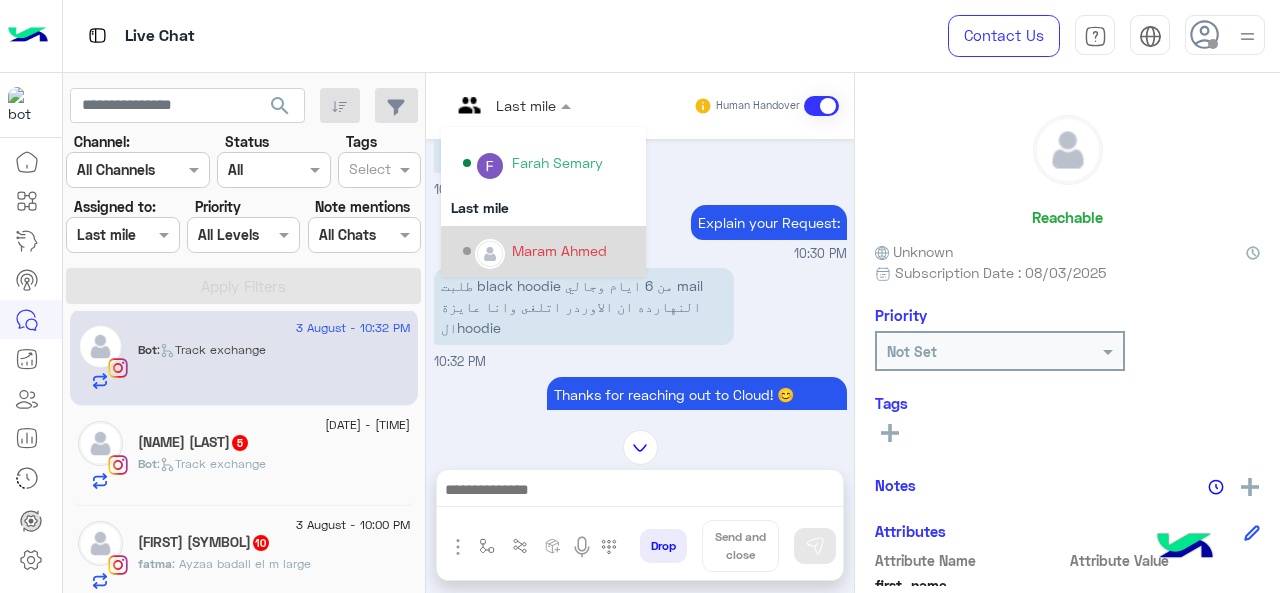click on "Maram Ahmed" at bounding box center (559, 250) 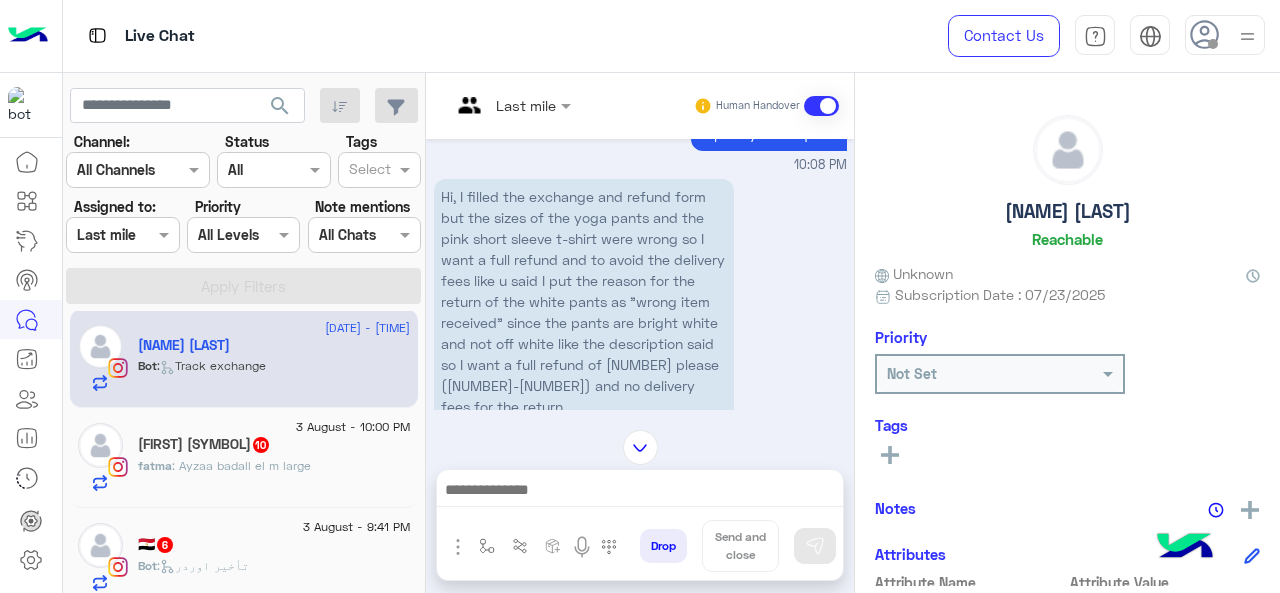 scroll, scrollTop: 716, scrollLeft: 0, axis: vertical 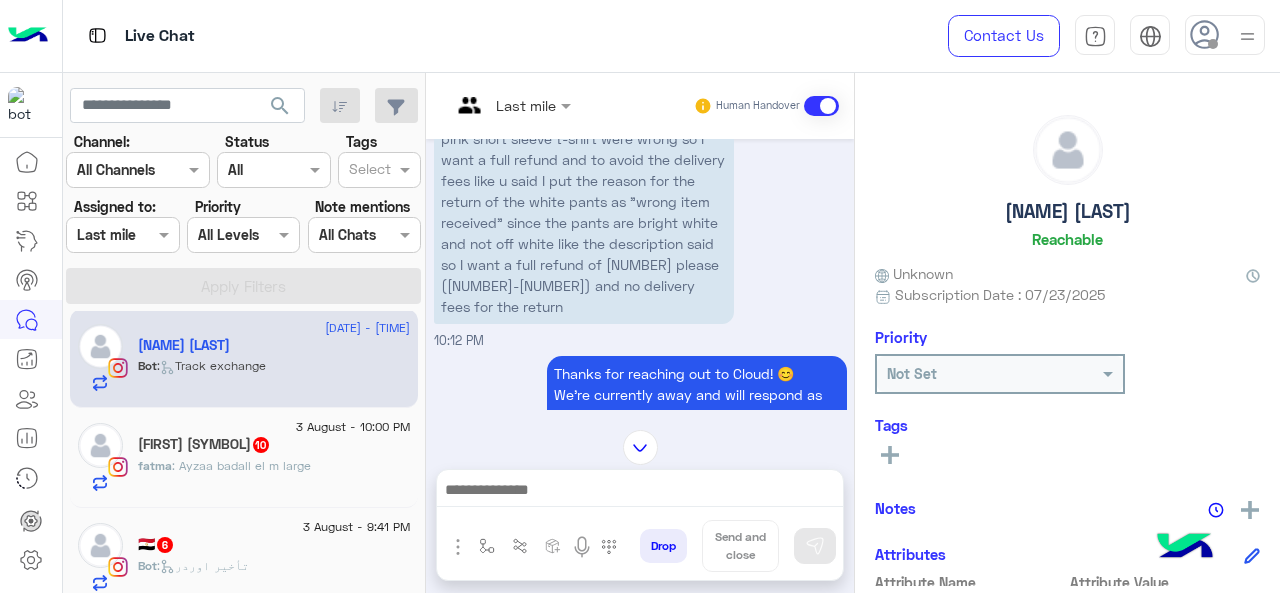 click at bounding box center [487, 105] 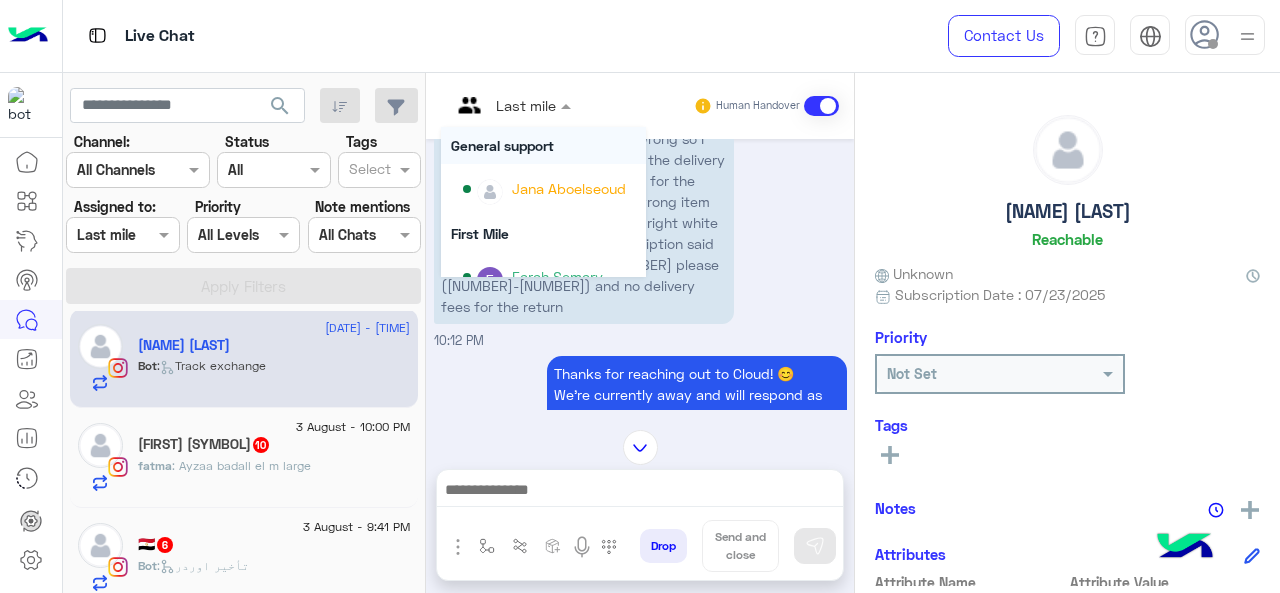 scroll, scrollTop: 200, scrollLeft: 0, axis: vertical 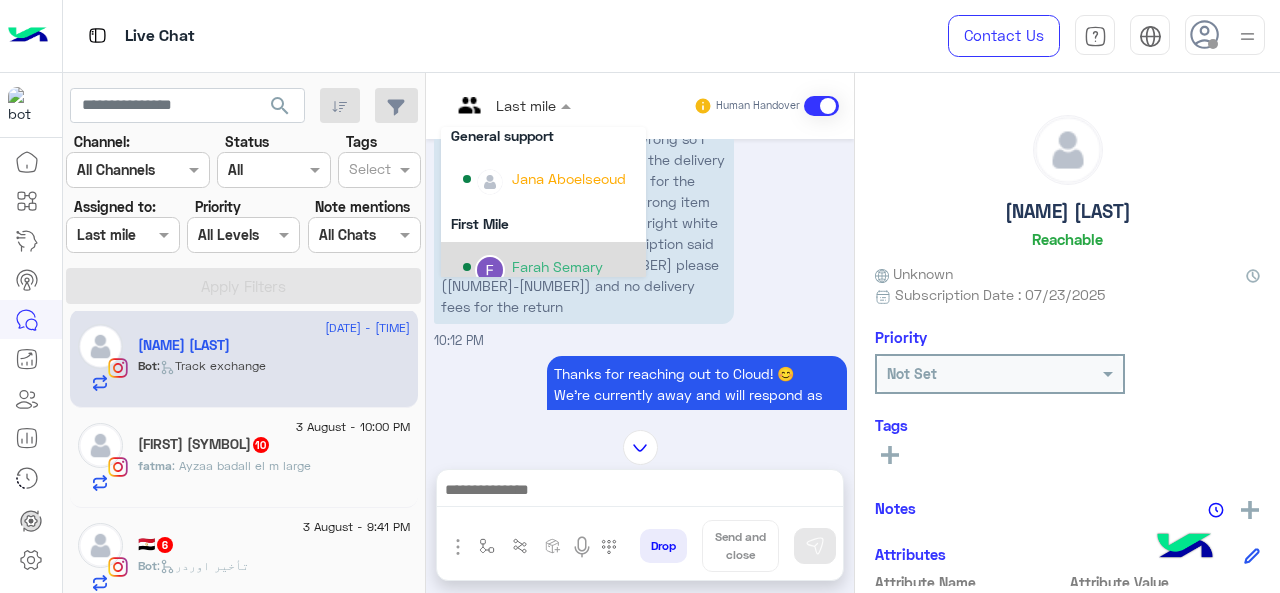 click on "Farah Semary" at bounding box center [557, 266] 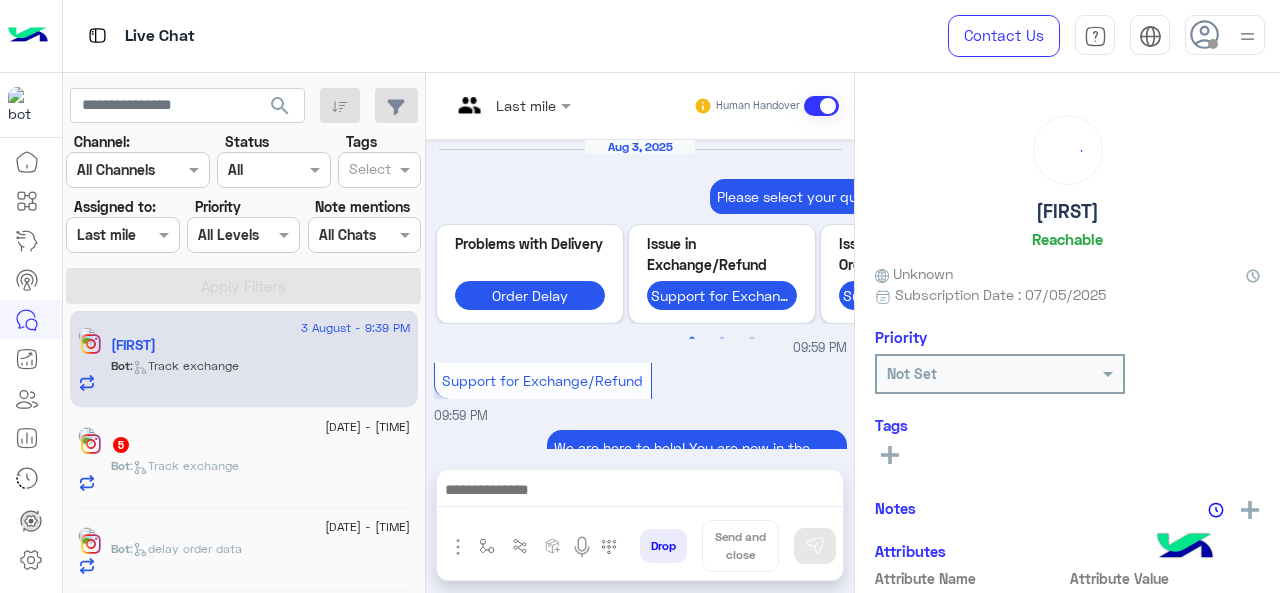 scroll, scrollTop: 2080, scrollLeft: 0, axis: vertical 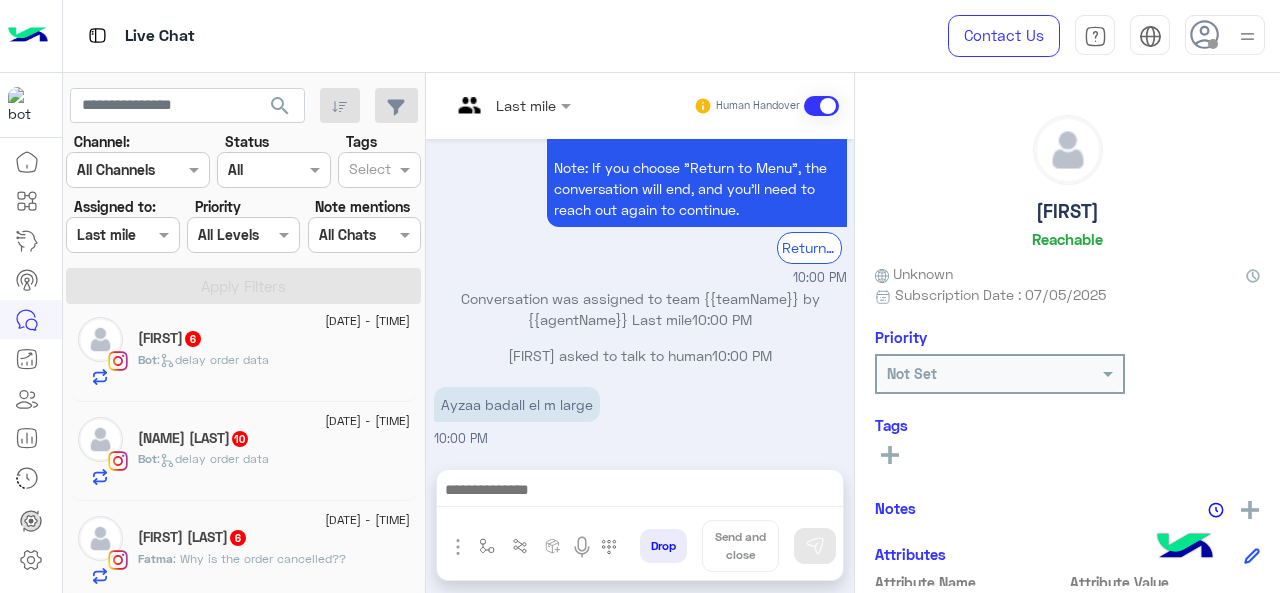 click on "[DATE] - [TIME]" 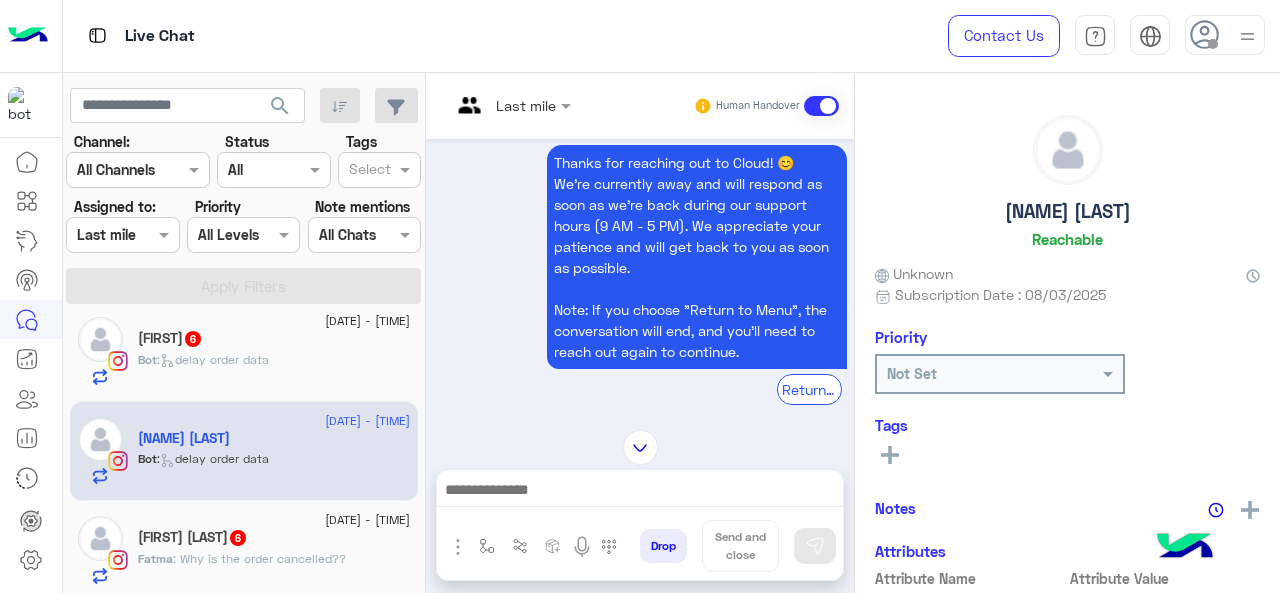 scroll, scrollTop: 712, scrollLeft: 0, axis: vertical 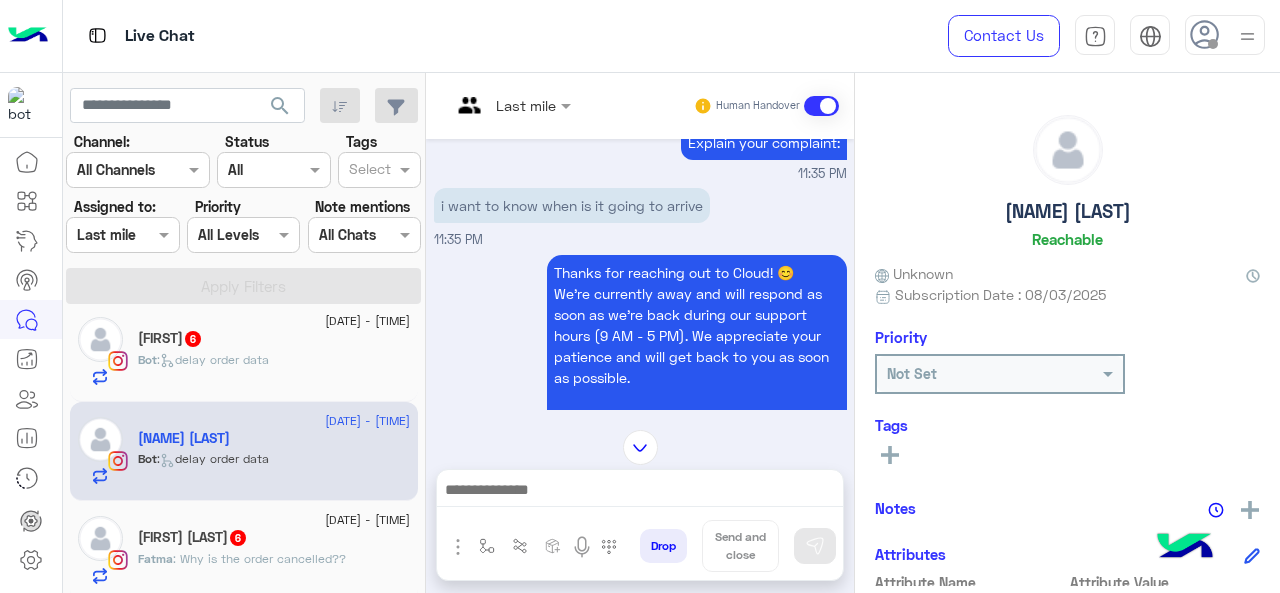 click on "Last mile" at bounding box center [503, 106] 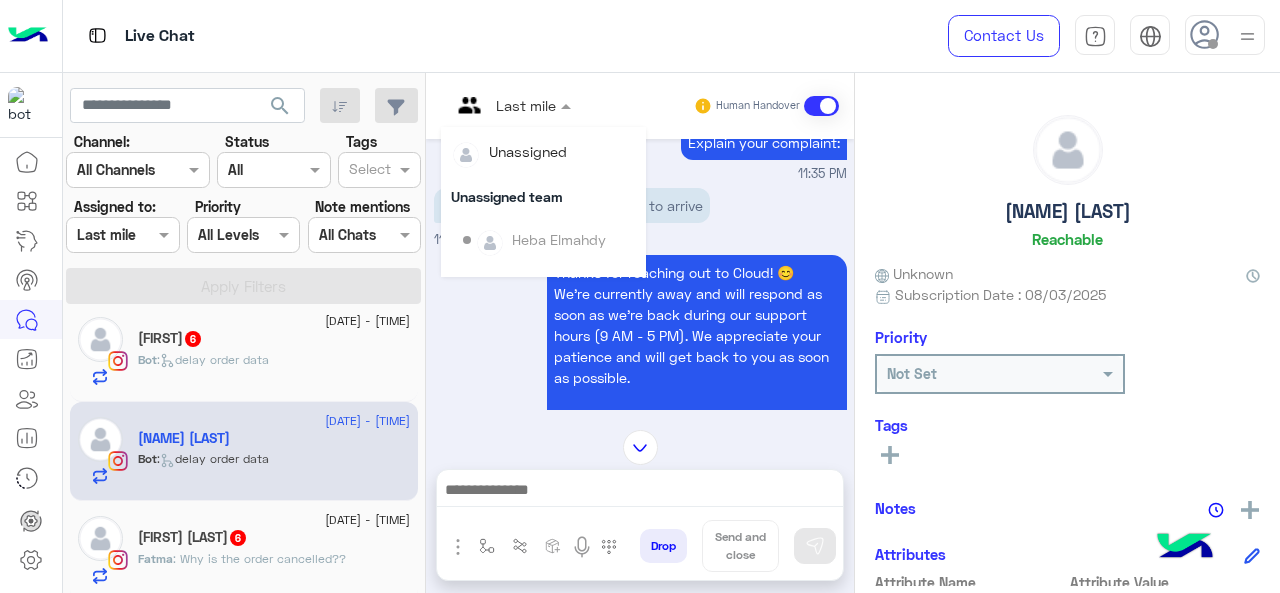 scroll, scrollTop: 304, scrollLeft: 0, axis: vertical 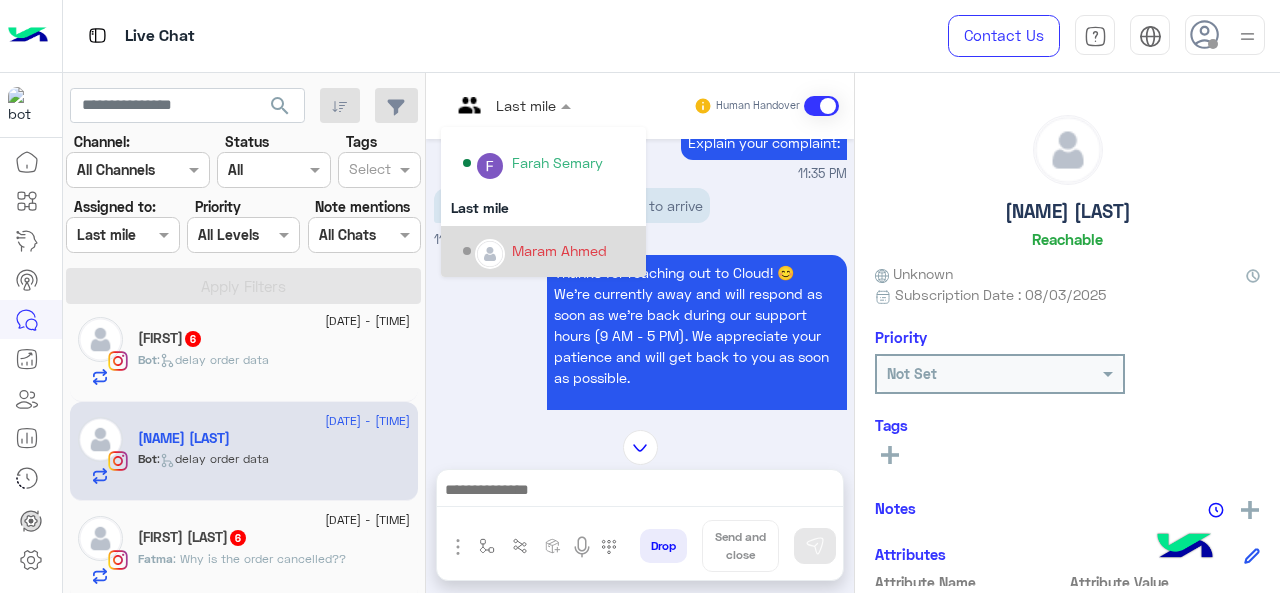click on "Thanks for reaching out to Cloud! 😊 We're currently away and will respond as soon as we’re back during our support hours (9 AM - 5 PM). We appreciate your patience and will get back to you as soon as possible. Note: If you choose "Return to Menu", the conversation will end, and you’ll need to reach out again to continue.  Return to main menu     [TIME]" at bounding box center (640, 394) 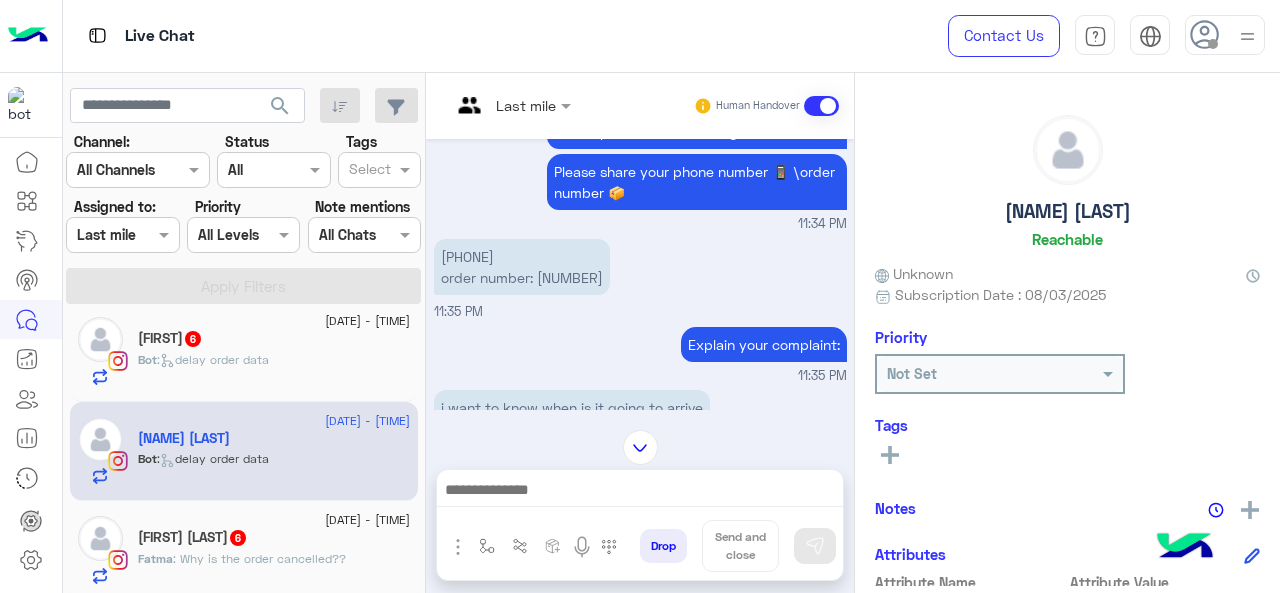 scroll, scrollTop: 412, scrollLeft: 0, axis: vertical 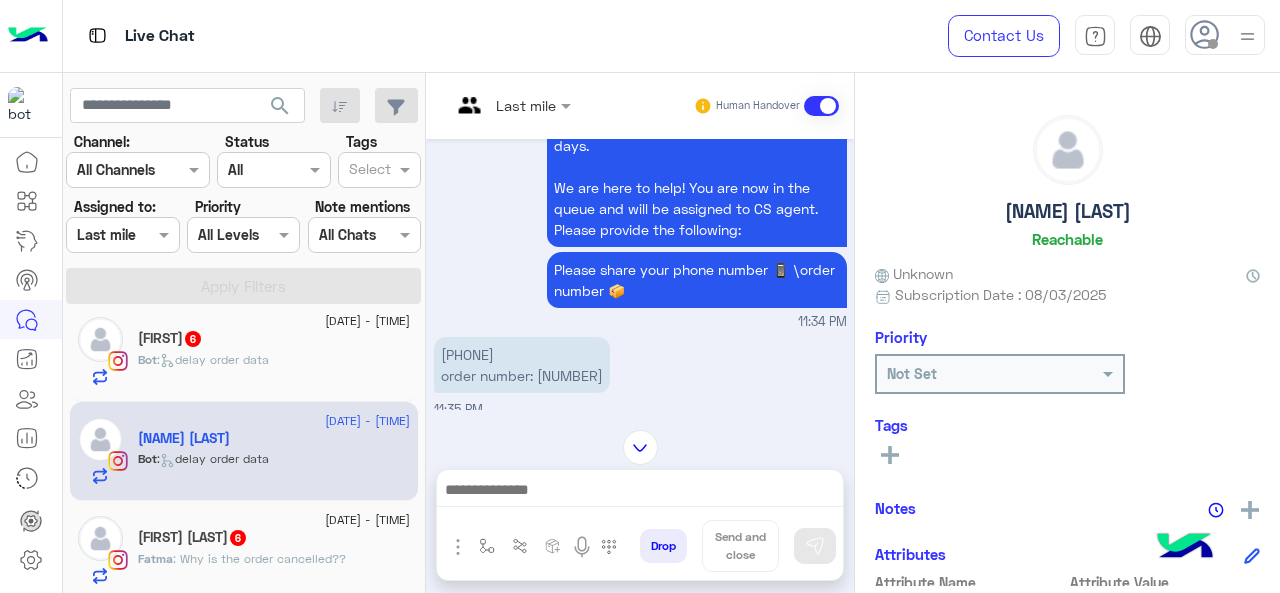 click at bounding box center (487, 105) 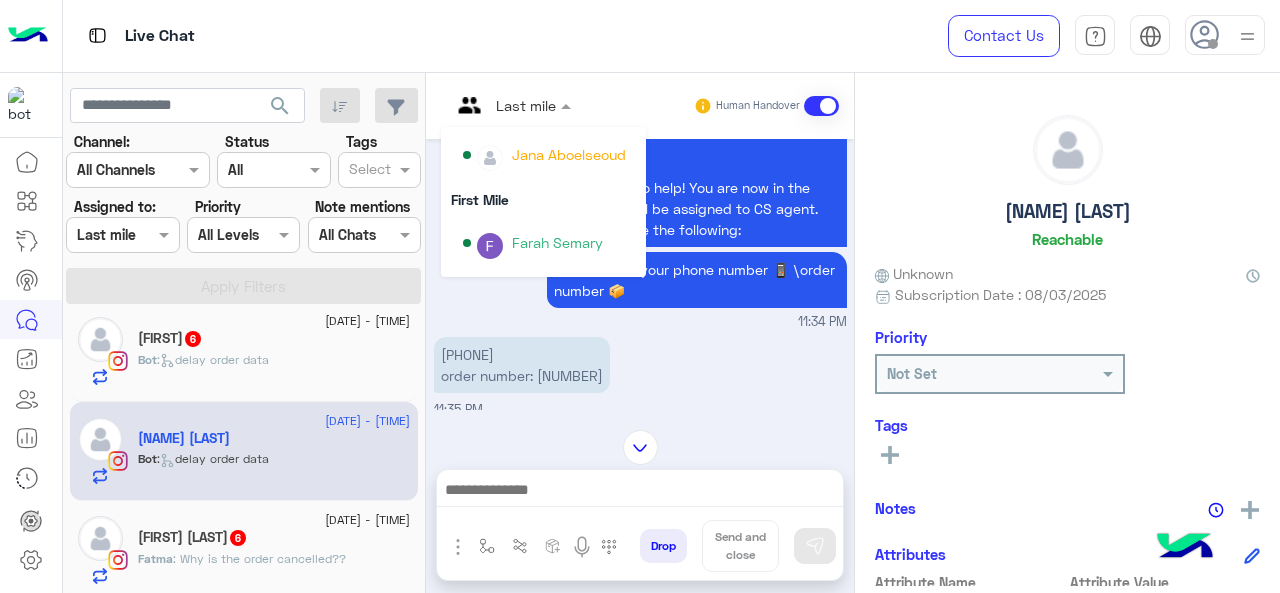 scroll, scrollTop: 304, scrollLeft: 0, axis: vertical 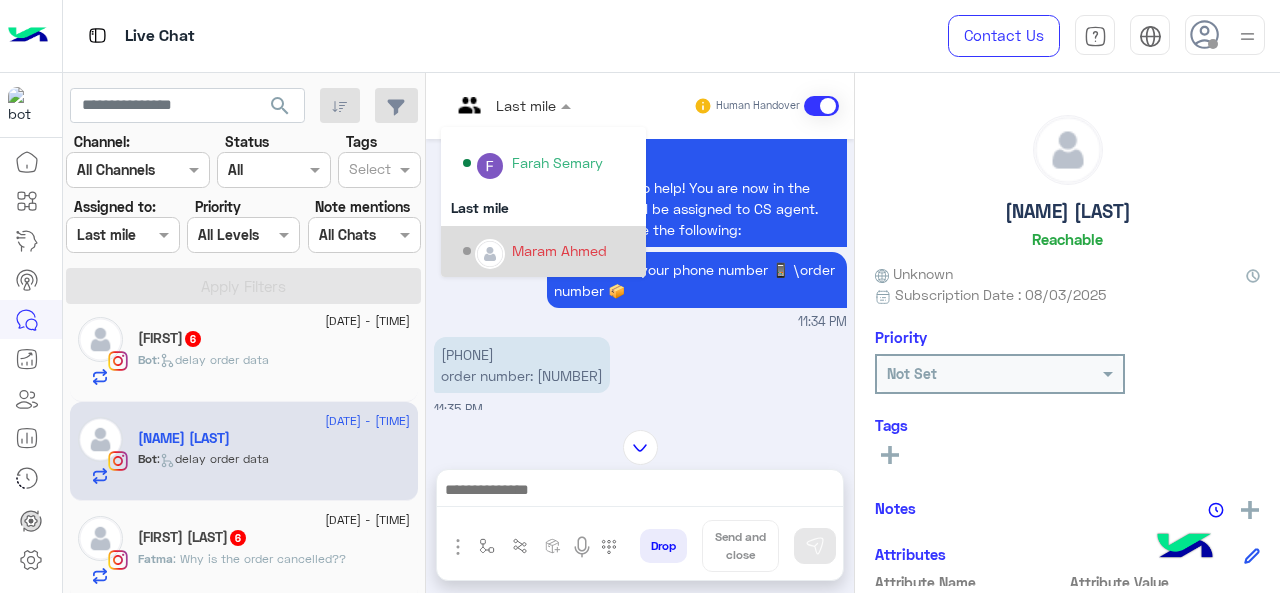 click on "Maram Ahmed" at bounding box center (559, 250) 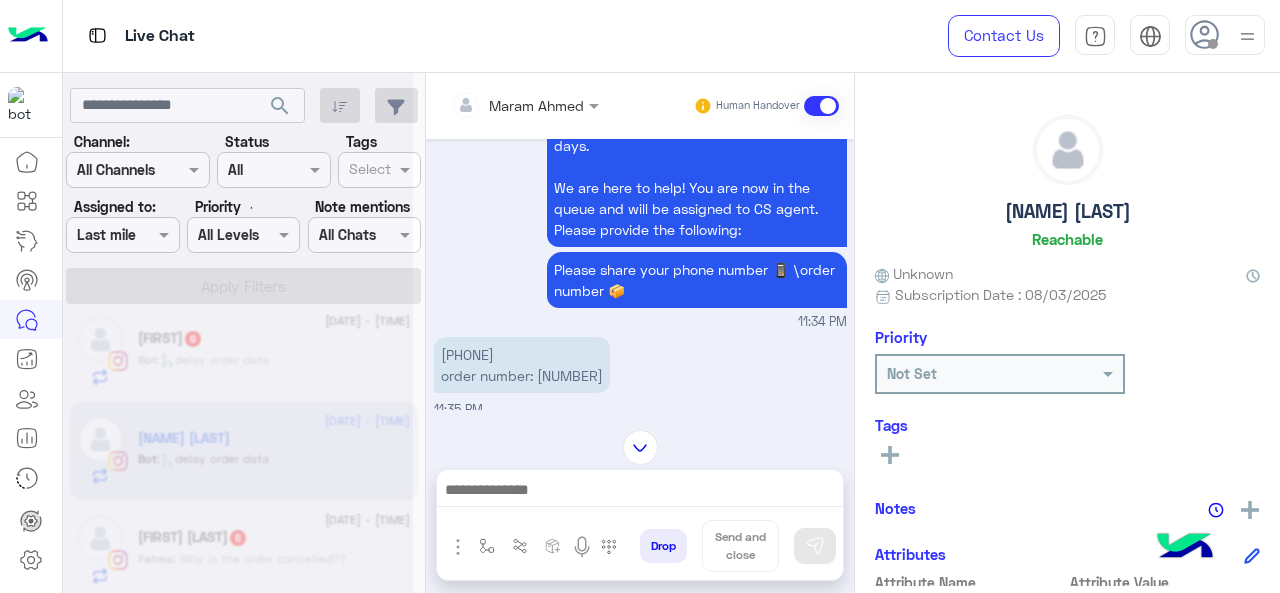 scroll, scrollTop: 1709, scrollLeft: 0, axis: vertical 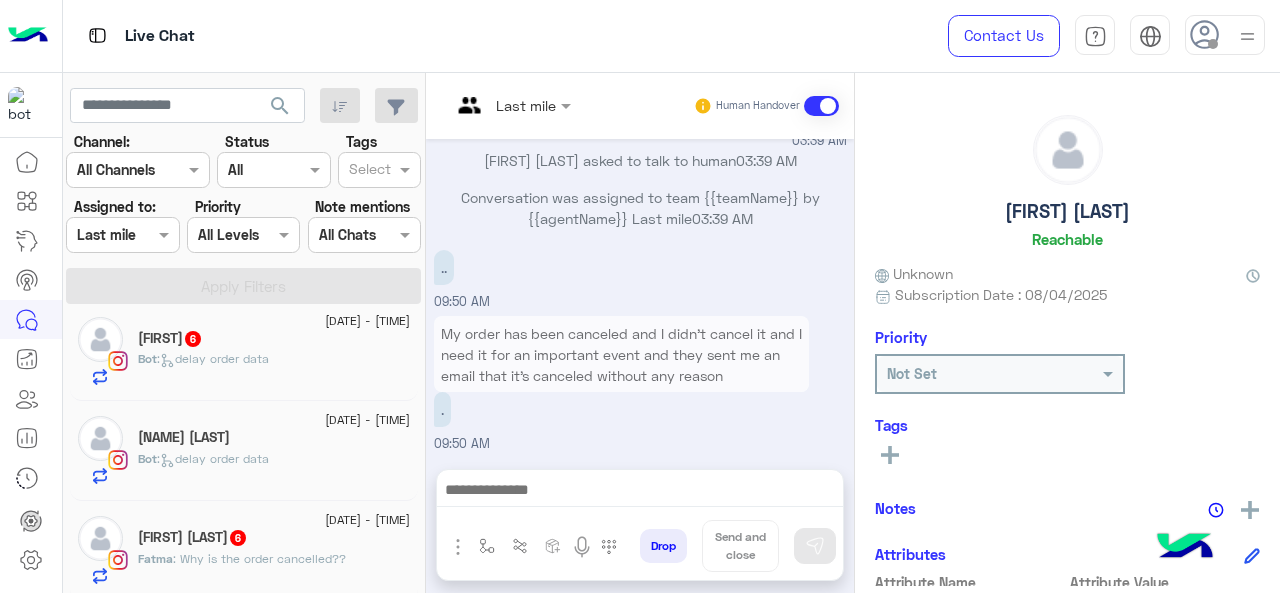 click on ": Why is the order cancelled??" 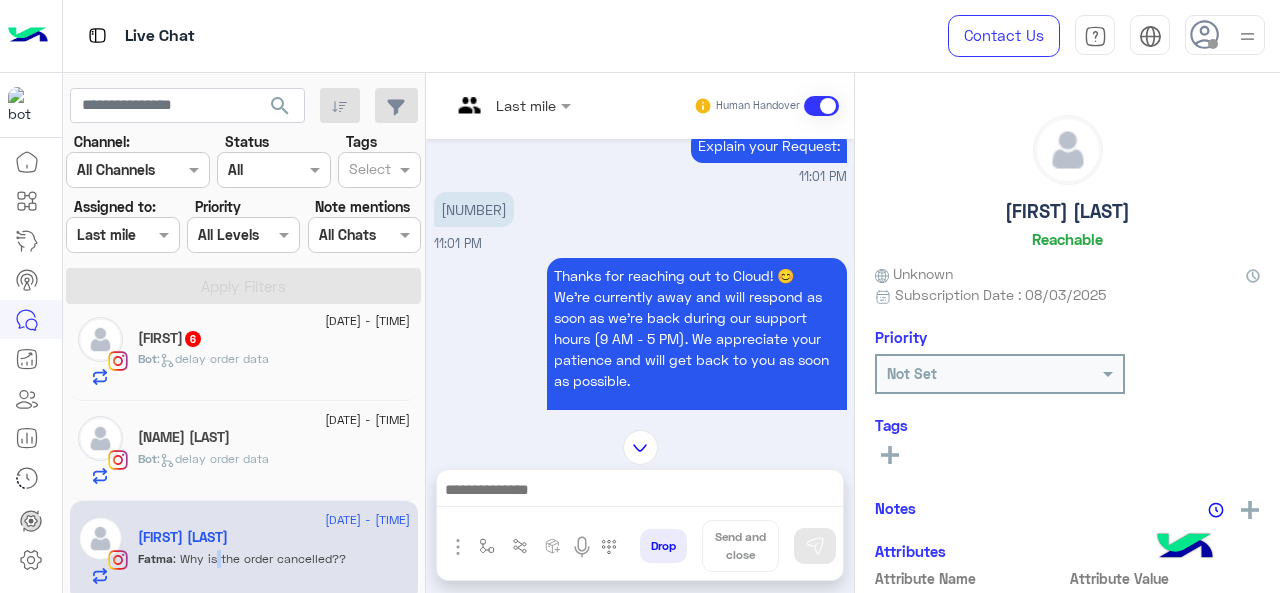 scroll, scrollTop: 406, scrollLeft: 0, axis: vertical 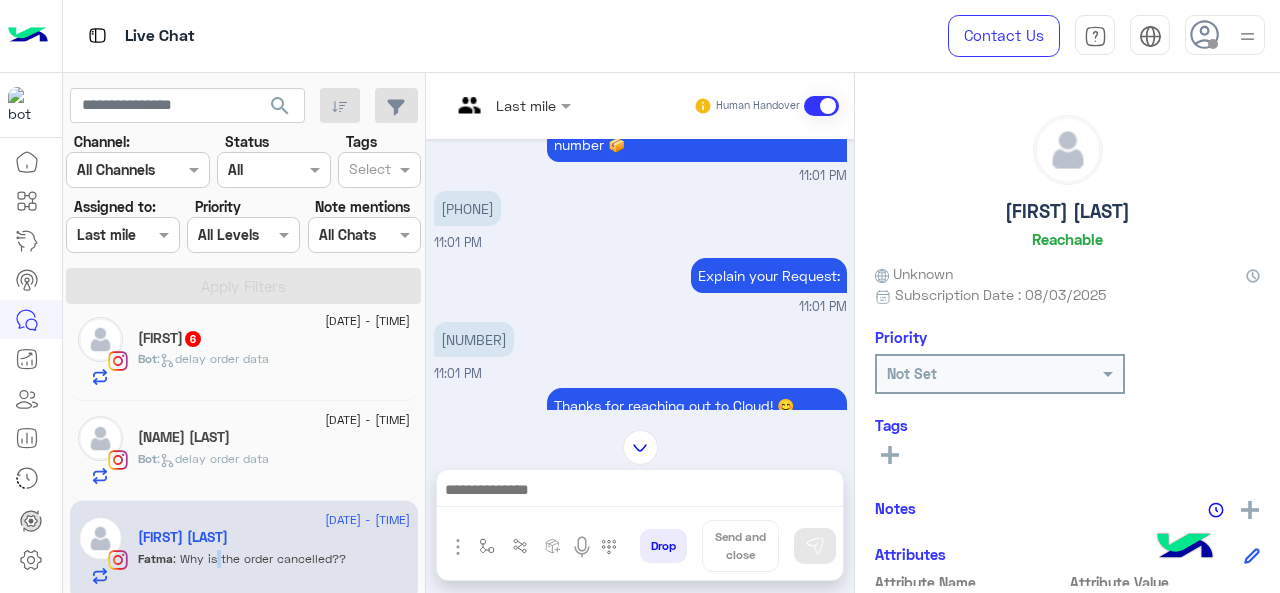 click at bounding box center (511, 104) 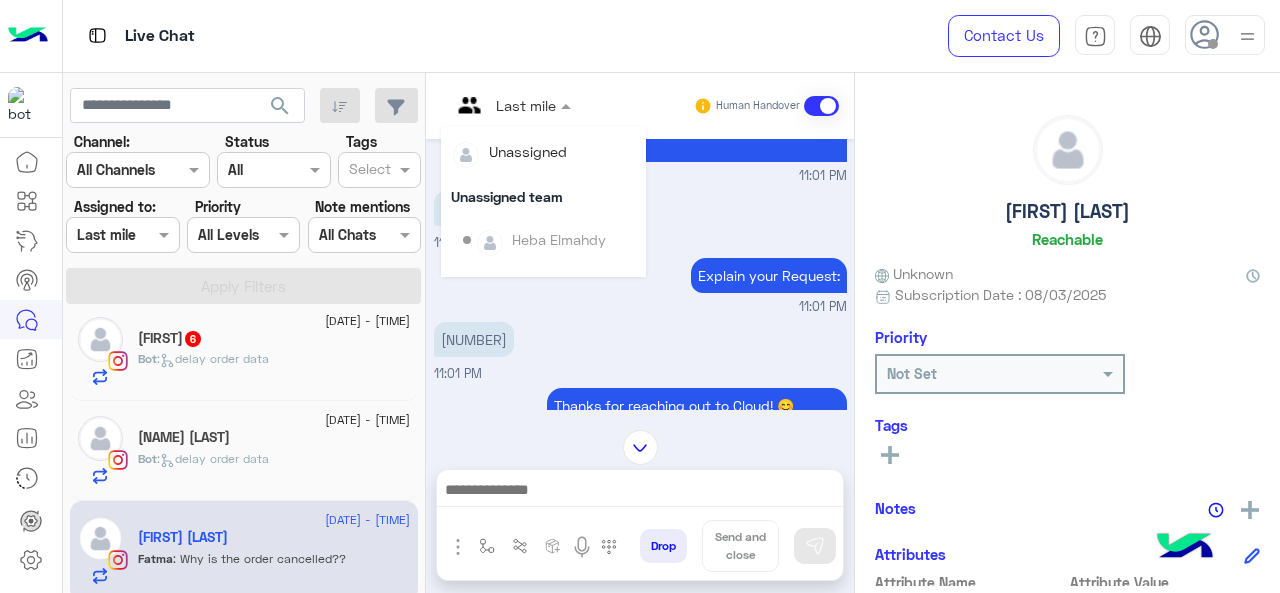scroll, scrollTop: 304, scrollLeft: 0, axis: vertical 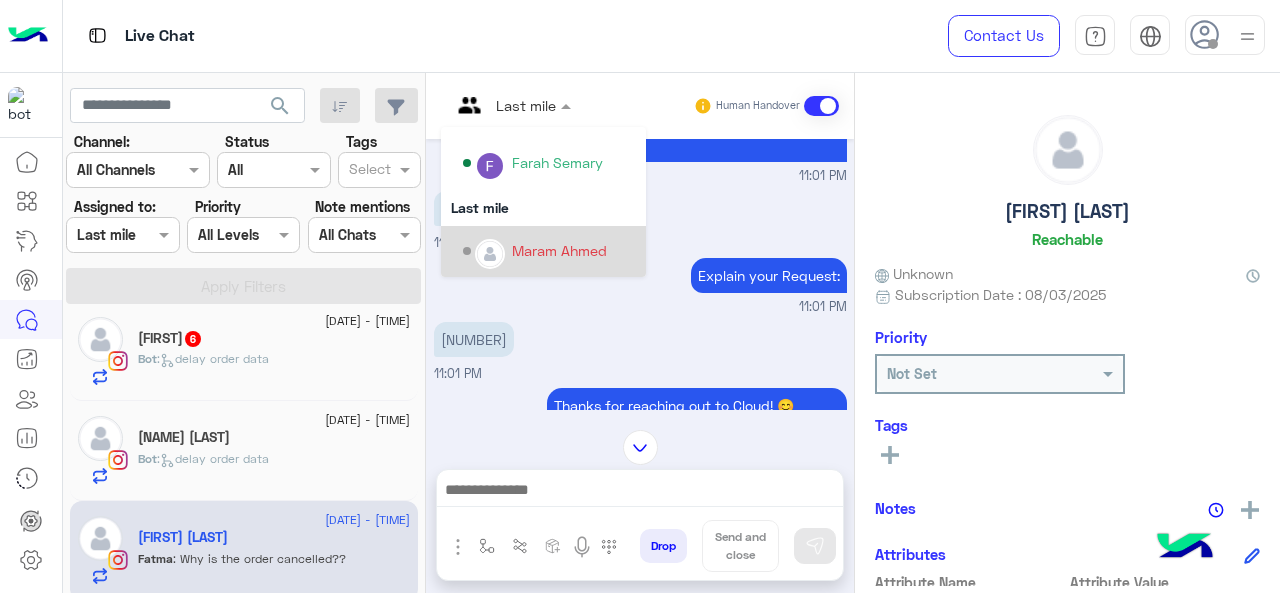 click at bounding box center [490, 254] 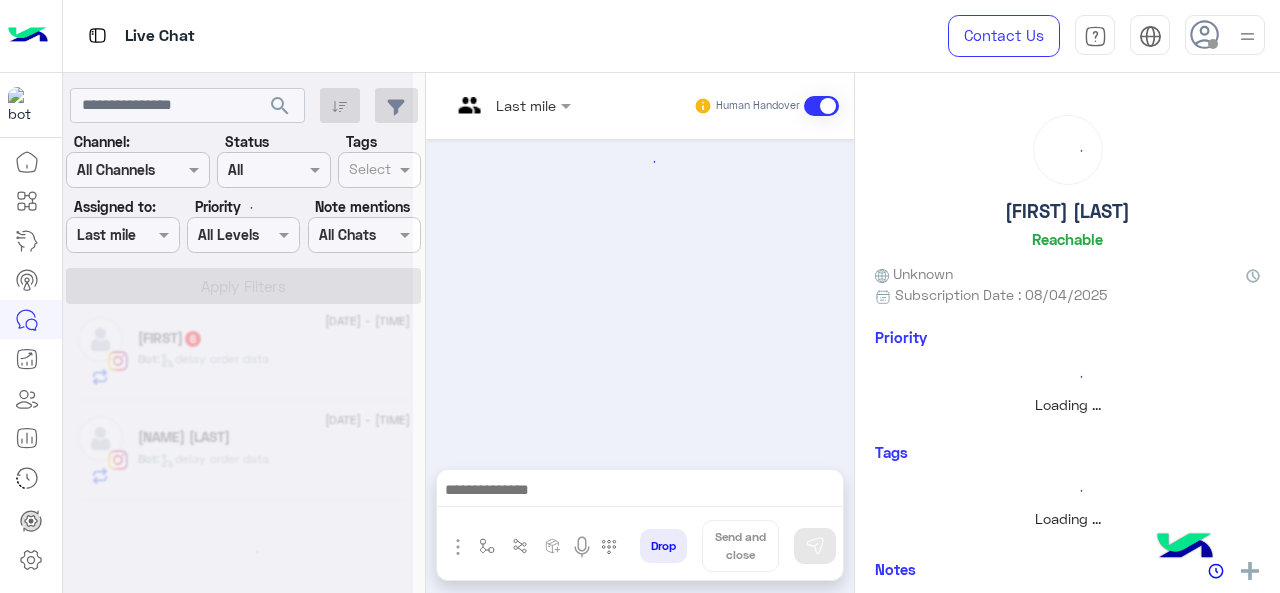 scroll, scrollTop: 1710, scrollLeft: 0, axis: vertical 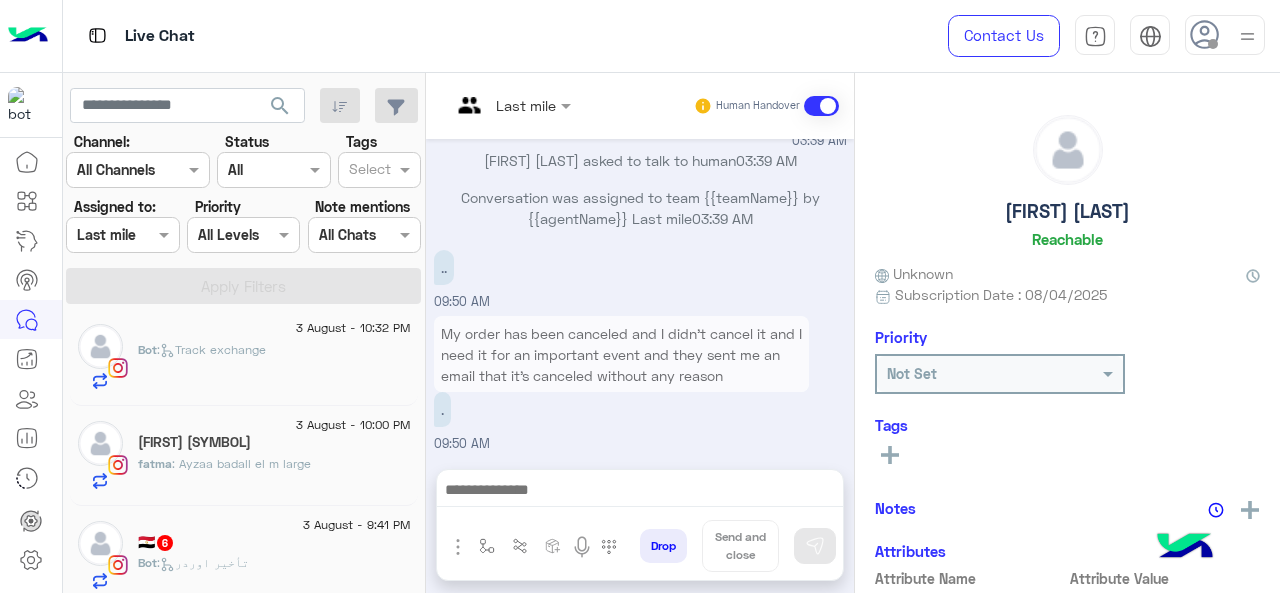 click on "Bot :   Track exchange" 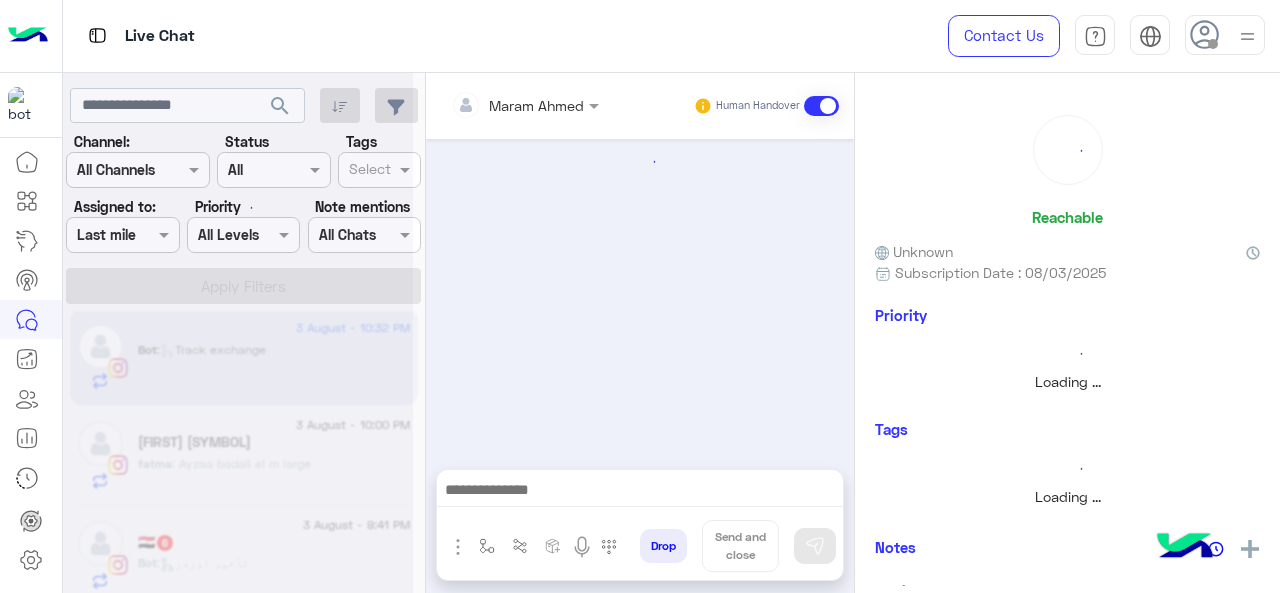 scroll, scrollTop: 0, scrollLeft: 0, axis: both 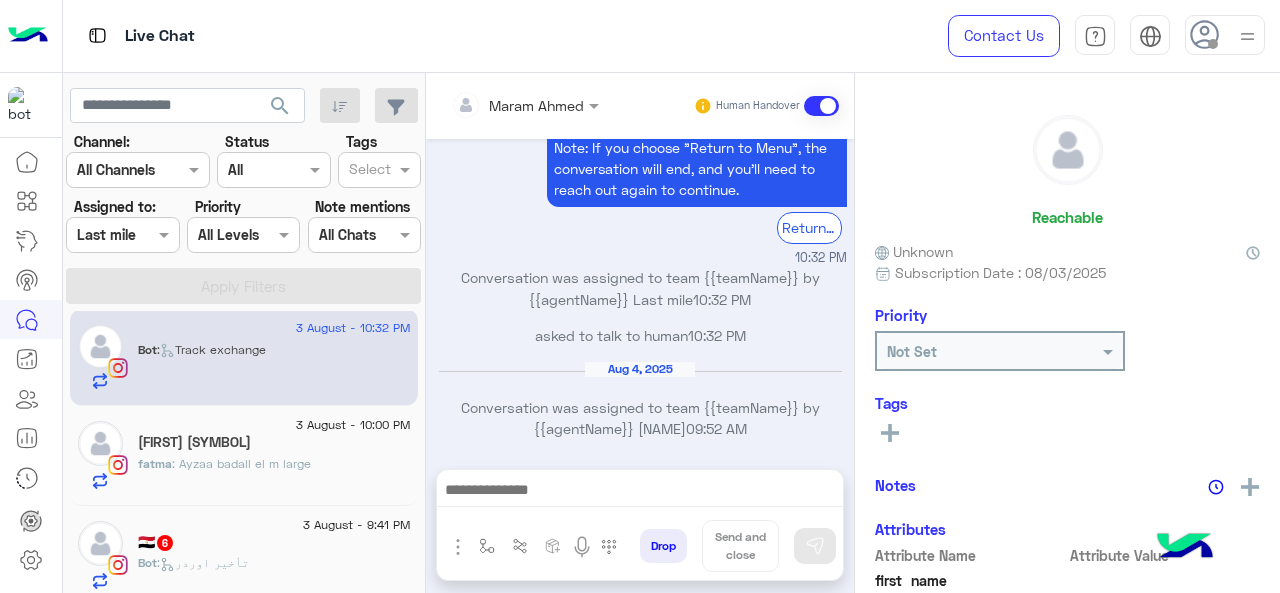 click on "[FIRST] [SYMBOL]" 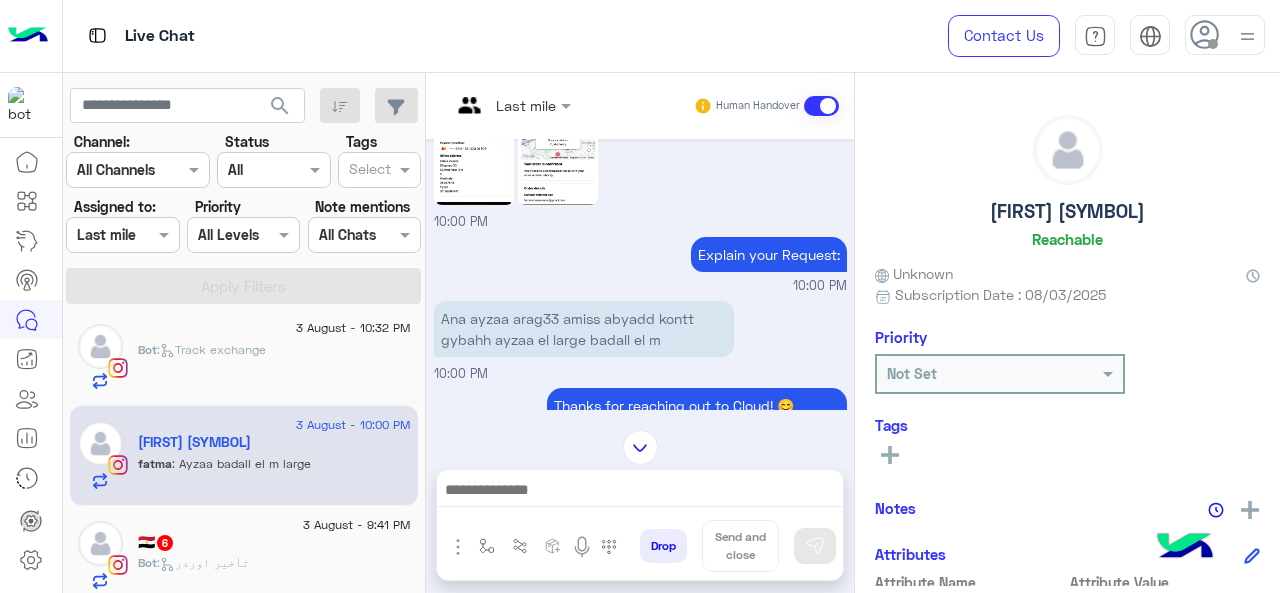 click at bounding box center (511, 104) 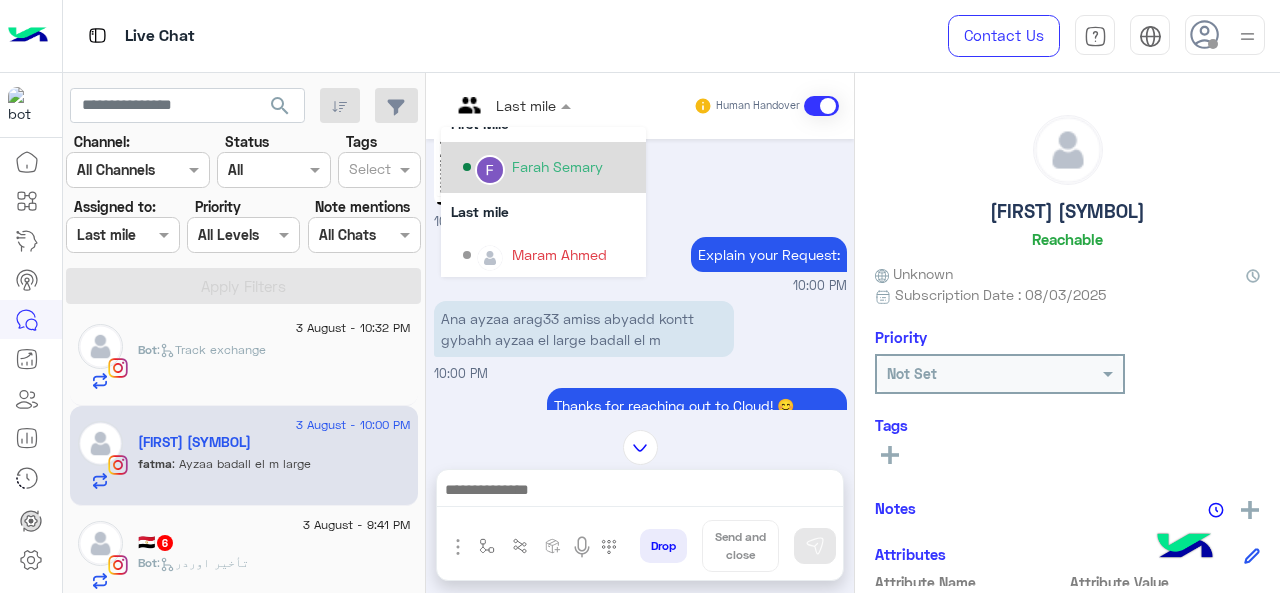 click on "Farah Semary" at bounding box center [557, 166] 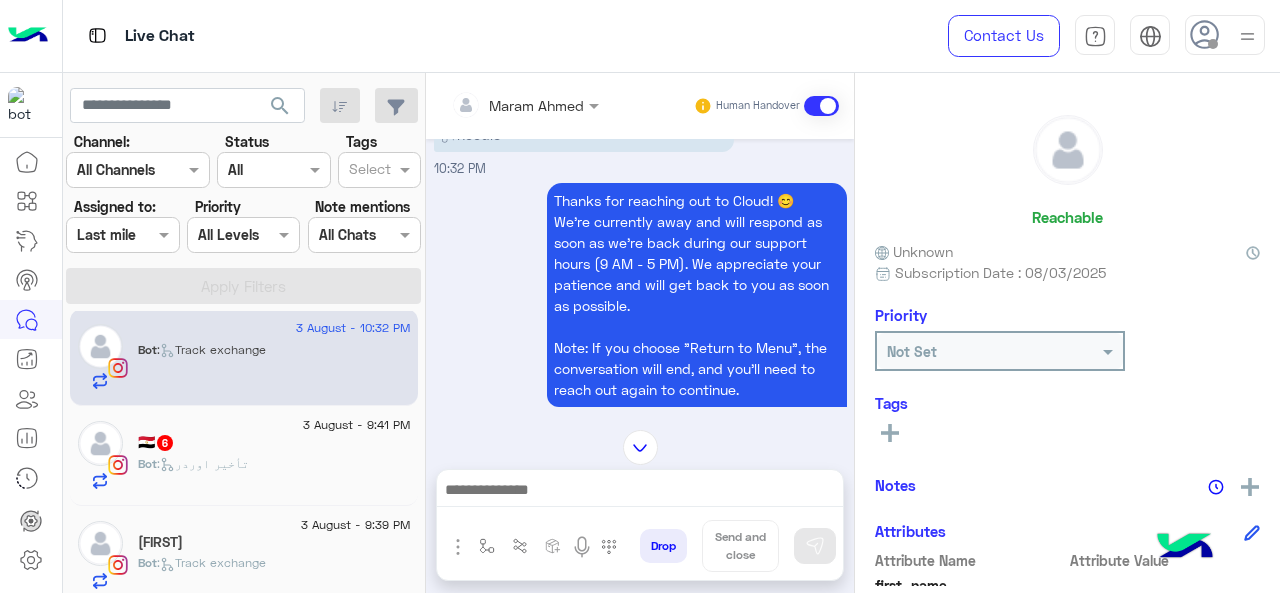 click on "Bot :   تأخير اوردر" 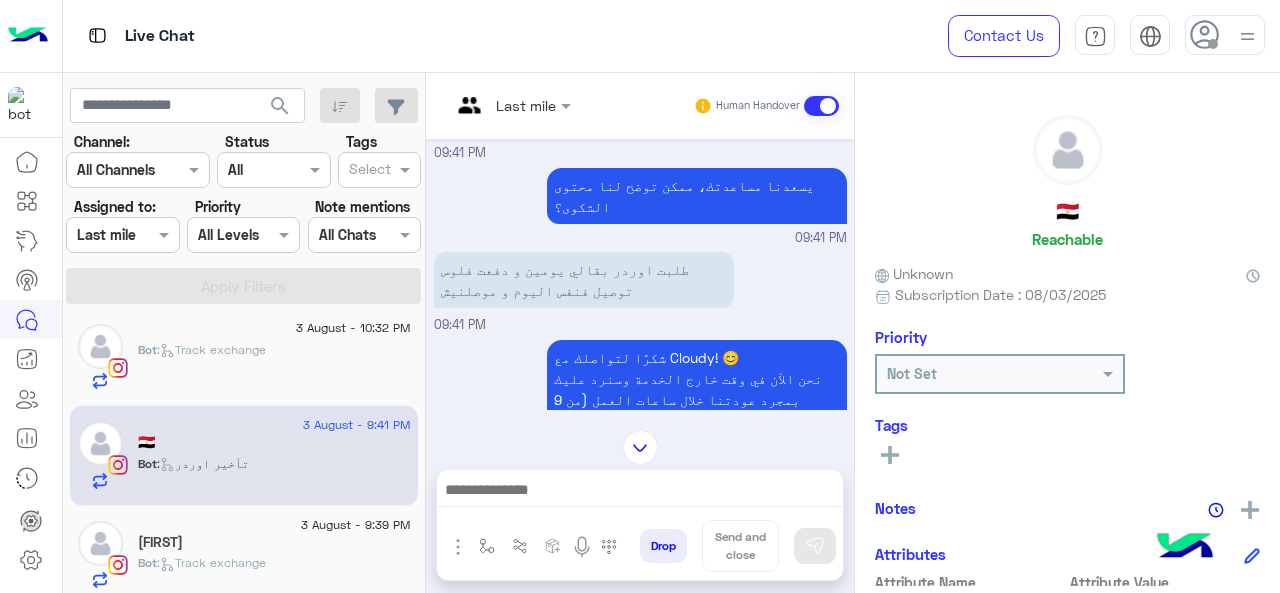 click at bounding box center (511, 104) 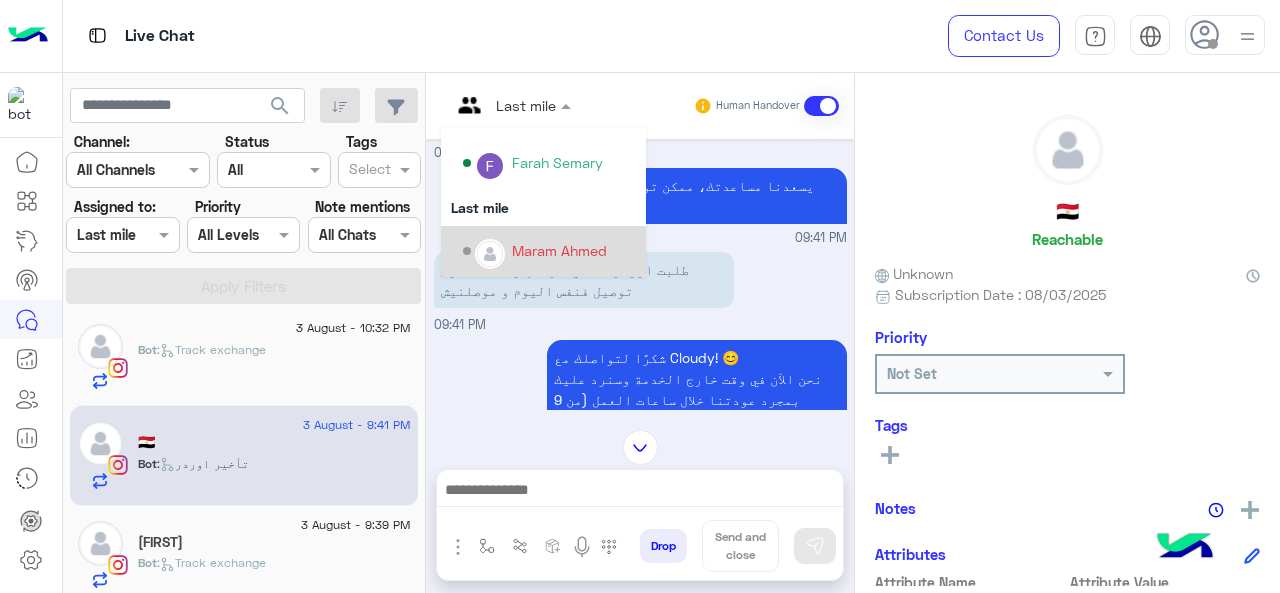click on "Maram Ahmed" at bounding box center (549, 251) 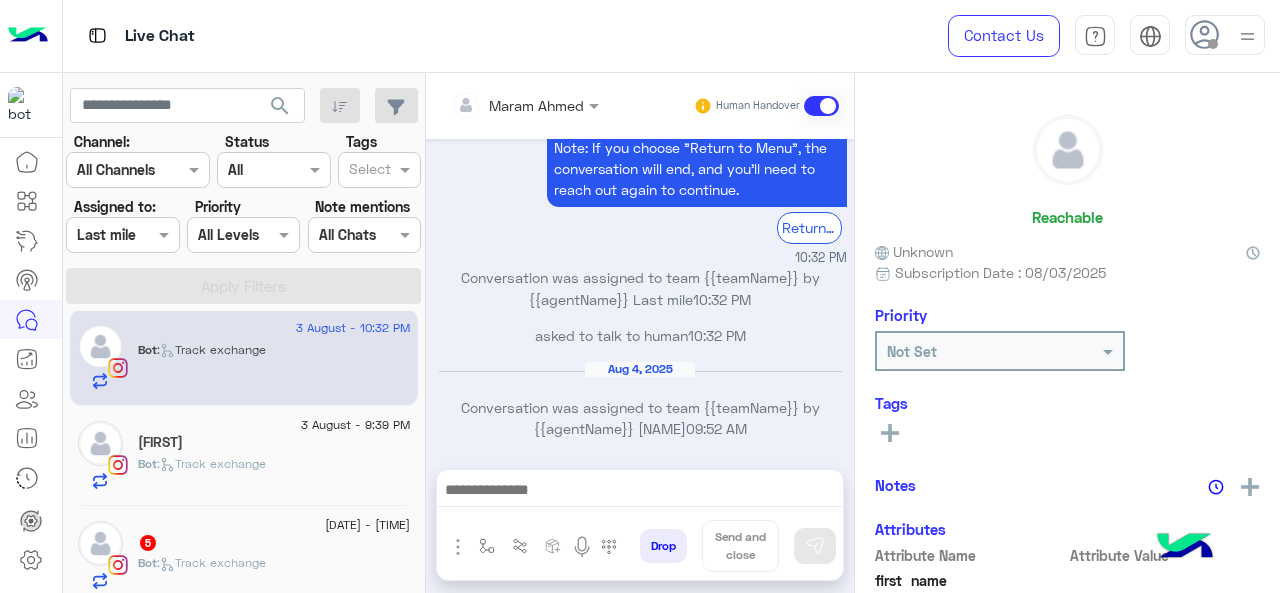 click on "[DATE] - [TIME]" 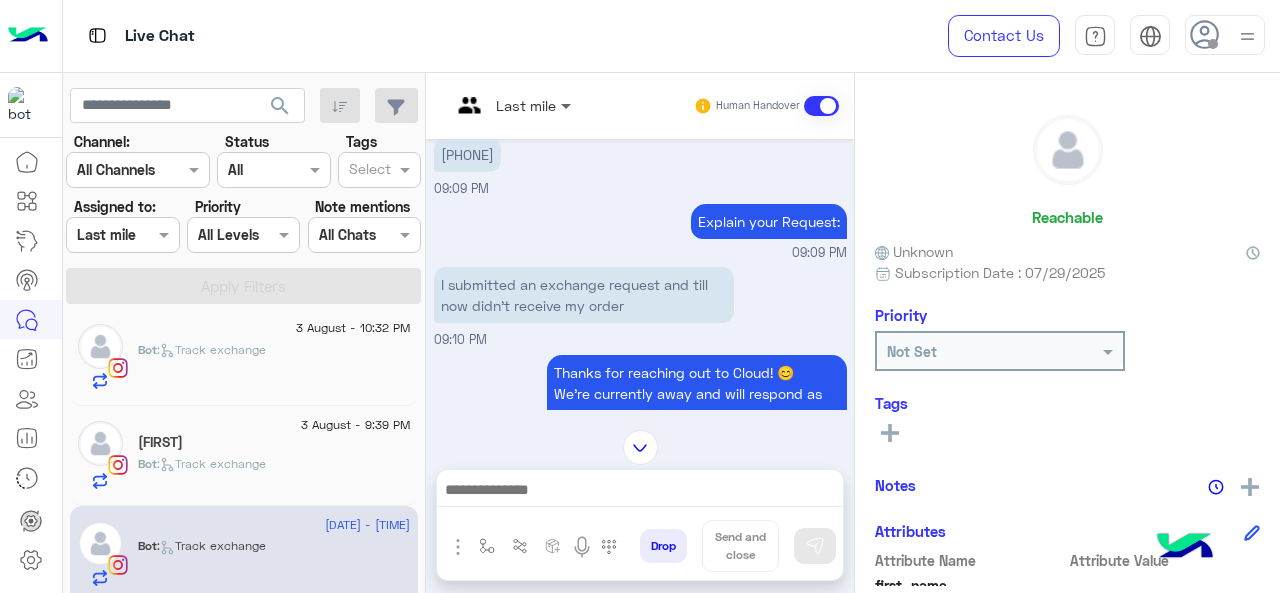 click at bounding box center (568, 105) 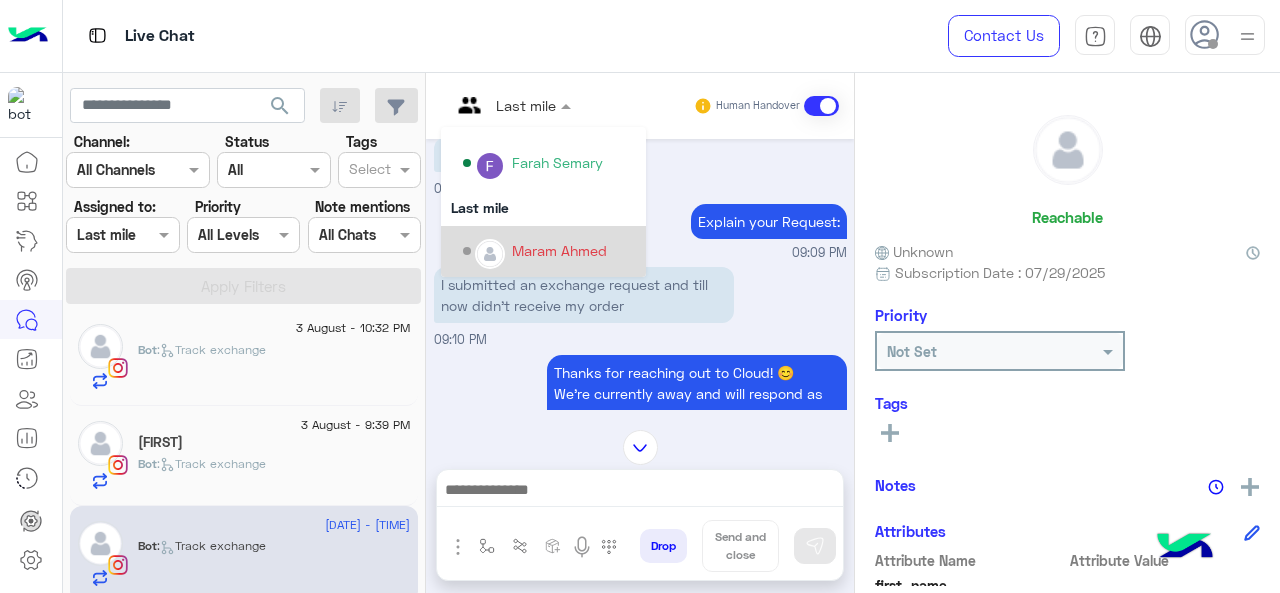 click on "Maram Ahmed" at bounding box center [559, 250] 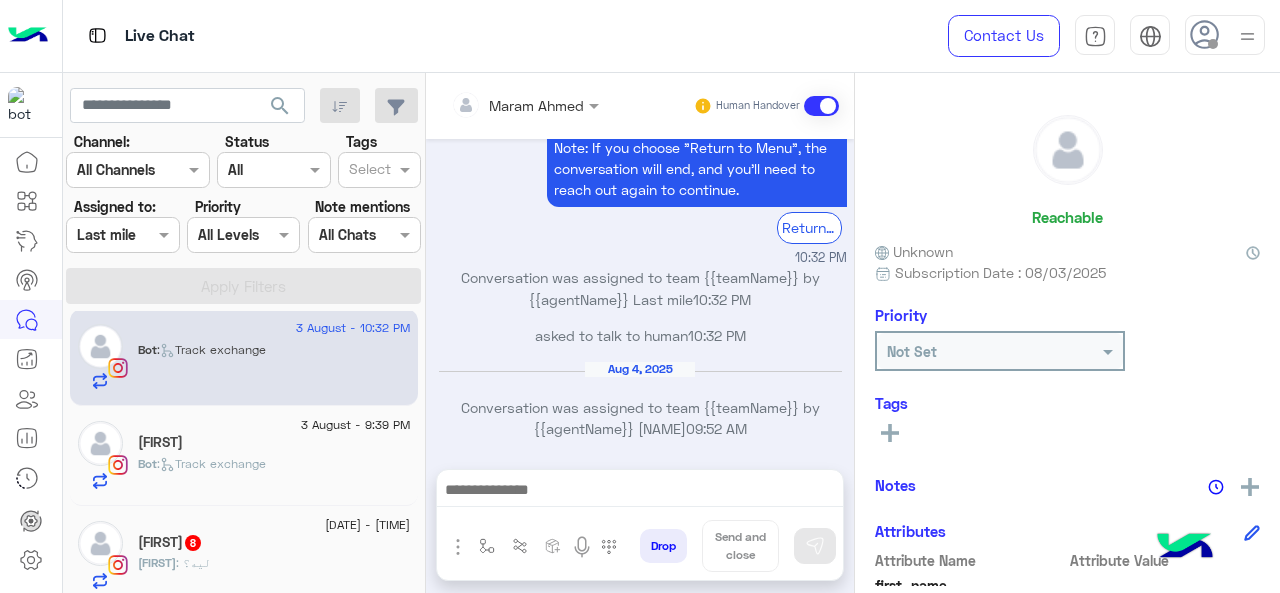 click on "[FIRST]" 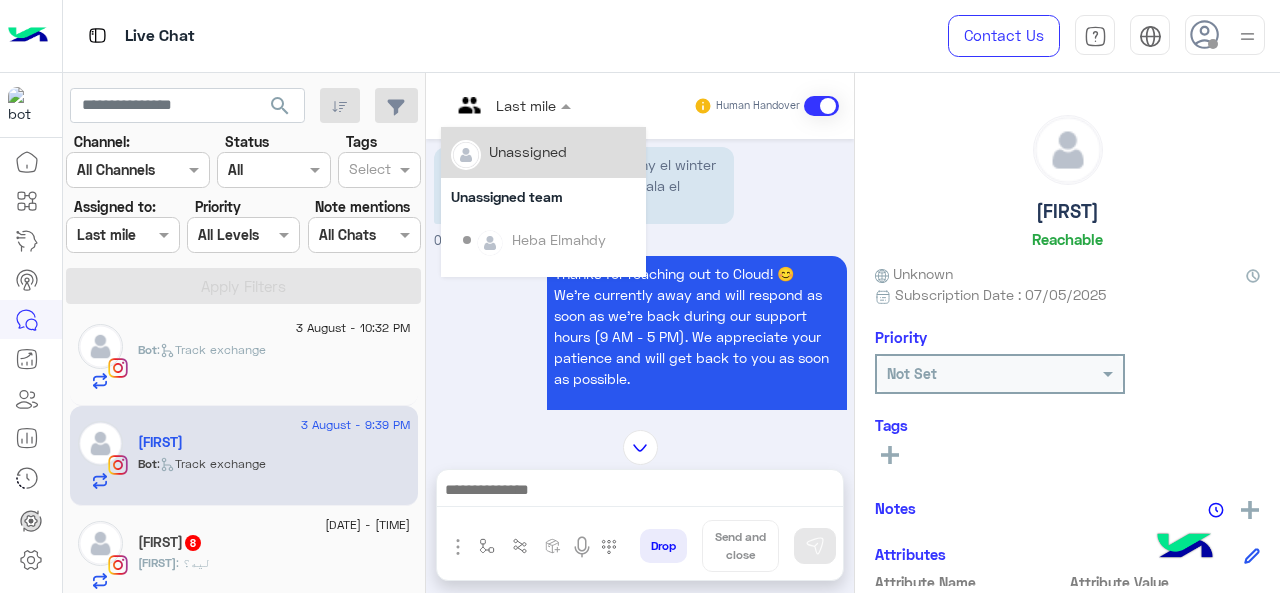 click on "Last mile" at bounding box center [526, 105] 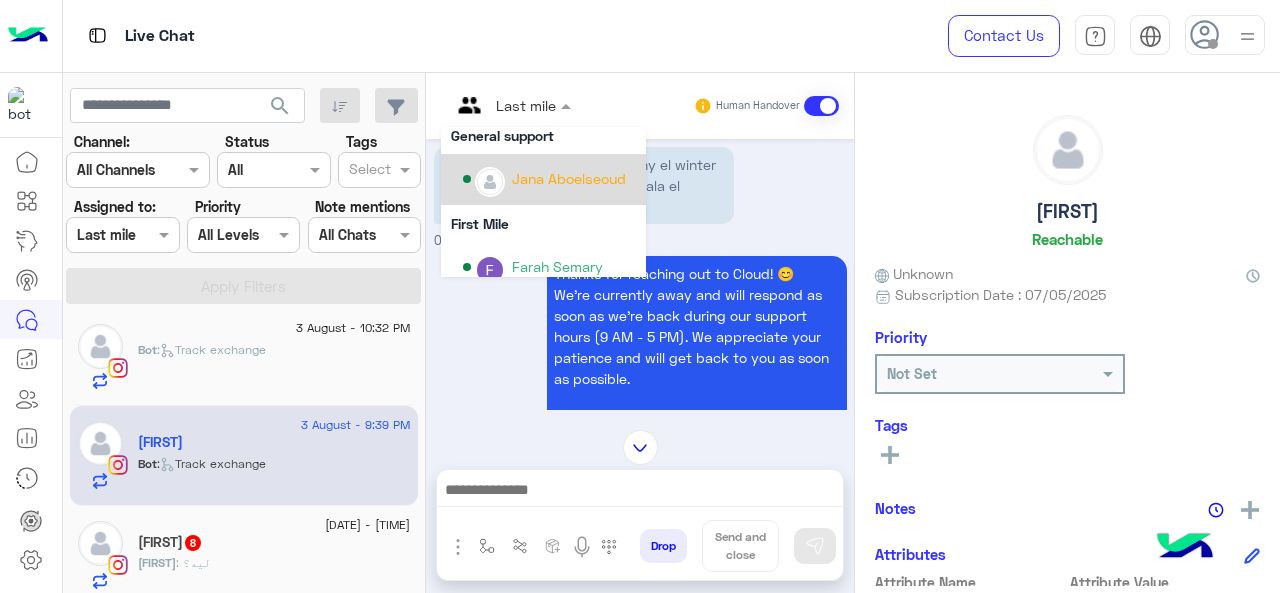 click on "Jana Aboelseoud" at bounding box center [569, 178] 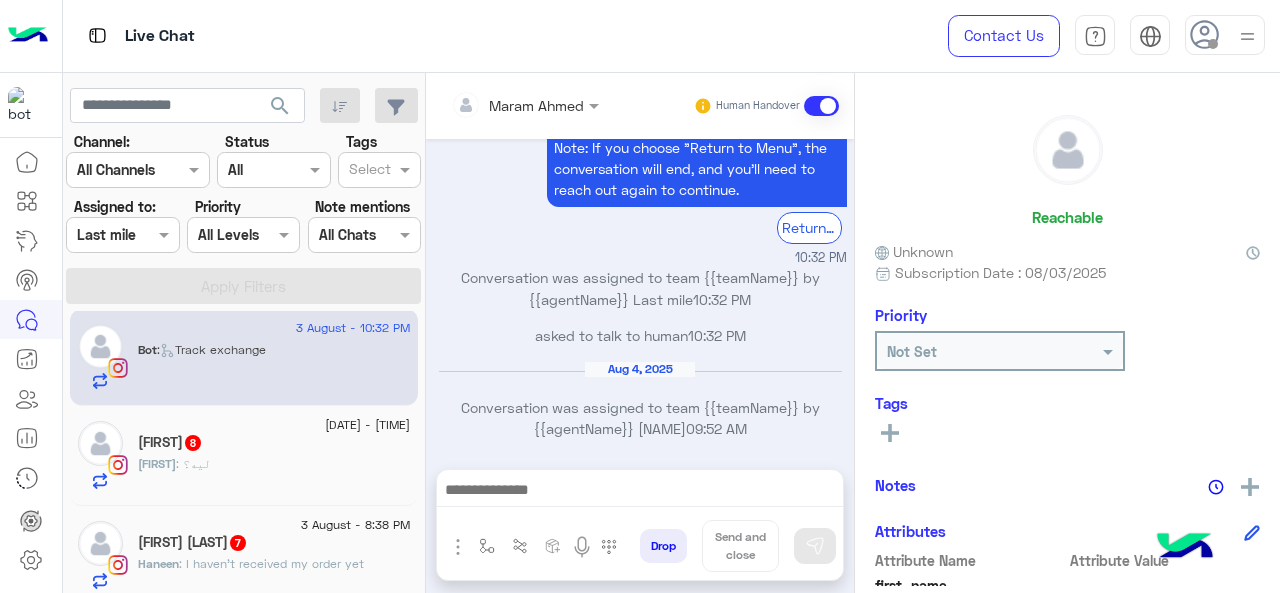 click on "[DATE] - [TIME] [FIRST] [NUMBER] [FIRST] : ليه؟" 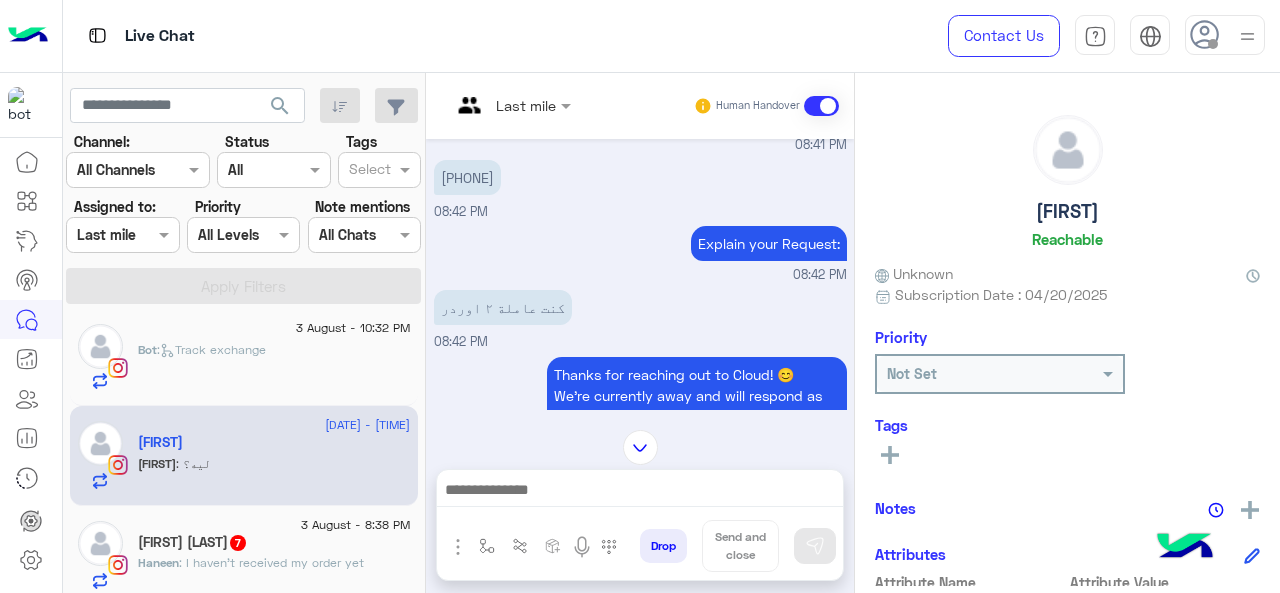 click on "Last mile" at bounding box center [503, 106] 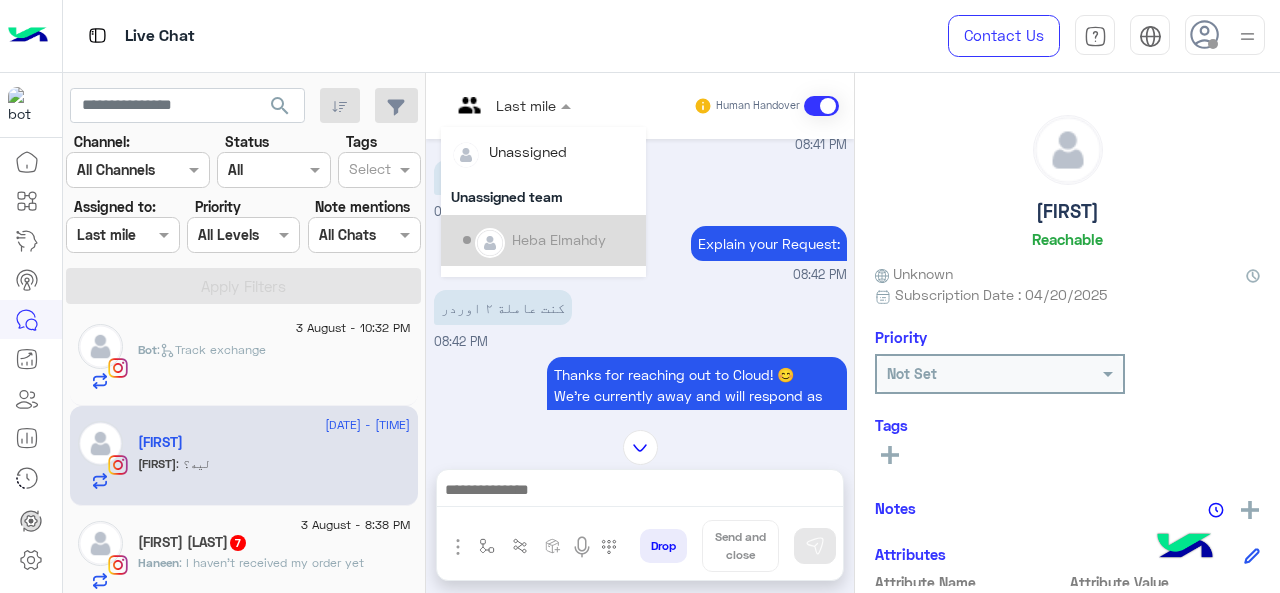 click on "كنت عاملة ٢ اوردر   [TIME]" at bounding box center [640, 318] 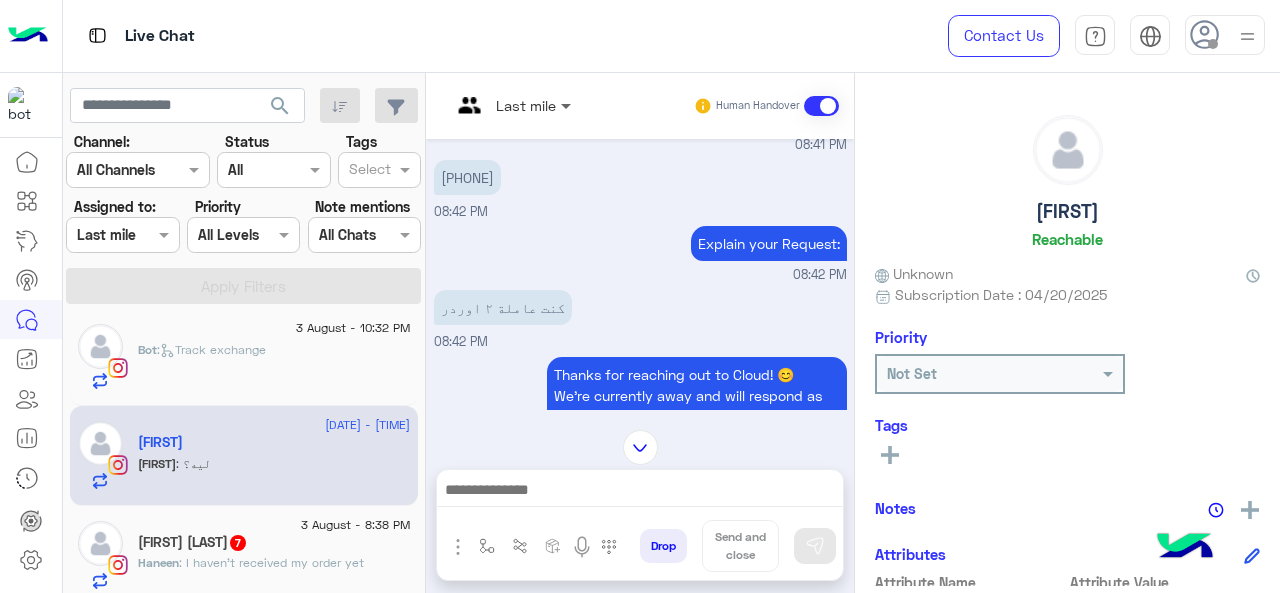 click at bounding box center (568, 105) 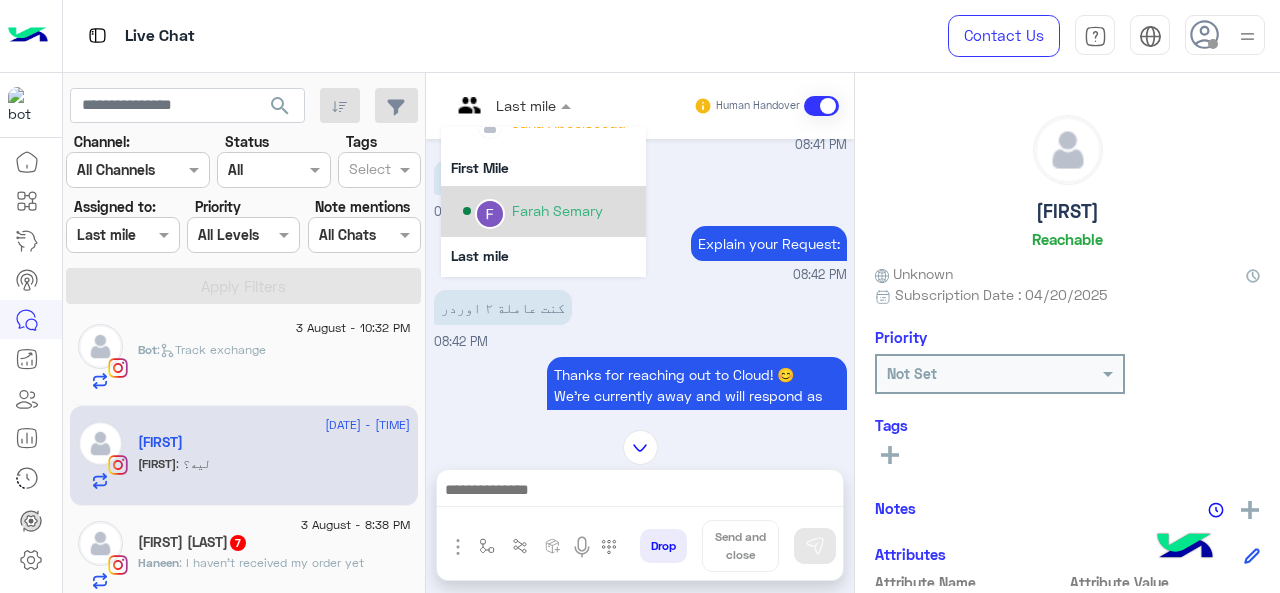 scroll, scrollTop: 304, scrollLeft: 0, axis: vertical 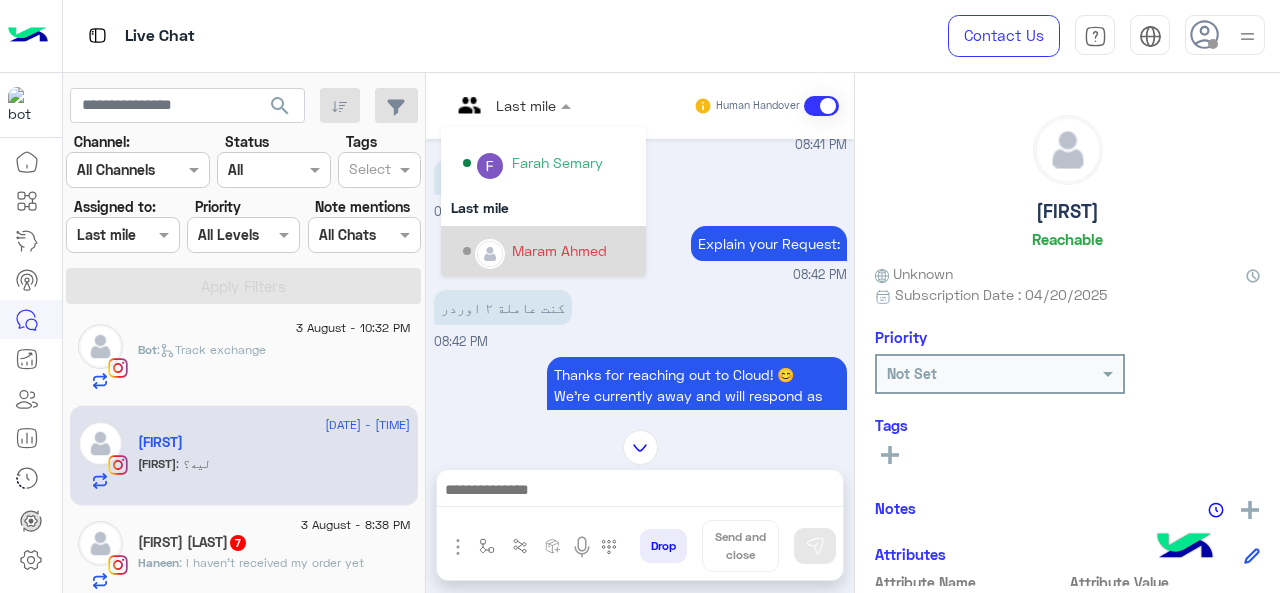 click on "Maram Ahmed" at bounding box center (559, 250) 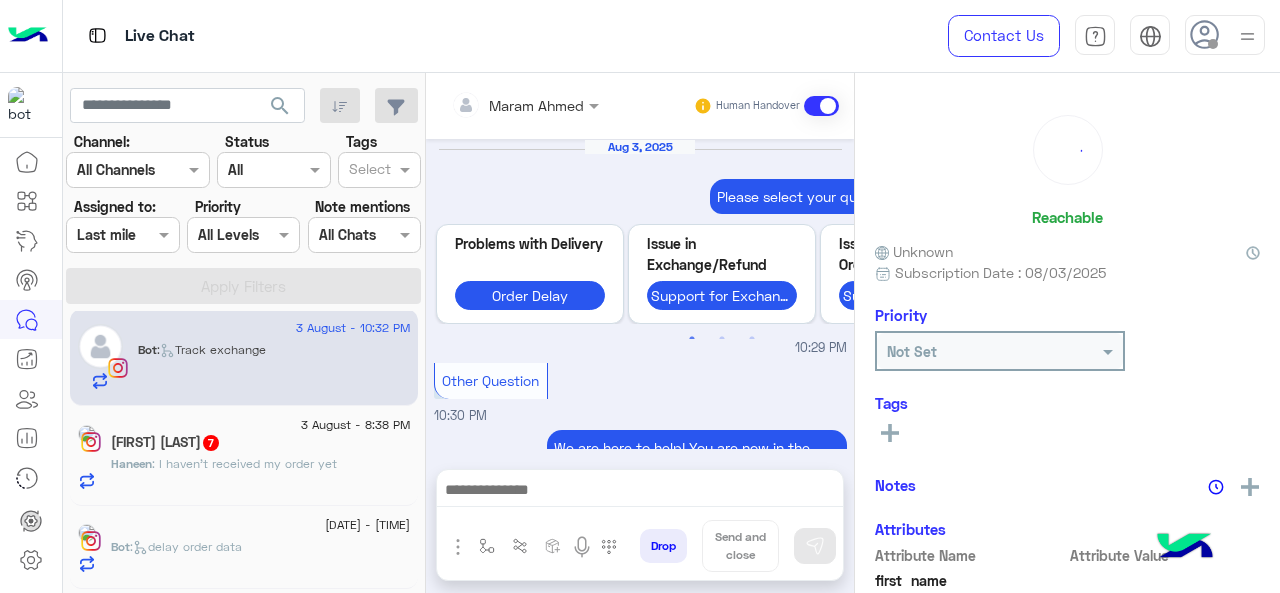scroll, scrollTop: 874, scrollLeft: 0, axis: vertical 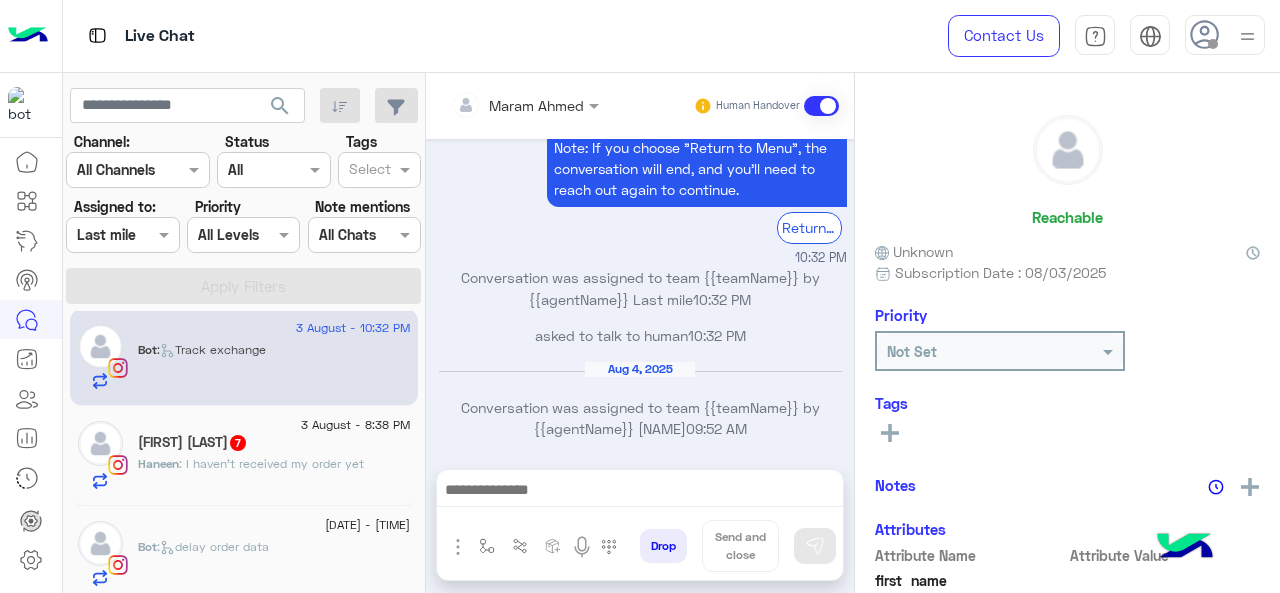 click on "[FIRST] [NUMBER]" 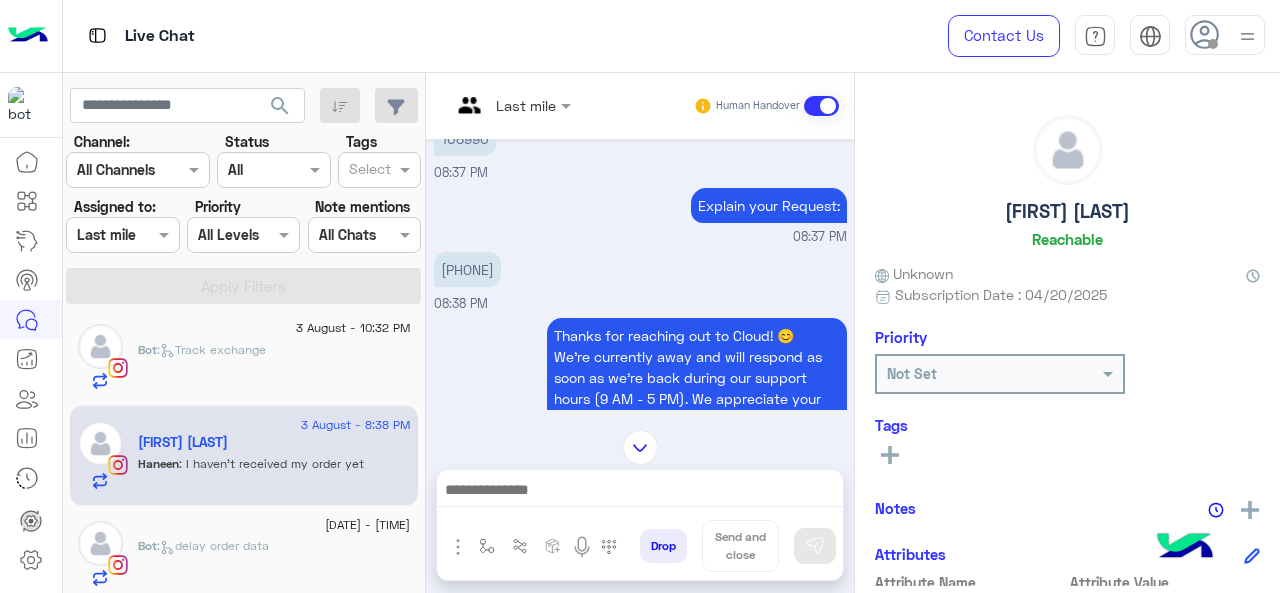 scroll, scrollTop: 441, scrollLeft: 0, axis: vertical 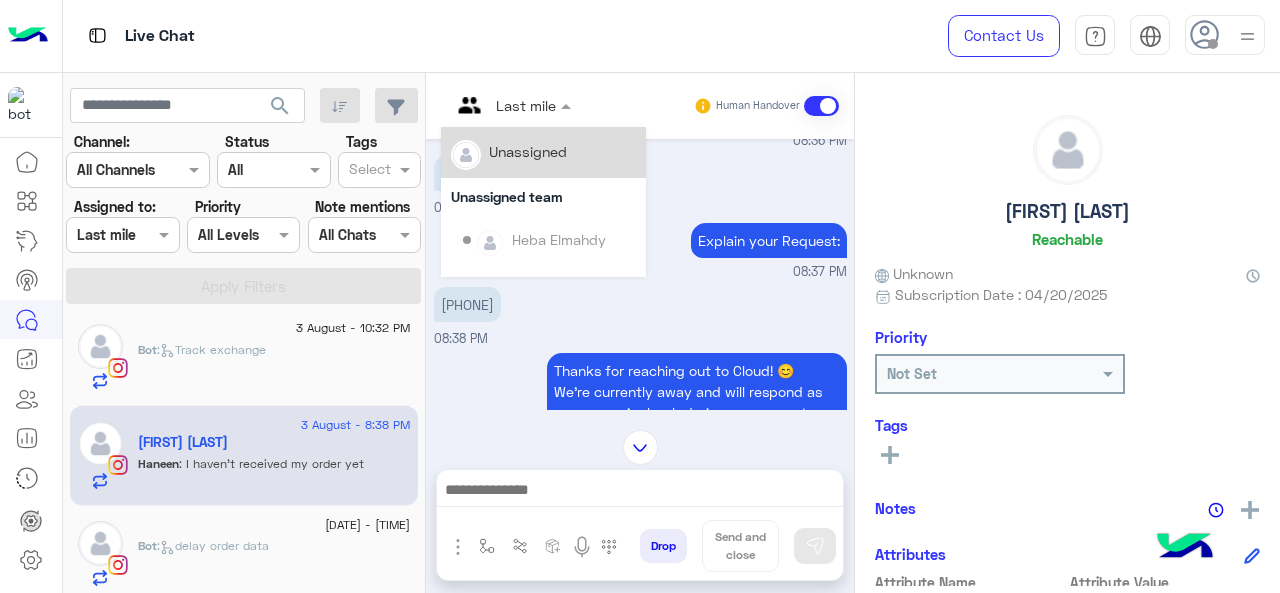 drag, startPoint x: 517, startPoint y: 118, endPoint x: 512, endPoint y: 136, distance: 18.681541 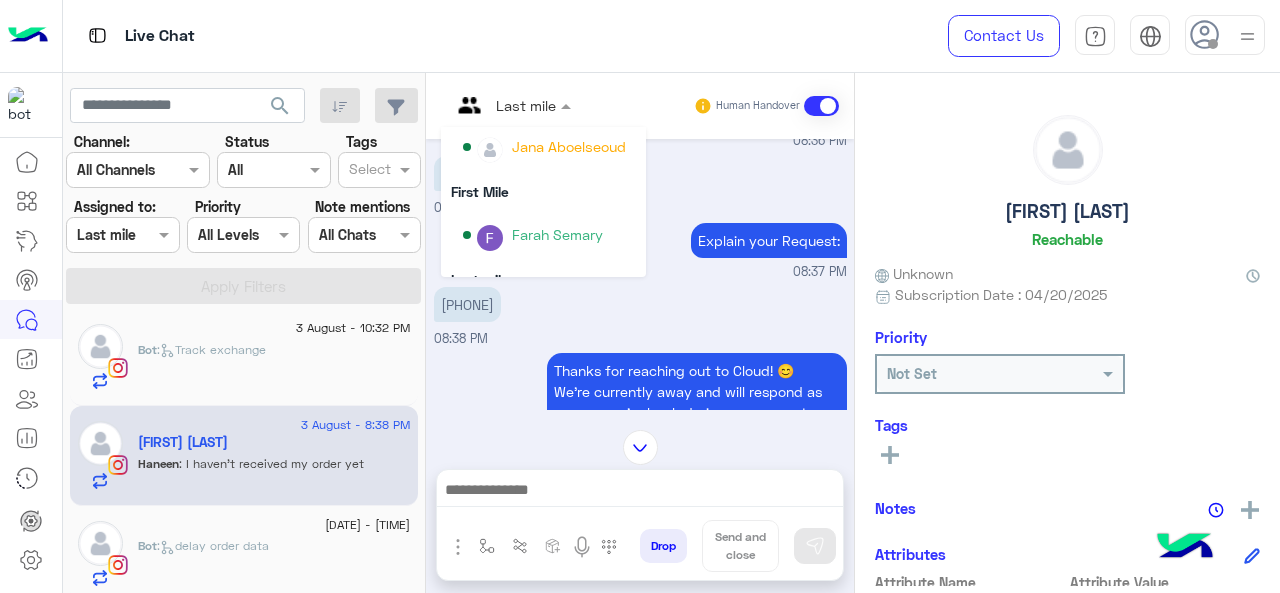 scroll, scrollTop: 304, scrollLeft: 0, axis: vertical 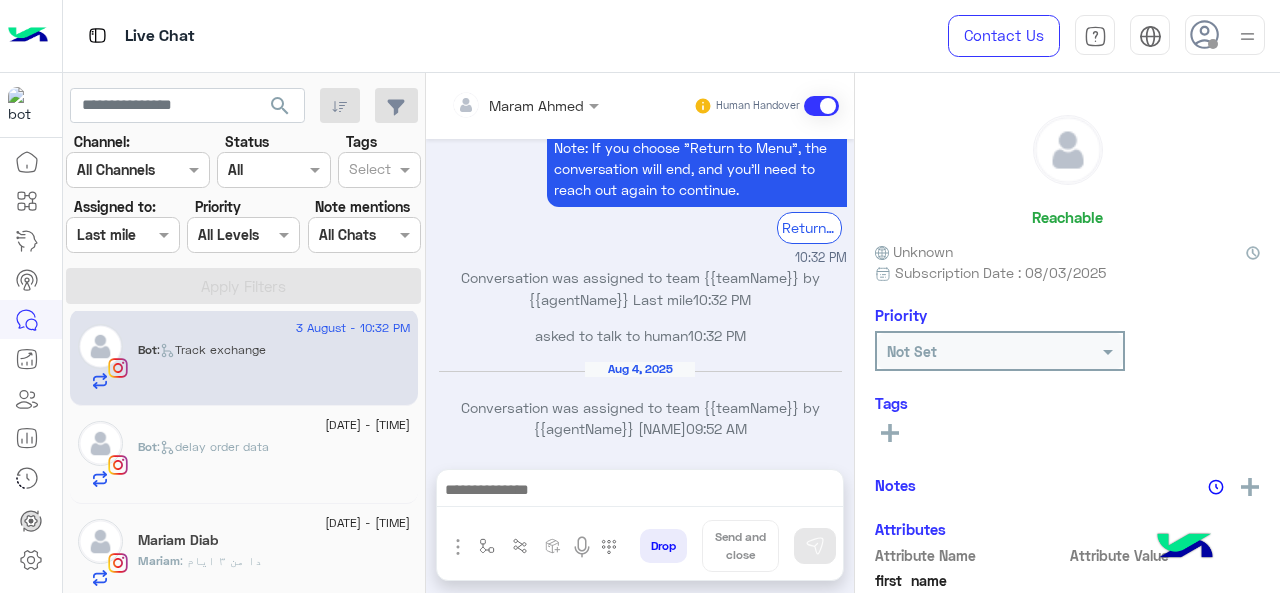 click on "Bot :   delay order data" 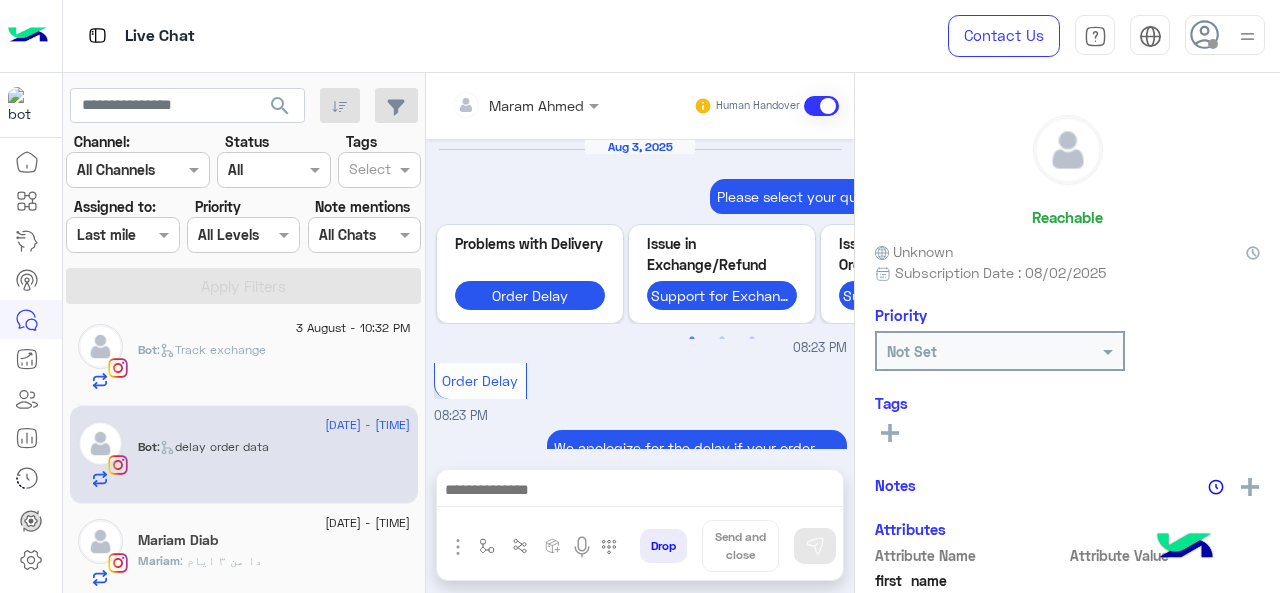 scroll, scrollTop: 937, scrollLeft: 0, axis: vertical 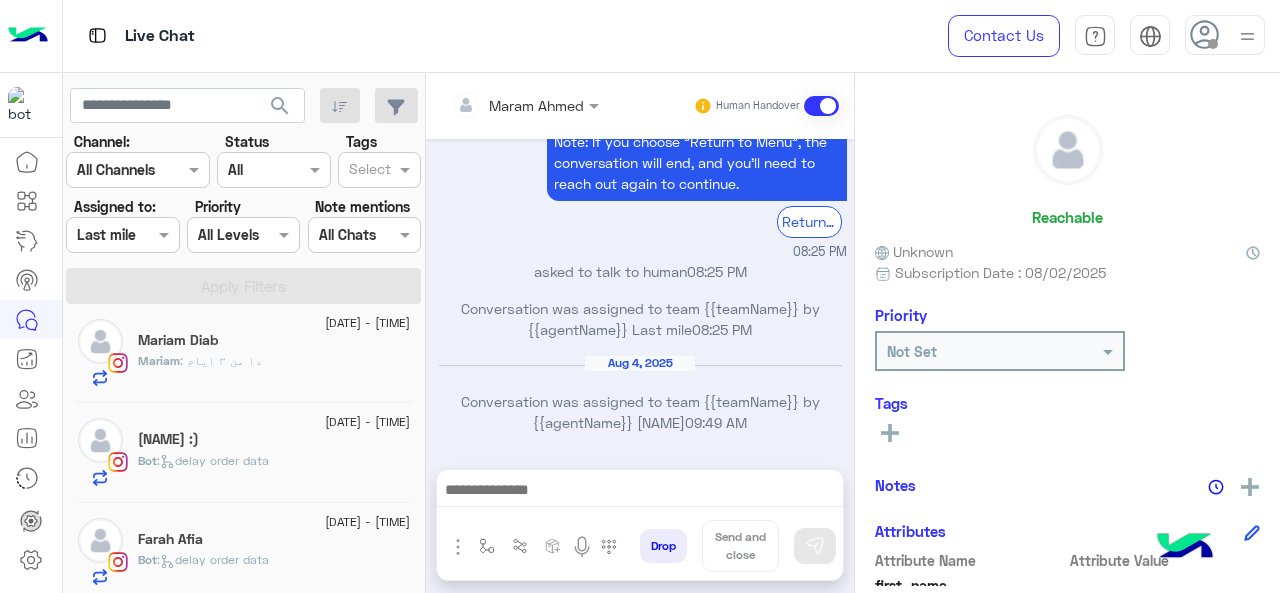 click on "[FIRST] : دا من ٣ ايام" 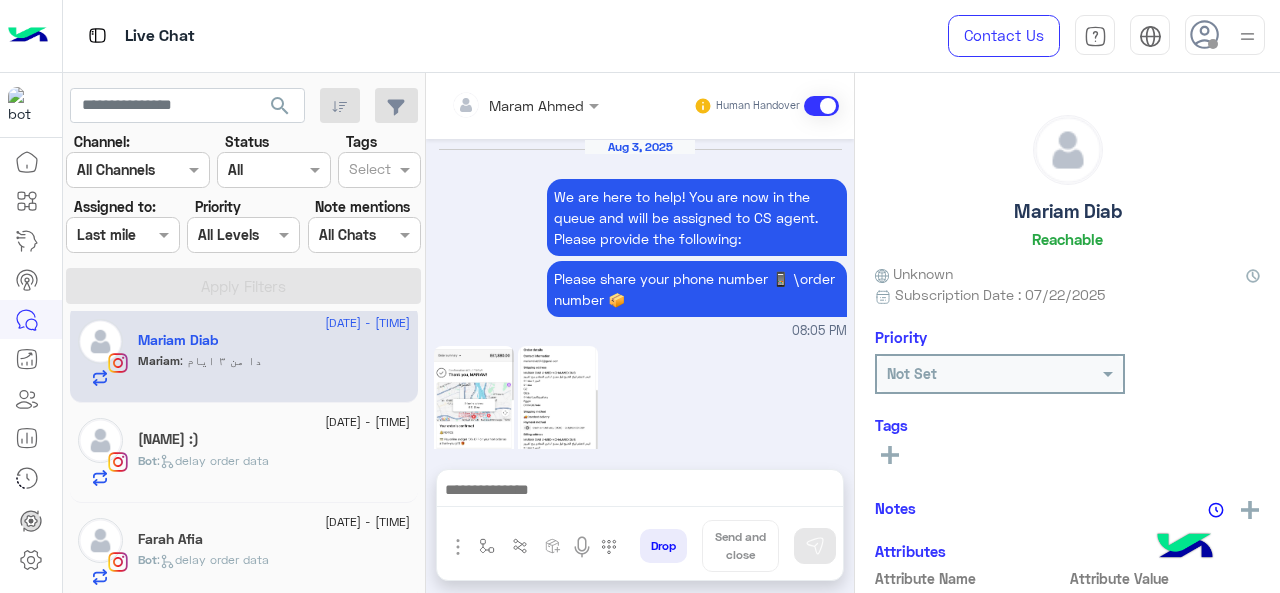 scroll, scrollTop: 906, scrollLeft: 0, axis: vertical 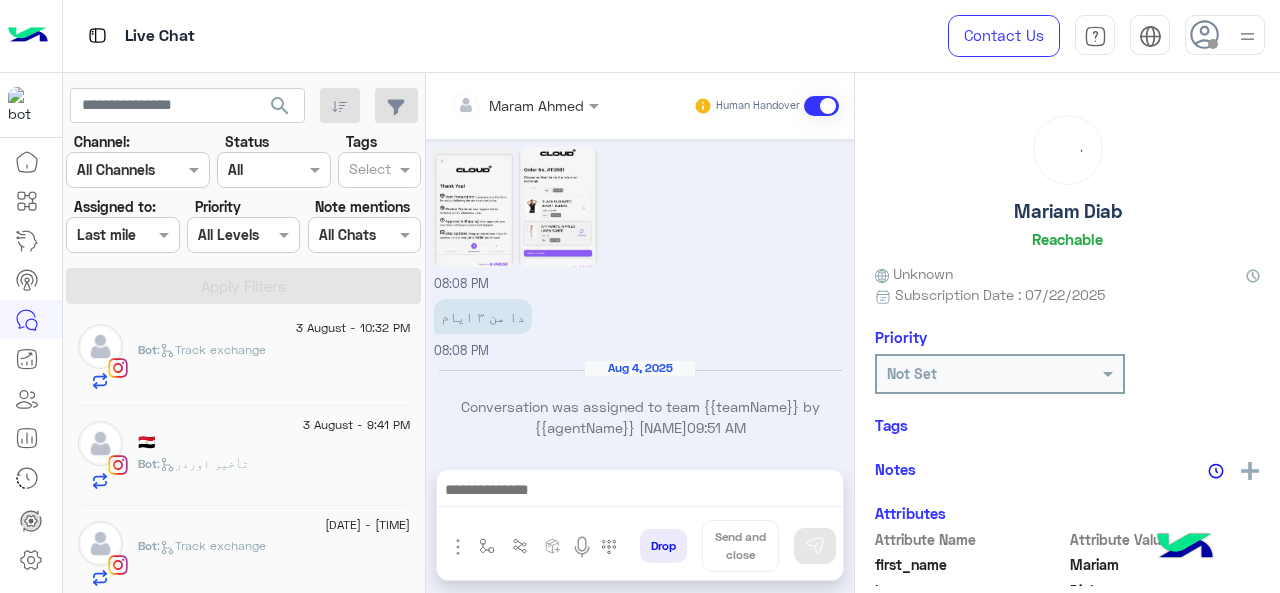 click on "Bot :   Track exchange" 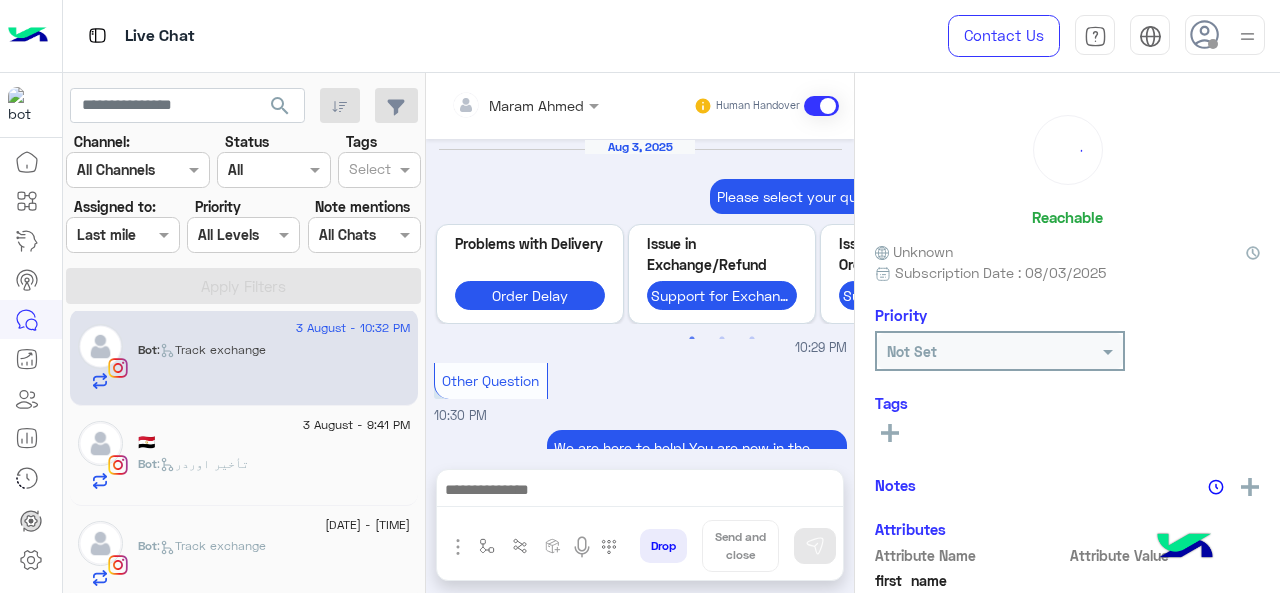 scroll, scrollTop: 874, scrollLeft: 0, axis: vertical 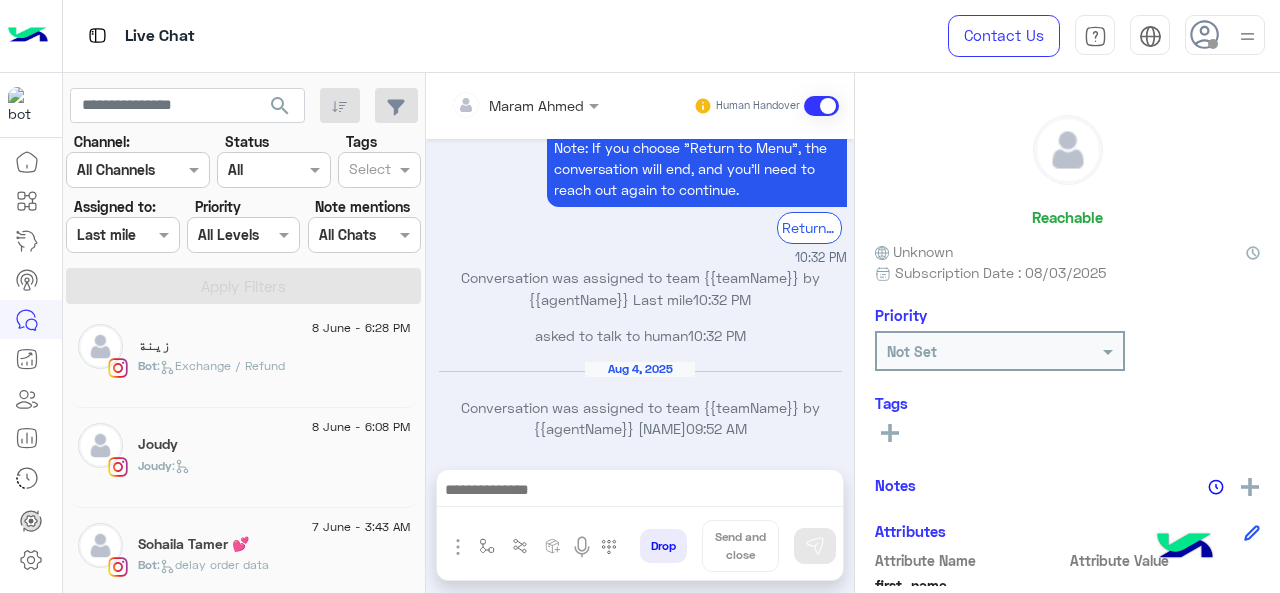 click at bounding box center (122, 234) 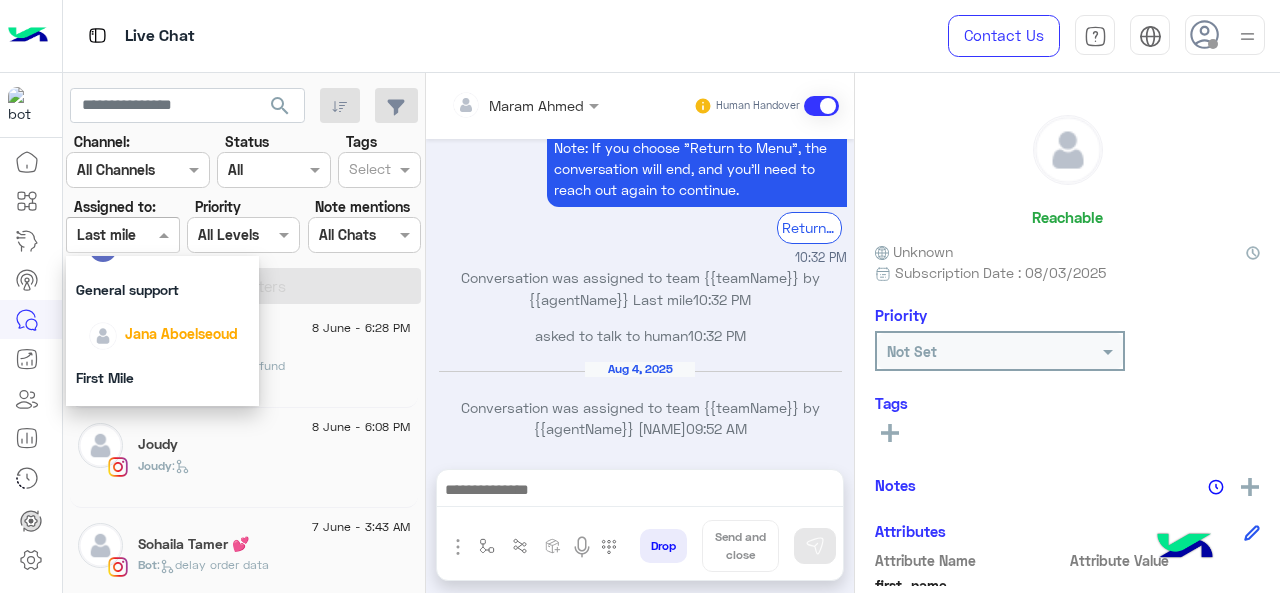 scroll, scrollTop: 341, scrollLeft: 0, axis: vertical 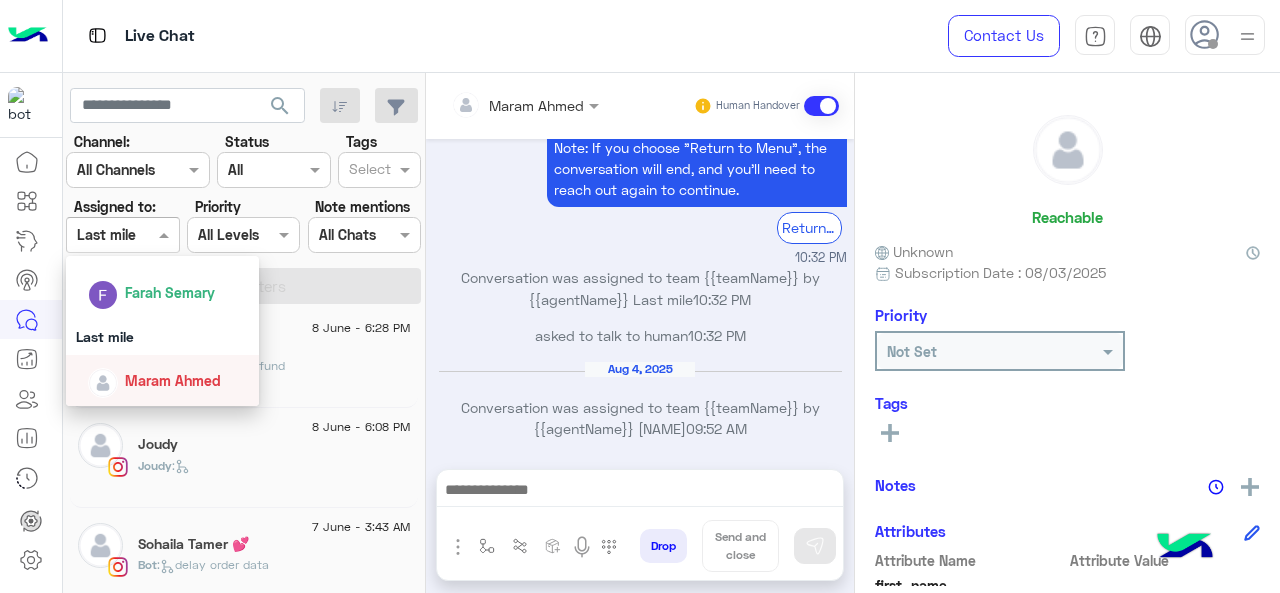click on "Maram Ahmed" at bounding box center (173, 380) 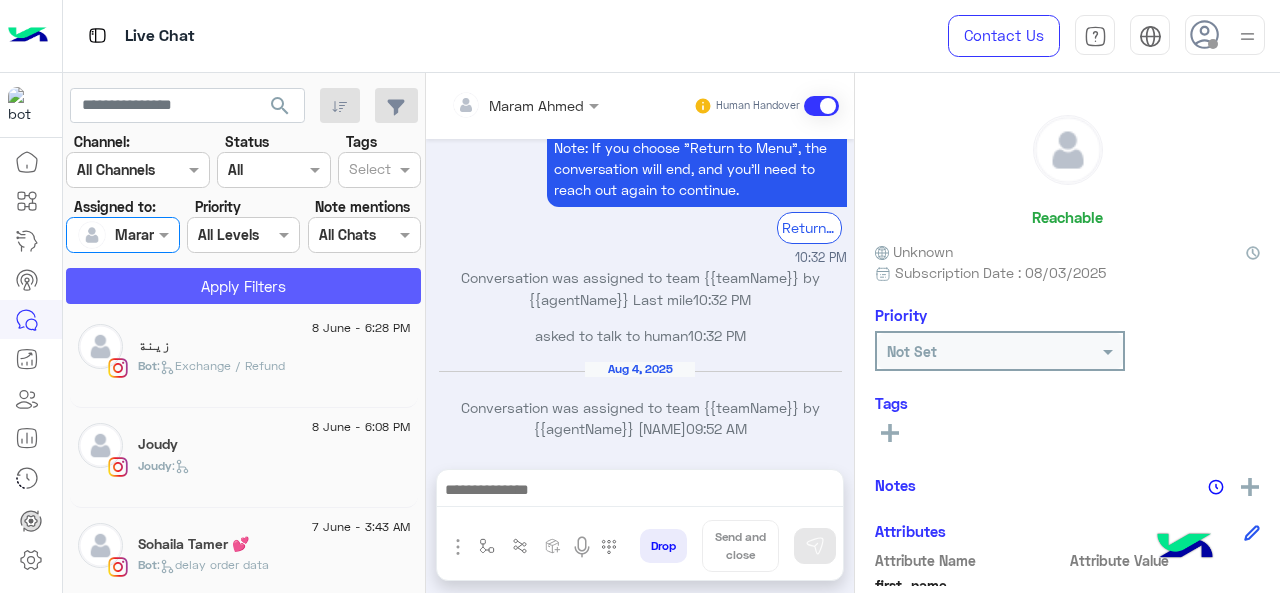 click on "Apply Filters" 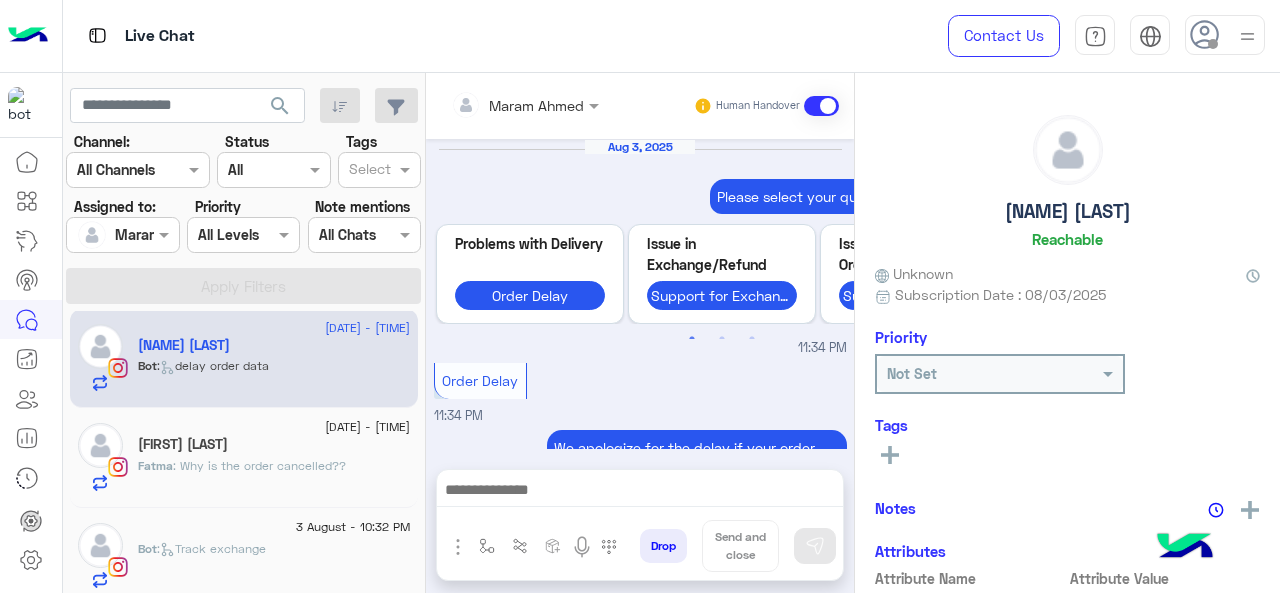 scroll, scrollTop: 937, scrollLeft: 0, axis: vertical 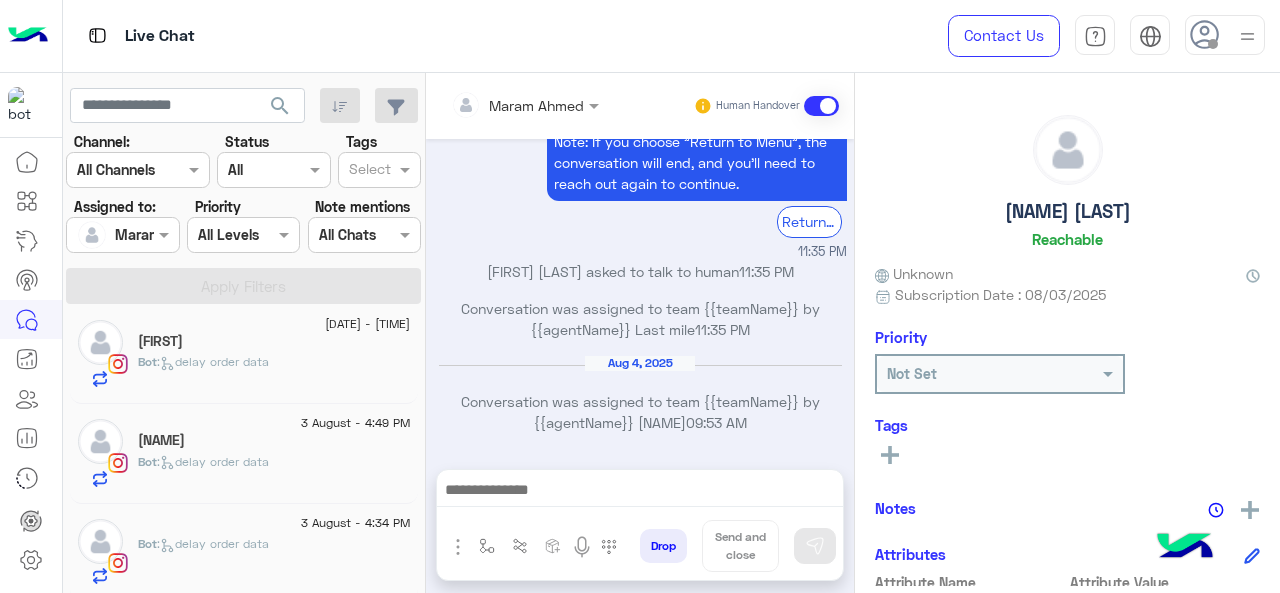 click on "Bot :   delay order data" 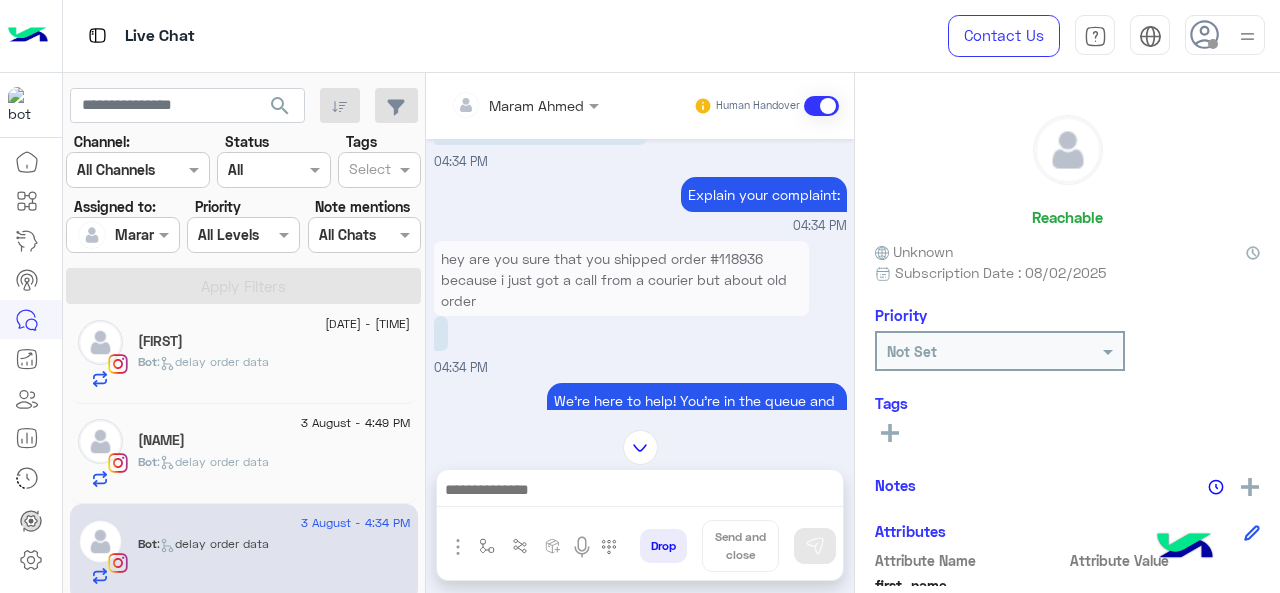 click on "can you make sure it’s #118936" at bounding box center [542, 127] 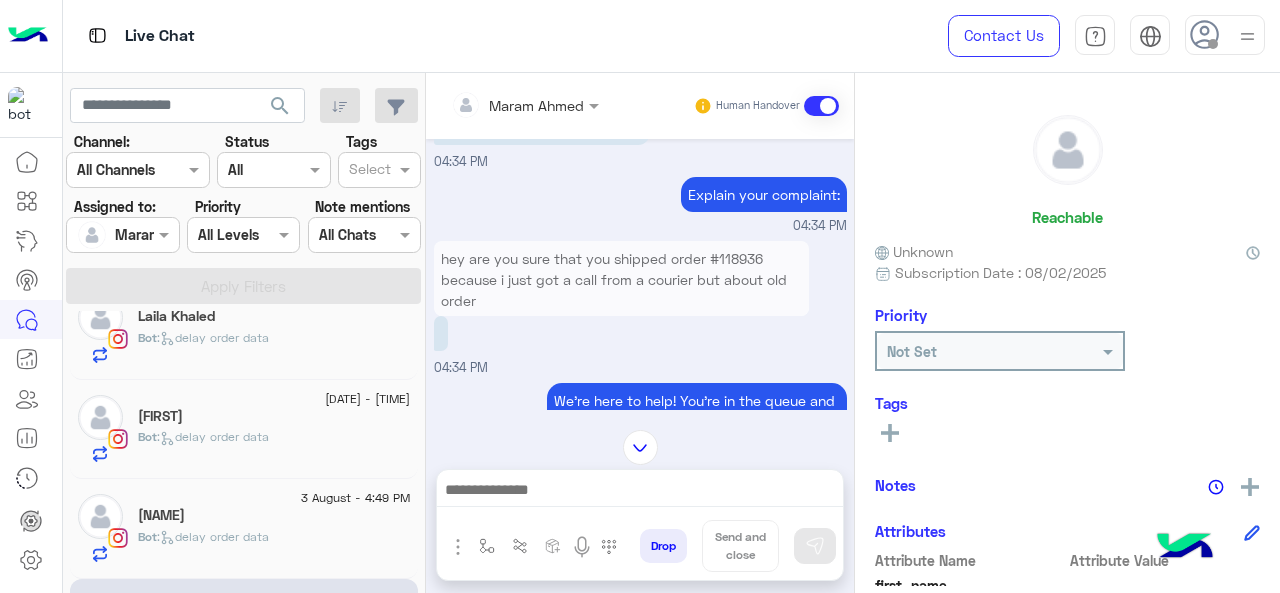 scroll, scrollTop: 1700, scrollLeft: 0, axis: vertical 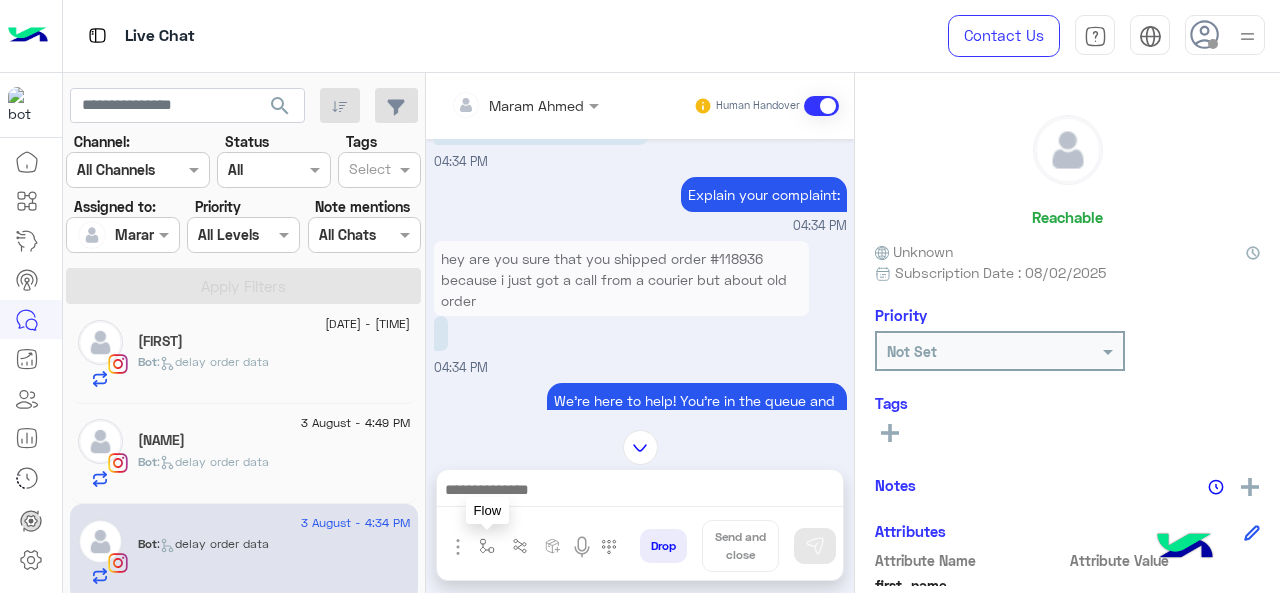 click at bounding box center [487, 546] 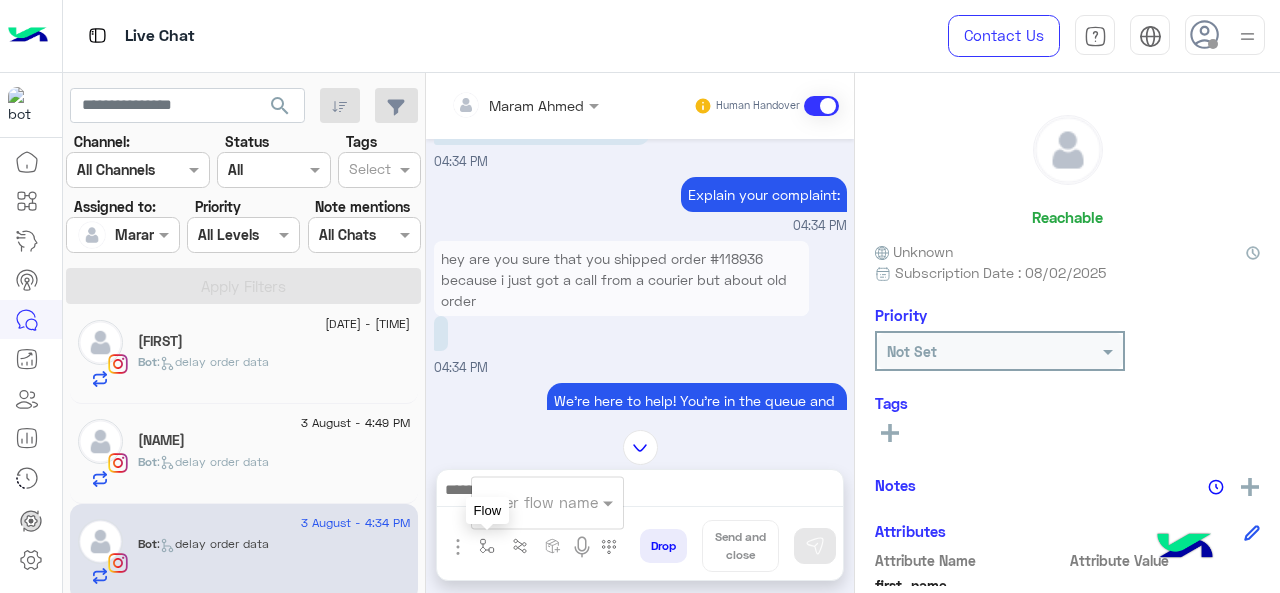 click on "enter flow name" at bounding box center (547, 502) 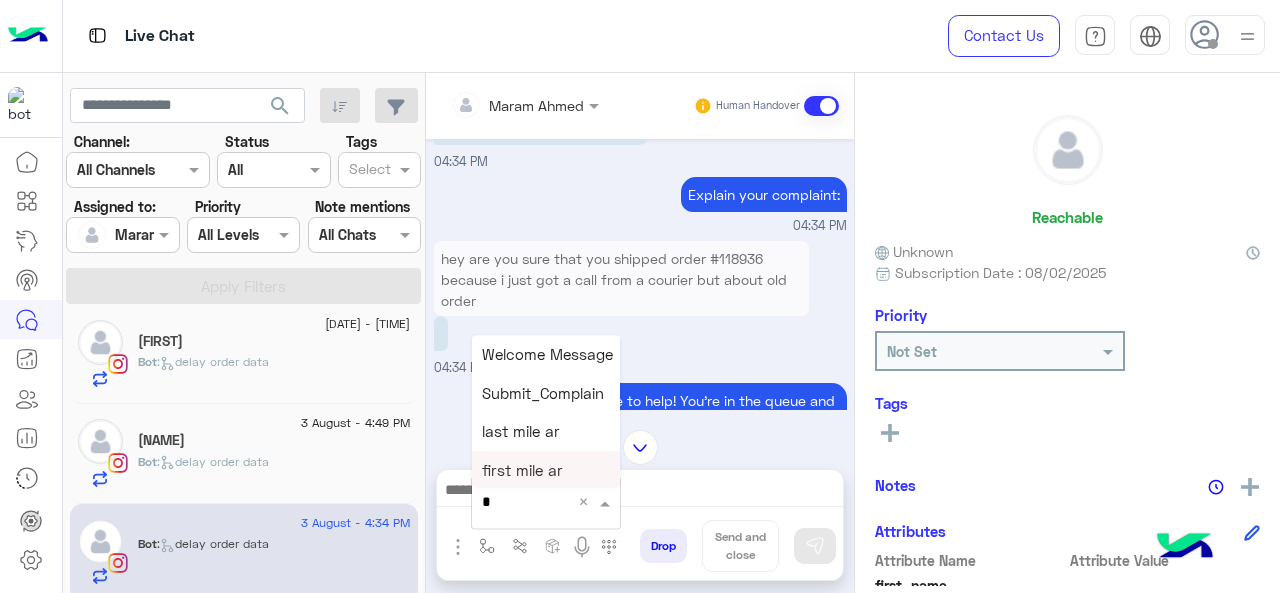 type on "*" 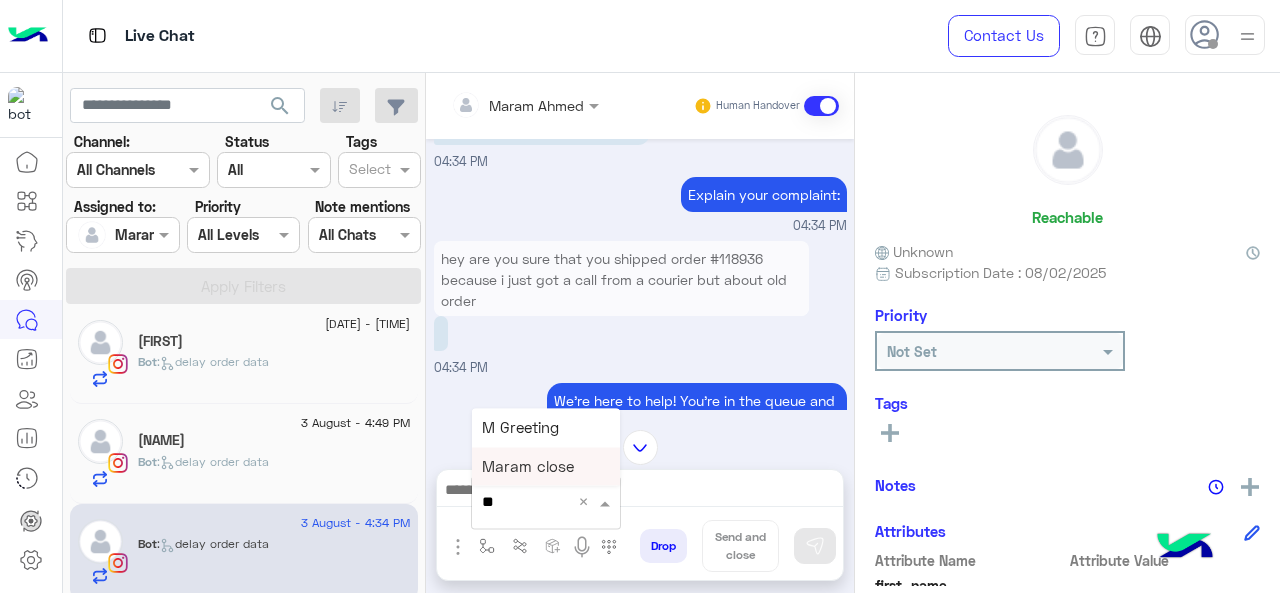 click on "M Greeting" at bounding box center (546, 427) 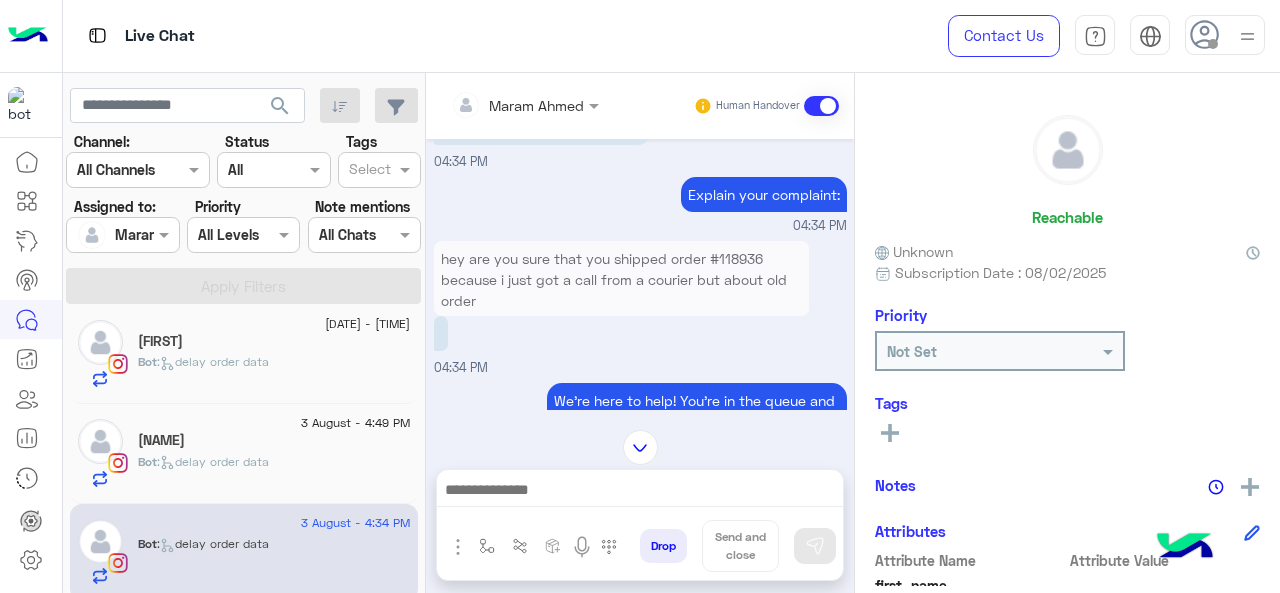 type on "**********" 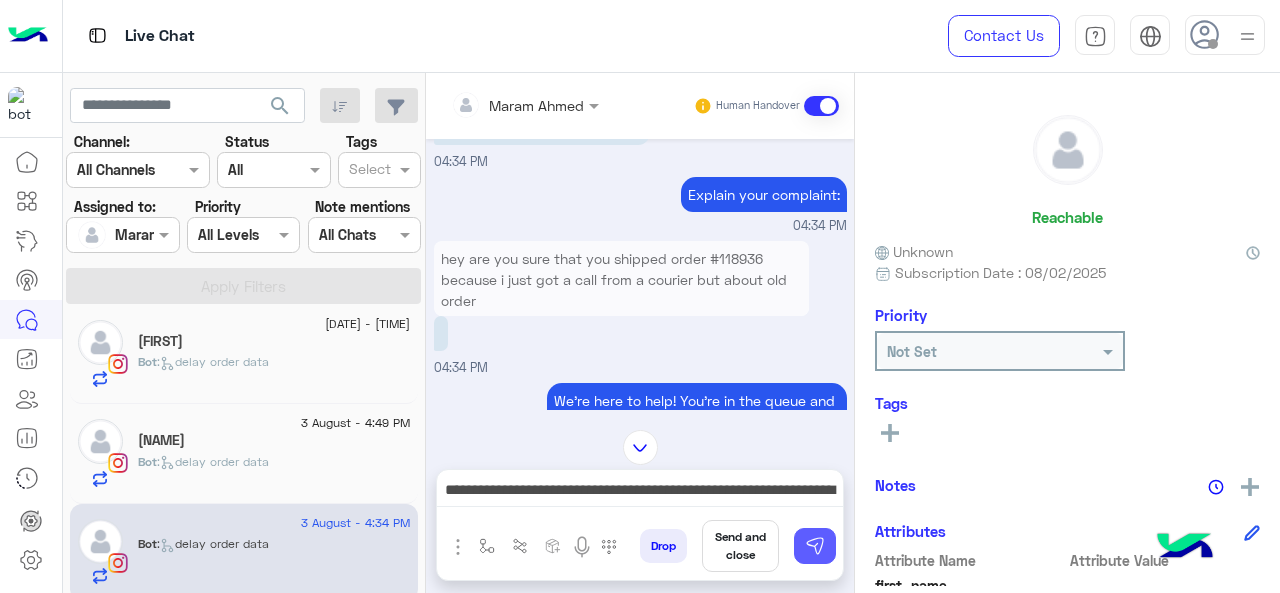 click at bounding box center (815, 546) 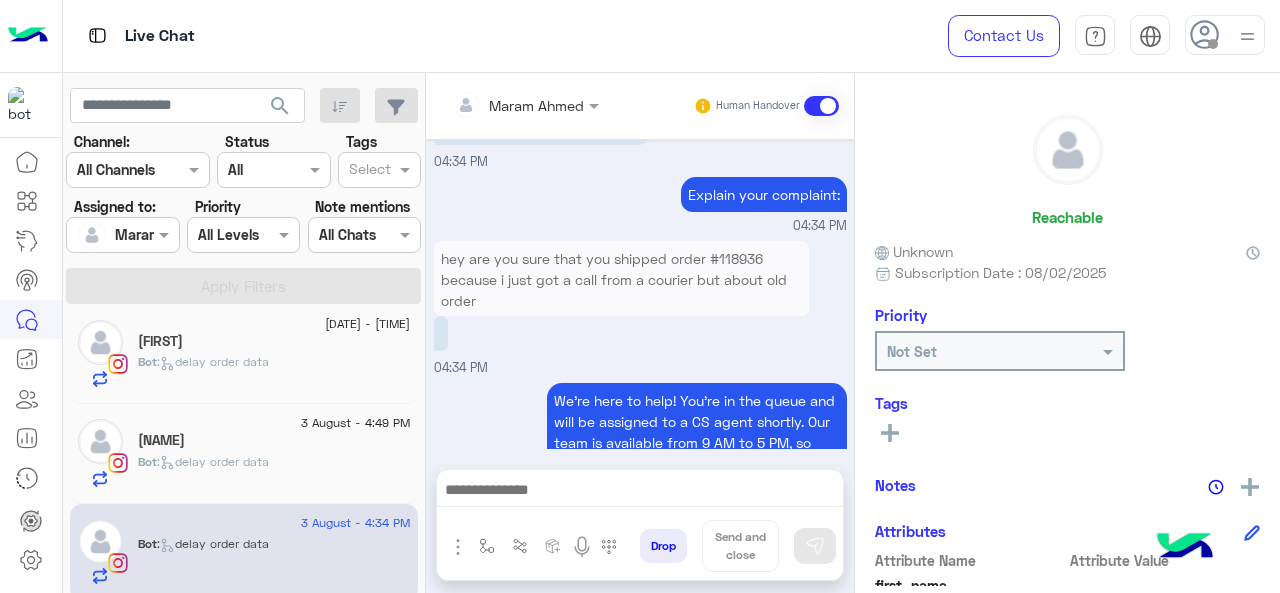 scroll, scrollTop: 971, scrollLeft: 0, axis: vertical 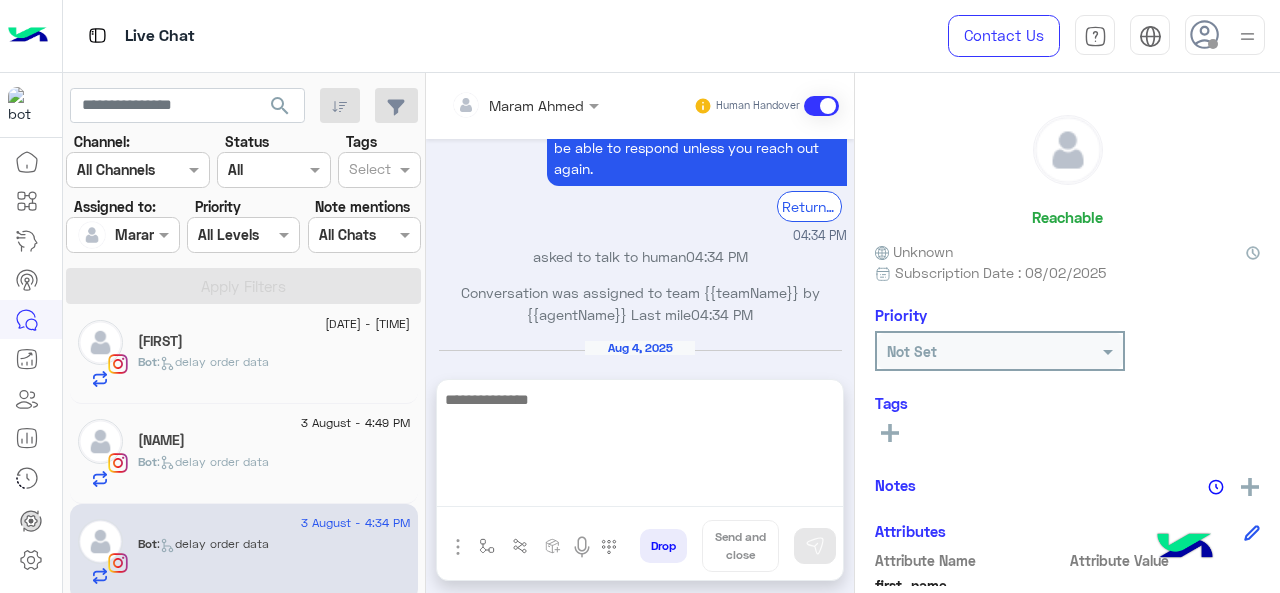 click at bounding box center (640, 447) 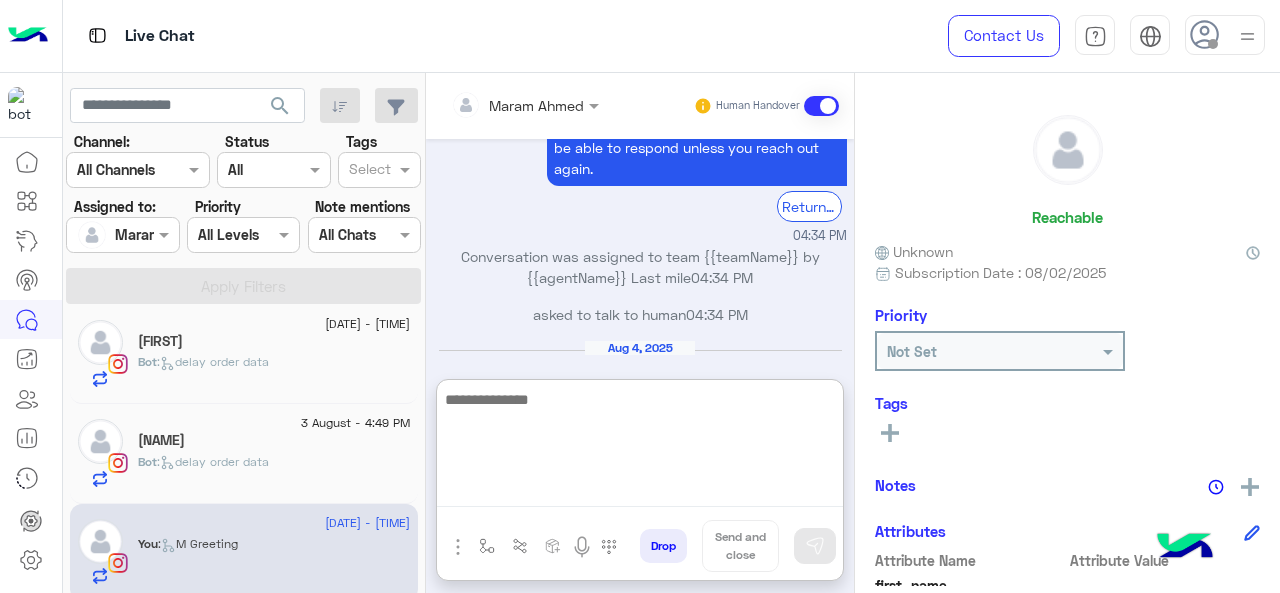 scroll, scrollTop: 1146, scrollLeft: 0, axis: vertical 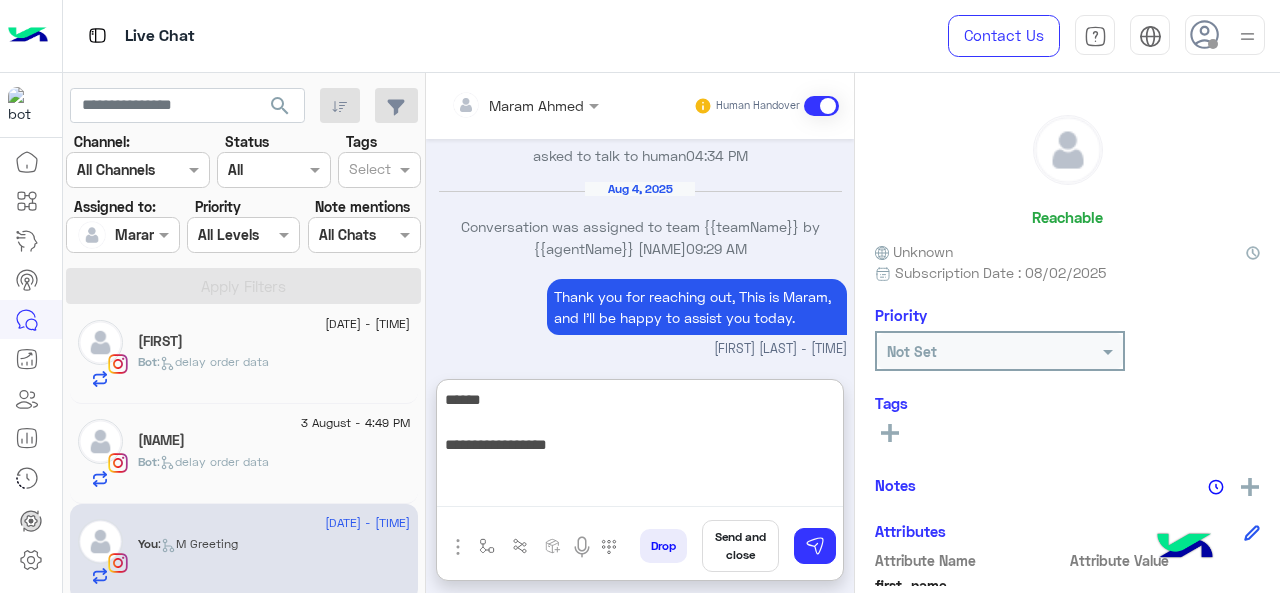 paste on "********" 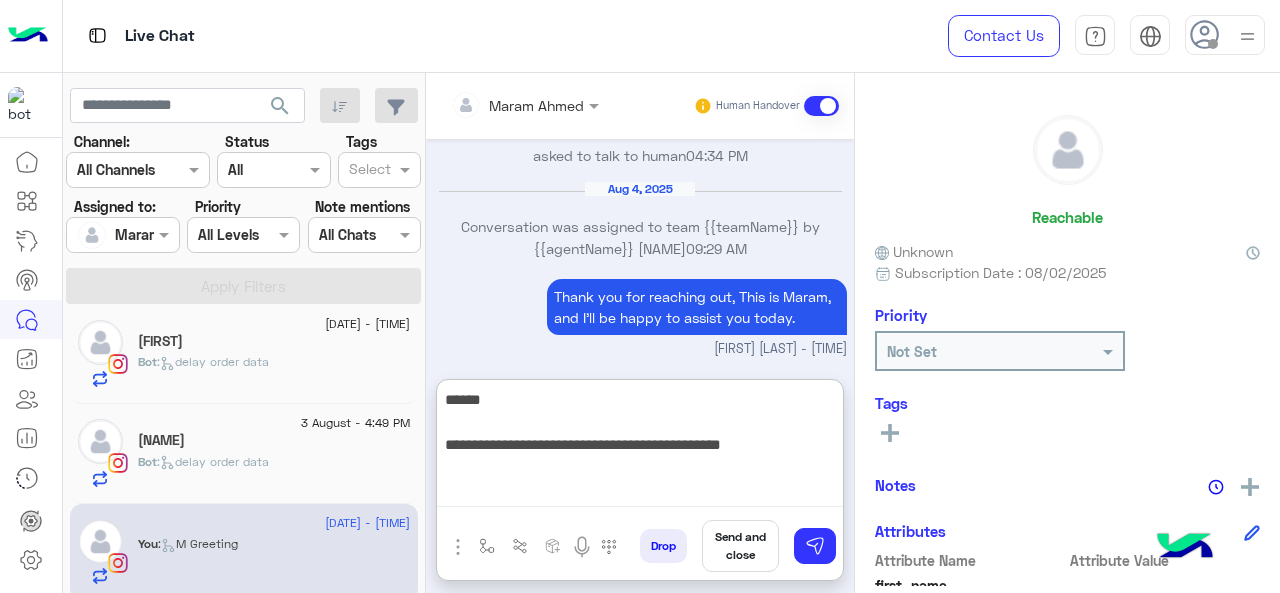 click on "**********" at bounding box center (640, 447) 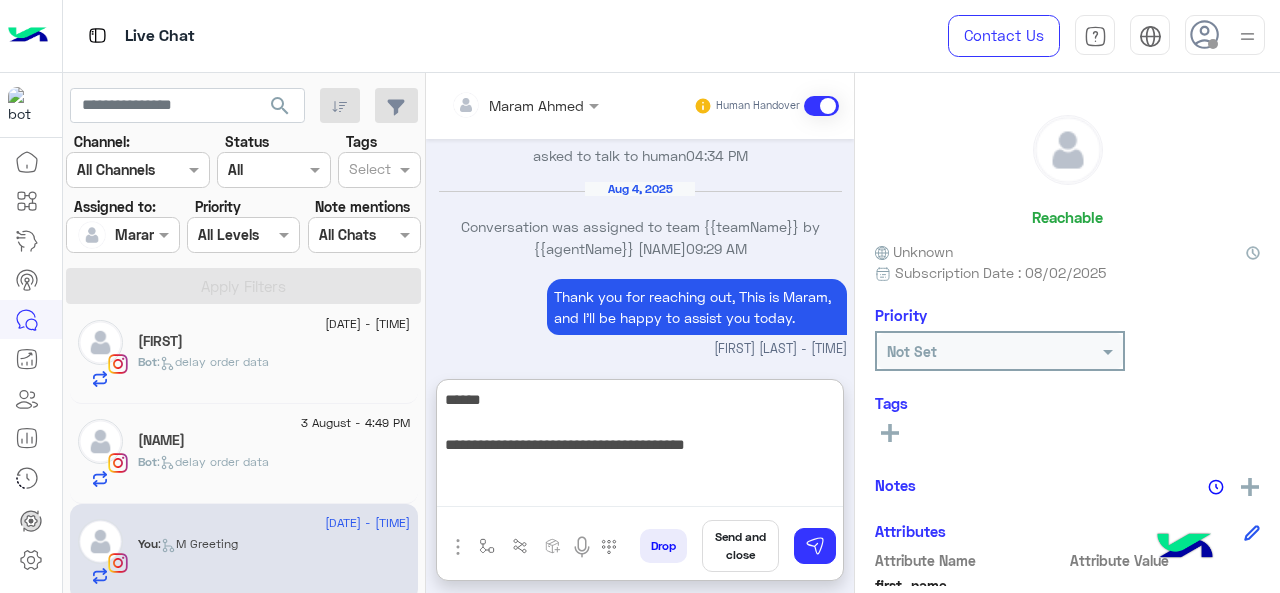 paste on "********" 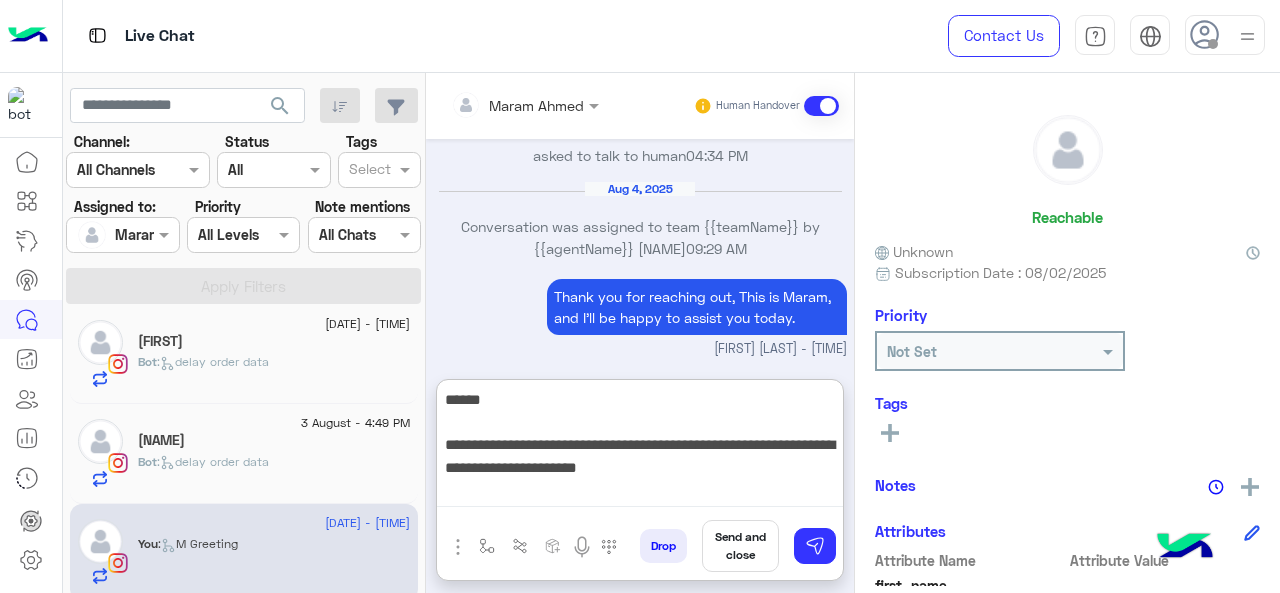 paste on "********" 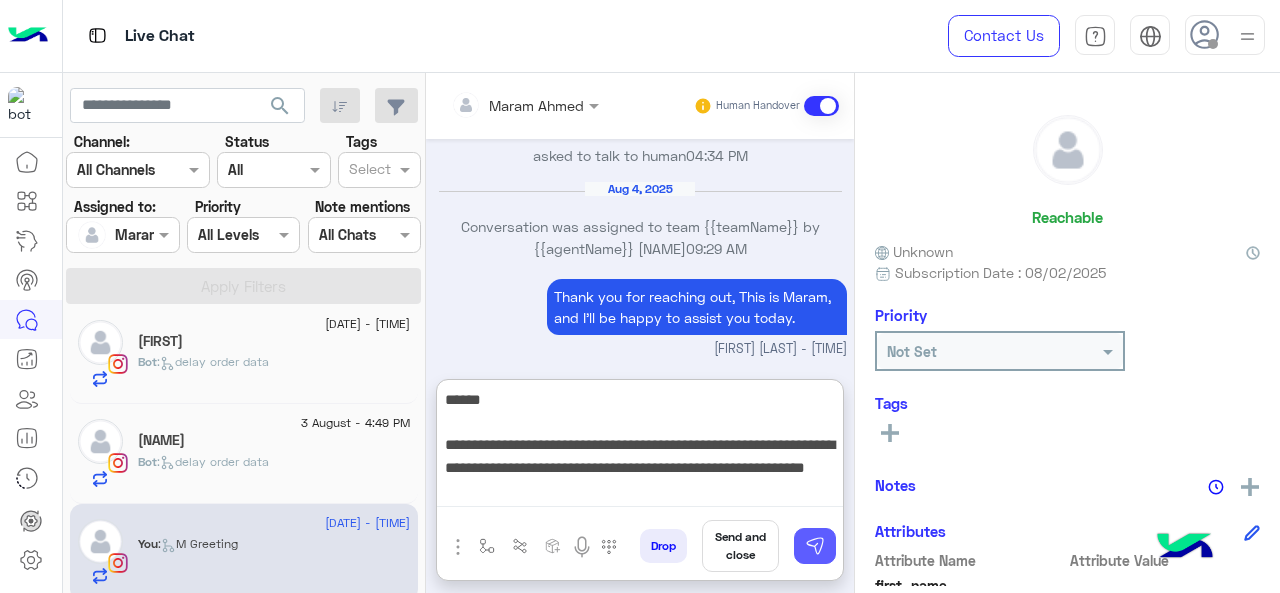 type on "**********" 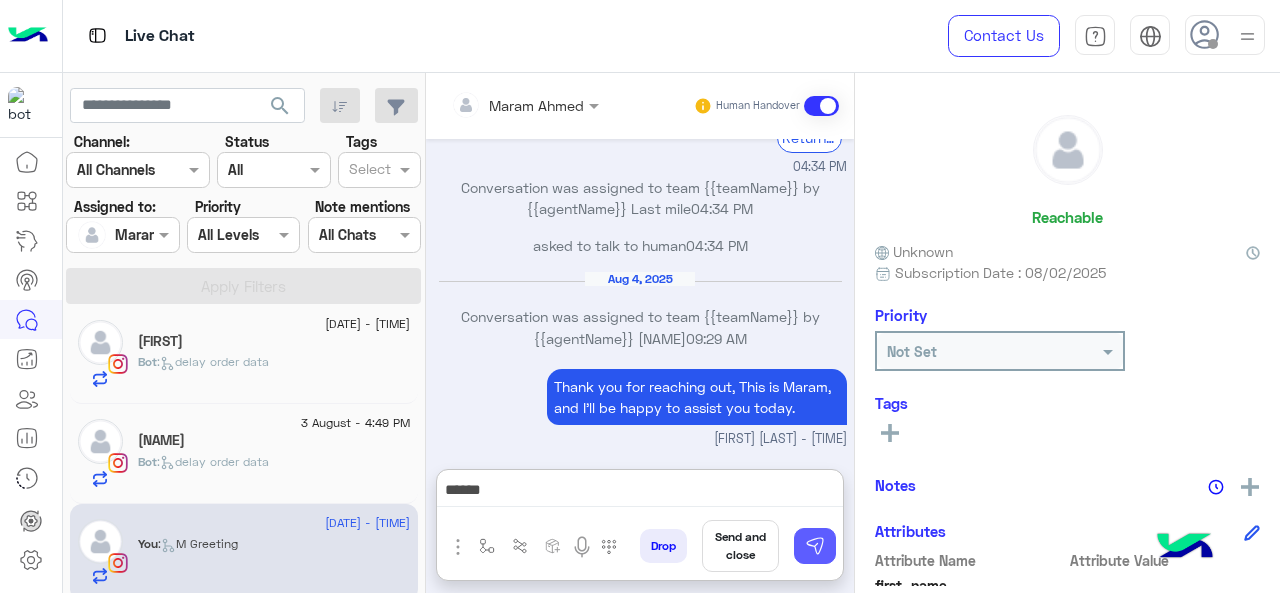 click at bounding box center (815, 546) 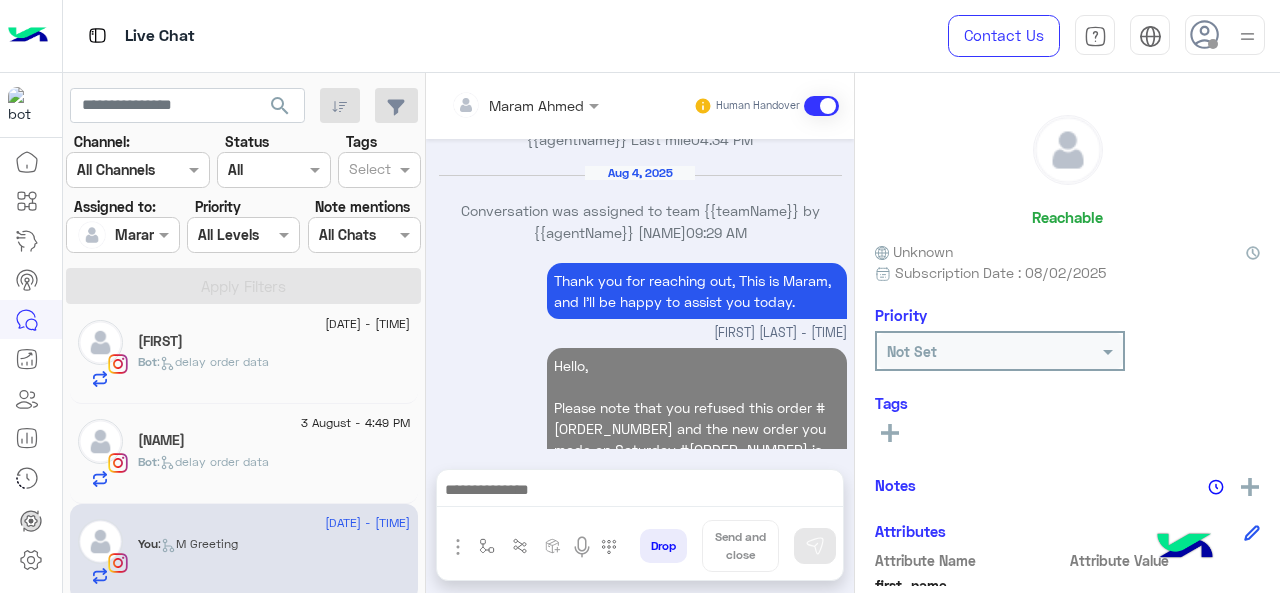 scroll, scrollTop: 1224, scrollLeft: 0, axis: vertical 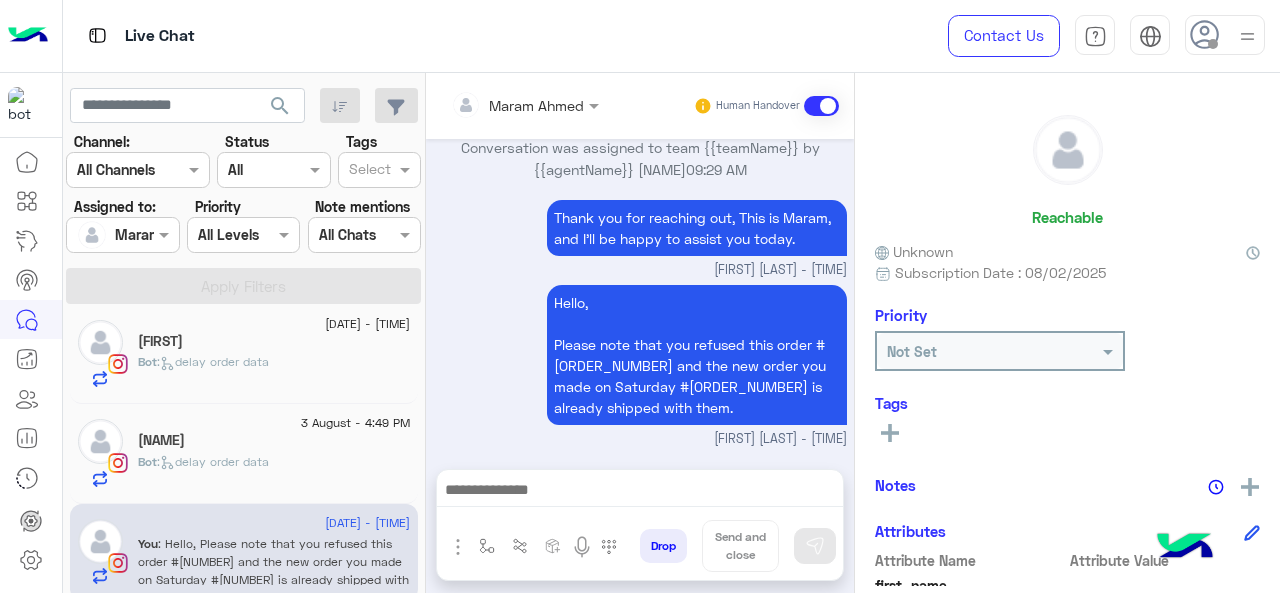 click on "[NAME]" 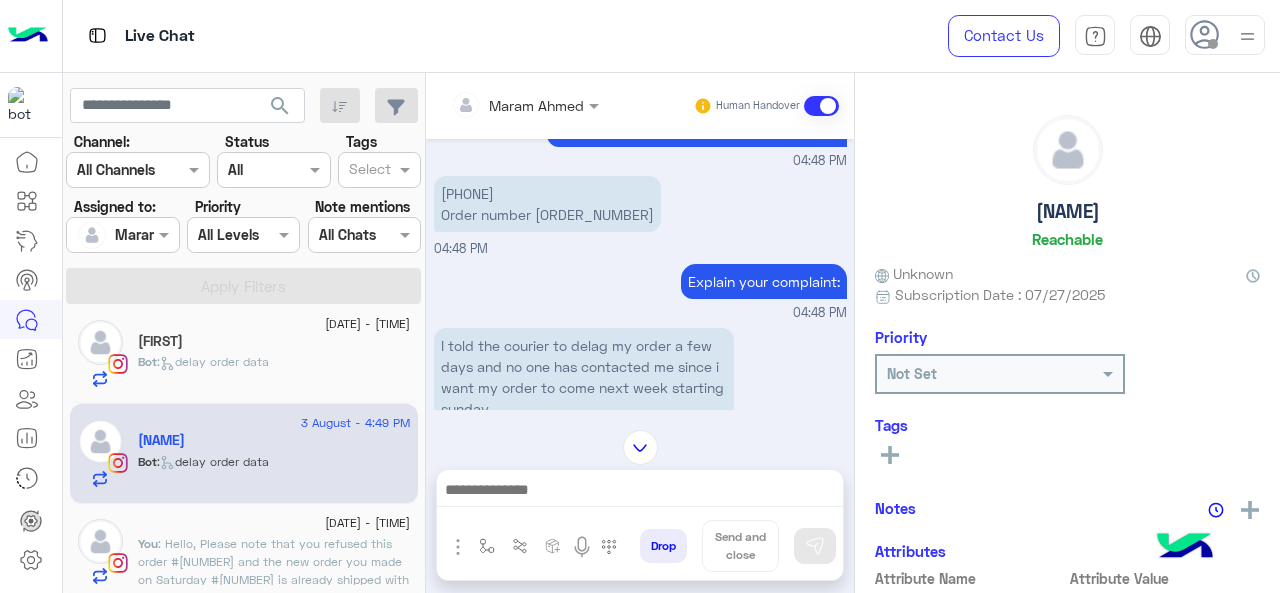 scroll, scrollTop: 479, scrollLeft: 0, axis: vertical 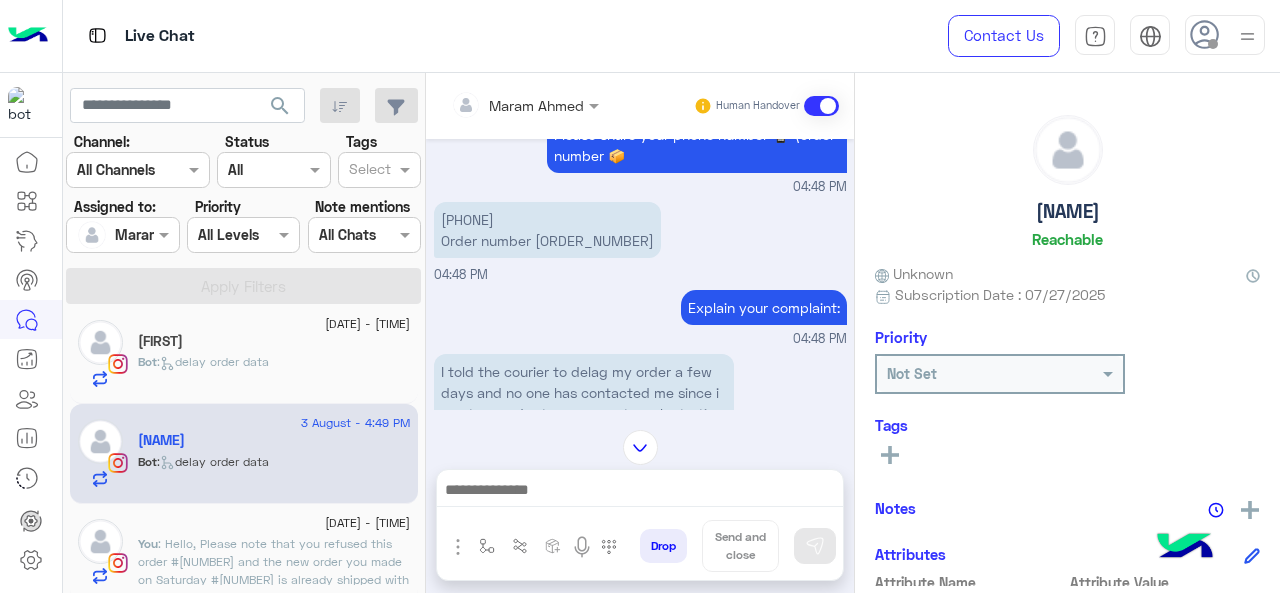 click on "[PHONE] Order number [NUMBER]" at bounding box center (547, 230) 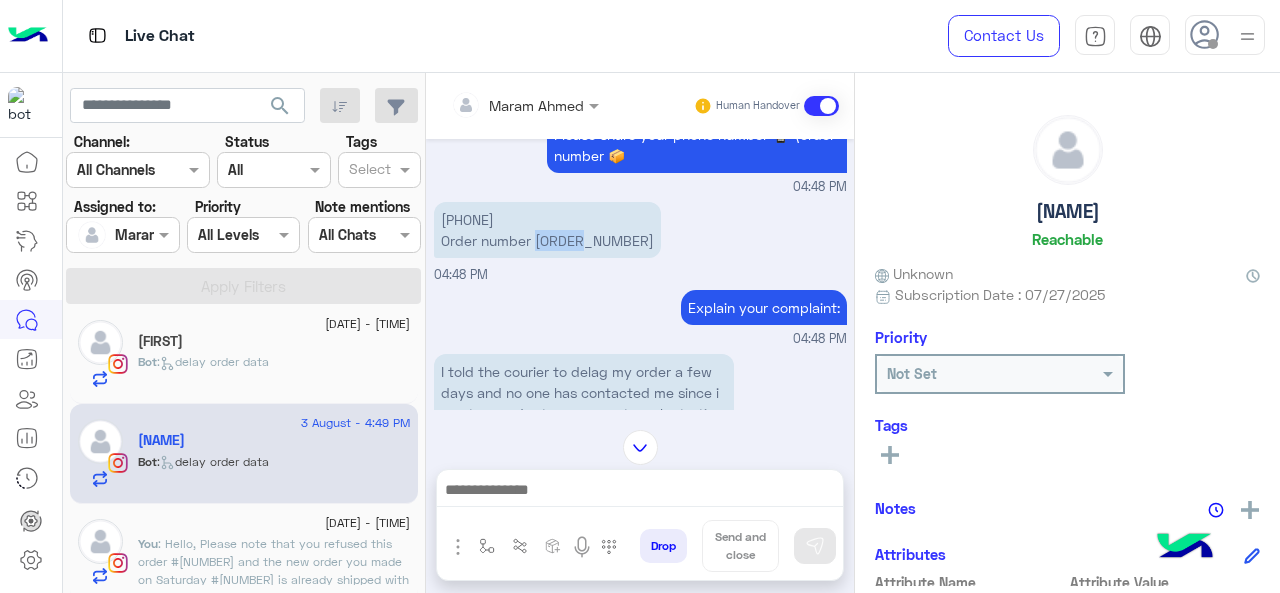 click on "[PHONE] Order number [NUMBER]" at bounding box center (547, 230) 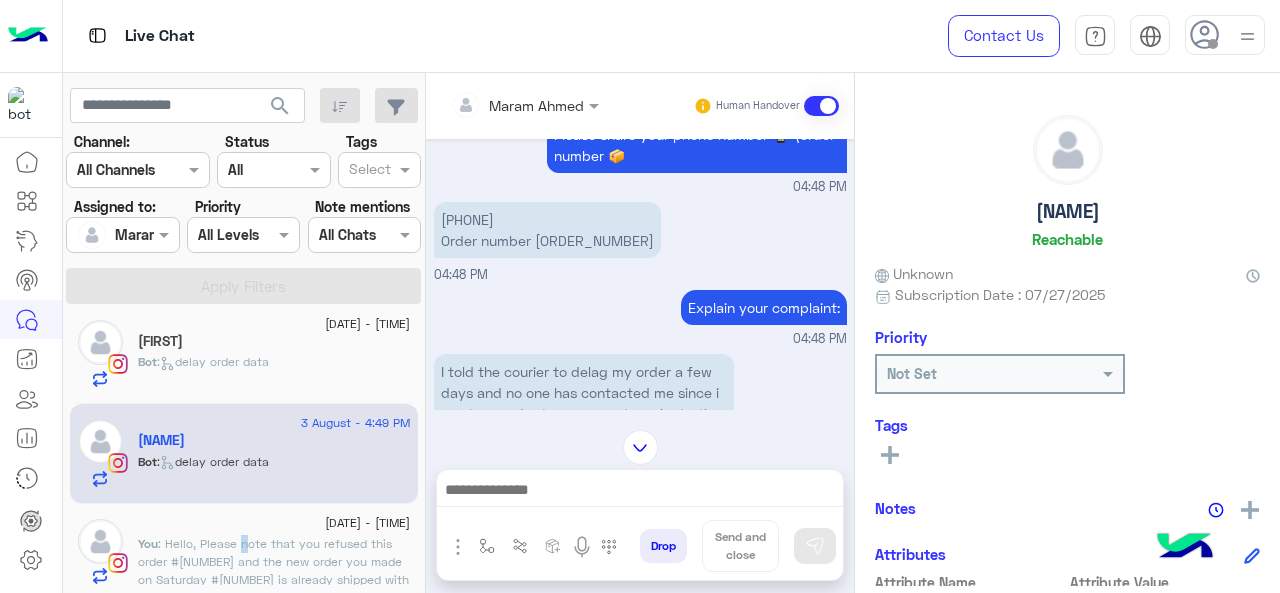 drag, startPoint x: 550, startPoint y: 263, endPoint x: 244, endPoint y: 540, distance: 412.75296 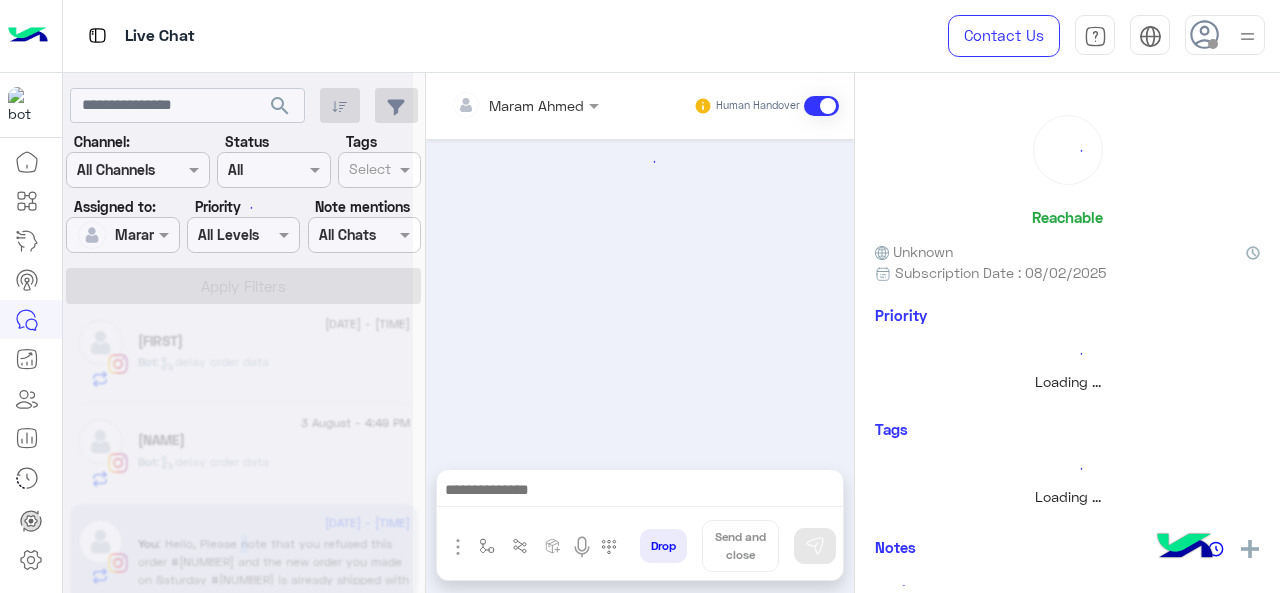 click 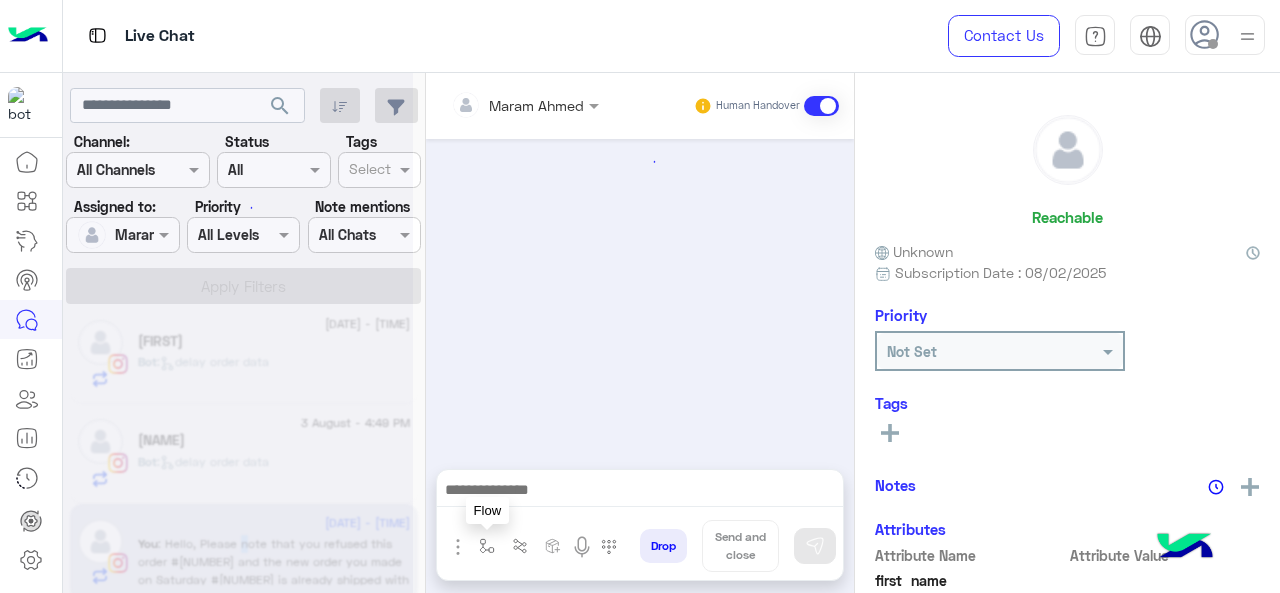 scroll, scrollTop: 953, scrollLeft: 0, axis: vertical 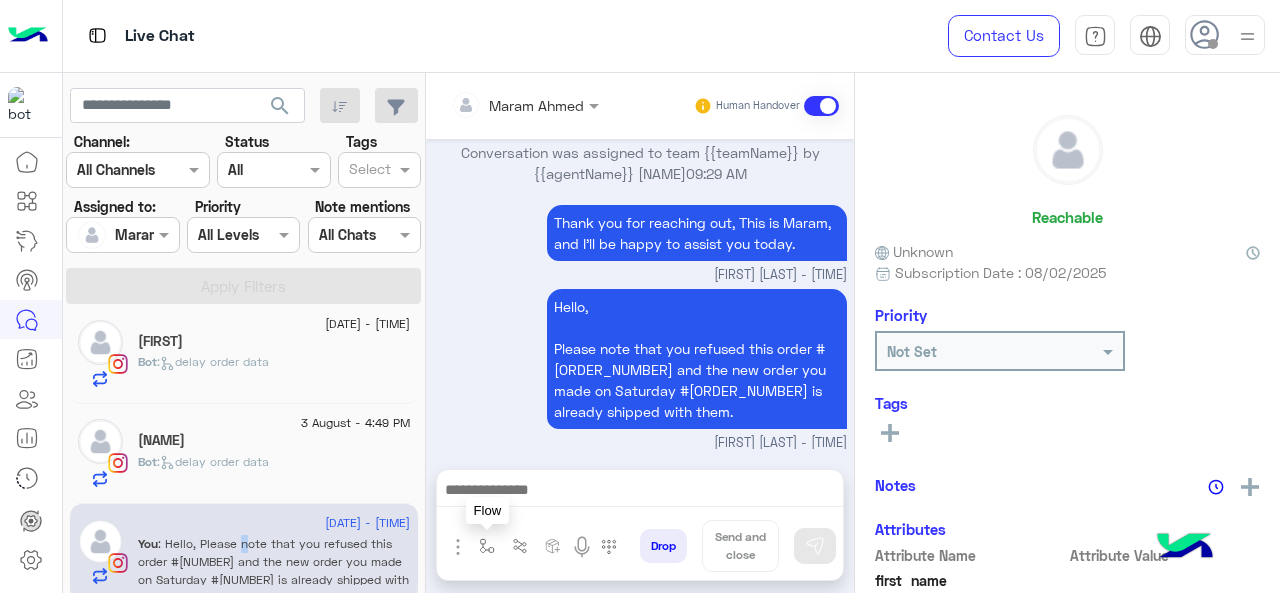 click at bounding box center [487, 546] 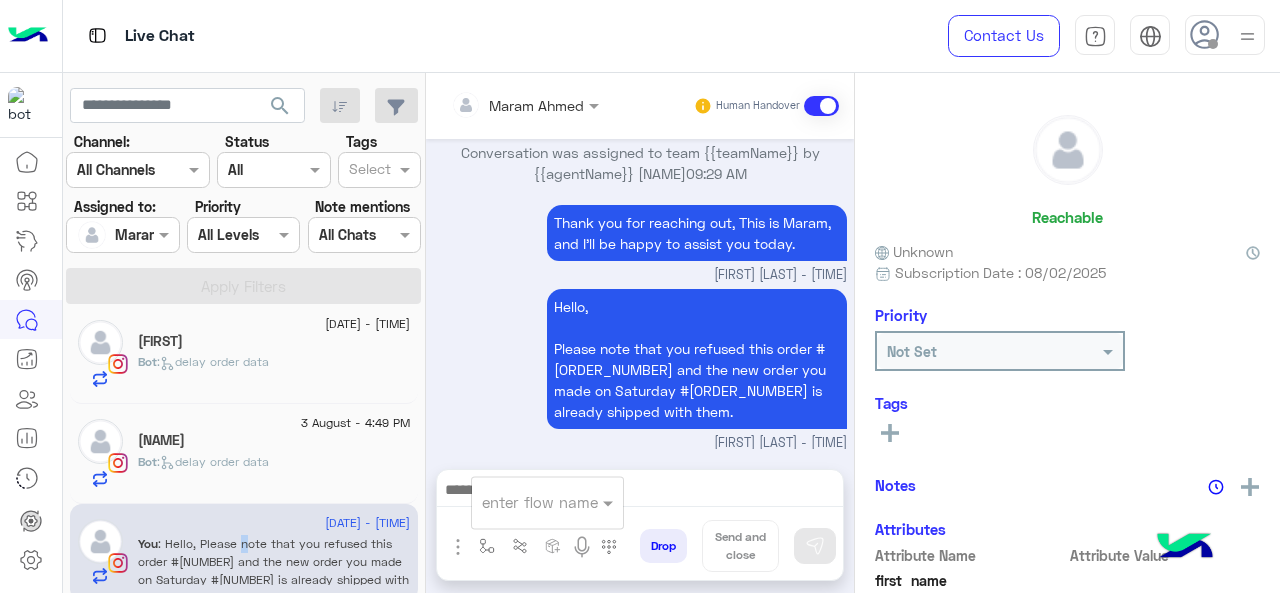 click on "enter flow name" at bounding box center (547, 502) 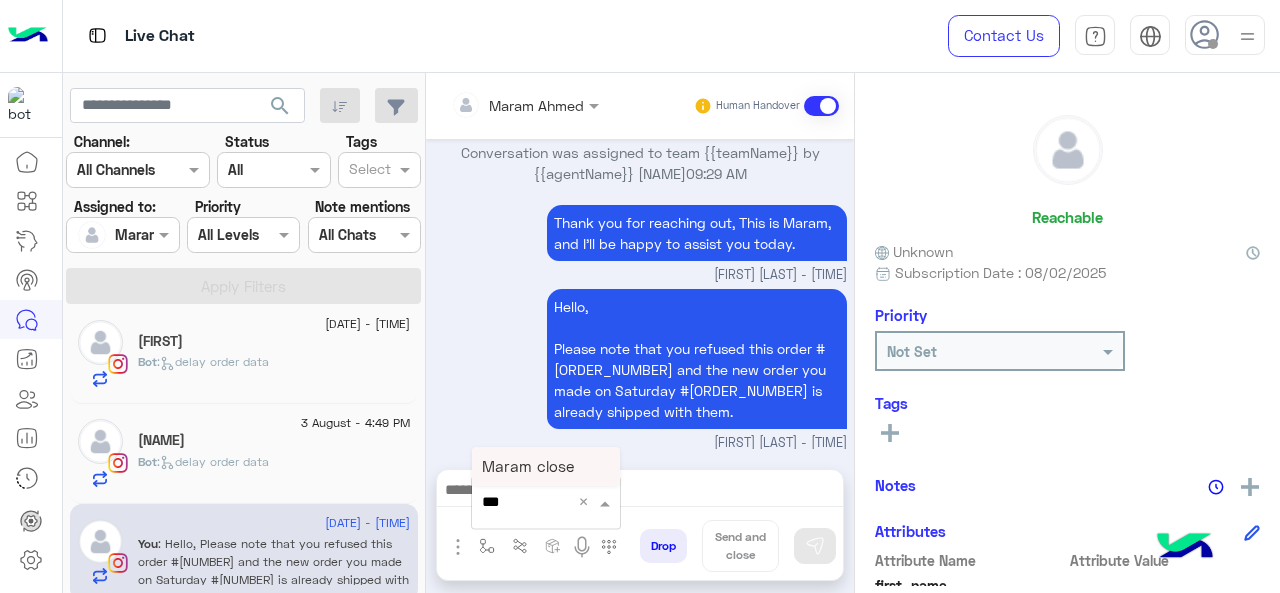 type on "****" 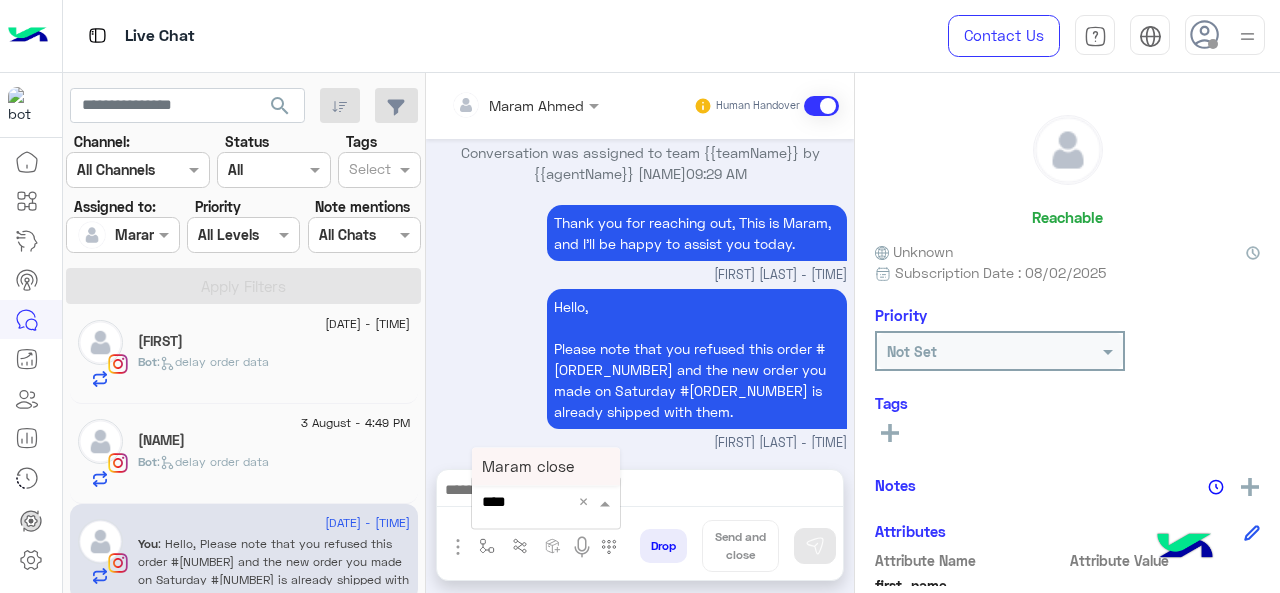click on "Maram close" at bounding box center [528, 466] 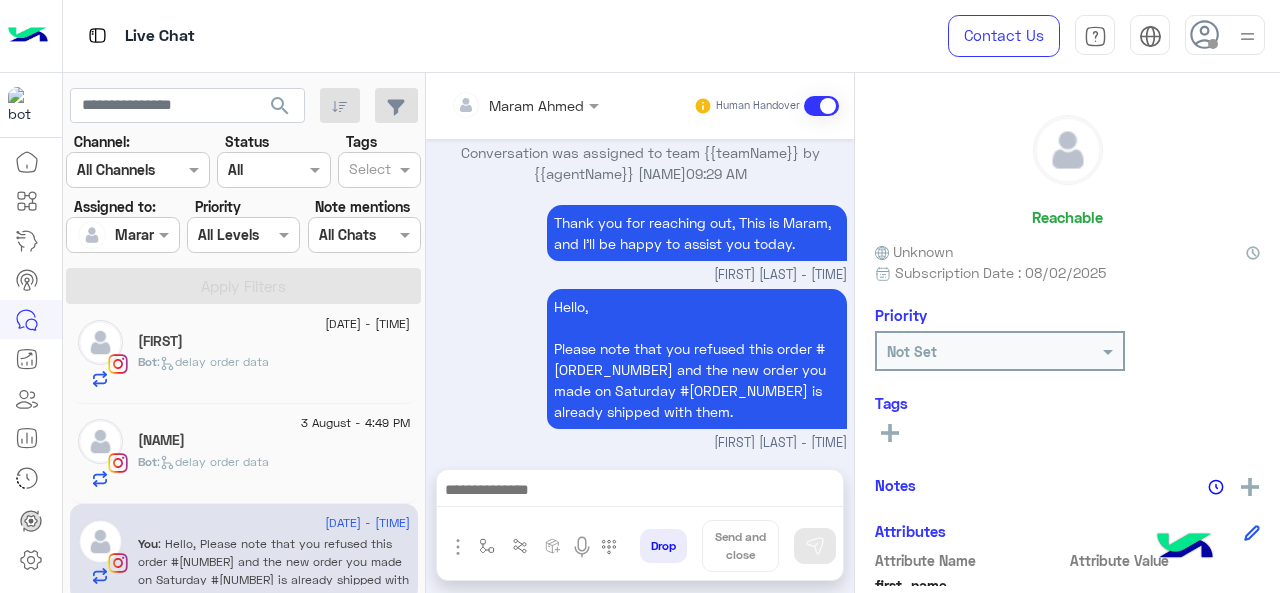type on "**********" 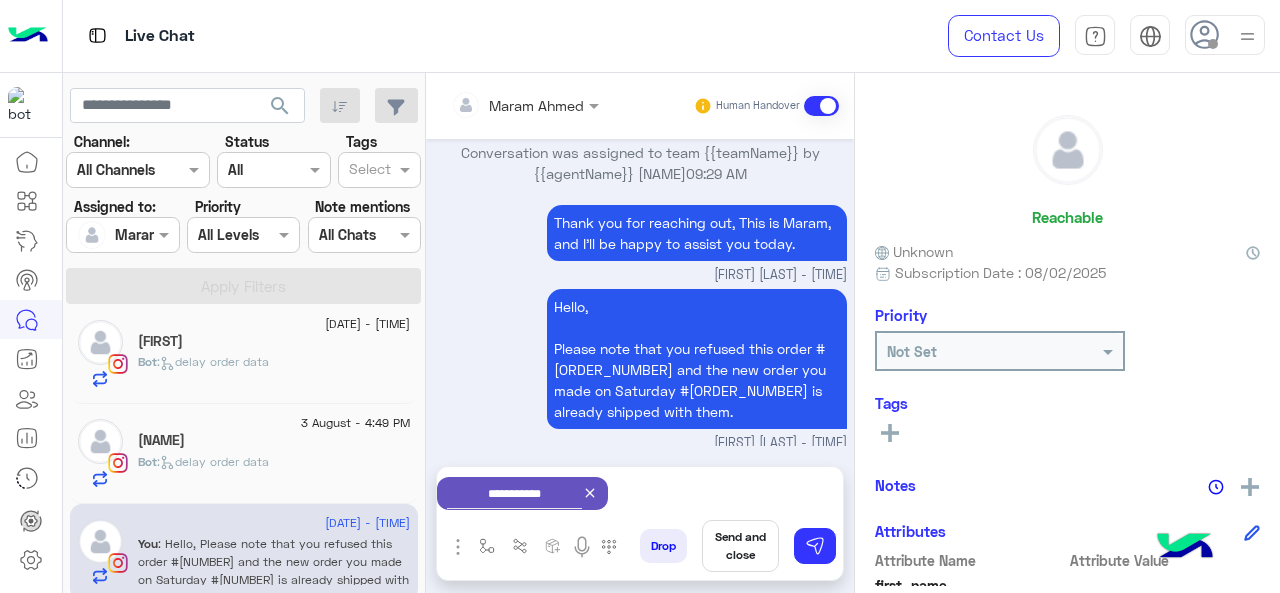click on "Send and close" at bounding box center [740, 546] 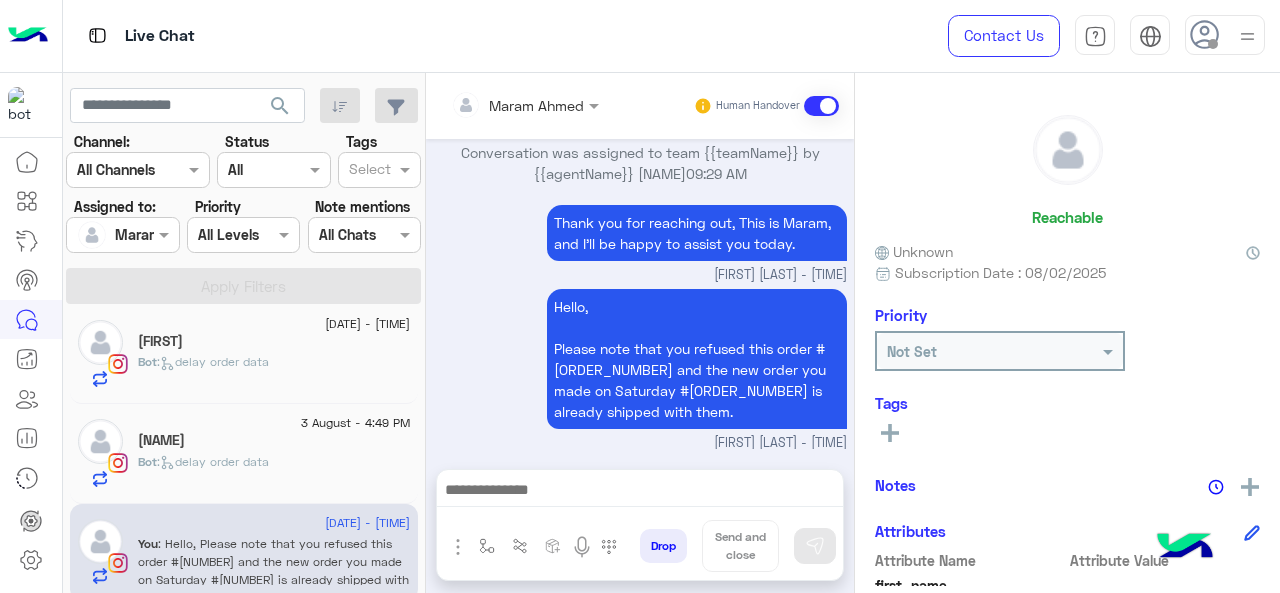 scroll, scrollTop: 974, scrollLeft: 0, axis: vertical 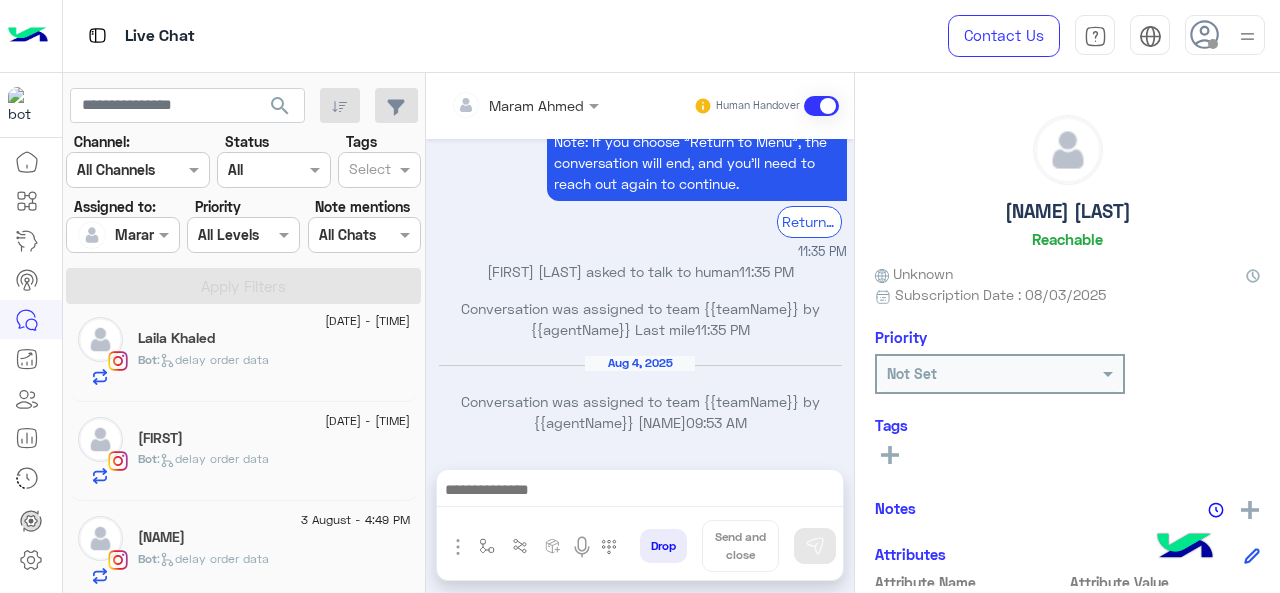click on "[NAME]" 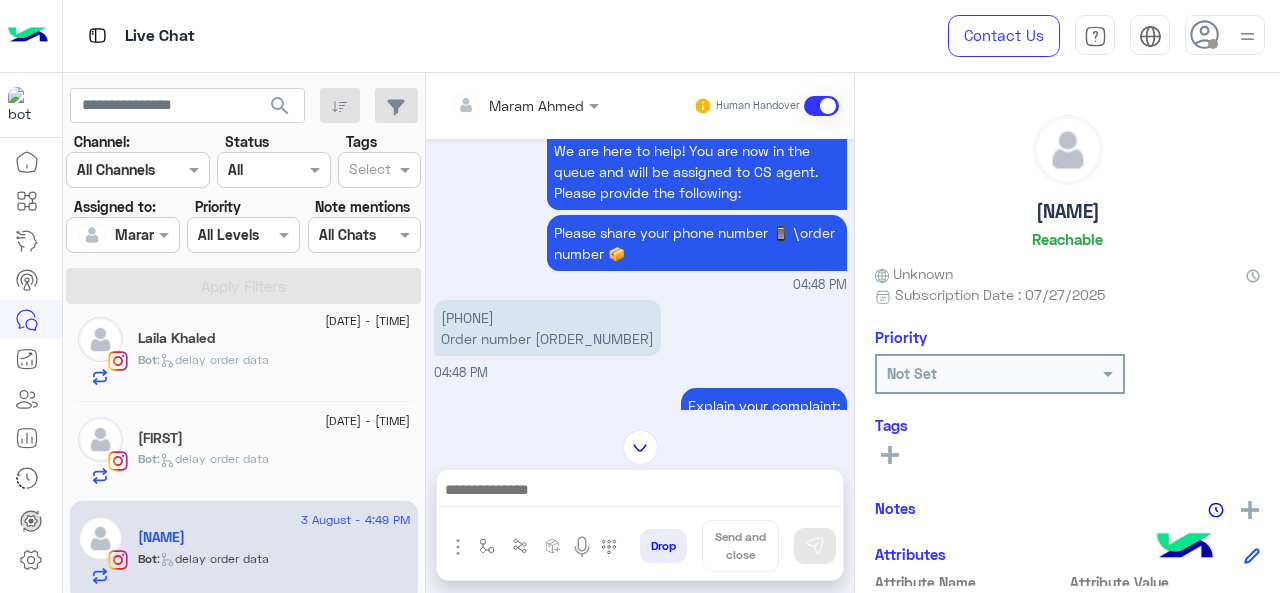 scroll, scrollTop: 379, scrollLeft: 0, axis: vertical 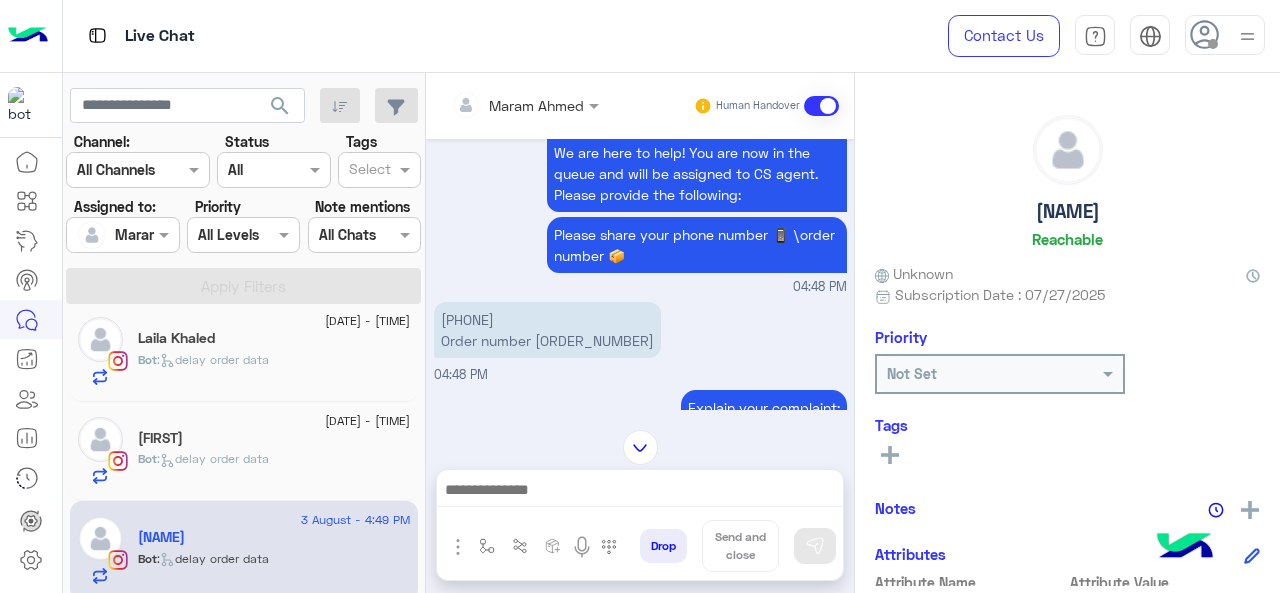 click on "[PHONE] Order number [NUMBER]" at bounding box center (547, 330) 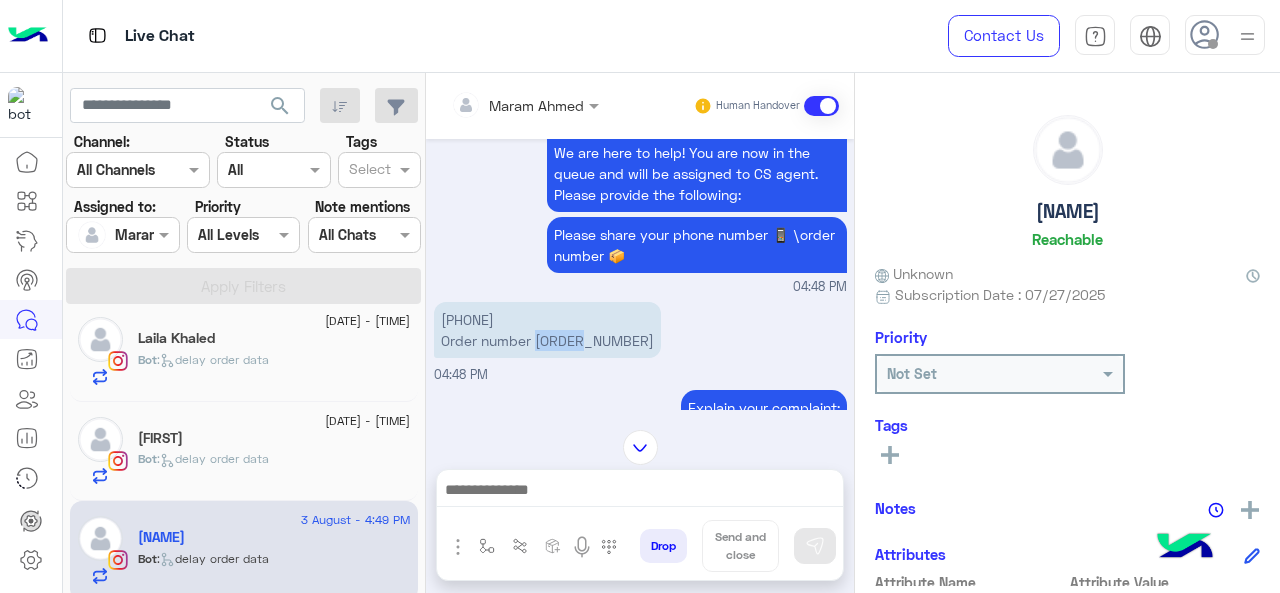 click on "[PHONE] Order number [NUMBER]" at bounding box center (547, 330) 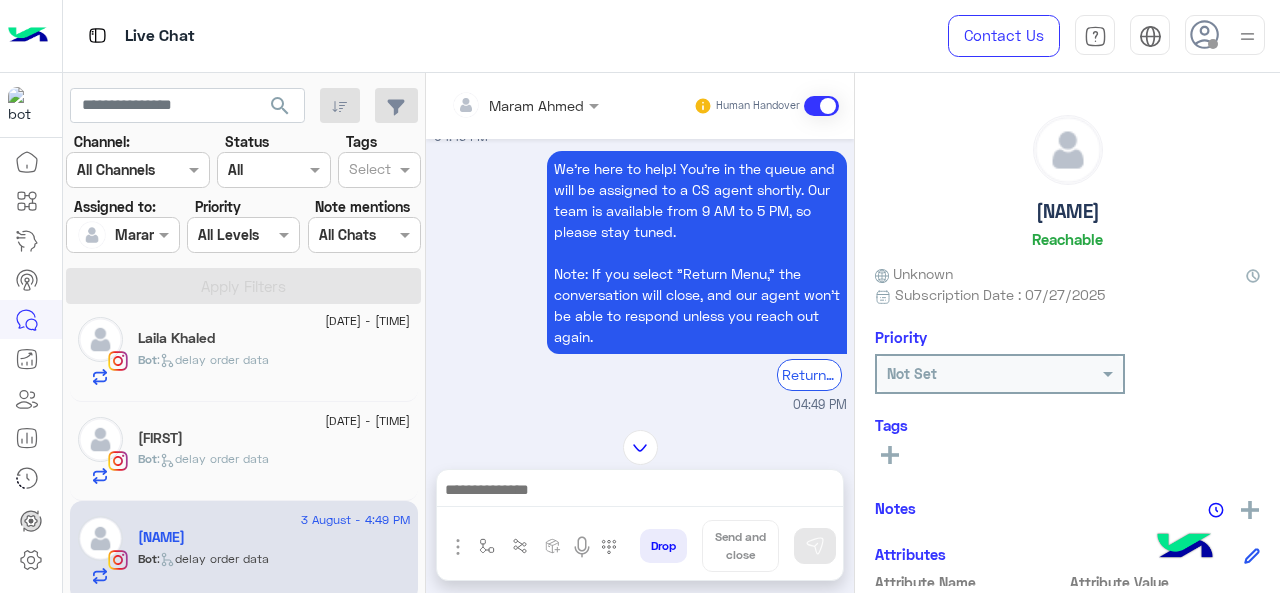 scroll, scrollTop: 979, scrollLeft: 0, axis: vertical 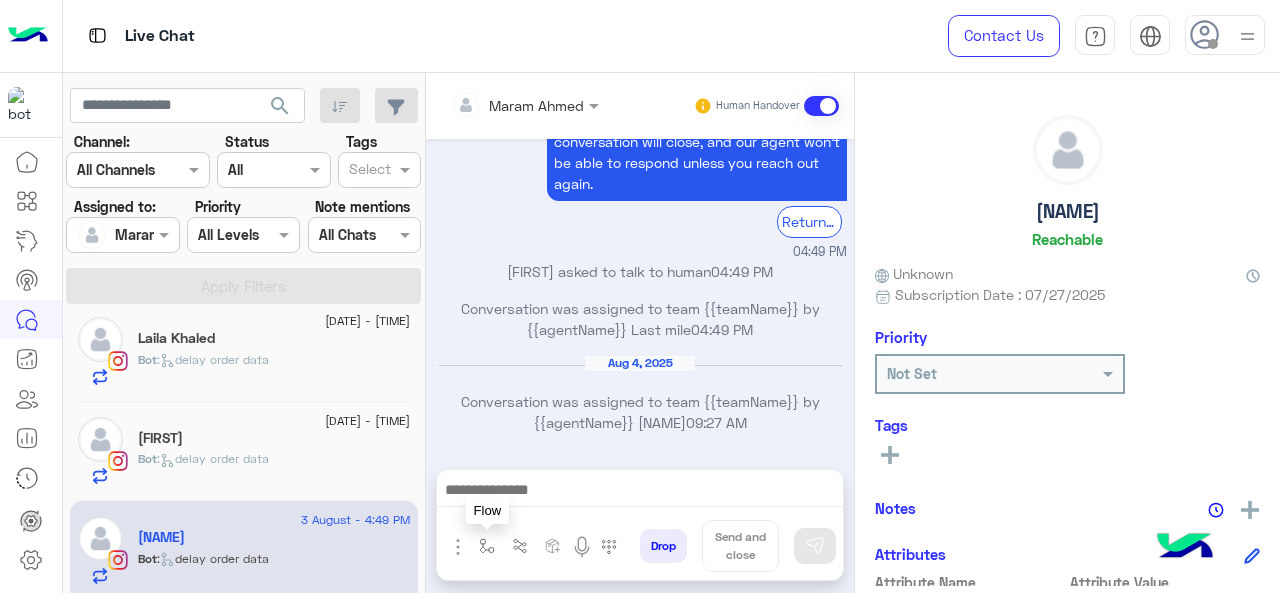 click at bounding box center (487, 546) 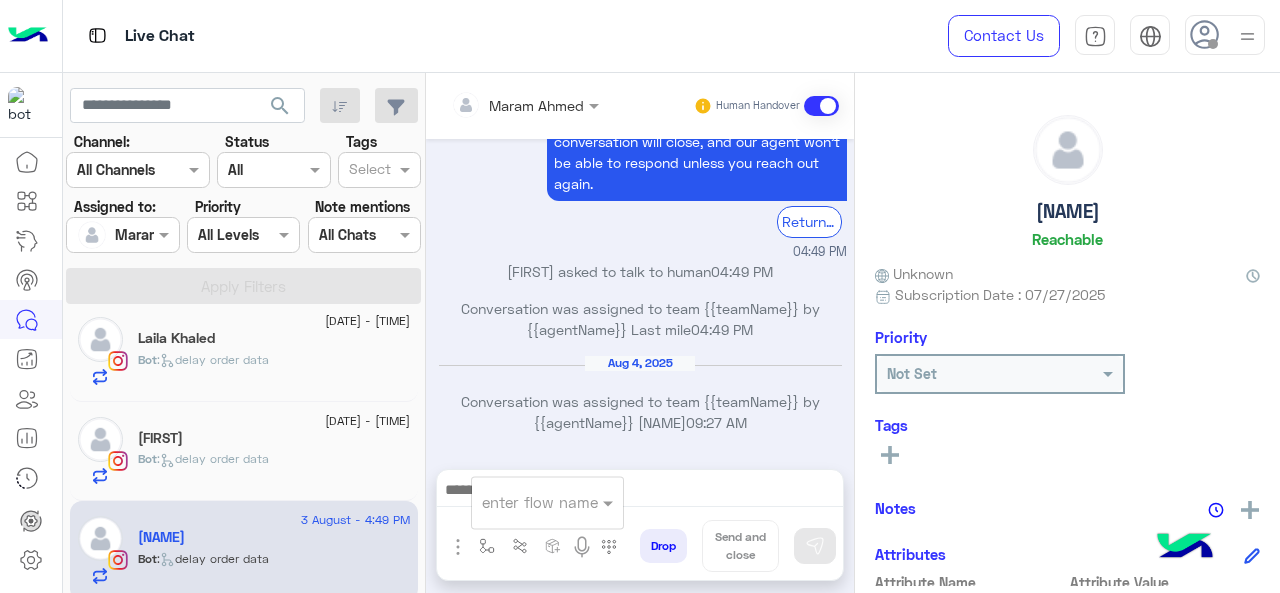 click at bounding box center [523, 502] 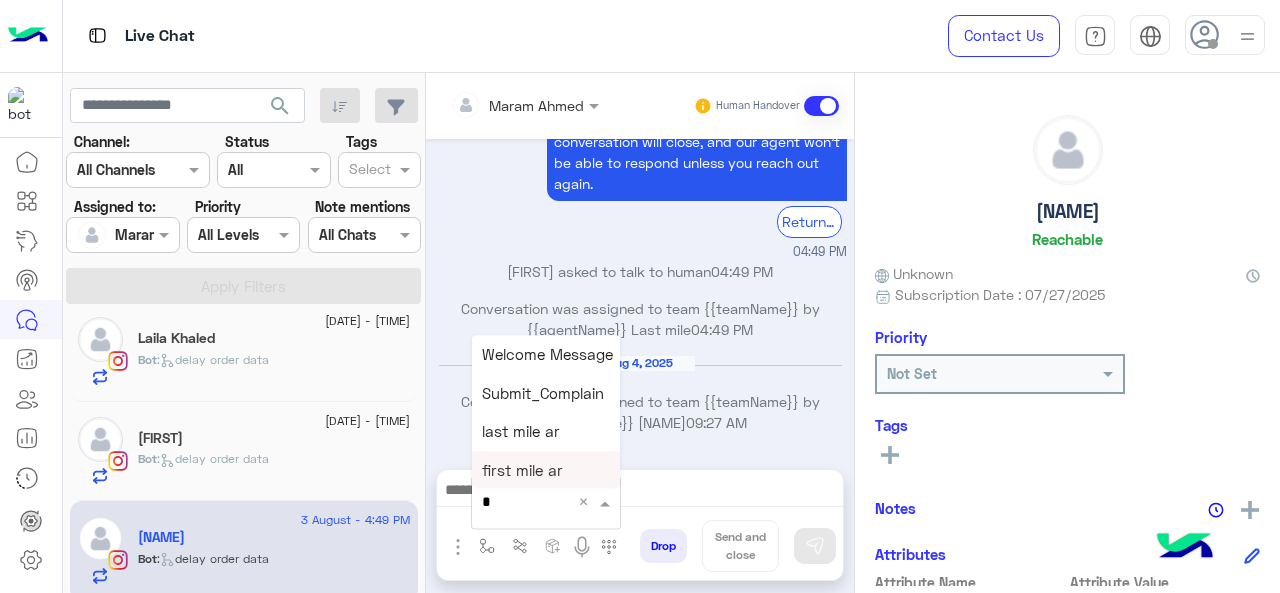 type on "*" 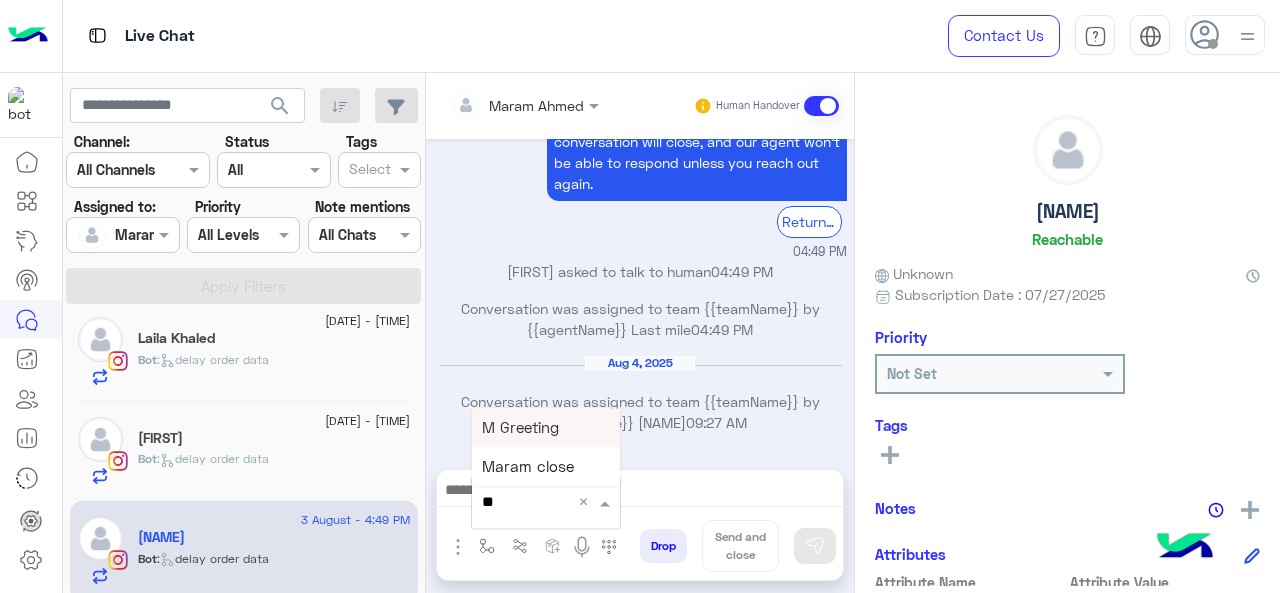 click on "M Greeting" at bounding box center [546, 427] 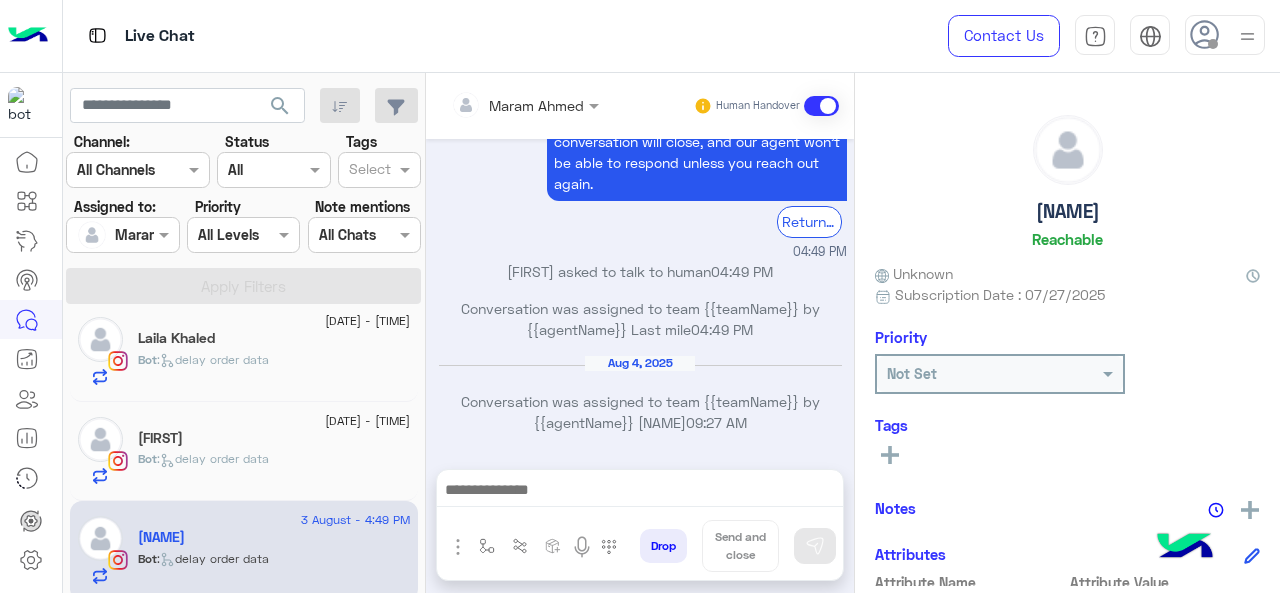 type on "**********" 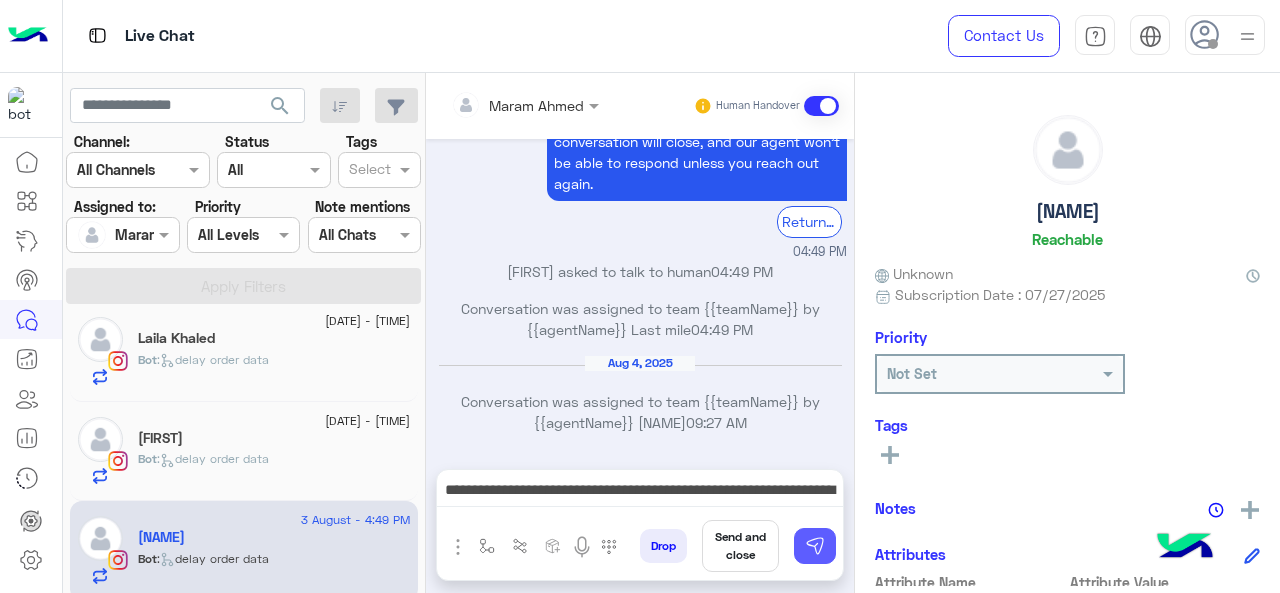 click at bounding box center (815, 546) 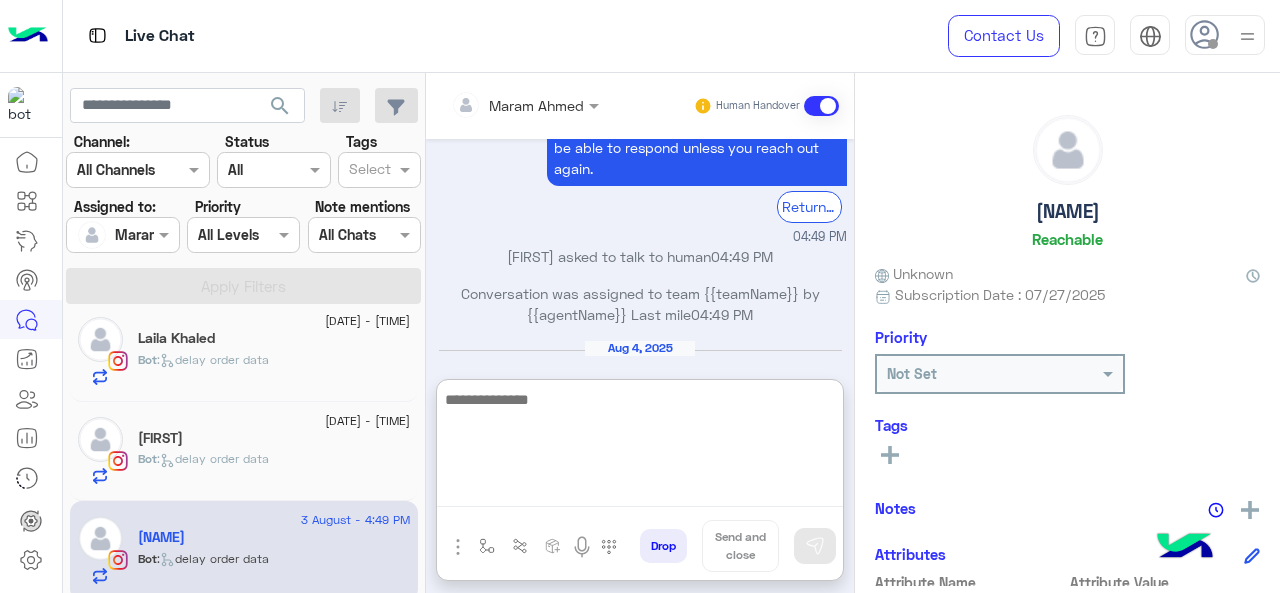 scroll, scrollTop: 1190, scrollLeft: 0, axis: vertical 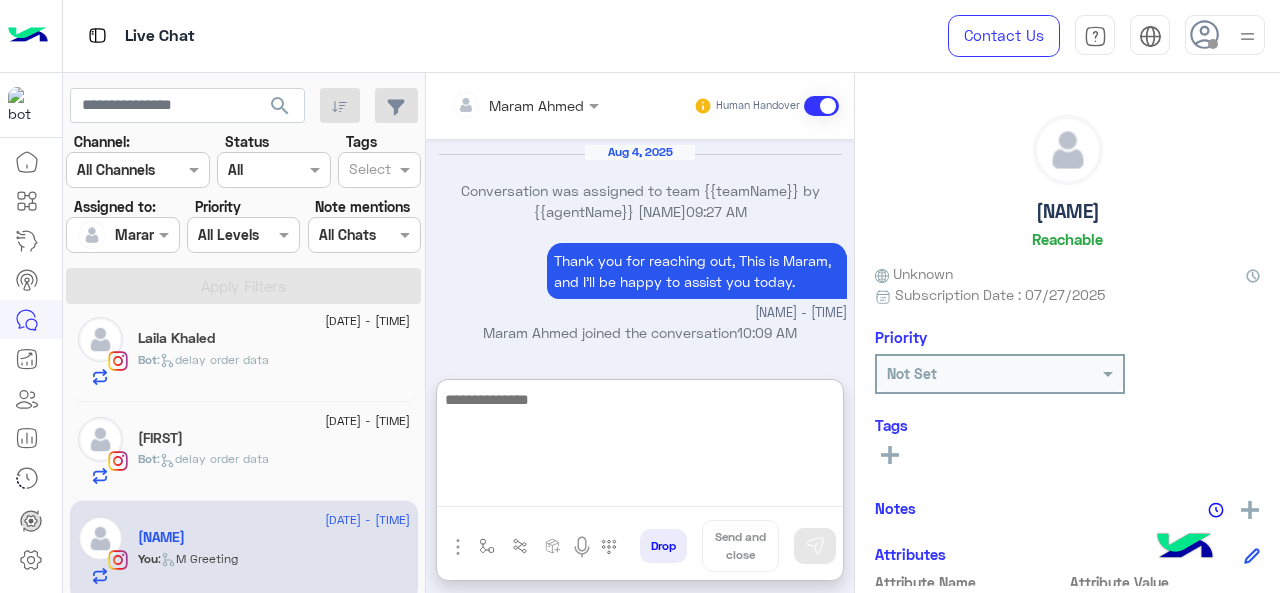 paste on "**********" 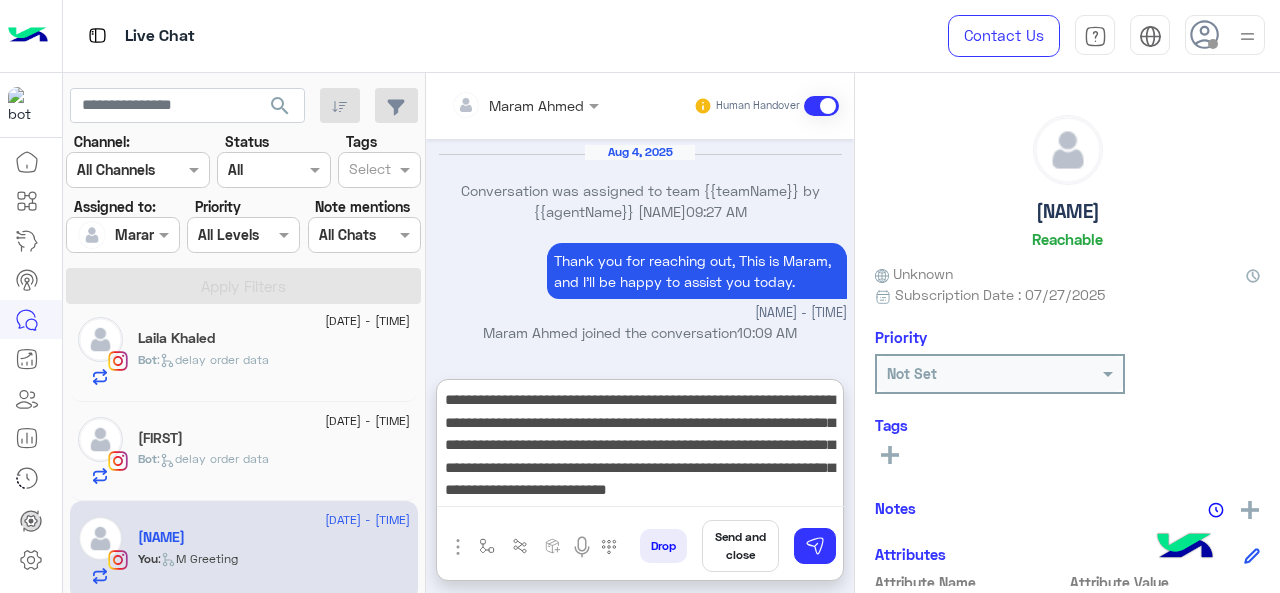 scroll, scrollTop: 0, scrollLeft: 0, axis: both 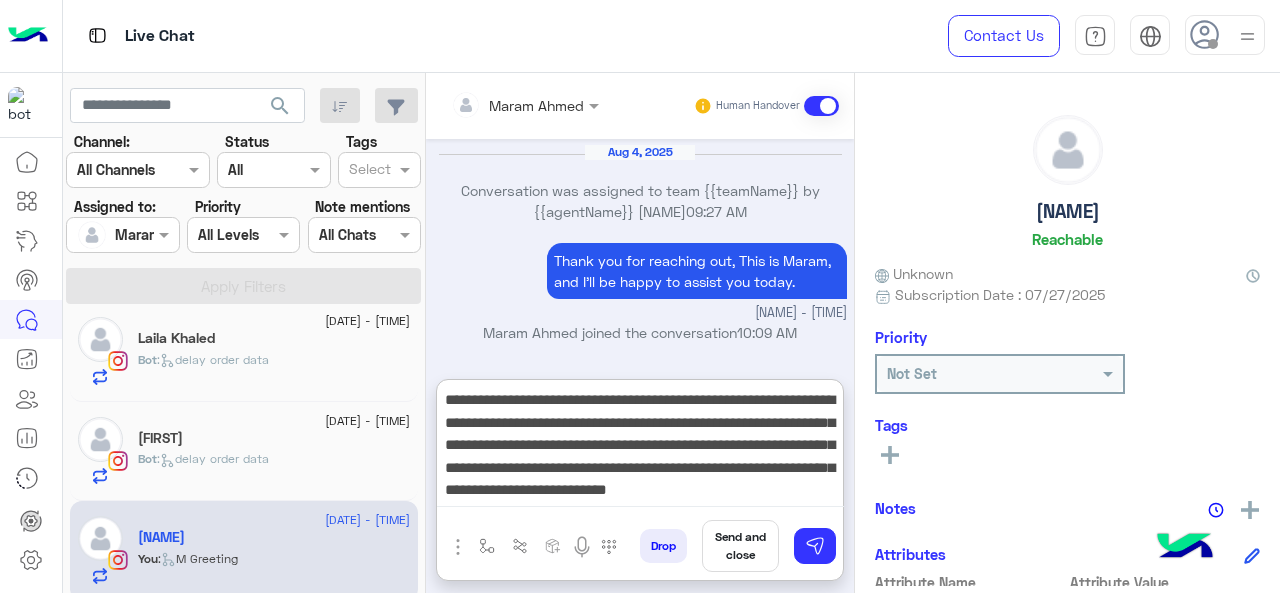 click on "**********" at bounding box center (640, 447) 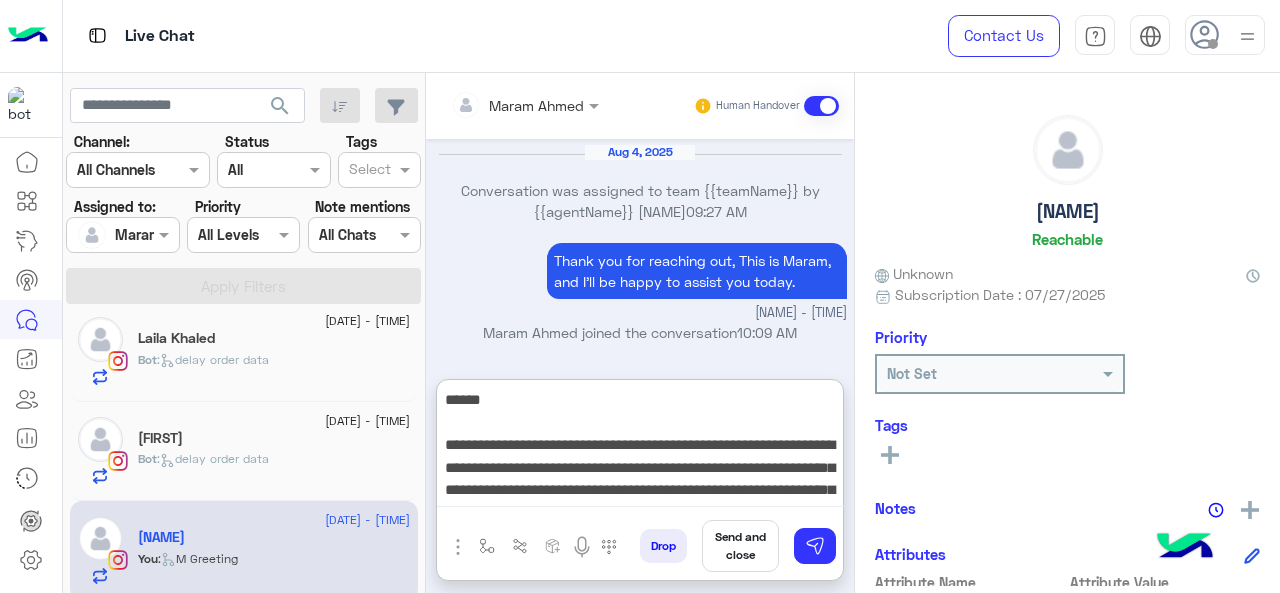 drag, startPoint x: 746, startPoint y: 476, endPoint x: 765, endPoint y: 479, distance: 19.235384 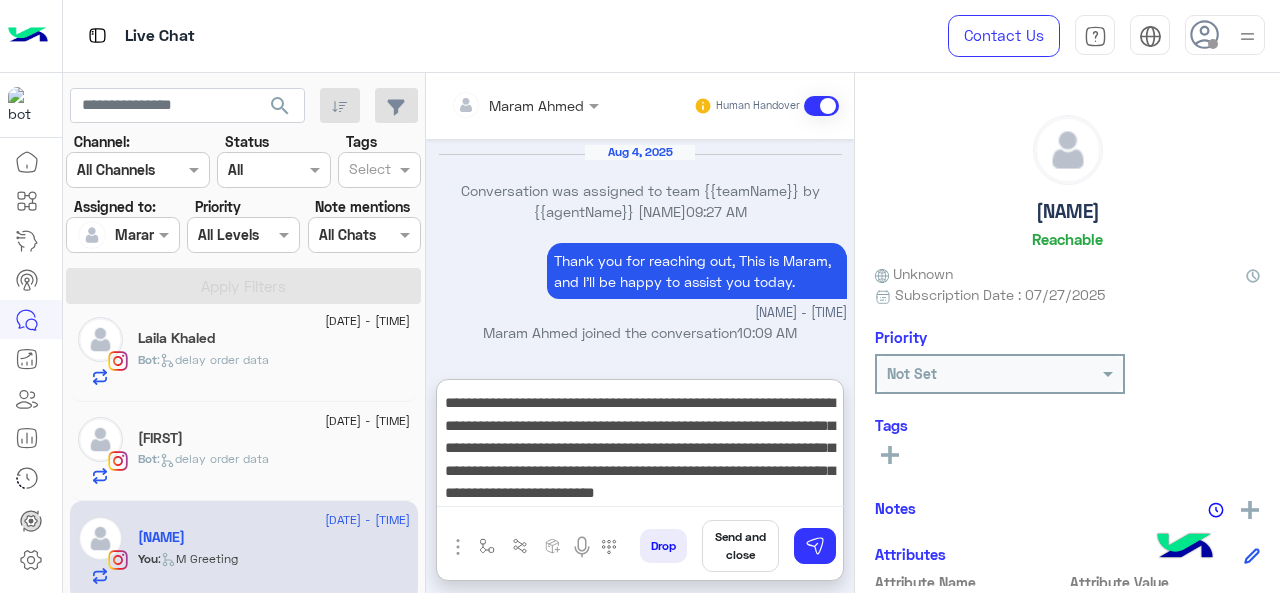 scroll, scrollTop: 64, scrollLeft: 0, axis: vertical 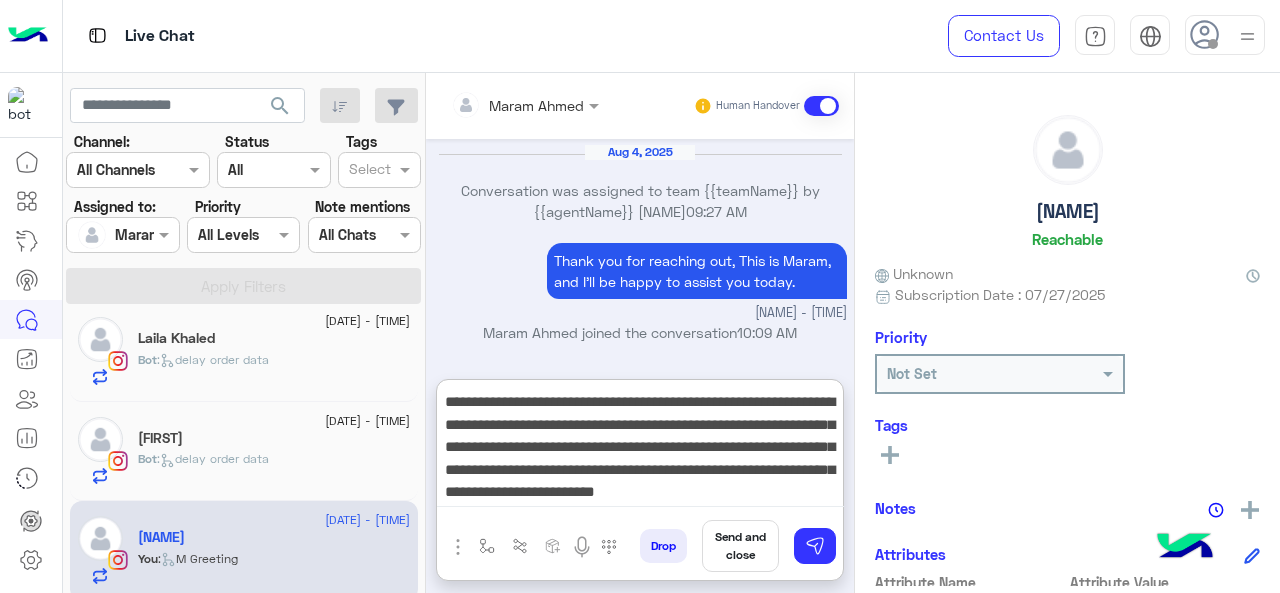 click on "**********" at bounding box center (640, 447) 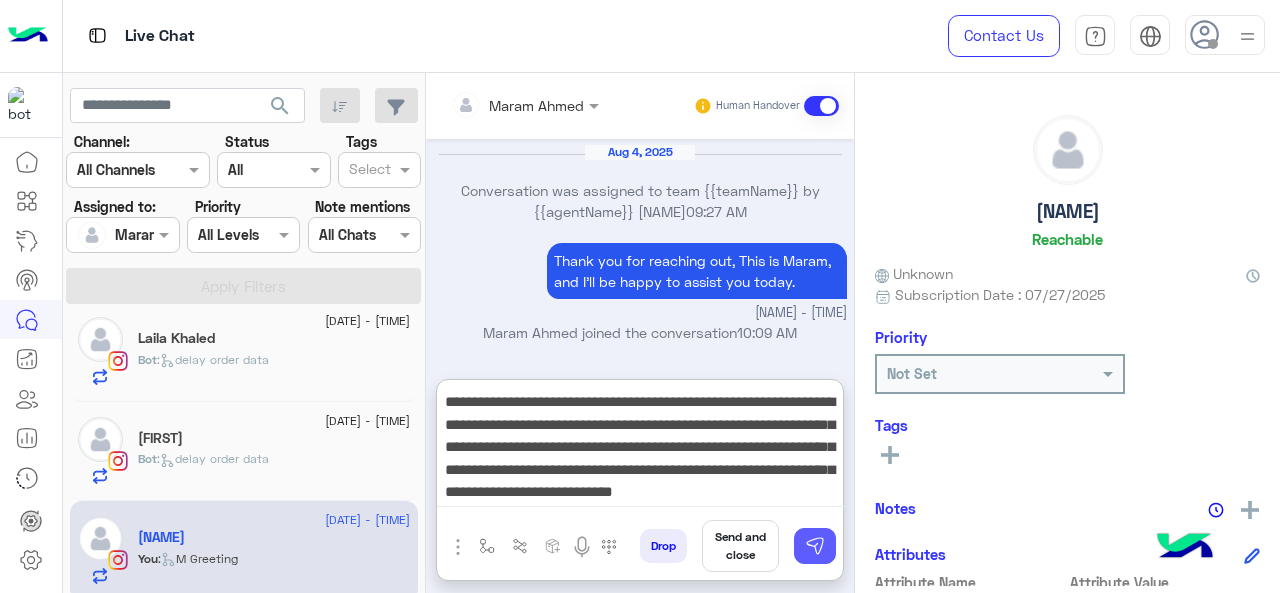 type on "**********" 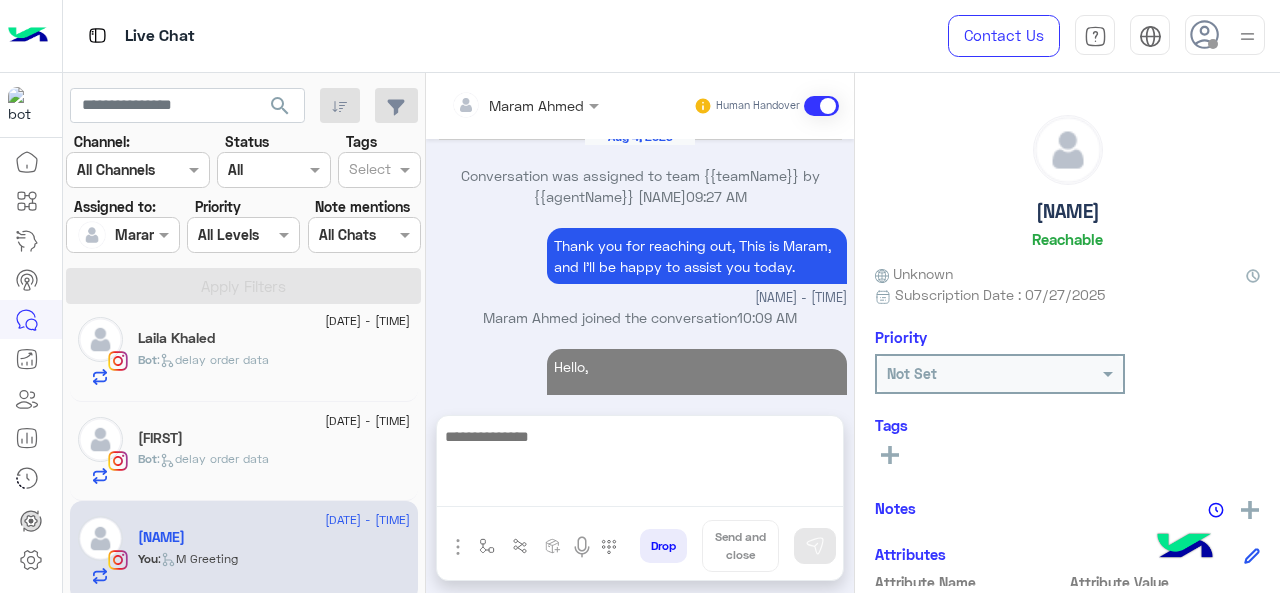 scroll, scrollTop: 1353, scrollLeft: 0, axis: vertical 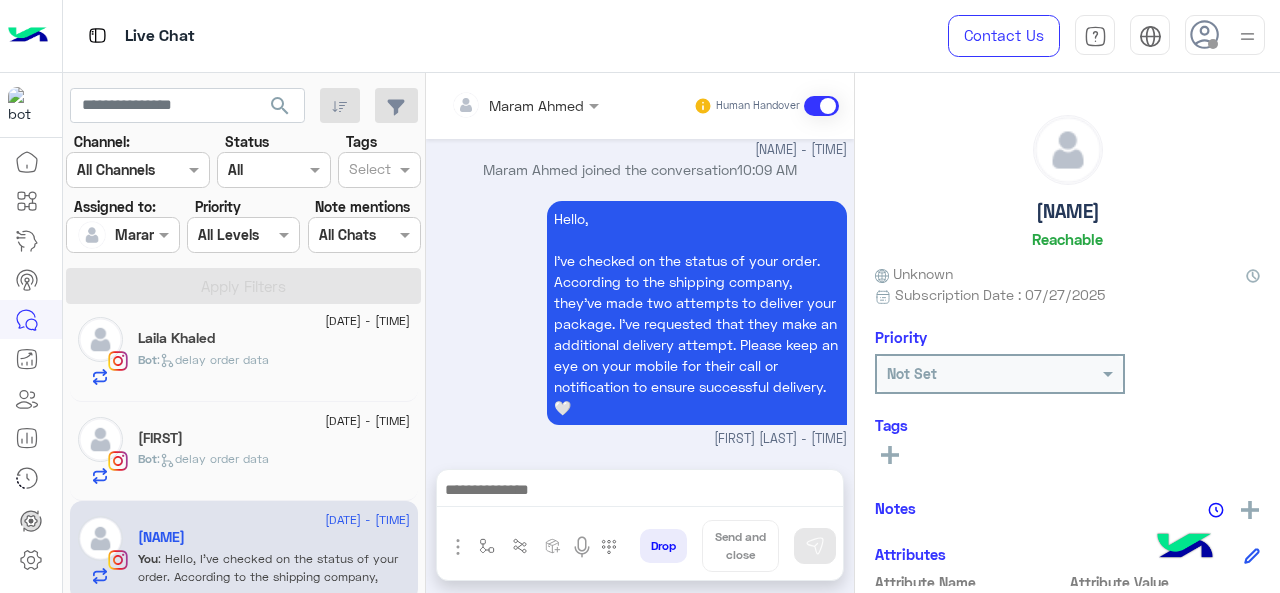 click on "[FIRST]" 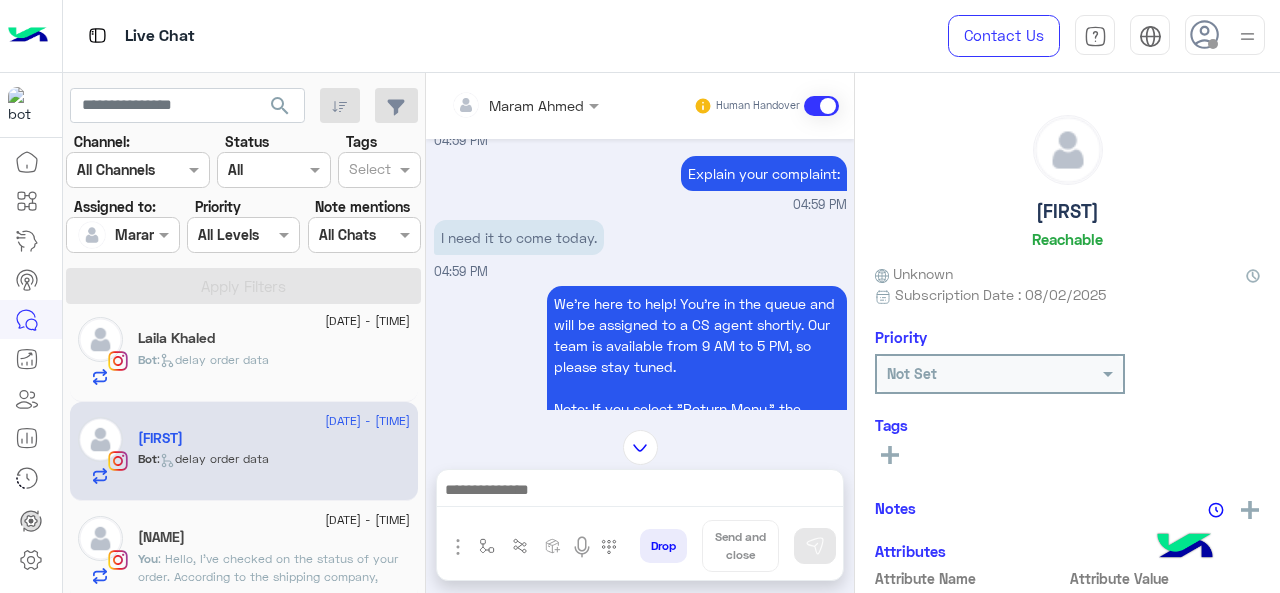 scroll, scrollTop: 530, scrollLeft: 0, axis: vertical 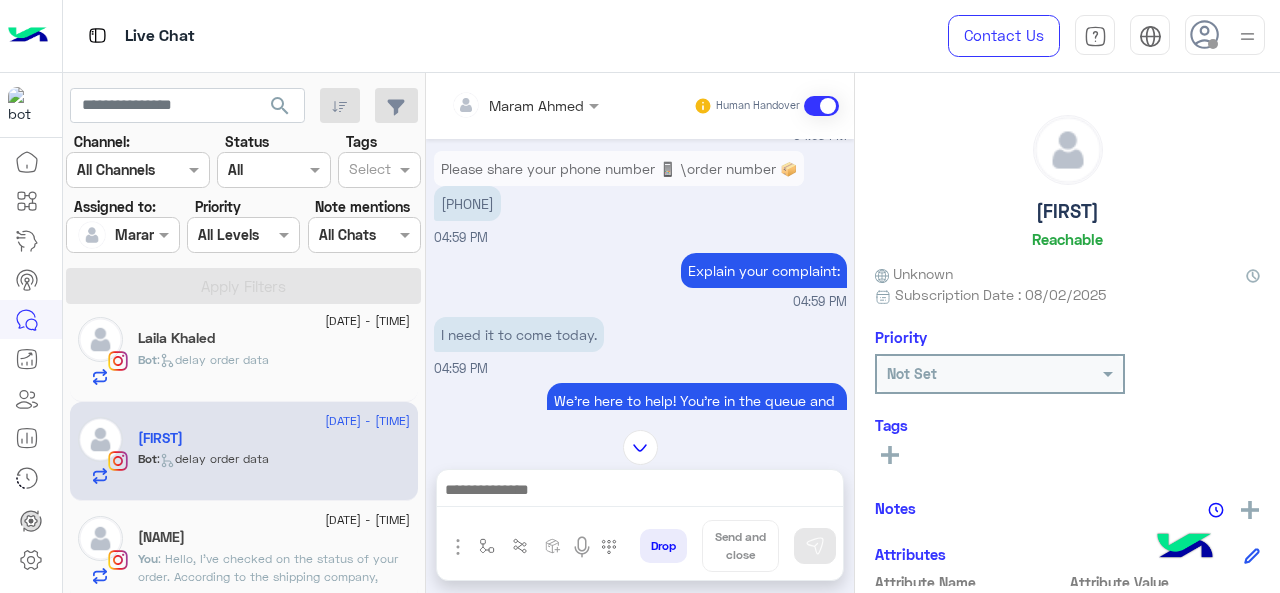drag, startPoint x: 530, startPoint y: 221, endPoint x: 446, endPoint y: 220, distance: 84.00595 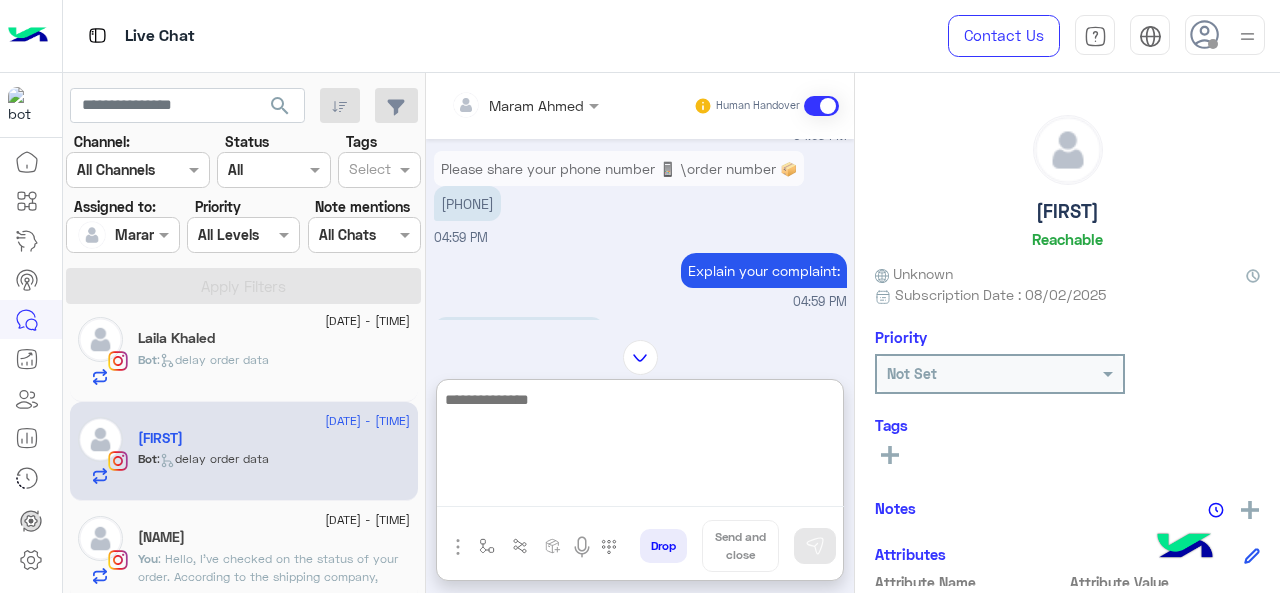paste on "**********" 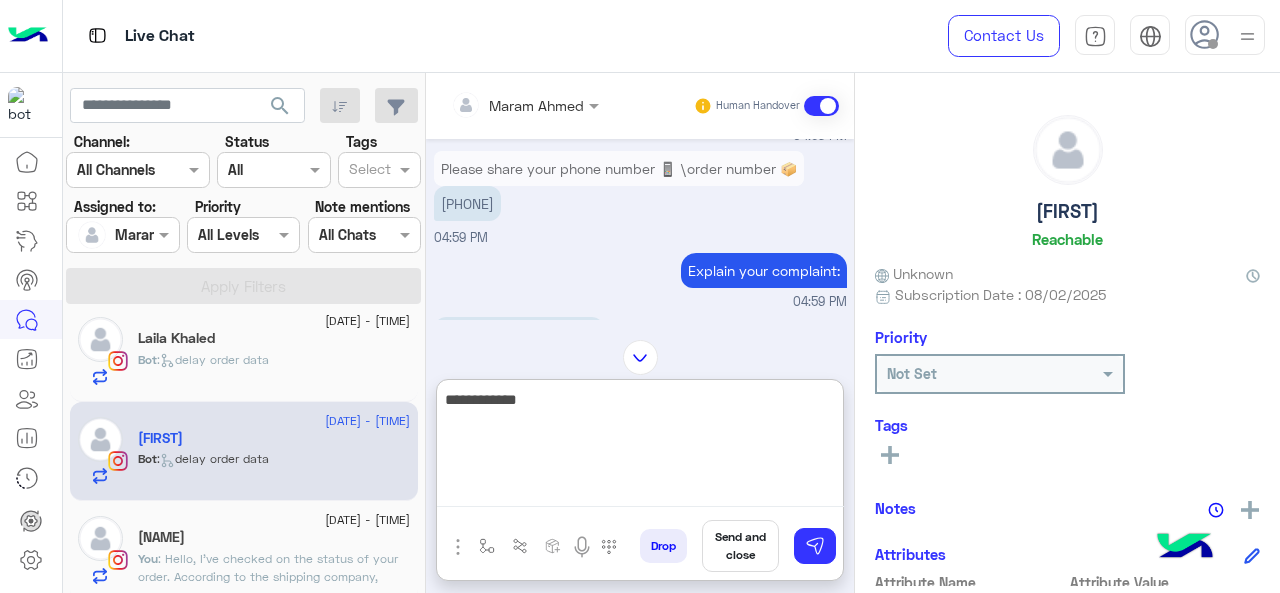 drag, startPoint x: 498, startPoint y: 400, endPoint x: 565, endPoint y: 379, distance: 70.21396 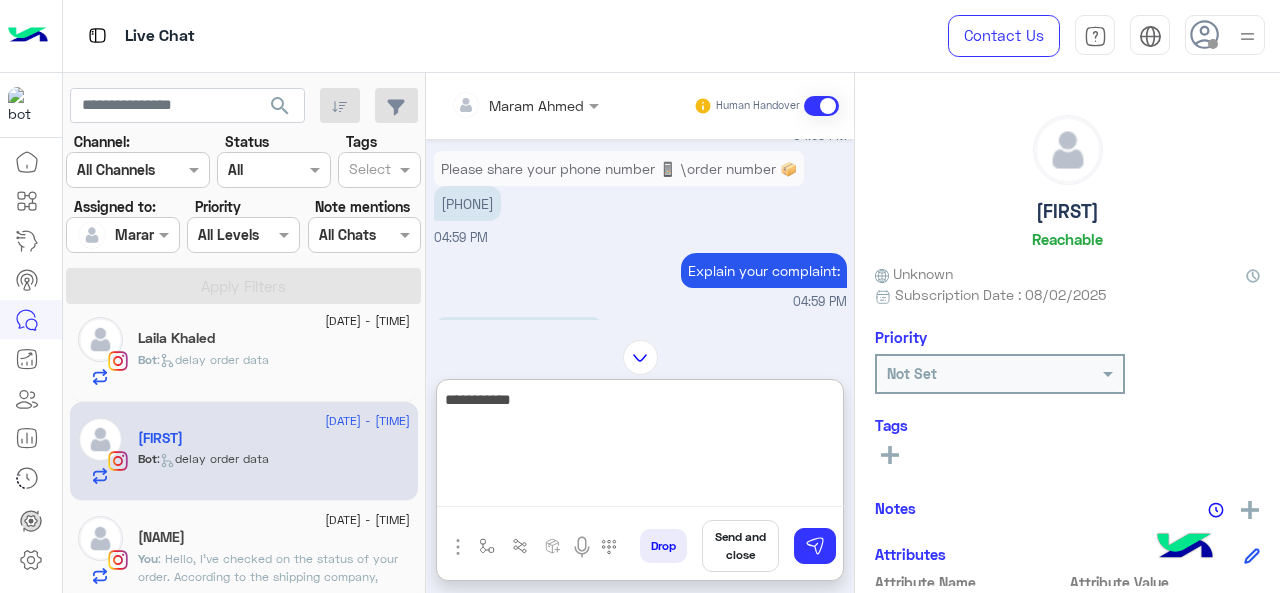 type on "**********" 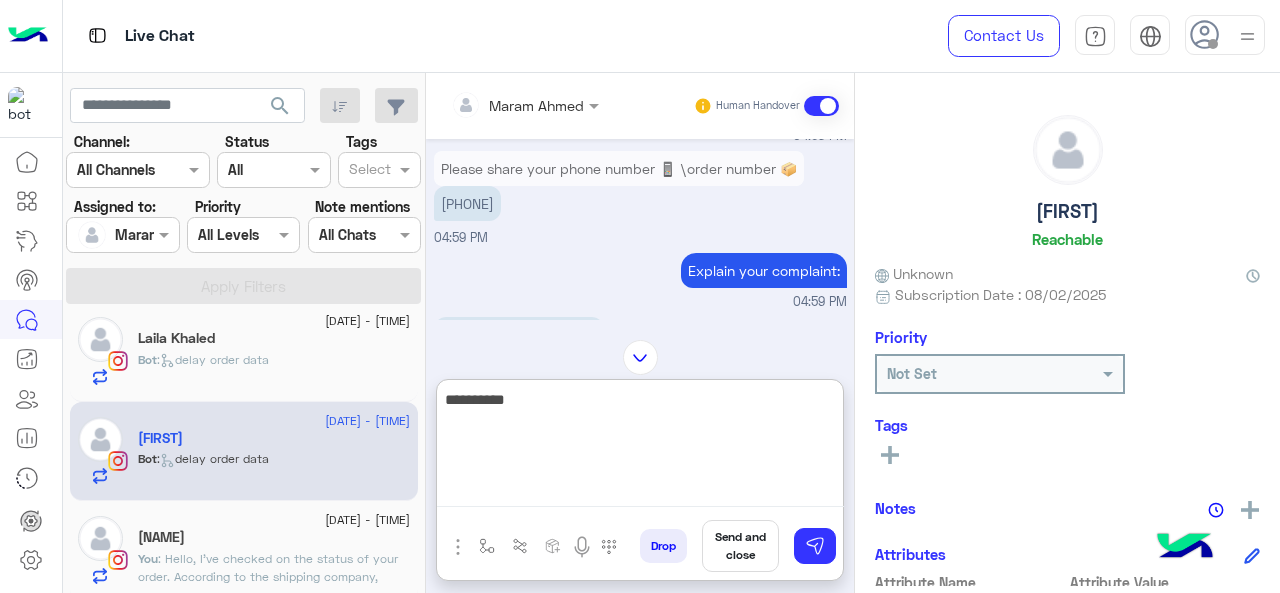 click on "**********" at bounding box center [640, 447] 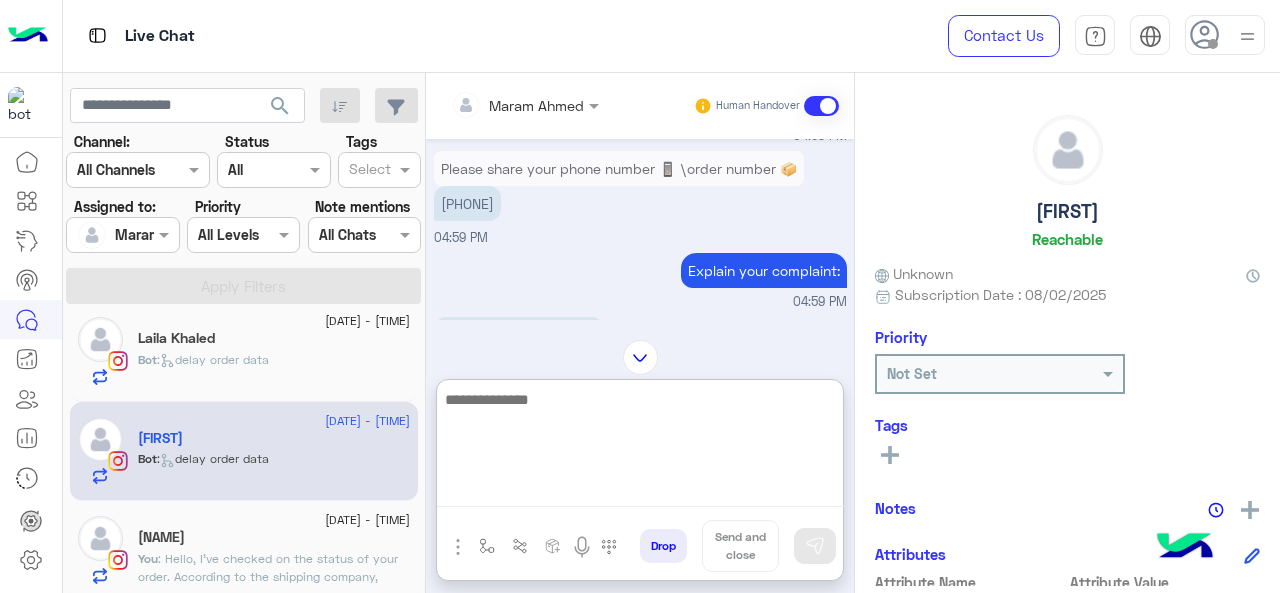type 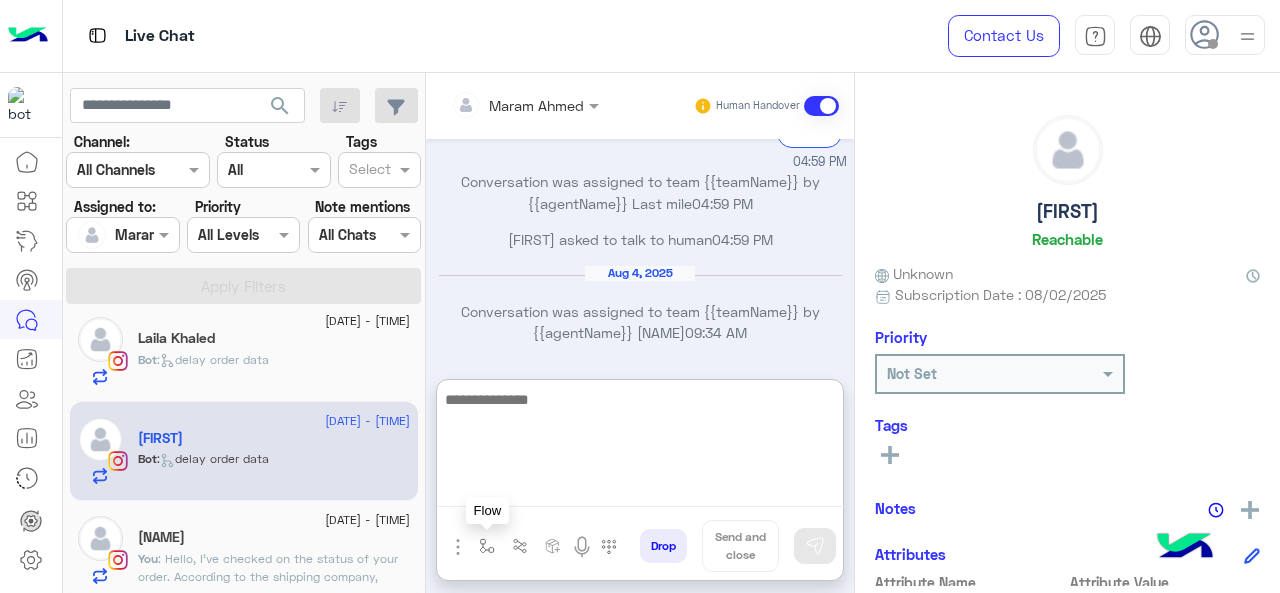 click at bounding box center (487, 546) 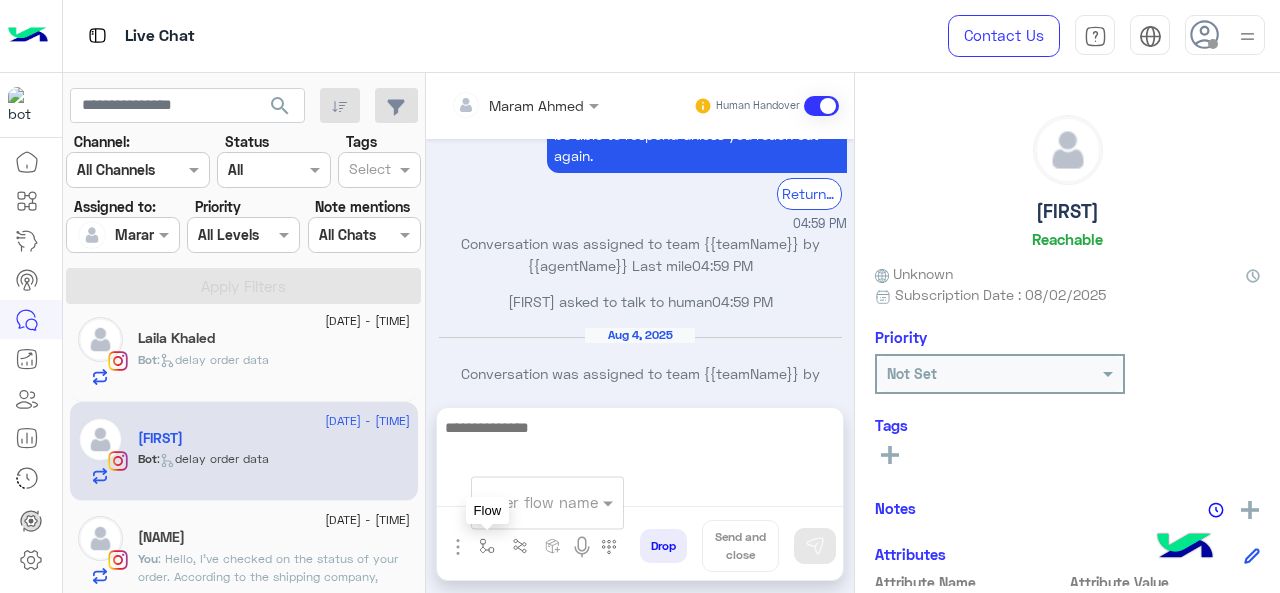 scroll, scrollTop: 930, scrollLeft: 0, axis: vertical 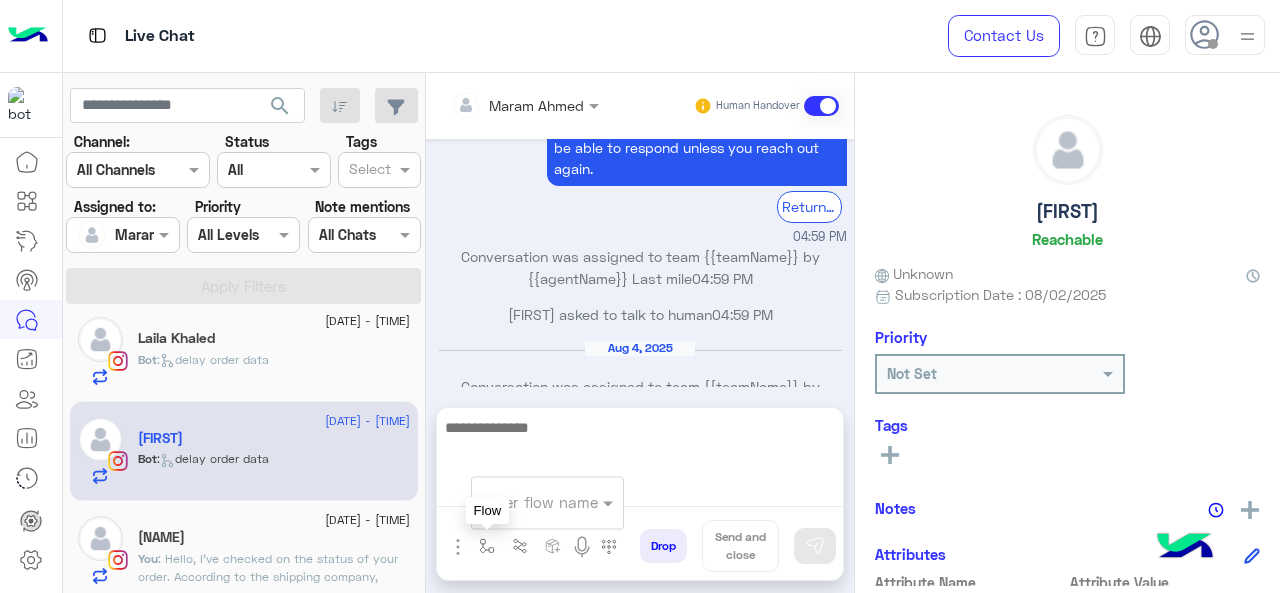 click at bounding box center (523, 502) 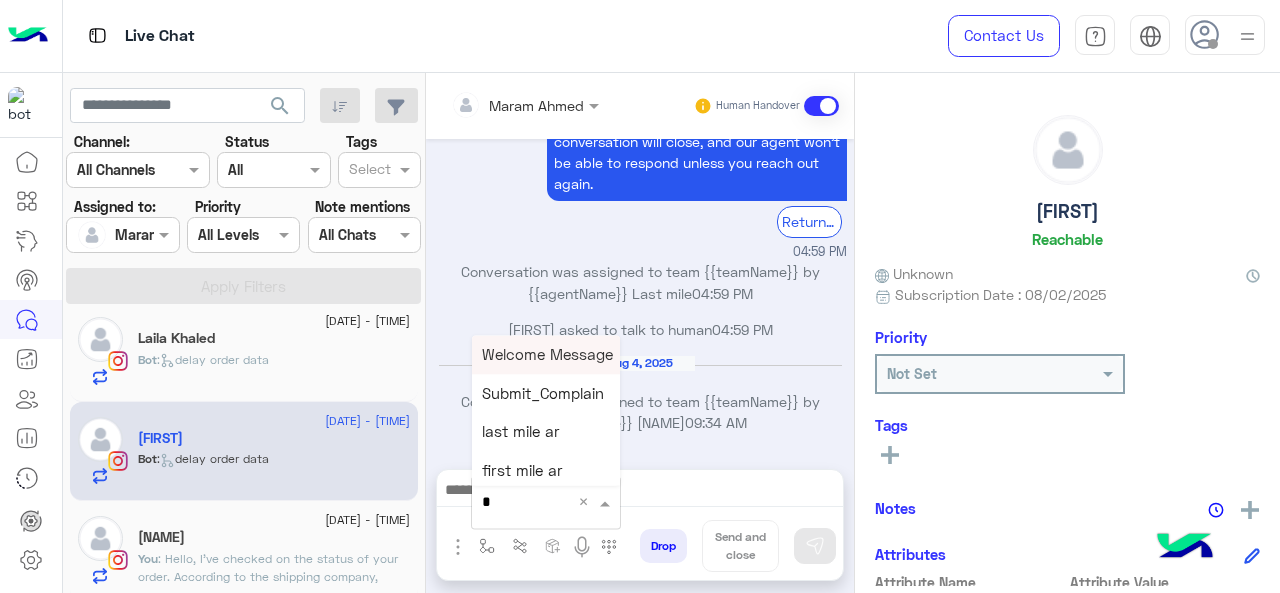 type on "*" 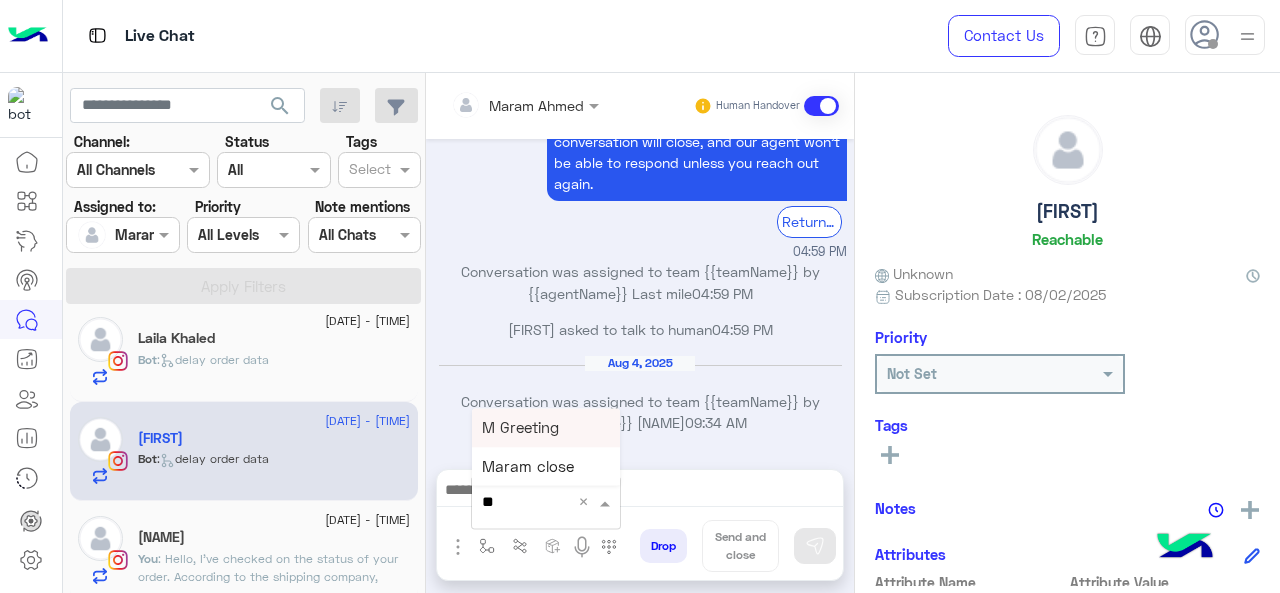 click on "M Greeting" at bounding box center [520, 427] 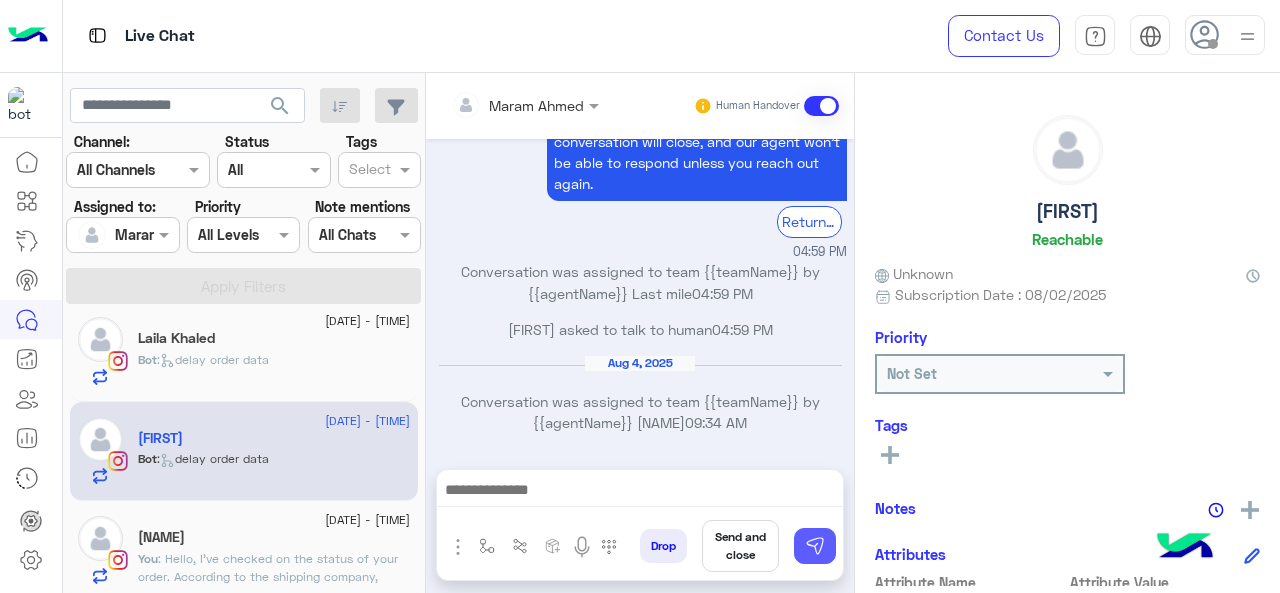 type on "**********" 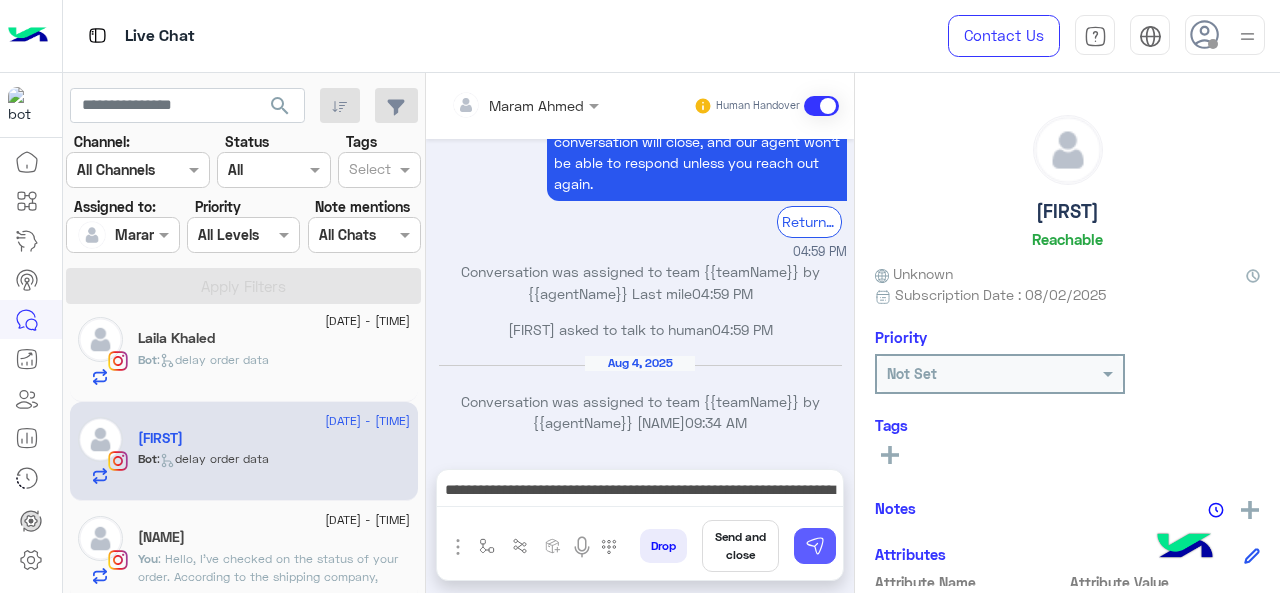 click at bounding box center (815, 546) 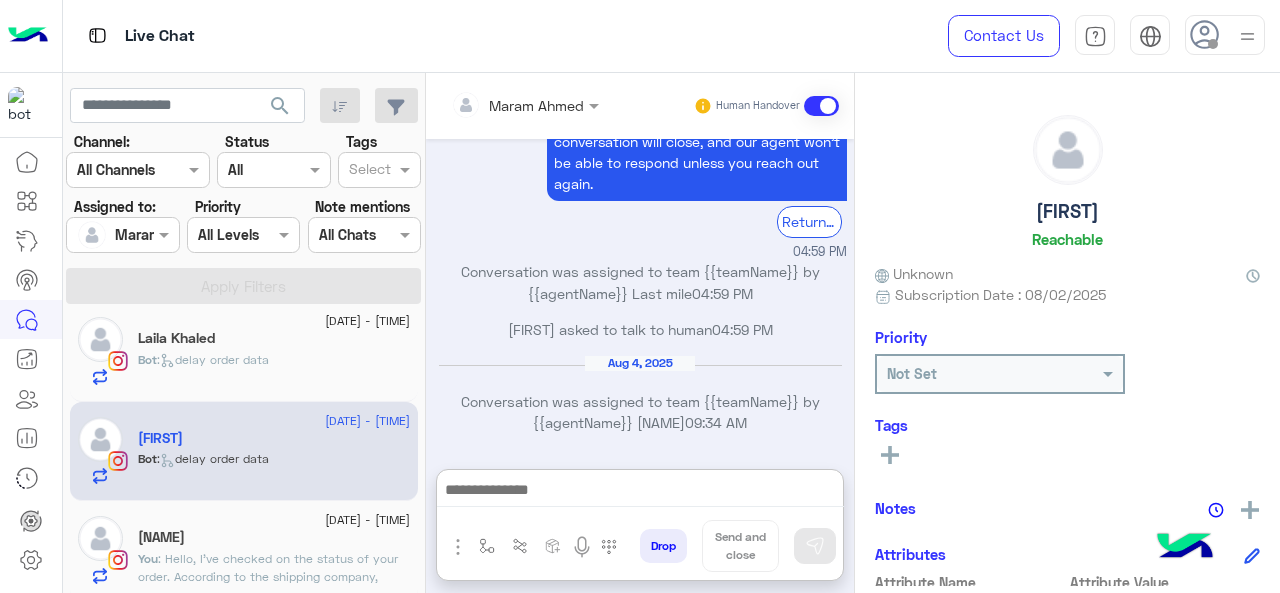 click at bounding box center [640, 492] 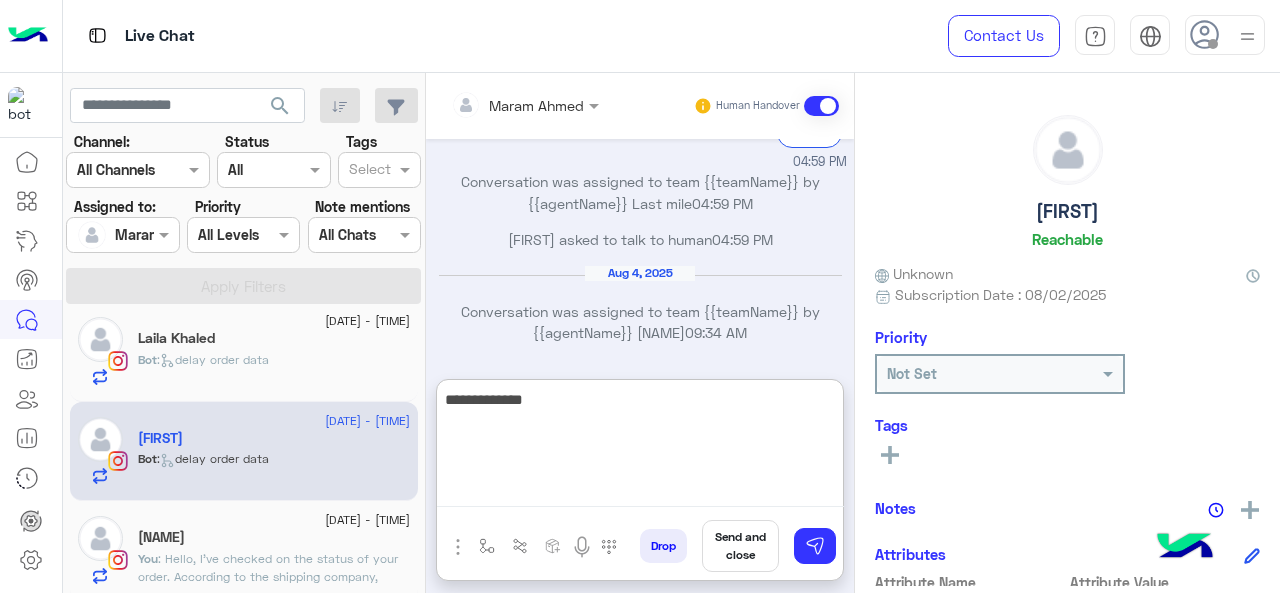scroll, scrollTop: 1141, scrollLeft: 0, axis: vertical 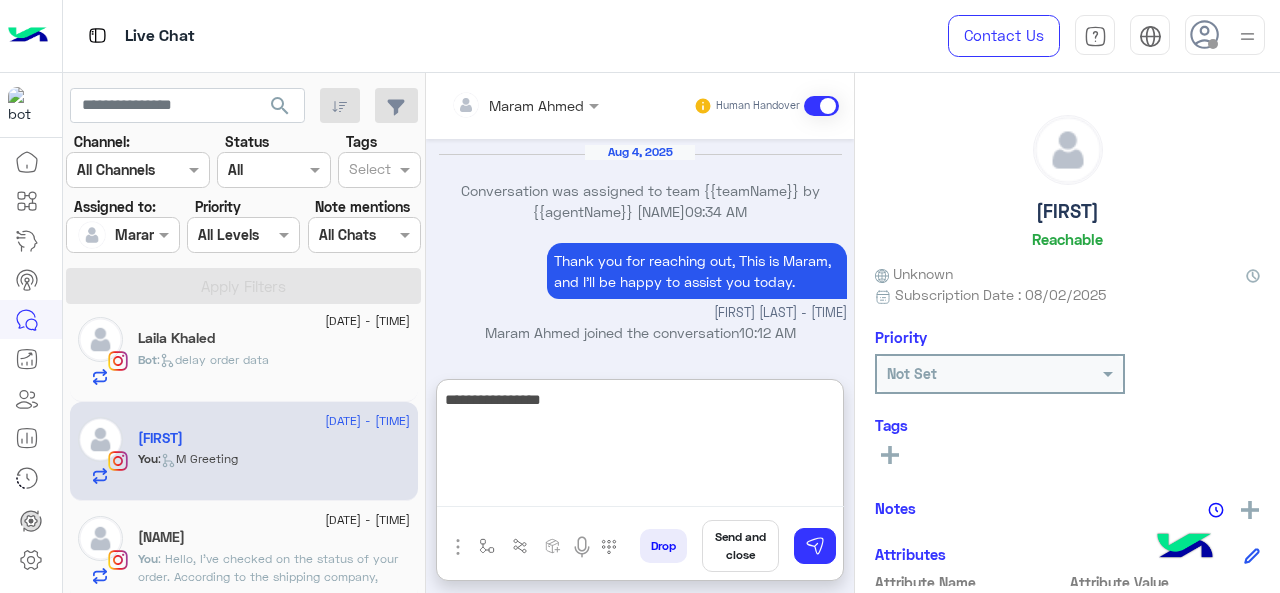 paste on "**********" 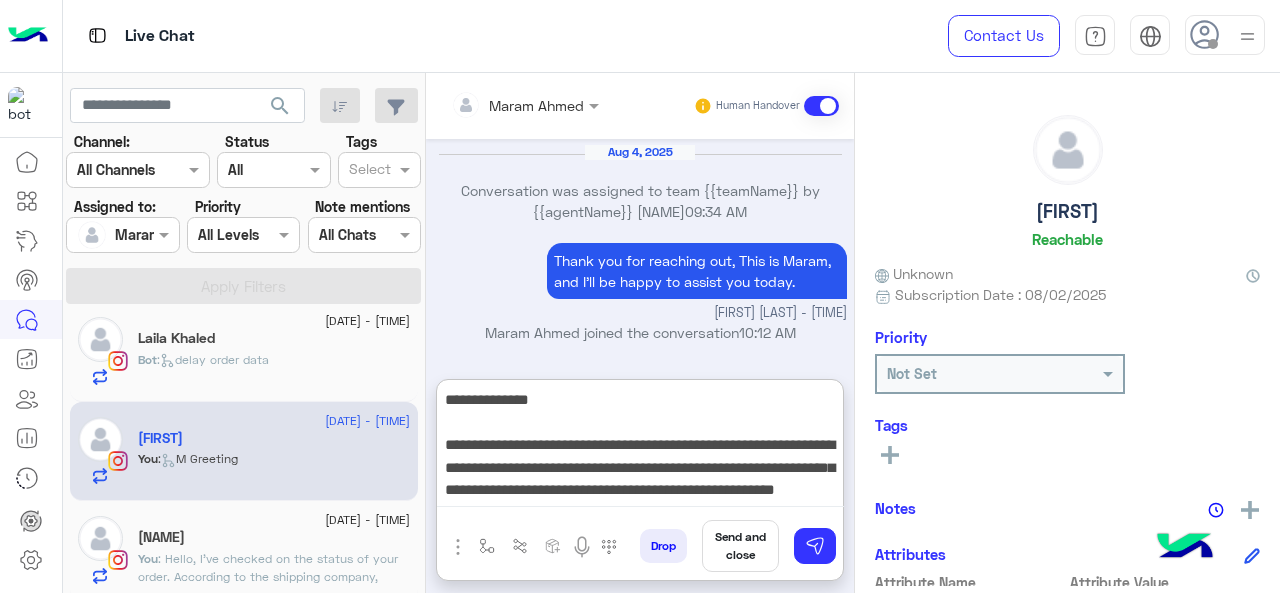 scroll, scrollTop: 15, scrollLeft: 0, axis: vertical 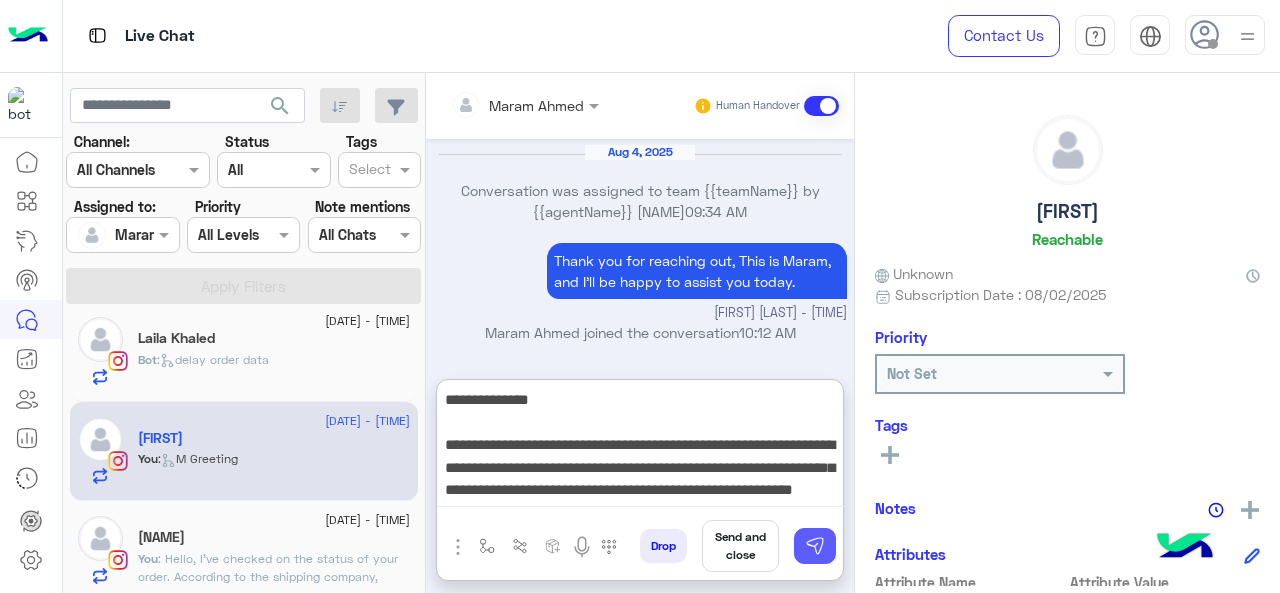 type on "**********" 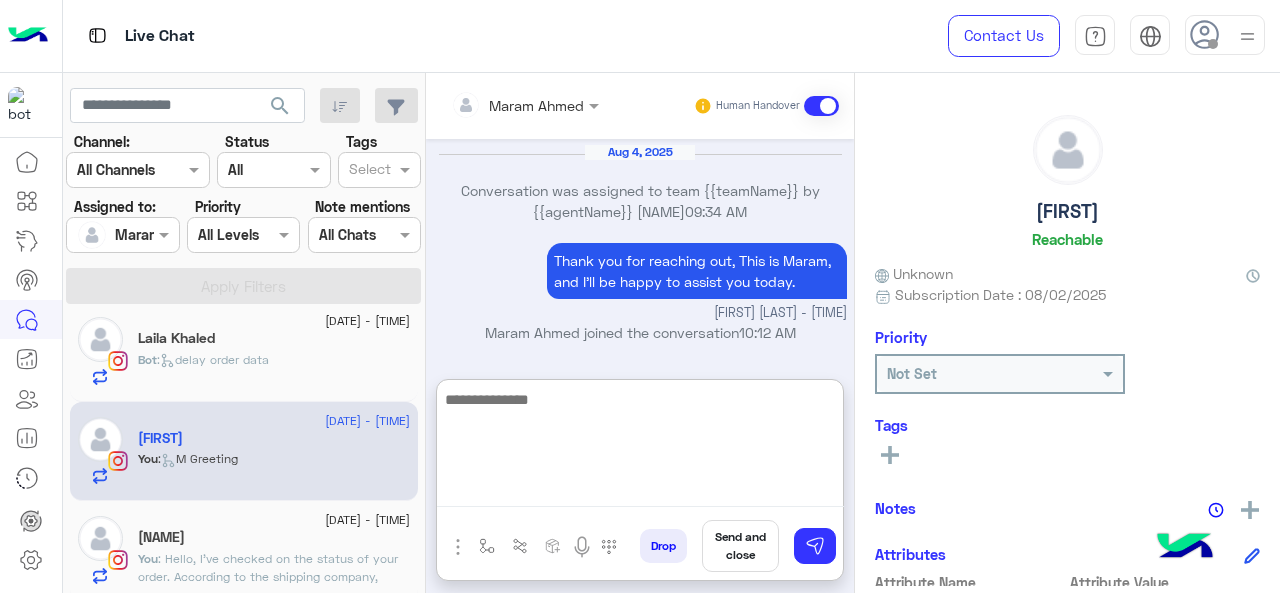 scroll, scrollTop: 1265, scrollLeft: 0, axis: vertical 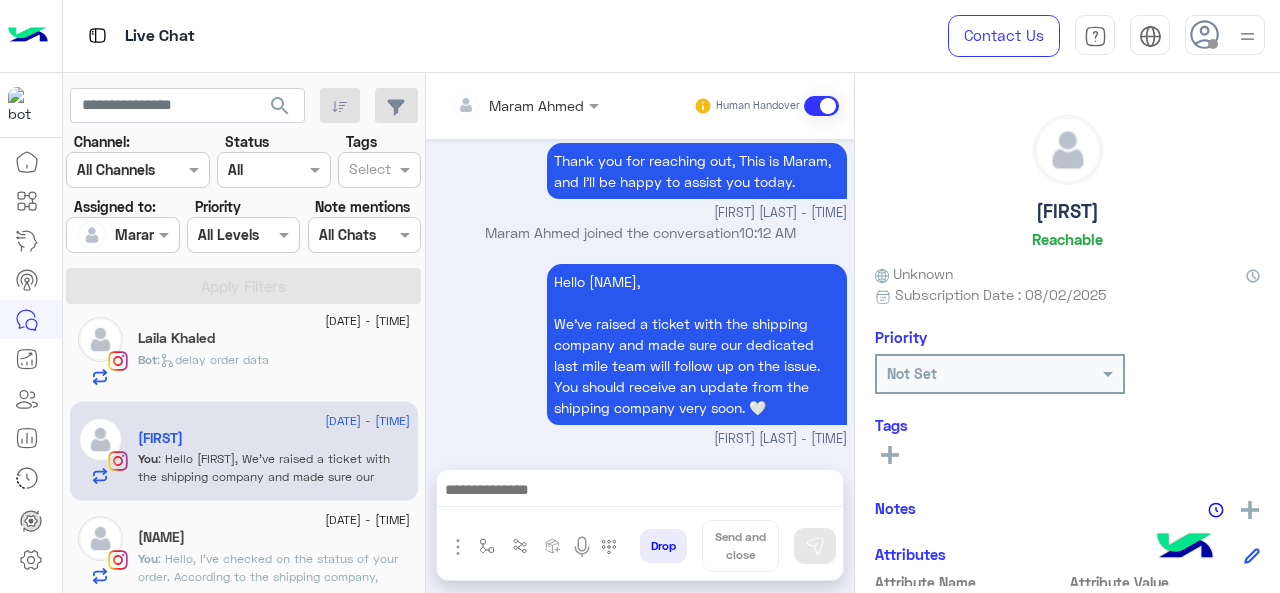 click on ": Hello,
I've checked on the status of your order. According to the shipping company, they've made two attempts to deliver your package. I've requested that they make an additional delivery attempt. Please keep an eye on your mobile for their call or notification to ensure successful delivery. 🤍" 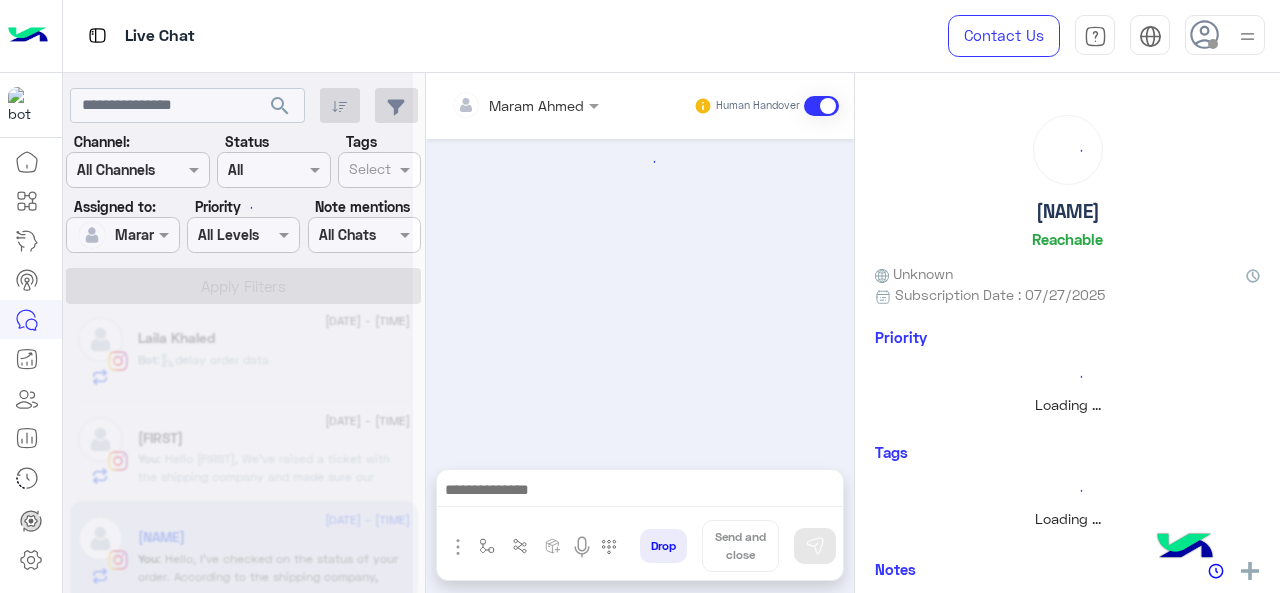 scroll, scrollTop: 0, scrollLeft: 0, axis: both 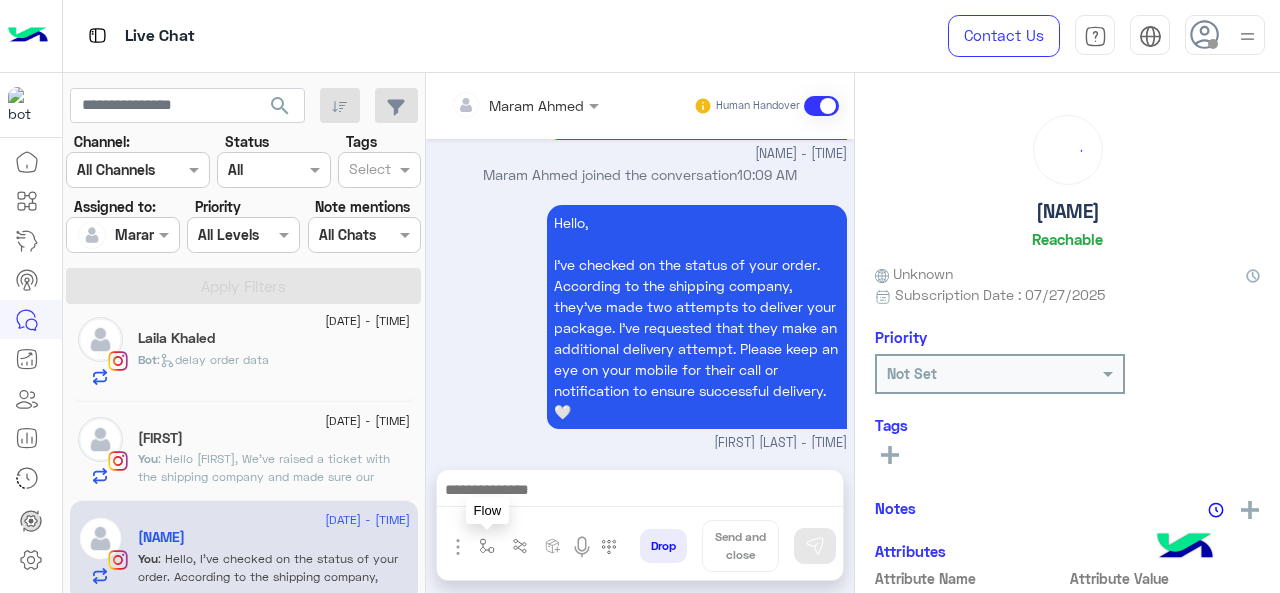 click at bounding box center [487, 546] 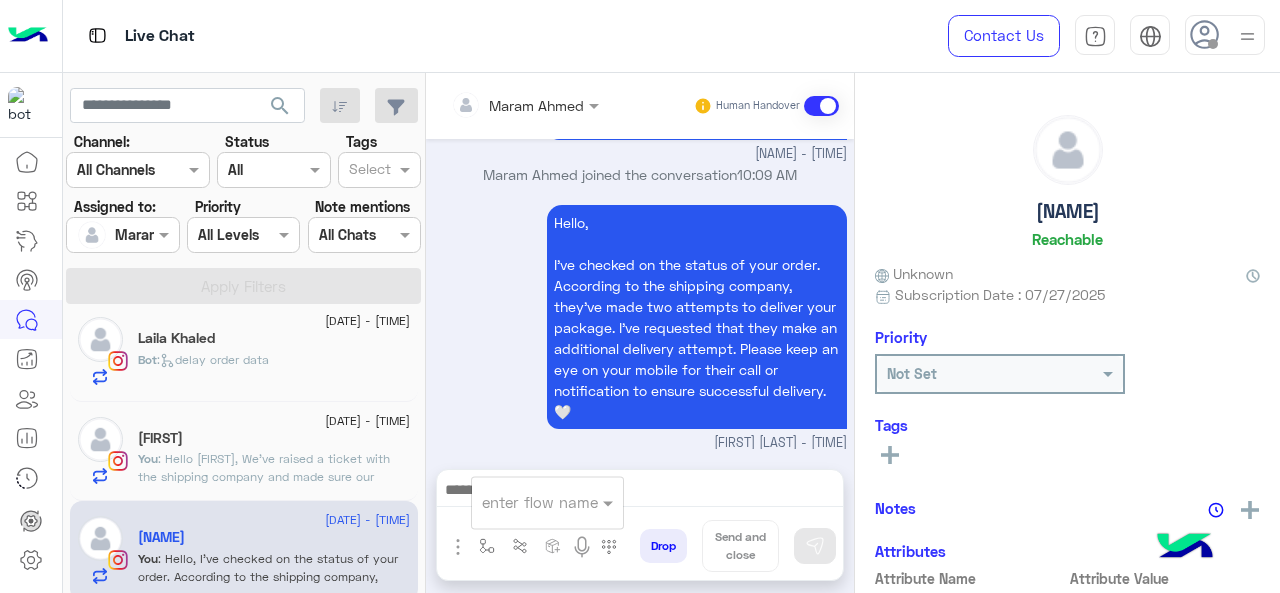 click on "enter flow name" at bounding box center (547, 502) 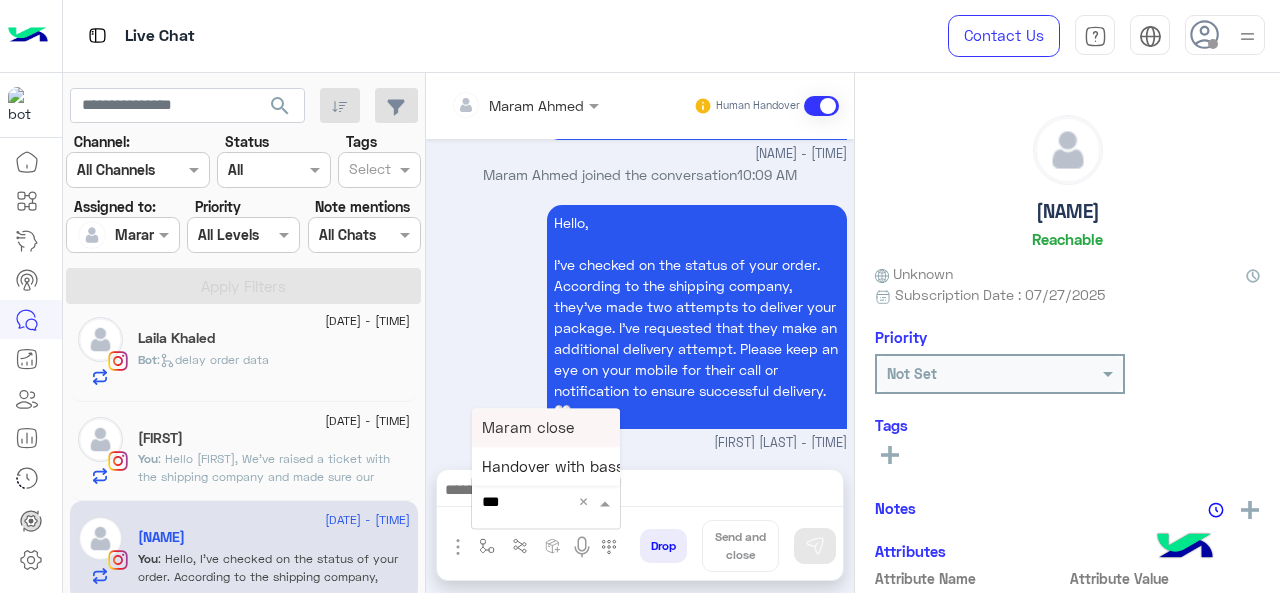 type on "****" 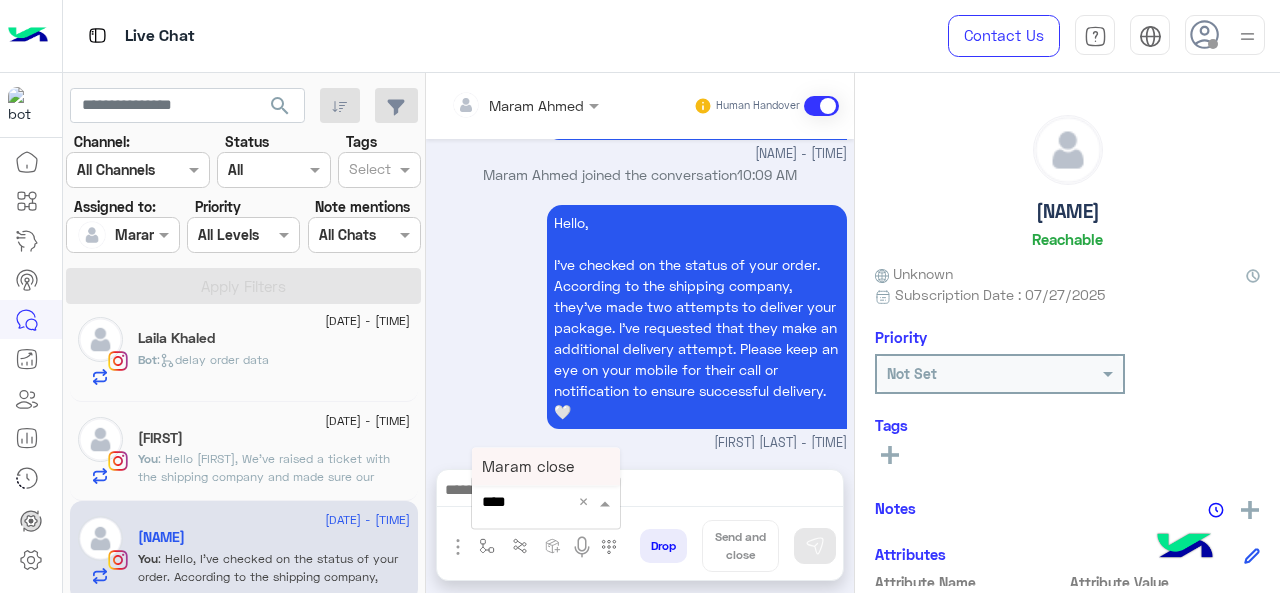 click on "Maram close" at bounding box center (528, 466) 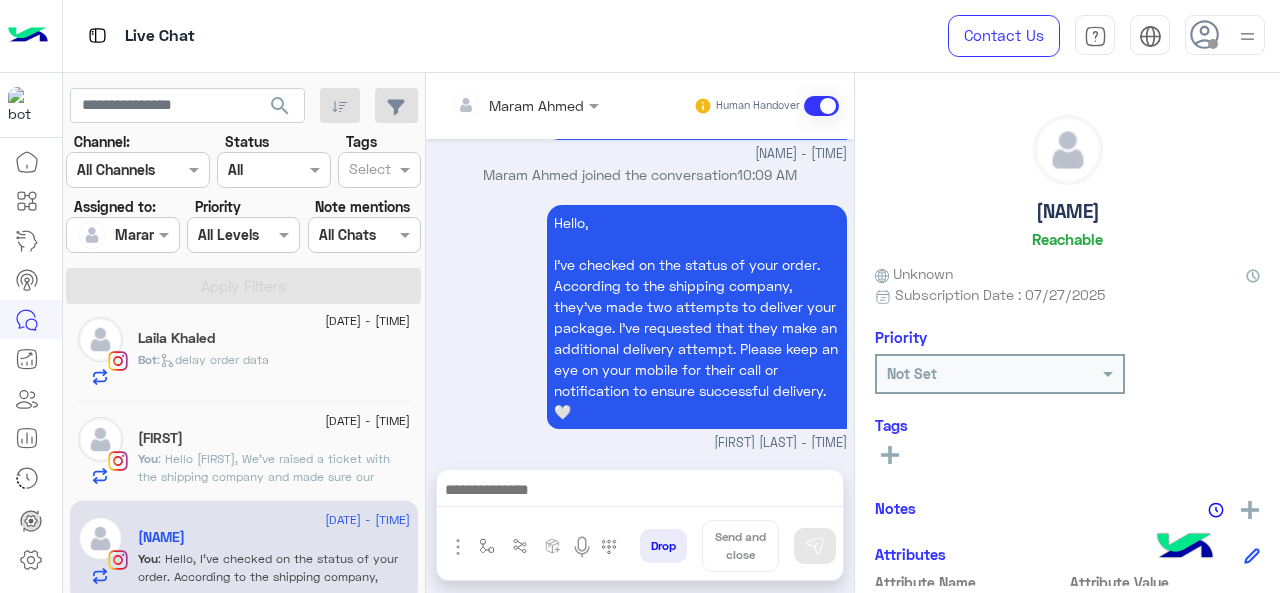 type on "**********" 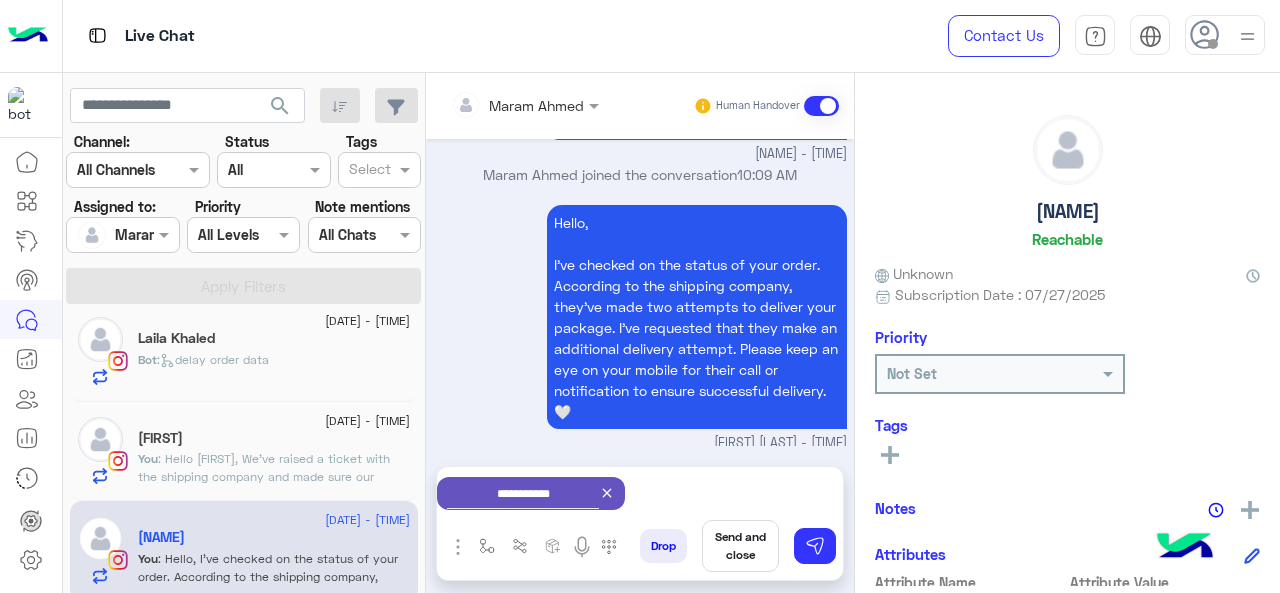 click on "Send and close" at bounding box center (740, 546) 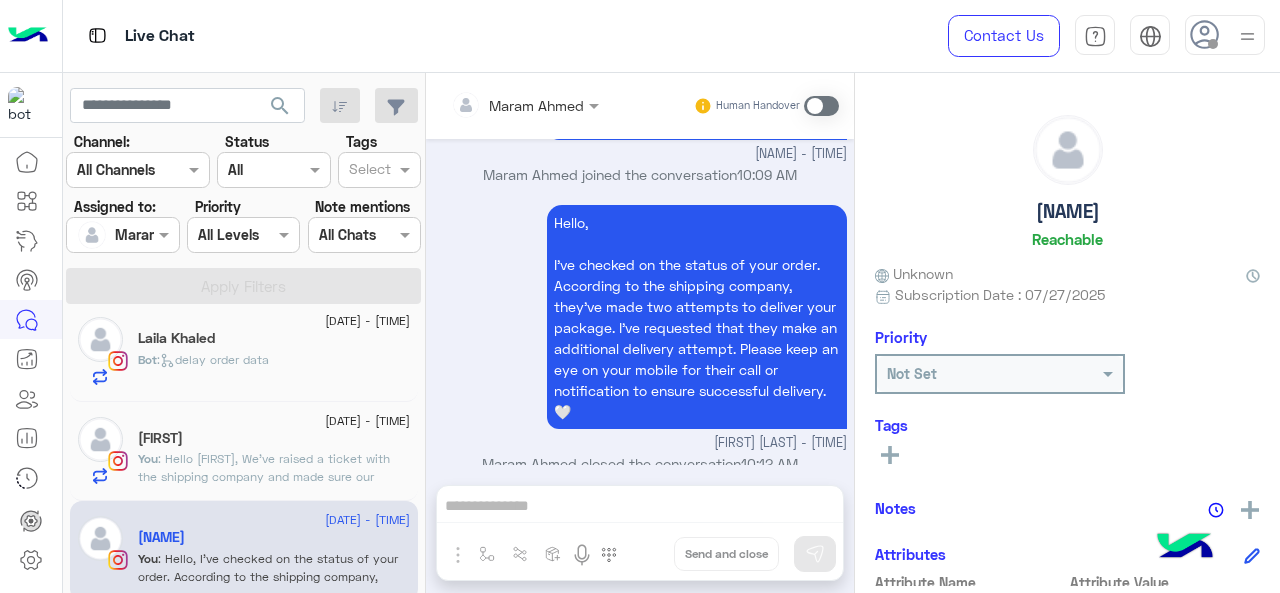 scroll, scrollTop: 852, scrollLeft: 0, axis: vertical 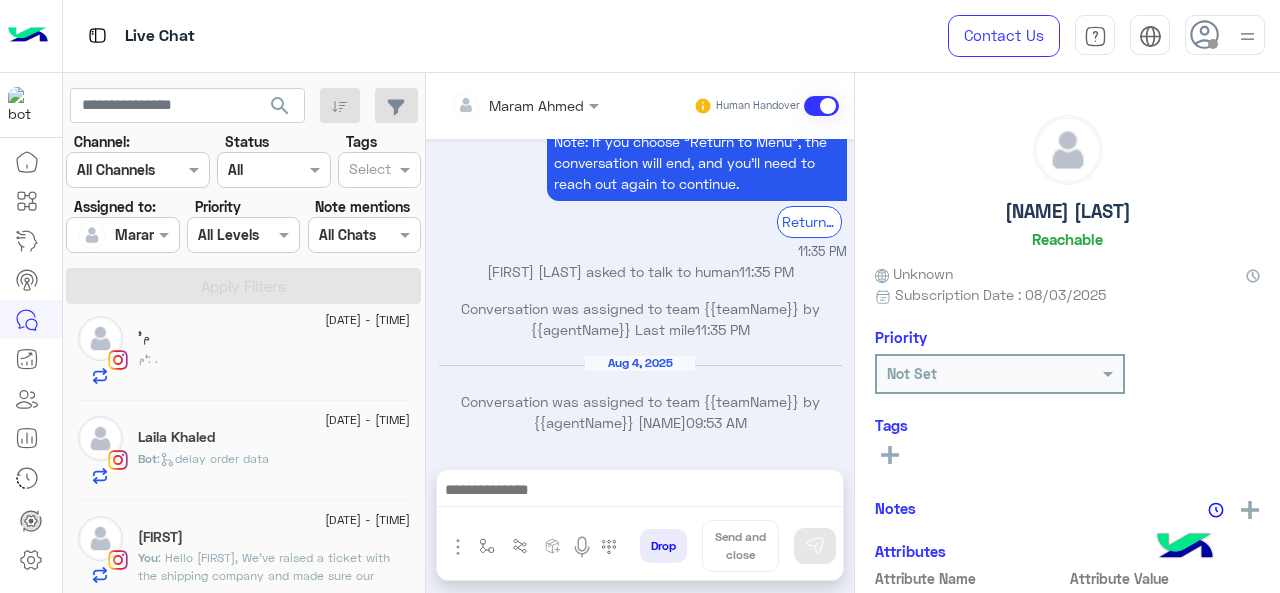 click on ":   delay order data" 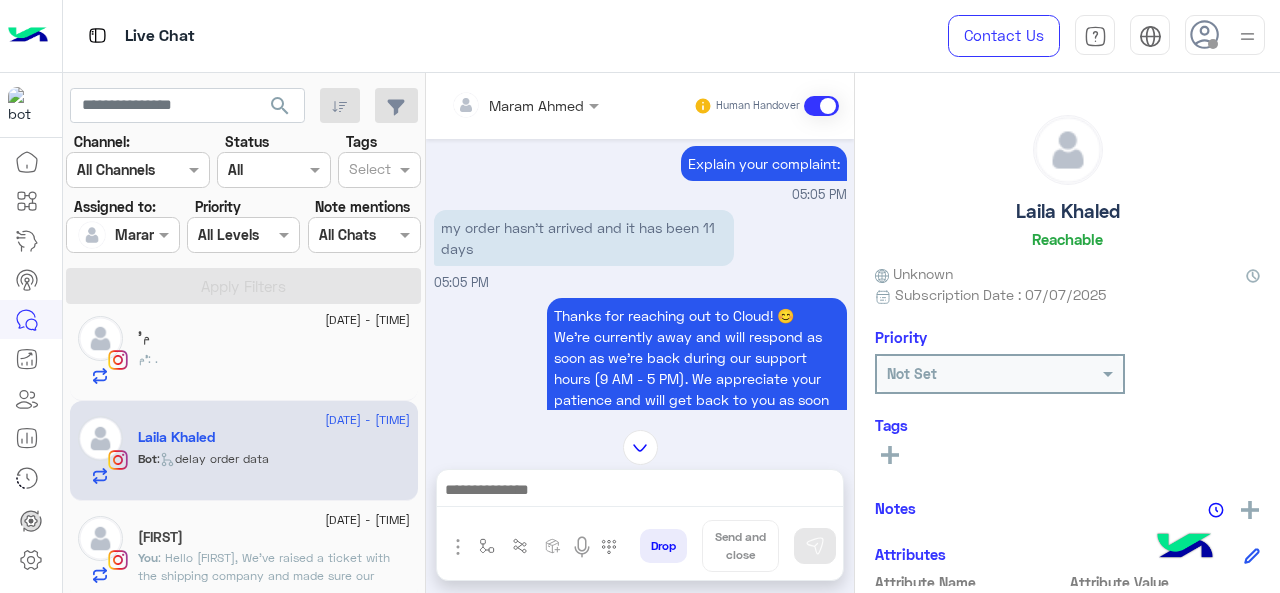 scroll, scrollTop: 391, scrollLeft: 0, axis: vertical 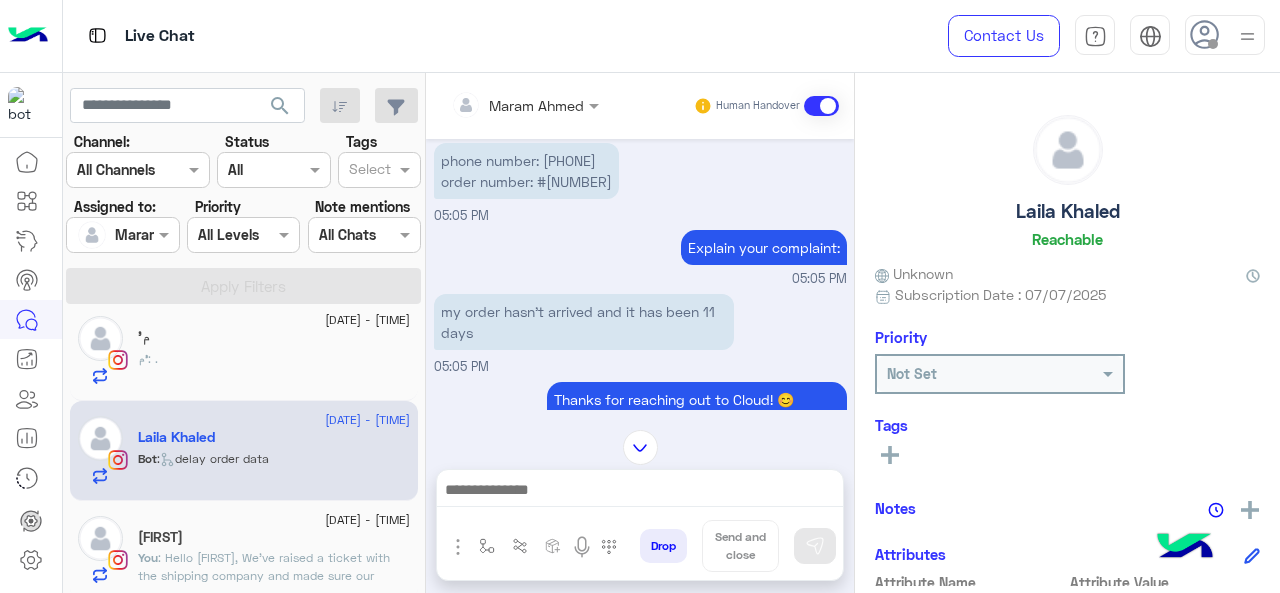 click on "phone number: [PHONE] order number: #[NUMBER]" at bounding box center [526, 171] 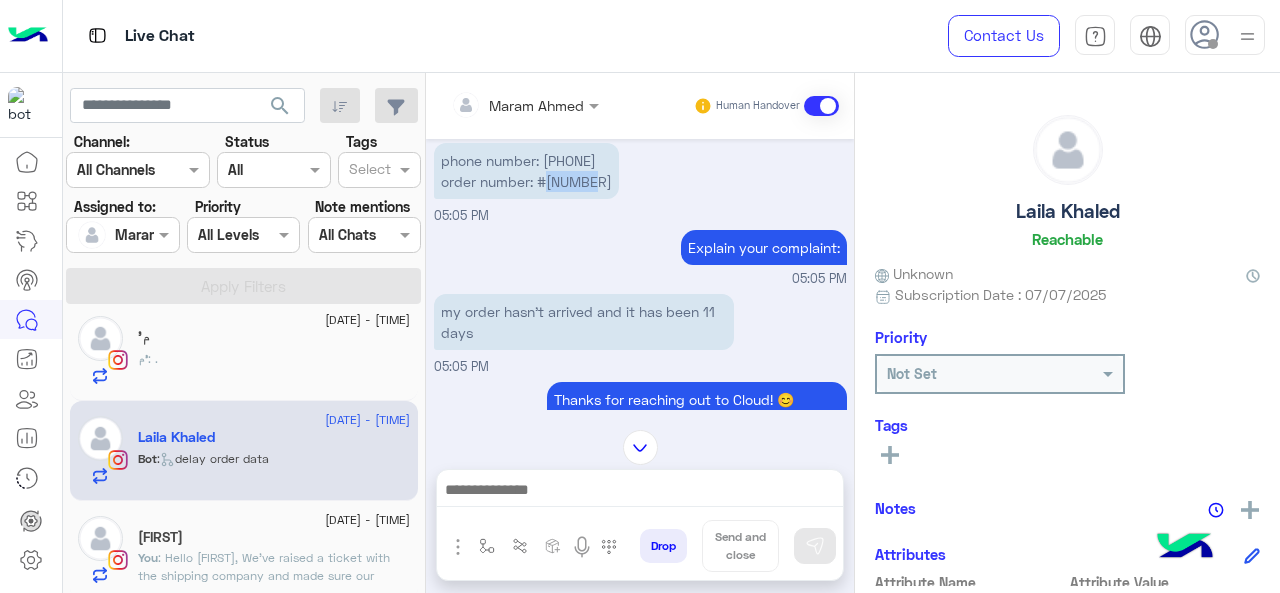 click on "phone number: [PHONE] order number: #[NUMBER]" at bounding box center [526, 171] 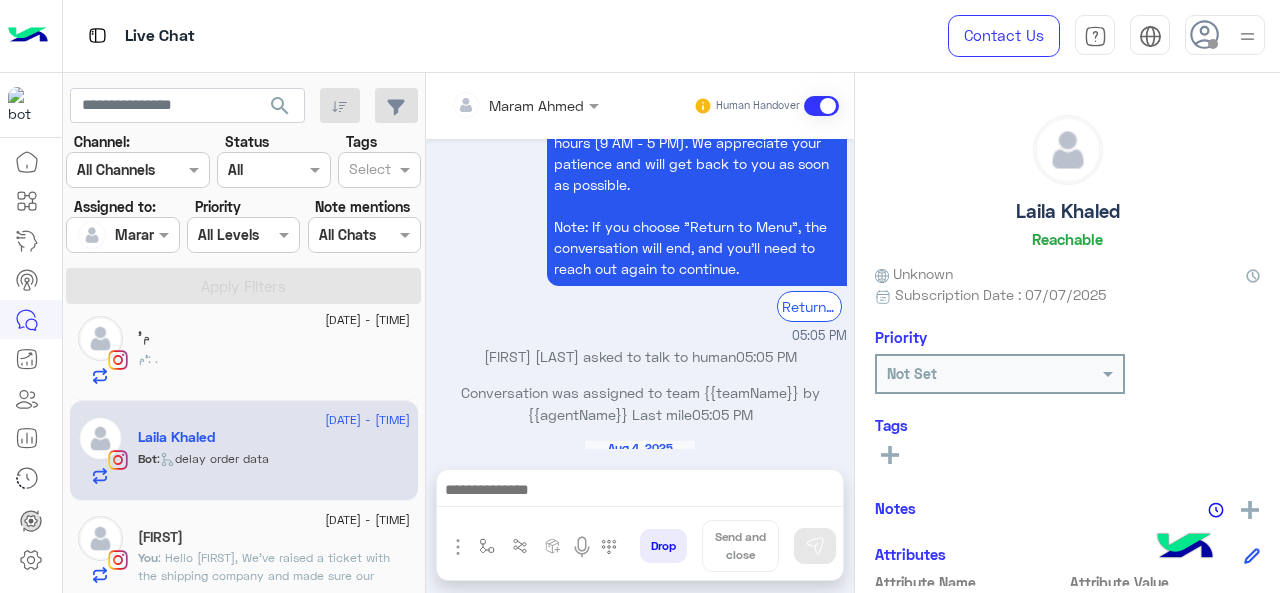scroll, scrollTop: 791, scrollLeft: 0, axis: vertical 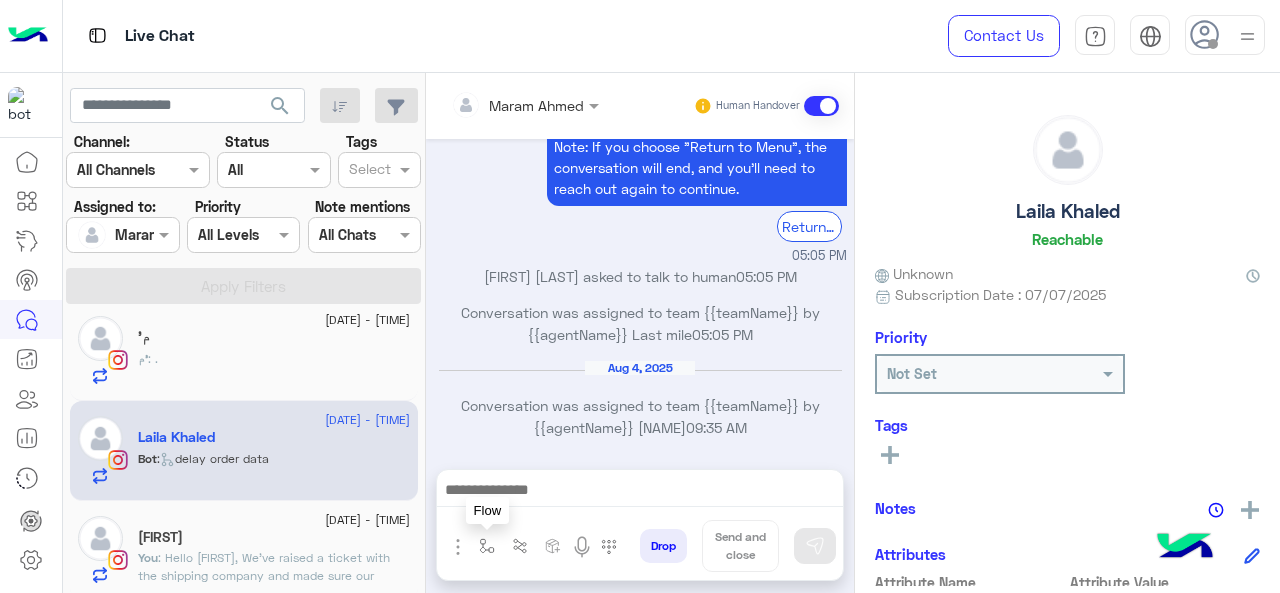 click at bounding box center [487, 546] 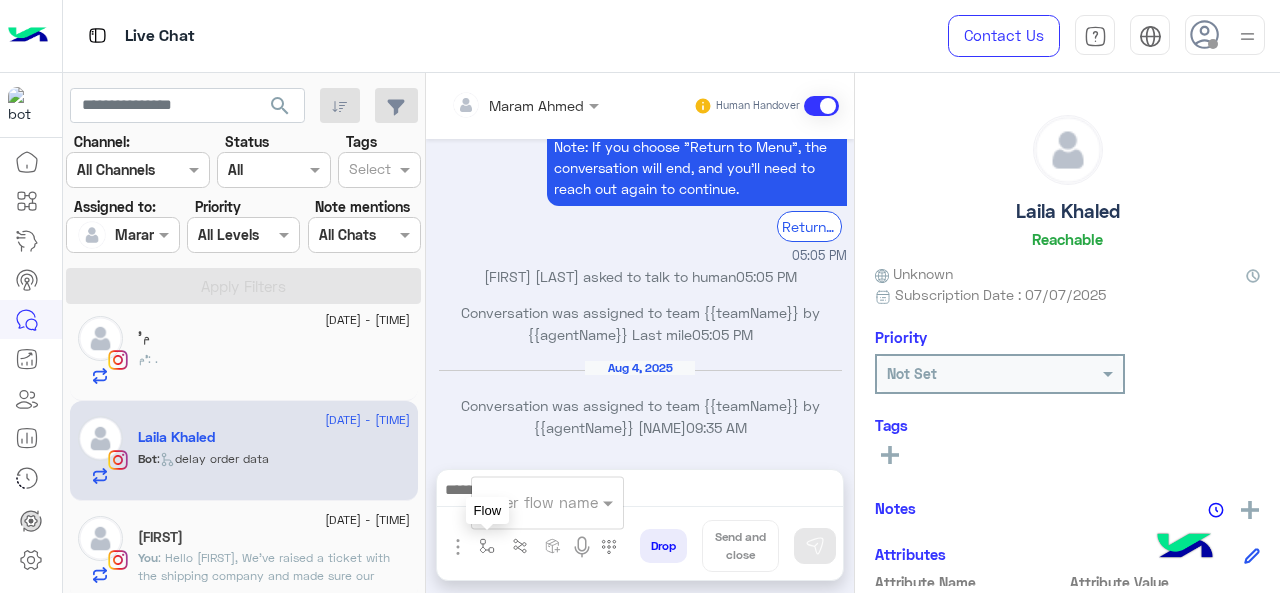 click at bounding box center (523, 502) 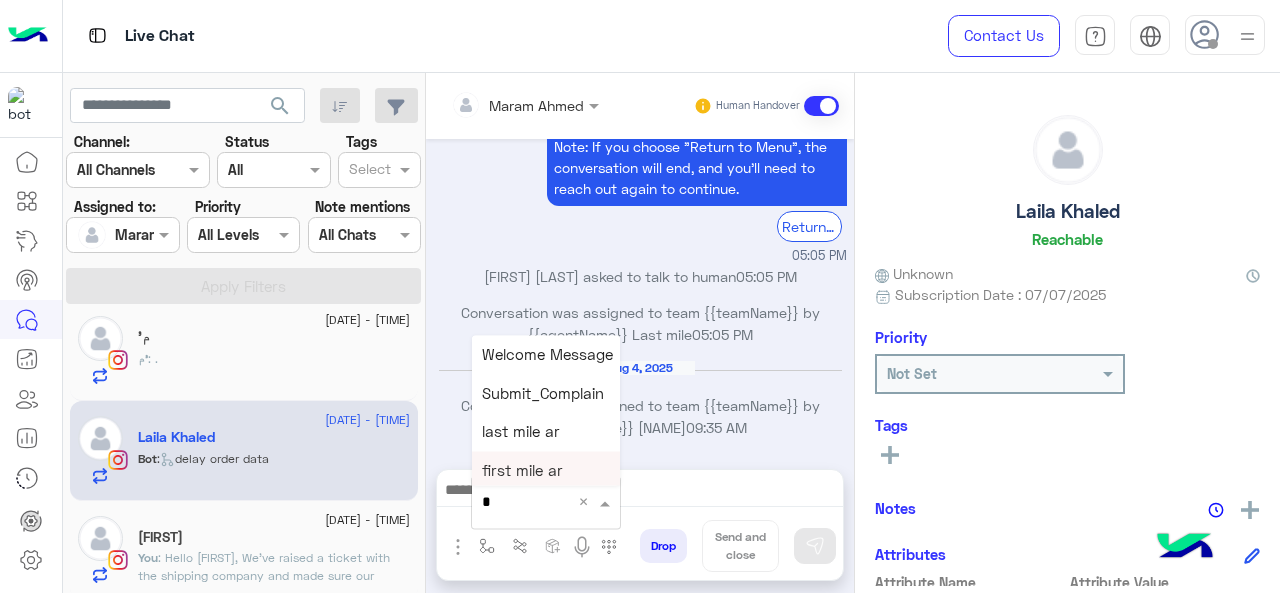 type on "*" 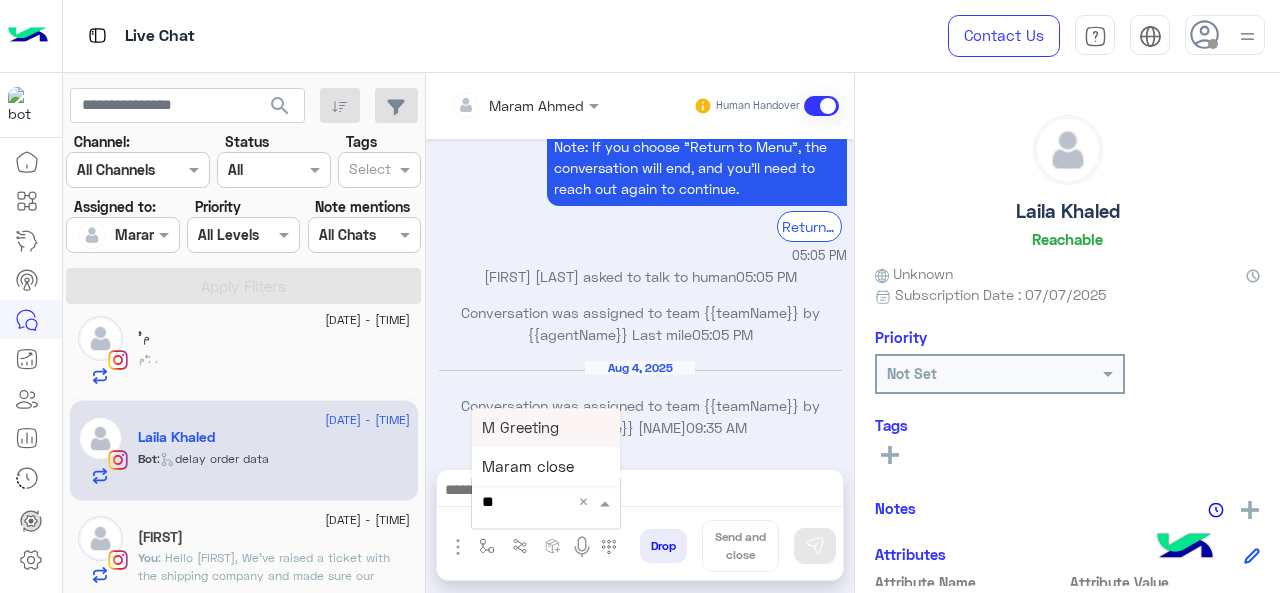 click on "M Greeting" at bounding box center [520, 427] 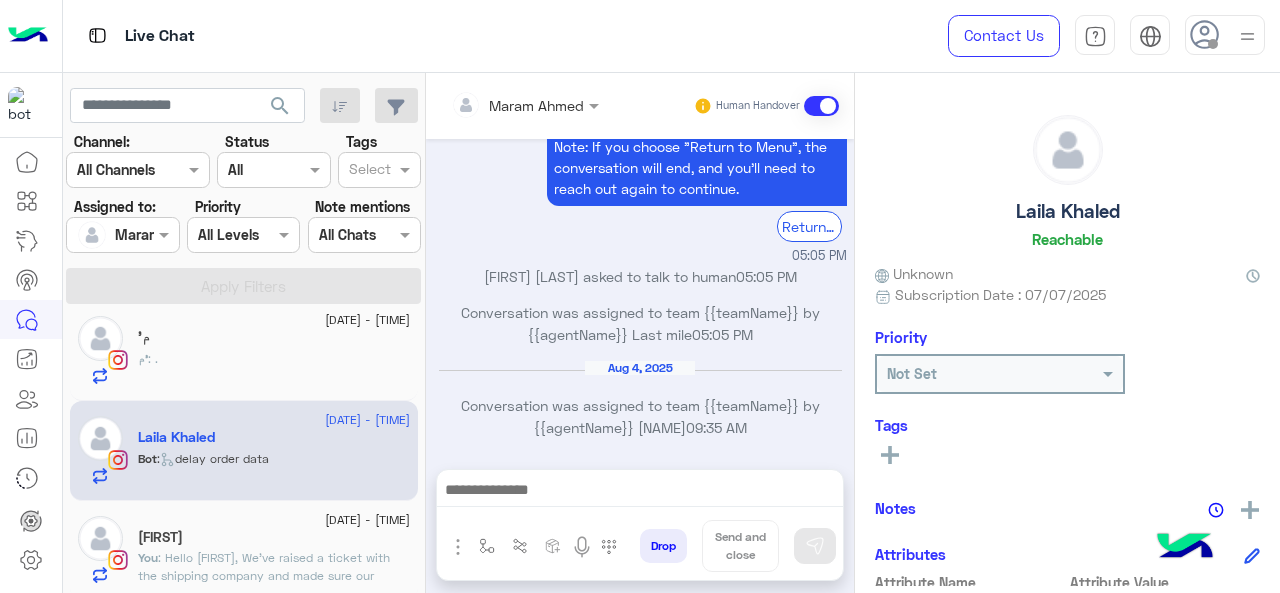 type on "**********" 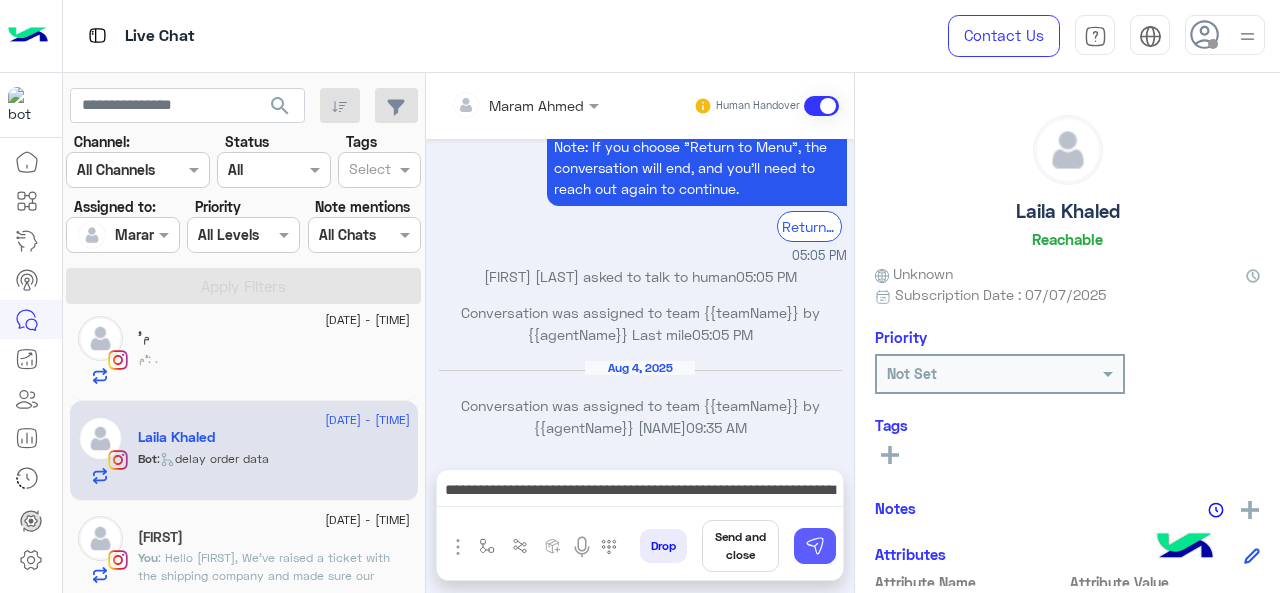 click at bounding box center [815, 546] 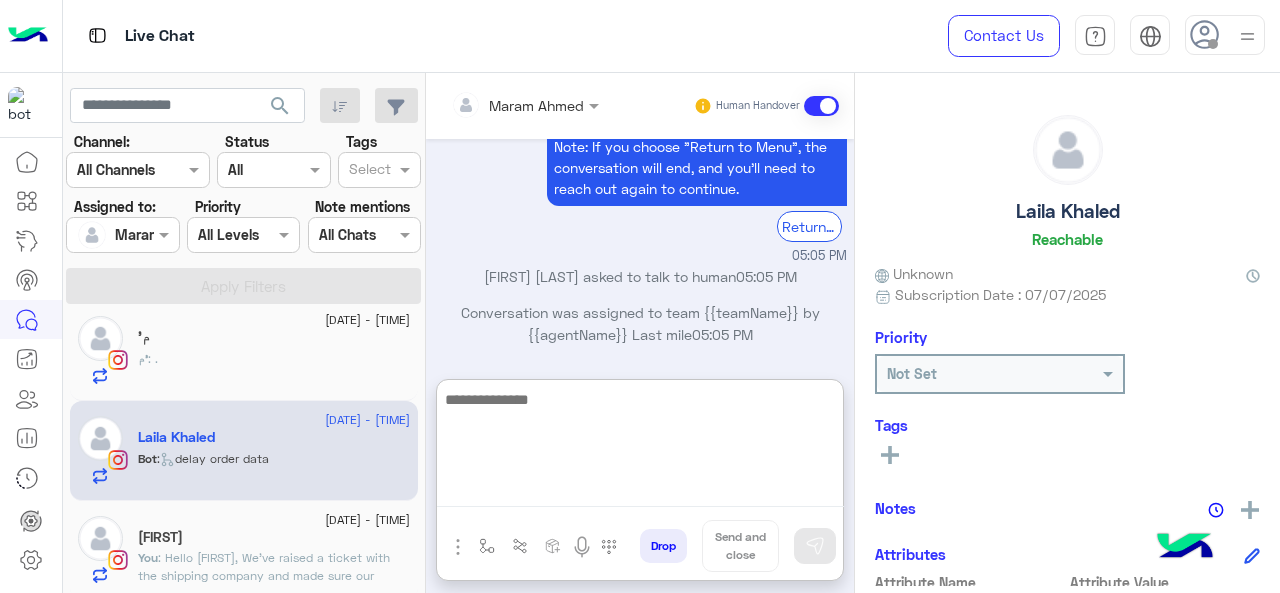 paste on "**********" 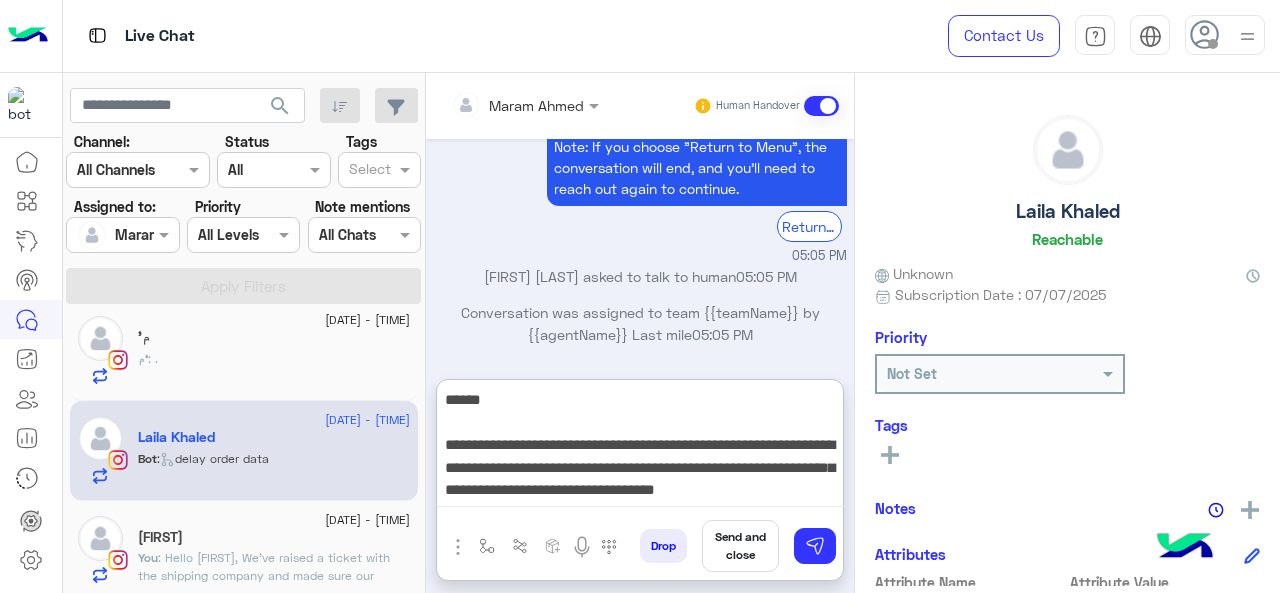 scroll, scrollTop: 150, scrollLeft: 0, axis: vertical 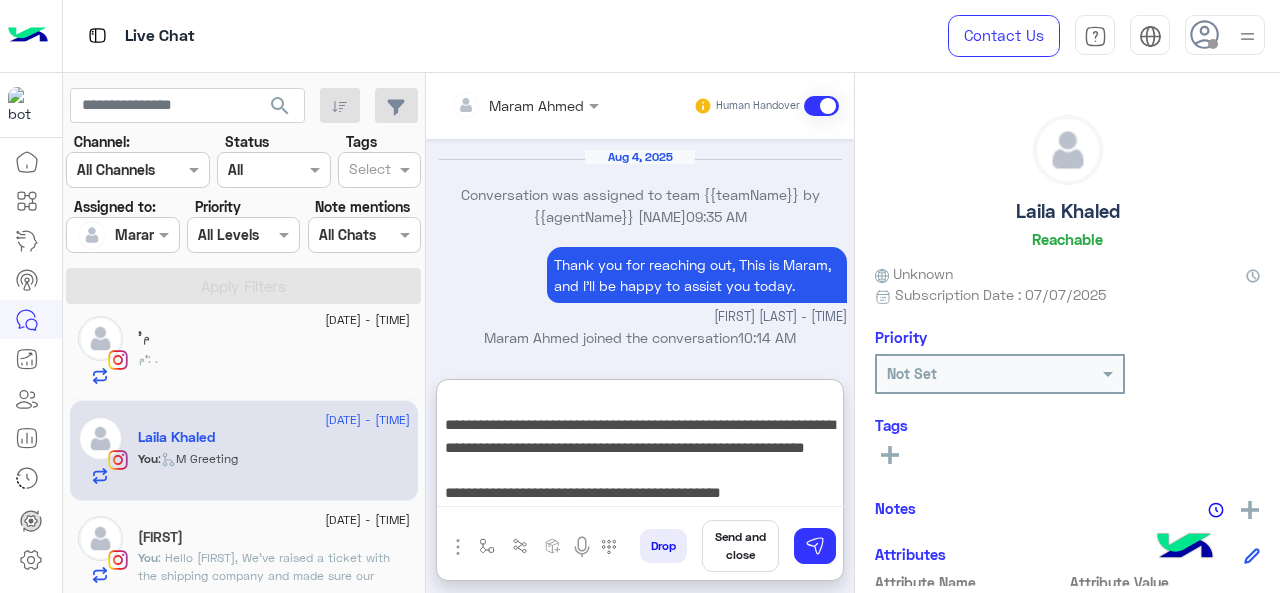drag, startPoint x: 442, startPoint y: 409, endPoint x: 558, endPoint y: 450, distance: 123.03252 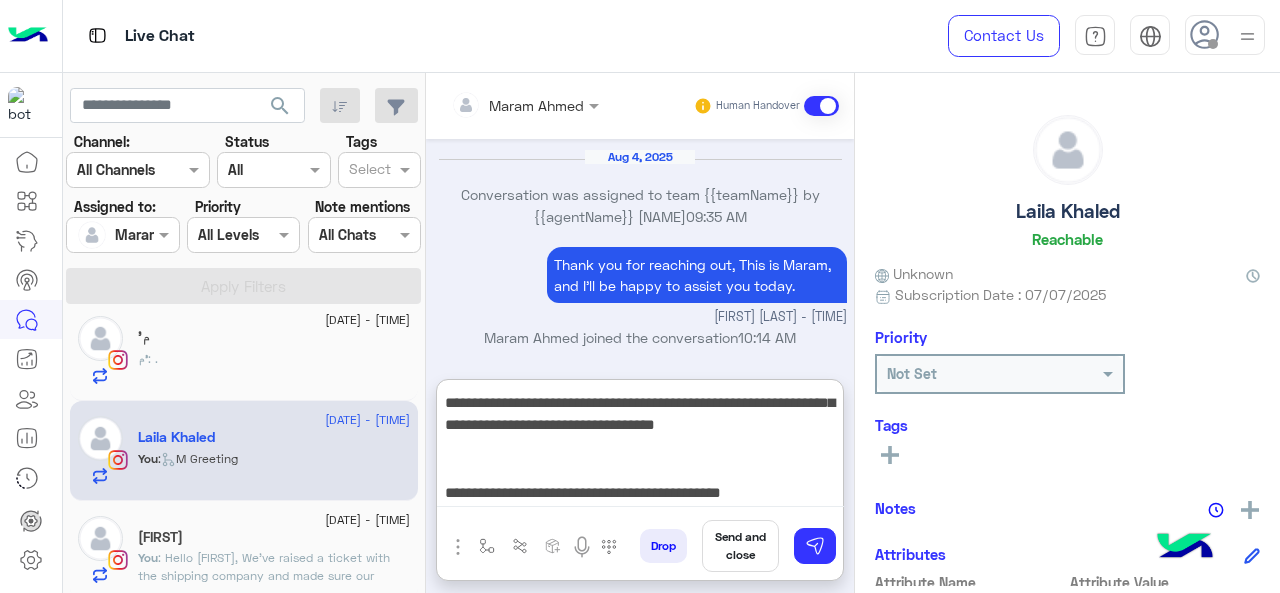 scroll, scrollTop: 82, scrollLeft: 0, axis: vertical 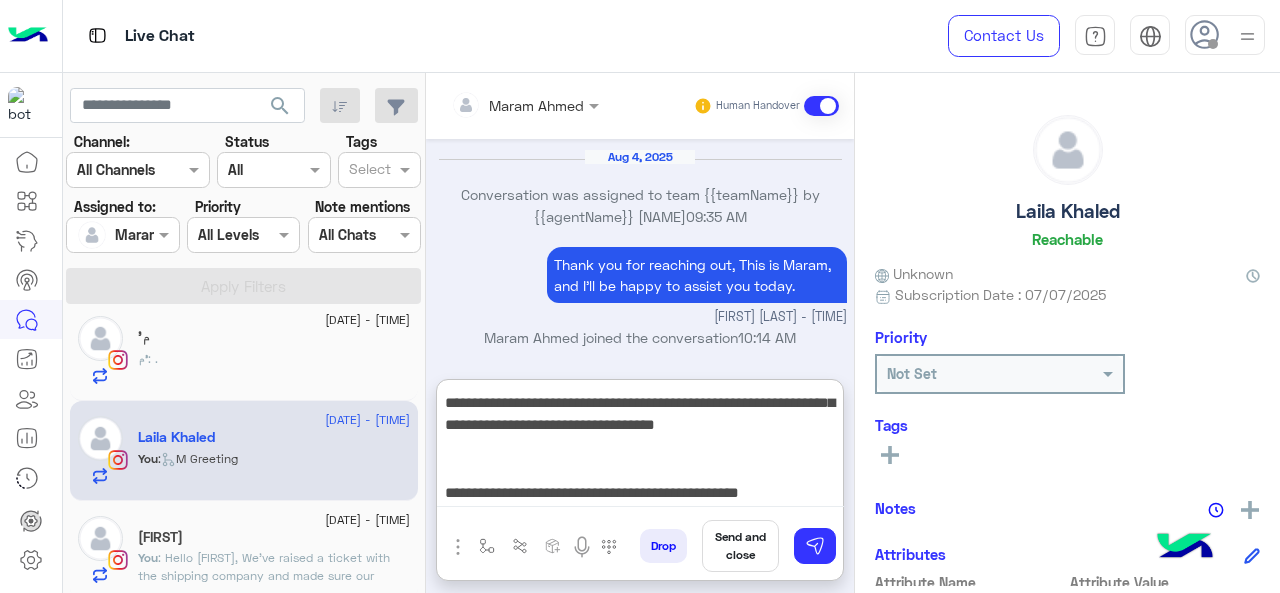 click on "**********" at bounding box center [640, 447] 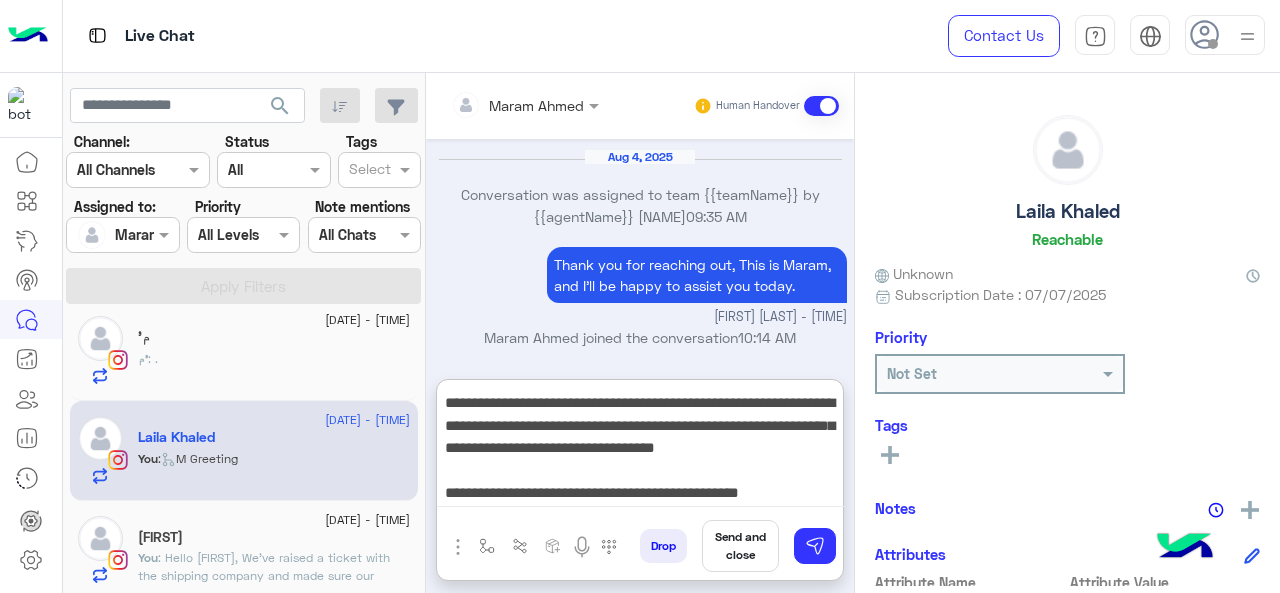 scroll, scrollTop: 64, scrollLeft: 0, axis: vertical 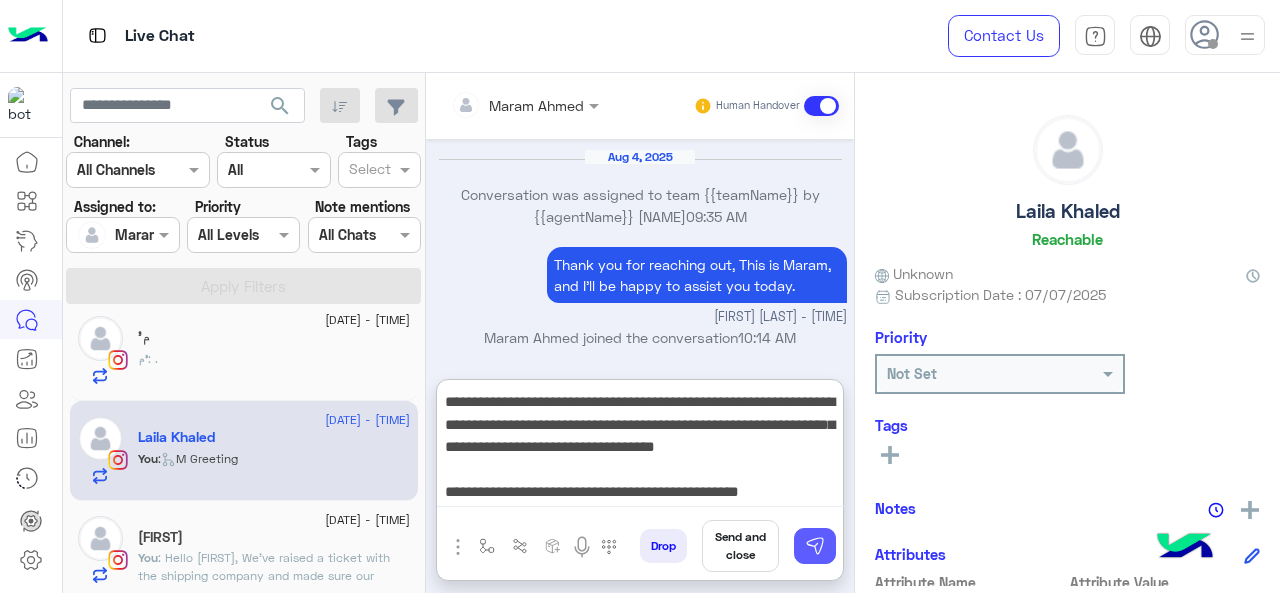 type on "**********" 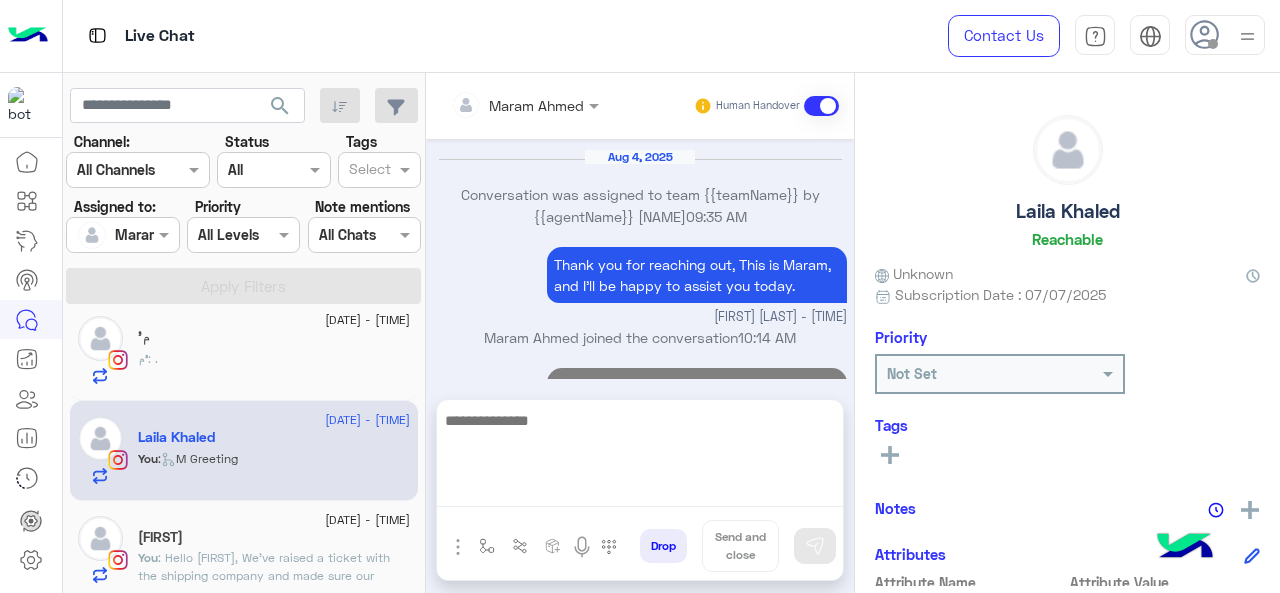 scroll, scrollTop: 1165, scrollLeft: 0, axis: vertical 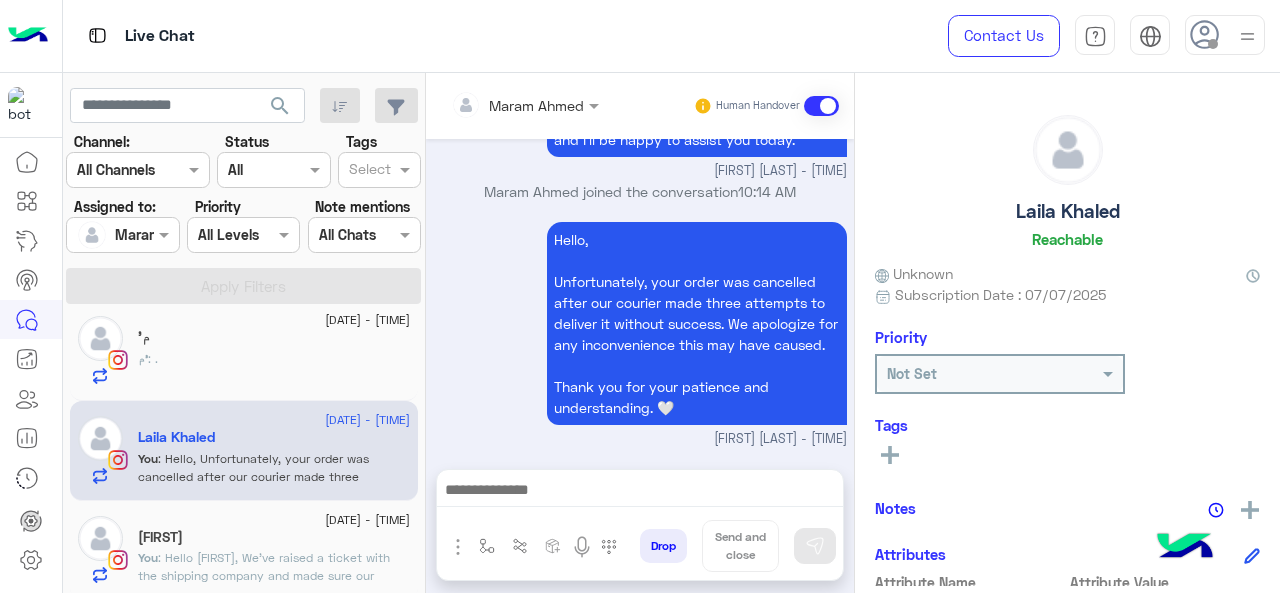 click on "You : Hello [FIRST],
We’ve raised a ticket with the shipping company and made sure our dedicated last mile team will follow up on the issue. You should receive an update from the shipping company very soon. 🤍" 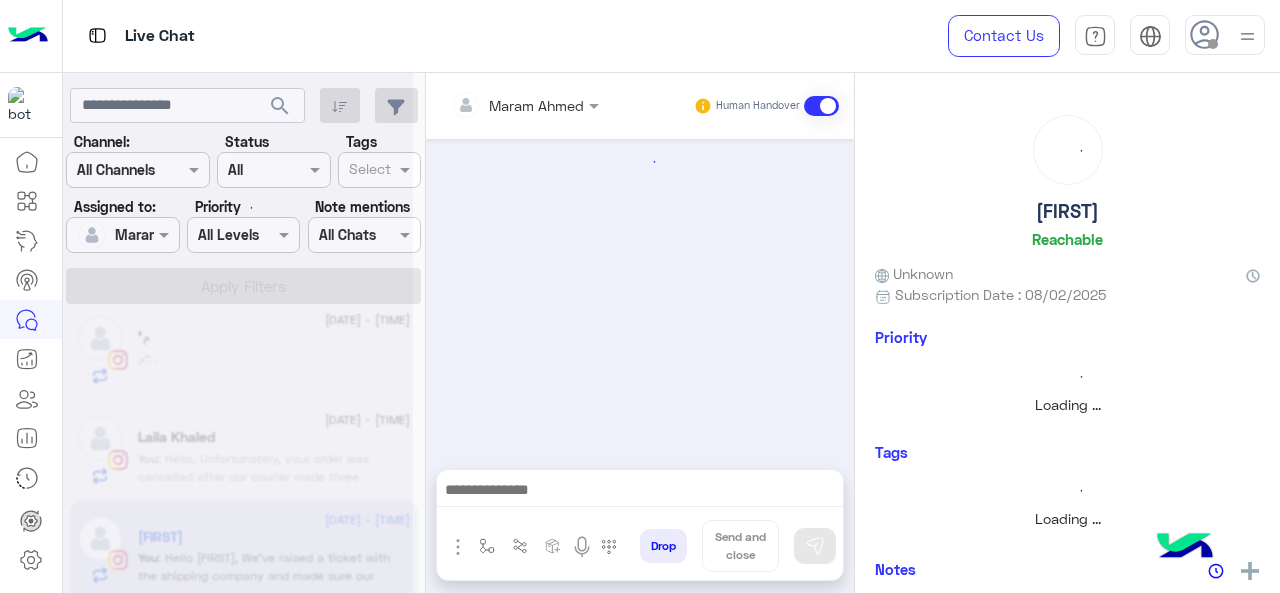 scroll, scrollTop: 0, scrollLeft: 0, axis: both 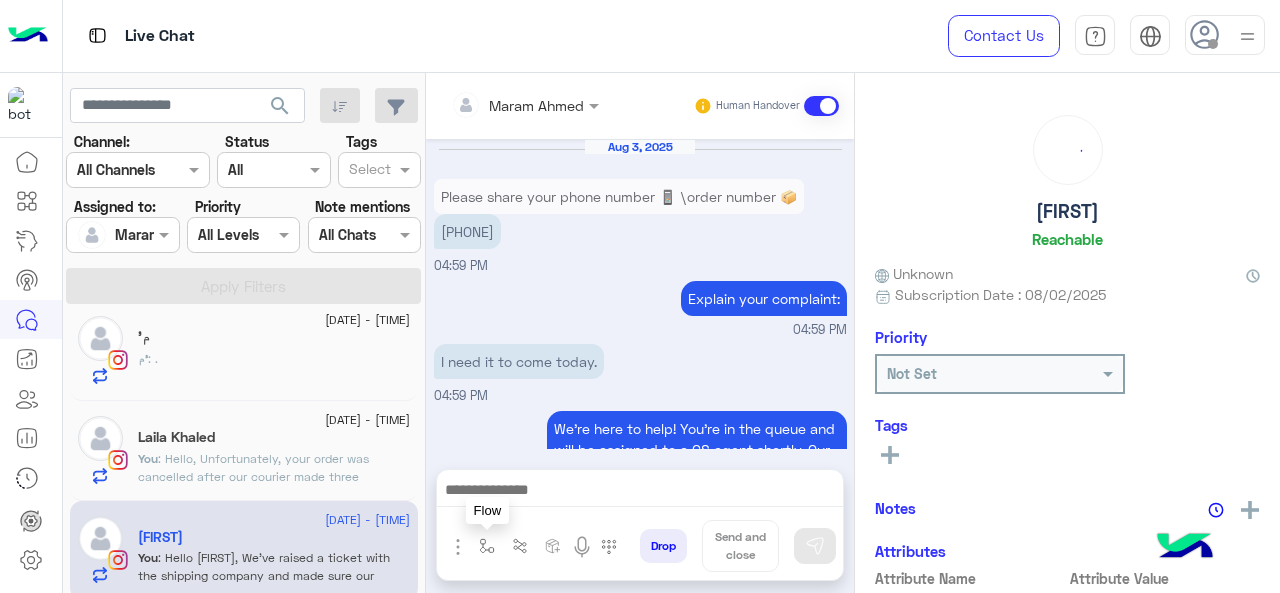 click at bounding box center (487, 546) 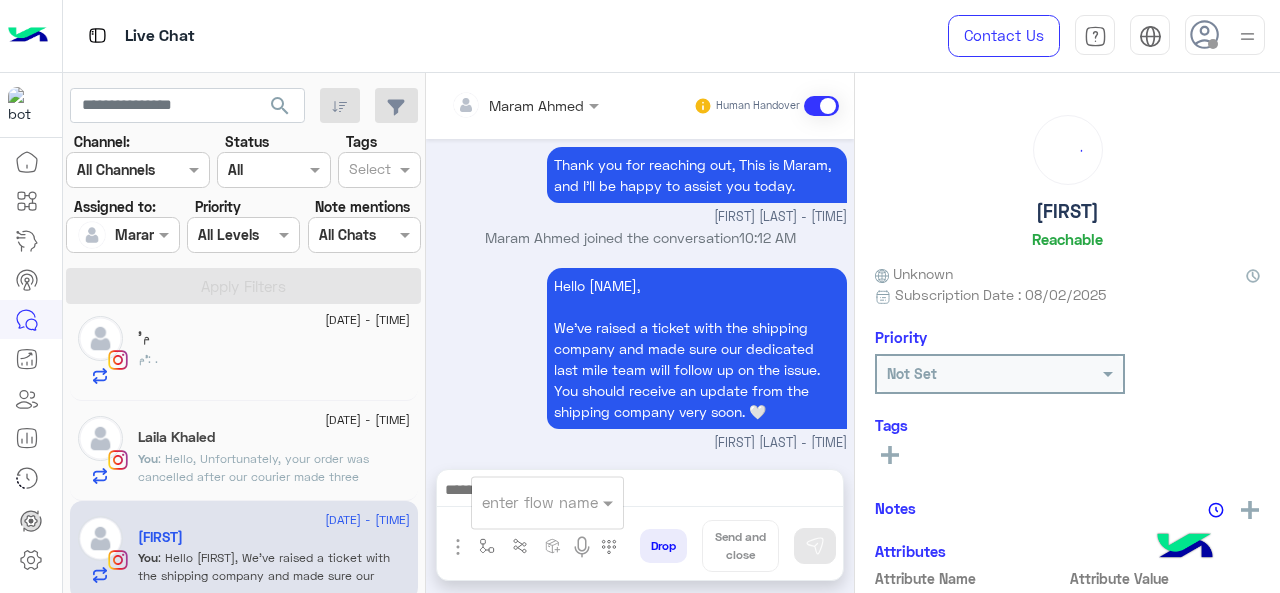 click on "enter flow name" at bounding box center (547, 502) 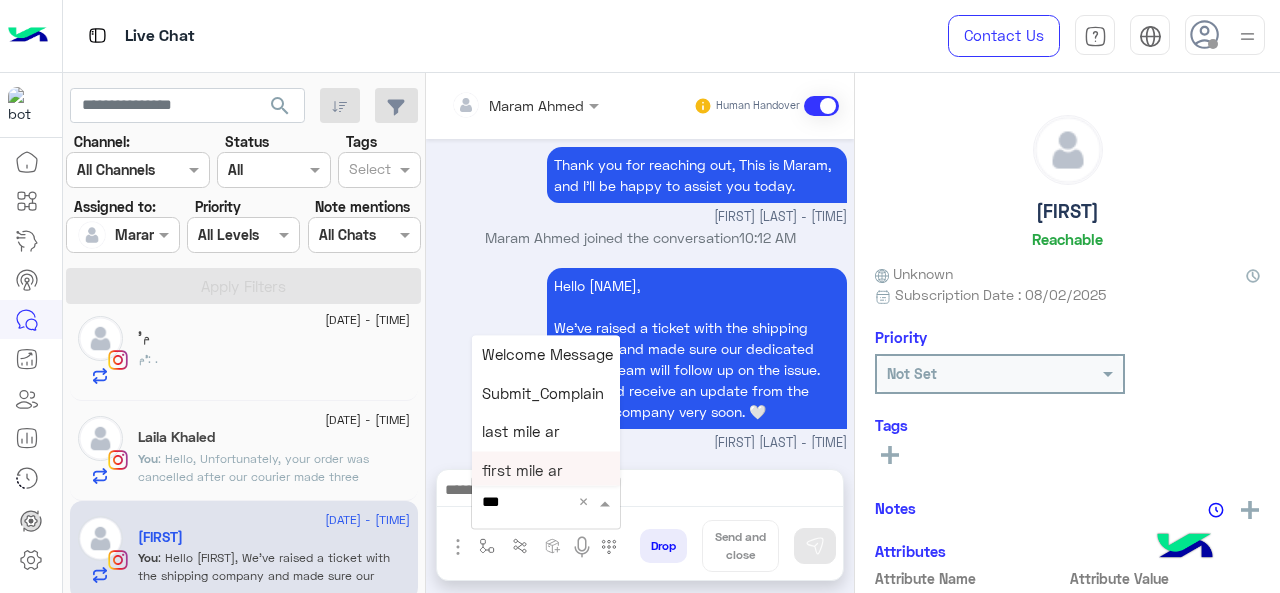 type on "****" 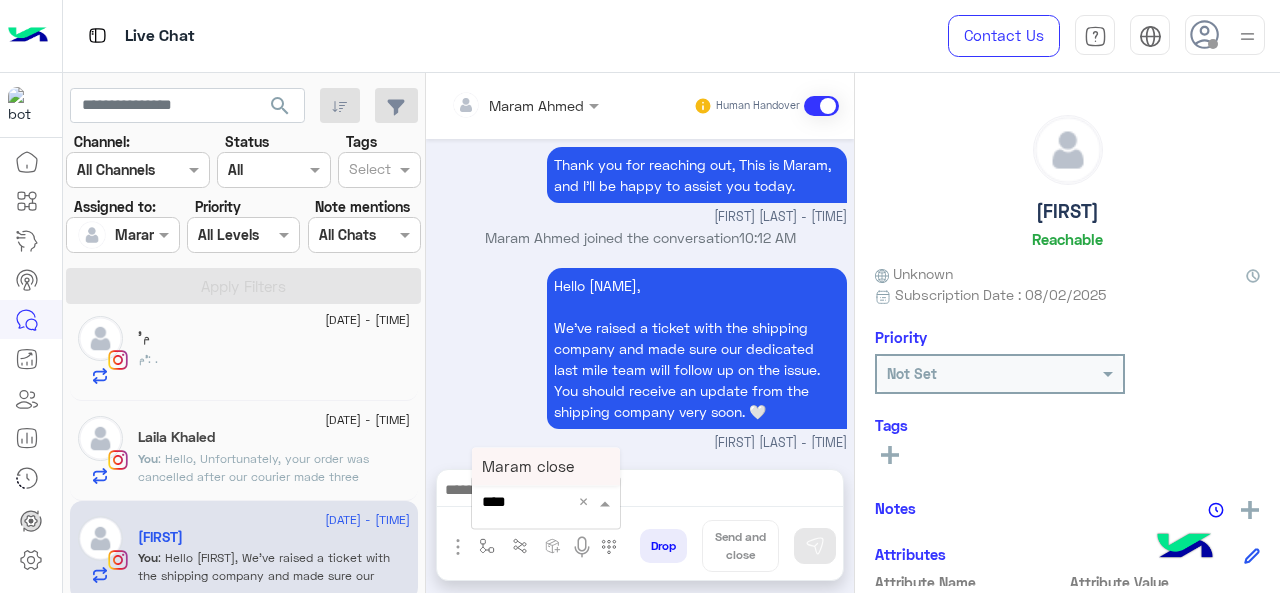 click on "Maram close" at bounding box center [546, 466] 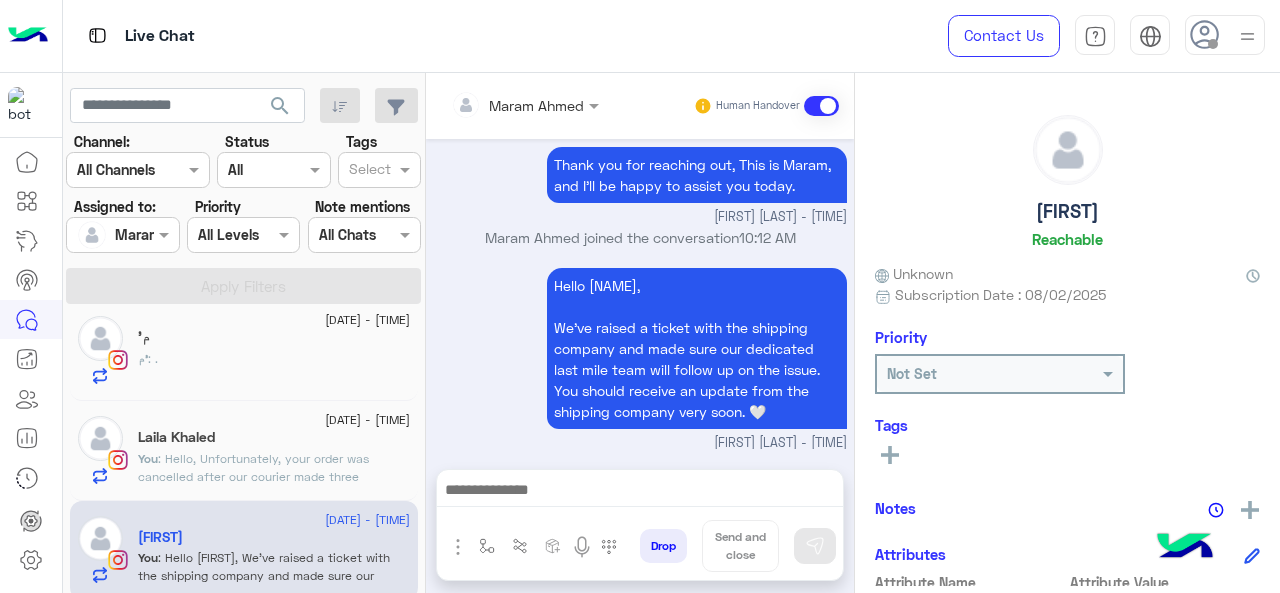 type on "**********" 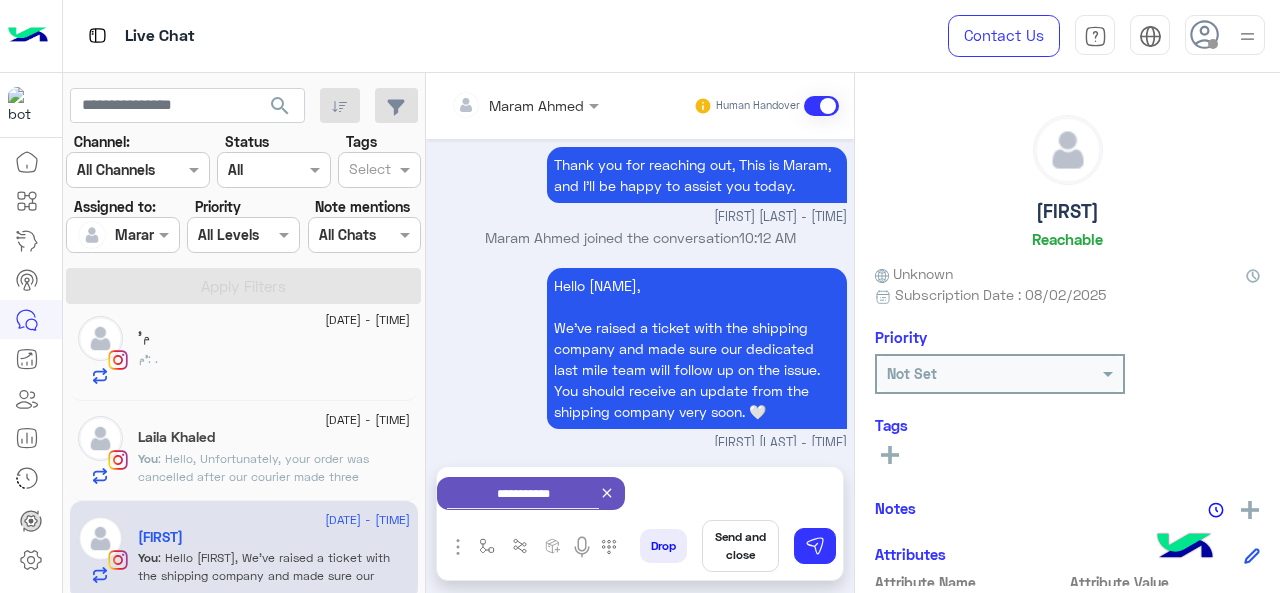 click on "Send and close" at bounding box center (740, 546) 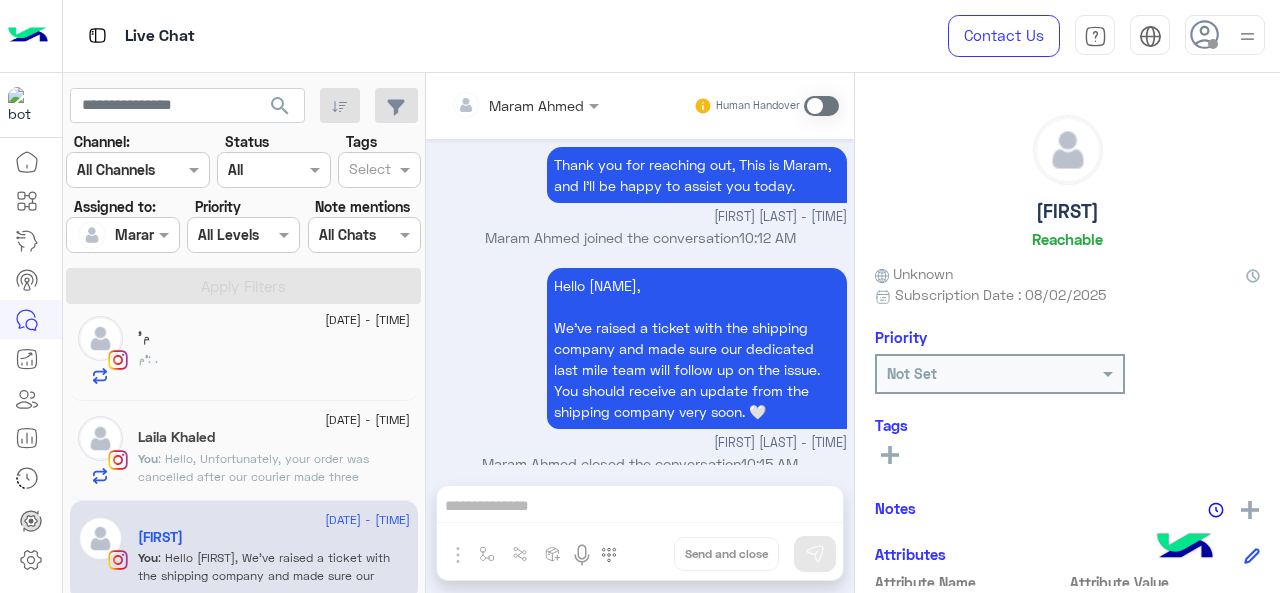 scroll, scrollTop: 740, scrollLeft: 0, axis: vertical 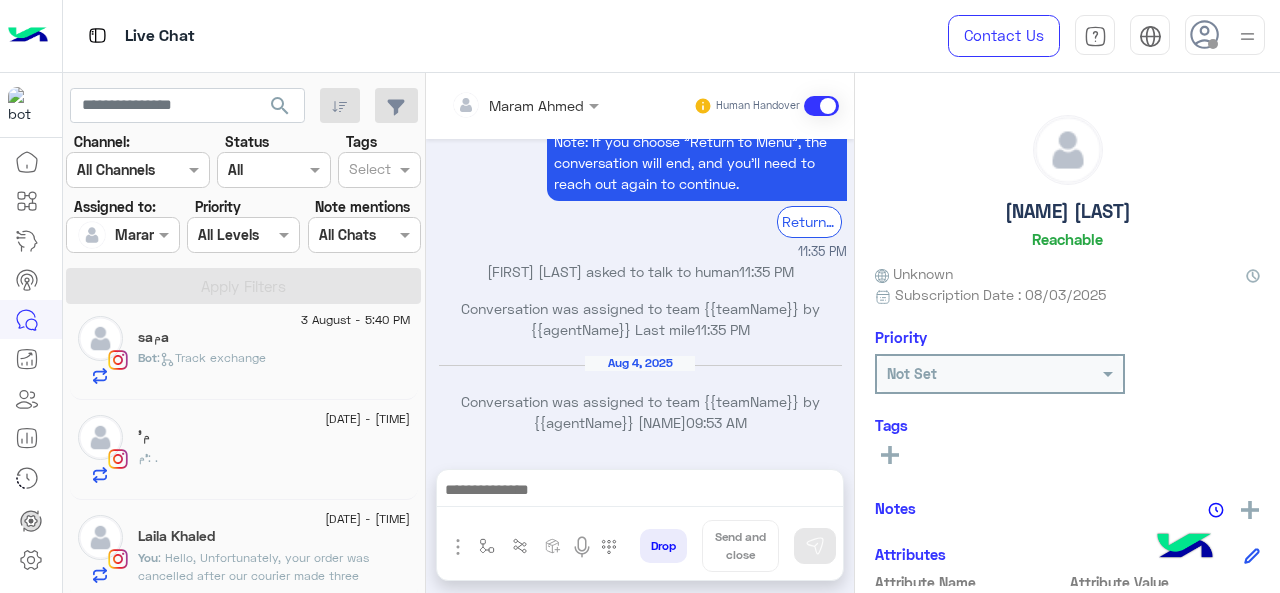 click on ": Hello,
Unfortunately, your order was cancelled after our courier made three attempts to deliver it without success. We apologize for any inconvenience this may have caused.
Thank you for your patience and understanding. 🤍" 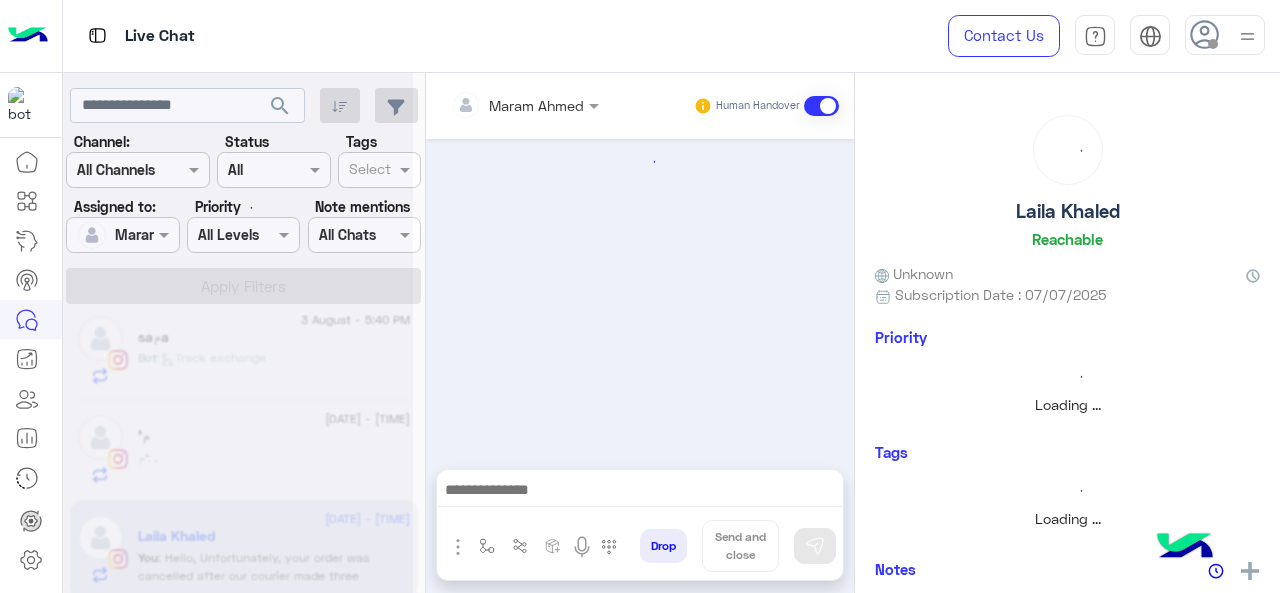 scroll, scrollTop: 0, scrollLeft: 0, axis: both 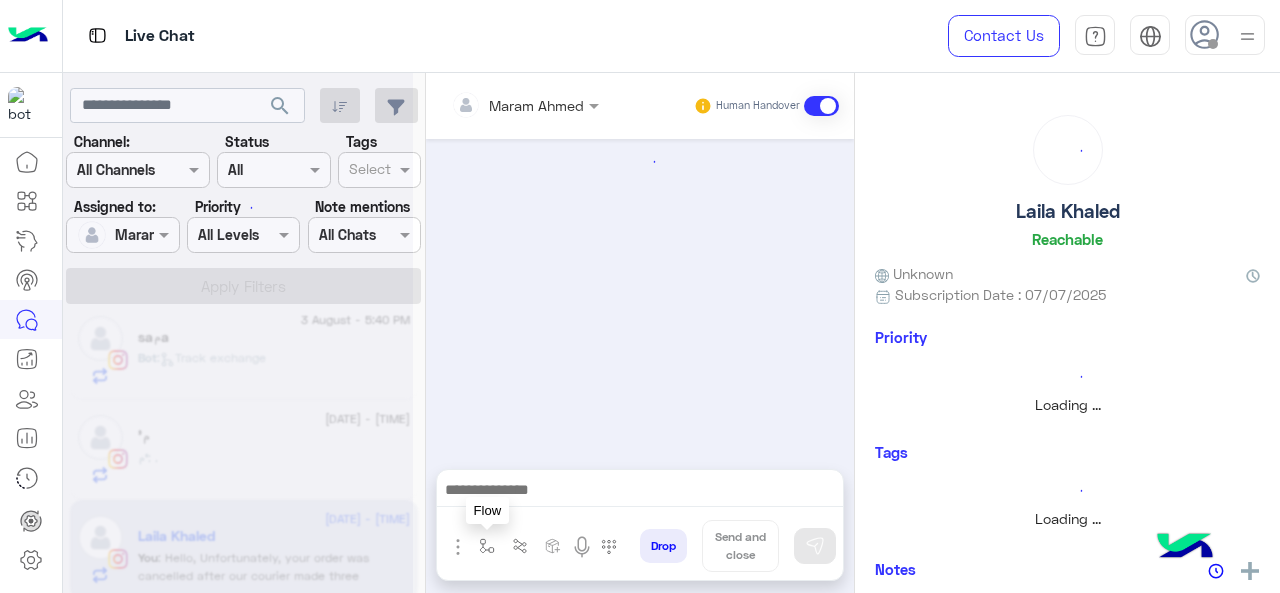 click at bounding box center (487, 546) 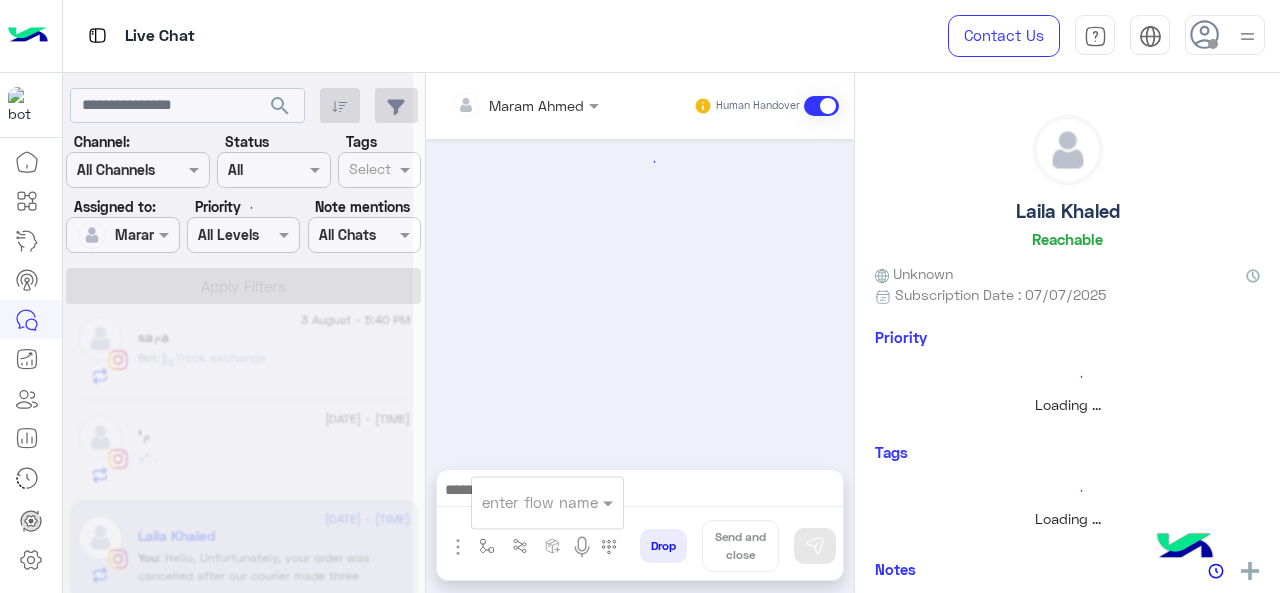 click at bounding box center [523, 502] 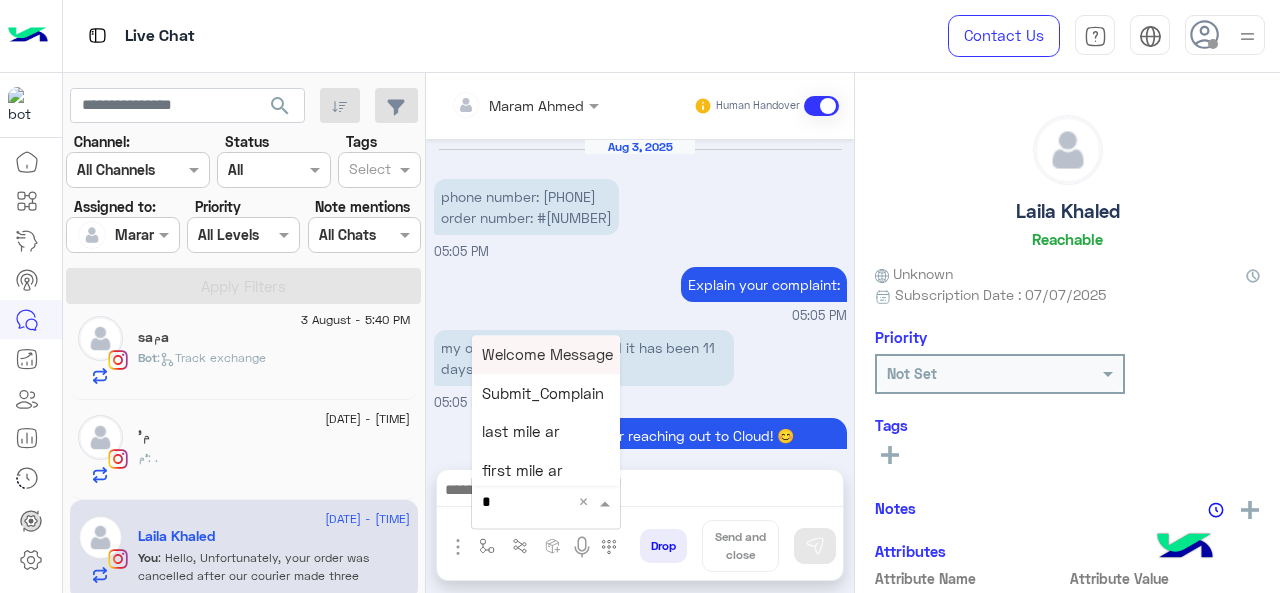 scroll, scrollTop: 810, scrollLeft: 0, axis: vertical 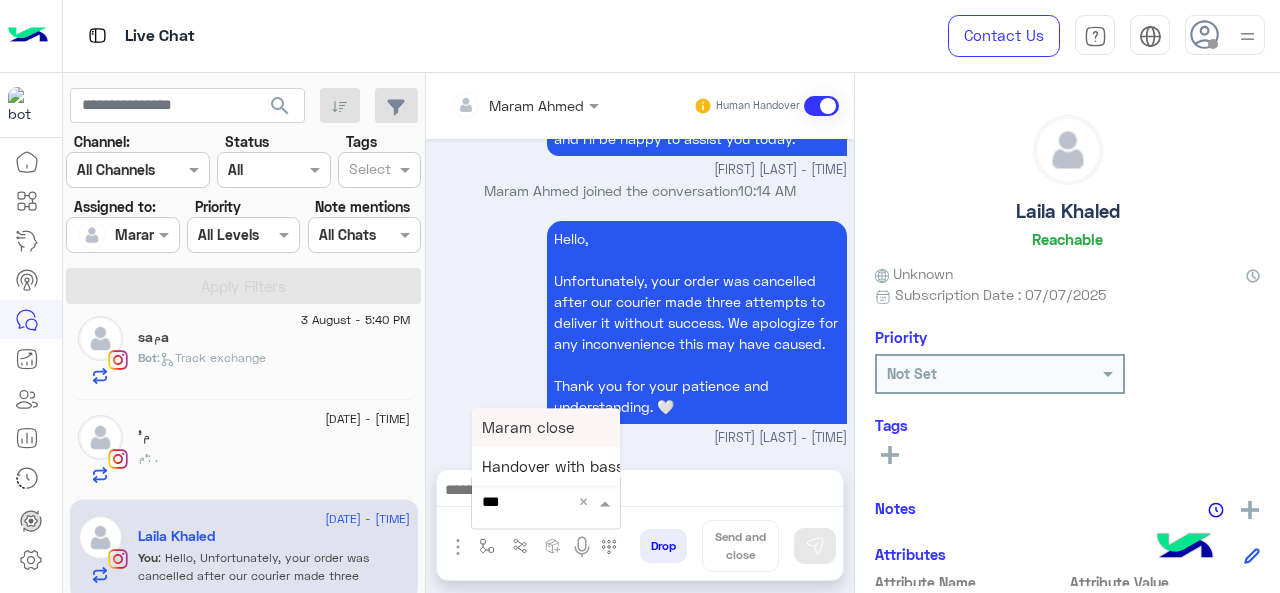 type on "****" 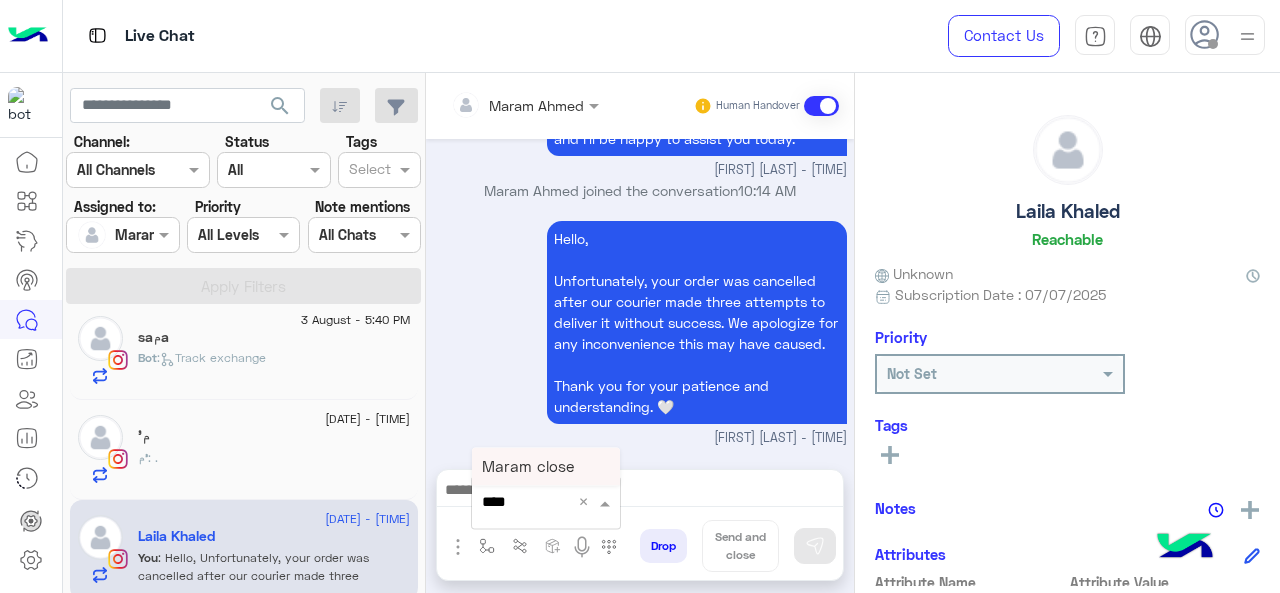 click on "Maram close" at bounding box center (528, 466) 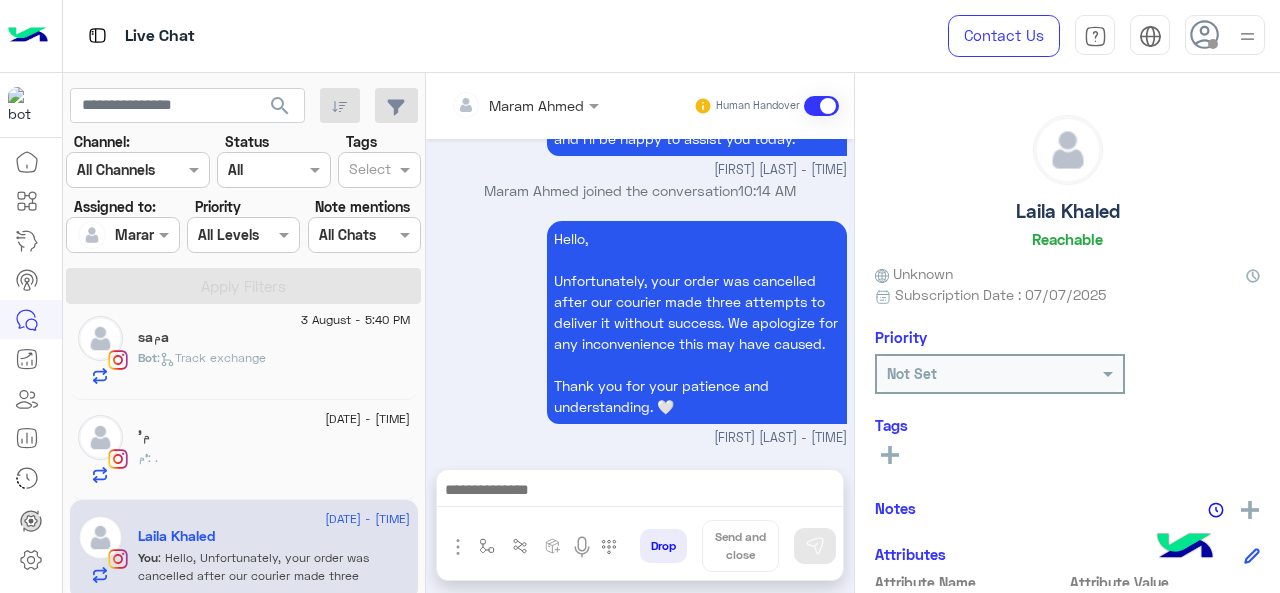 type on "**********" 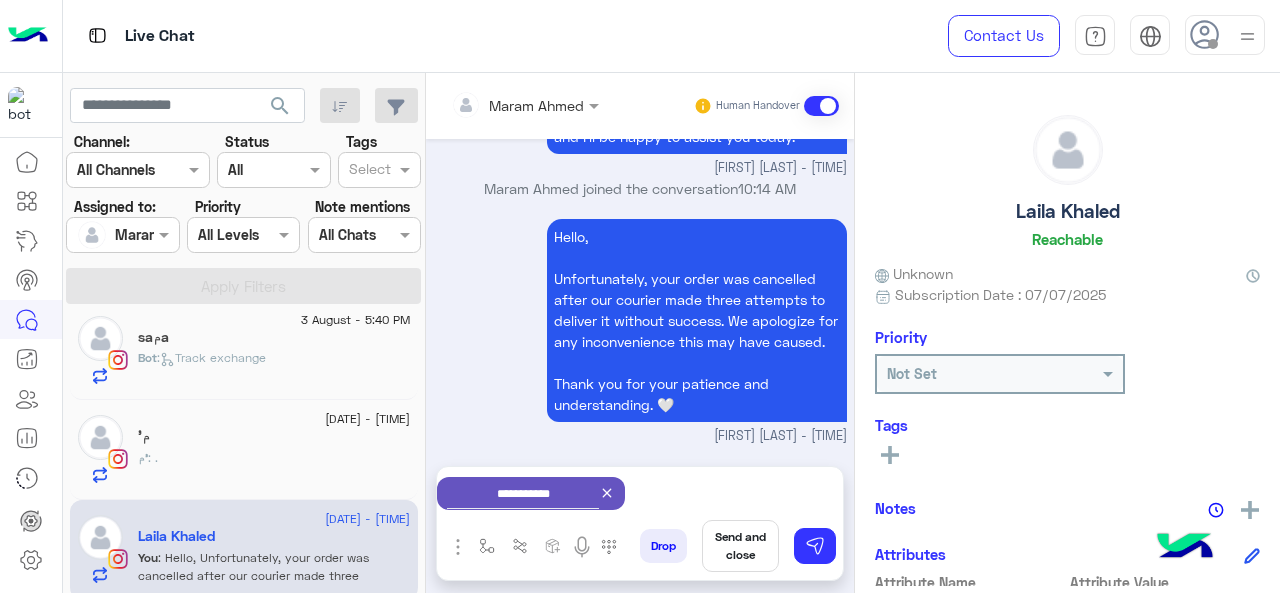 click on "Send and close" at bounding box center (740, 546) 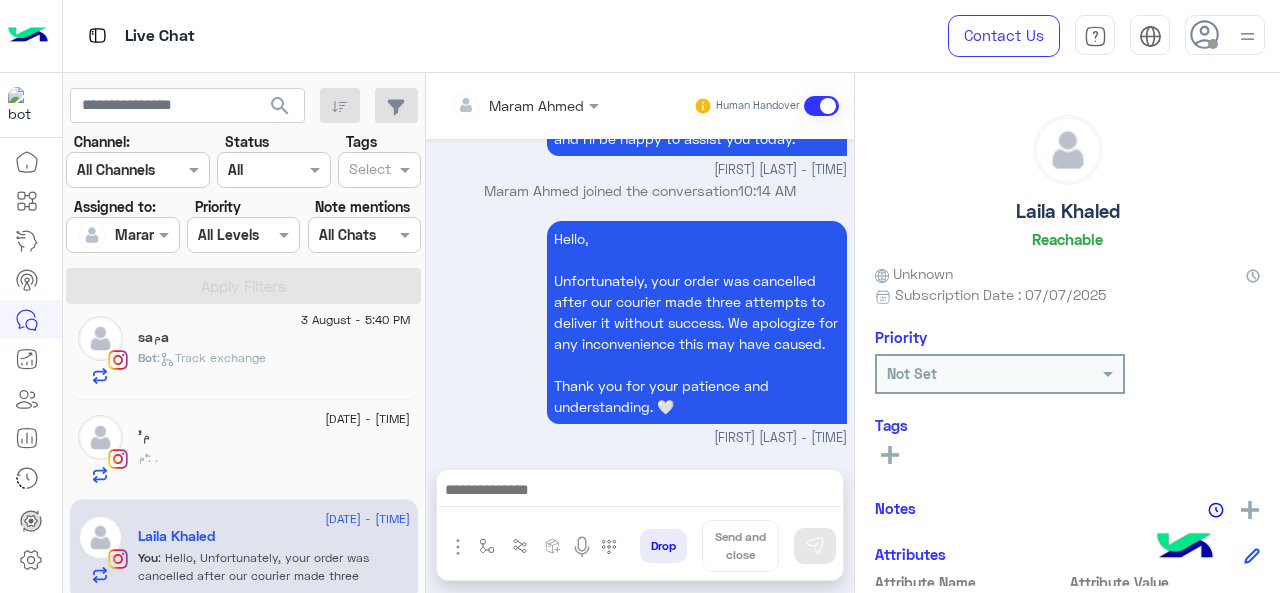 scroll, scrollTop: 832, scrollLeft: 0, axis: vertical 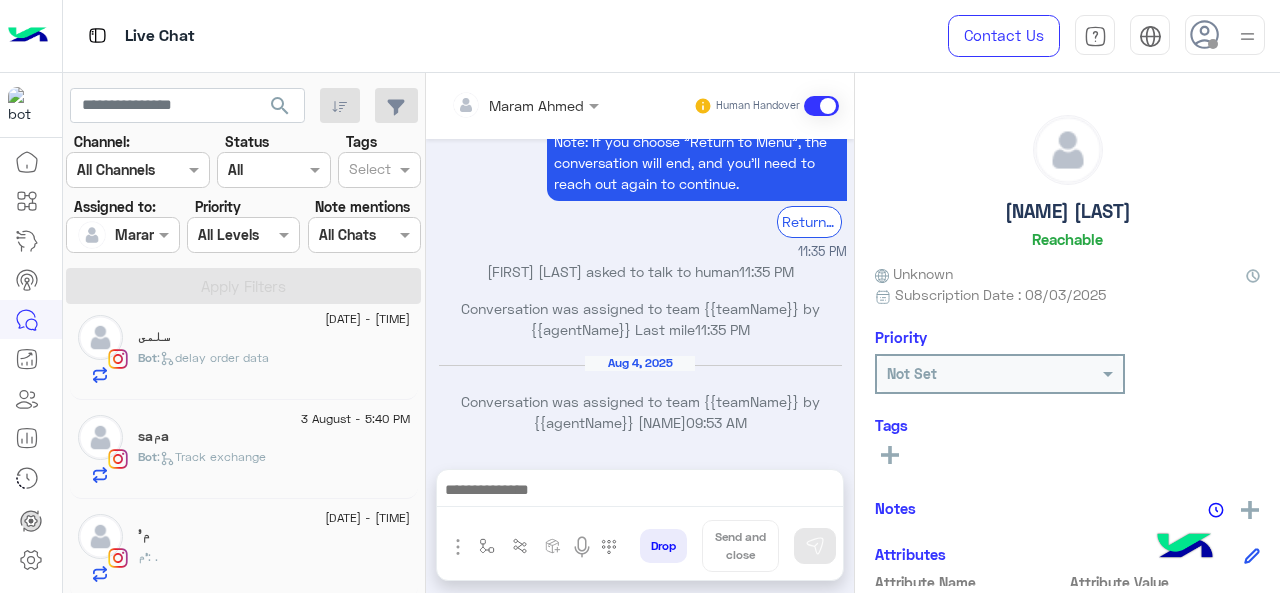 click on "[DATE] - [TIME]" 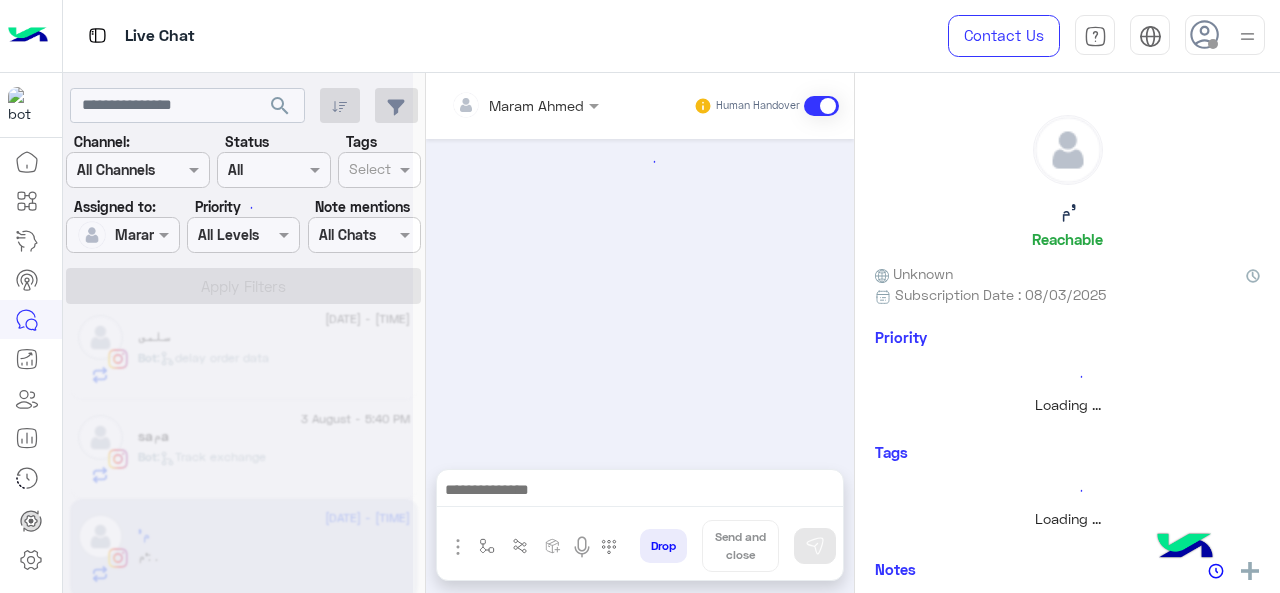 scroll, scrollTop: 890, scrollLeft: 0, axis: vertical 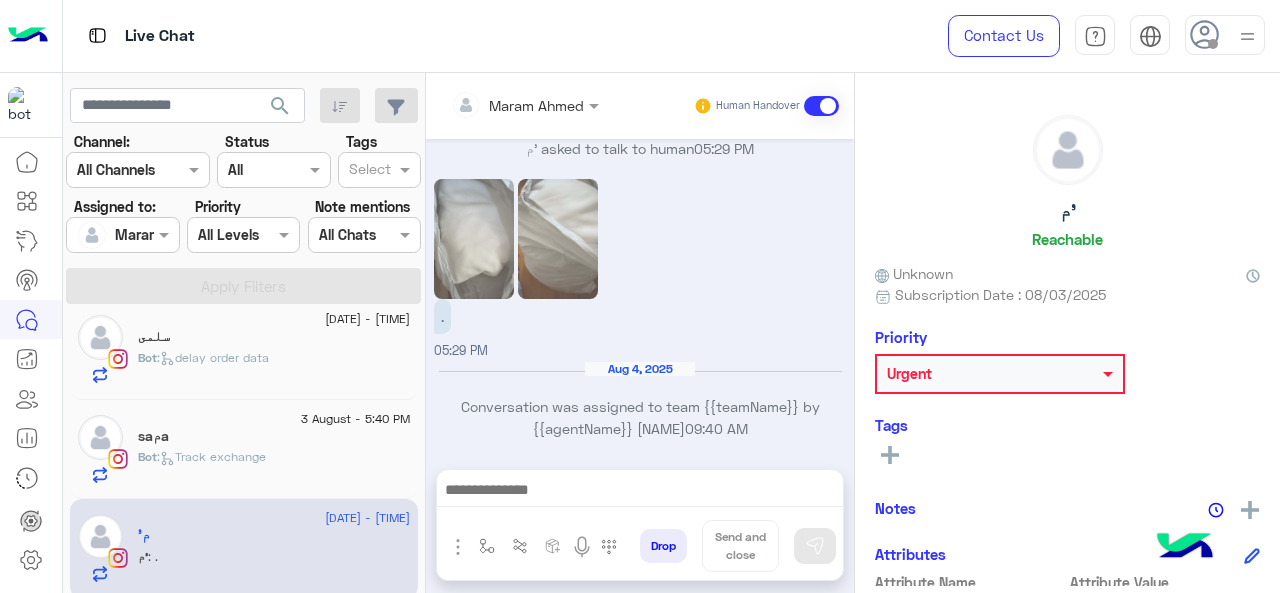click 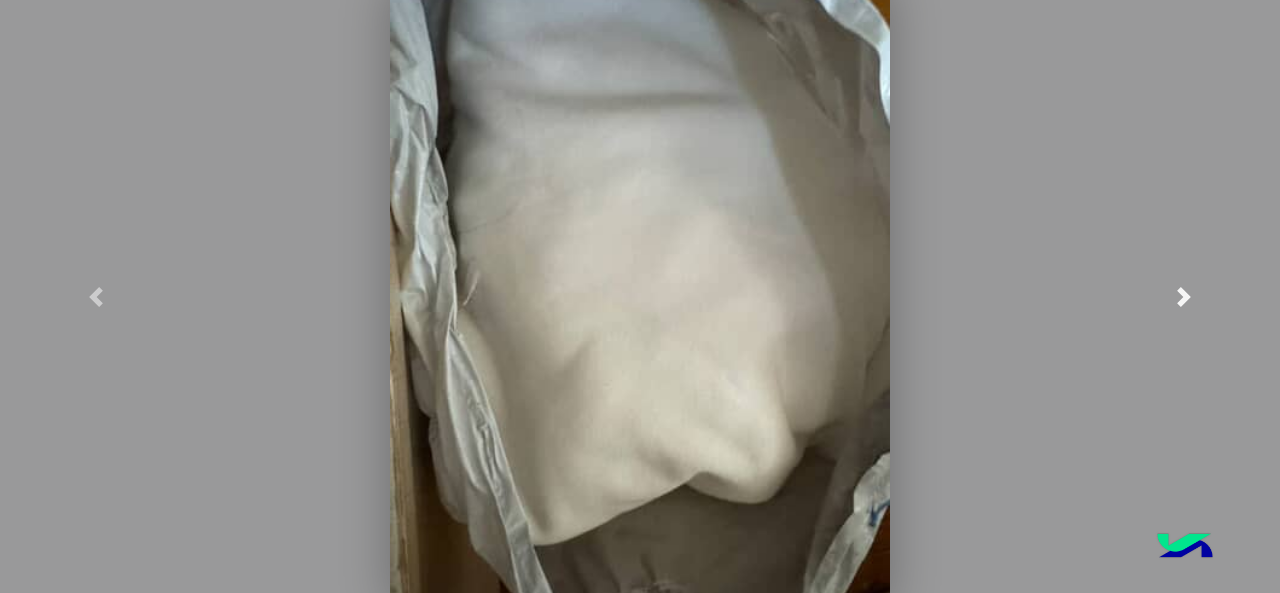 scroll, scrollTop: 293, scrollLeft: 0, axis: vertical 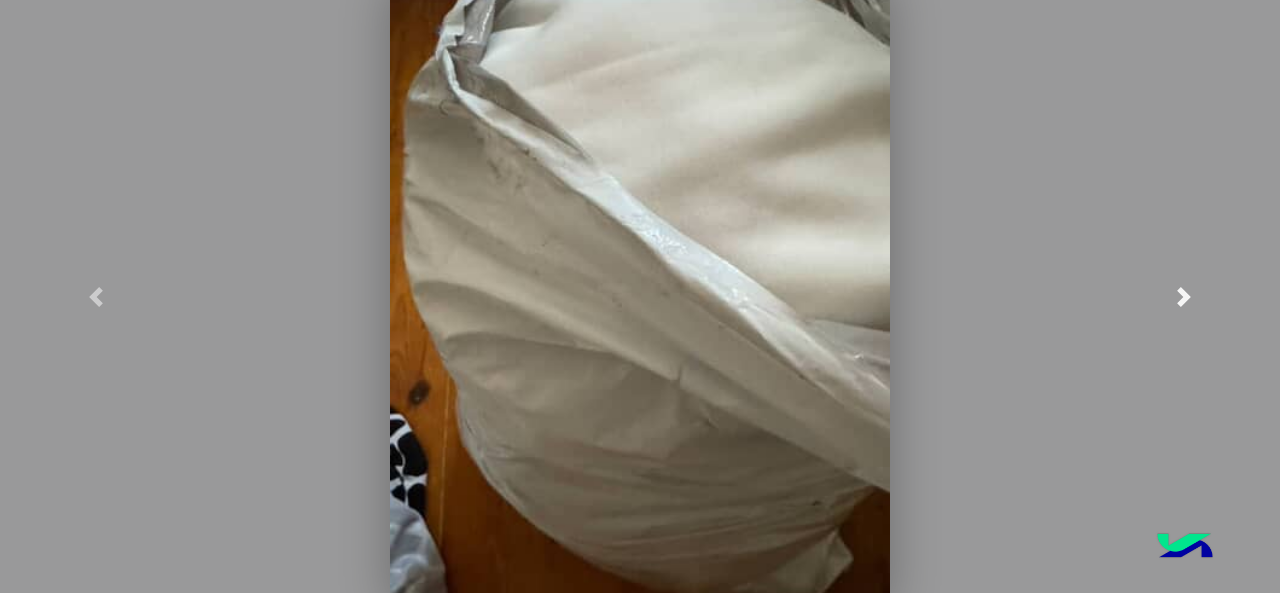 click at bounding box center [1184, 296] 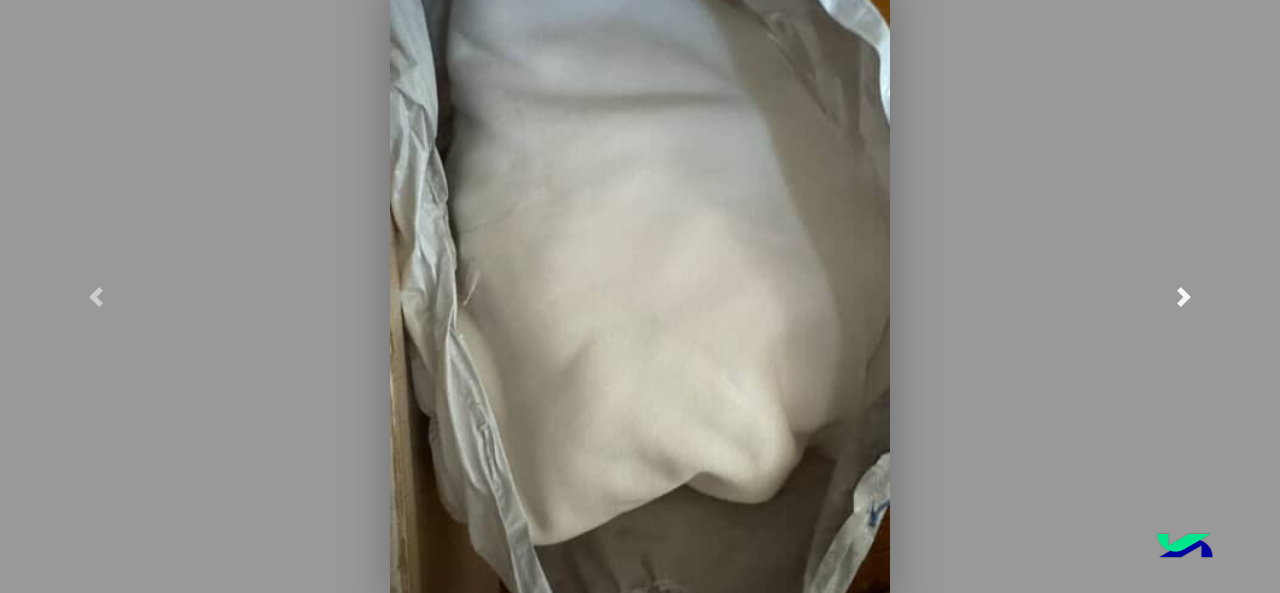 click at bounding box center [1184, 296] 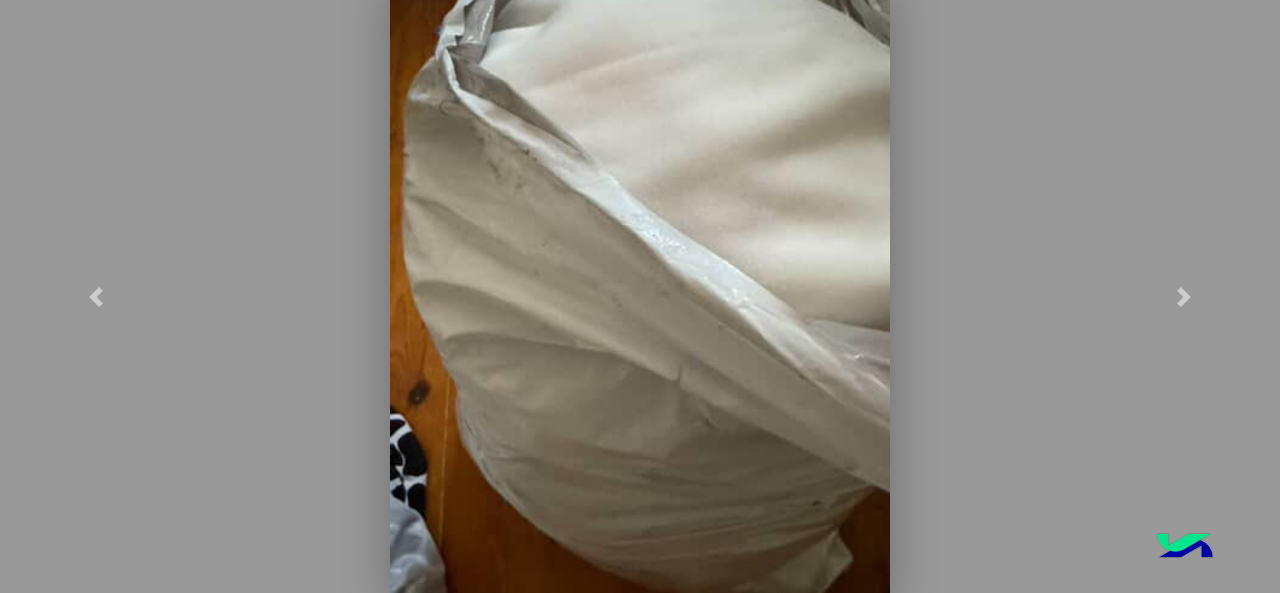 click 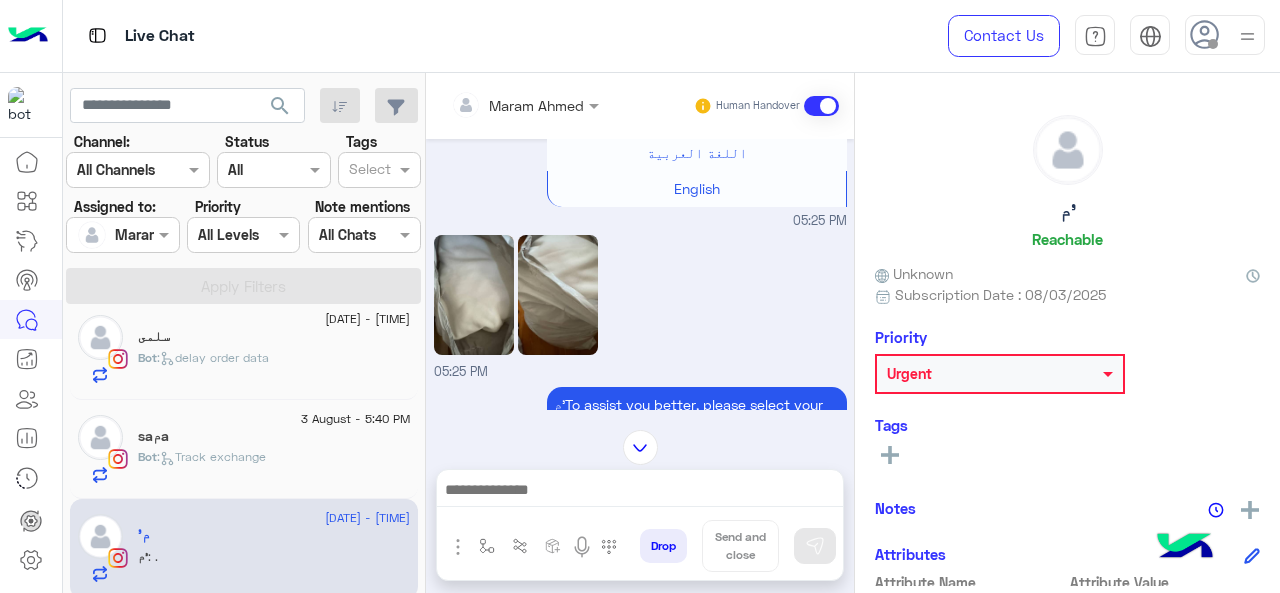 click 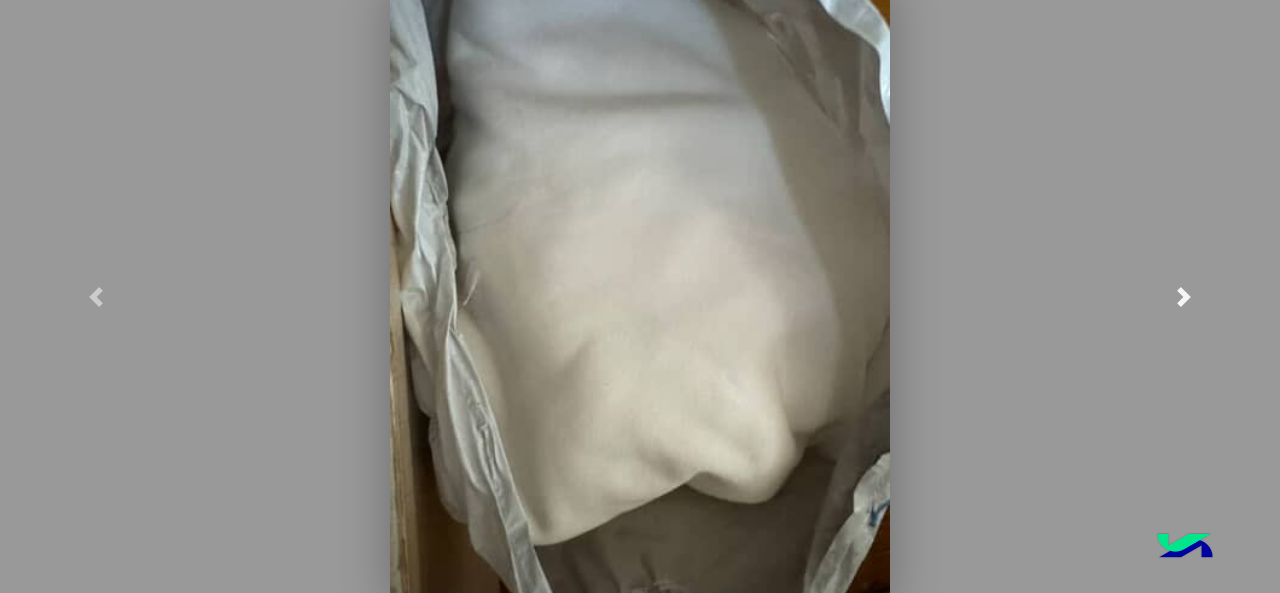 click at bounding box center [1184, 296] 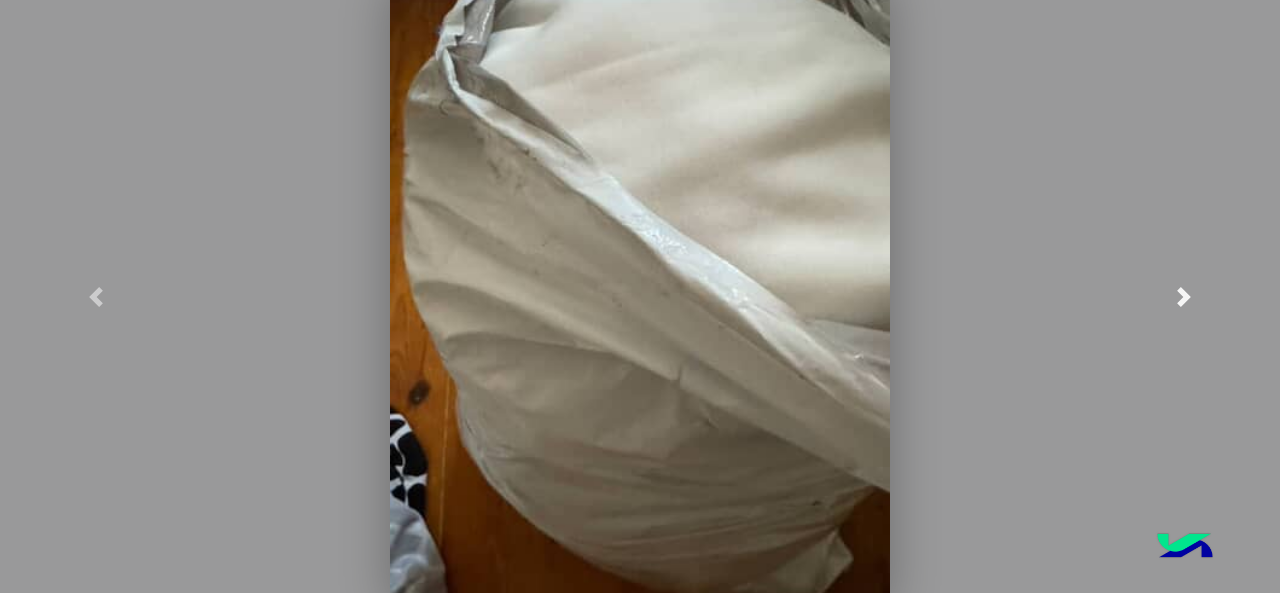 click at bounding box center [1184, 296] 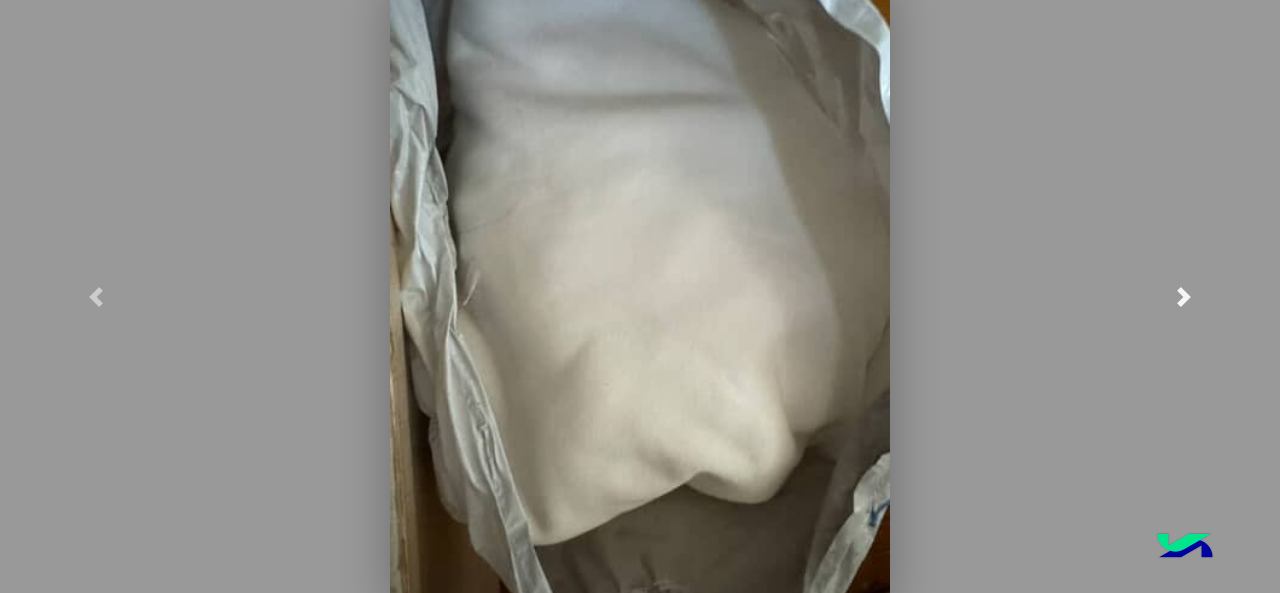click at bounding box center (1184, 296) 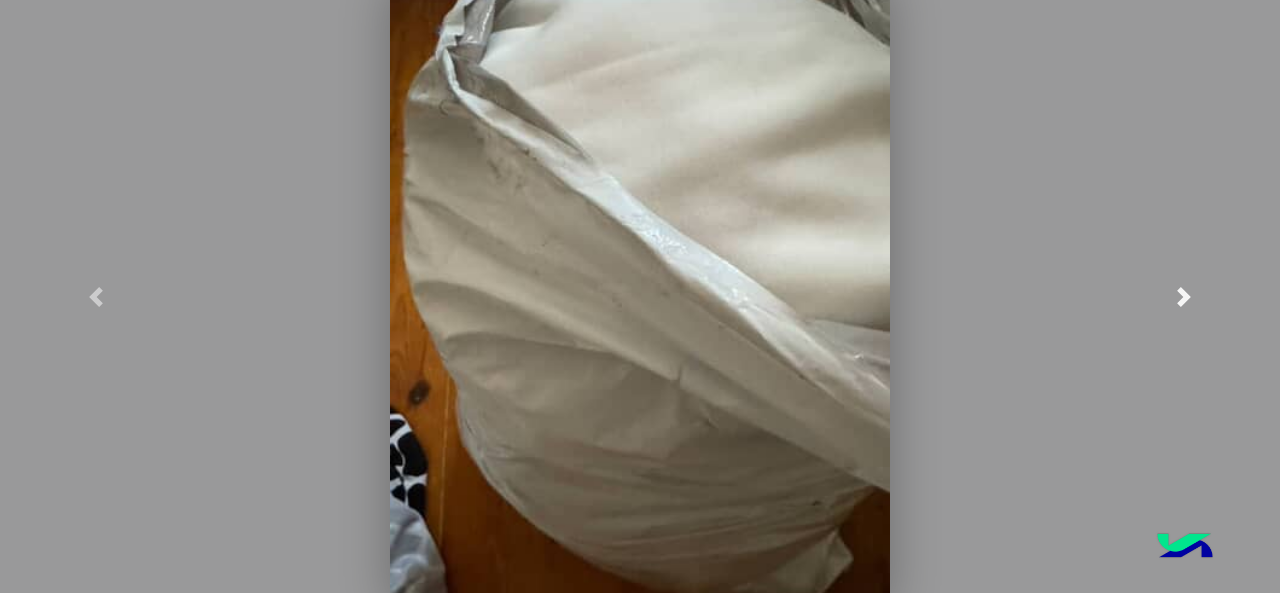 click at bounding box center [1184, 296] 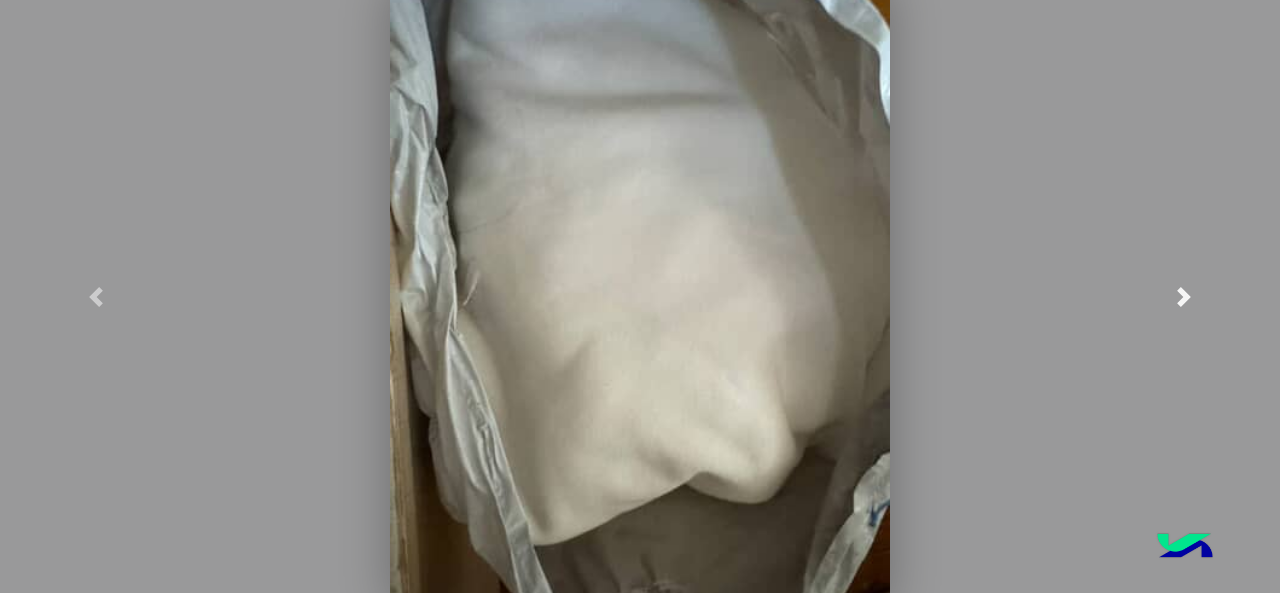 click at bounding box center [1184, 296] 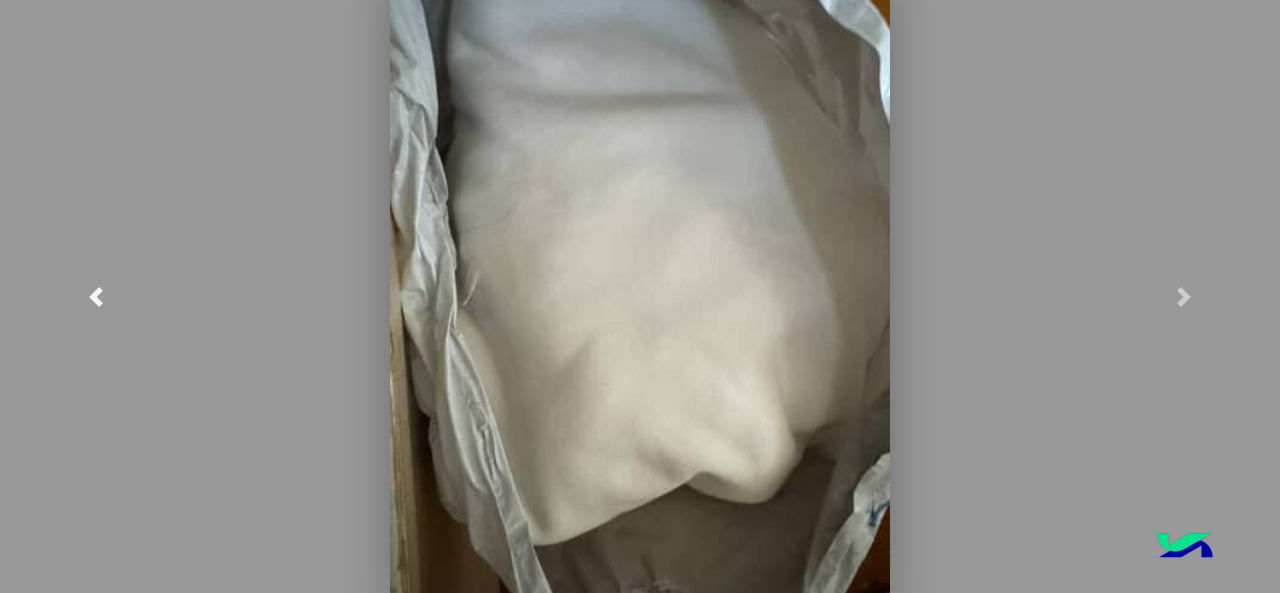 click at bounding box center [96, 296] 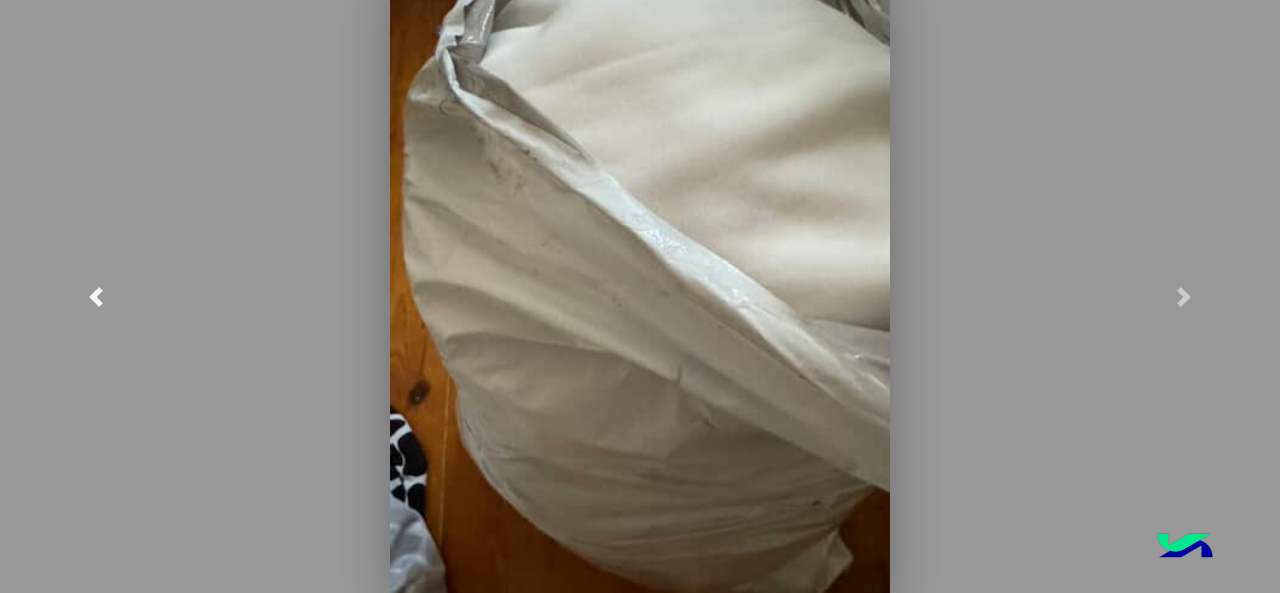 click at bounding box center [96, 296] 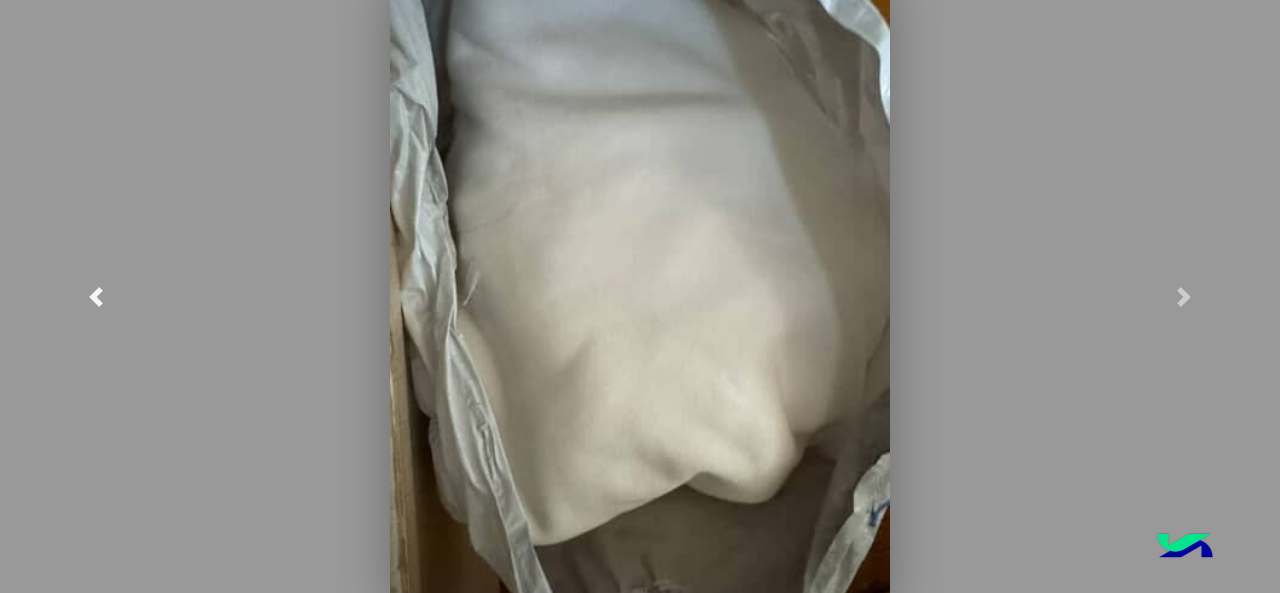 click at bounding box center [96, 296] 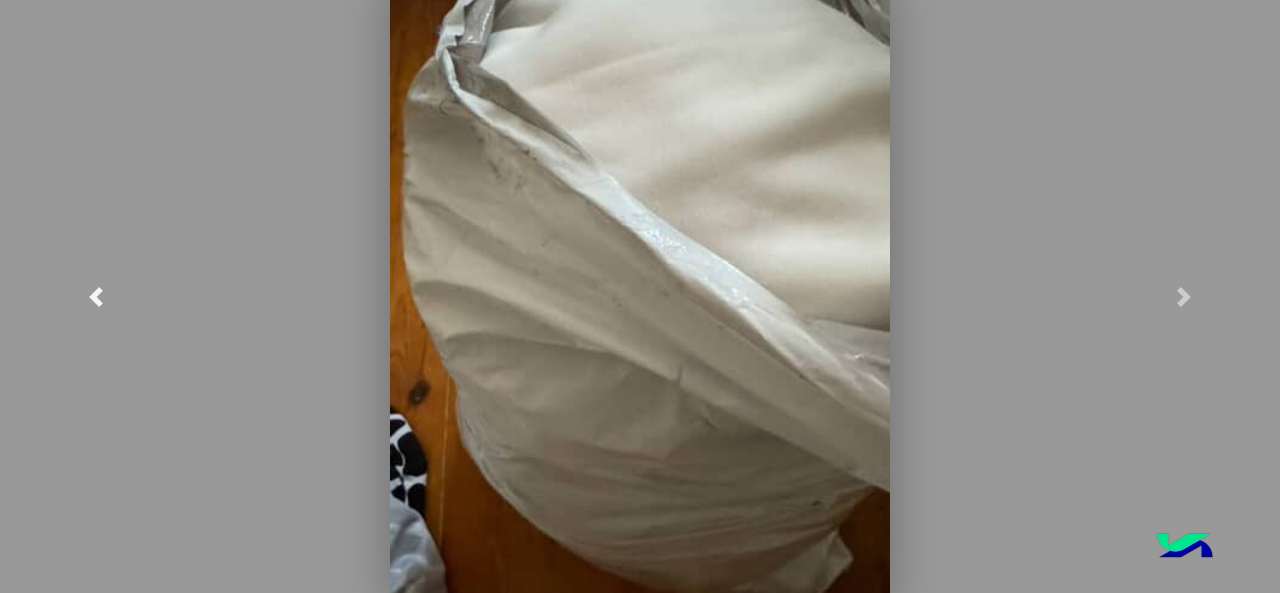 drag, startPoint x: 166, startPoint y: 57, endPoint x: 225, endPoint y: 54, distance: 59.07622 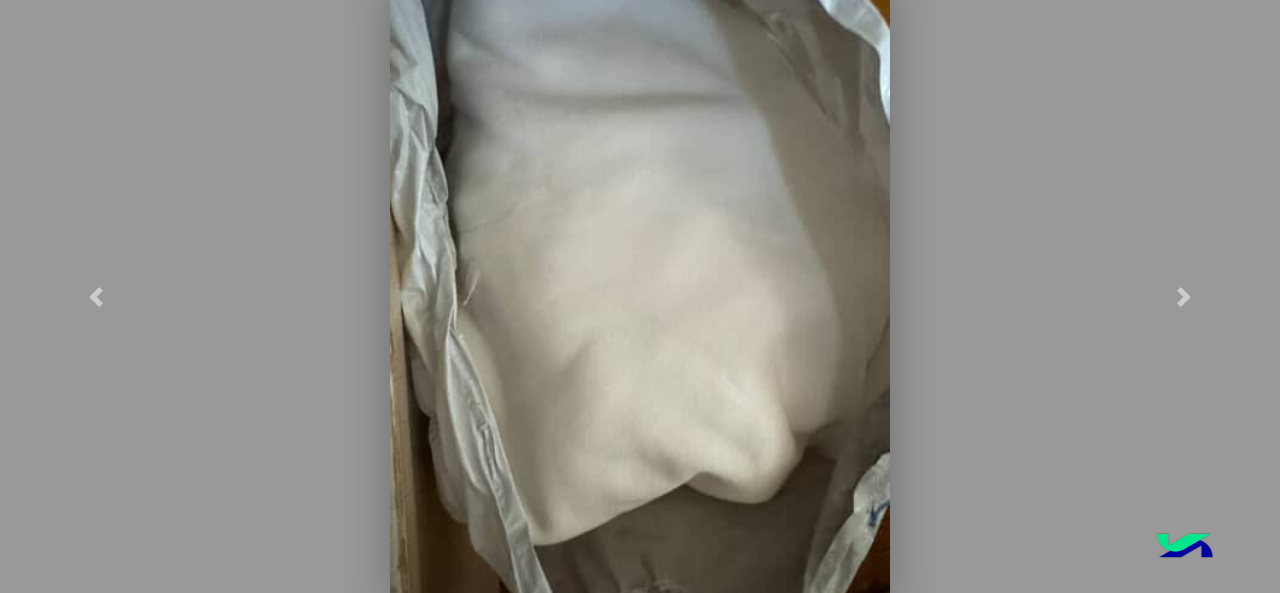 click 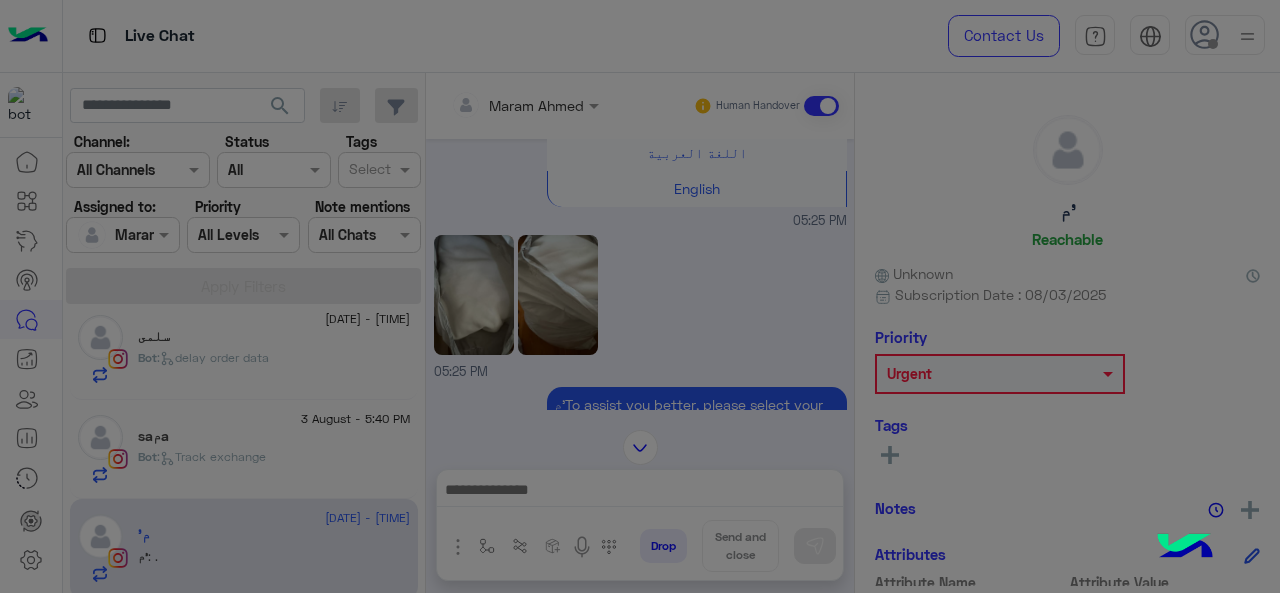 click at bounding box center (640, 247) 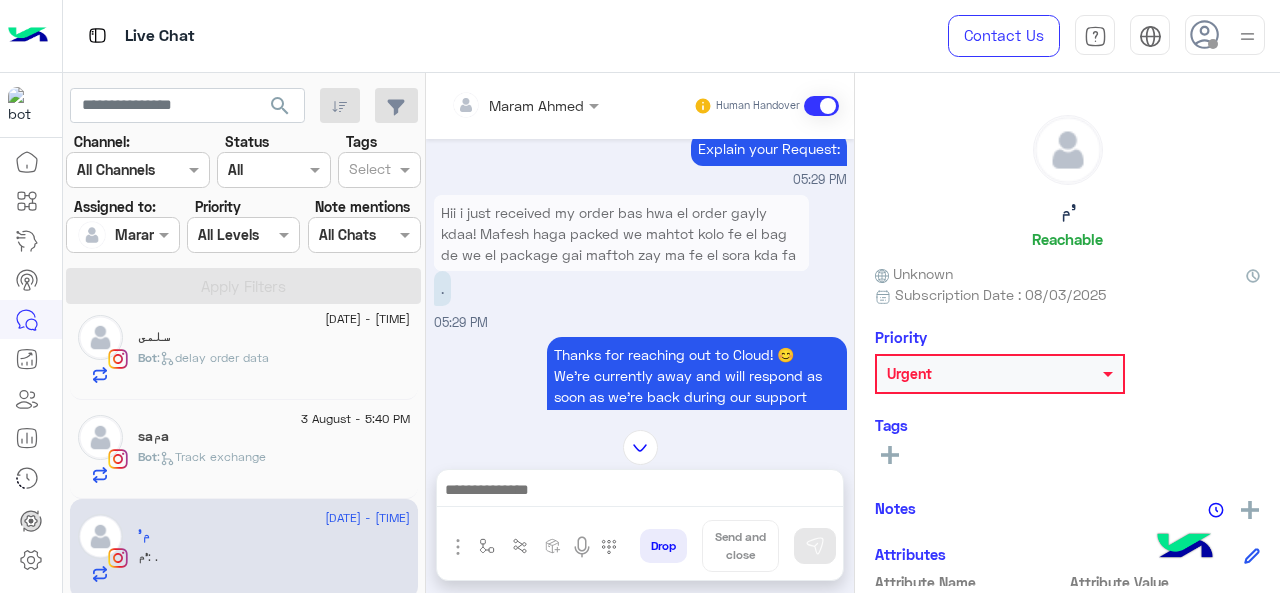 scroll, scrollTop: 1304, scrollLeft: 0, axis: vertical 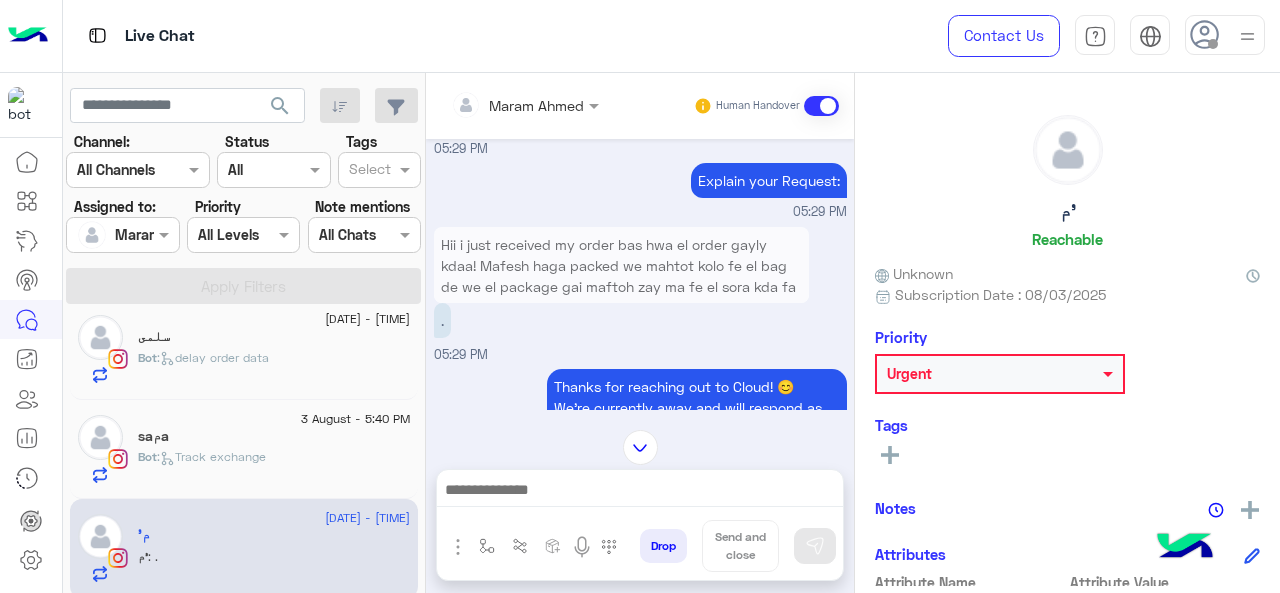 click on "Hii i just received my order bas hwa el order gayly kdaa! Mafesh haga packed we mahtot kolo fe el bag de we el package gai maftoh zay ma fe el sora kda fa hwa dh normal??!!" at bounding box center [621, 276] 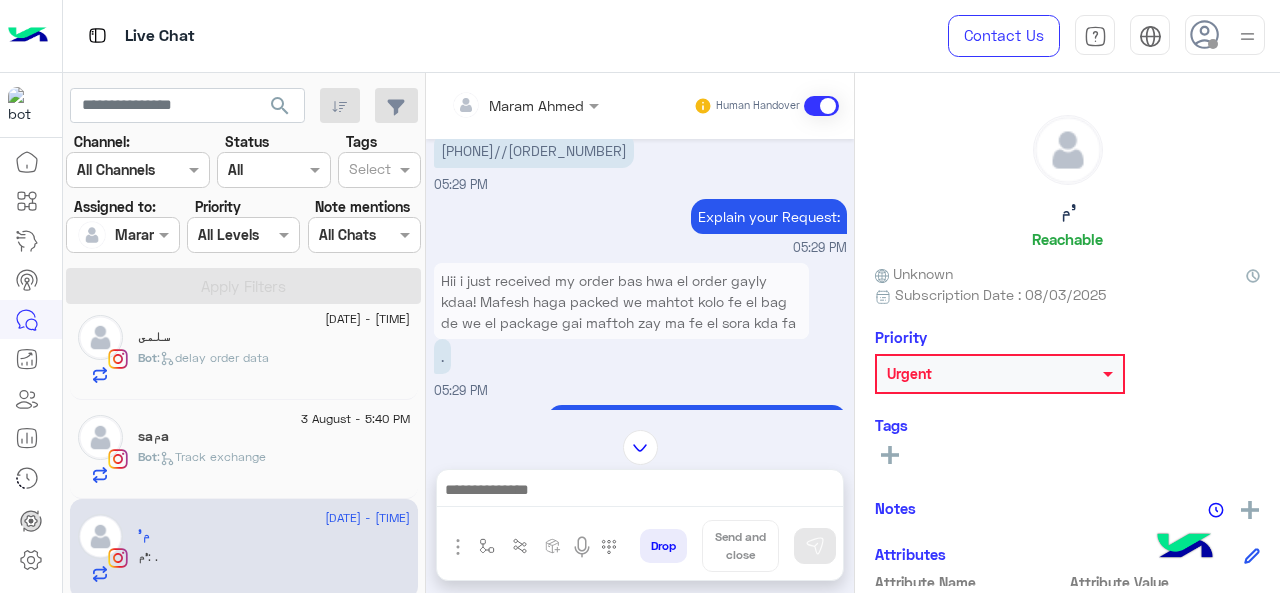 scroll, scrollTop: 1300, scrollLeft: 0, axis: vertical 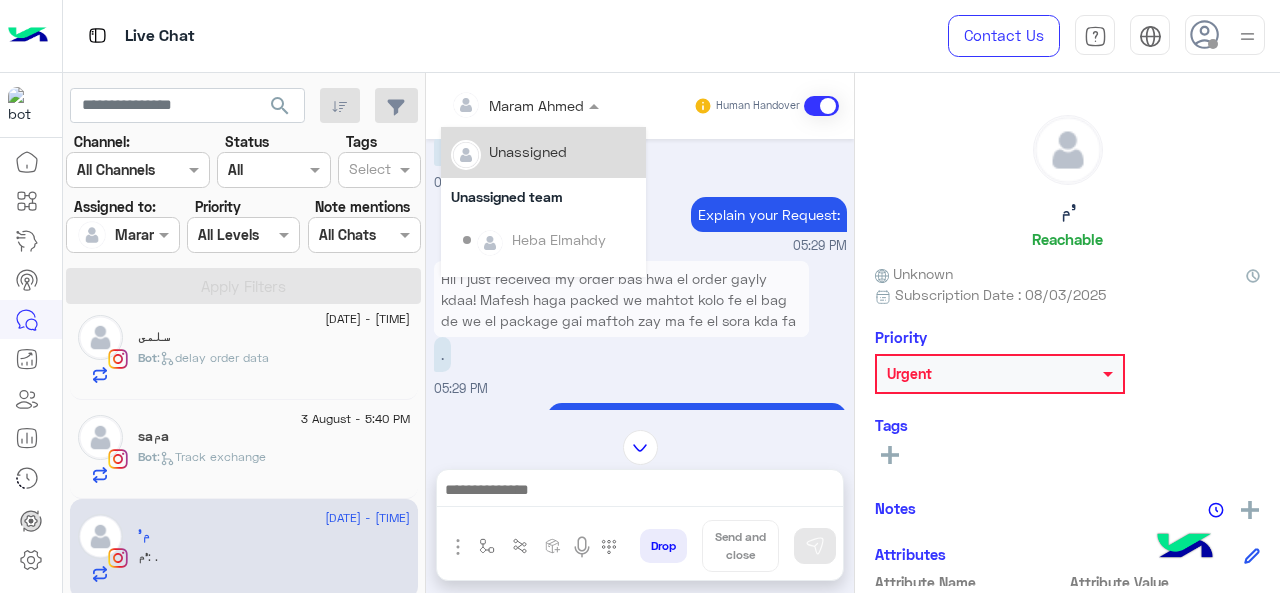 click at bounding box center [499, 105] 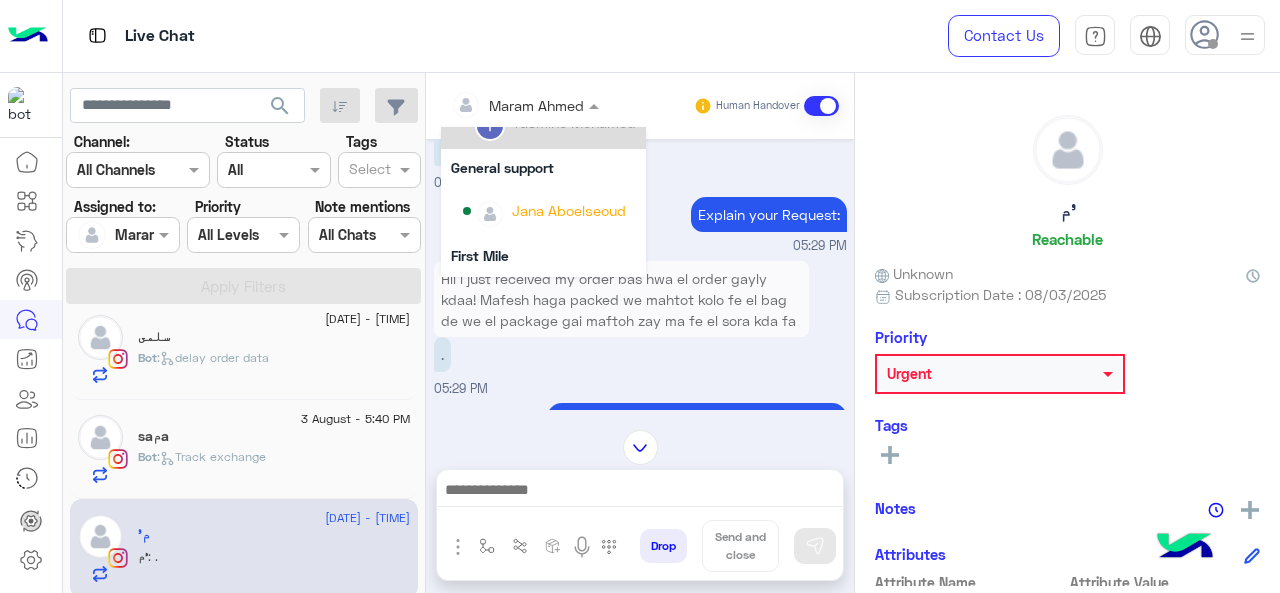 scroll, scrollTop: 200, scrollLeft: 0, axis: vertical 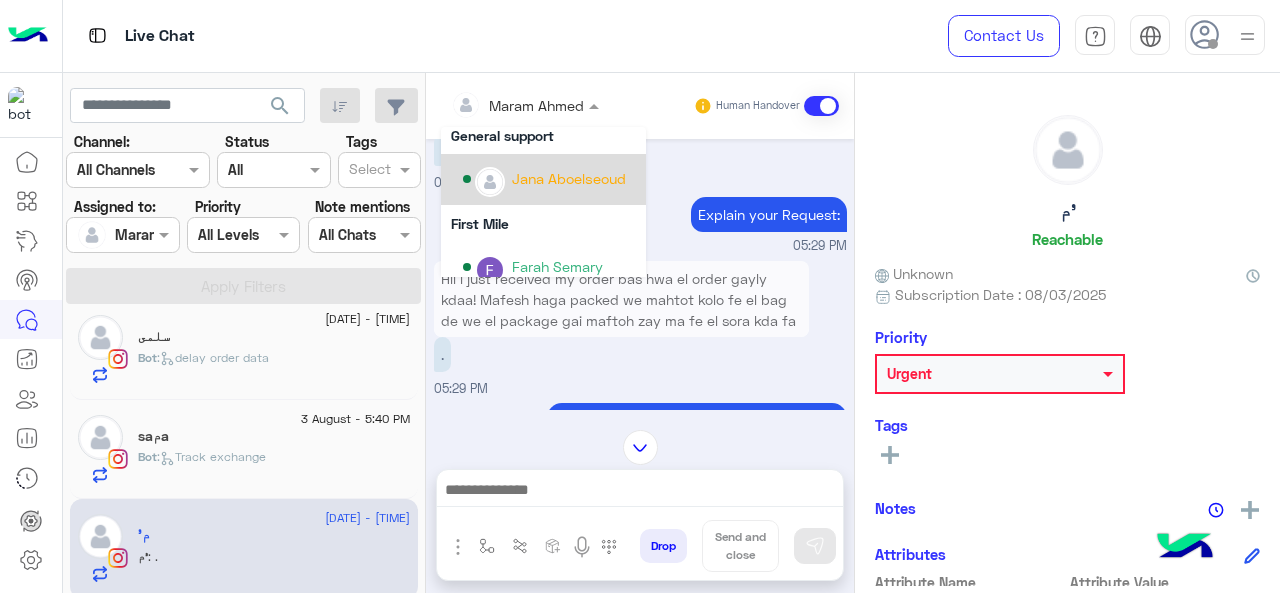 click on "Jana Aboelseoud" at bounding box center [569, 178] 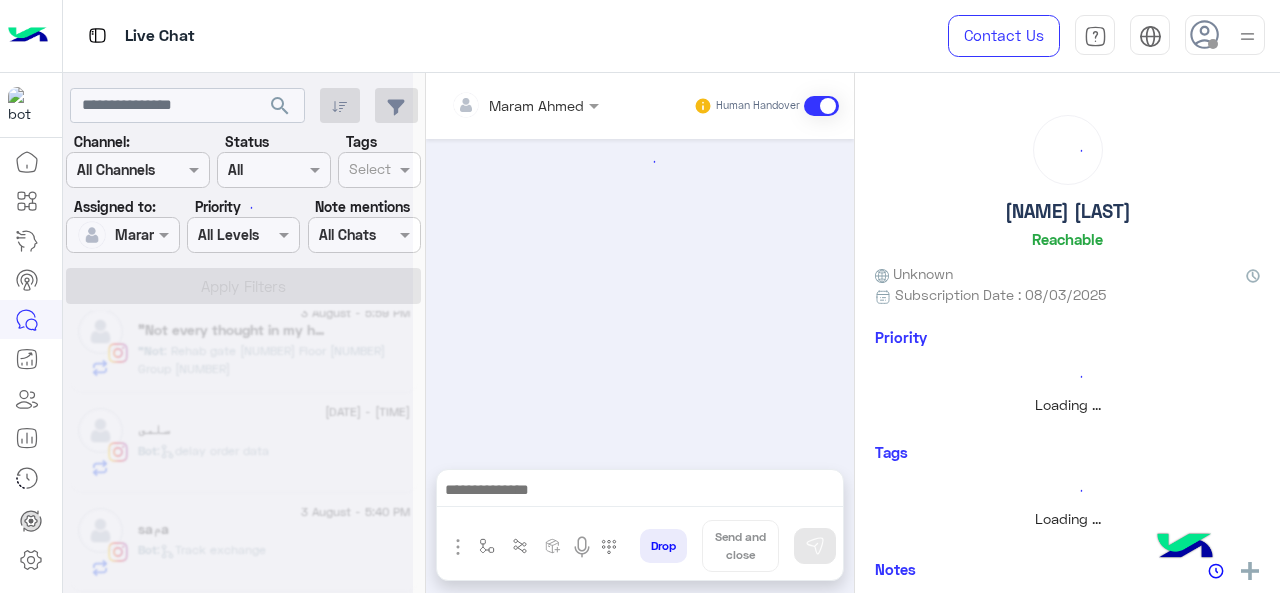 scroll, scrollTop: 1206, scrollLeft: 0, axis: vertical 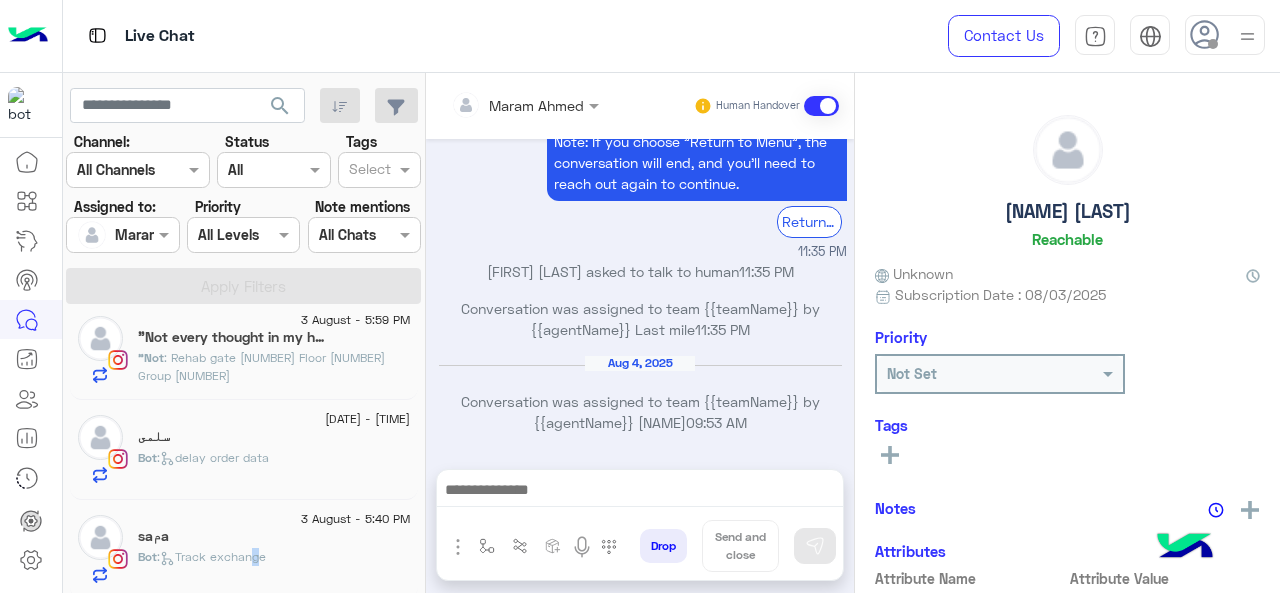 click on ":   Track exchange" 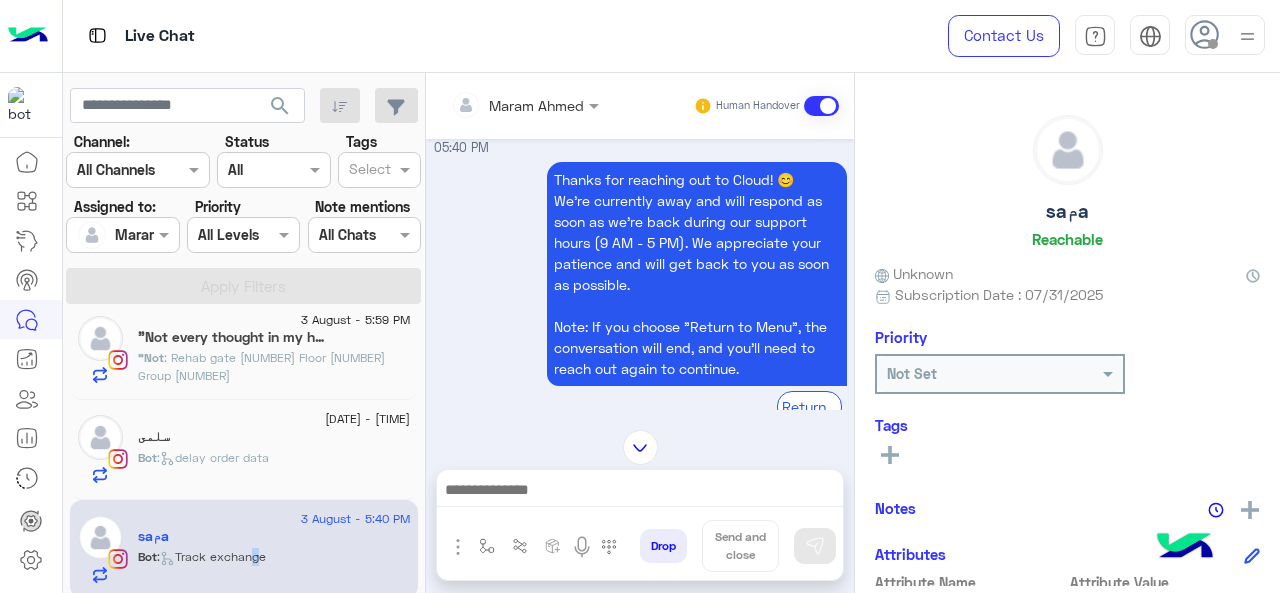 scroll, scrollTop: 488, scrollLeft: 0, axis: vertical 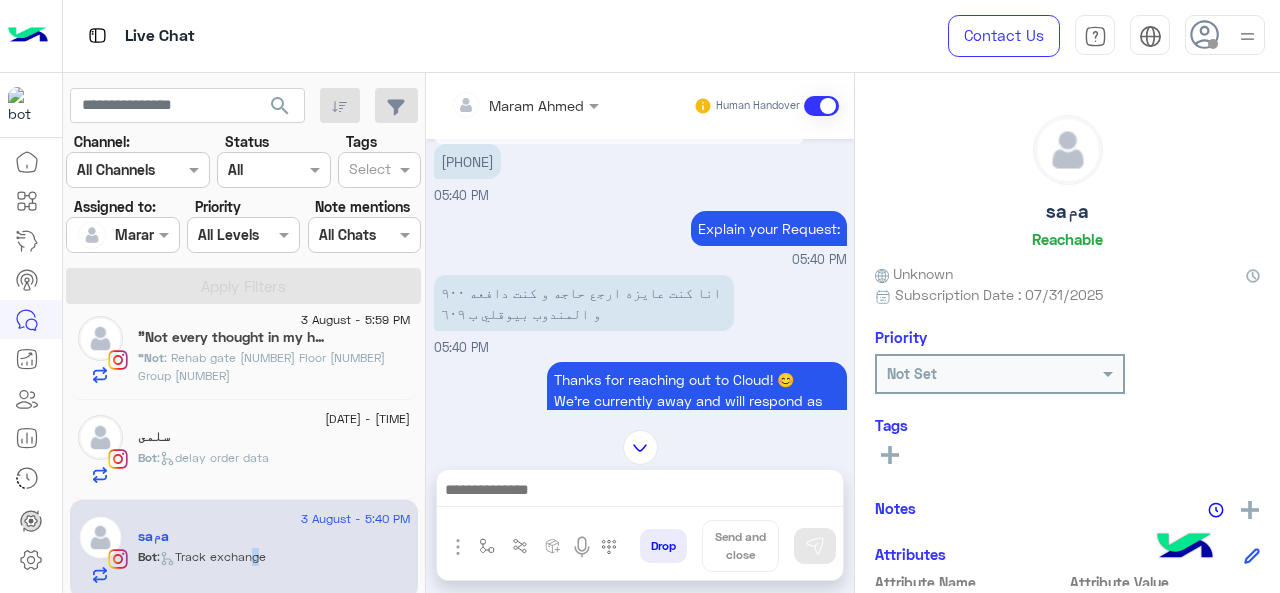 drag, startPoint x: 450, startPoint y: 179, endPoint x: 529, endPoint y: 180, distance: 79.00633 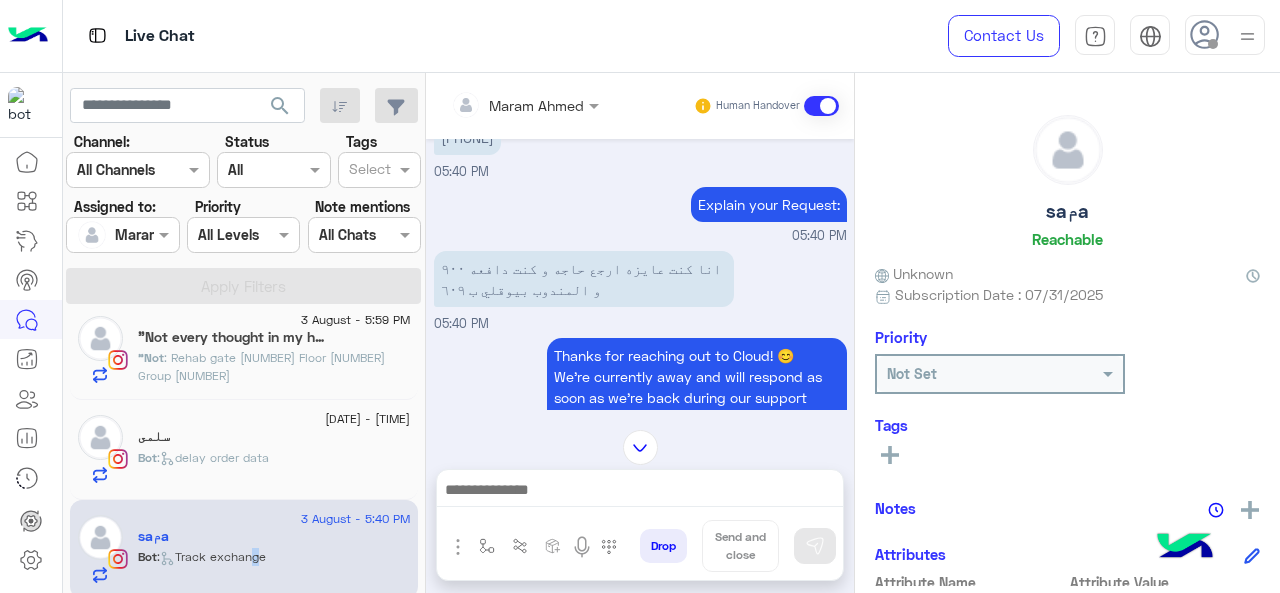 scroll, scrollTop: 488, scrollLeft: 0, axis: vertical 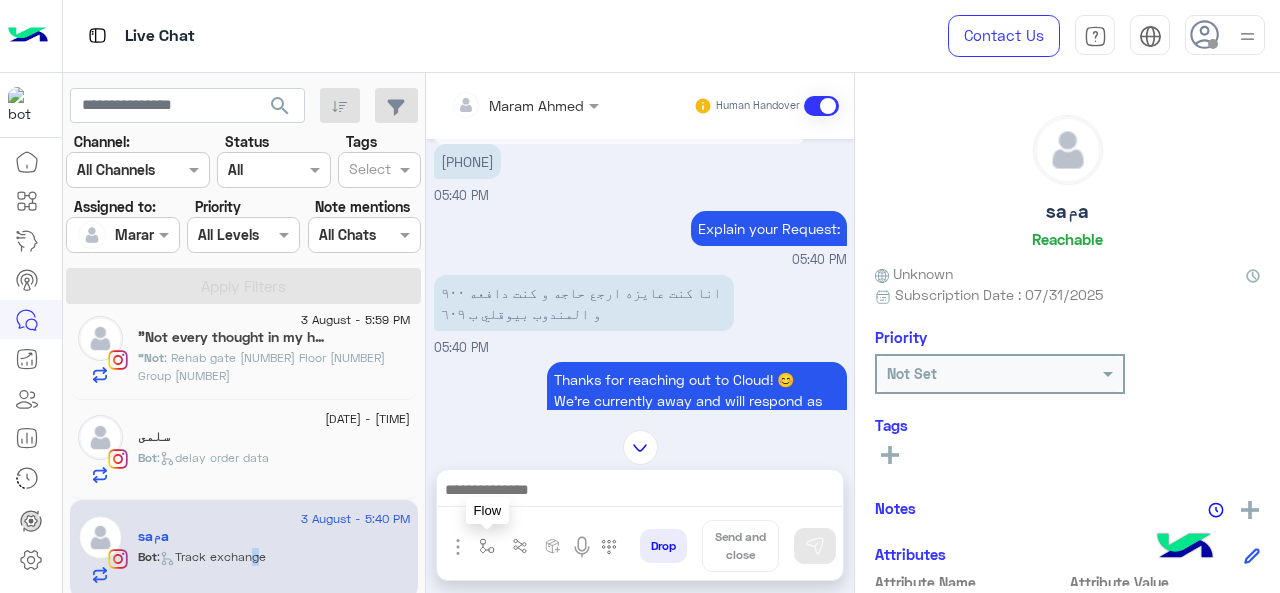 click at bounding box center (487, 546) 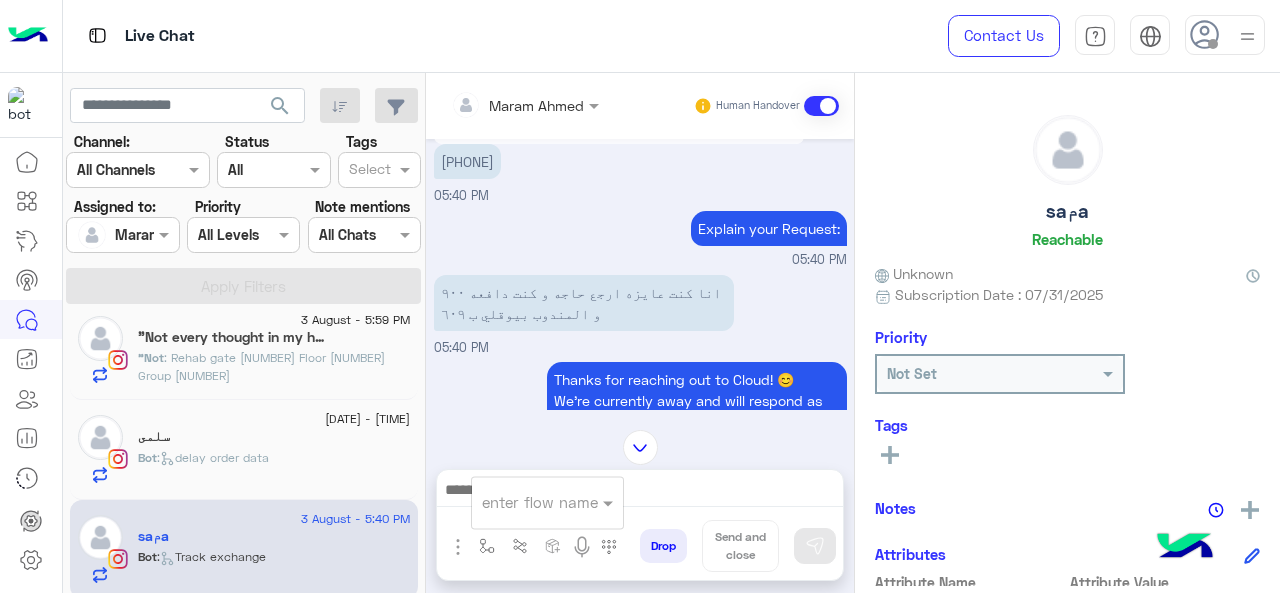 click at bounding box center (523, 502) 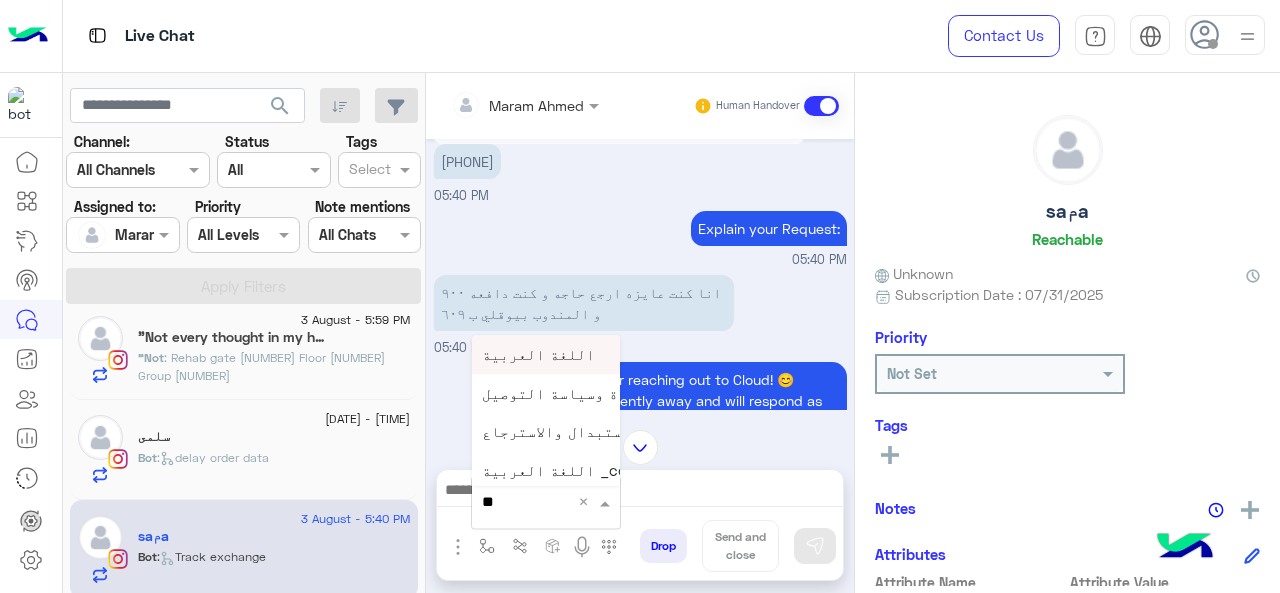 type on "*" 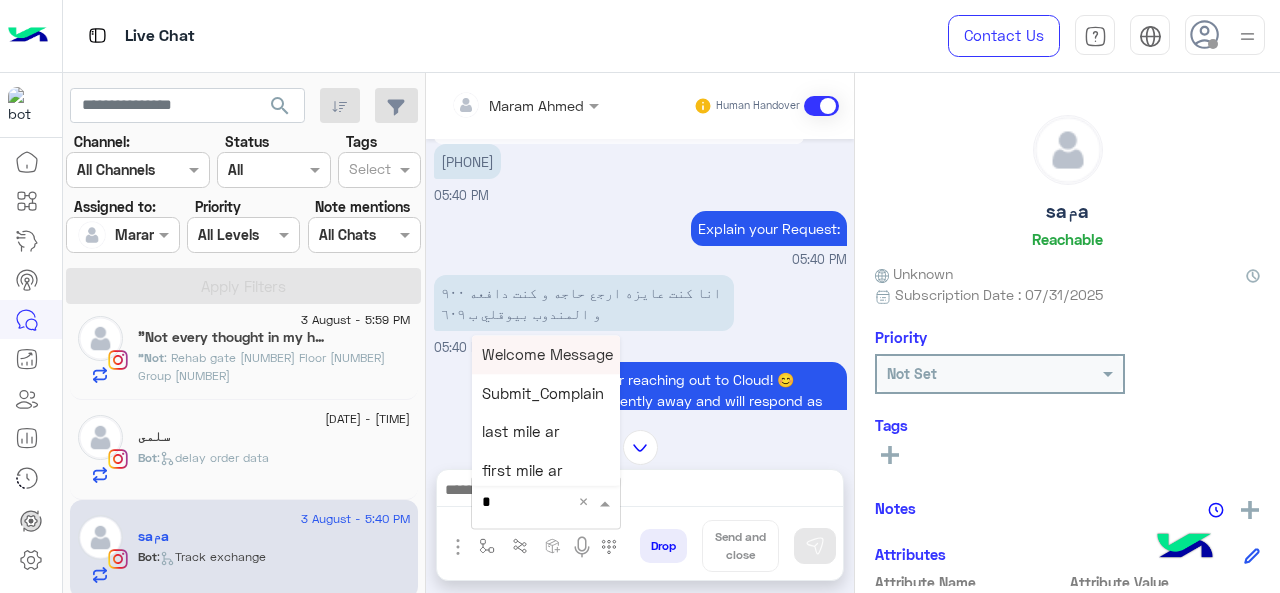 type on "*" 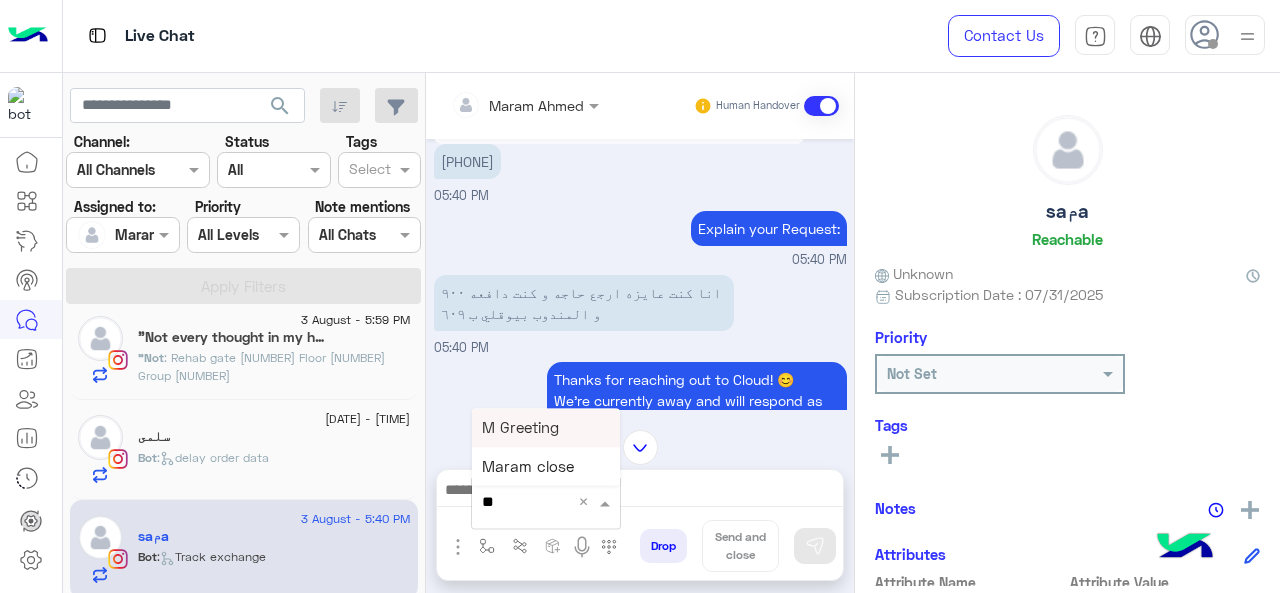 click on "M Greeting" at bounding box center (546, 427) 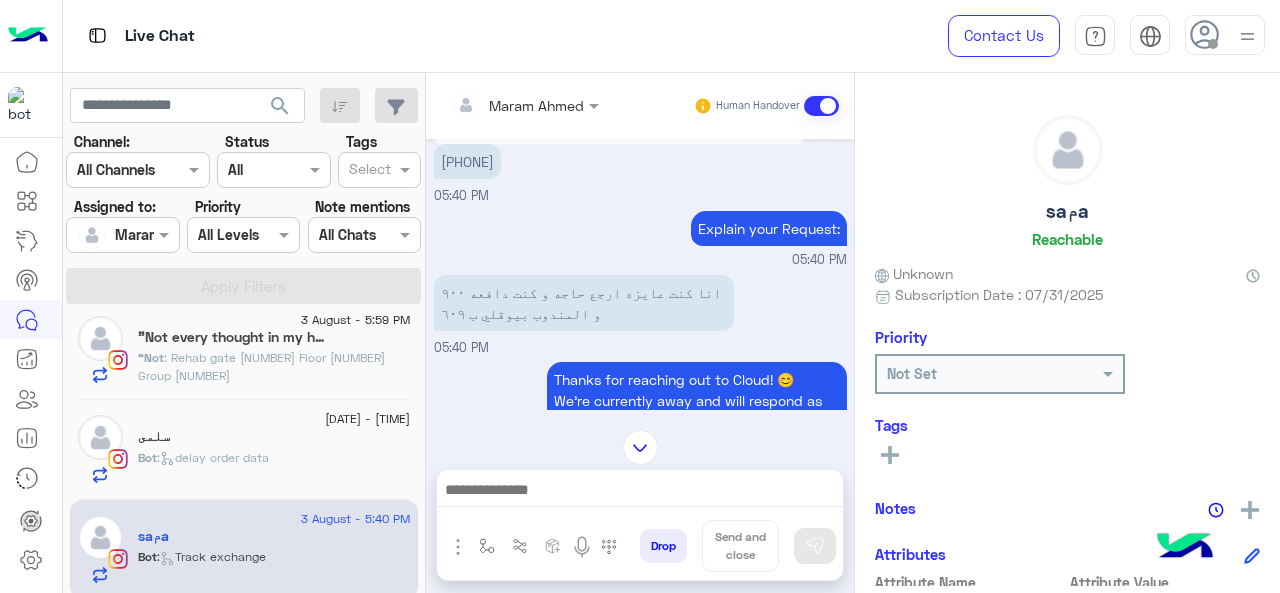 type on "**********" 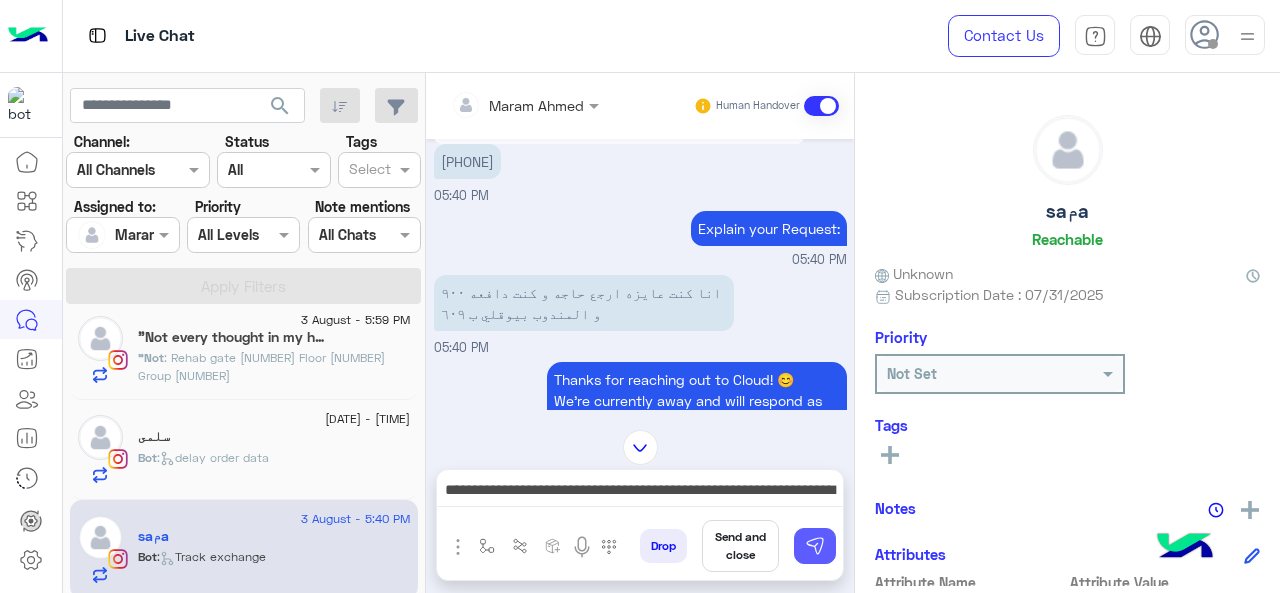 click at bounding box center [815, 546] 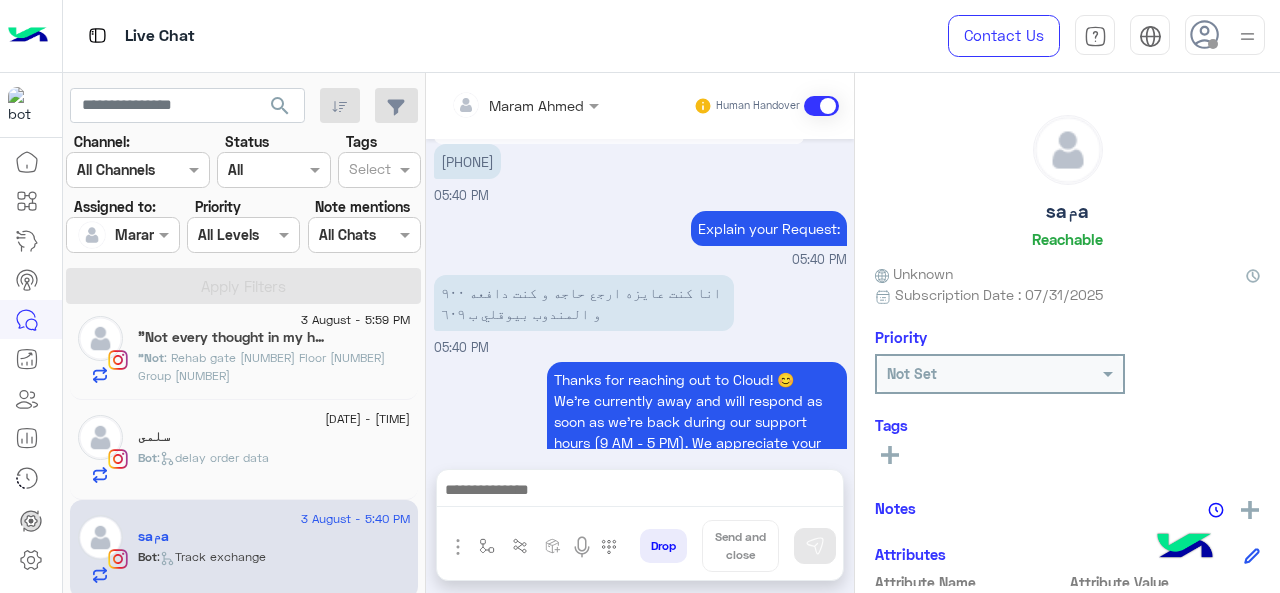 scroll, scrollTop: 888, scrollLeft: 0, axis: vertical 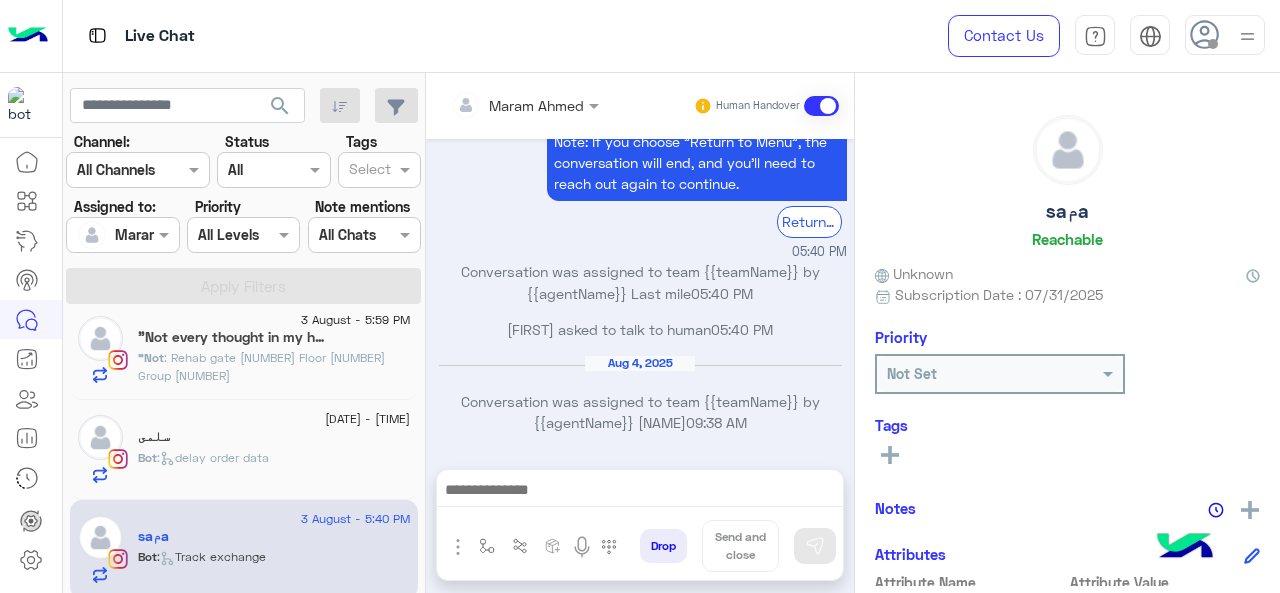 click at bounding box center [640, 492] 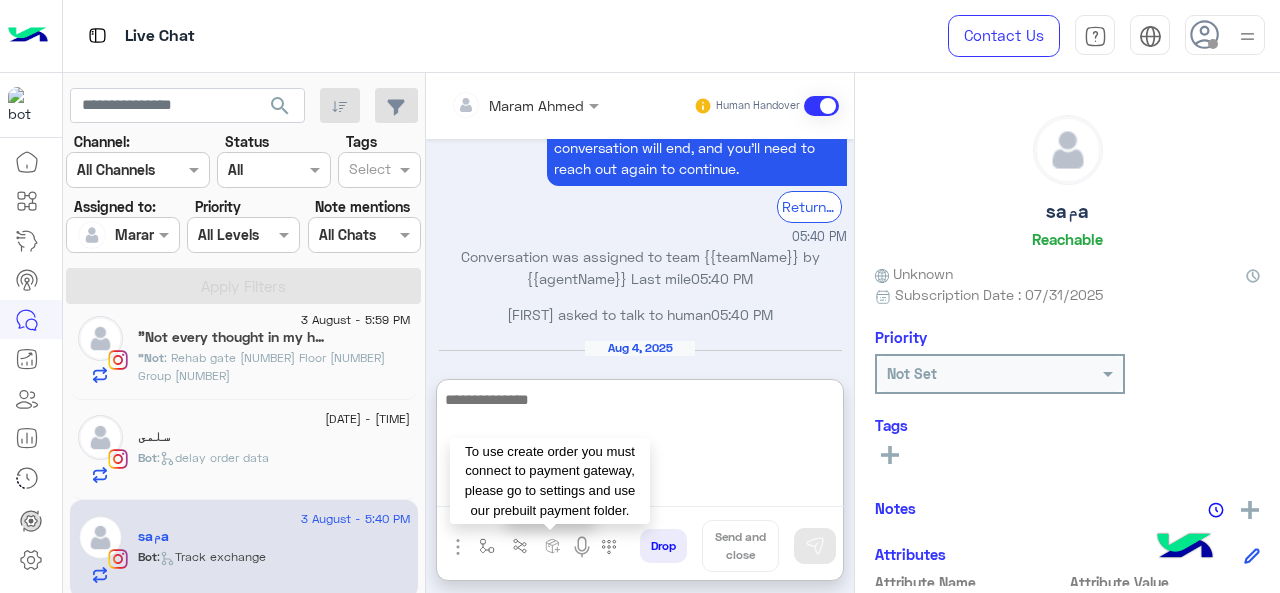 scroll, scrollTop: 1099, scrollLeft: 0, axis: vertical 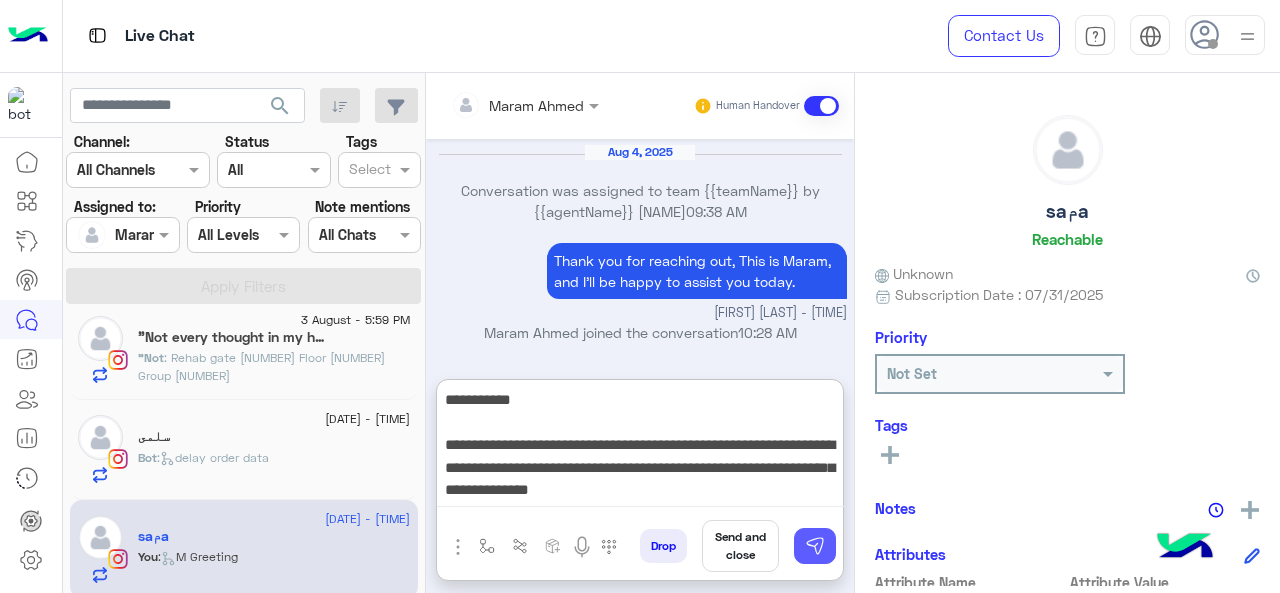 type on "**********" 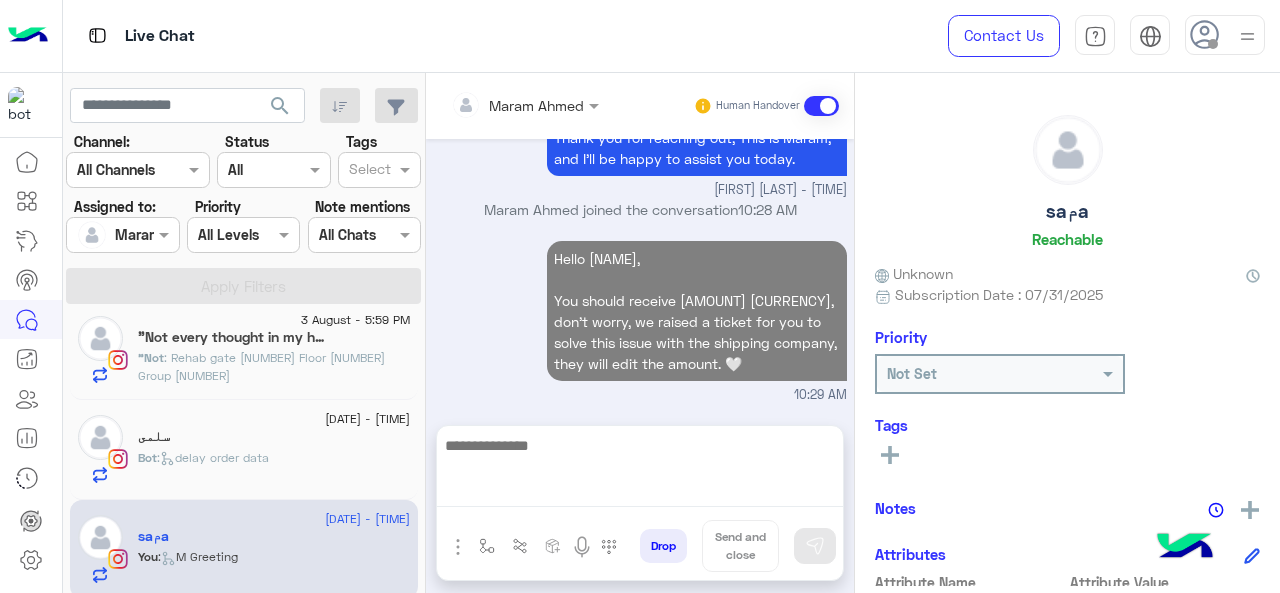 scroll, scrollTop: 1178, scrollLeft: 0, axis: vertical 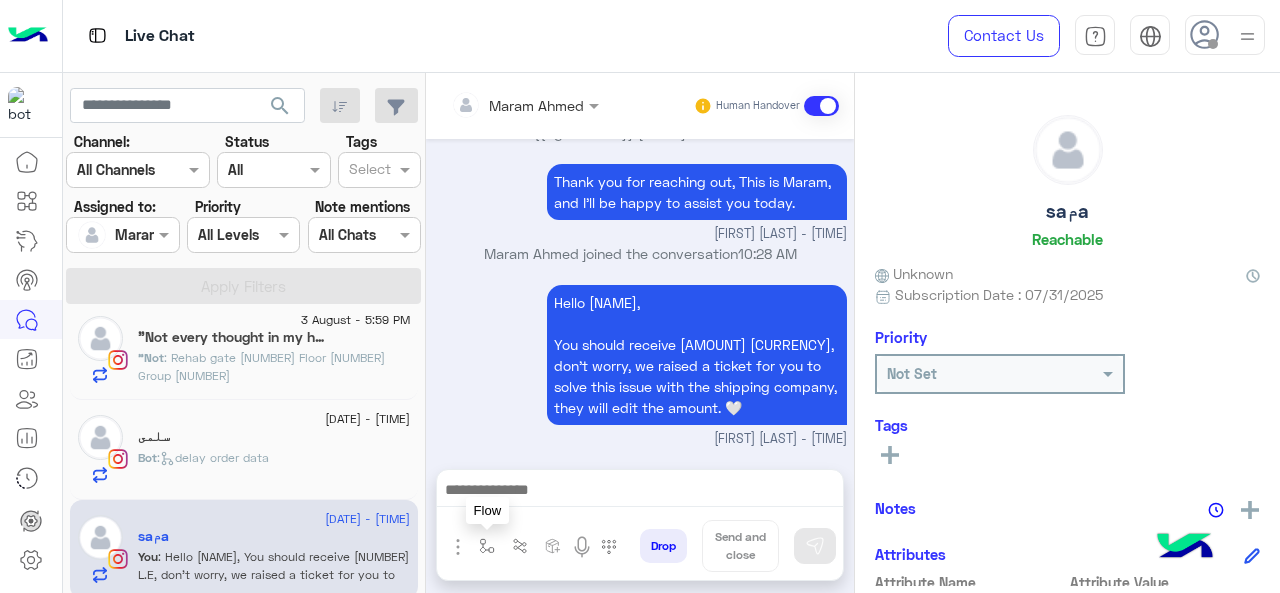 click at bounding box center (487, 546) 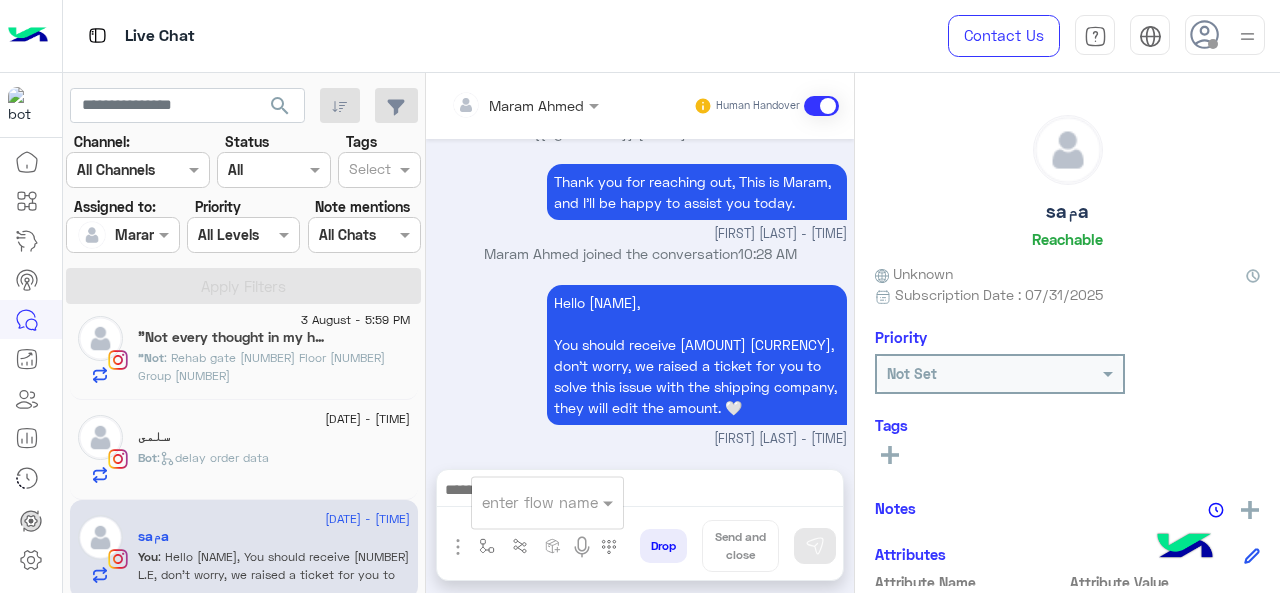 click at bounding box center [547, 501] 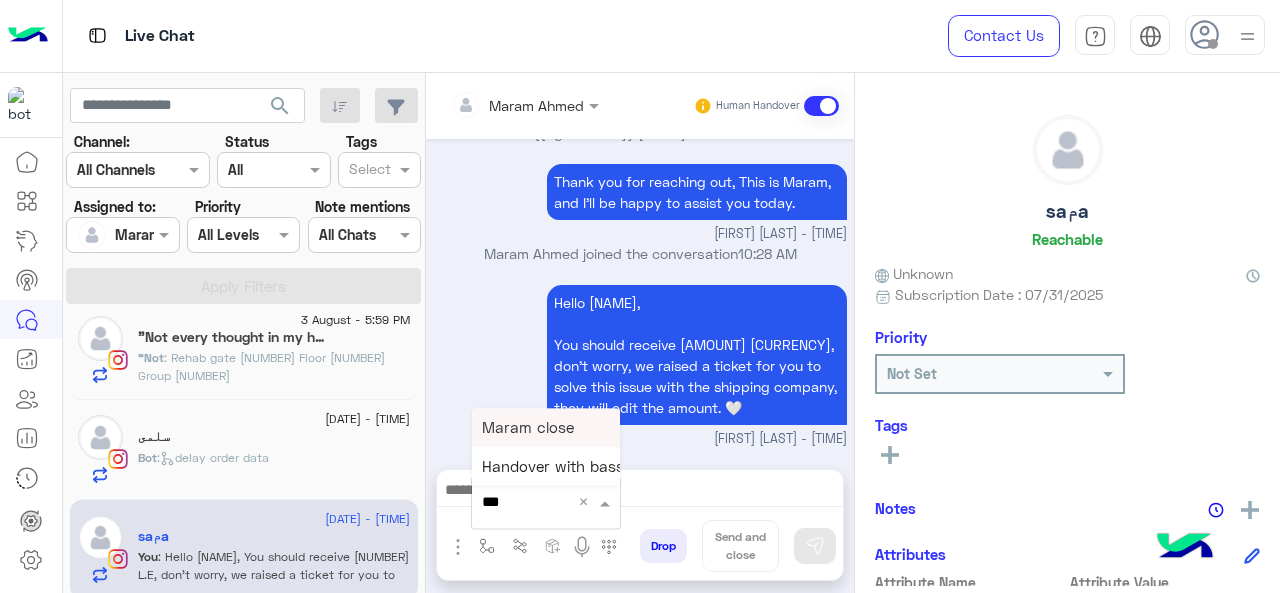 type on "****" 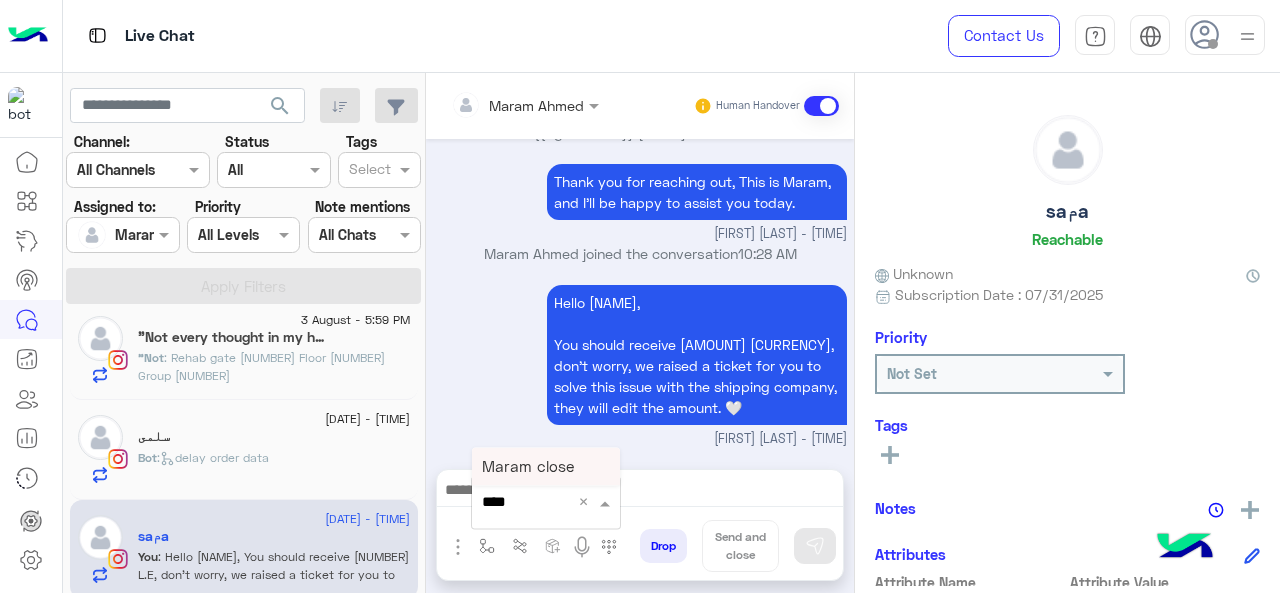click on "Maram close" at bounding box center (528, 466) 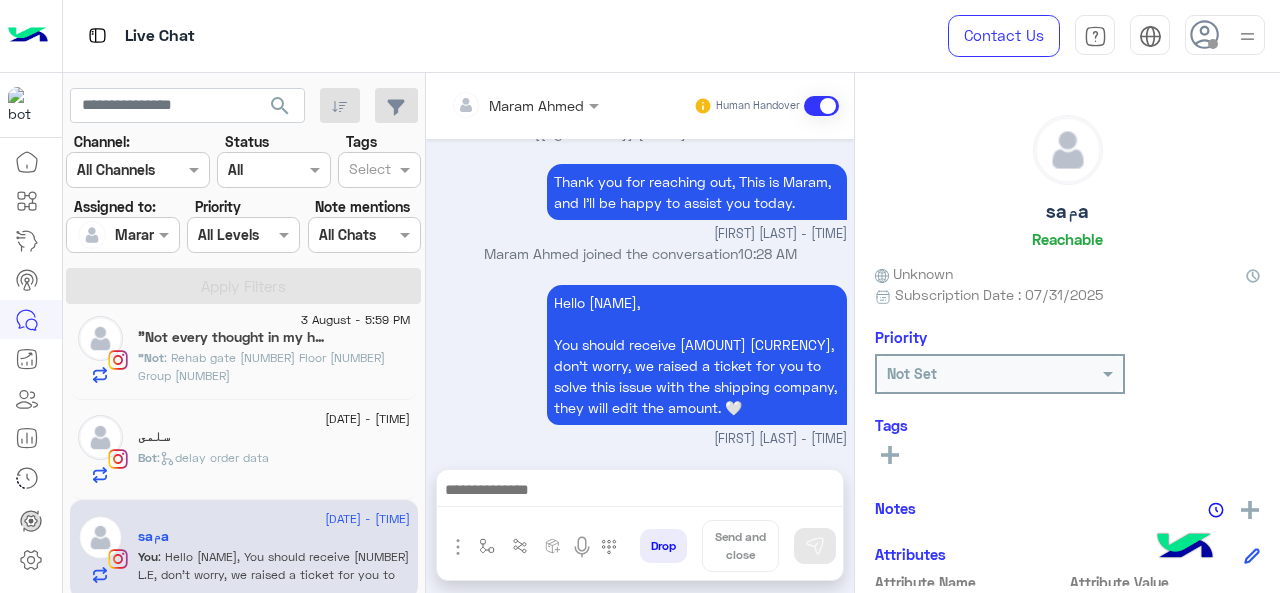 type on "**********" 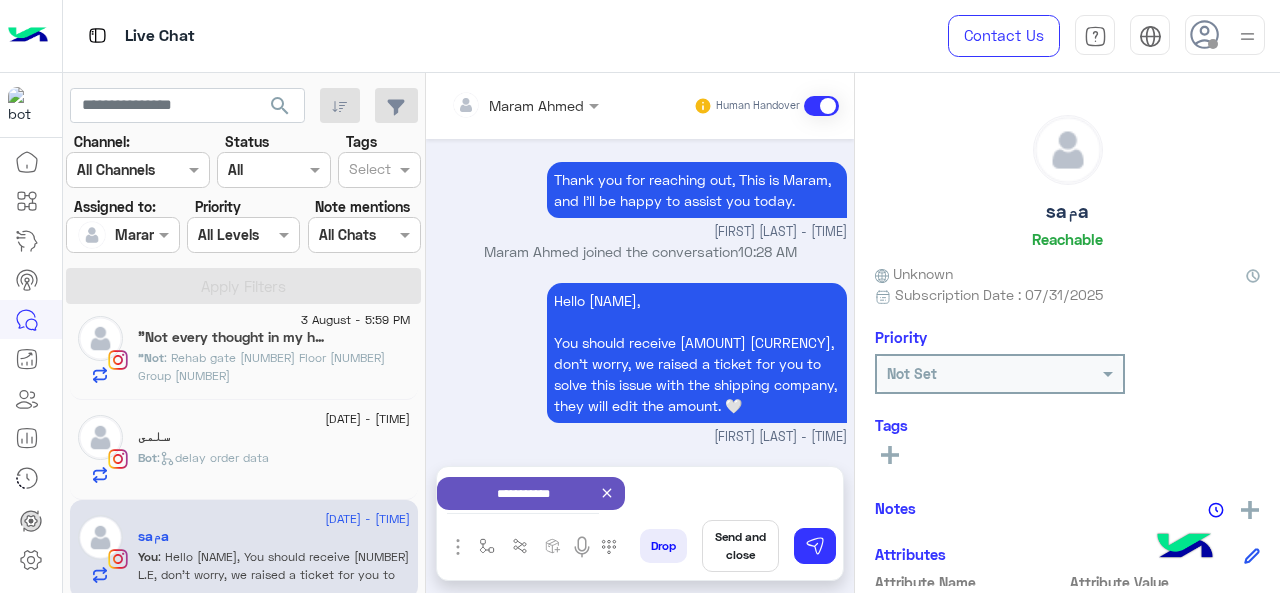 scroll, scrollTop: 1180, scrollLeft: 0, axis: vertical 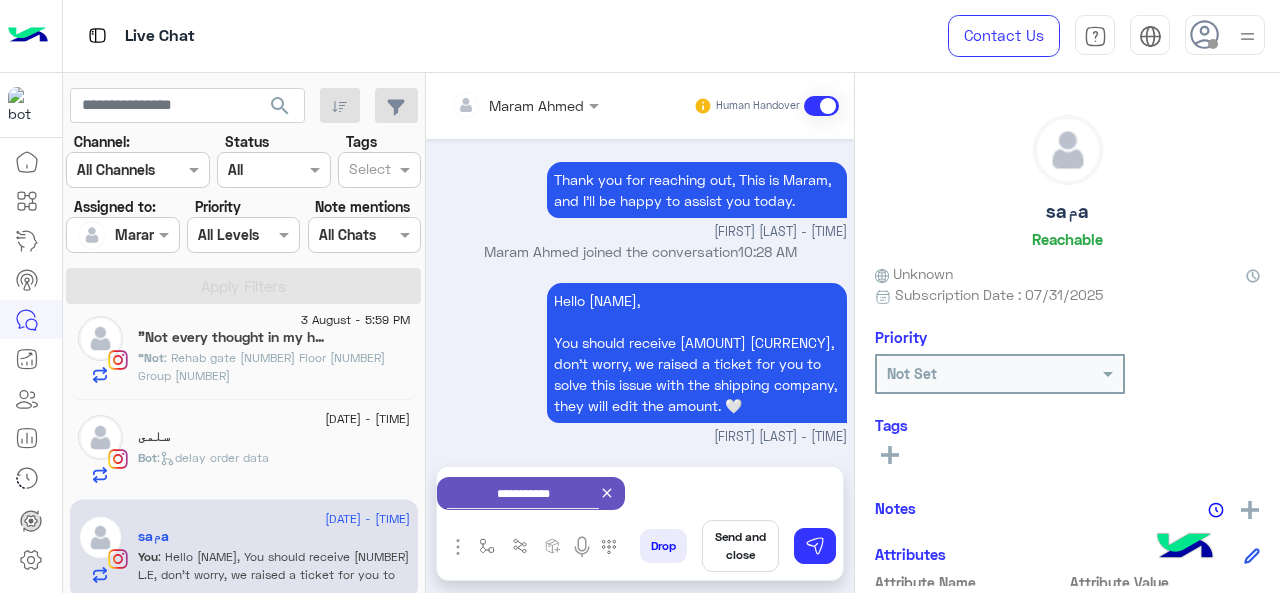 click on "Send and close" at bounding box center (740, 546) 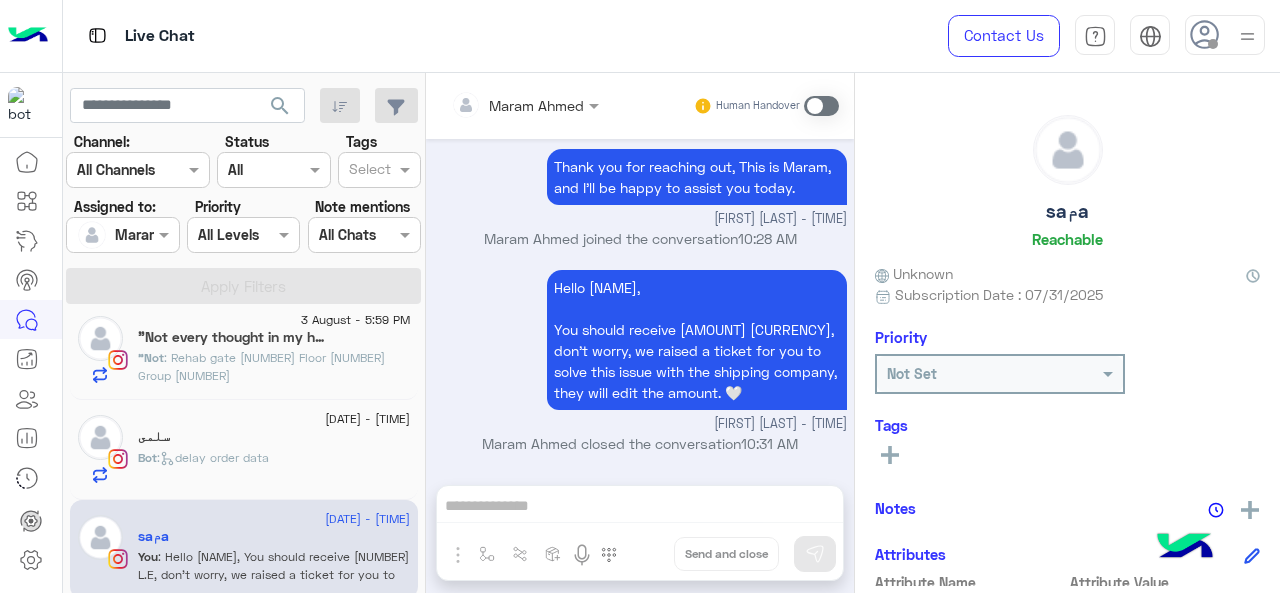 scroll, scrollTop: 1199, scrollLeft: 0, axis: vertical 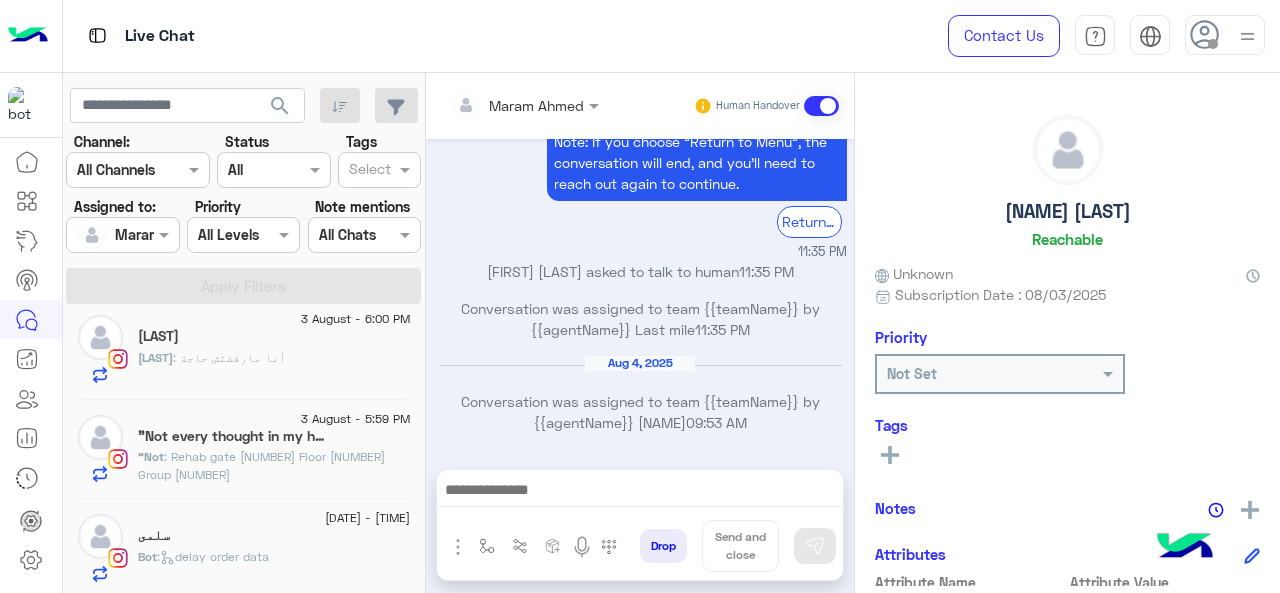 click on "سلمى" 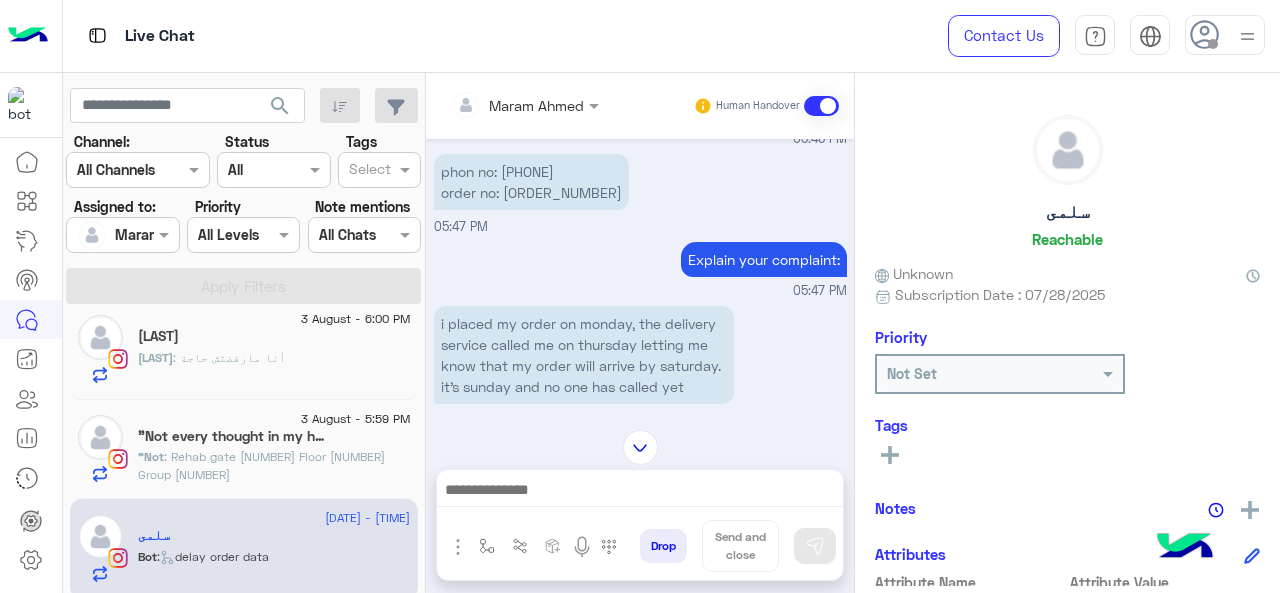 scroll, scrollTop: 500, scrollLeft: 0, axis: vertical 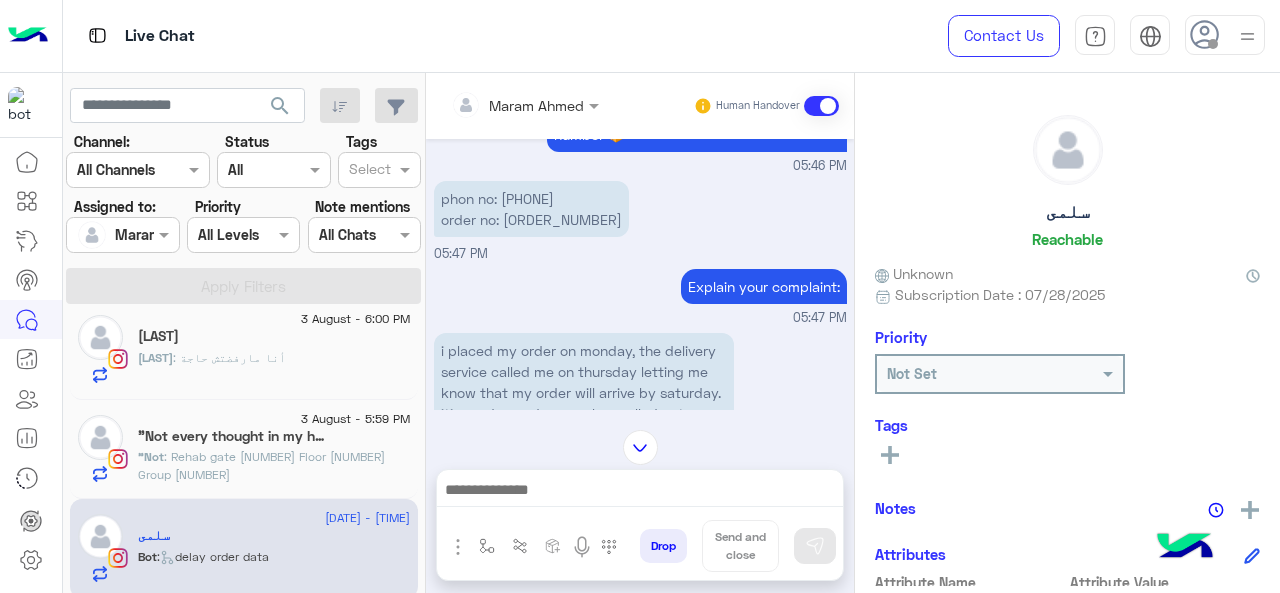 click on "phon no: [PHONE] order no: [NUMBER]" at bounding box center [531, 209] 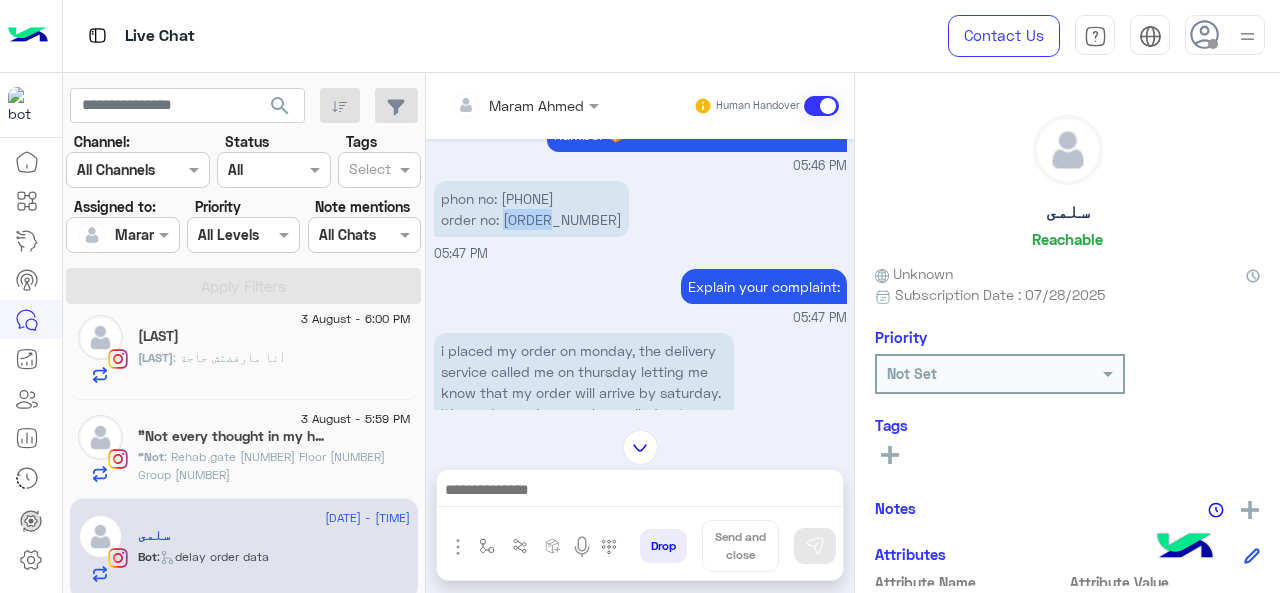 click on "phon no: [PHONE] order no: [NUMBER]" at bounding box center (531, 209) 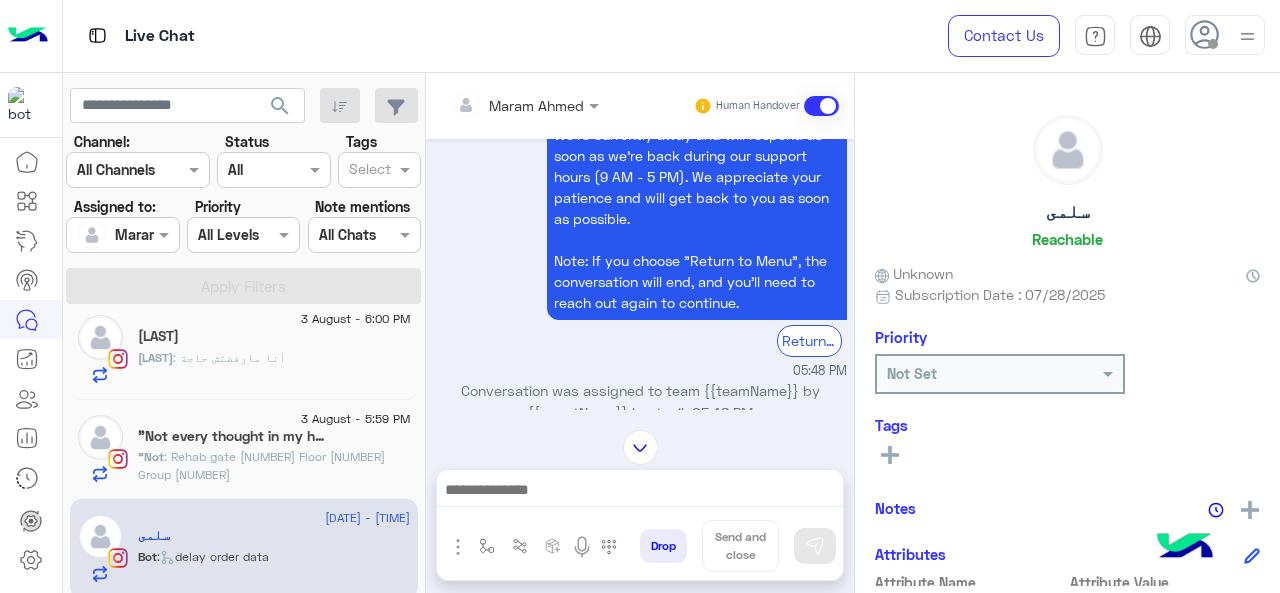 scroll, scrollTop: 1000, scrollLeft: 0, axis: vertical 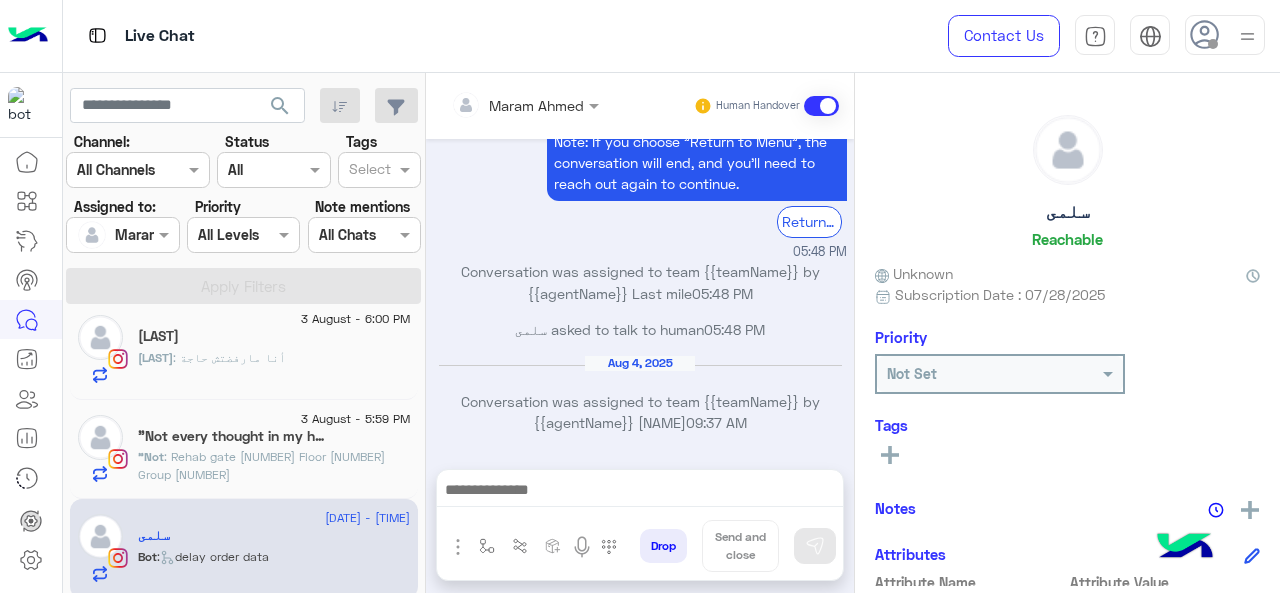 click at bounding box center (487, 546) 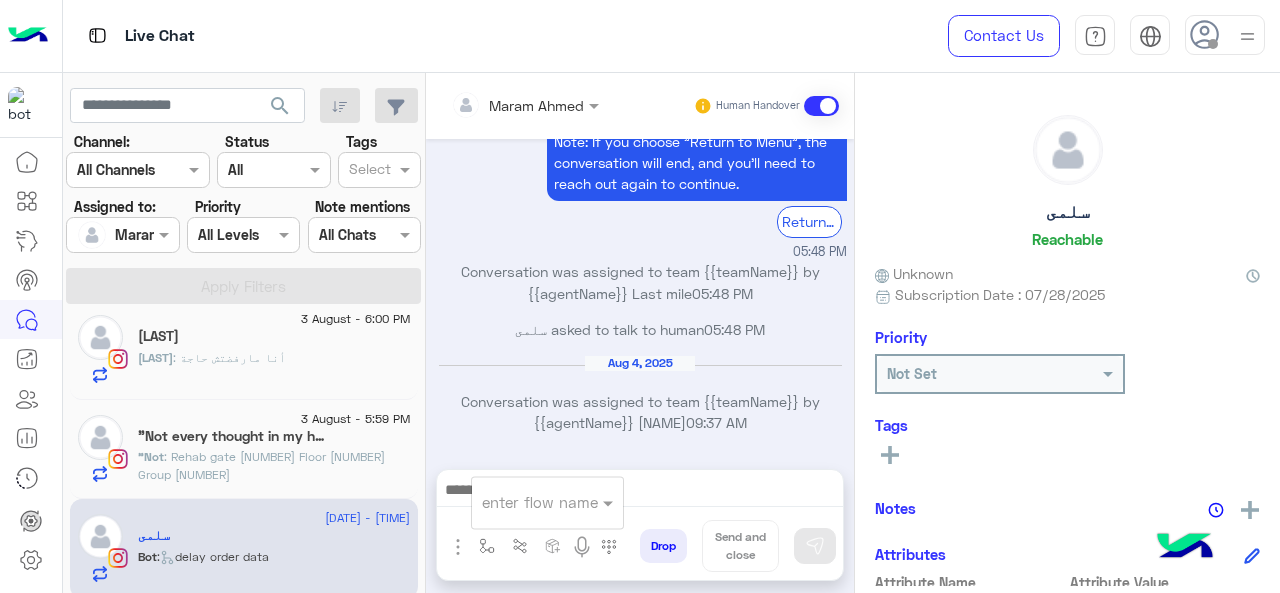 click at bounding box center (523, 502) 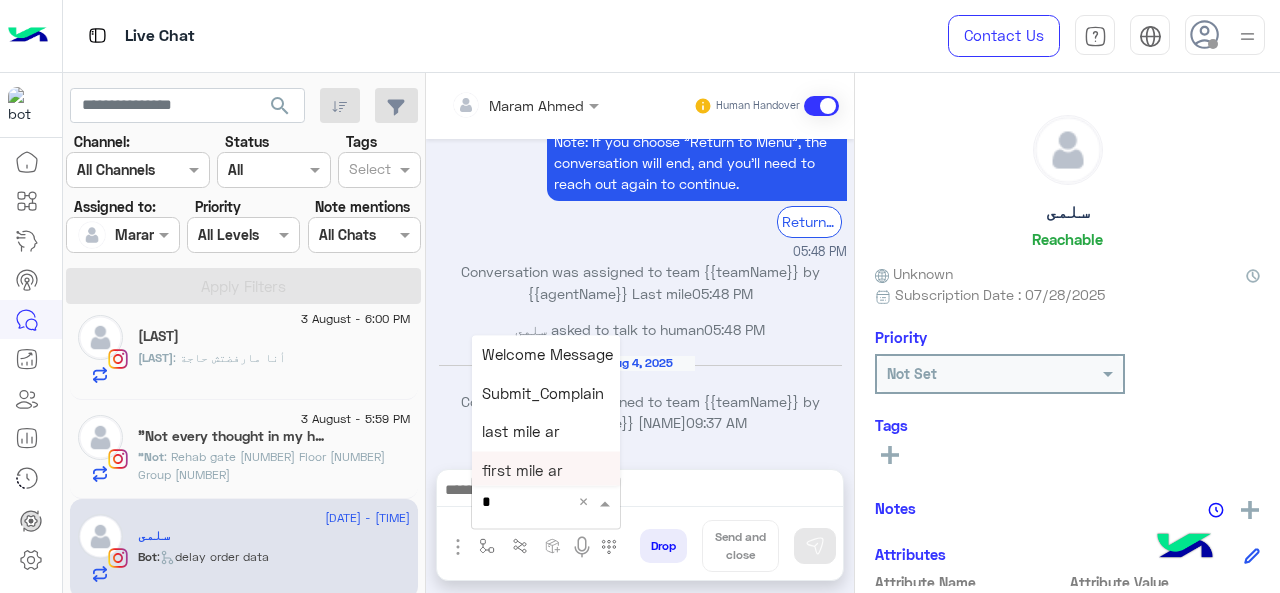 type on "*" 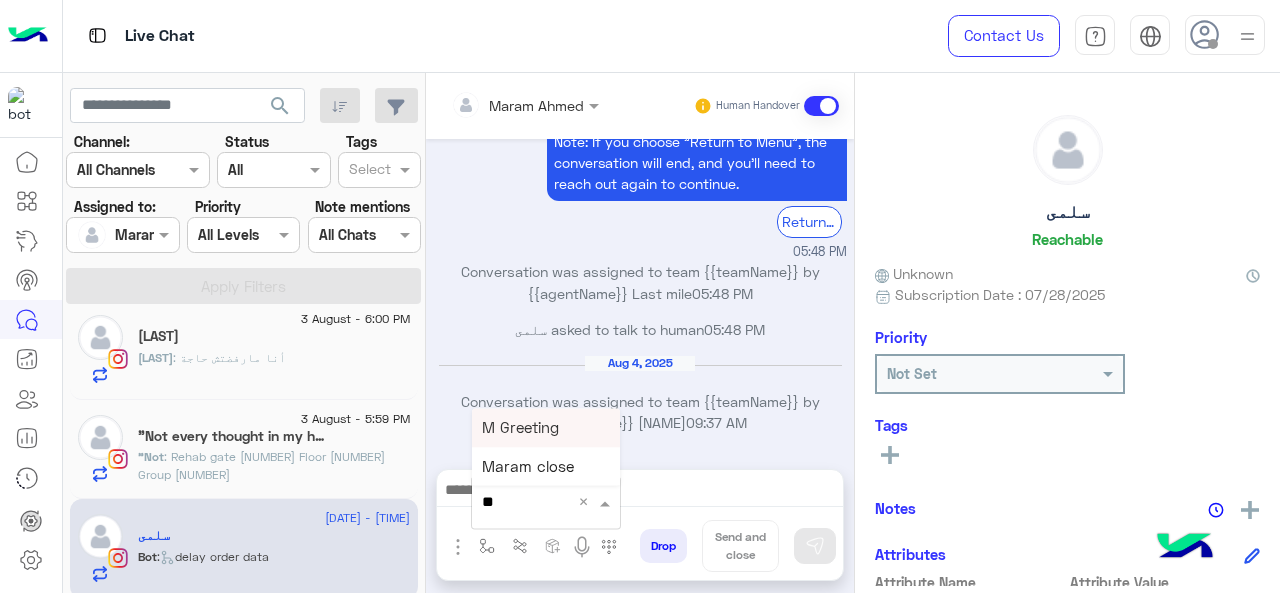 click on "M Greeting" at bounding box center (546, 427) 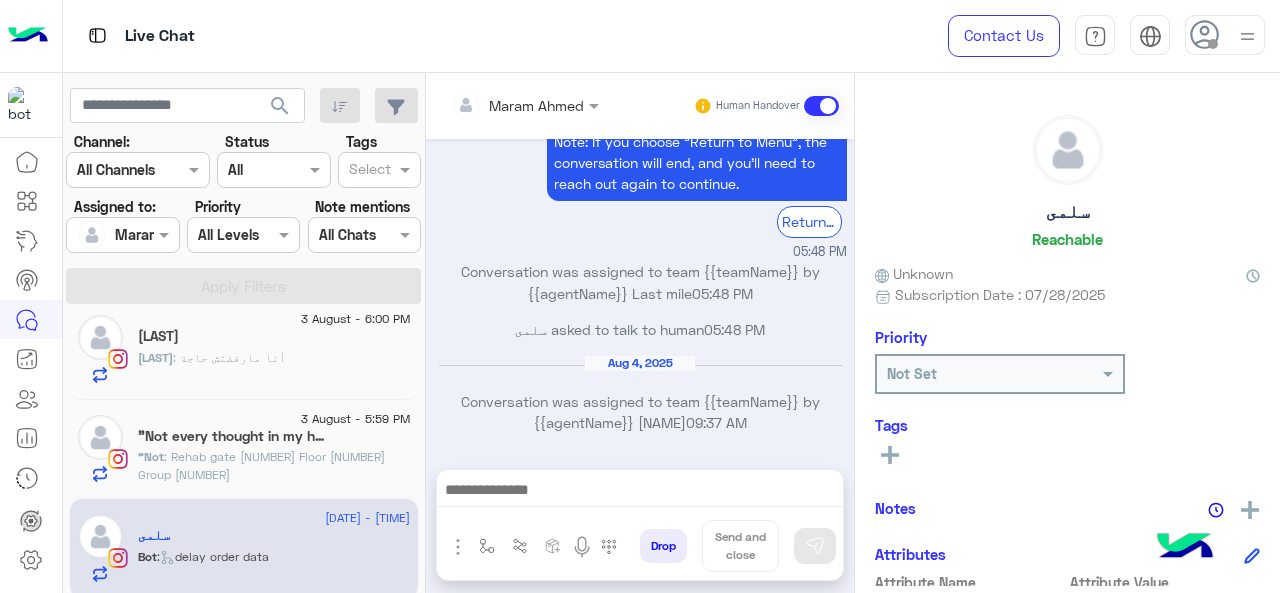 type on "**********" 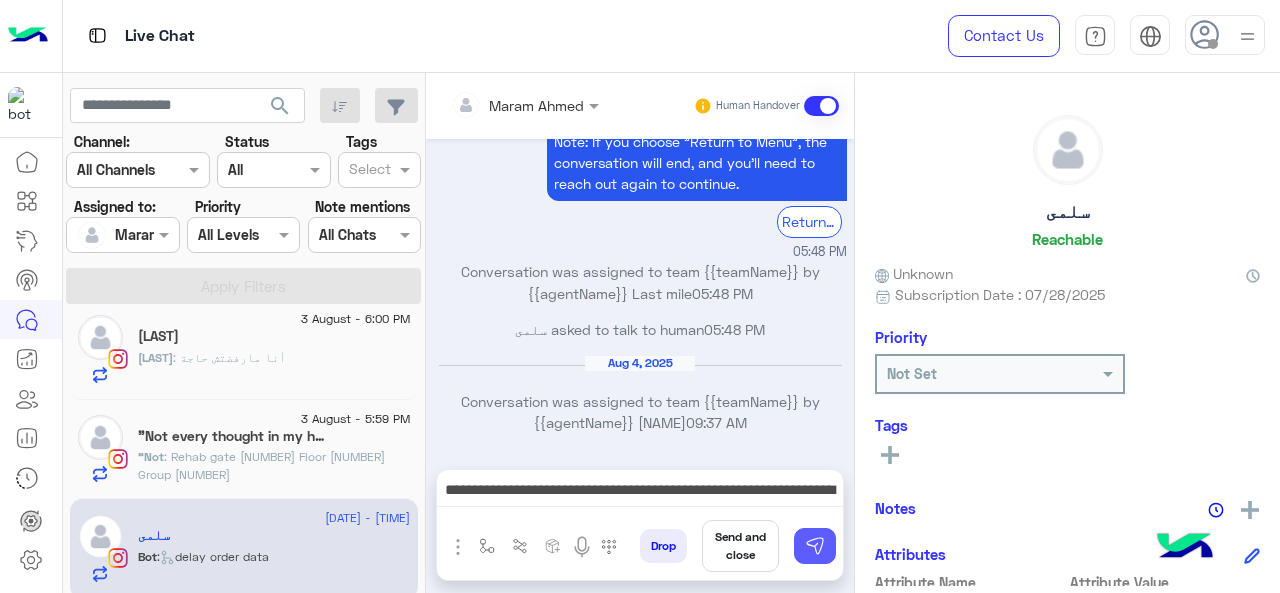 click at bounding box center (815, 546) 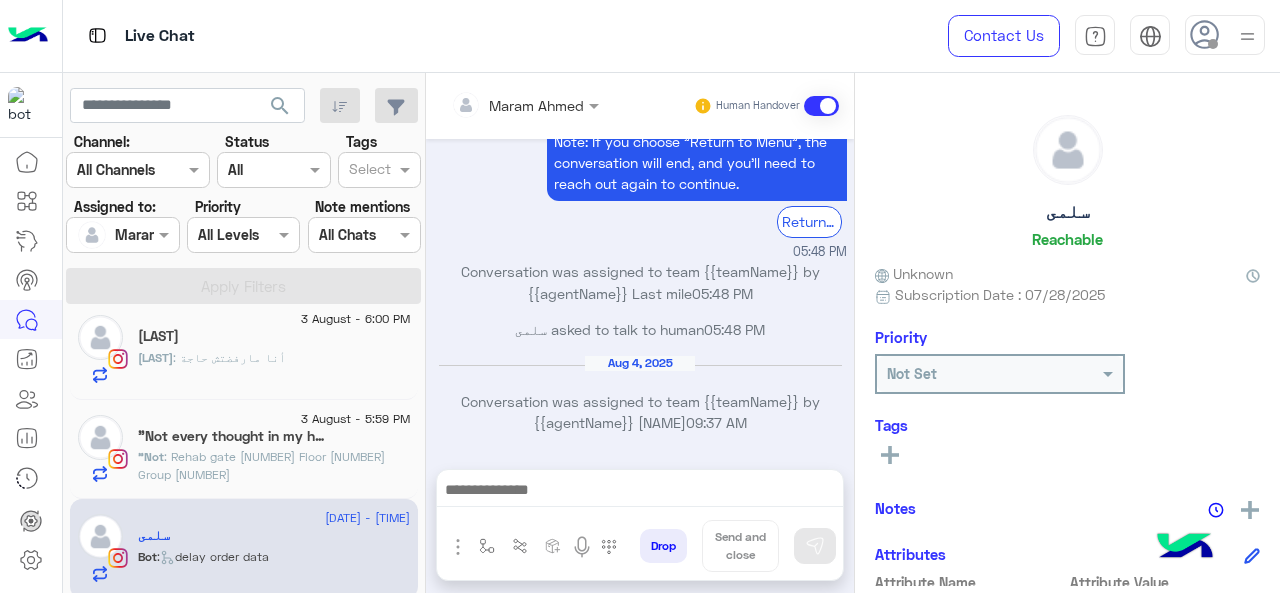 click at bounding box center (640, 492) 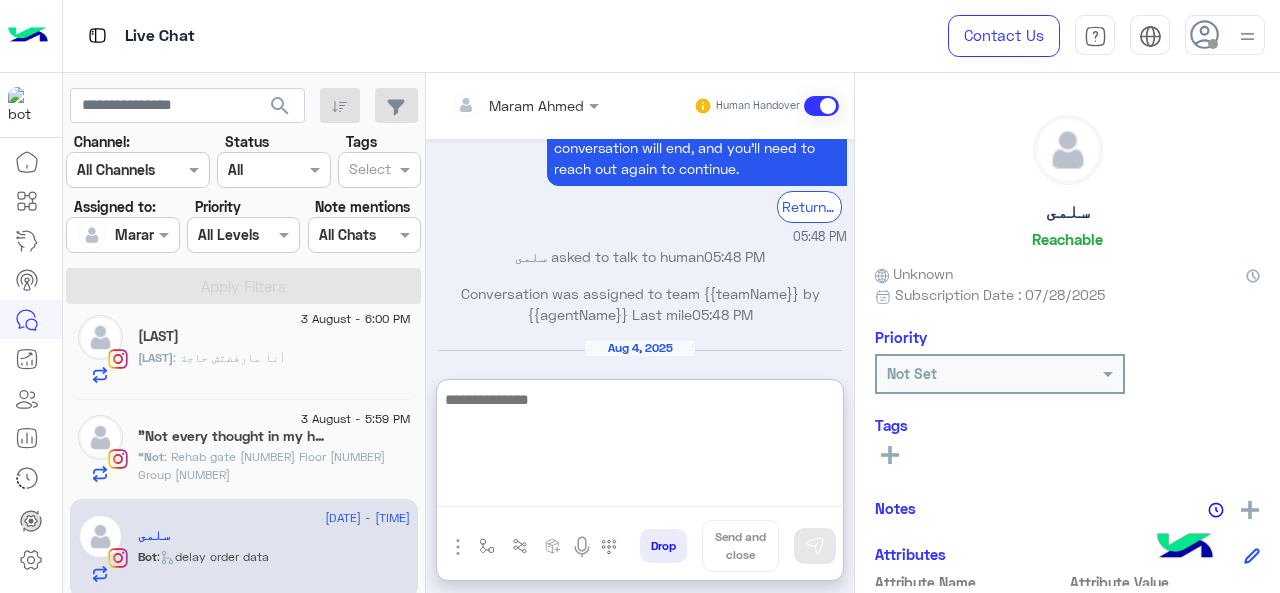 scroll, scrollTop: 1211, scrollLeft: 0, axis: vertical 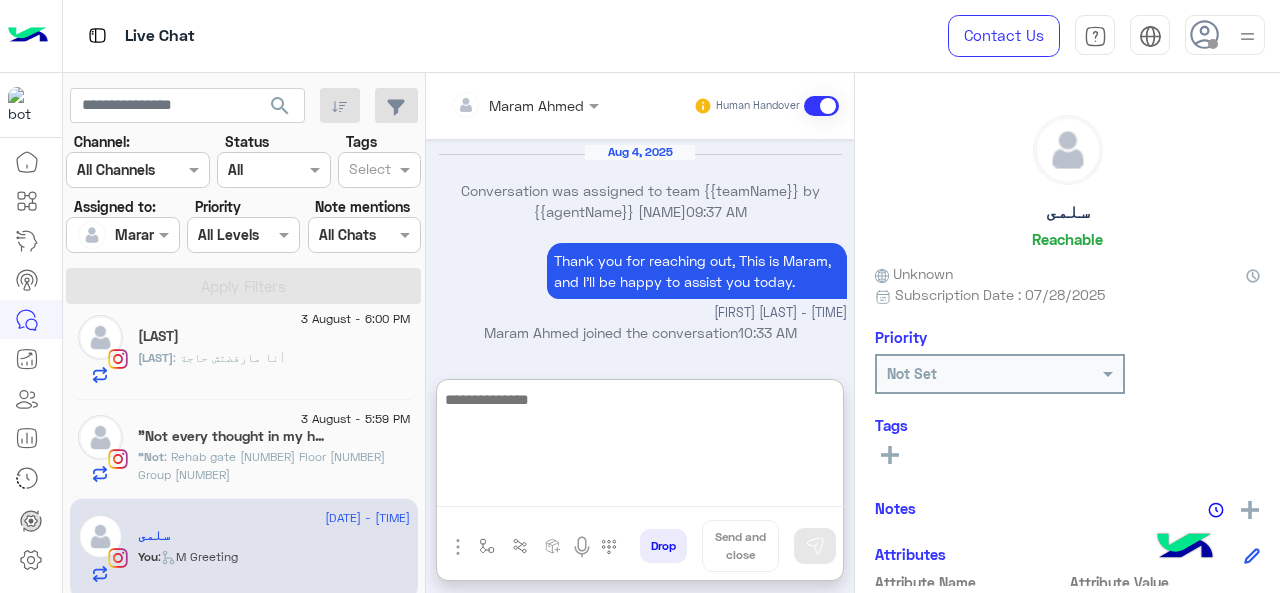 paste on "**********" 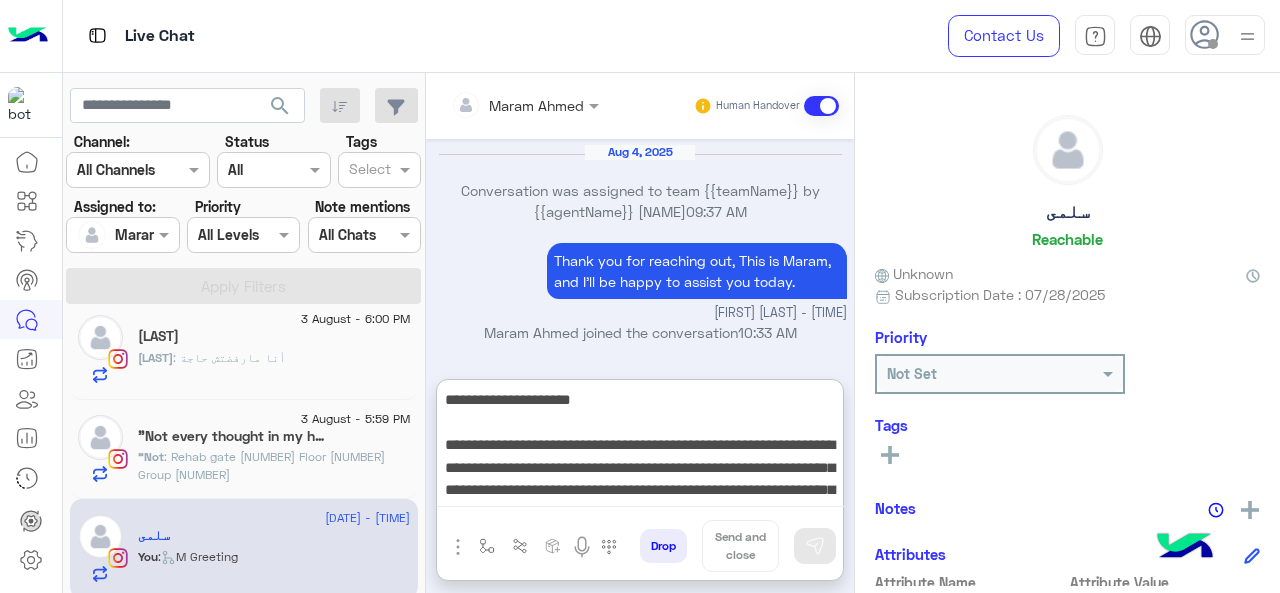 scroll, scrollTop: 15, scrollLeft: 0, axis: vertical 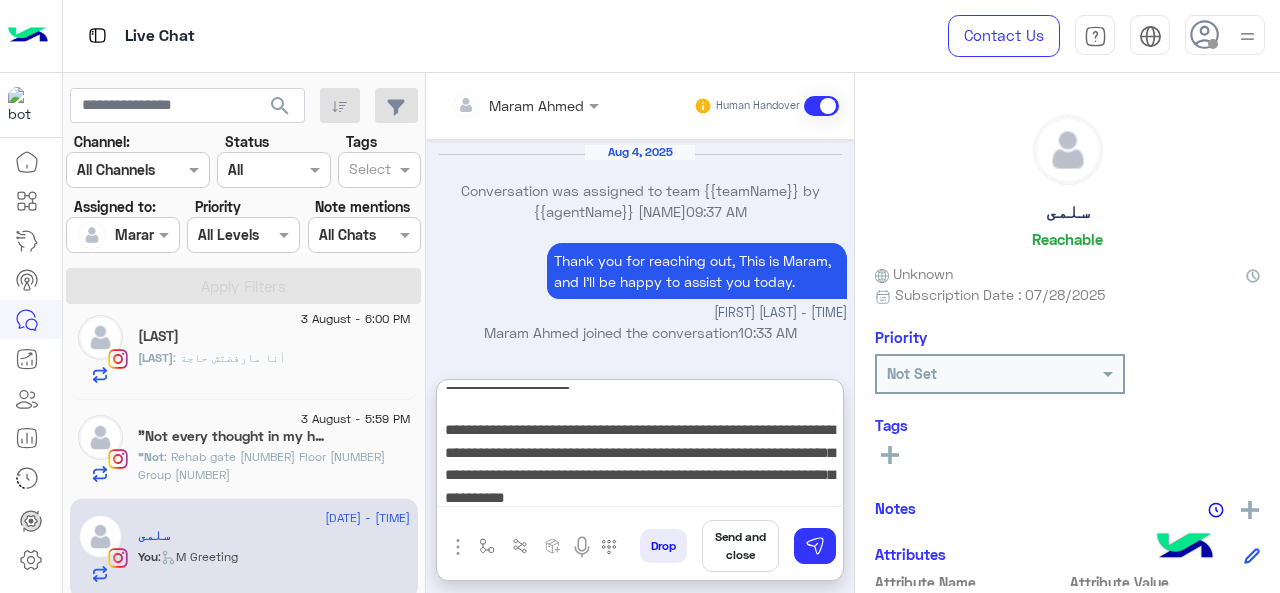 type 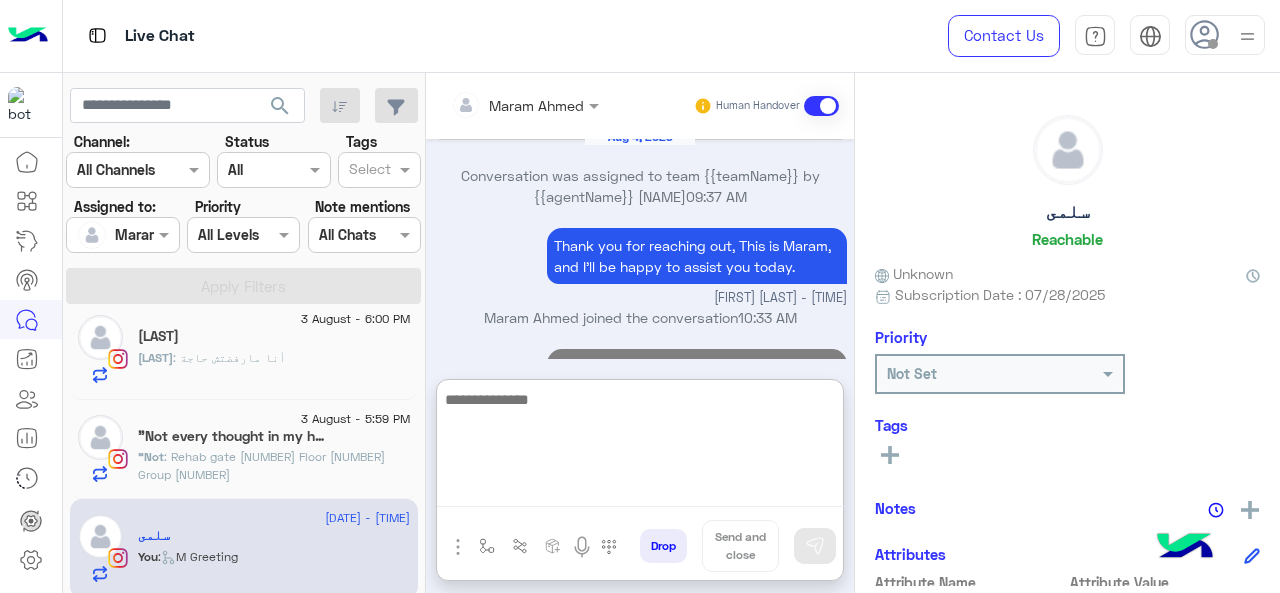 scroll, scrollTop: 0, scrollLeft: 0, axis: both 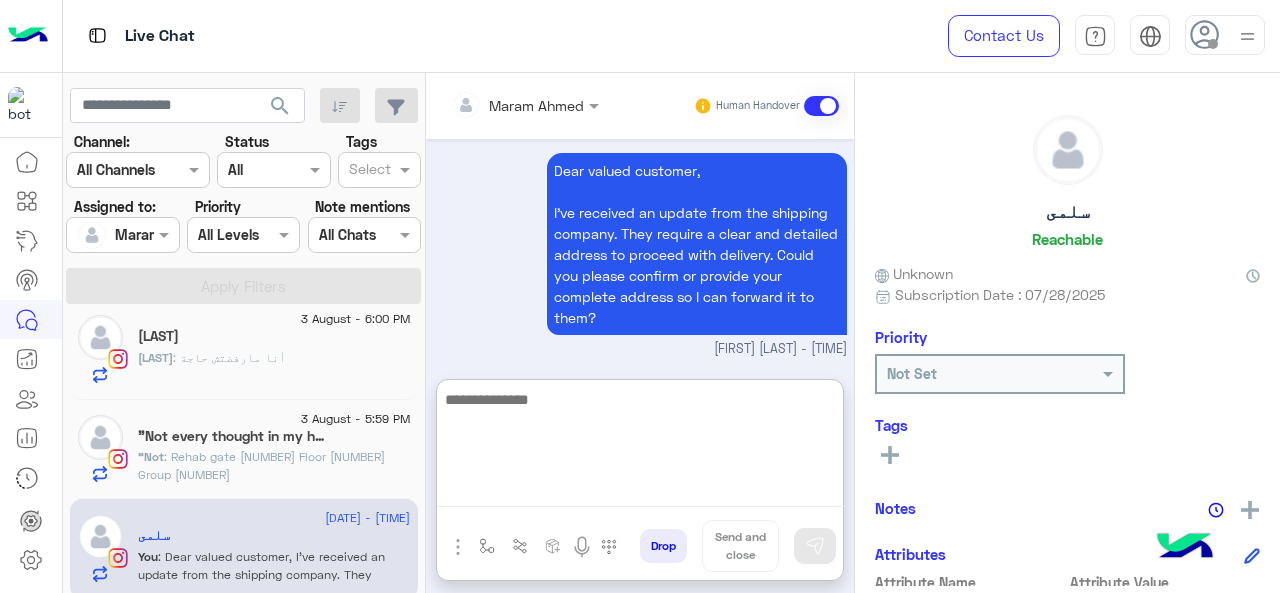 click on ": Rehab gate [NUMBER]
Floor [NUMBER]
Group [NUMBER]" 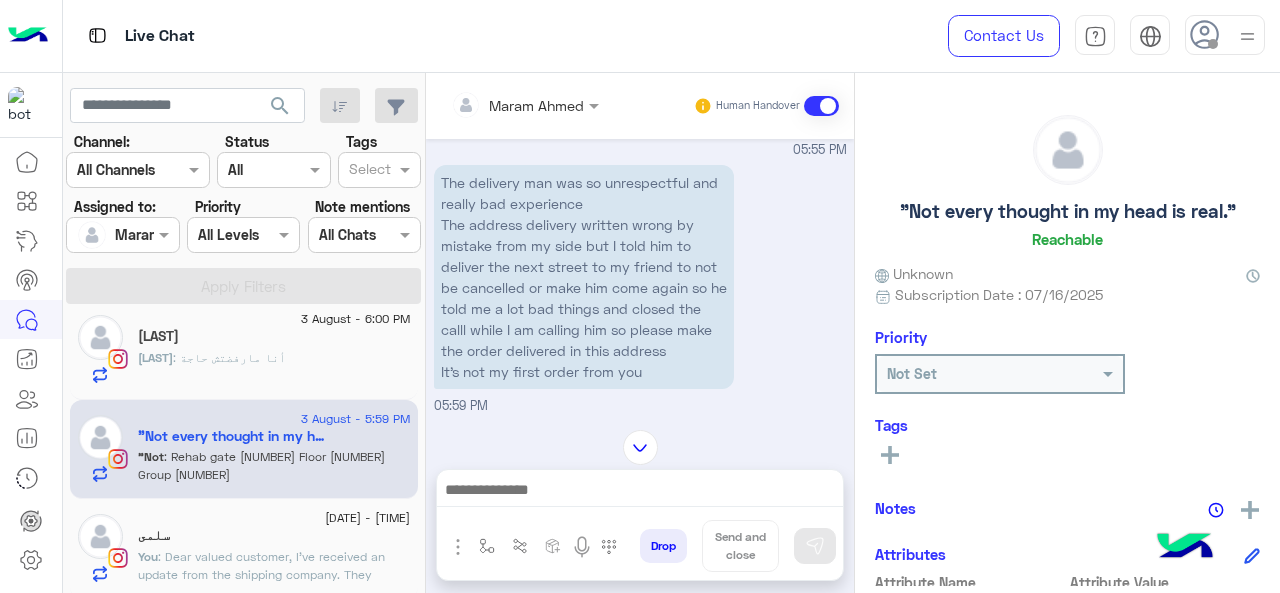 scroll, scrollTop: 432, scrollLeft: 0, axis: vertical 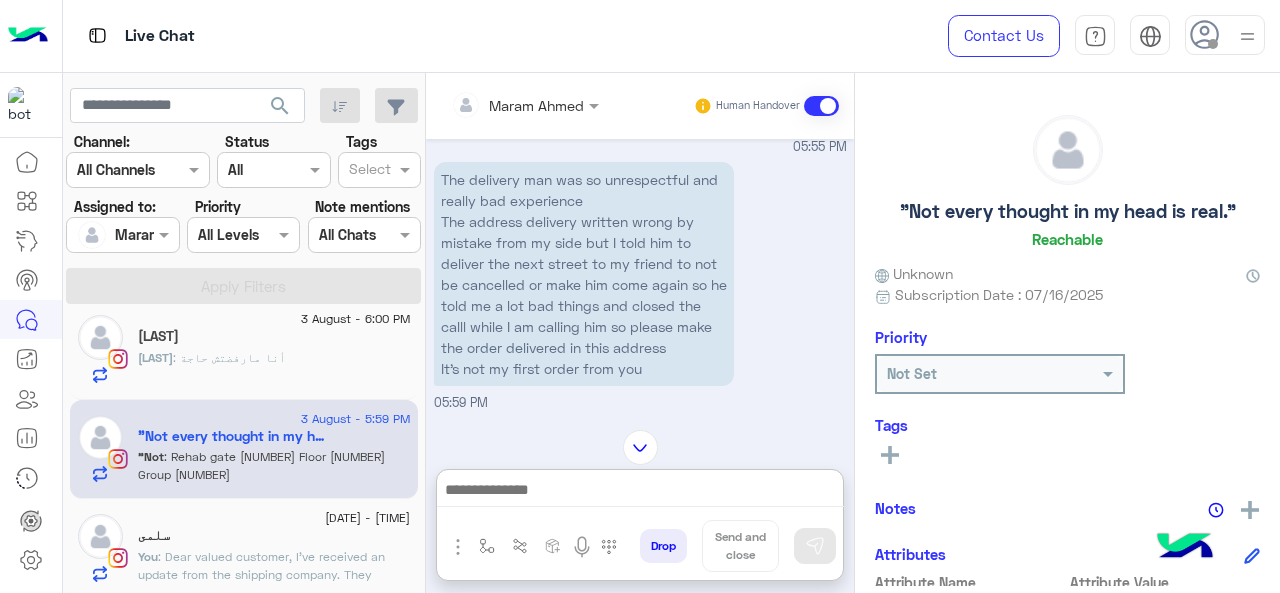 click at bounding box center [640, 492] 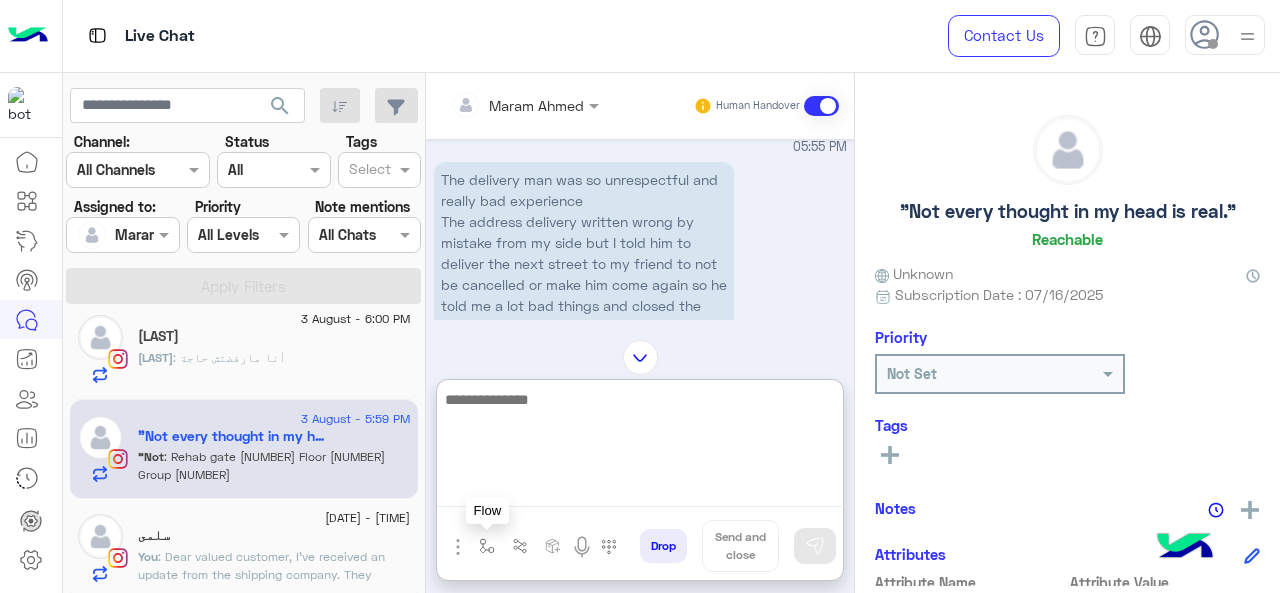 click at bounding box center [487, 546] 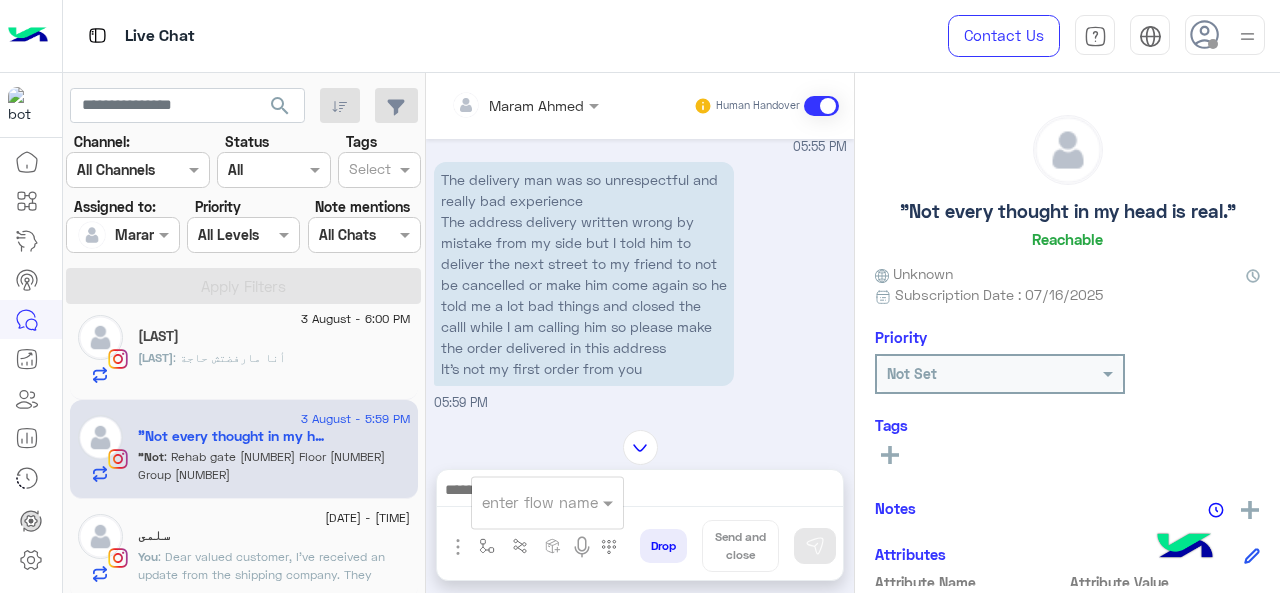 click at bounding box center [523, 502] 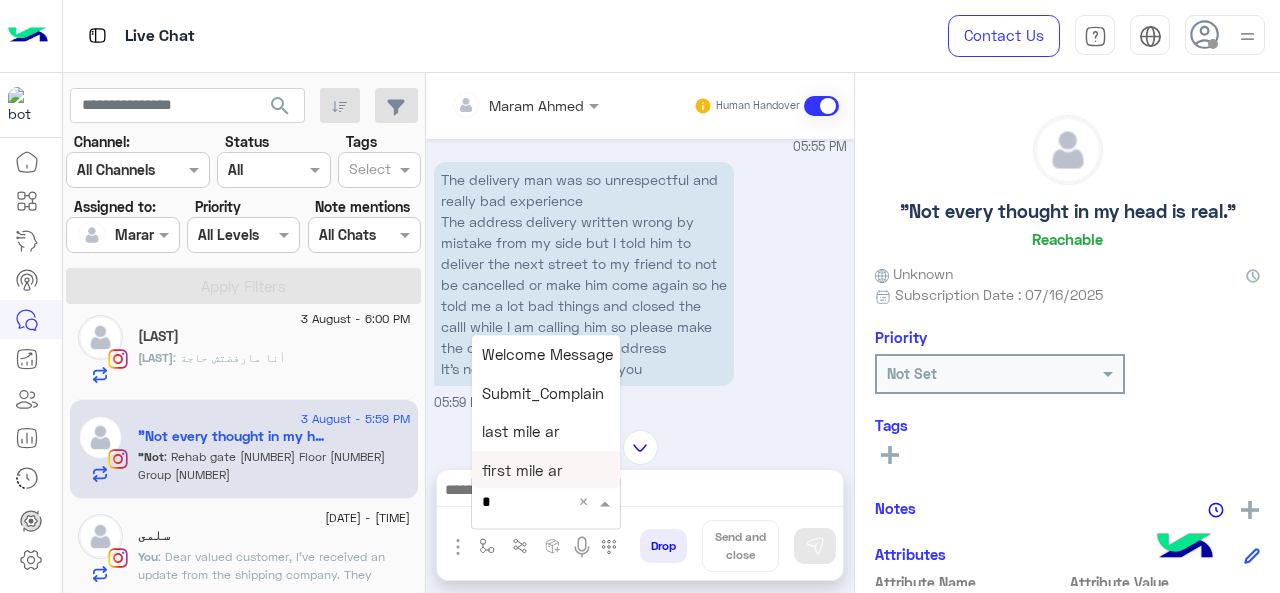 type on "*" 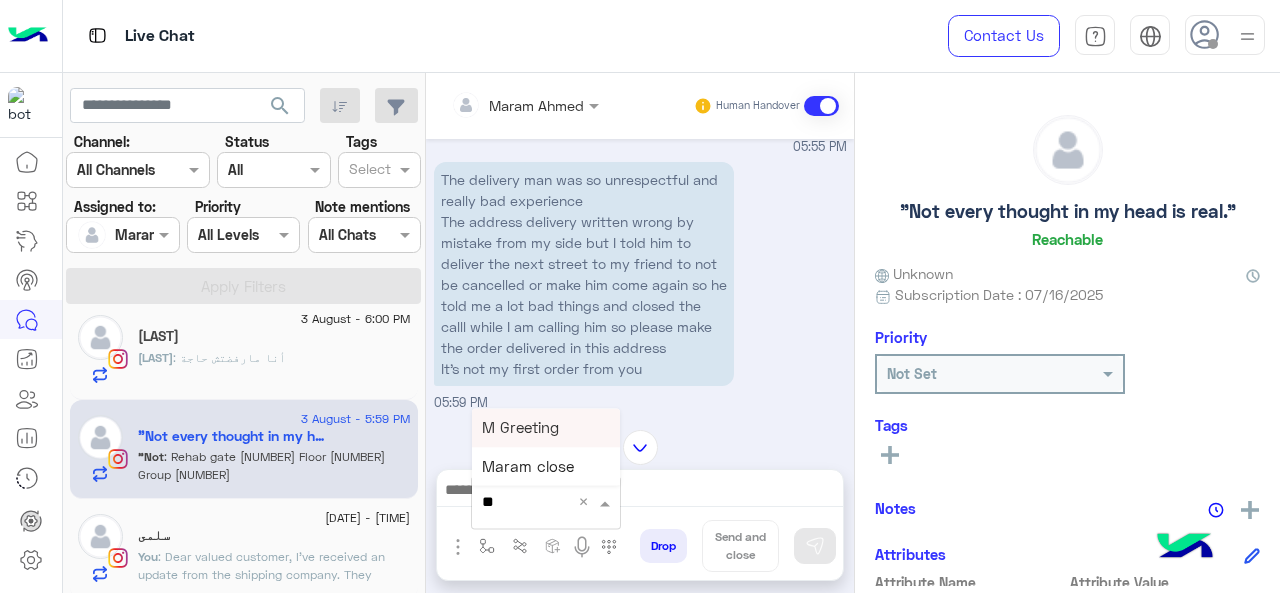 click on "M Greeting" at bounding box center [546, 427] 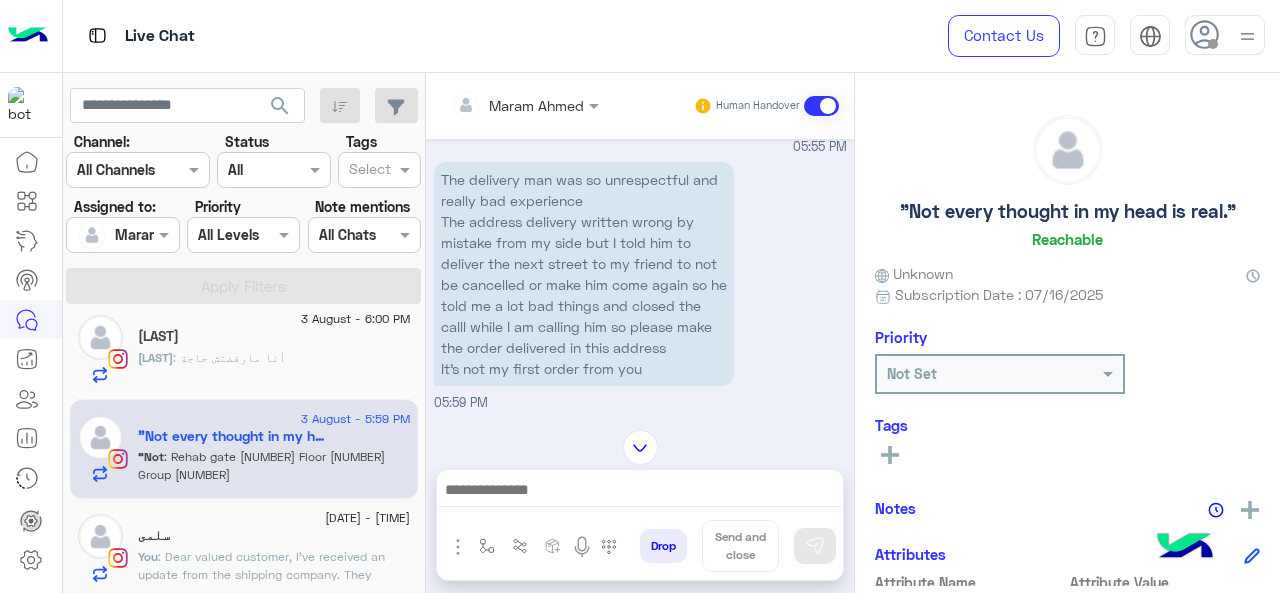 type on "**********" 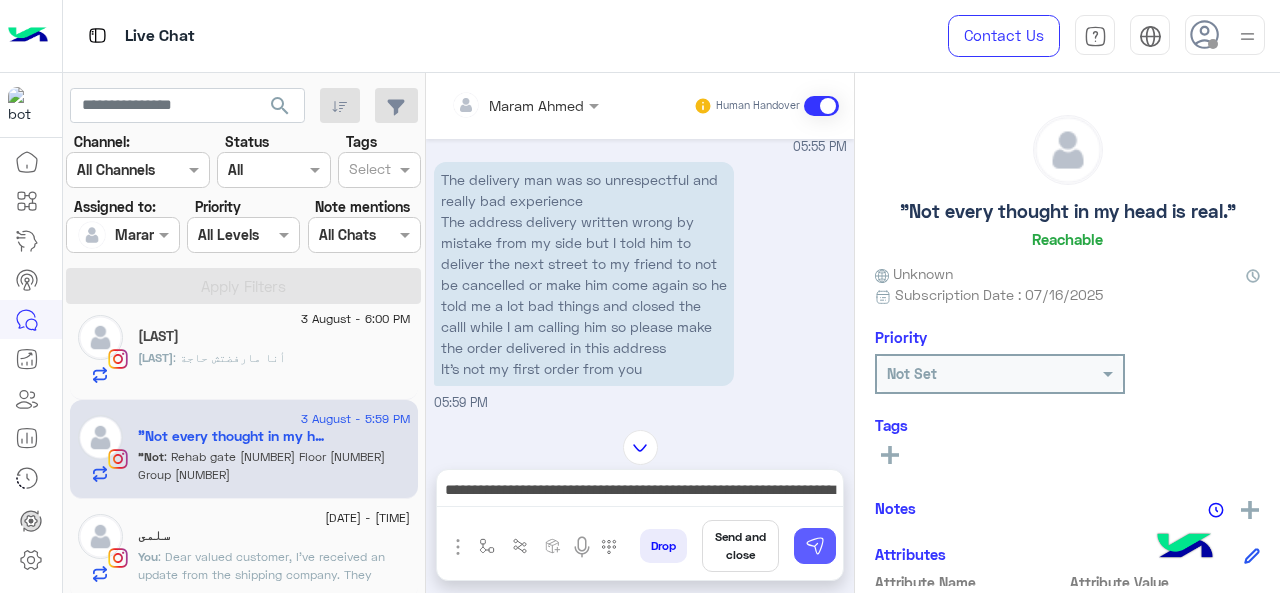 click at bounding box center (815, 546) 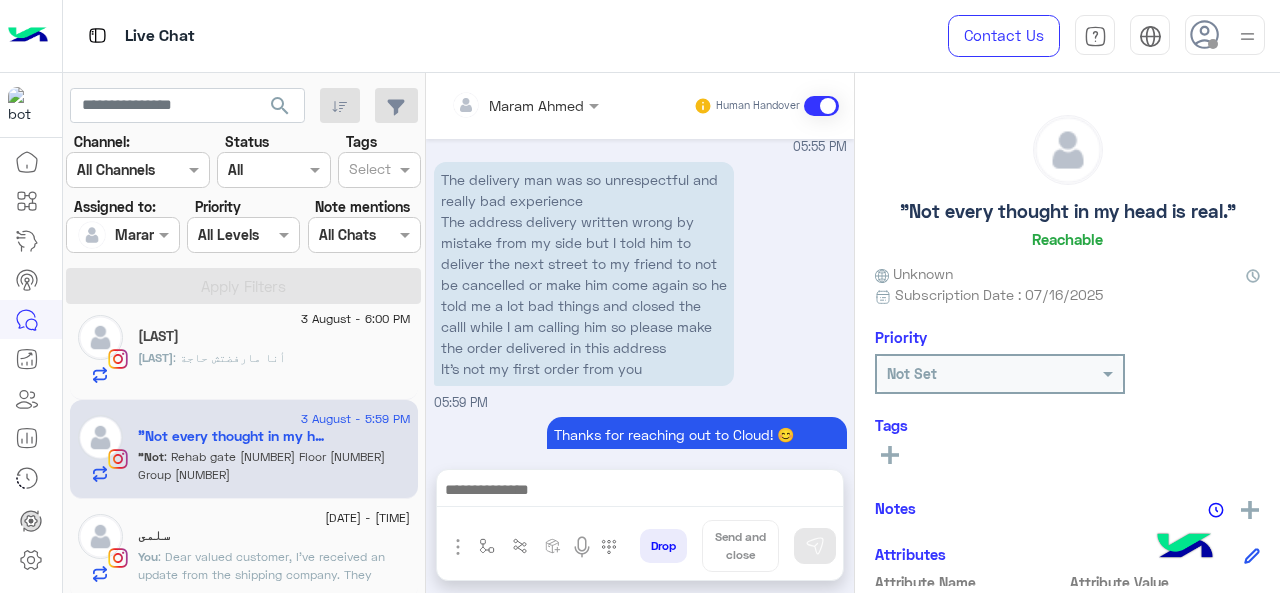 scroll, scrollTop: 1032, scrollLeft: 0, axis: vertical 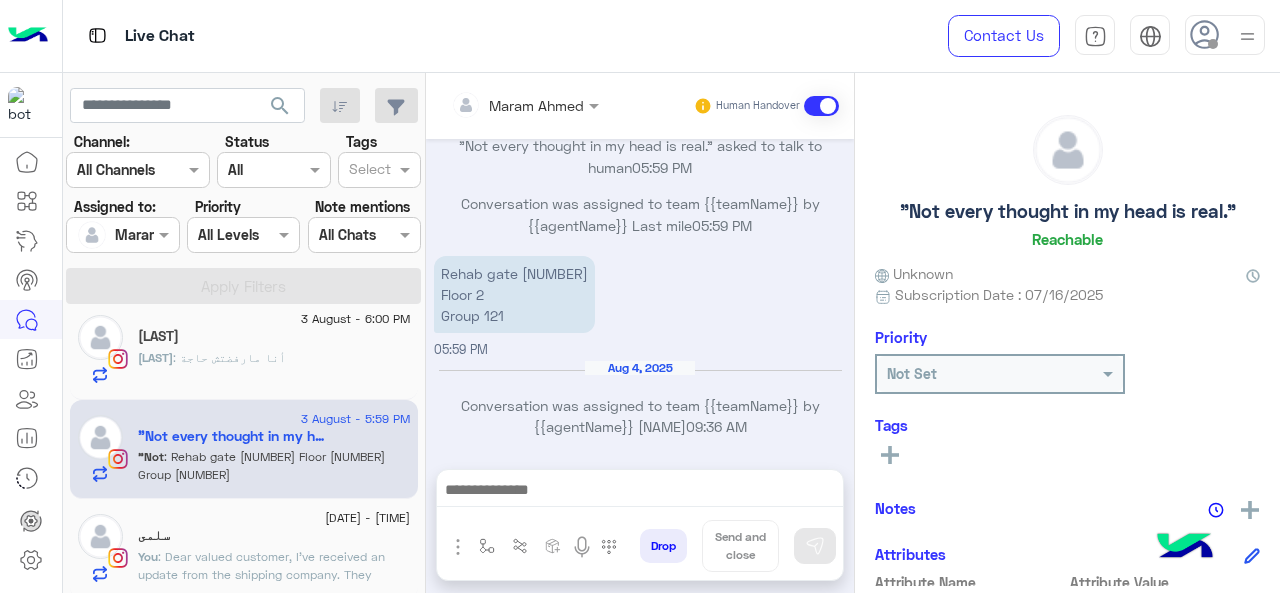click at bounding box center (640, 492) 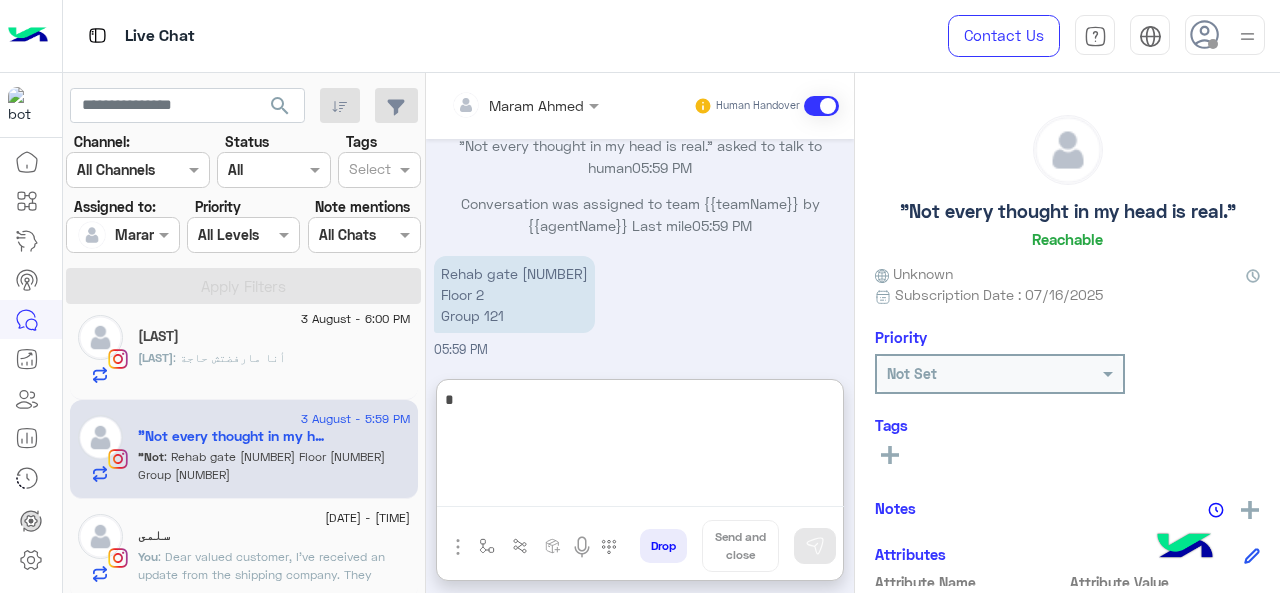 scroll, scrollTop: 1242, scrollLeft: 0, axis: vertical 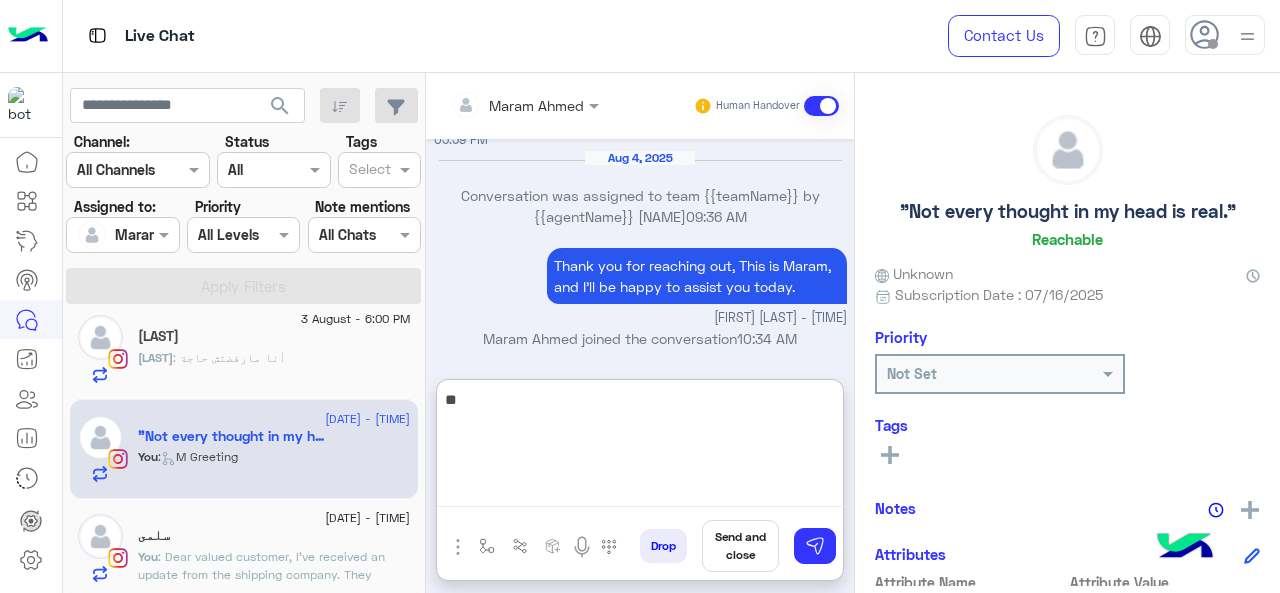 type on "*" 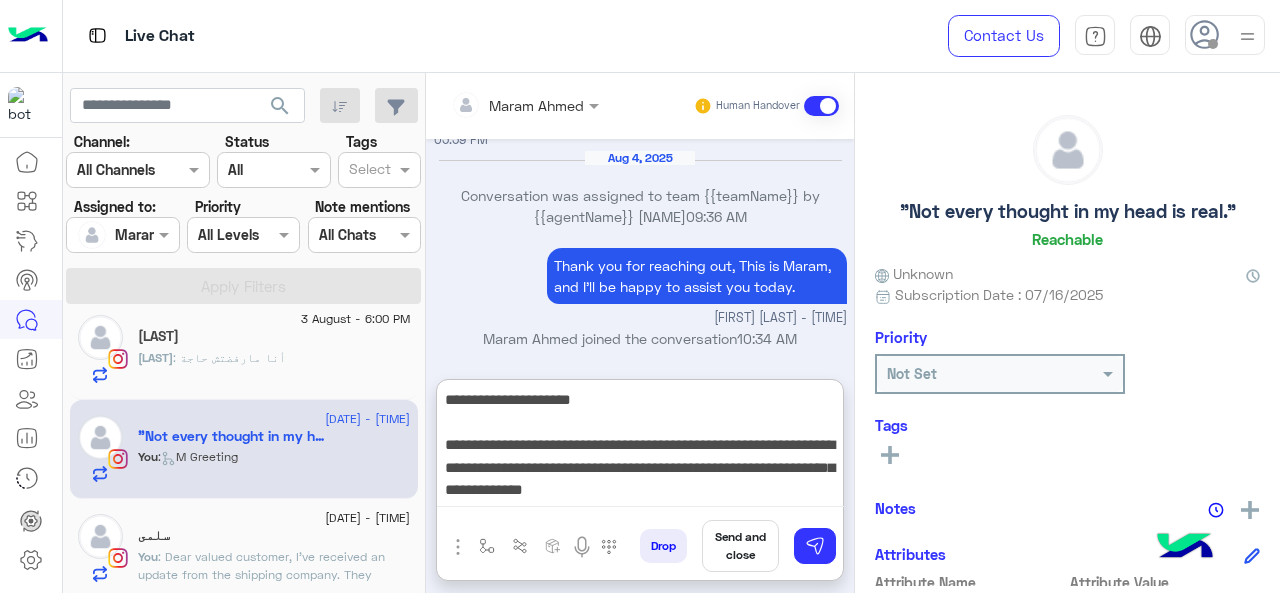 type on "**********" 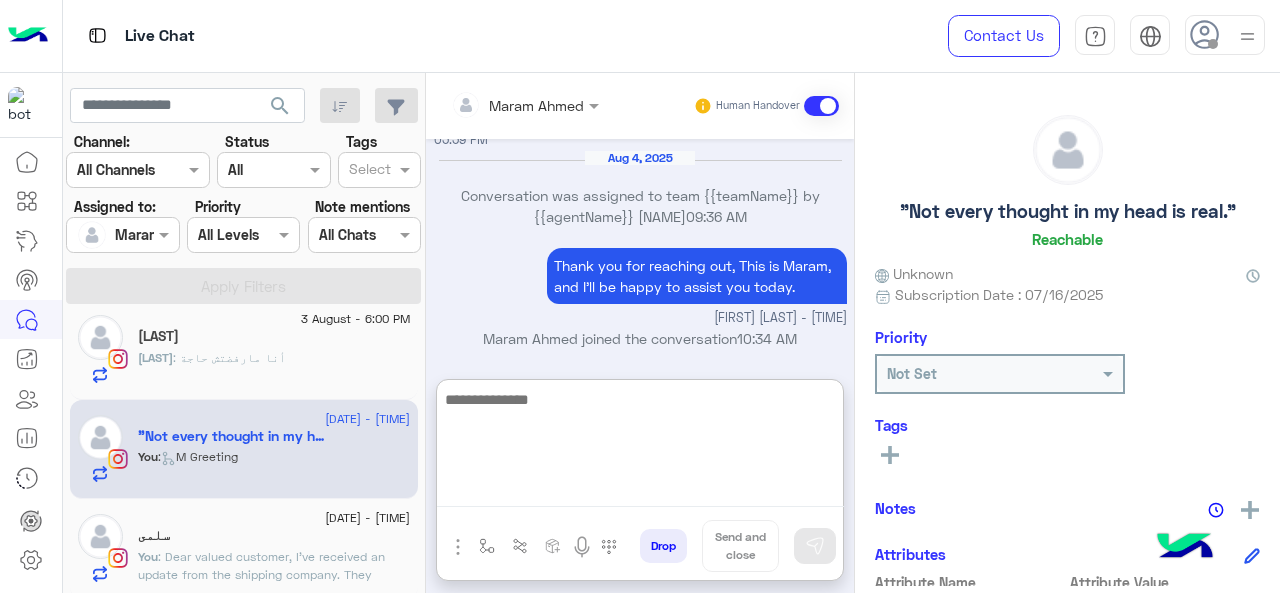 scroll, scrollTop: 1411, scrollLeft: 0, axis: vertical 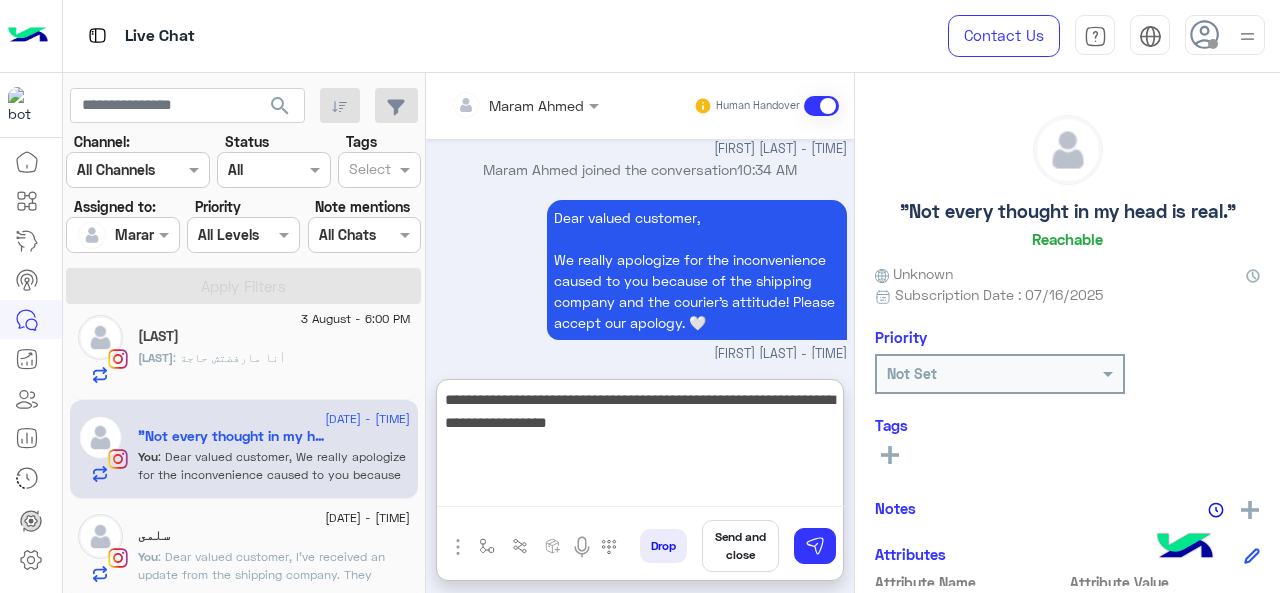 type on "**********" 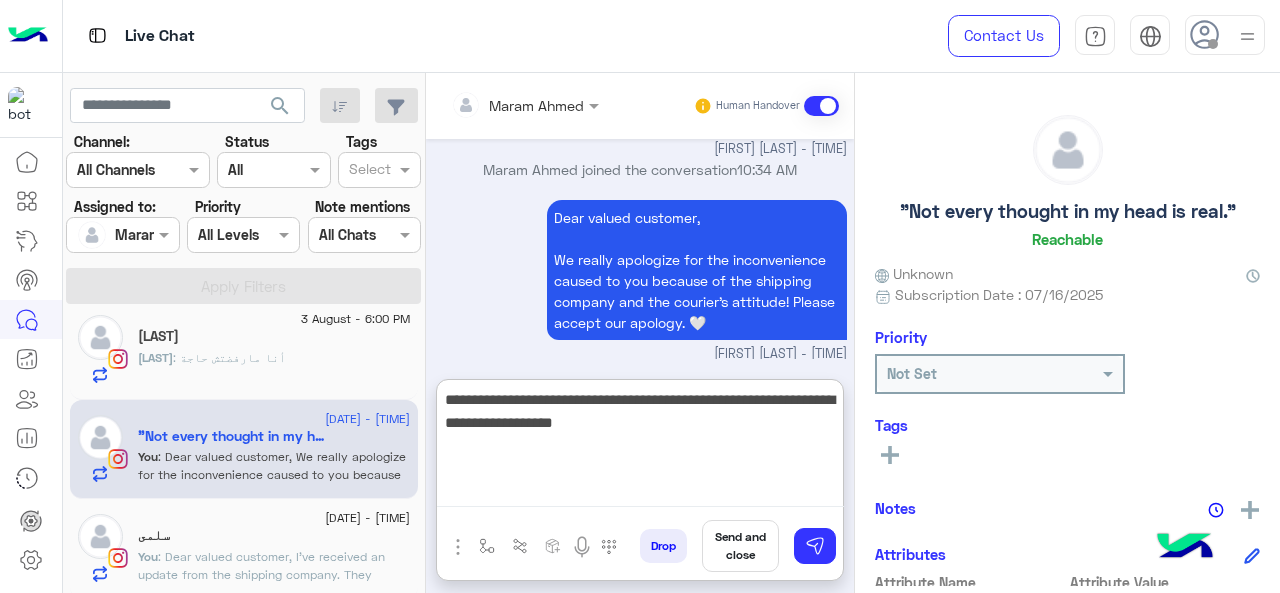 type 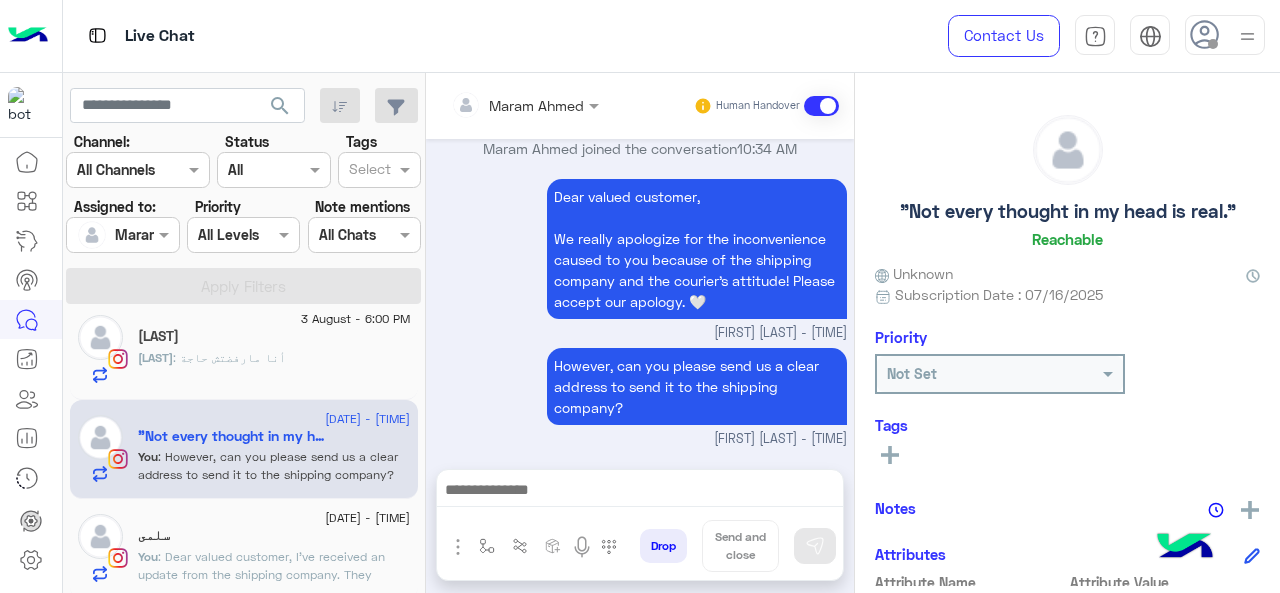 scroll, scrollTop: 1427, scrollLeft: 0, axis: vertical 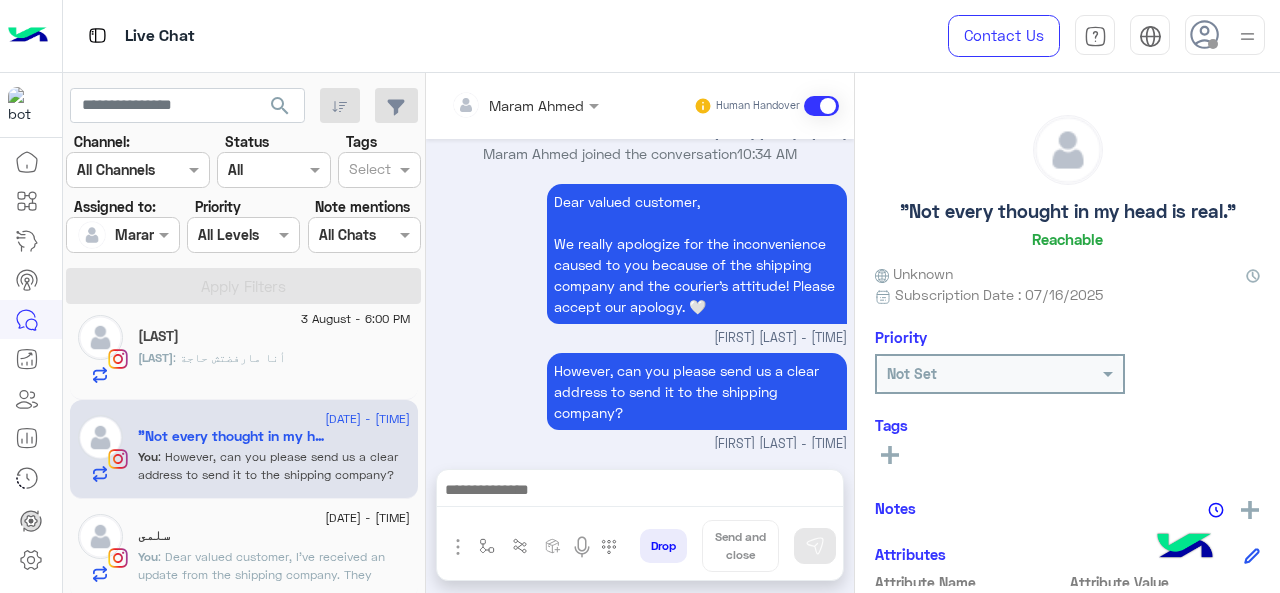 click on ""Not every thought in my head is real."   Reachable" 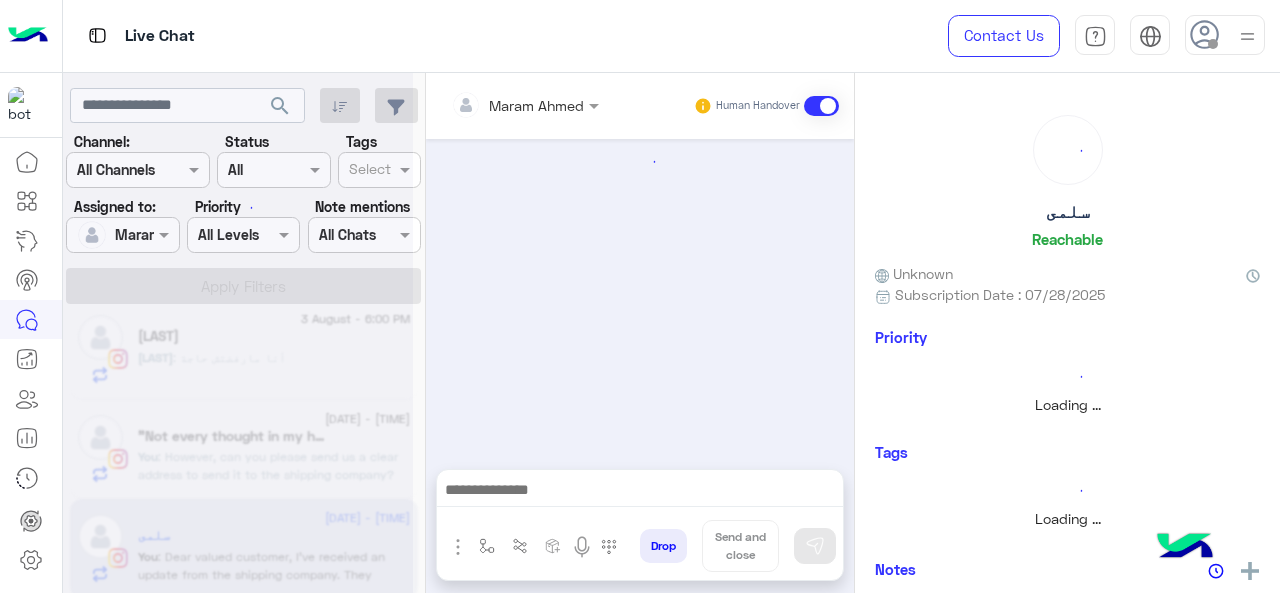 scroll, scrollTop: 0, scrollLeft: 0, axis: both 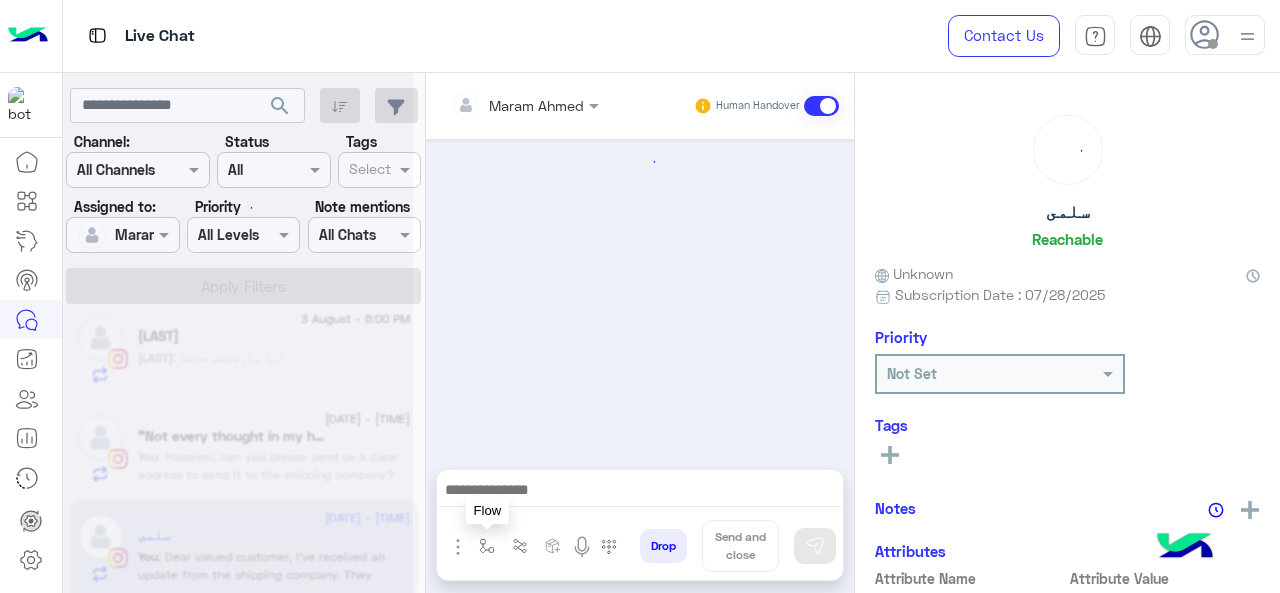 drag, startPoint x: 478, startPoint y: 537, endPoint x: 504, endPoint y: 525, distance: 28.635643 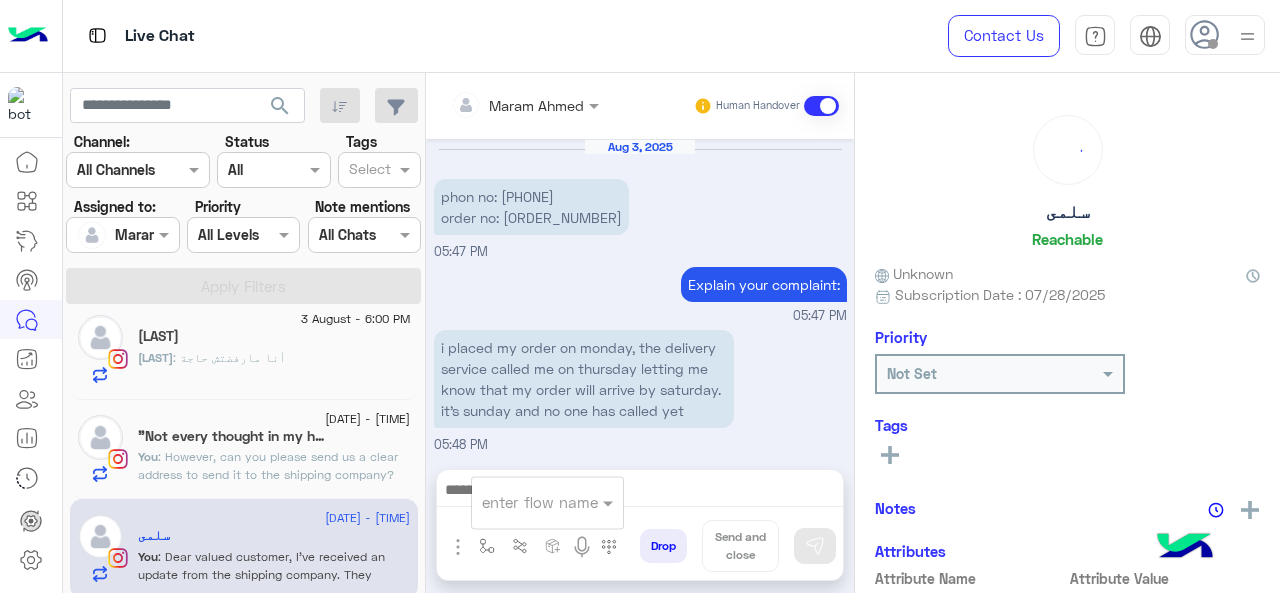 scroll, scrollTop: 810, scrollLeft: 0, axis: vertical 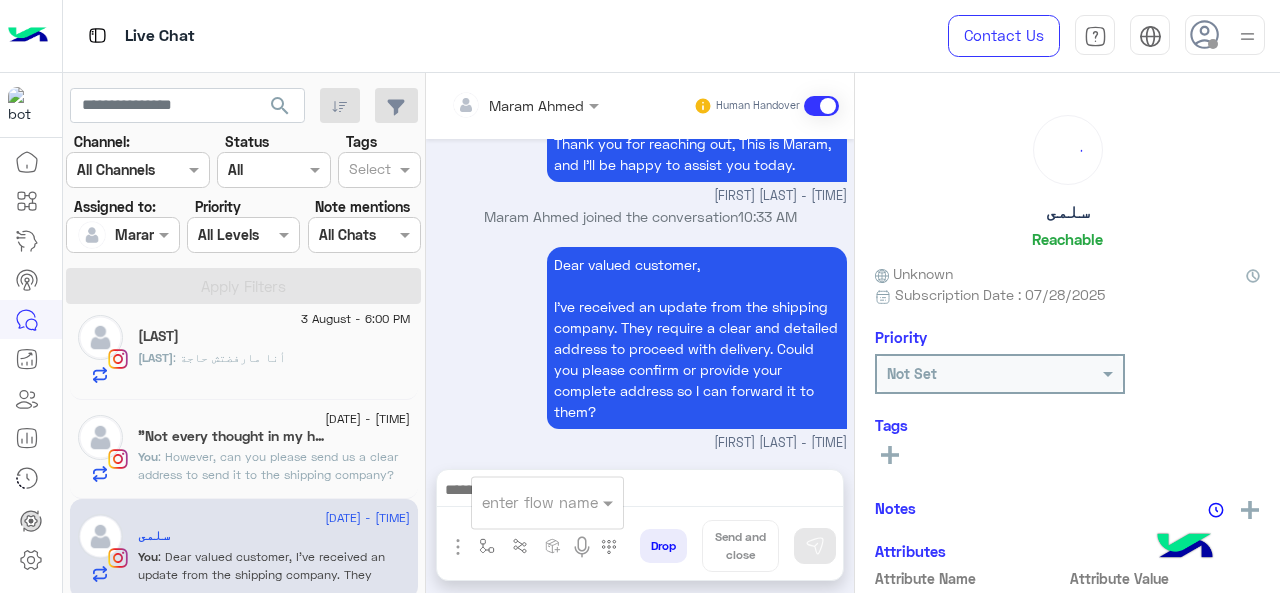 click at bounding box center (523, 502) 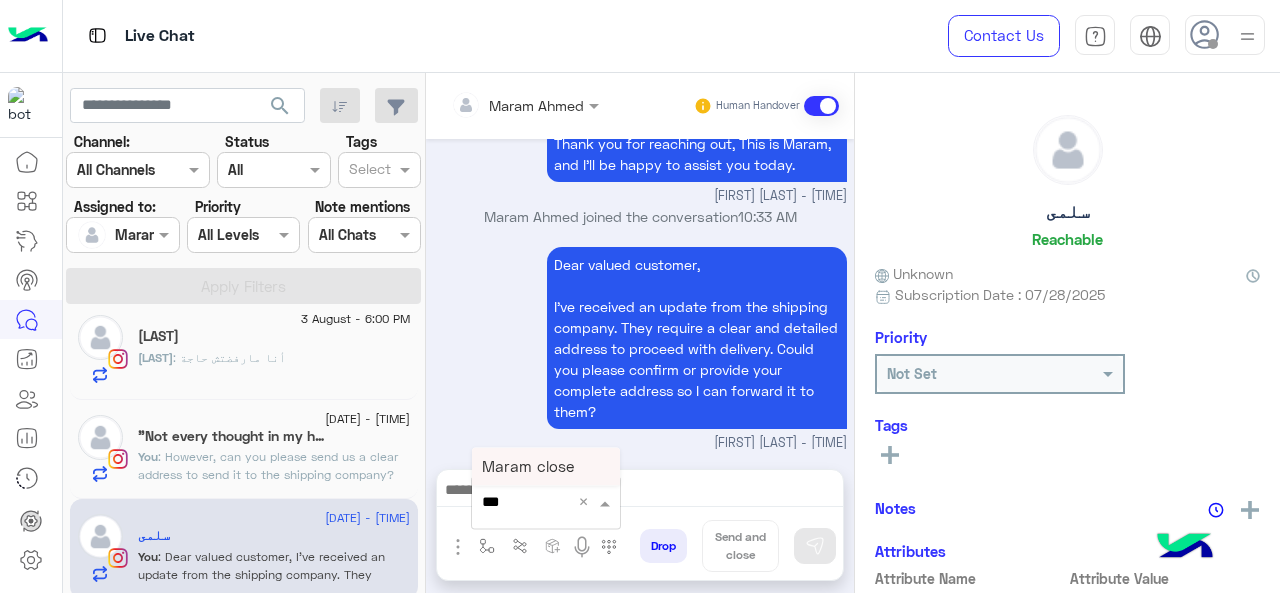 type on "****" 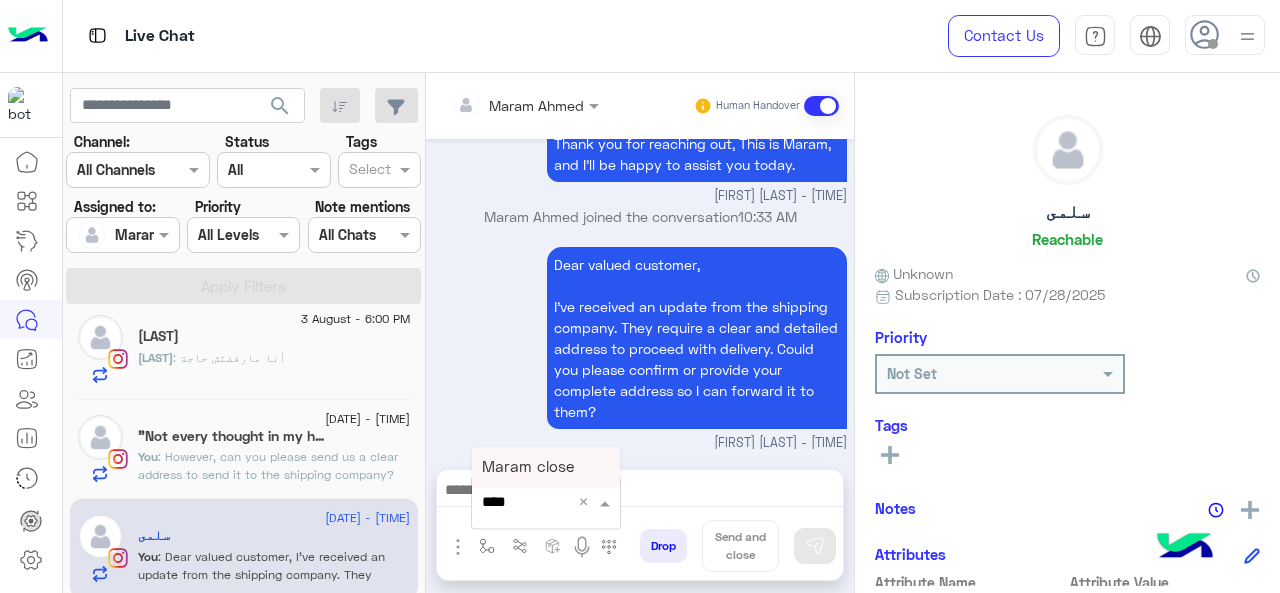 drag, startPoint x: 561, startPoint y: 473, endPoint x: 580, endPoint y: 476, distance: 19.235384 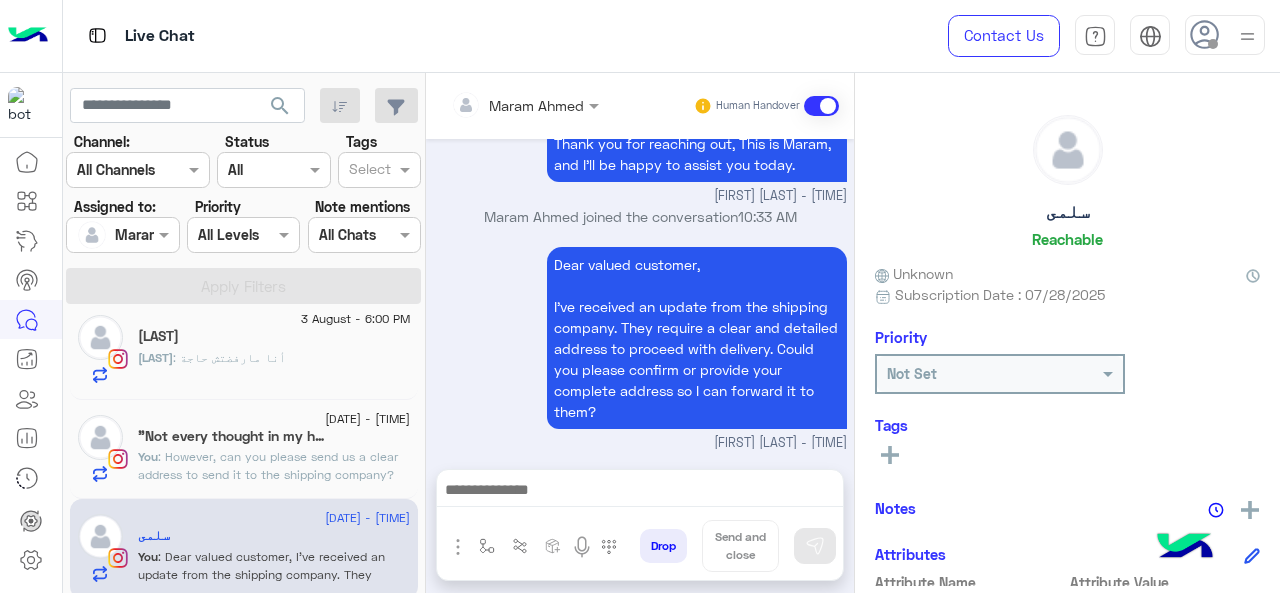 type on "**********" 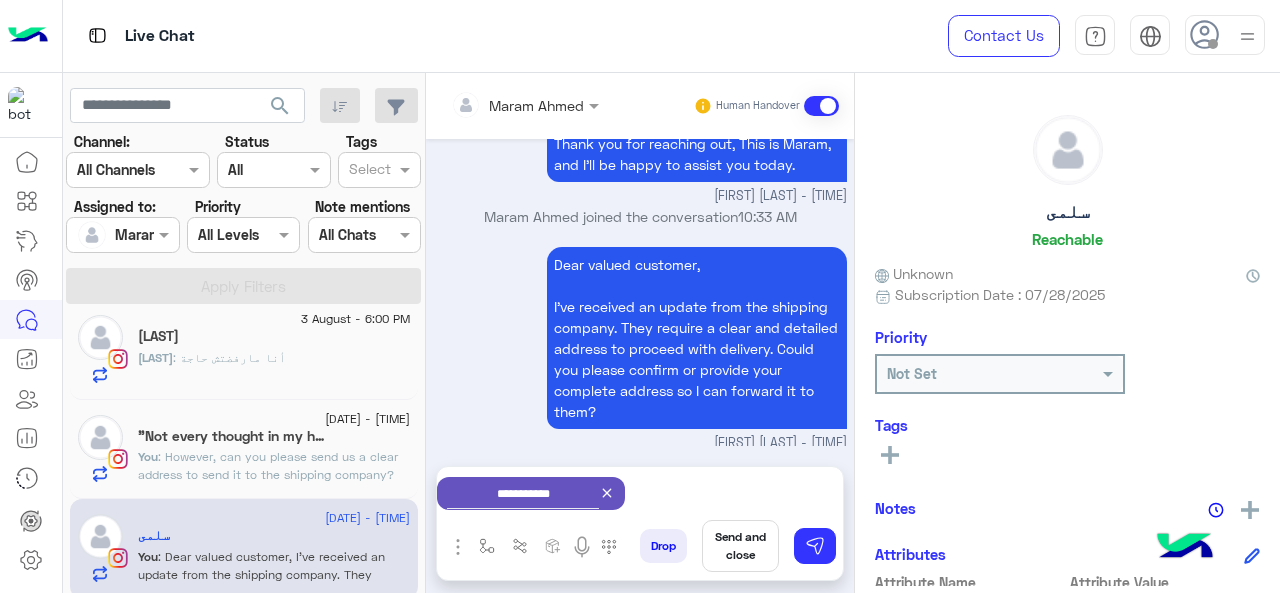 click on "Send and close" at bounding box center (740, 546) 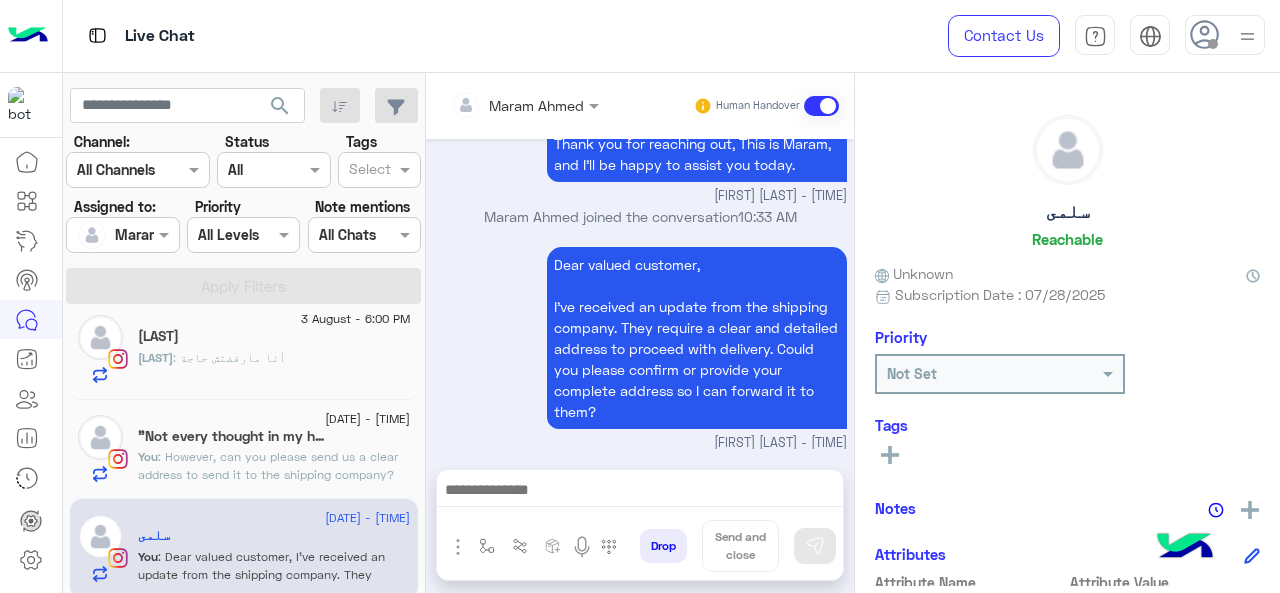 scroll, scrollTop: 832, scrollLeft: 0, axis: vertical 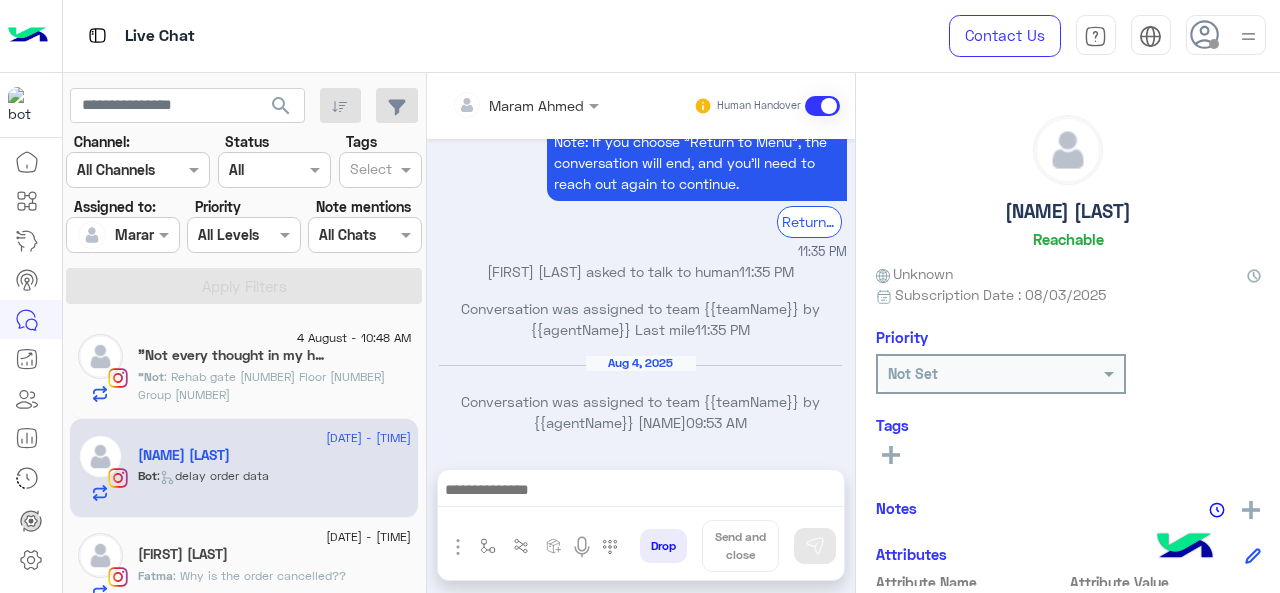 click on ": Rehab gate [NUMBER]
Floor [NUMBER]
Group [NUMBER]" 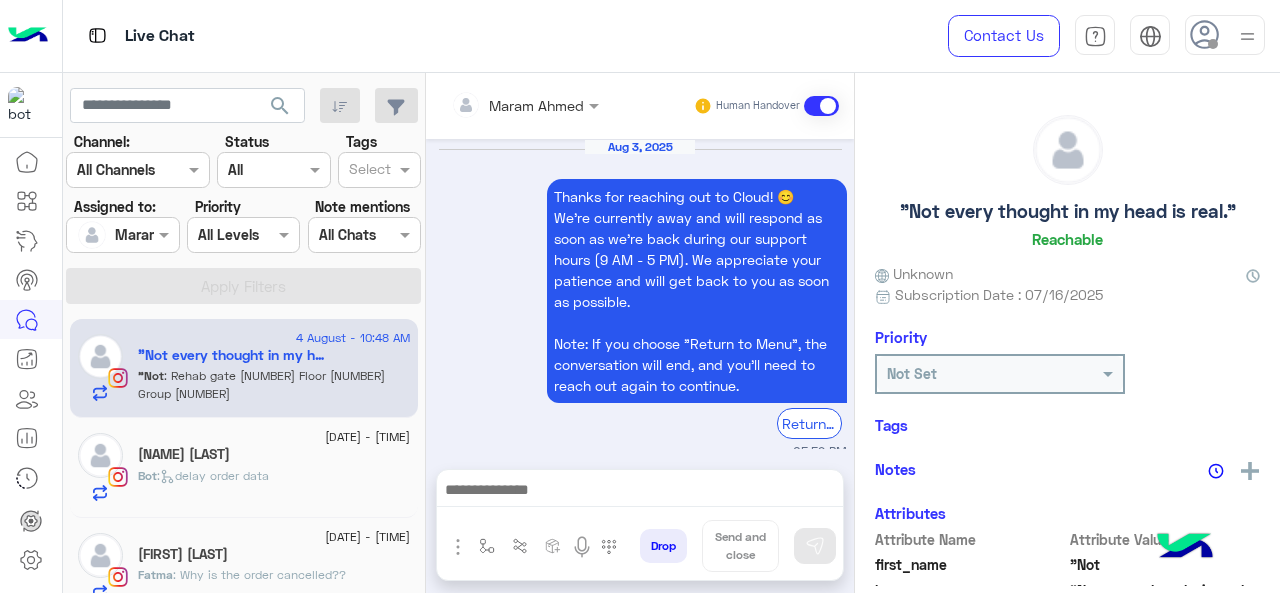 scroll, scrollTop: 832, scrollLeft: 0, axis: vertical 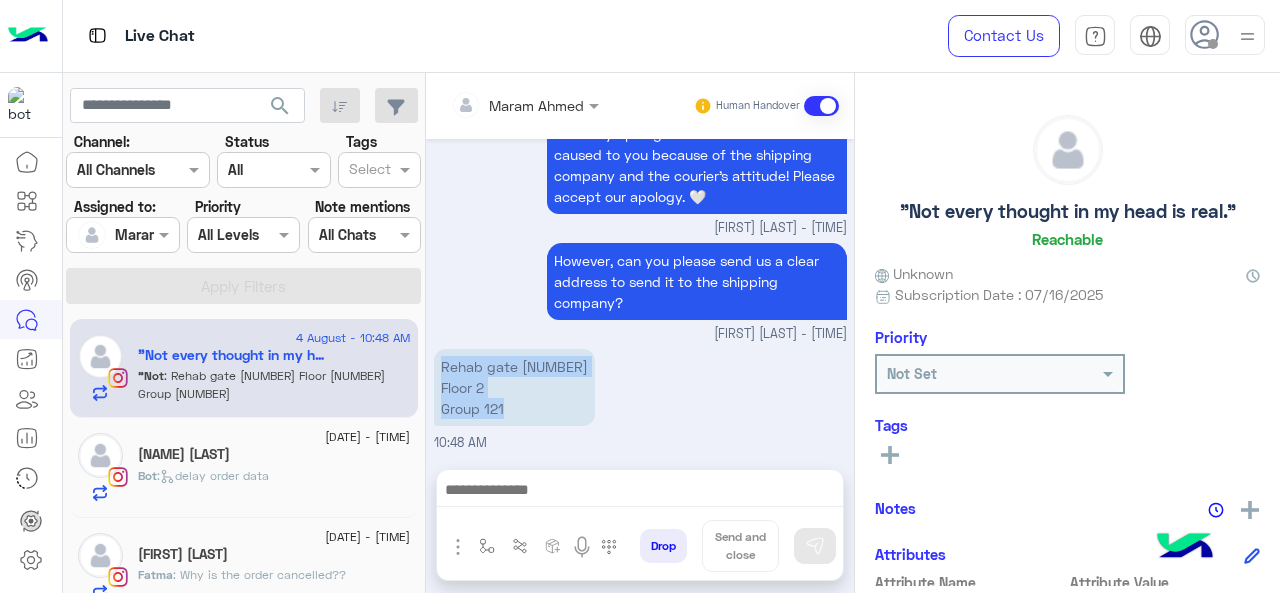 drag, startPoint x: 441, startPoint y: 367, endPoint x: 529, endPoint y: 407, distance: 96.66437 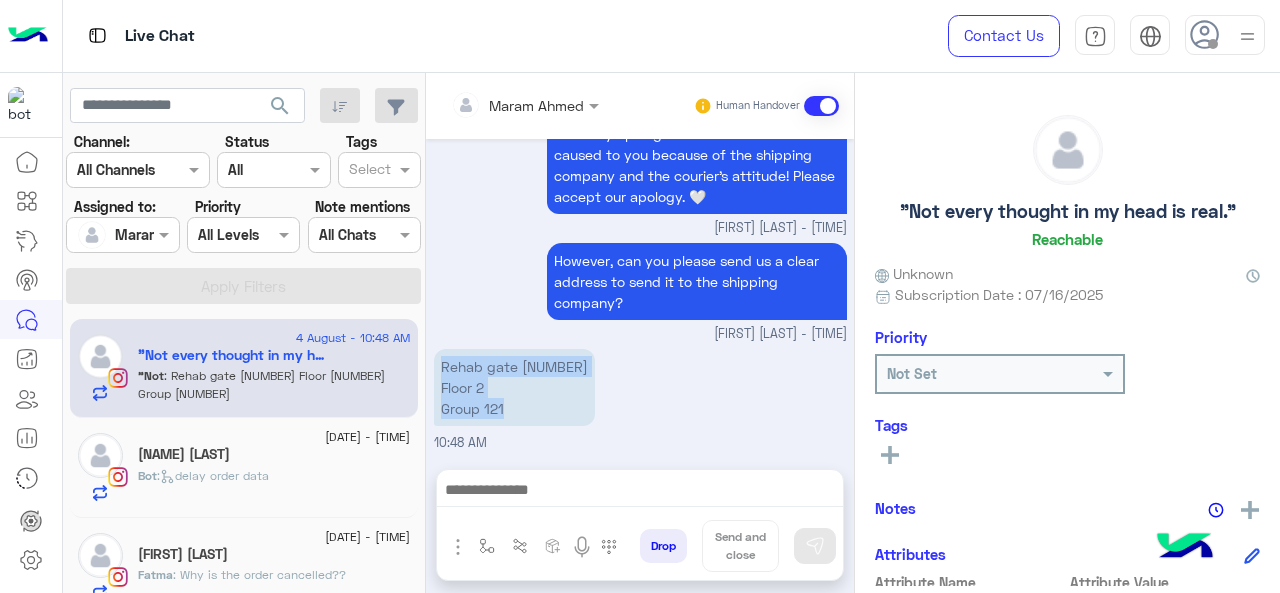 copy on "[STREET] [NUMBER] Floor [NUMBER] Group [NUMBER]" 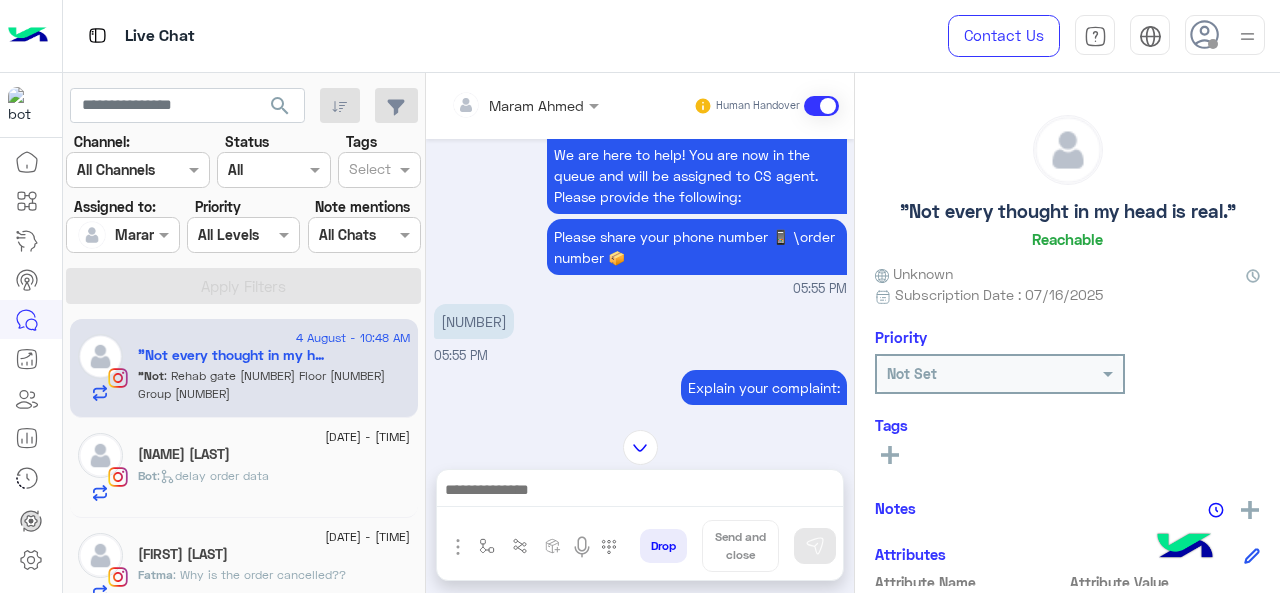 scroll, scrollTop: 1410, scrollLeft: 0, axis: vertical 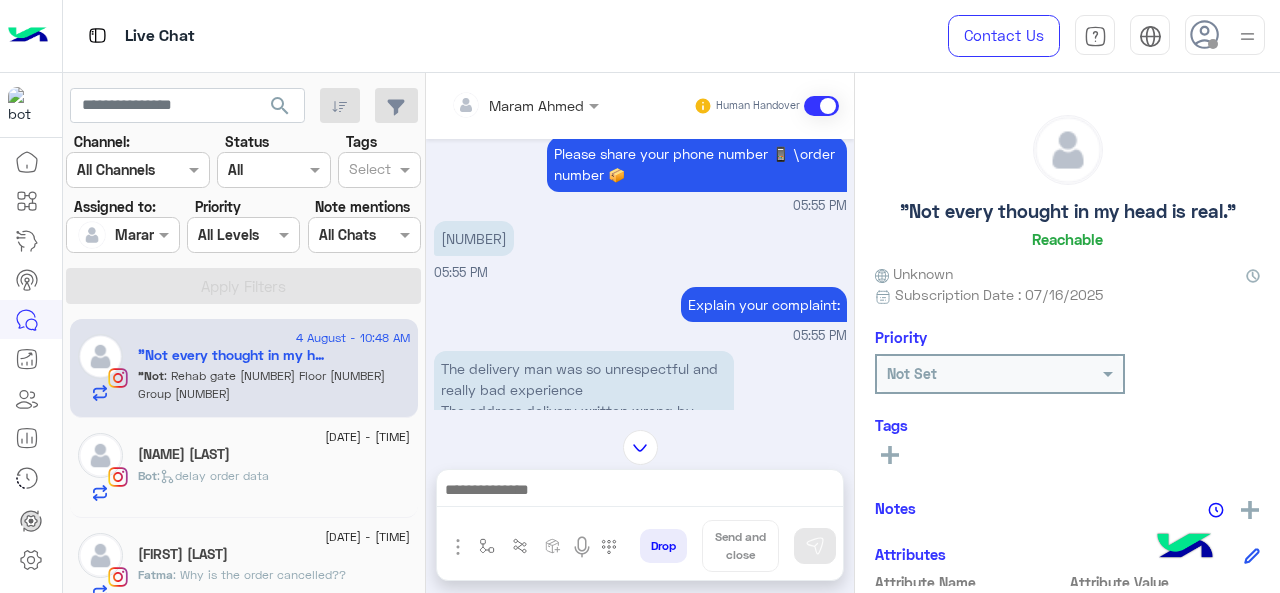 click on "[NUMBER]" at bounding box center (474, 238) 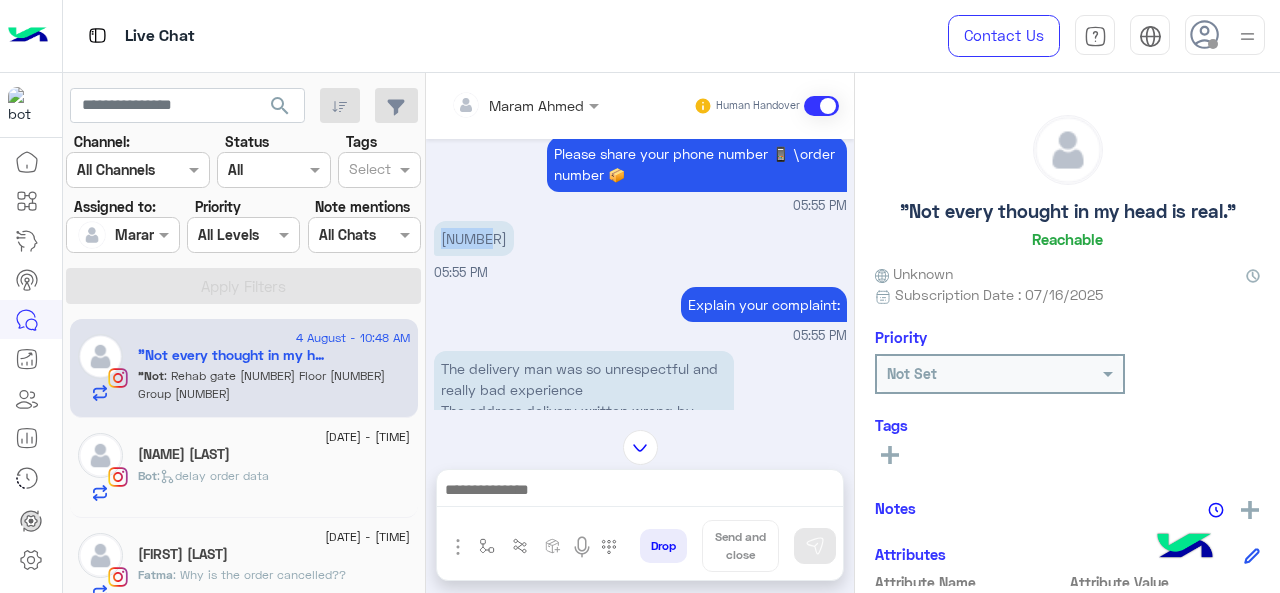 click on "[NUMBER]" at bounding box center [474, 238] 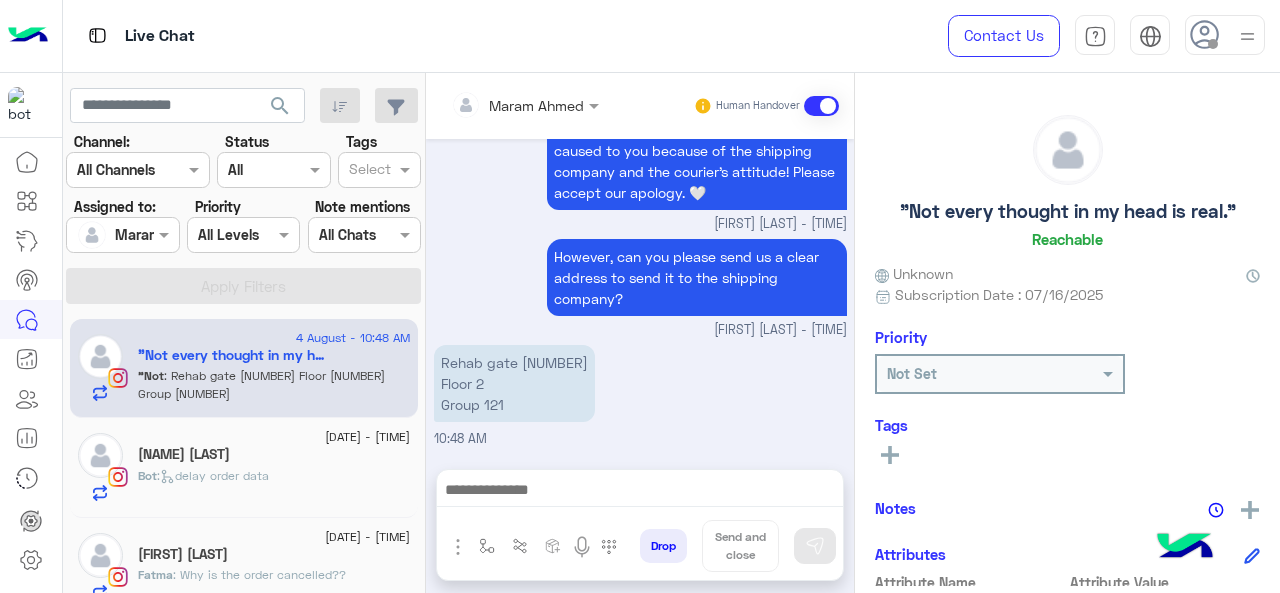 scroll, scrollTop: 832, scrollLeft: 0, axis: vertical 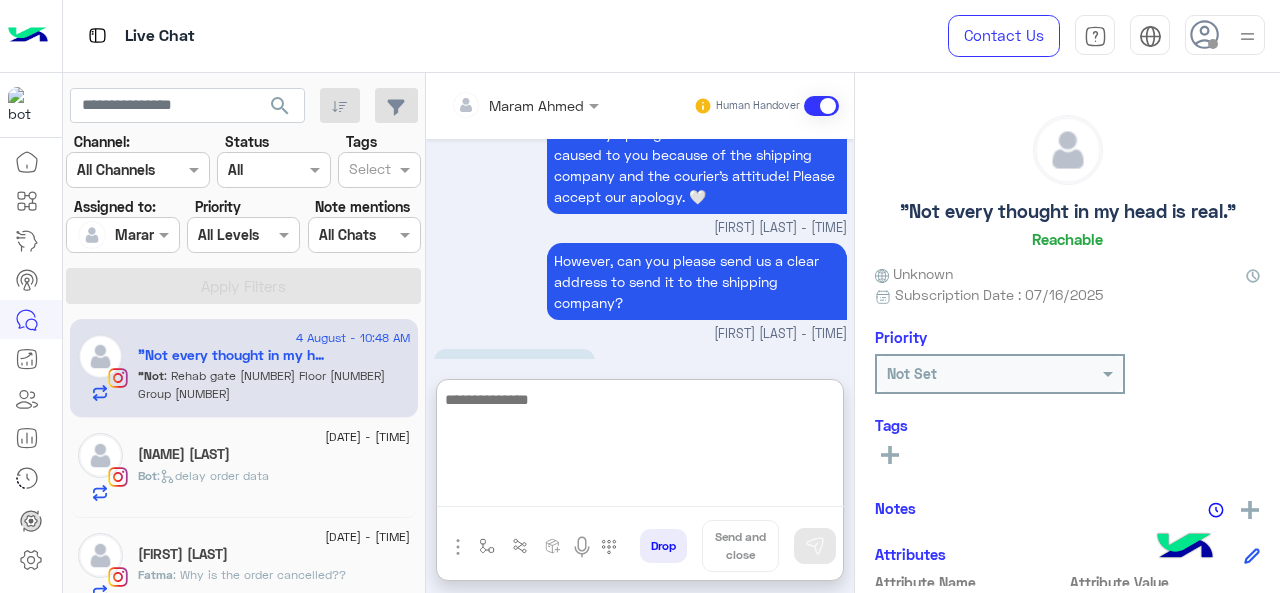 paste on "**********" 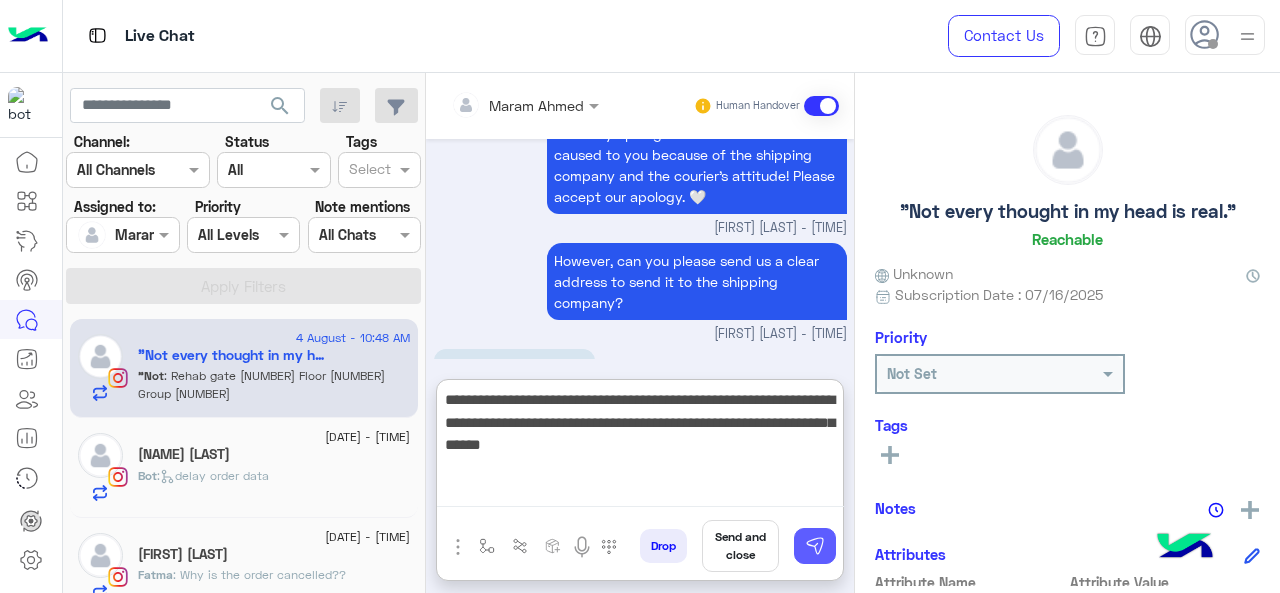 type on "**********" 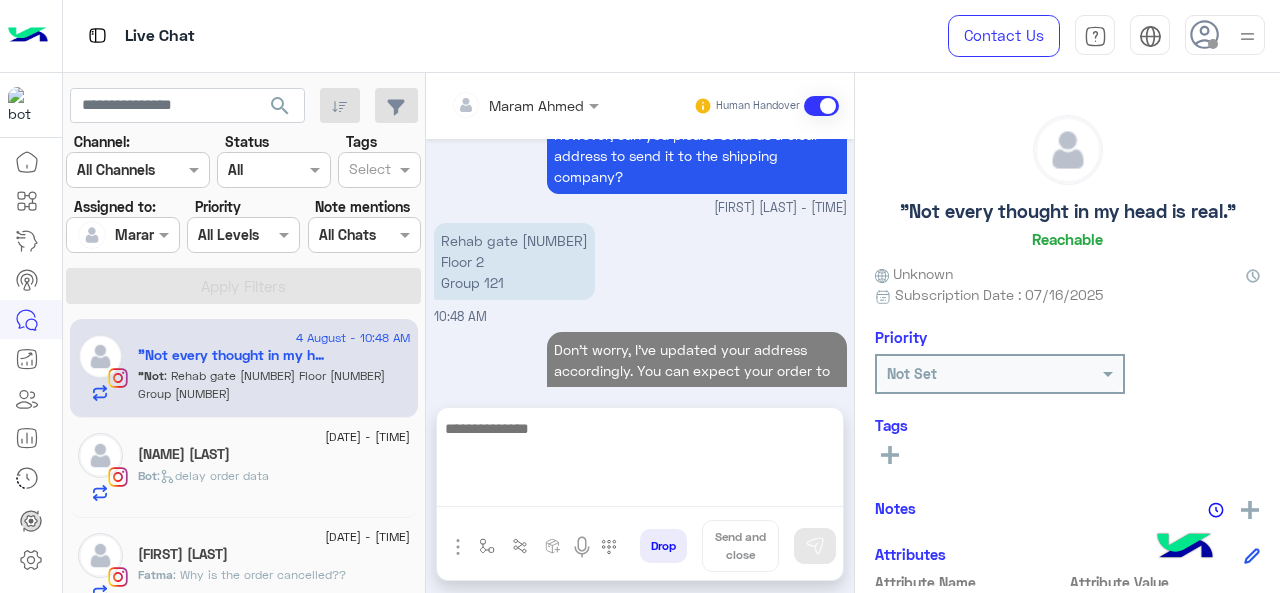 scroll, scrollTop: 958, scrollLeft: 0, axis: vertical 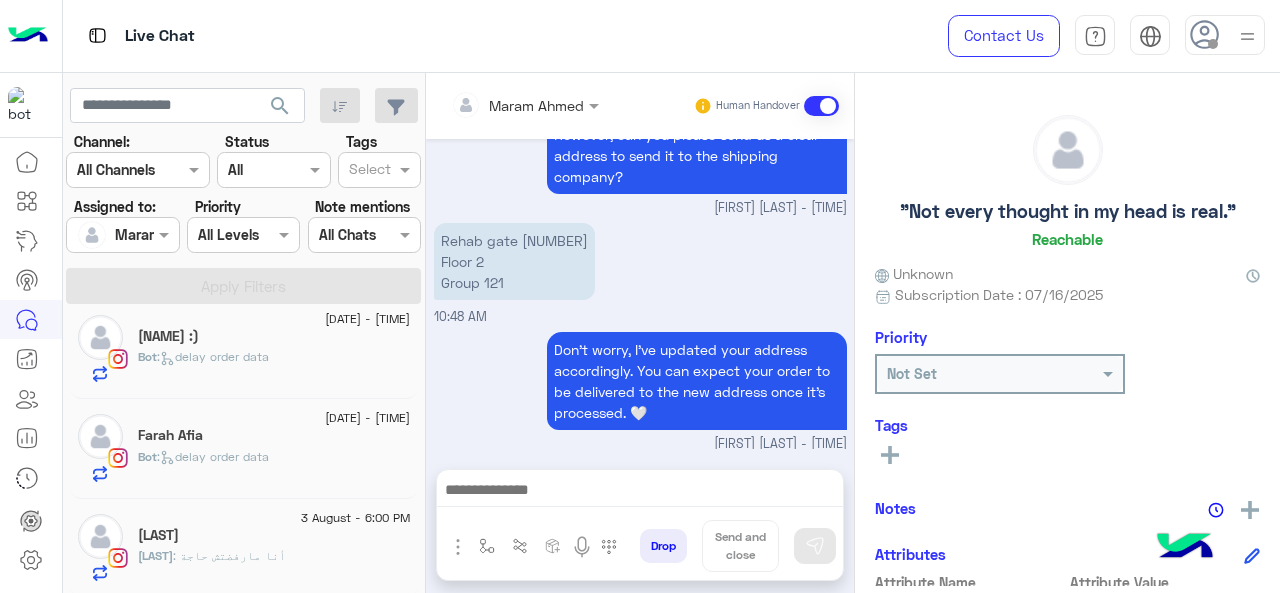 click on "[LAST] : أنا مارفضتش حاجة" 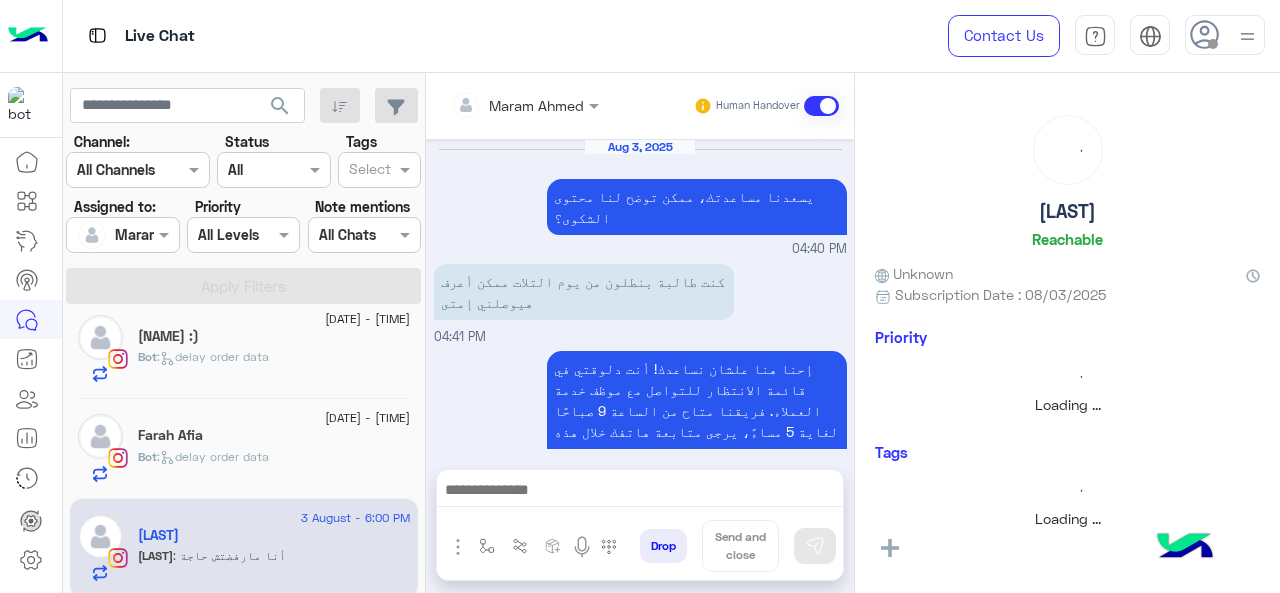 scroll, scrollTop: 812, scrollLeft: 0, axis: vertical 